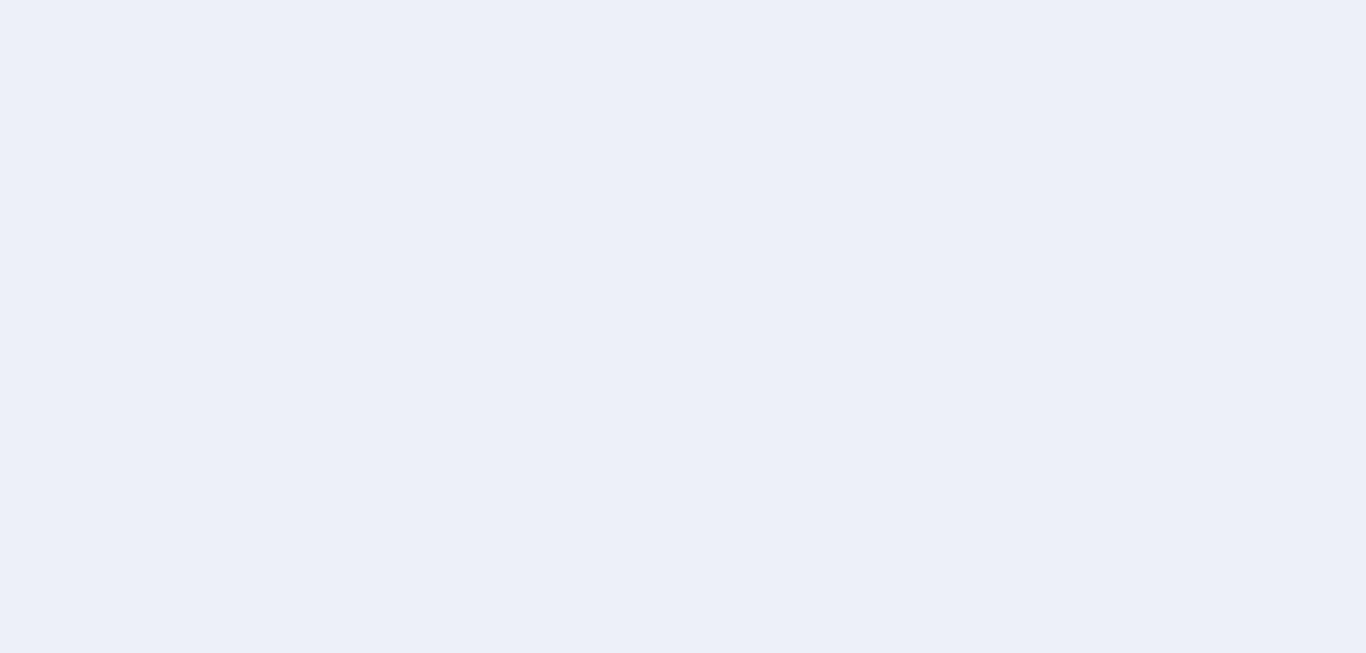 scroll, scrollTop: 0, scrollLeft: 0, axis: both 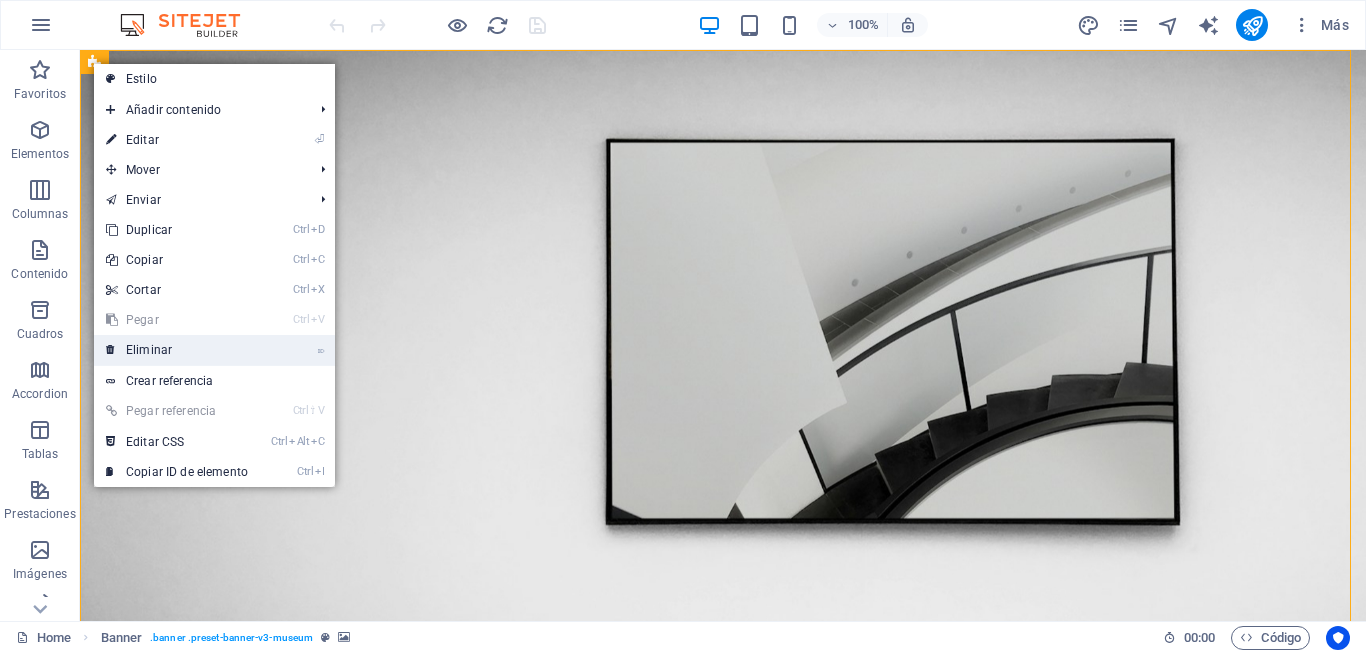 drag, startPoint x: 167, startPoint y: 343, endPoint x: 154, endPoint y: 353, distance: 16.40122 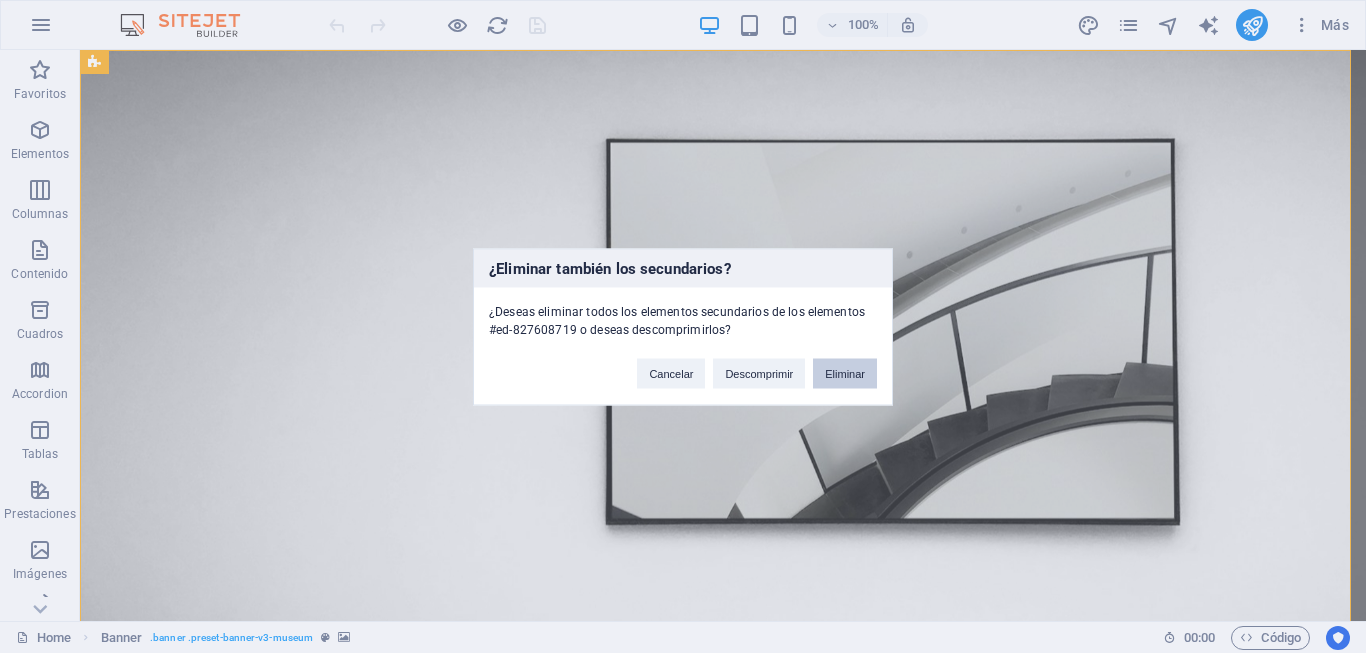 click on "Eliminar" at bounding box center (845, 373) 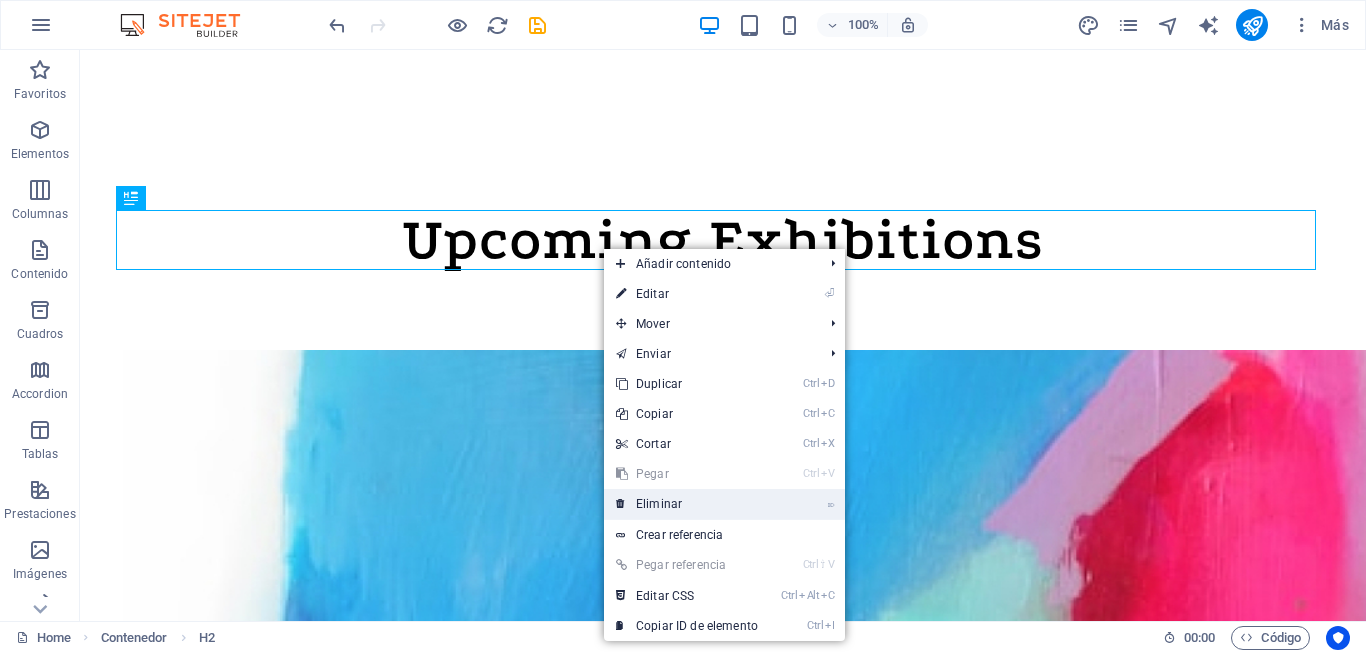 click on "⌦  Eliminar" at bounding box center [687, 504] 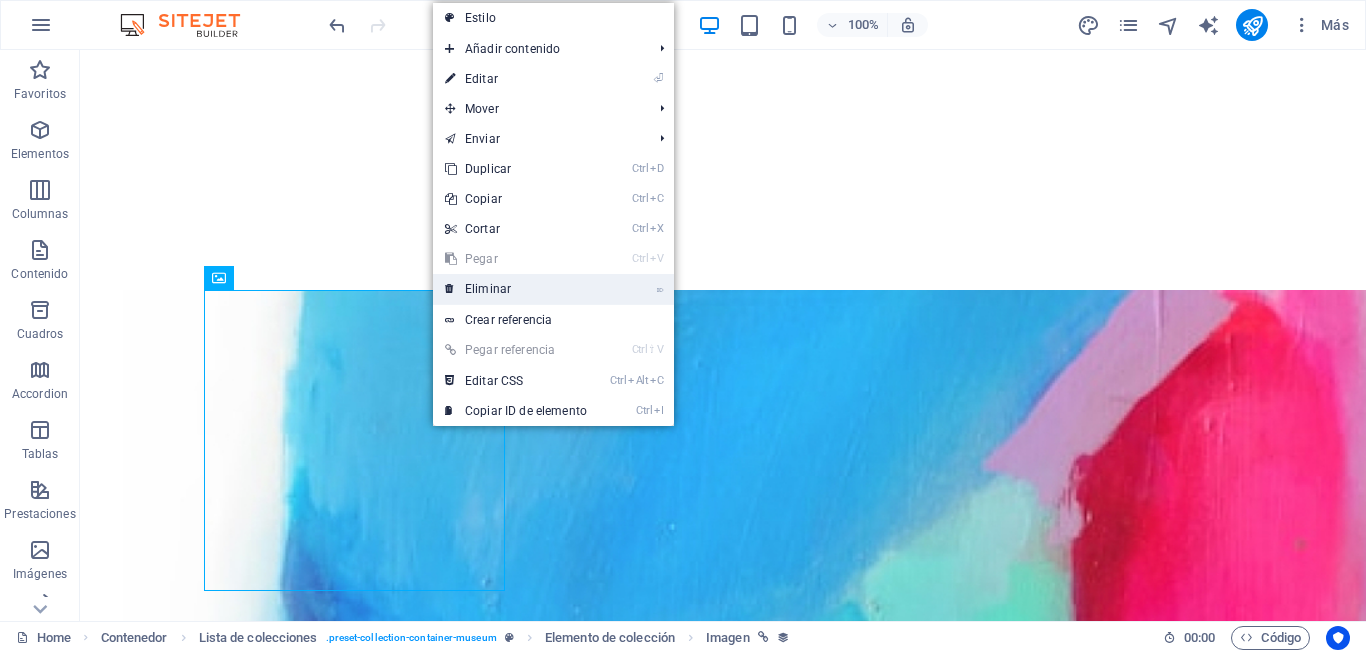 click on "⌦  Eliminar" at bounding box center (516, 289) 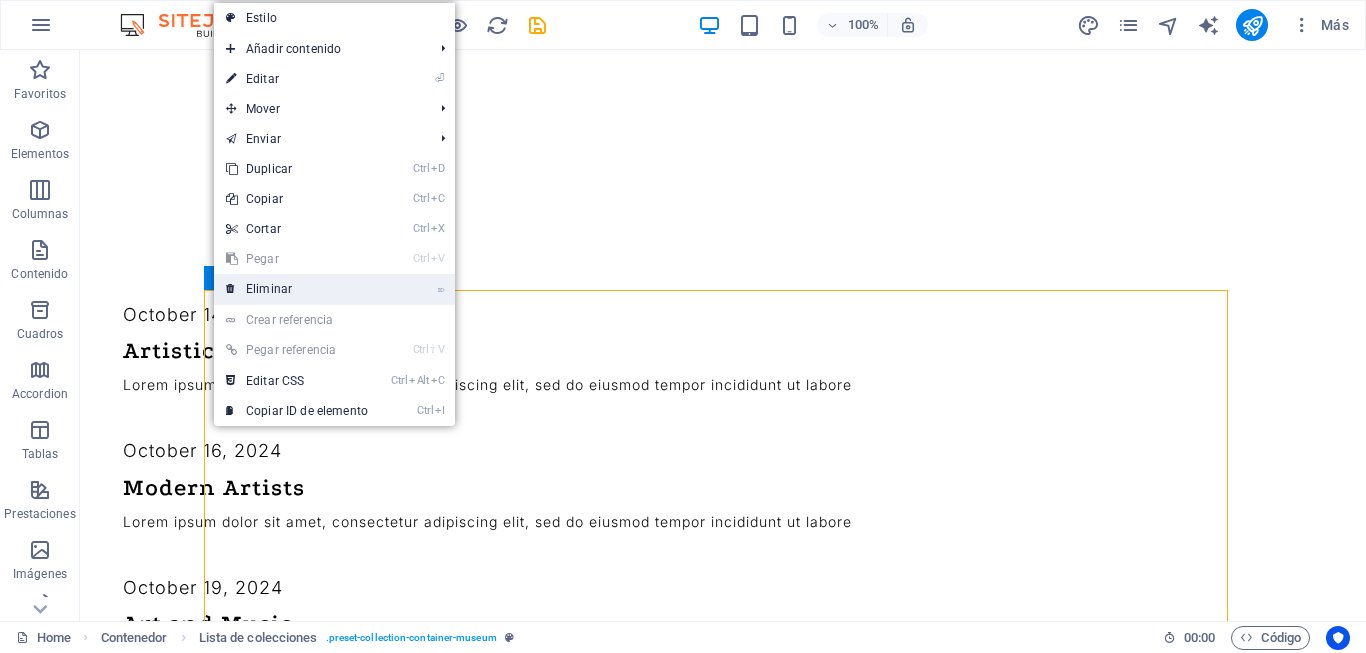 click on "⌦  Eliminar" at bounding box center [297, 289] 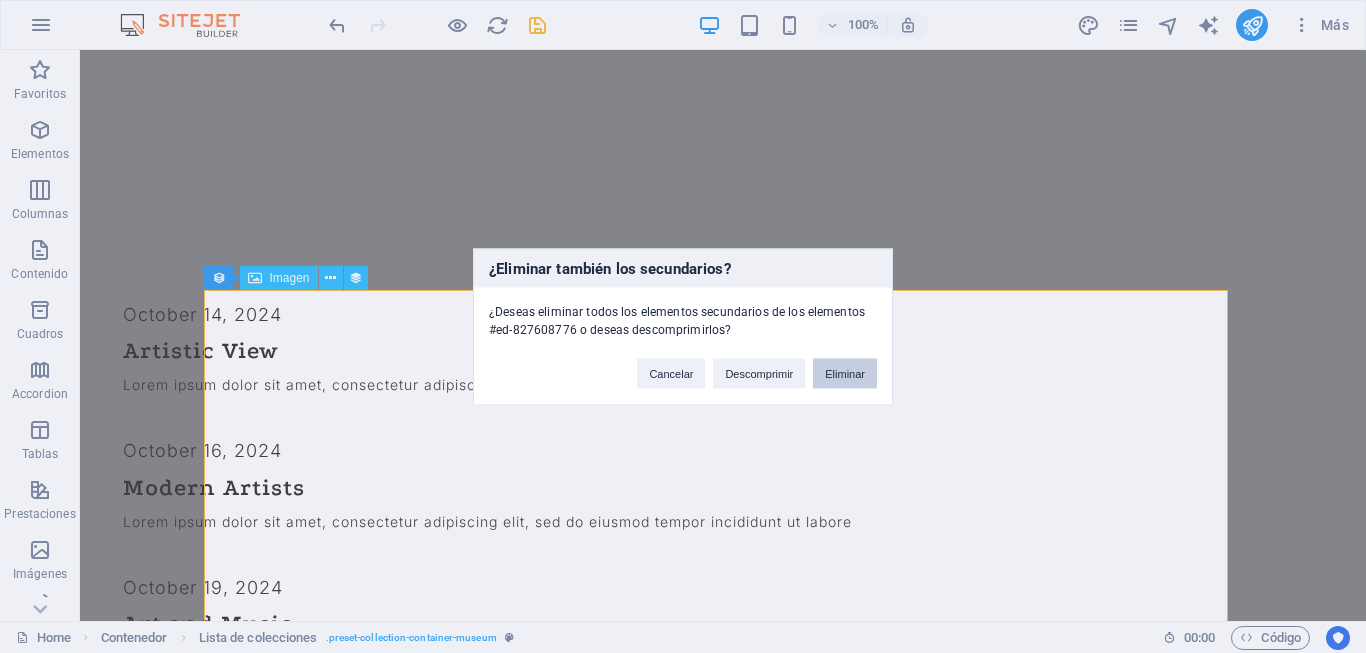 click on "Eliminar" at bounding box center [845, 373] 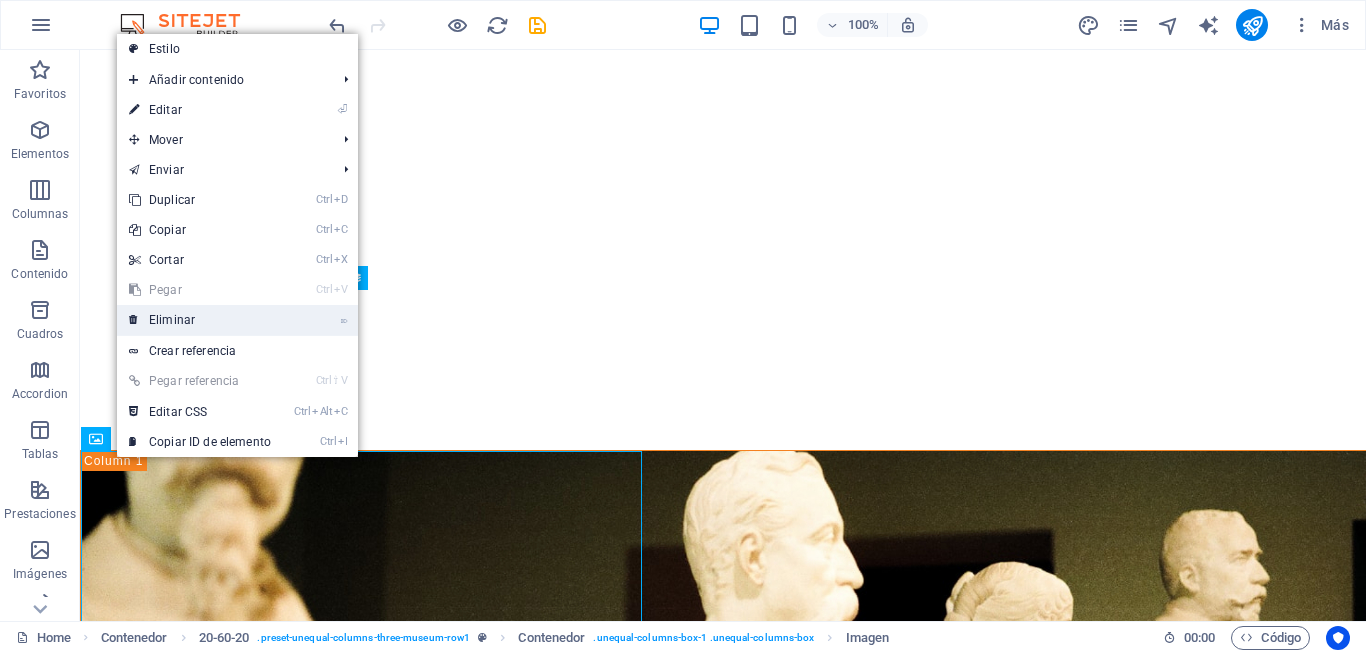 click on "⌦  Eliminar" at bounding box center (200, 320) 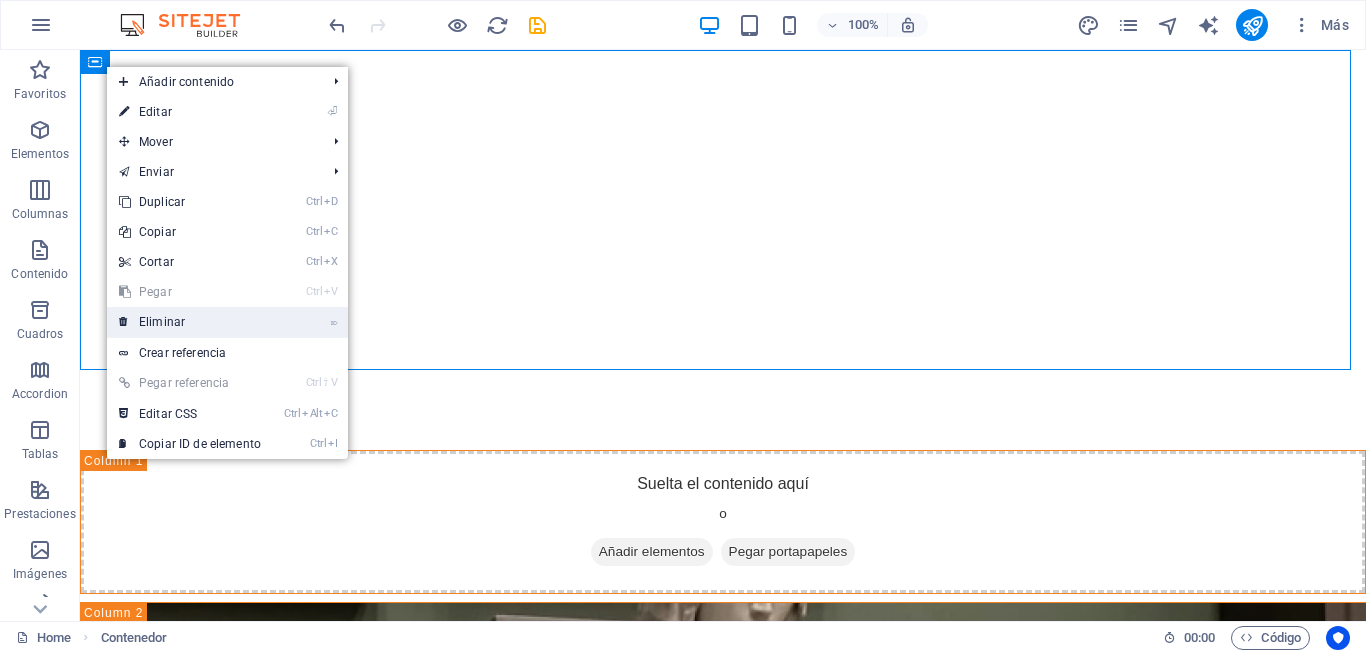 click on "⌦  Eliminar" at bounding box center [190, 322] 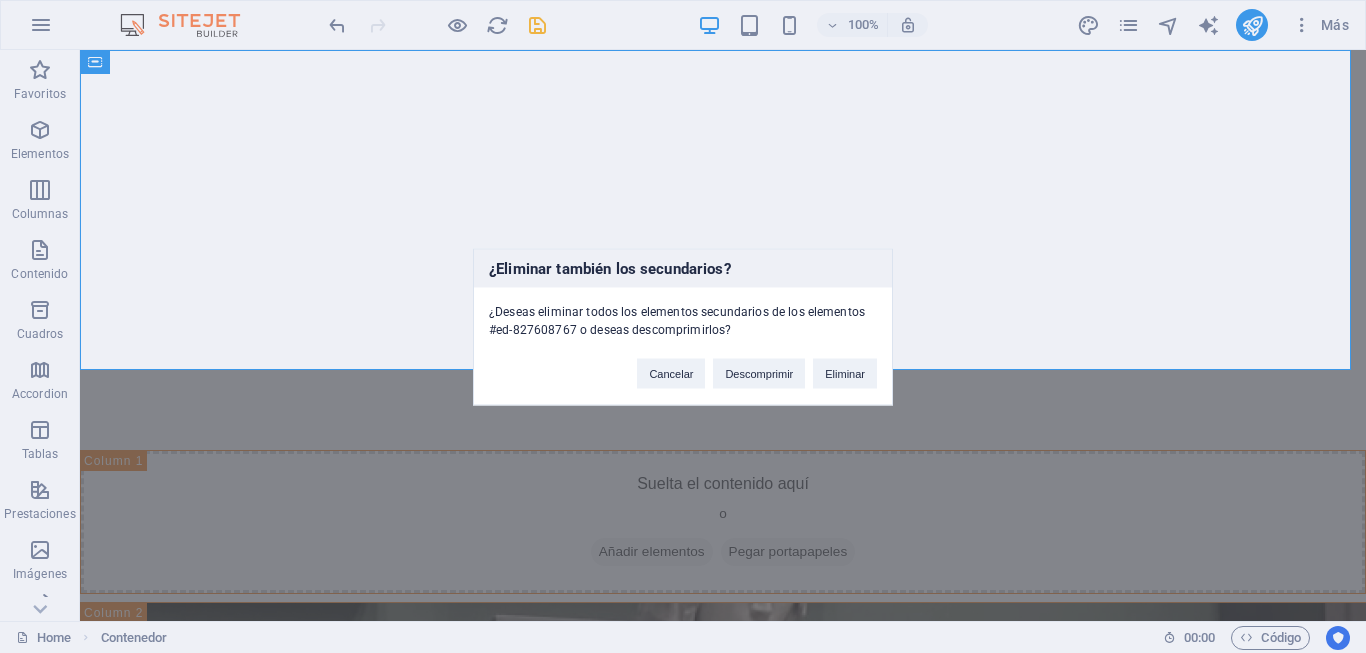 click on "Cancelar Descomprimir Eliminar" at bounding box center (757, 363) 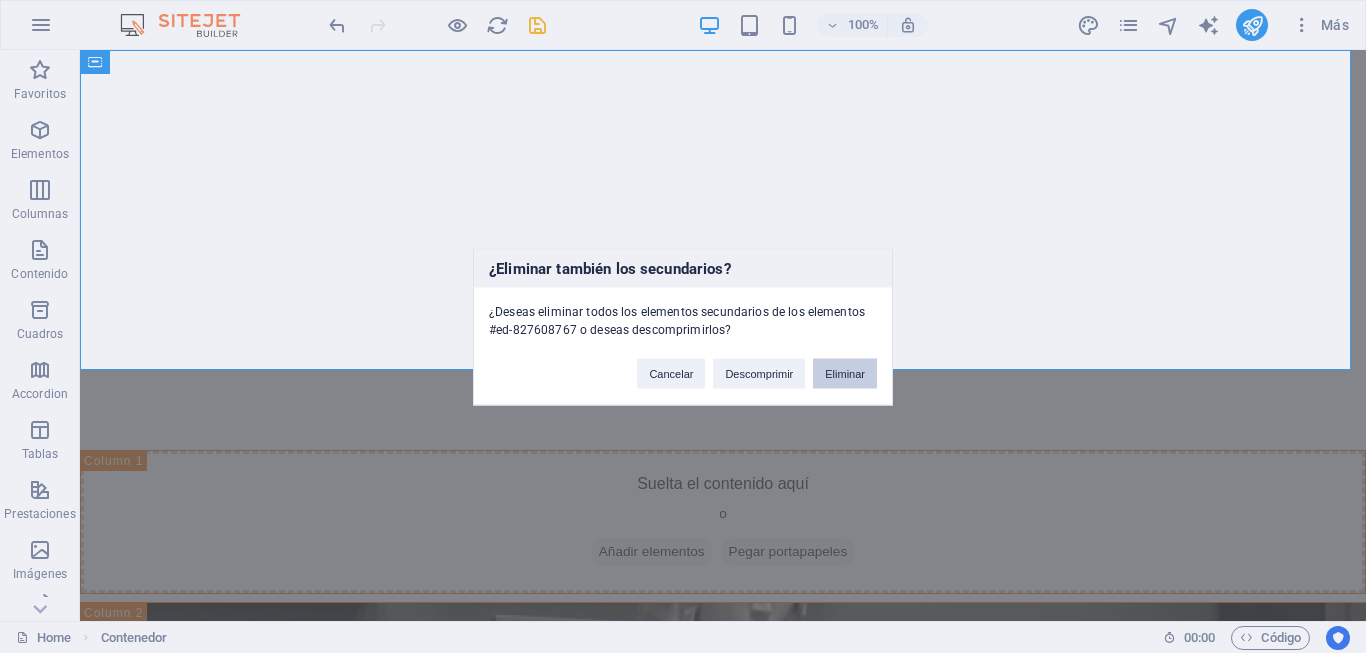 click on "Eliminar" at bounding box center [845, 373] 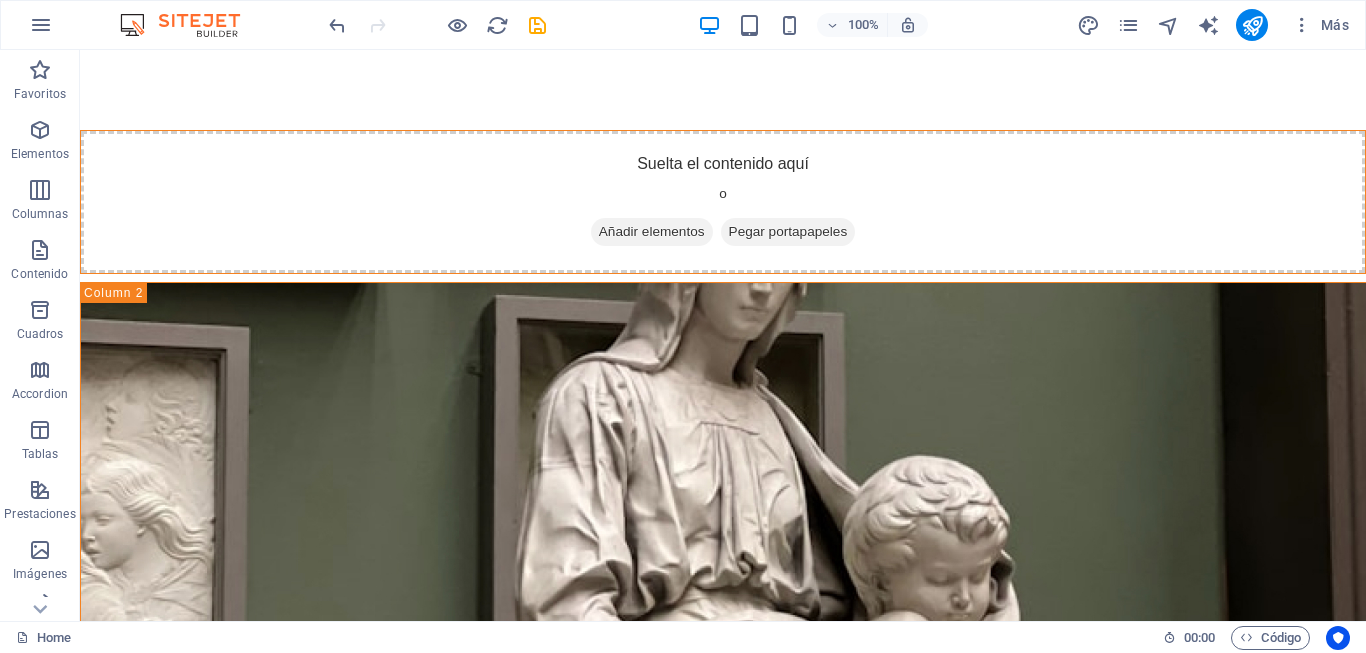 drag, startPoint x: 177, startPoint y: 99, endPoint x: 610, endPoint y: 131, distance: 434.18085 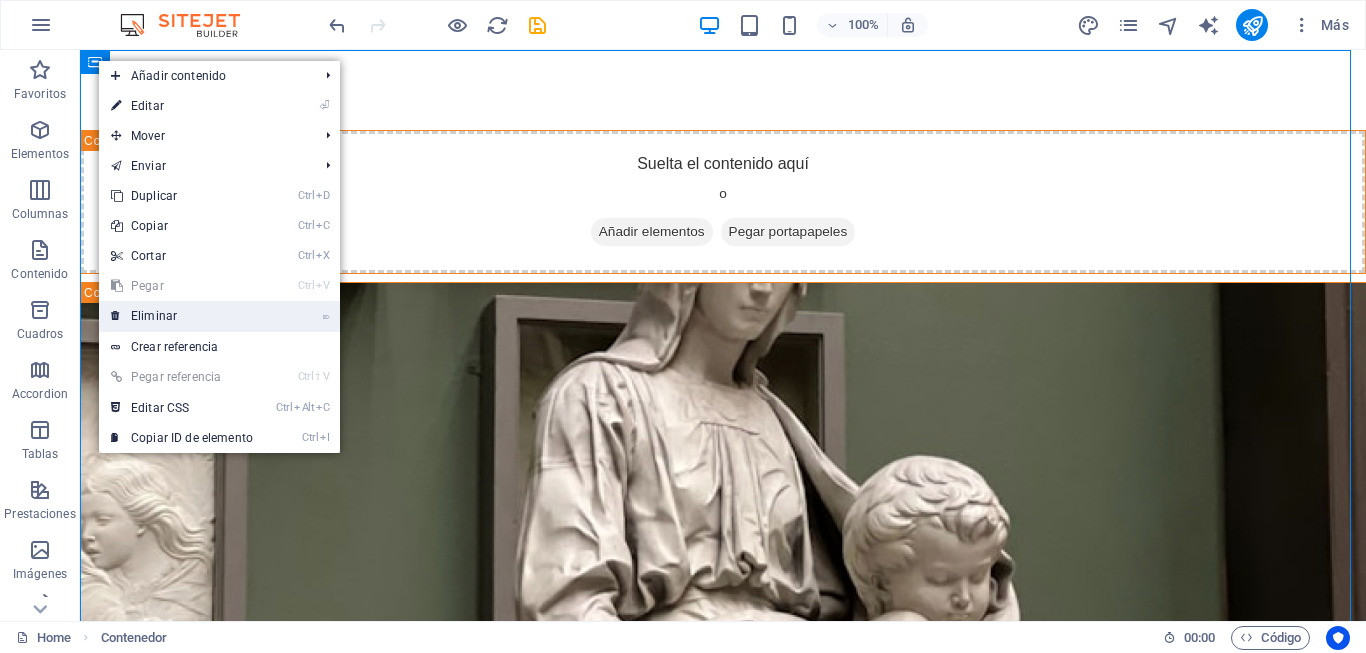 click on "⌦  Eliminar" at bounding box center (182, 316) 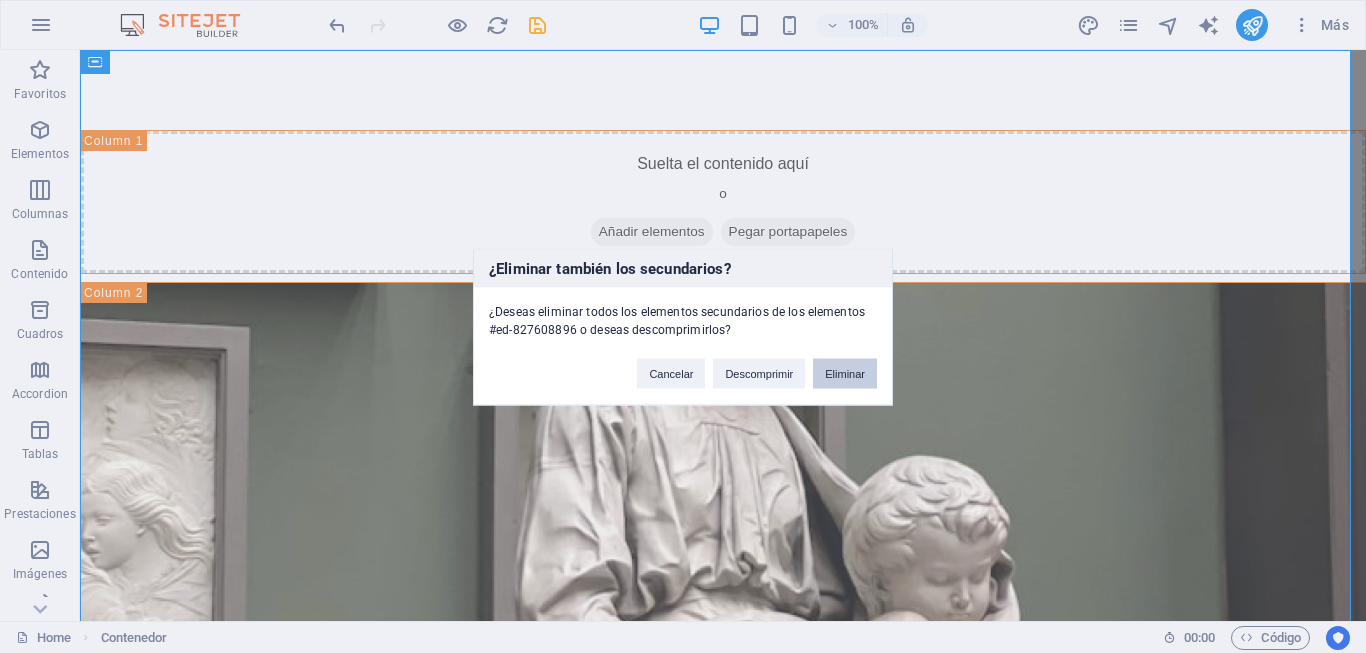 click on "Eliminar" at bounding box center [845, 373] 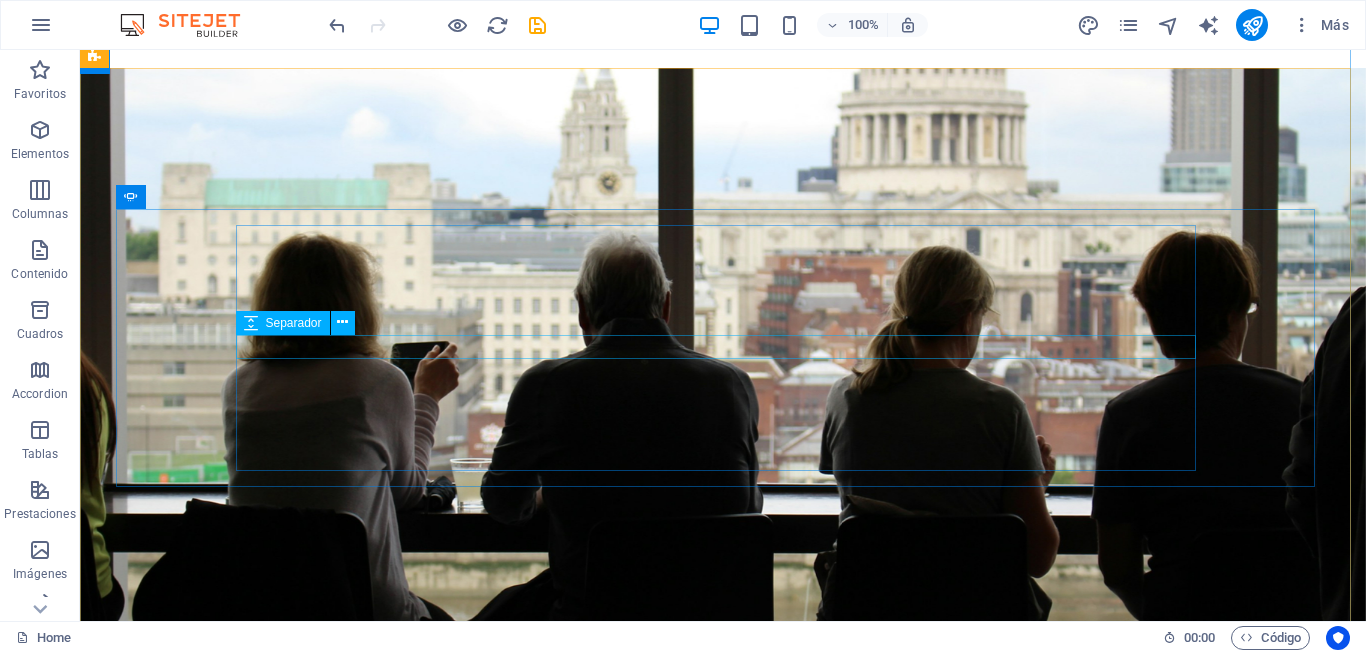 scroll, scrollTop: 0, scrollLeft: 0, axis: both 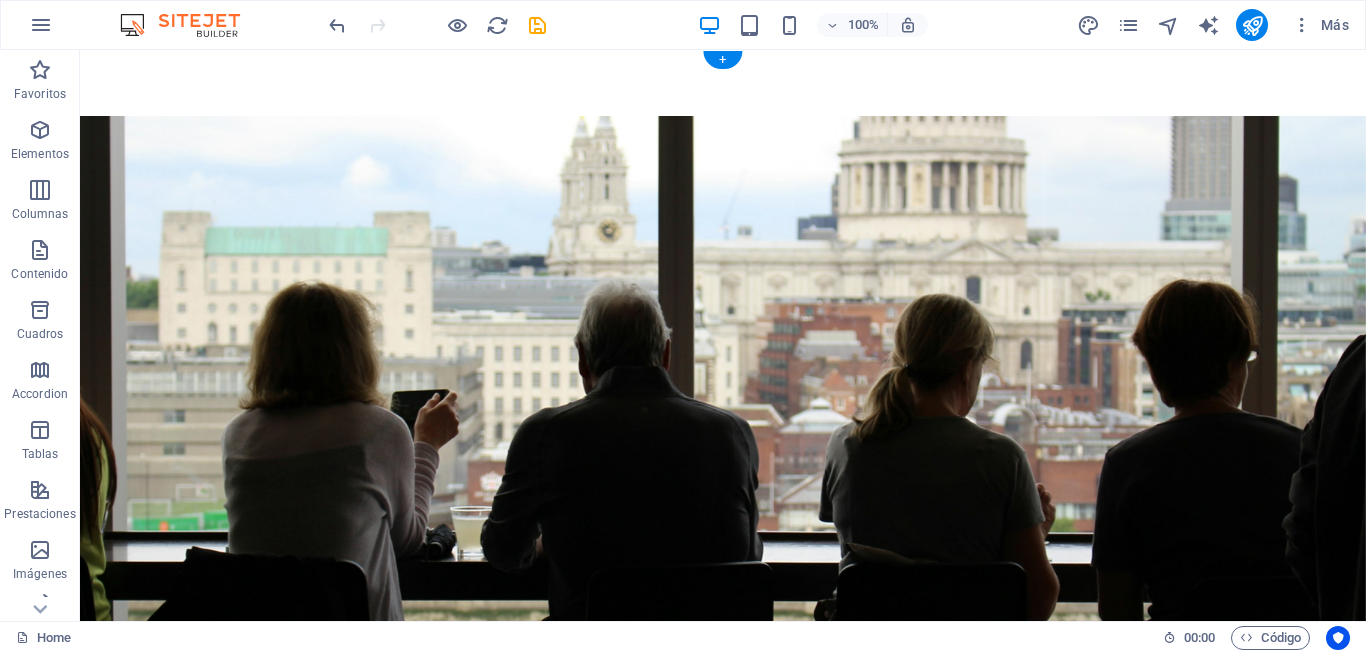click at bounding box center (723, 396) 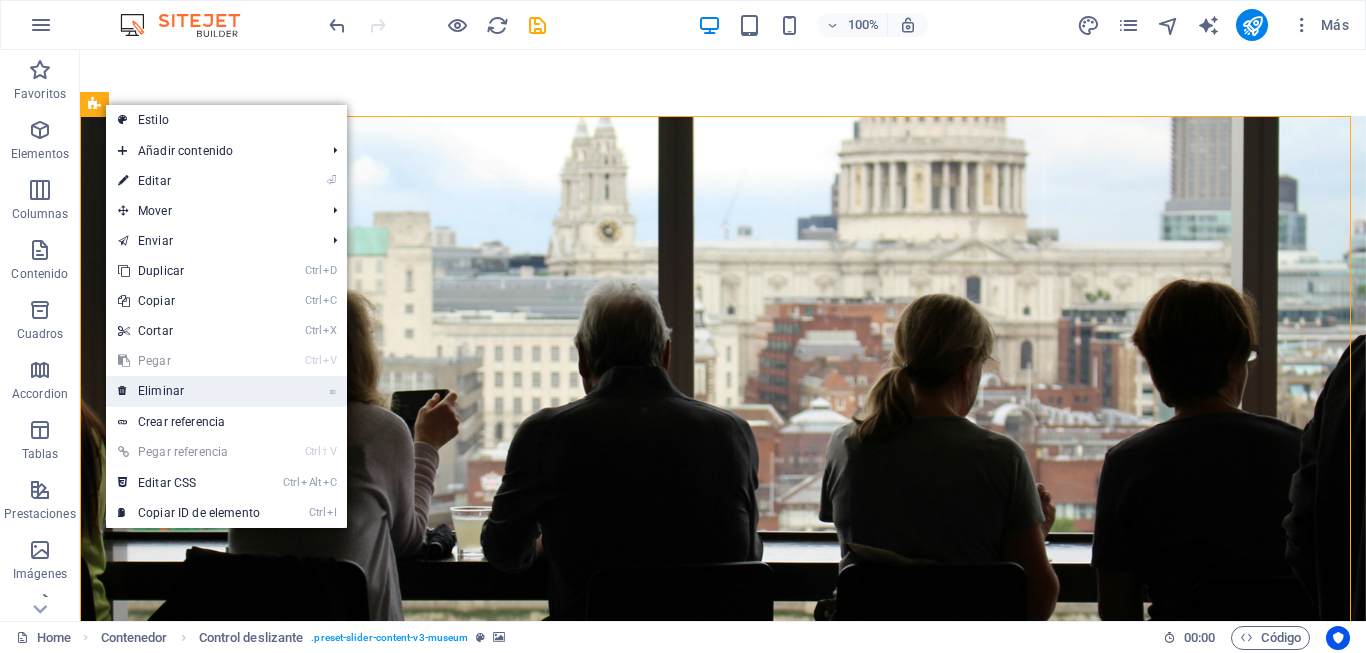 click on "⌦  Eliminar" at bounding box center [189, 391] 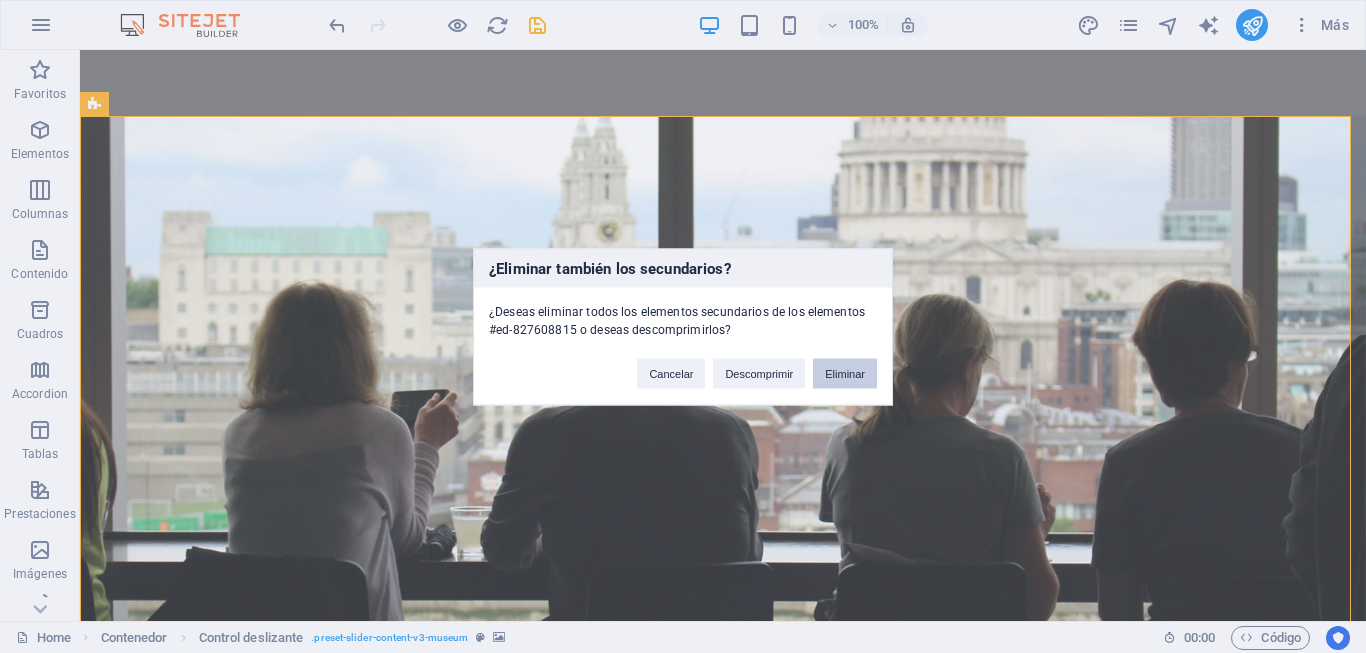 click on "Eliminar" at bounding box center [845, 373] 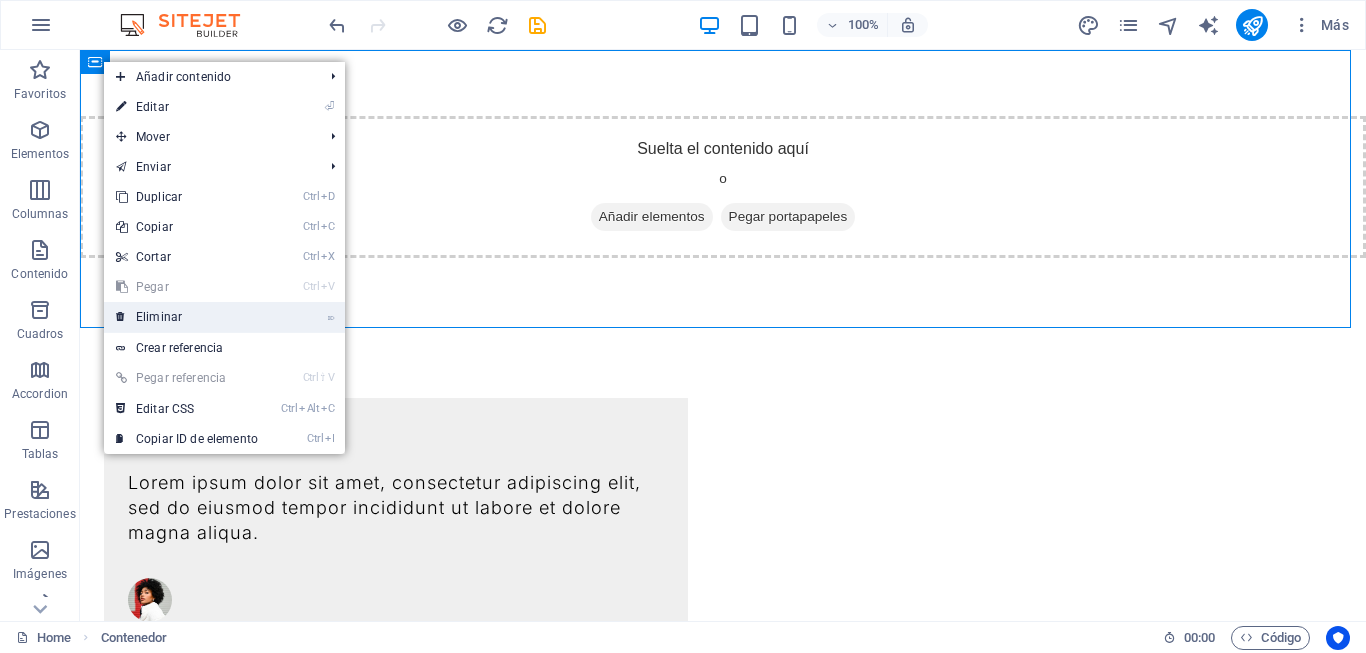 click on "⌦  Eliminar" at bounding box center [187, 317] 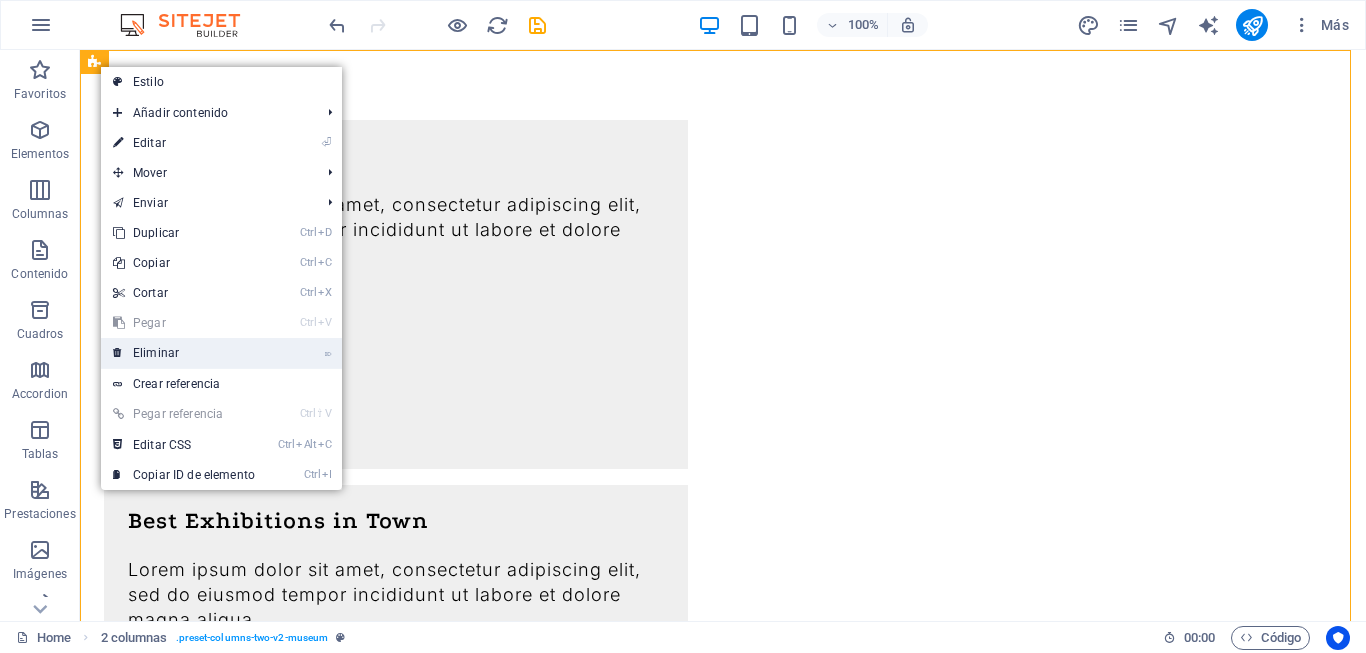 click on "⌦  Eliminar" at bounding box center [184, 353] 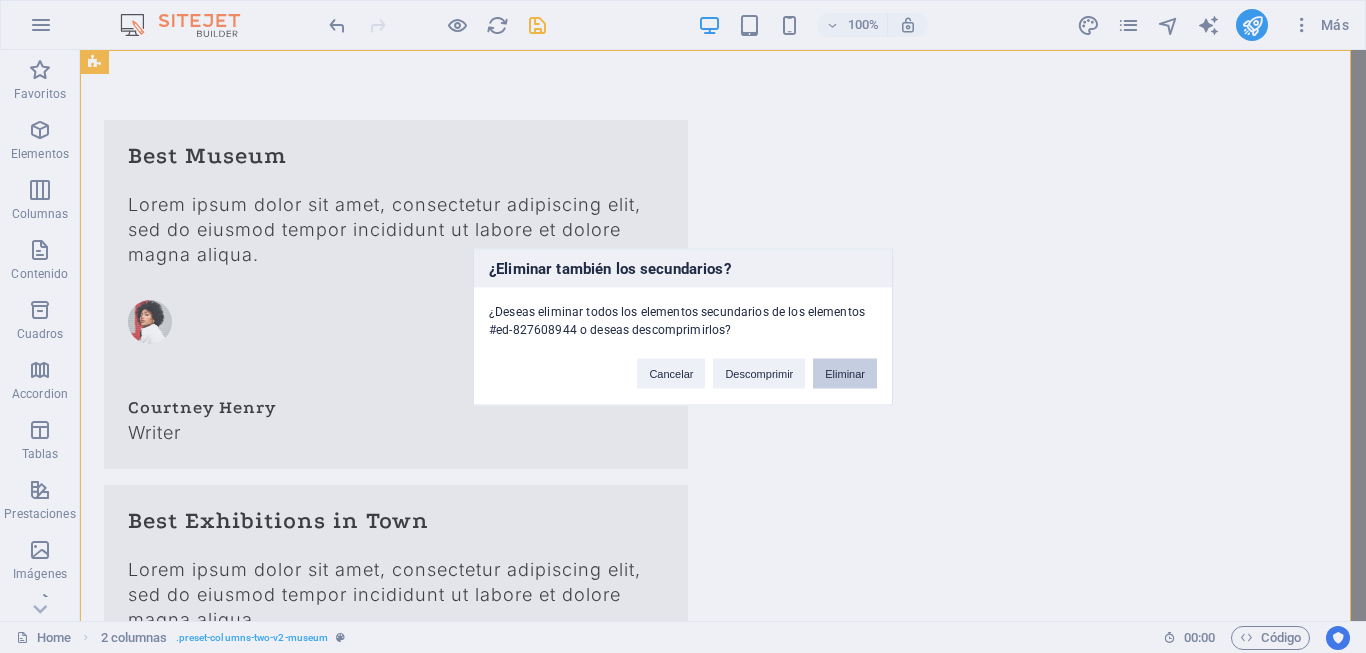 drag, startPoint x: 843, startPoint y: 371, endPoint x: 654, endPoint y: 316, distance: 196.84004 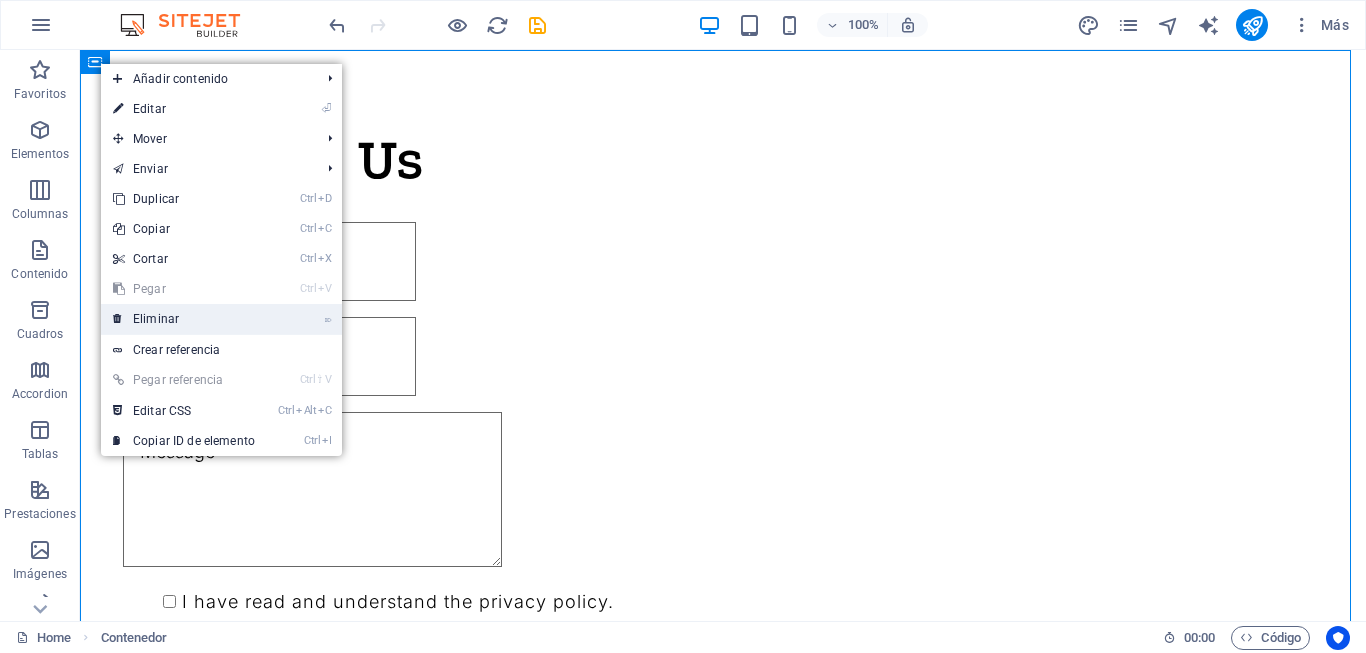 click on "⌦  Eliminar" at bounding box center [184, 319] 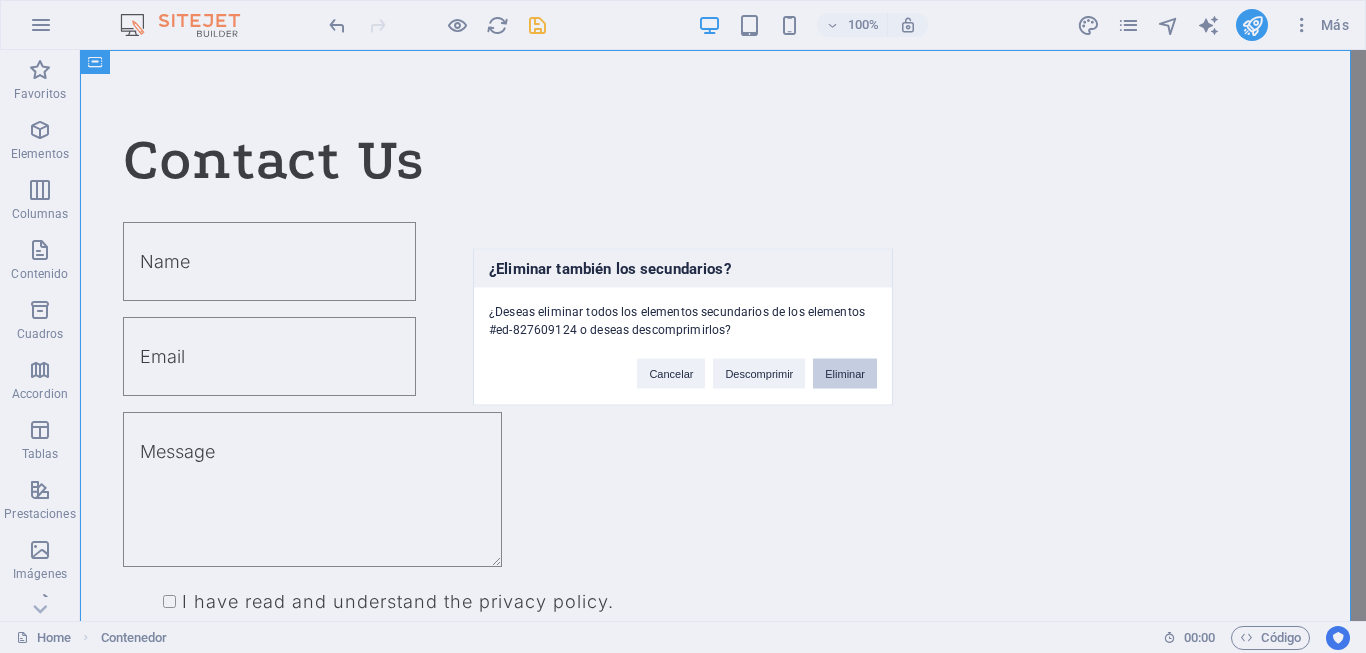 click on "Eliminar" at bounding box center [845, 373] 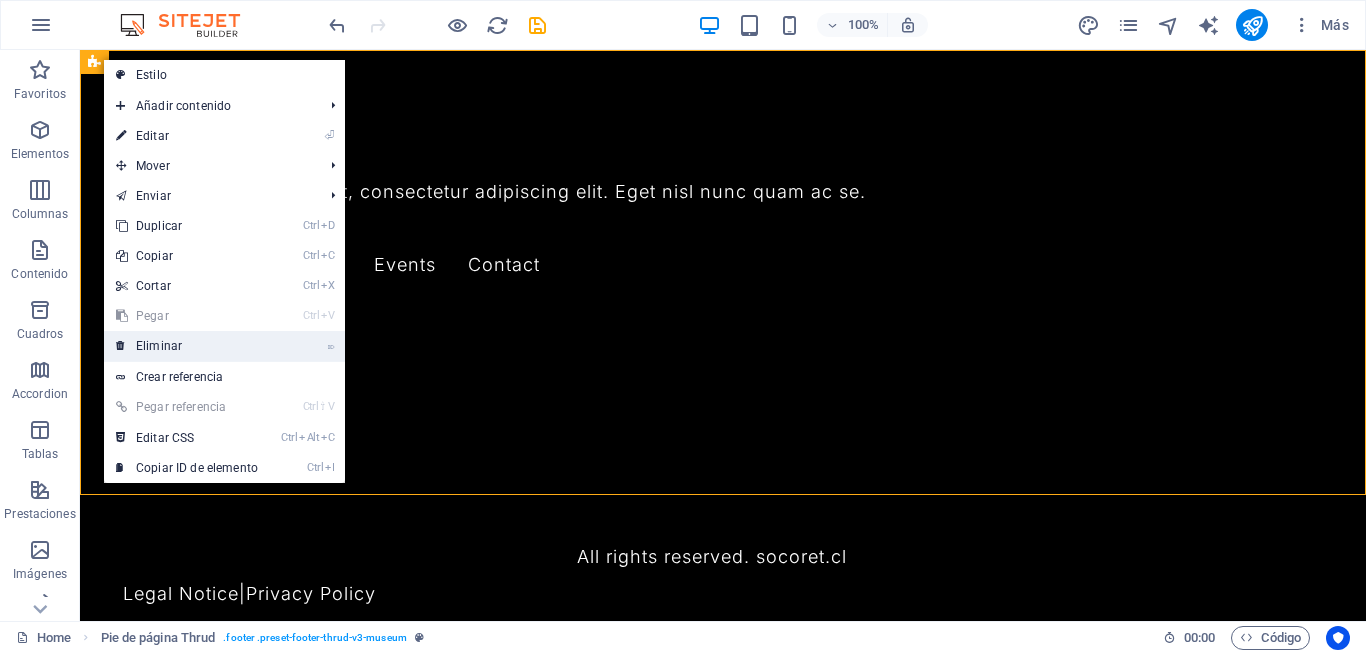 click on "⌦  Eliminar" at bounding box center (187, 346) 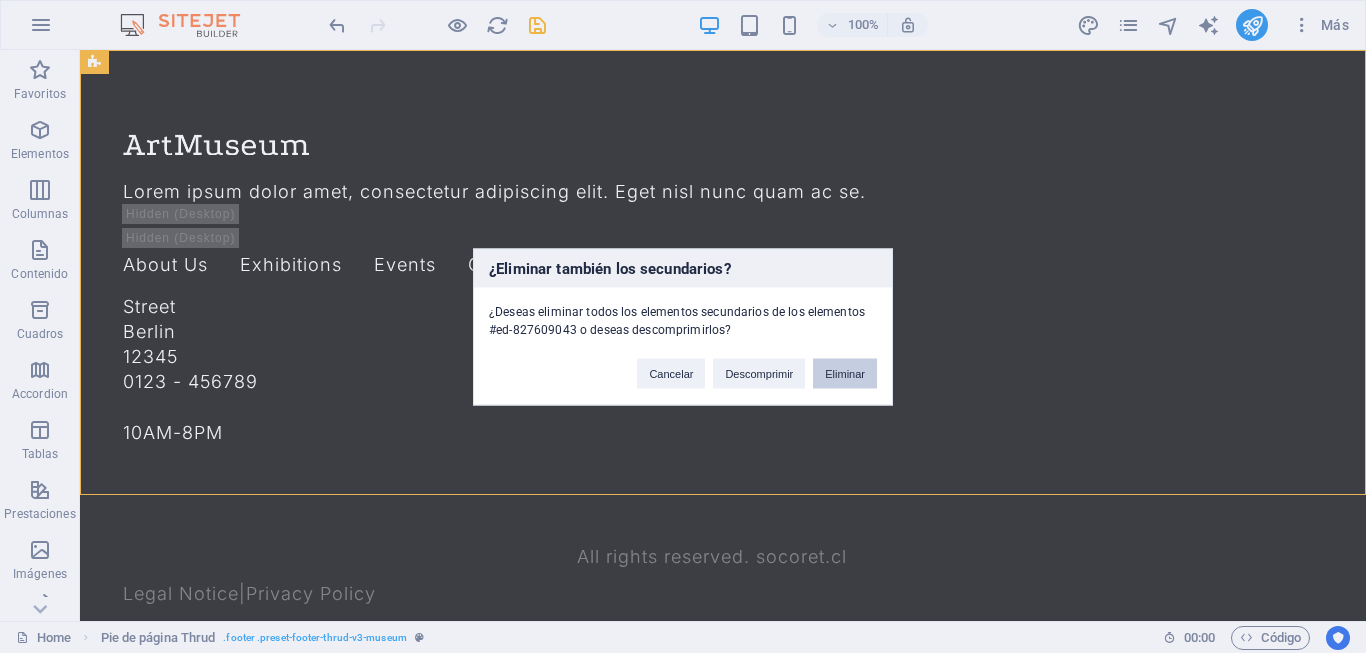 click on "Eliminar" at bounding box center (845, 373) 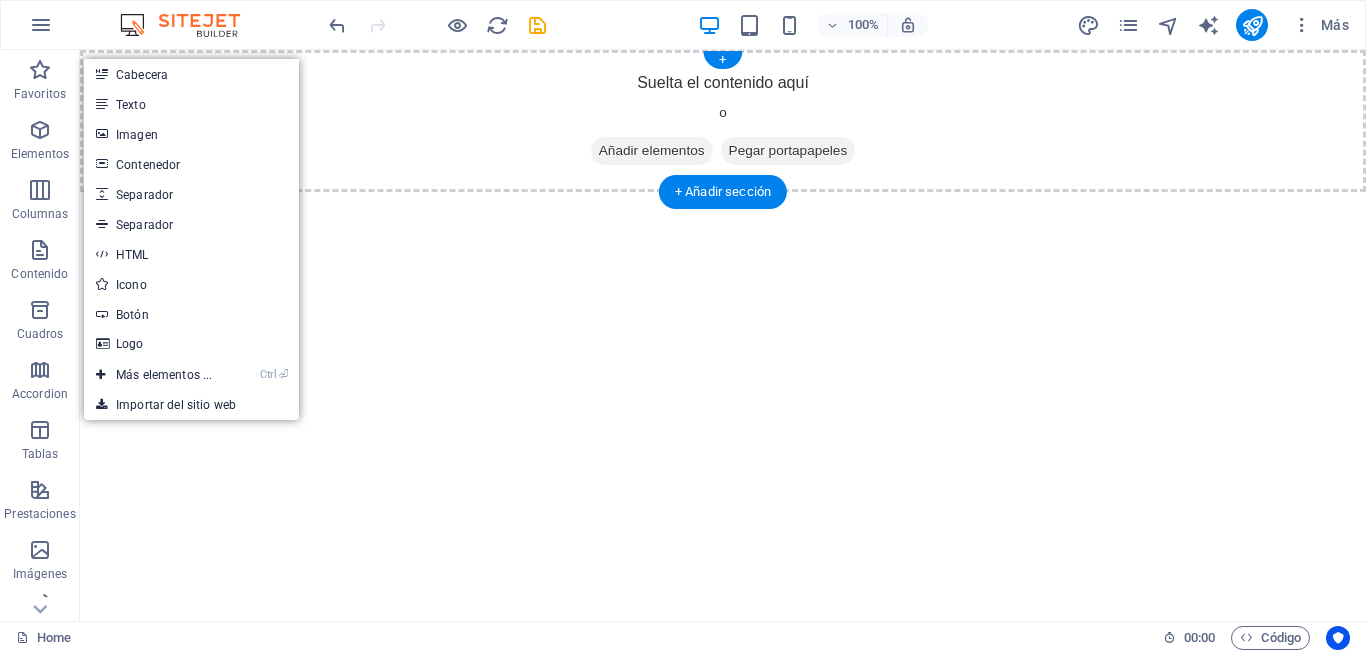 click on "Suelta el contenido aquí o  Añadir elementos  Pegar portapapeles" at bounding box center (723, 121) 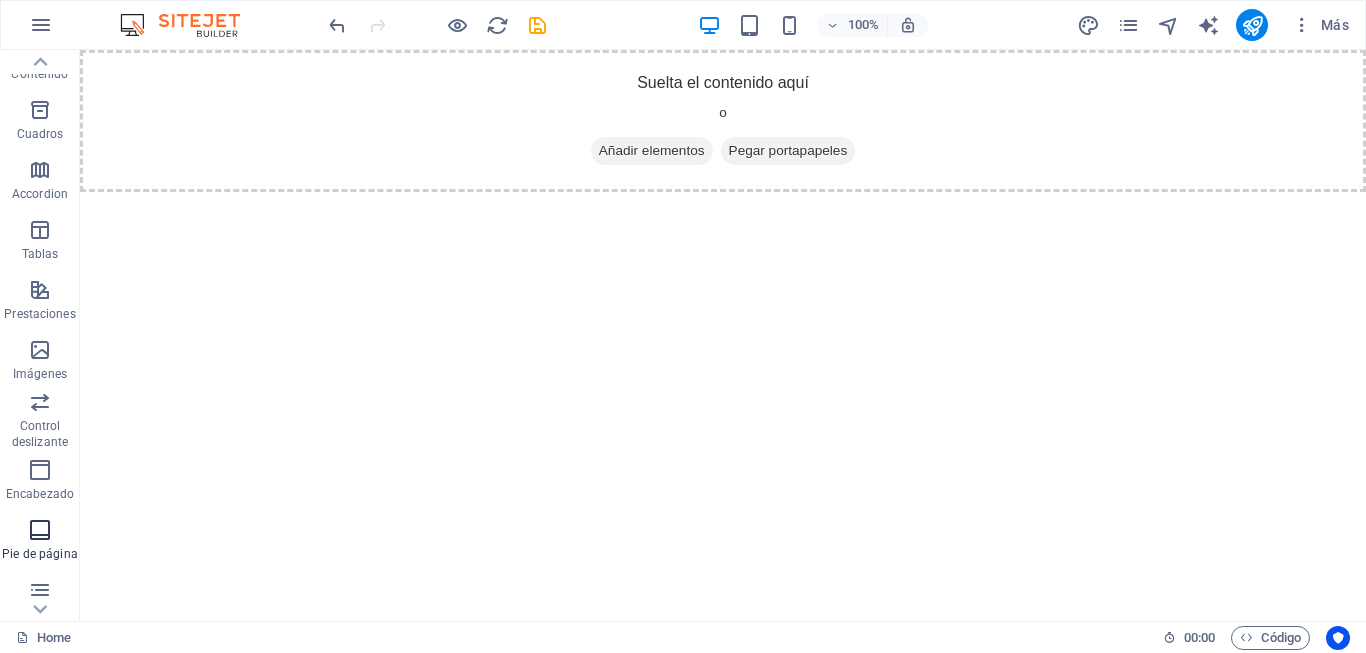 scroll, scrollTop: 329, scrollLeft: 0, axis: vertical 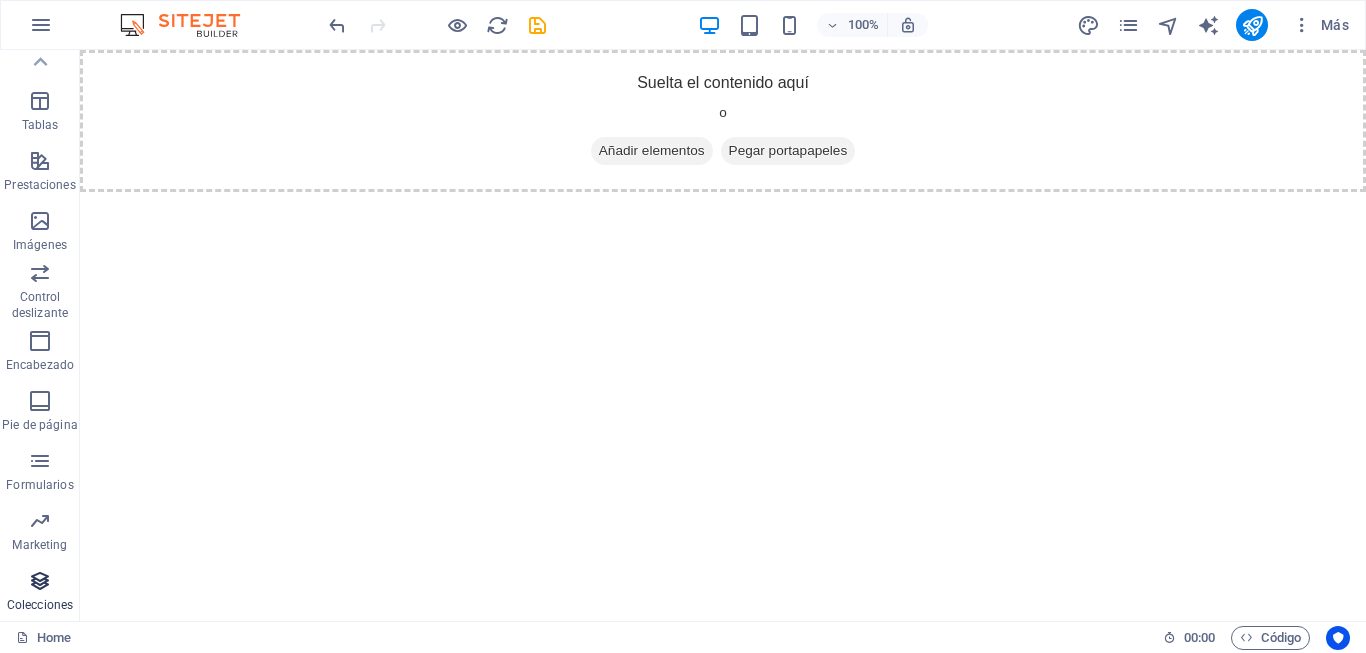 click on "Colecciones" at bounding box center (40, 605) 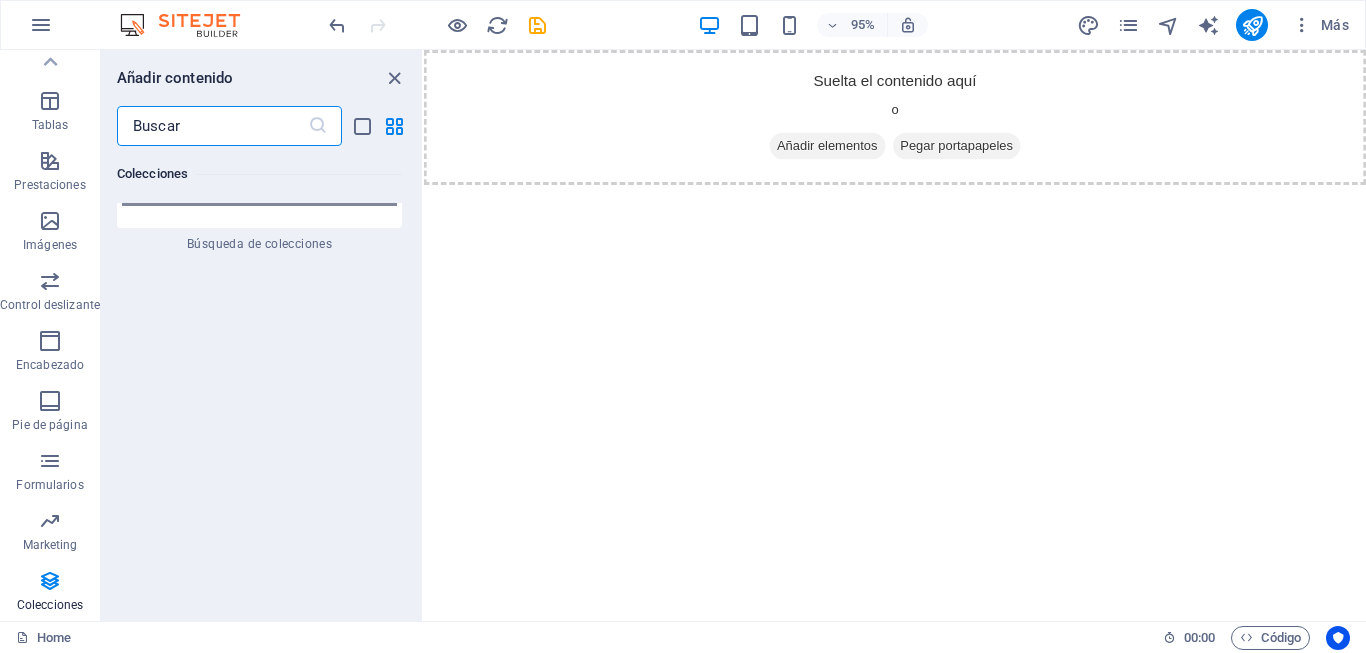 scroll, scrollTop: 39053, scrollLeft: 0, axis: vertical 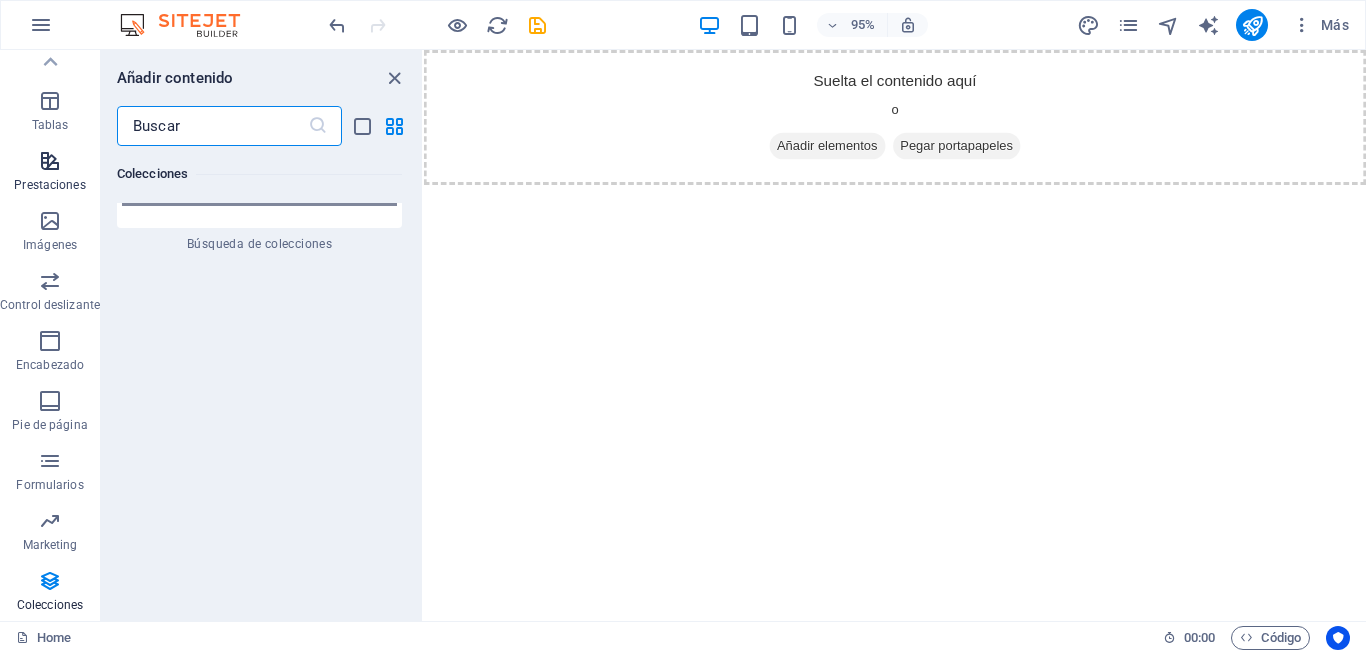 click at bounding box center (50, 161) 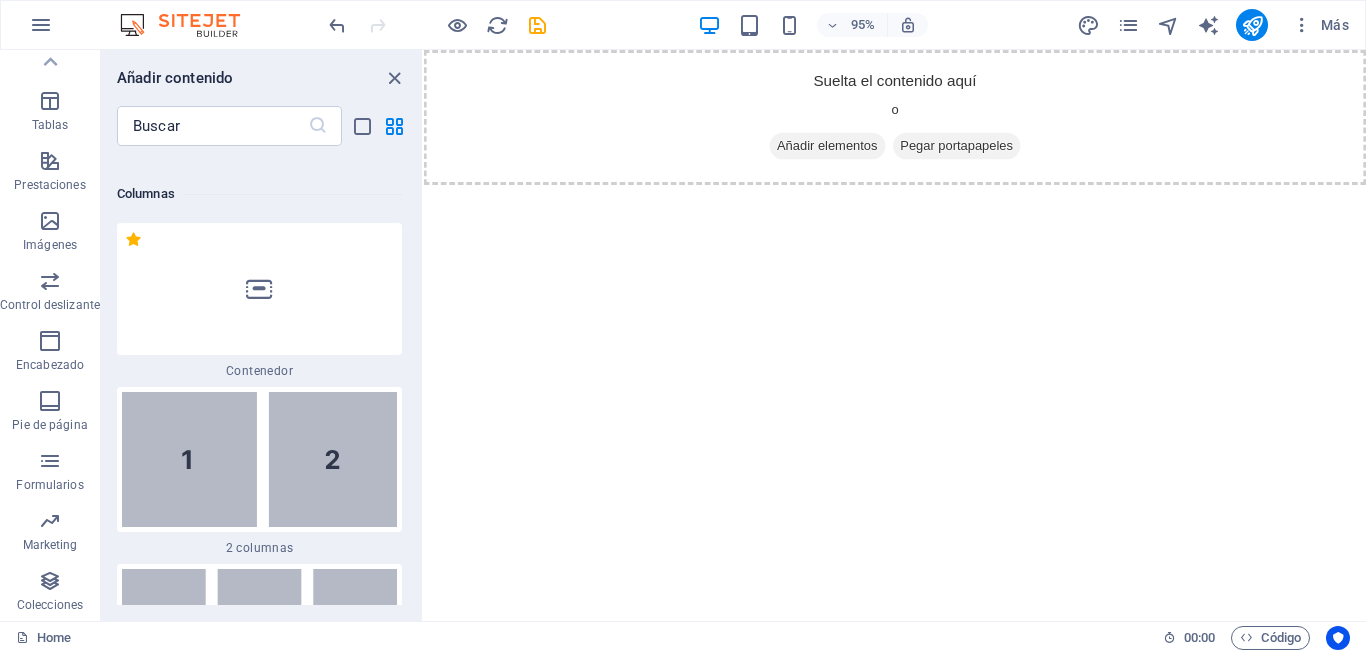 scroll, scrollTop: 1200, scrollLeft: 0, axis: vertical 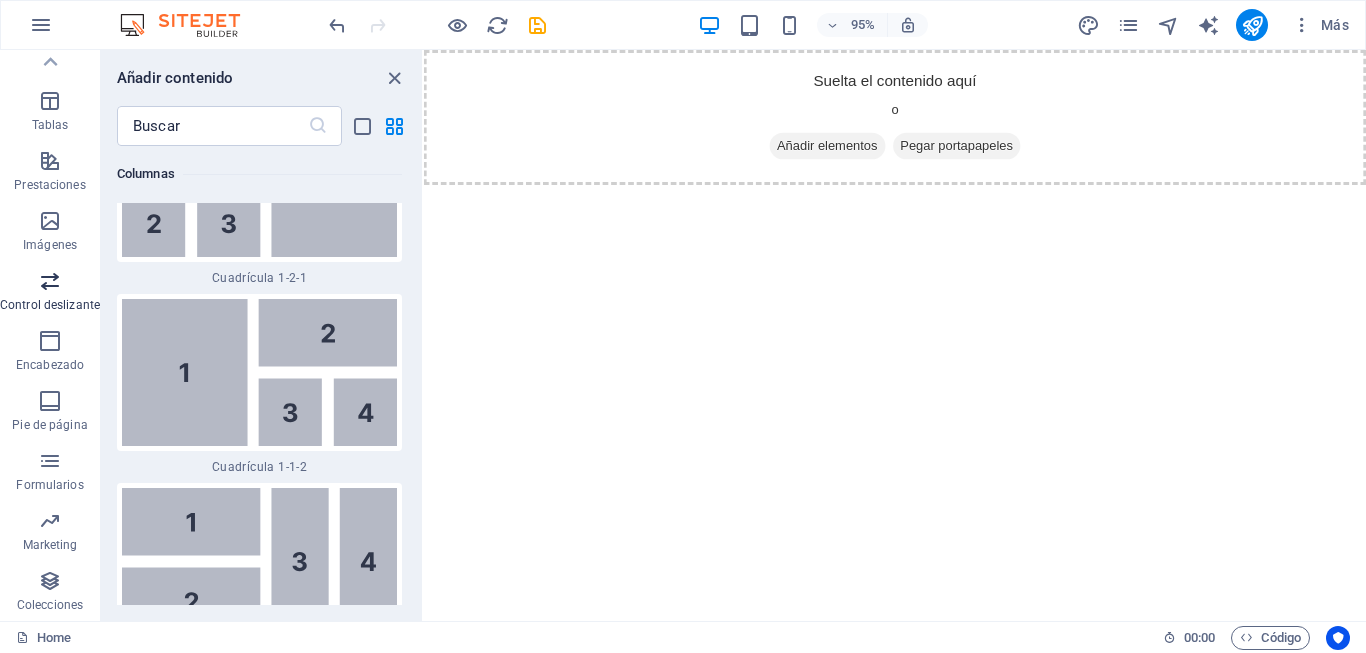 click on "Control deslizante" at bounding box center (50, 293) 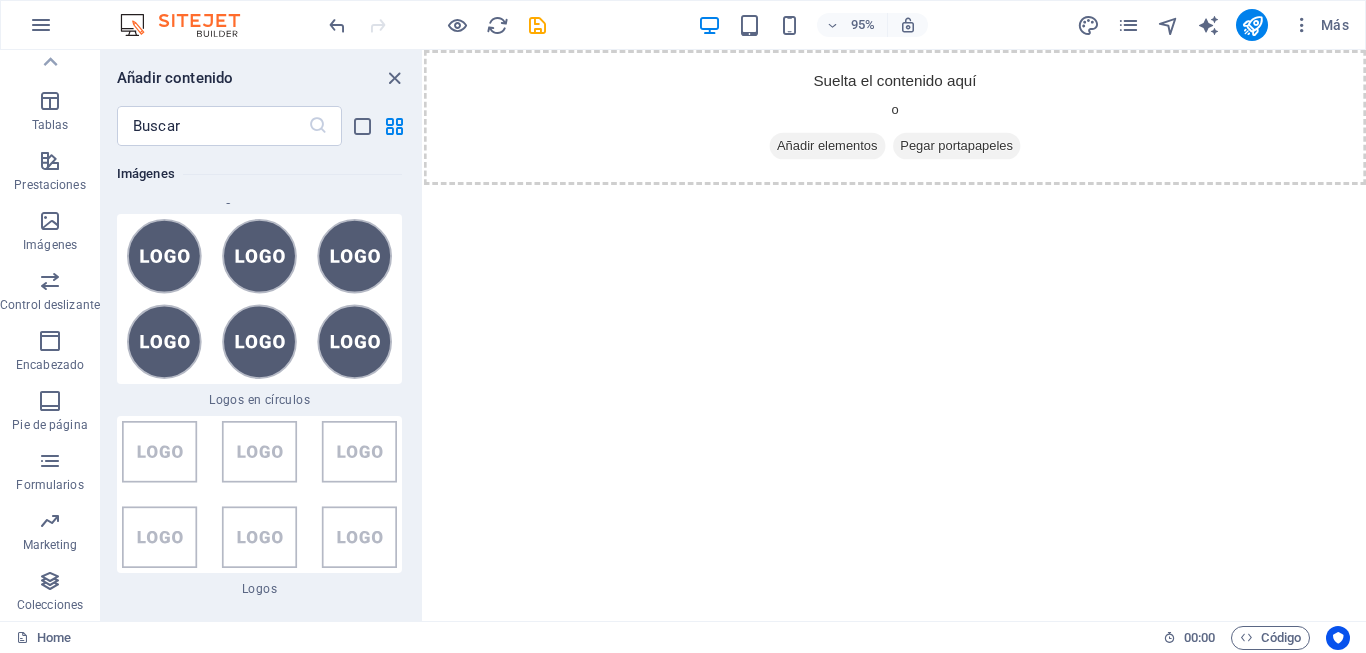 scroll, scrollTop: 22772, scrollLeft: 0, axis: vertical 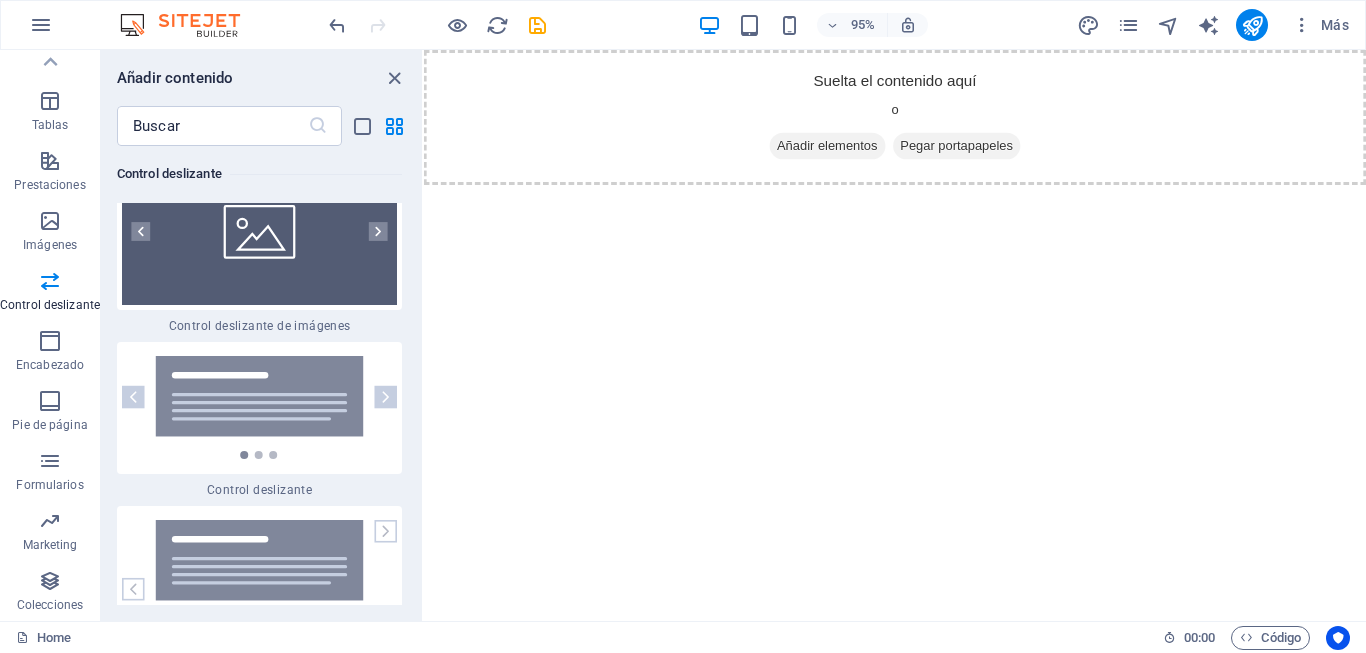 click at bounding box center (259, 231) 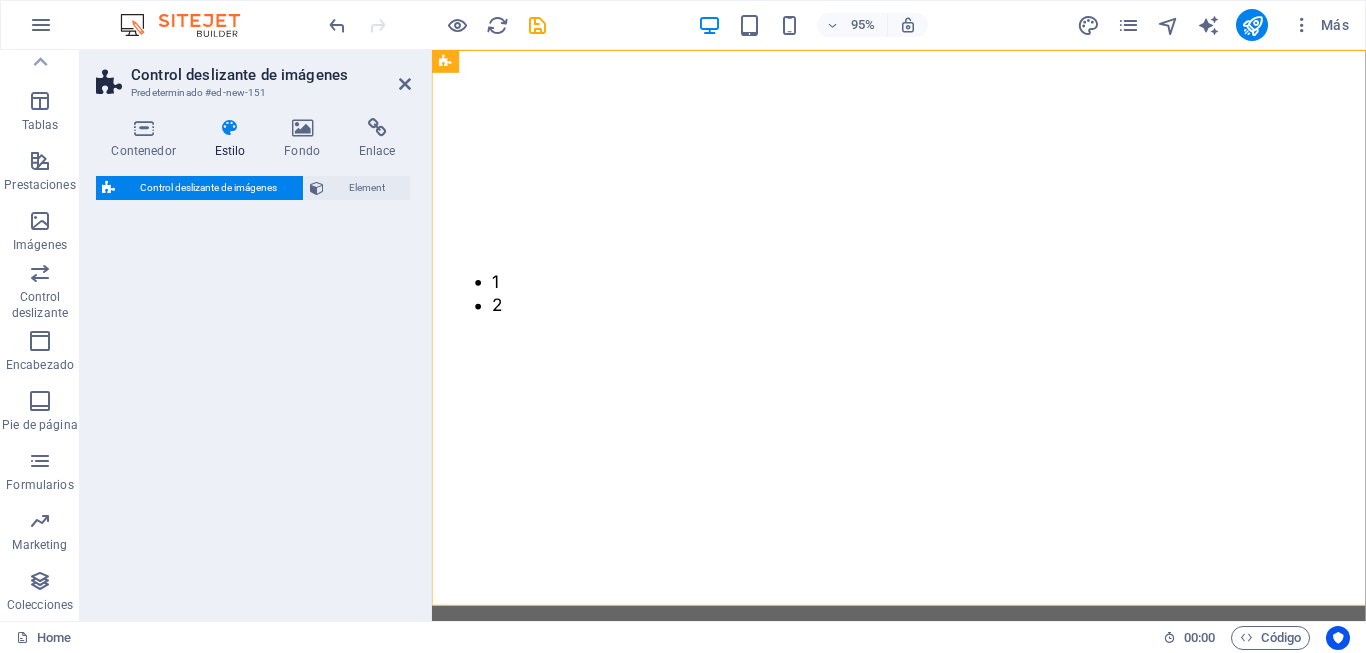 select on "rem" 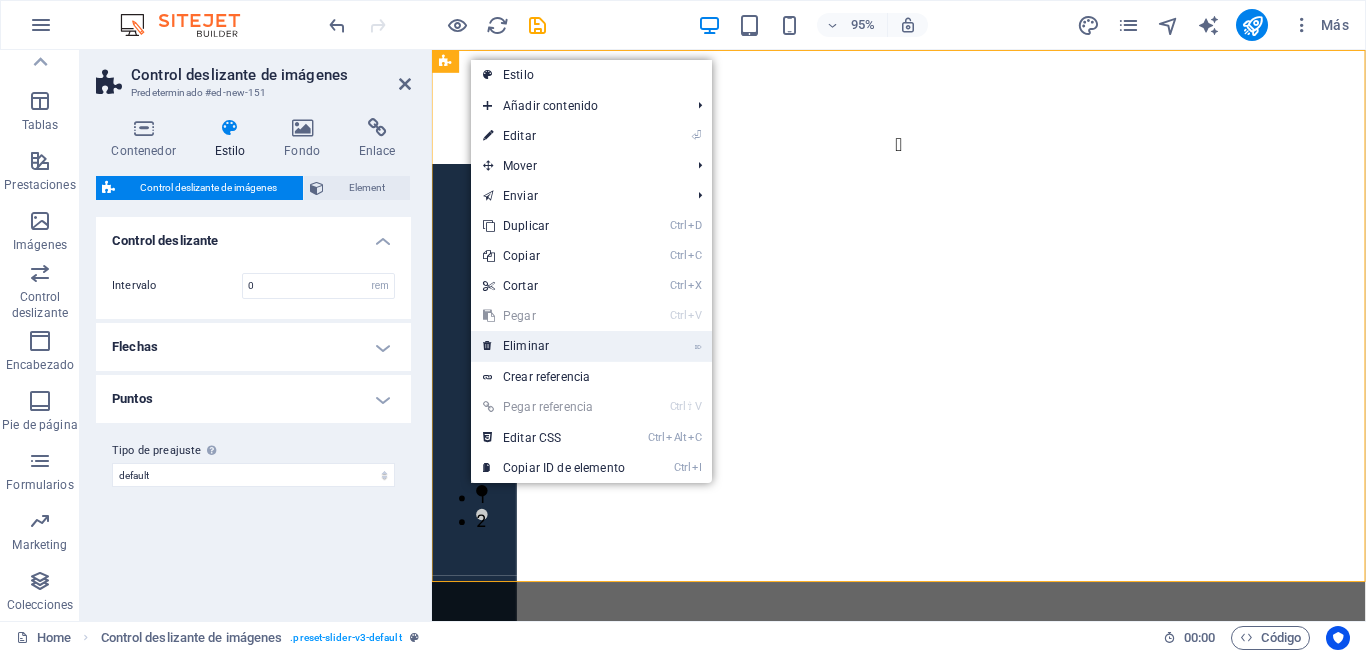 click on "⌦  Eliminar" at bounding box center (554, 346) 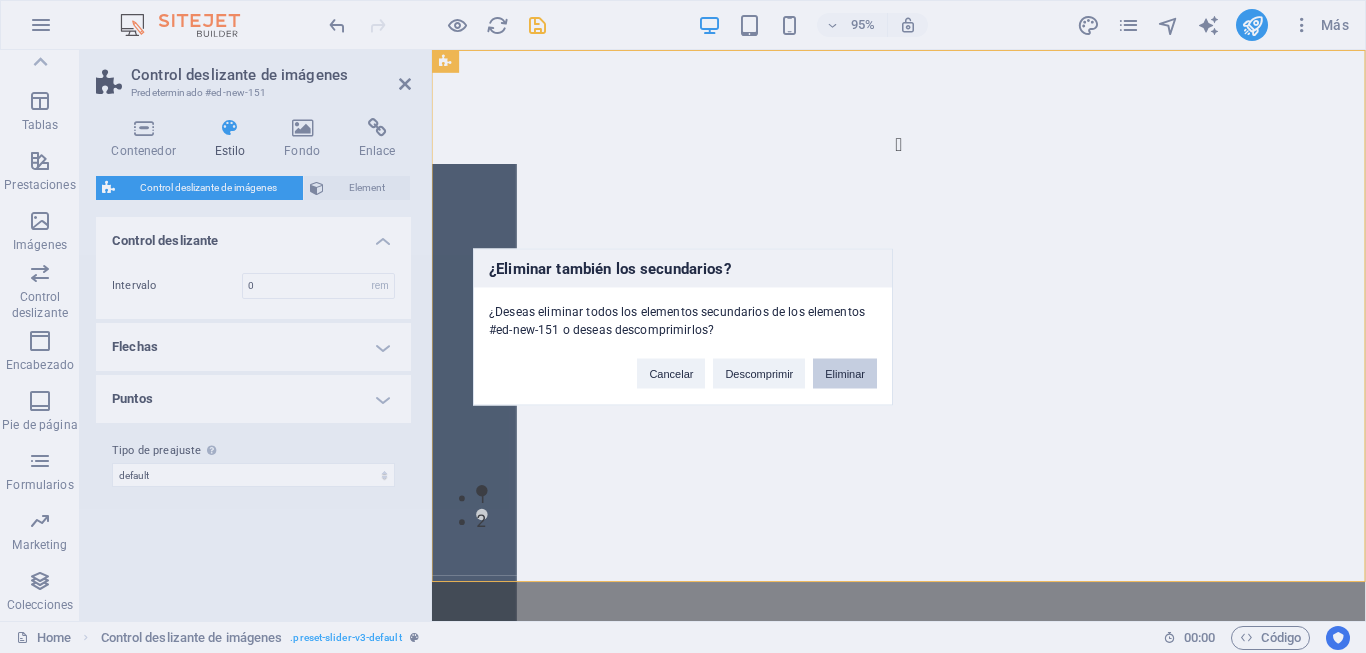 click on "Eliminar" at bounding box center (845, 373) 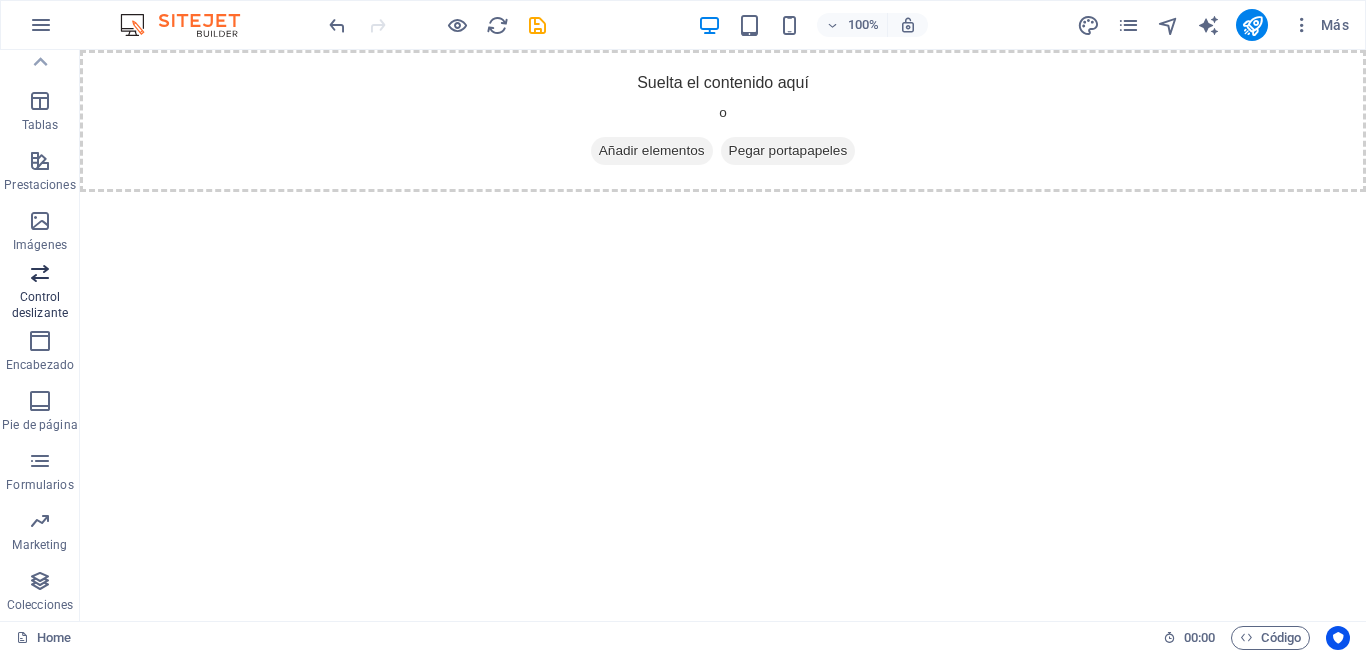 click on "Control deslizante" at bounding box center (40, 293) 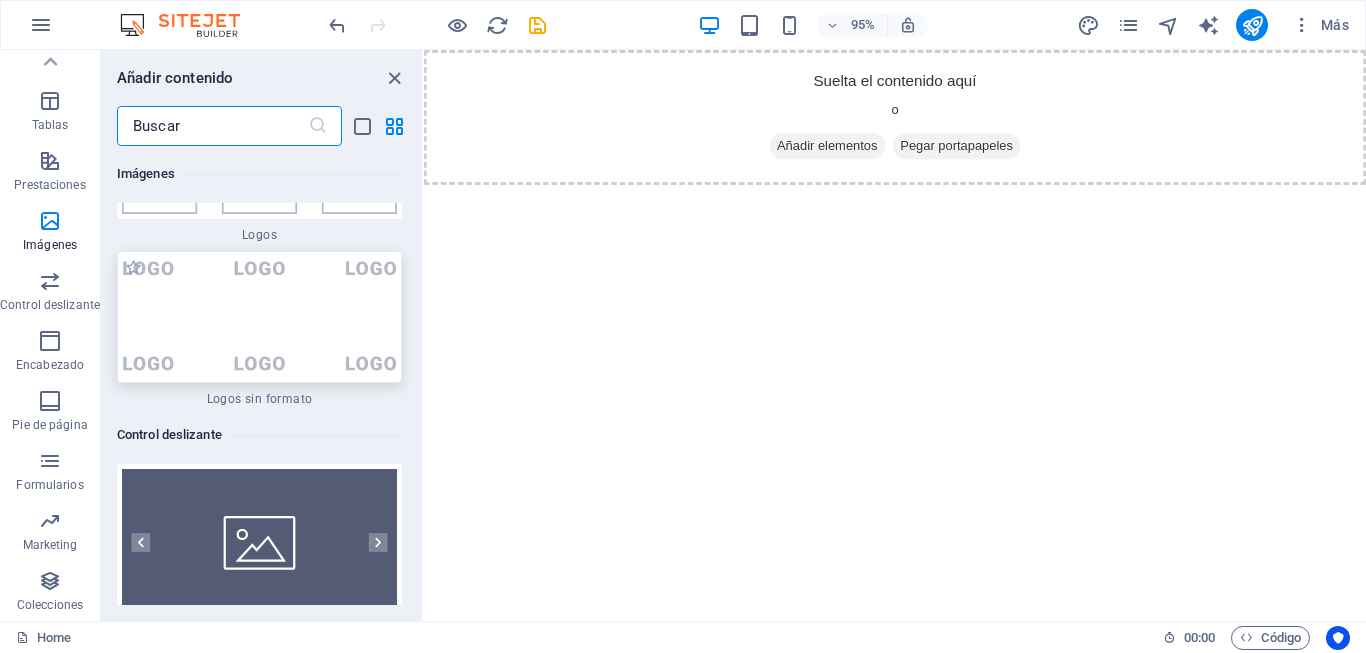 scroll, scrollTop: 22372, scrollLeft: 0, axis: vertical 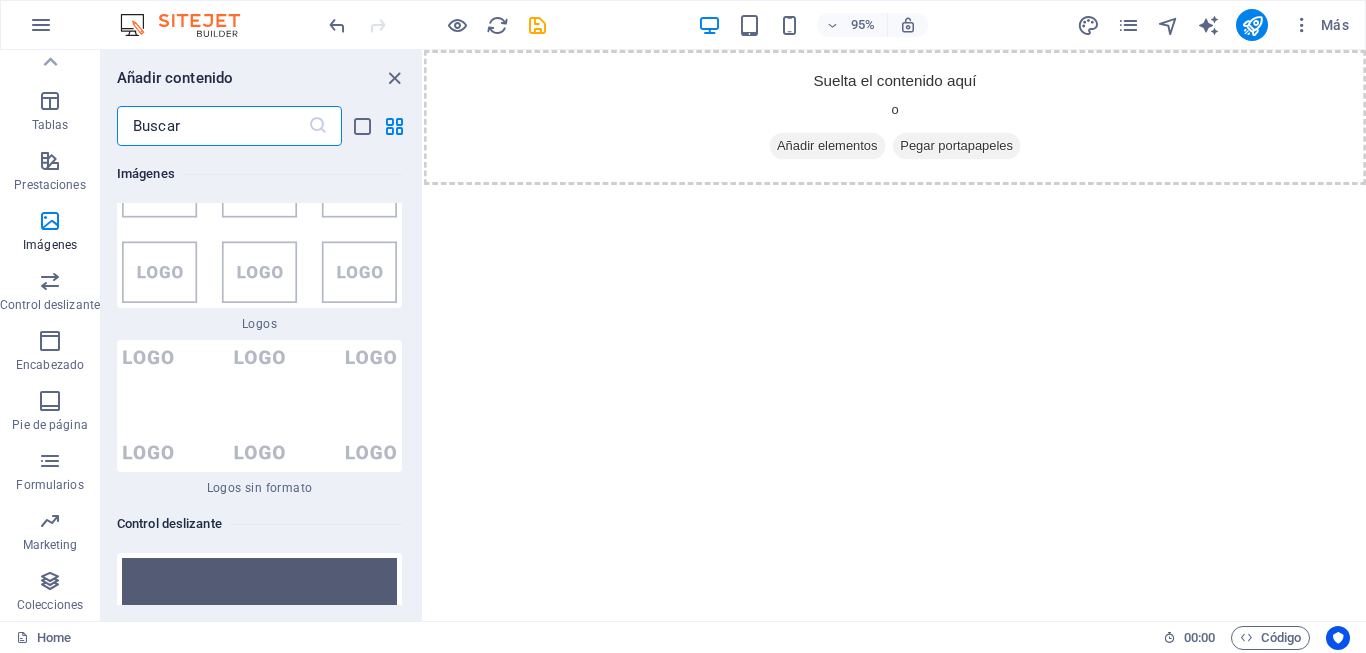 click on "Skip to main content
Suelta el contenido aquí o  Añadir elementos  Pegar portapapeles" at bounding box center [920, 121] 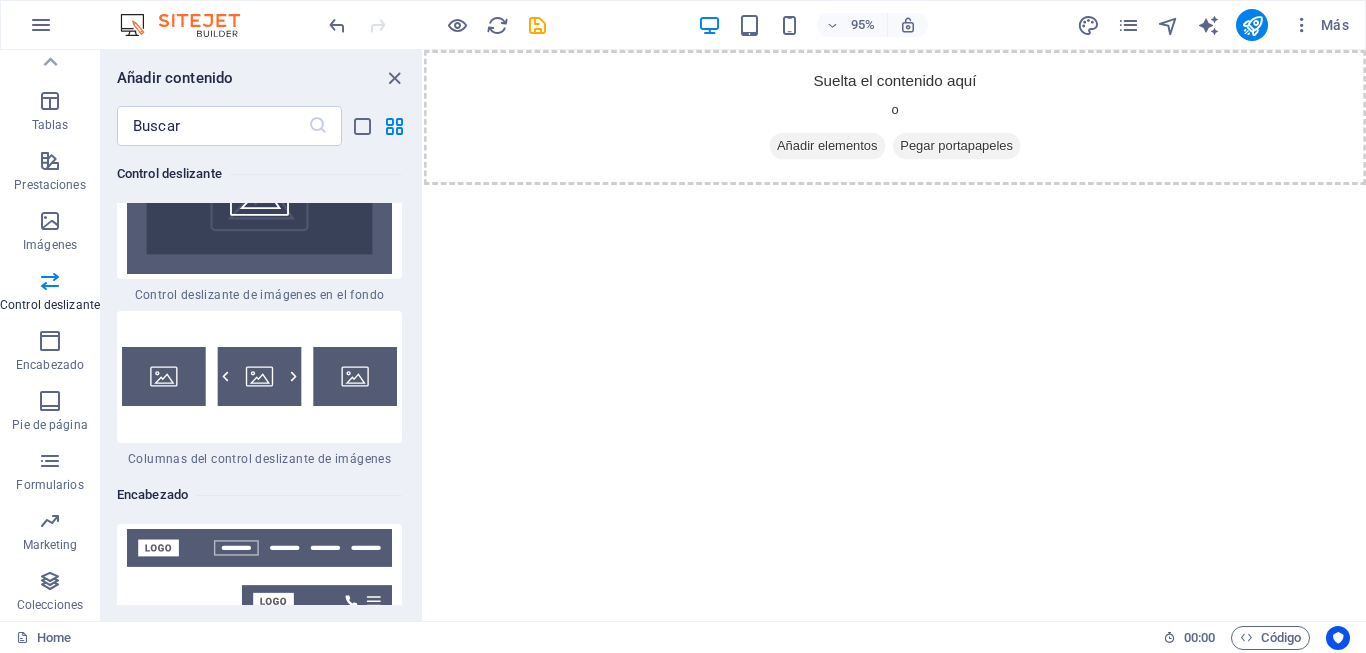 scroll, scrollTop: 23772, scrollLeft: 0, axis: vertical 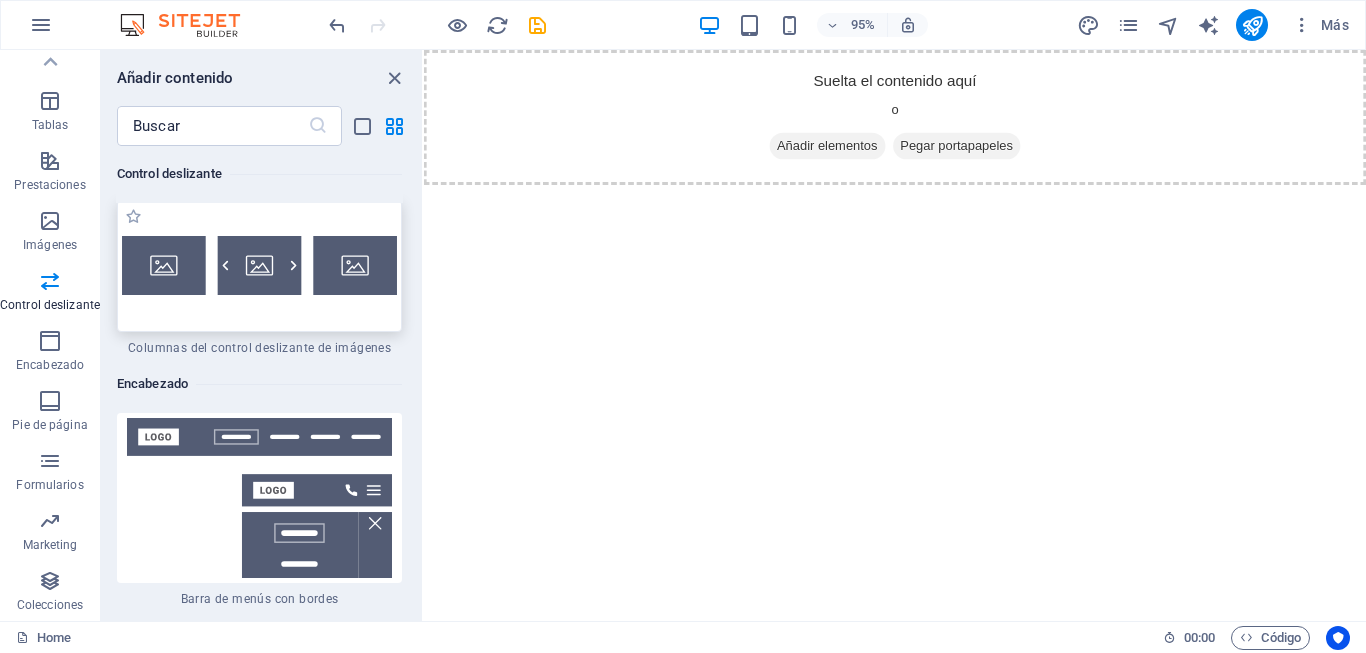 click at bounding box center [259, 266] 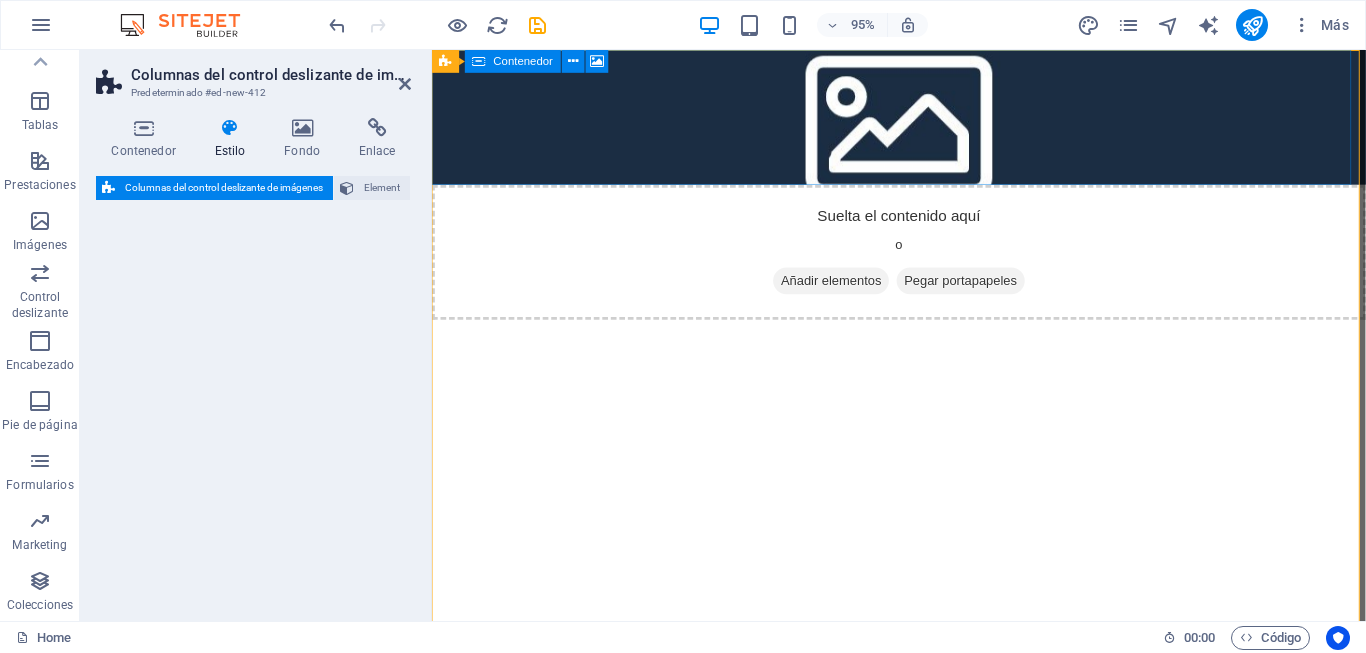select on "rem" 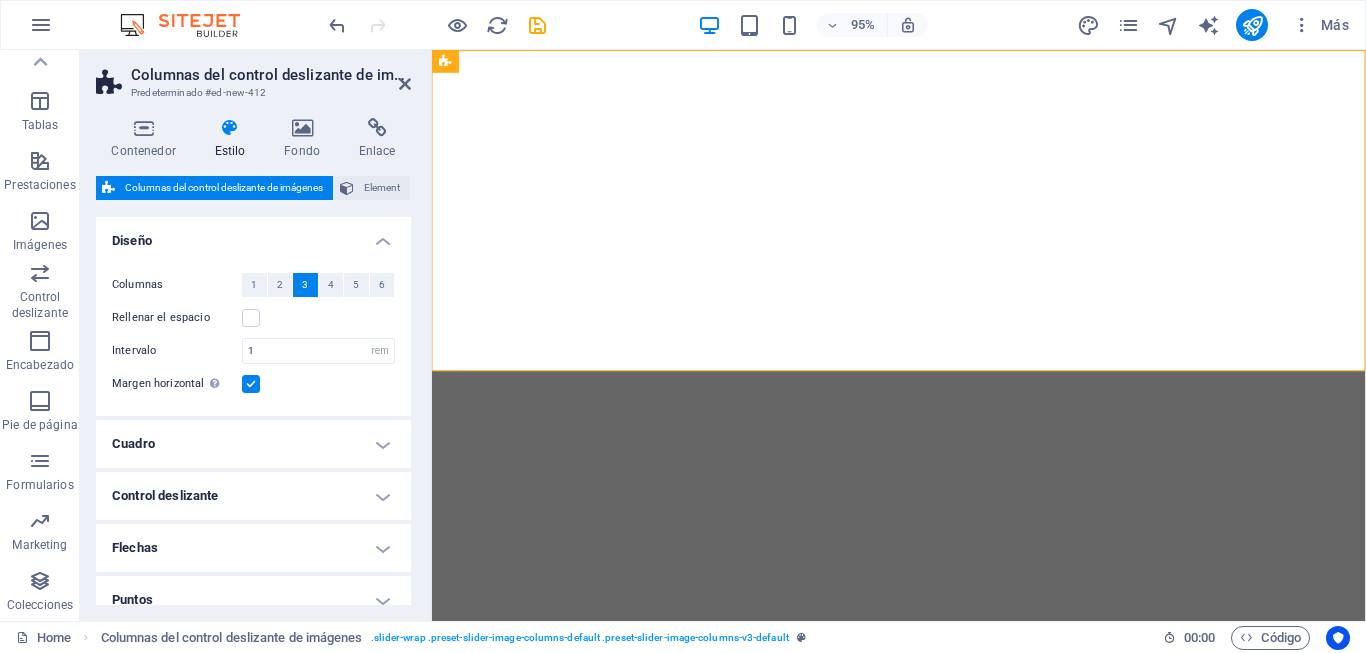 scroll, scrollTop: 0, scrollLeft: 0, axis: both 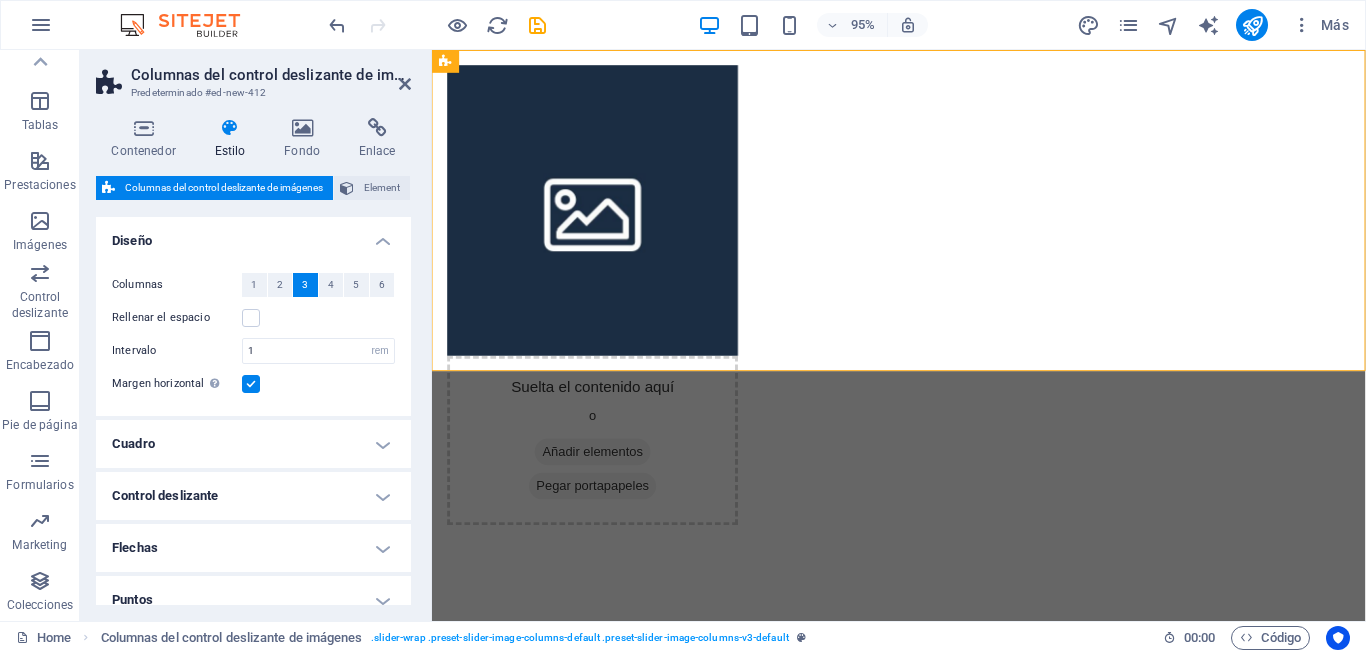 click on "Skip to main content
Suelta el contenido aquí o  Añadir elementos  Pegar portapapeles Suelta el contenido aquí o  Añadir elementos  Pegar portapapeles" at bounding box center [923, 1903] 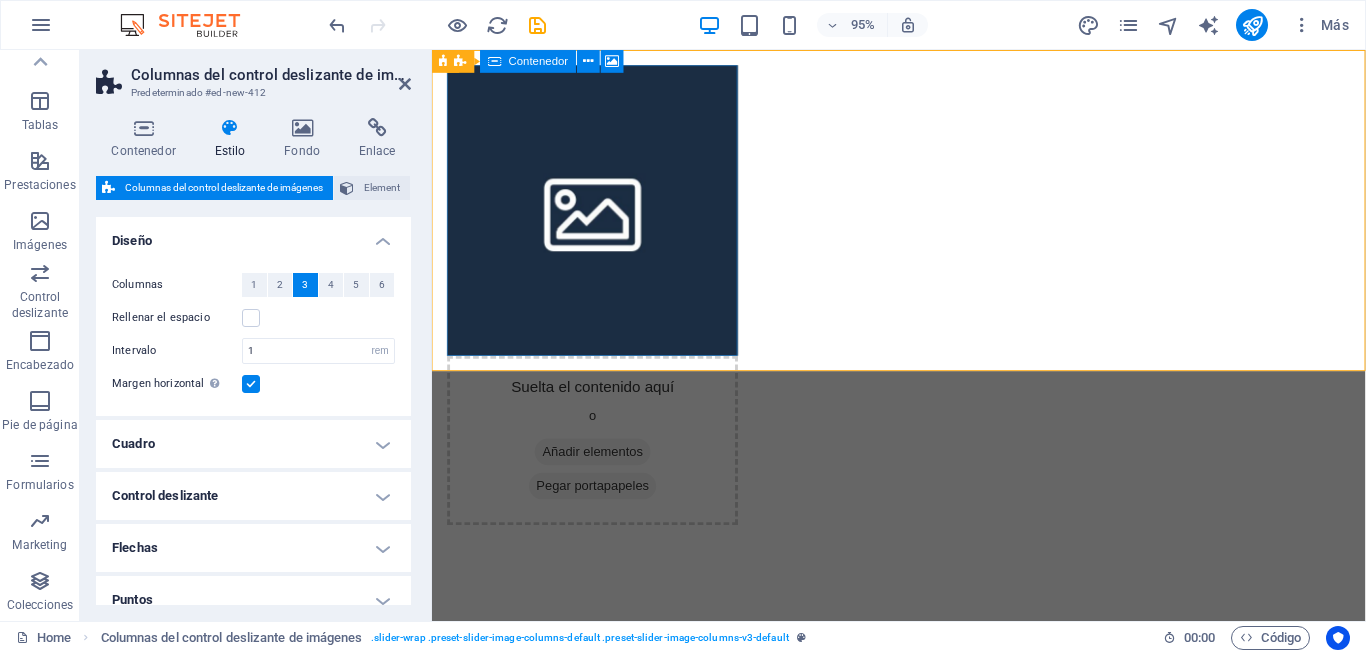 scroll, scrollTop: 99, scrollLeft: 0, axis: vertical 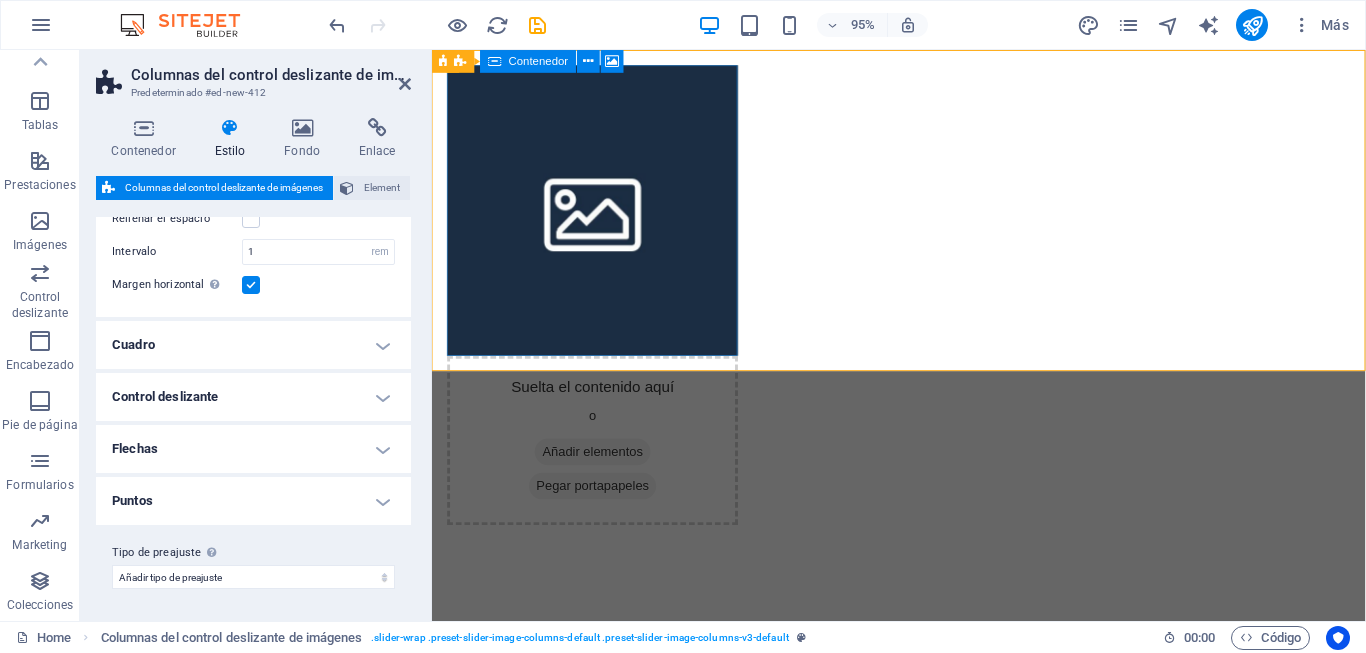 click on "Control deslizante" at bounding box center [253, 397] 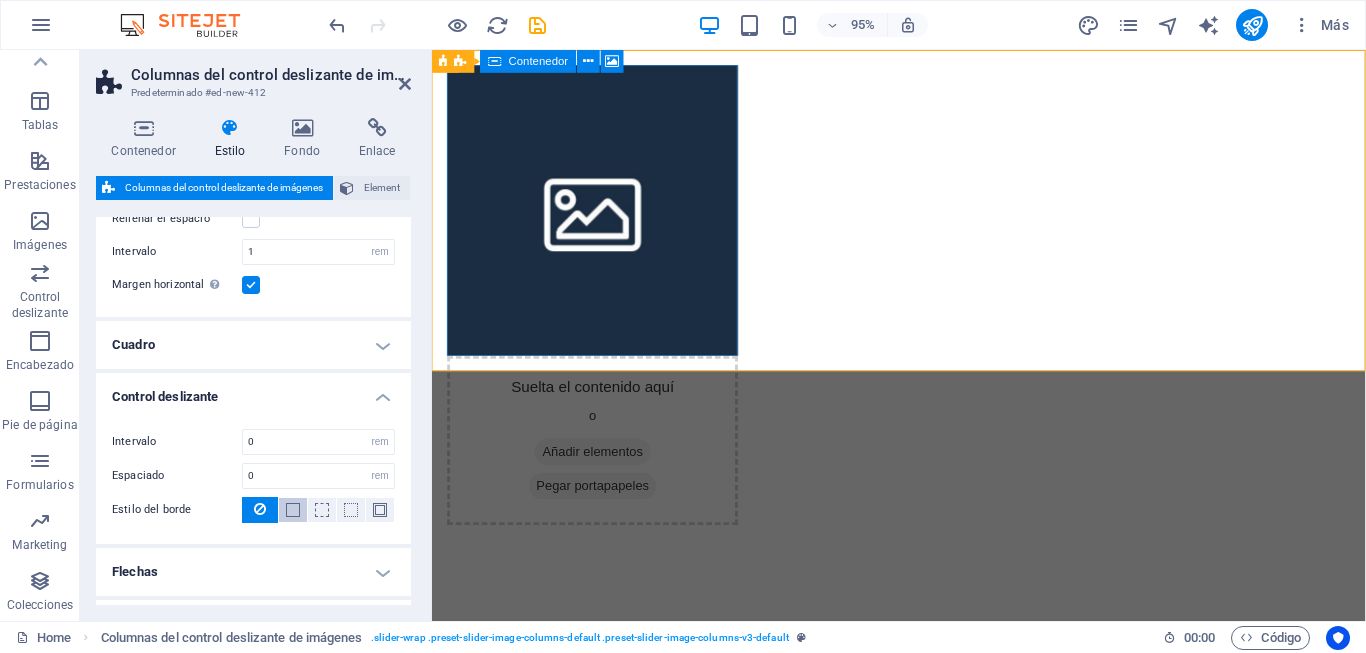 click at bounding box center (293, 510) 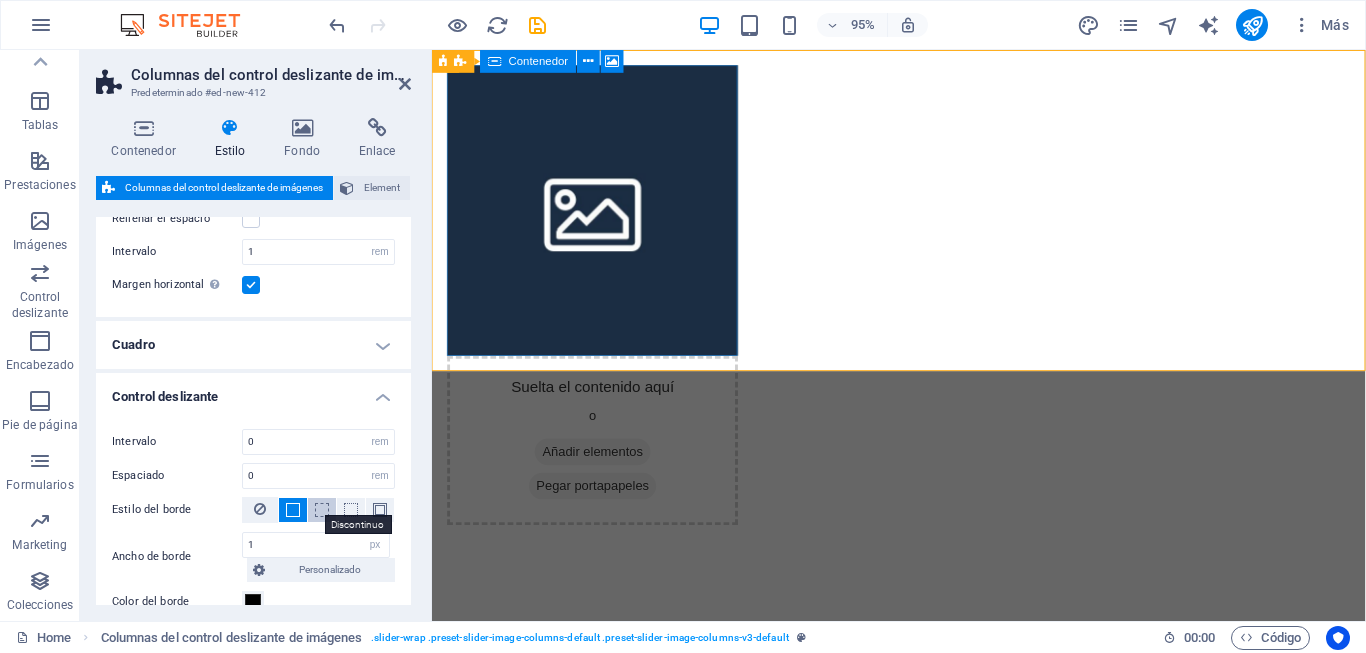 click at bounding box center [322, 510] 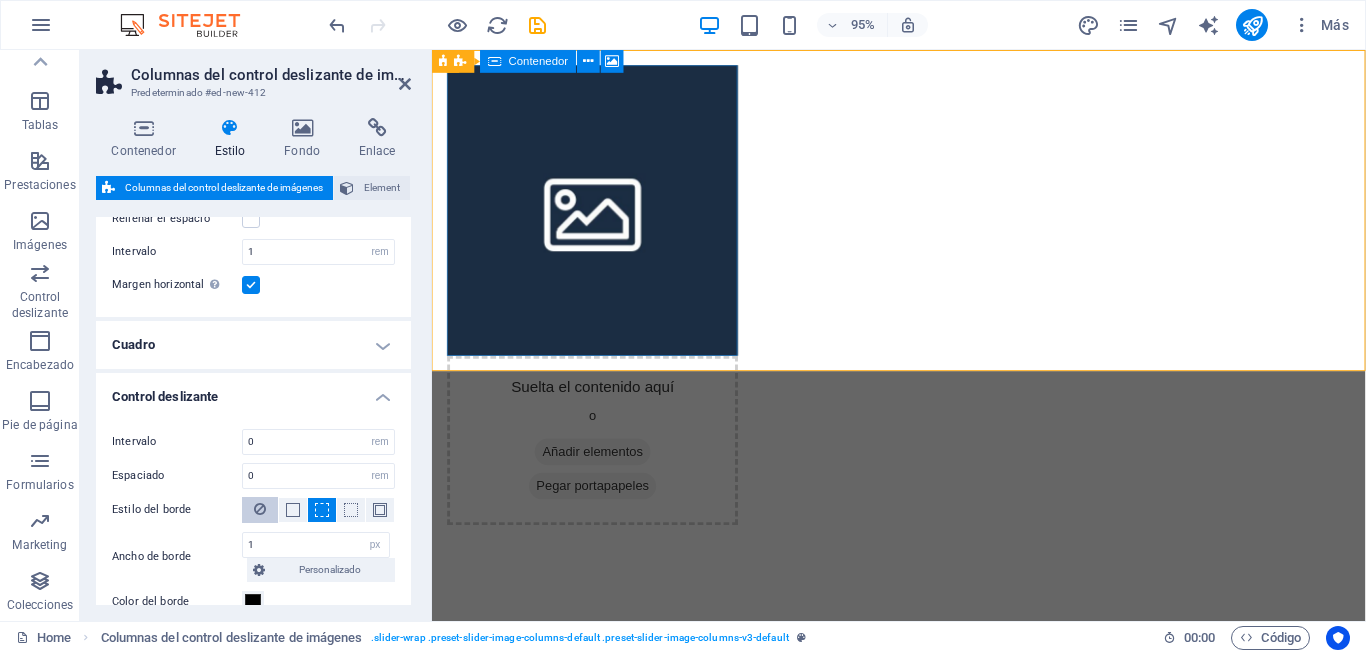 click at bounding box center [260, 510] 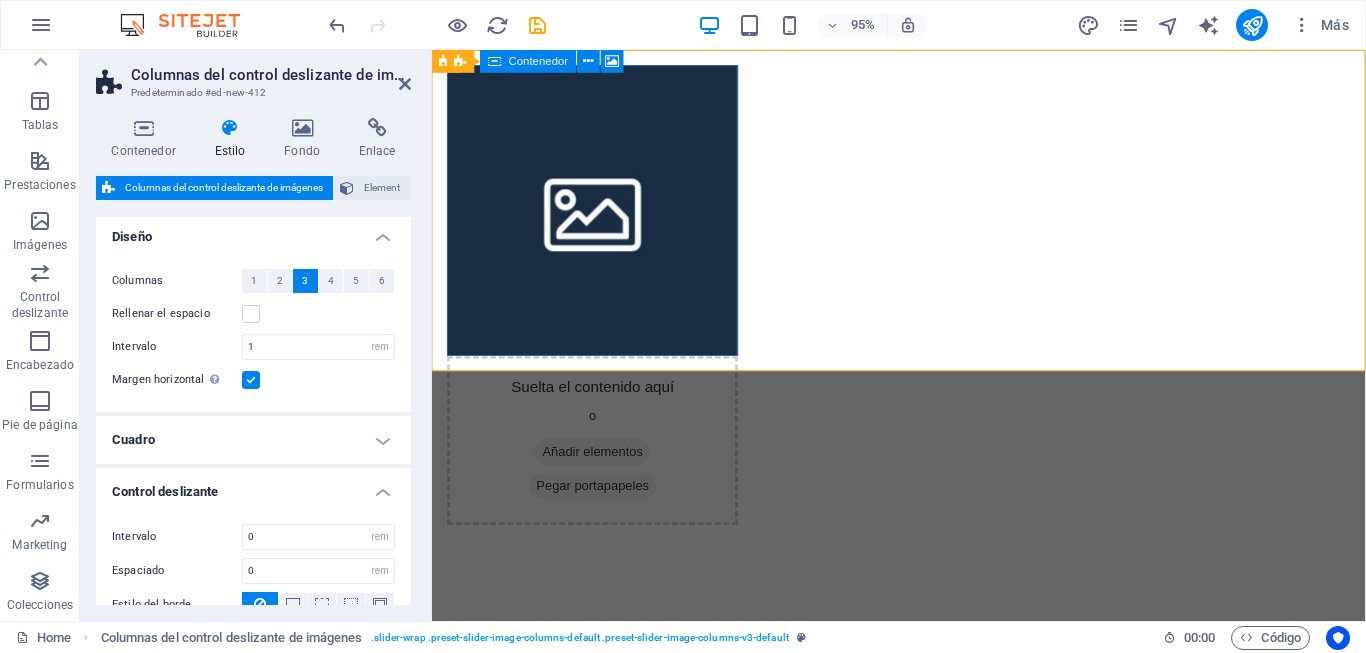 scroll, scrollTop: 0, scrollLeft: 0, axis: both 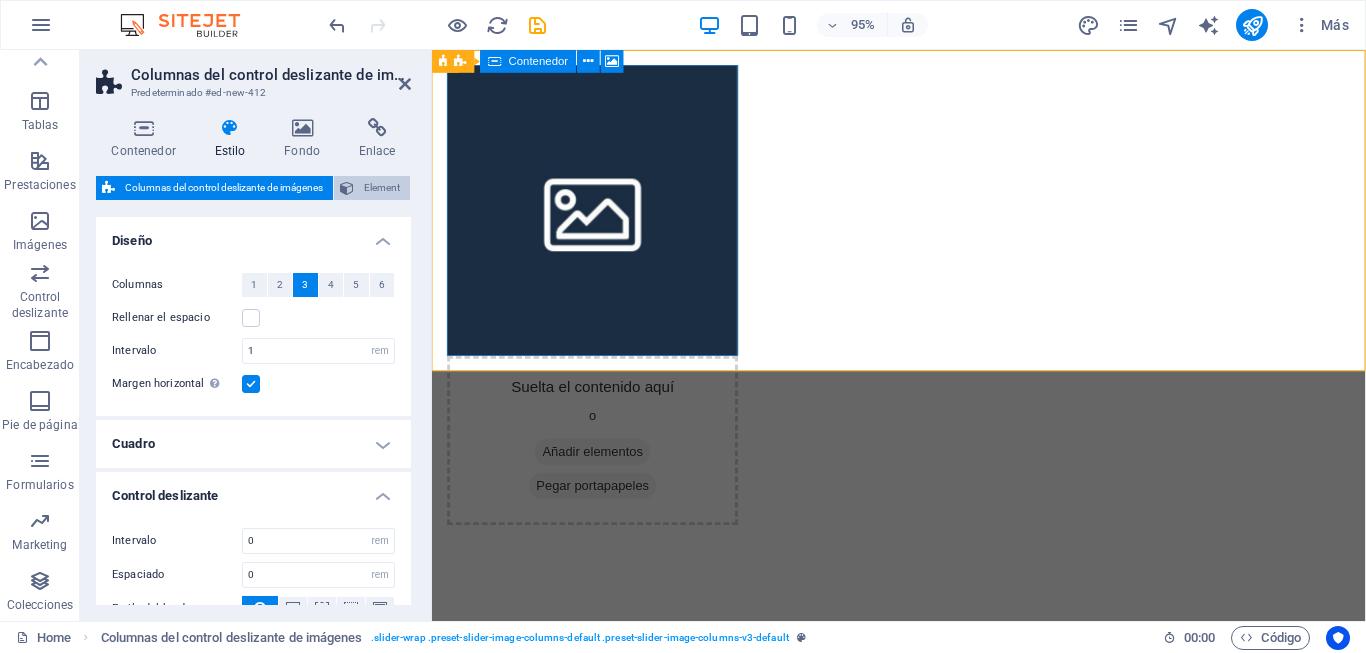 click on "Element" at bounding box center [372, 188] 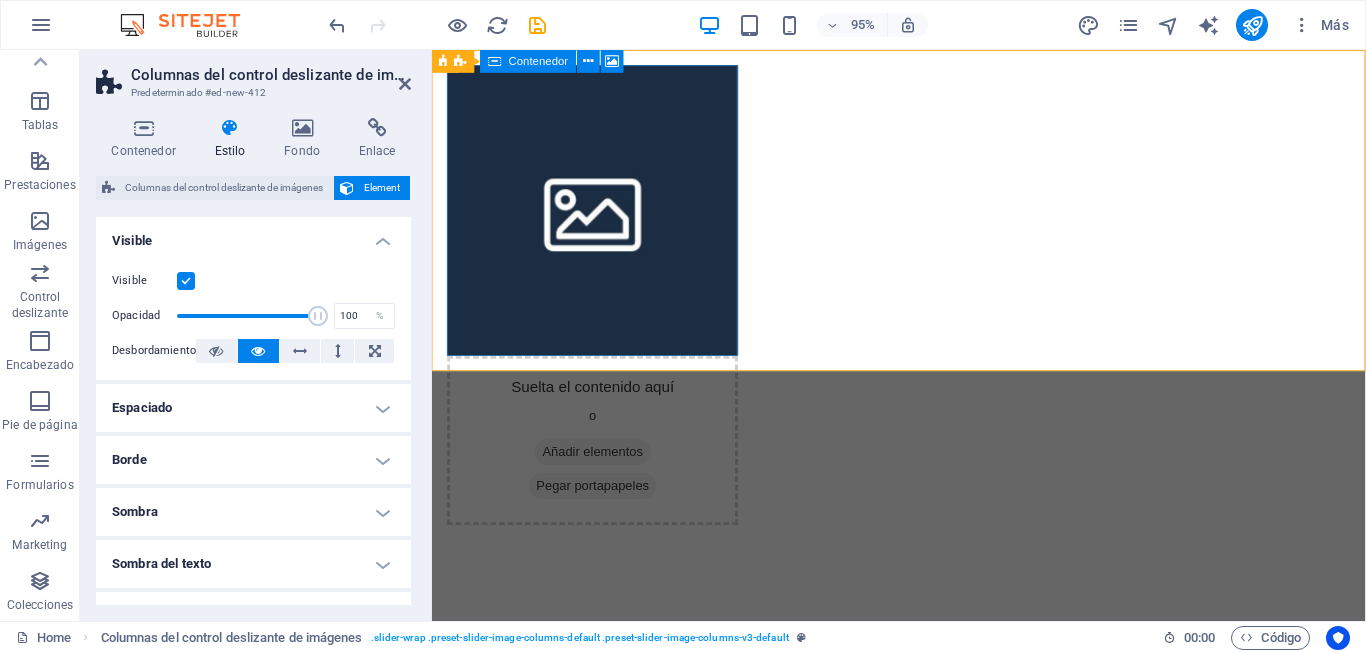 click on "Element" at bounding box center [372, 188] 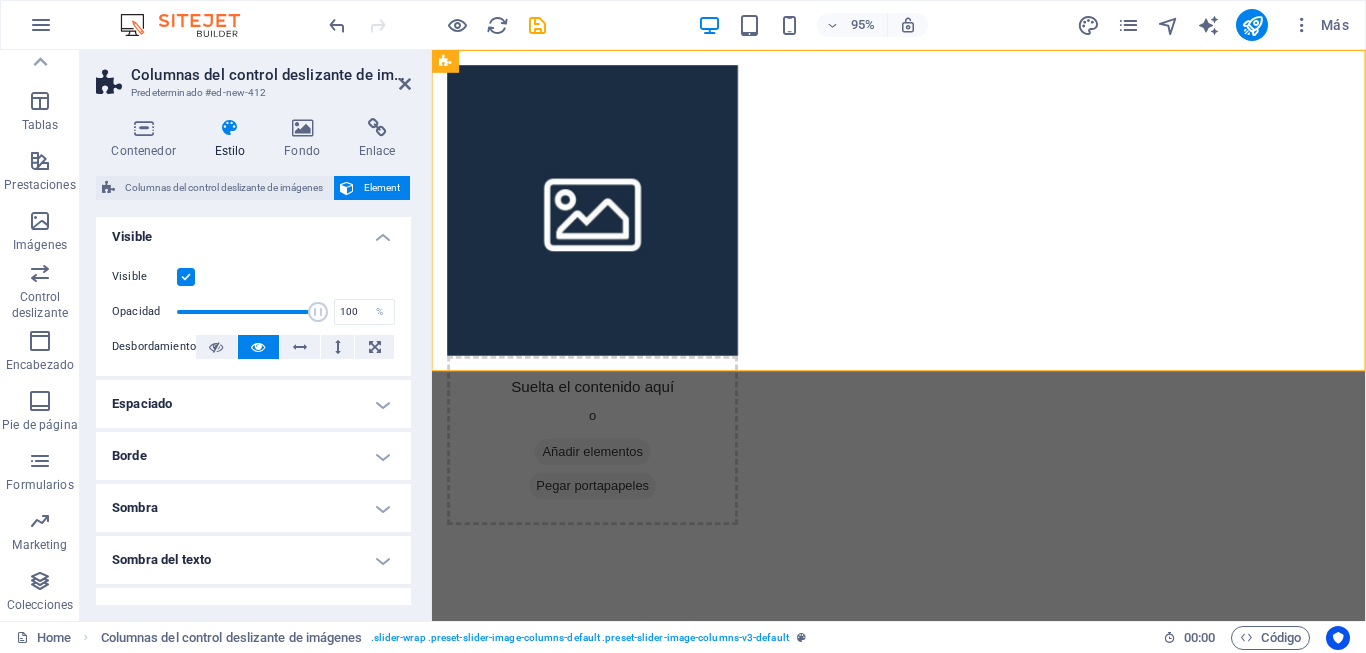 scroll, scrollTop: 0, scrollLeft: 0, axis: both 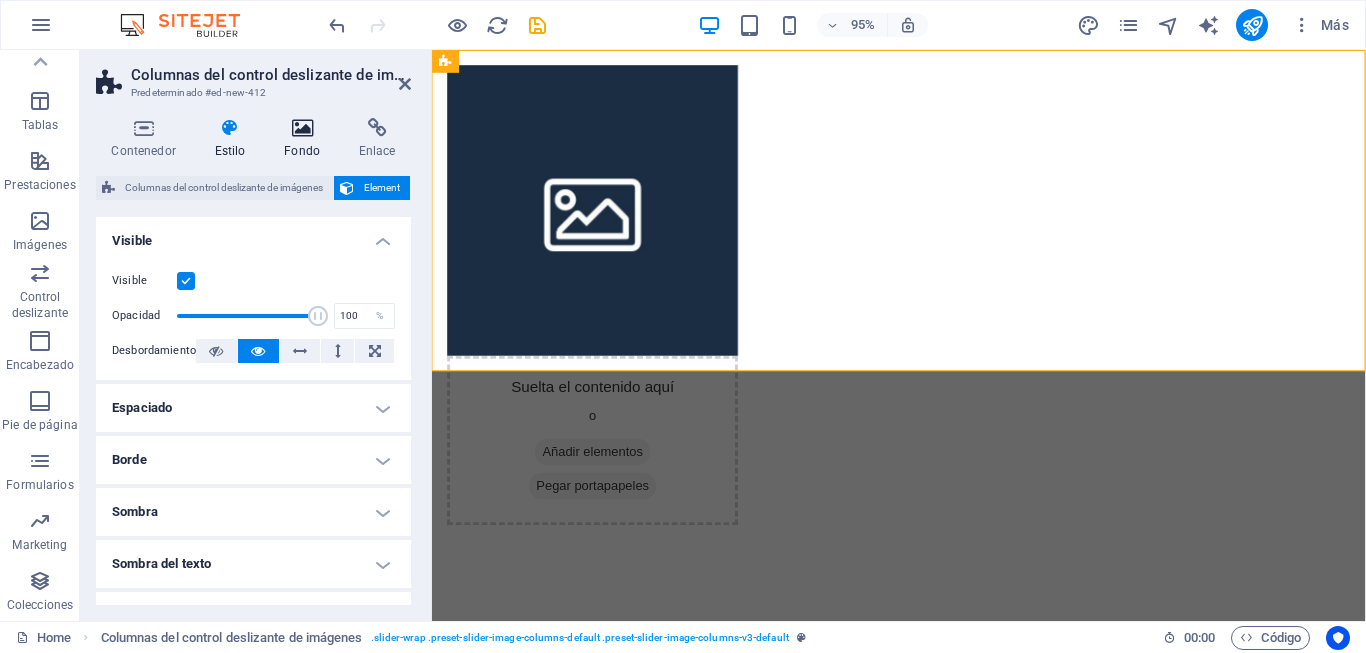 click on "Fondo" at bounding box center (306, 139) 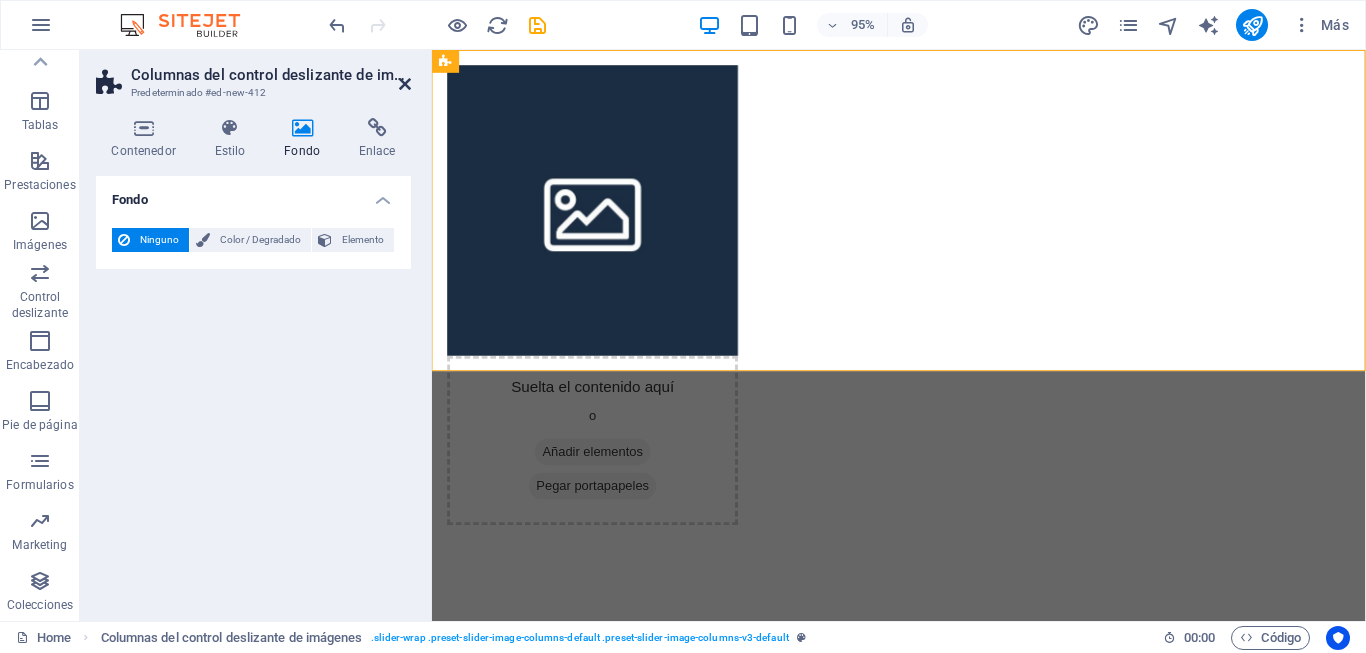click at bounding box center [405, 84] 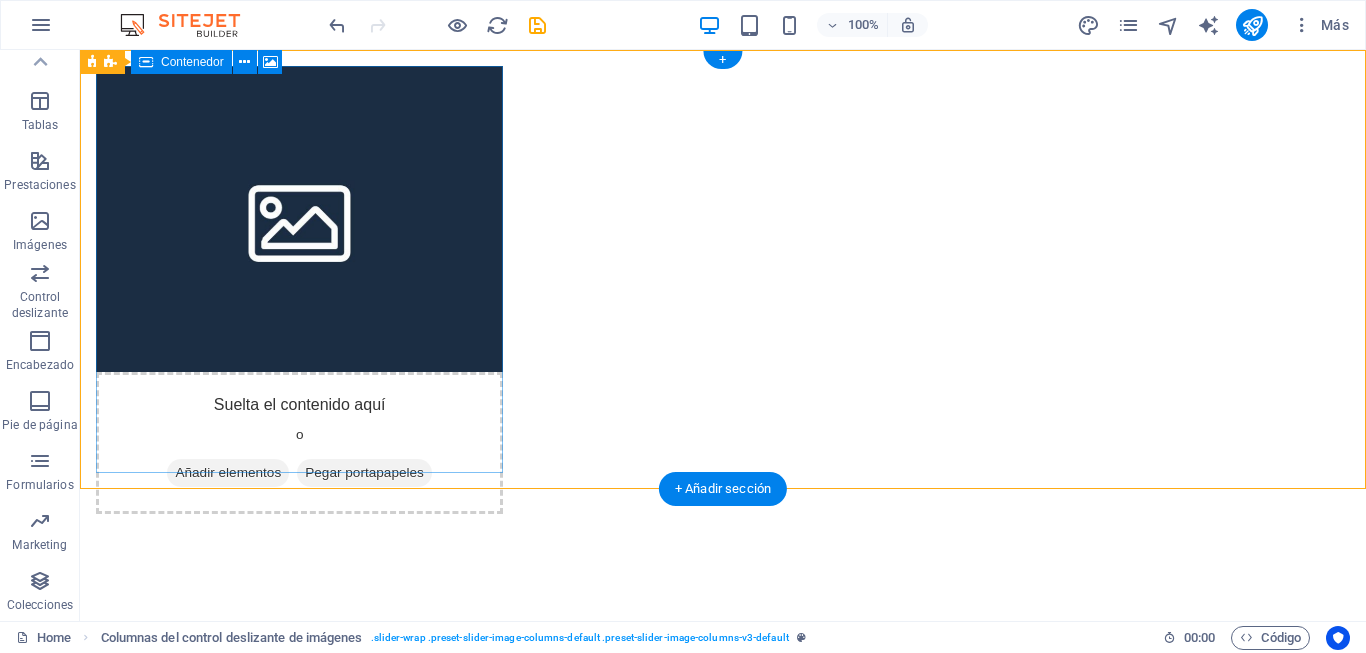 drag, startPoint x: 392, startPoint y: 317, endPoint x: 387, endPoint y: 354, distance: 37.336308 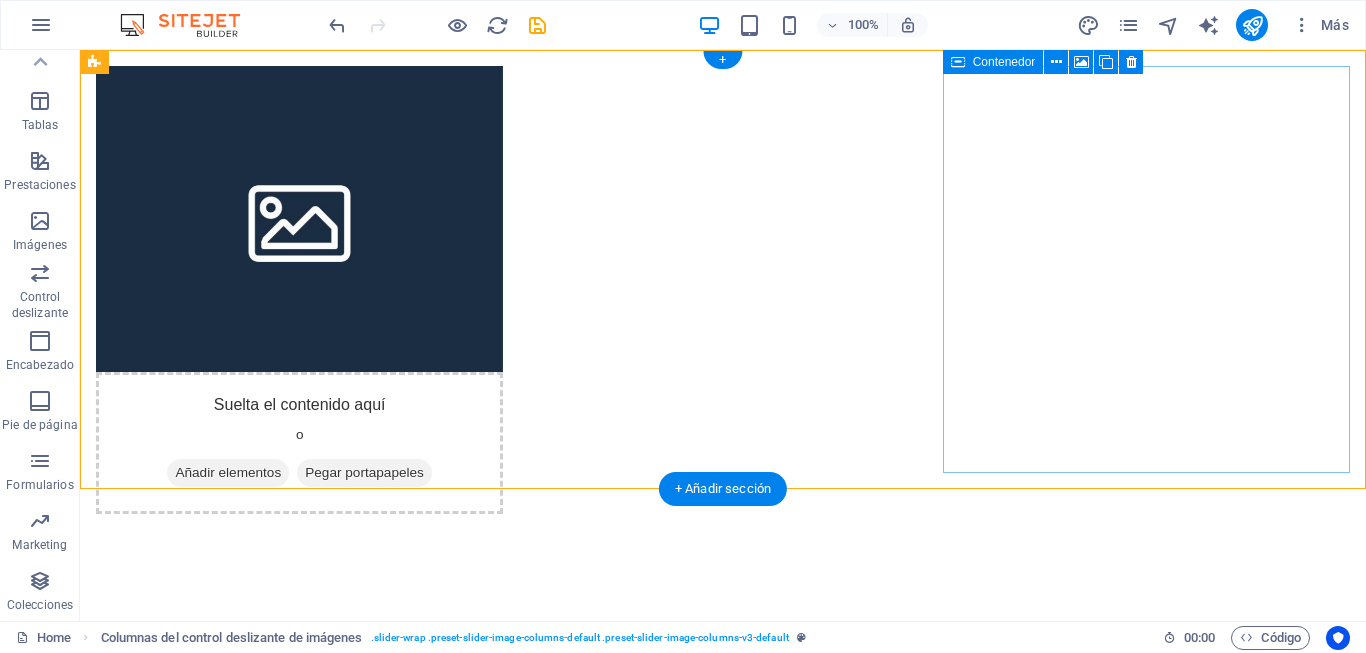 click at bounding box center [299, 3474] 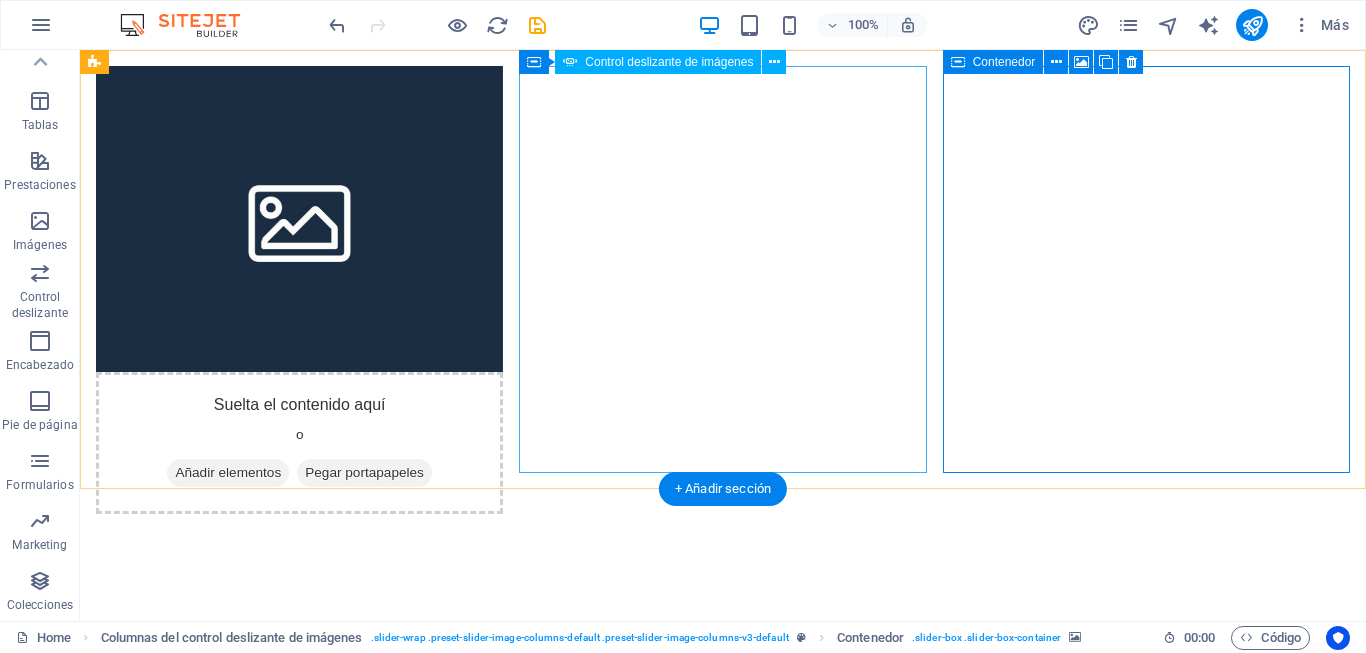 click at bounding box center (300, 3293) 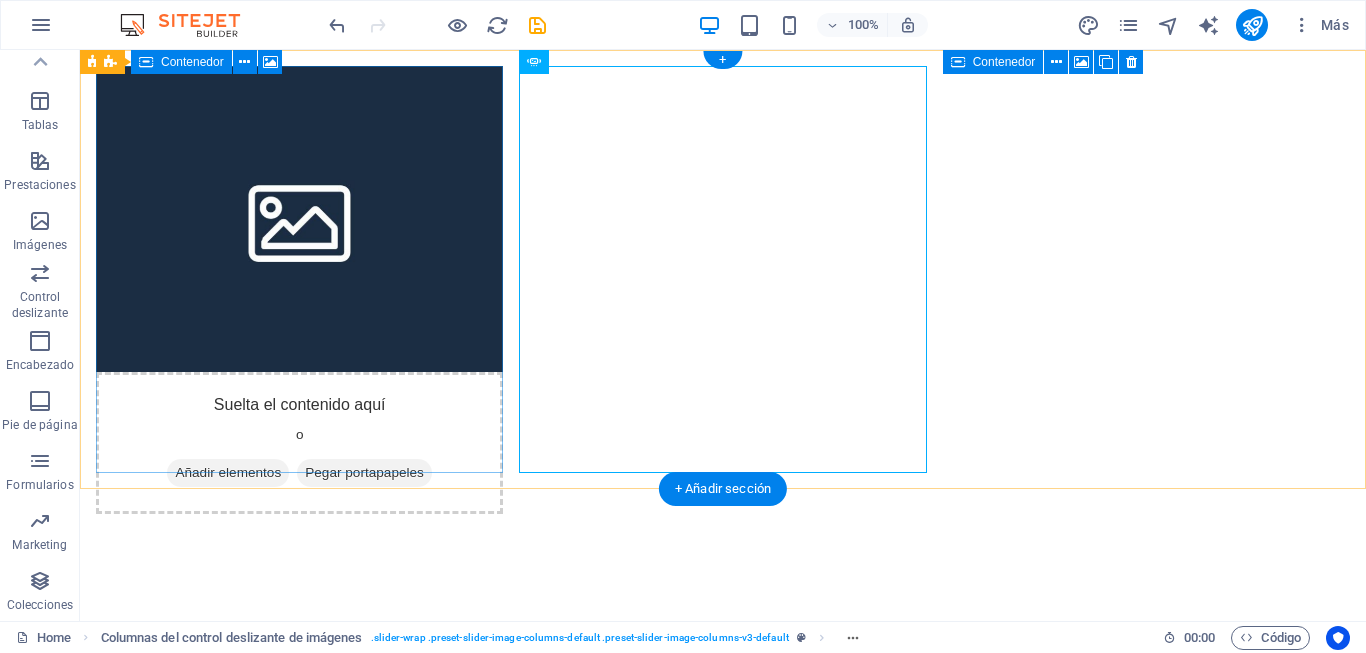 click on "Suelta el contenido aquí o  Añadir elementos  Pegar portapapeles" at bounding box center [299, 443] 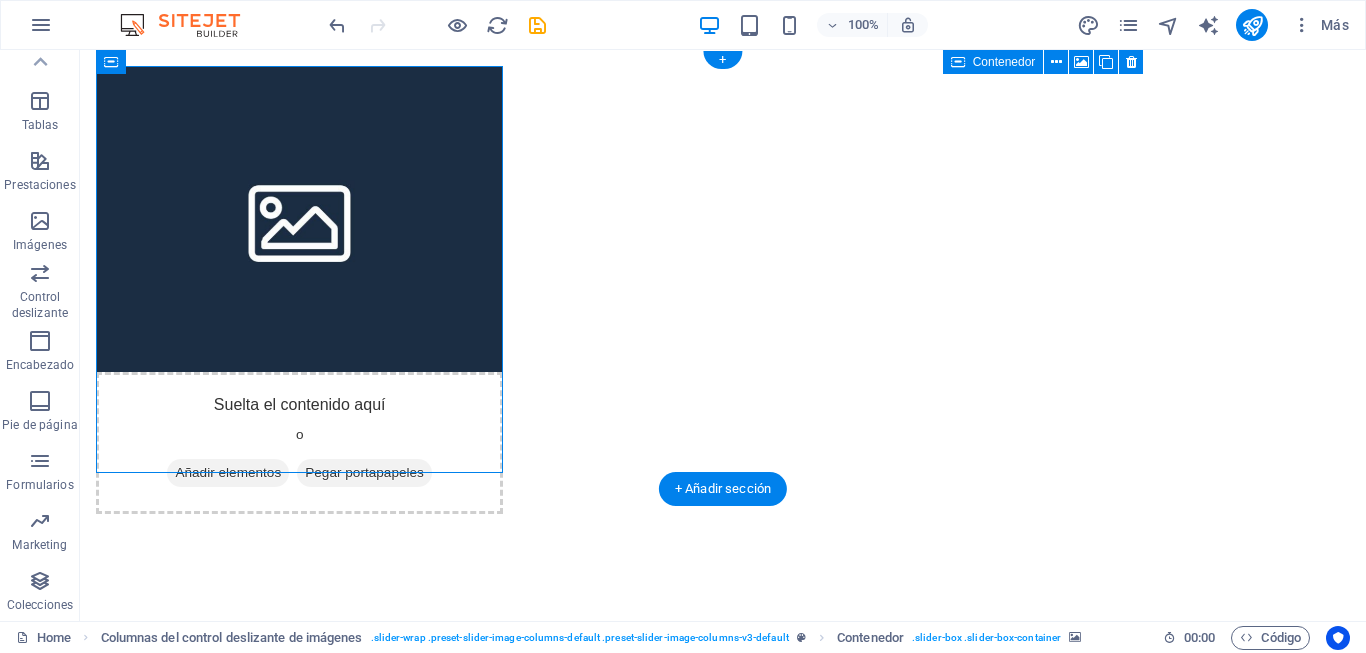 click at bounding box center [299, 219] 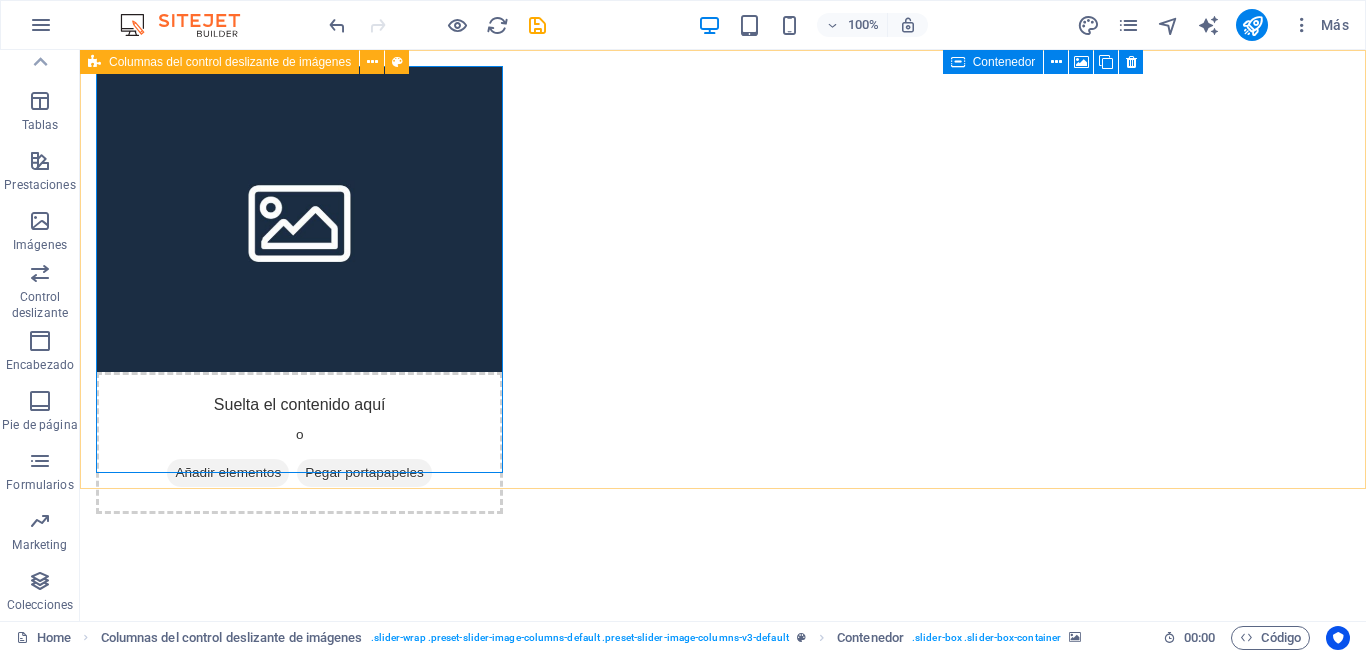 click on "Columnas del control deslizante de imágenes" at bounding box center (230, 62) 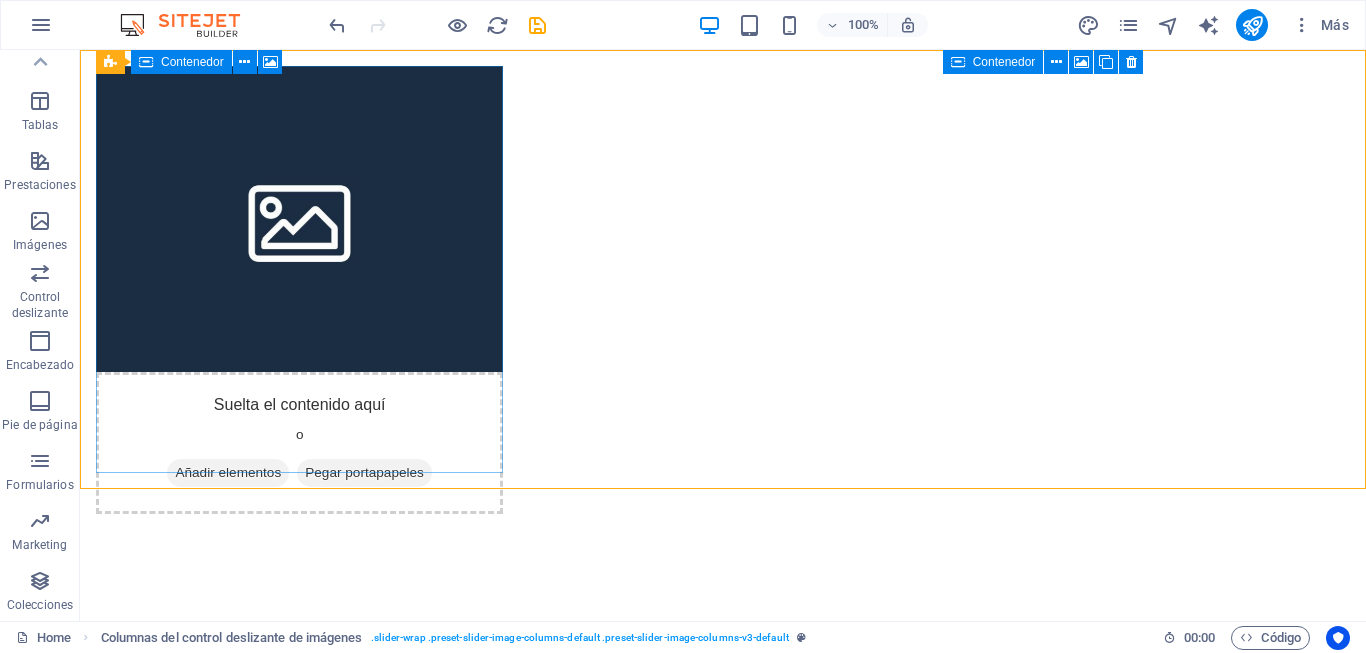 click on "Contenedor" at bounding box center (192, 62) 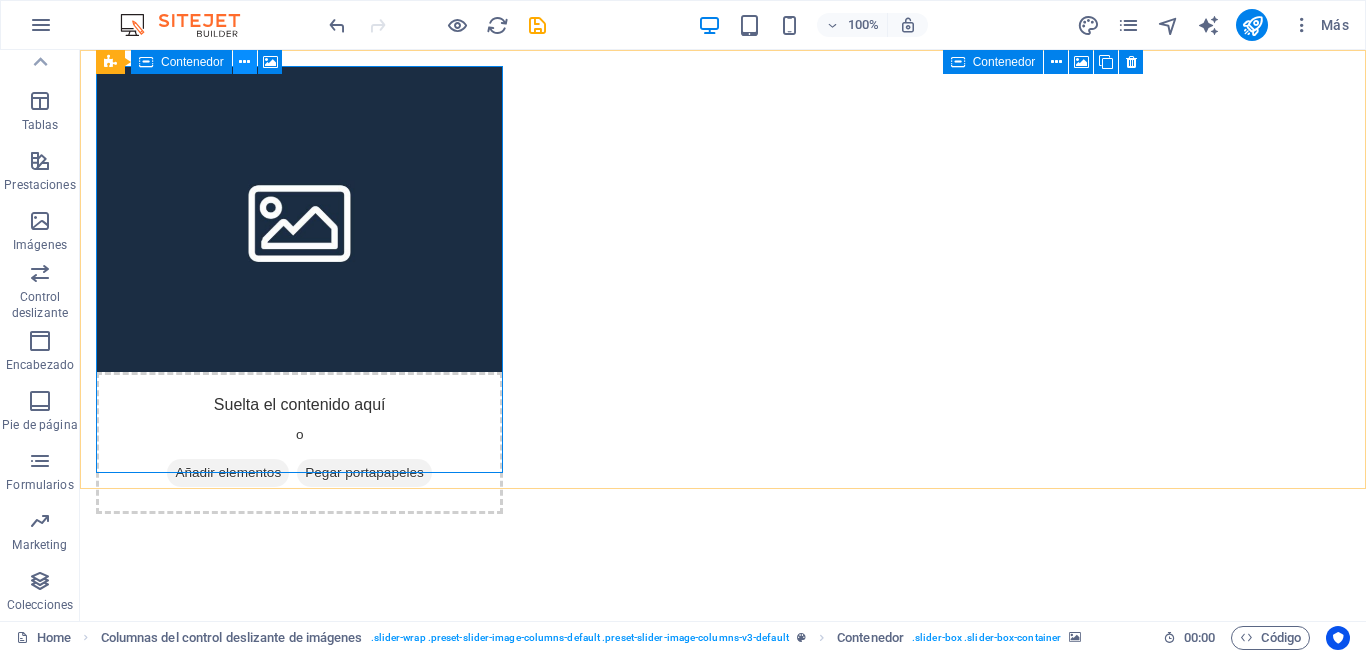 click at bounding box center (244, 62) 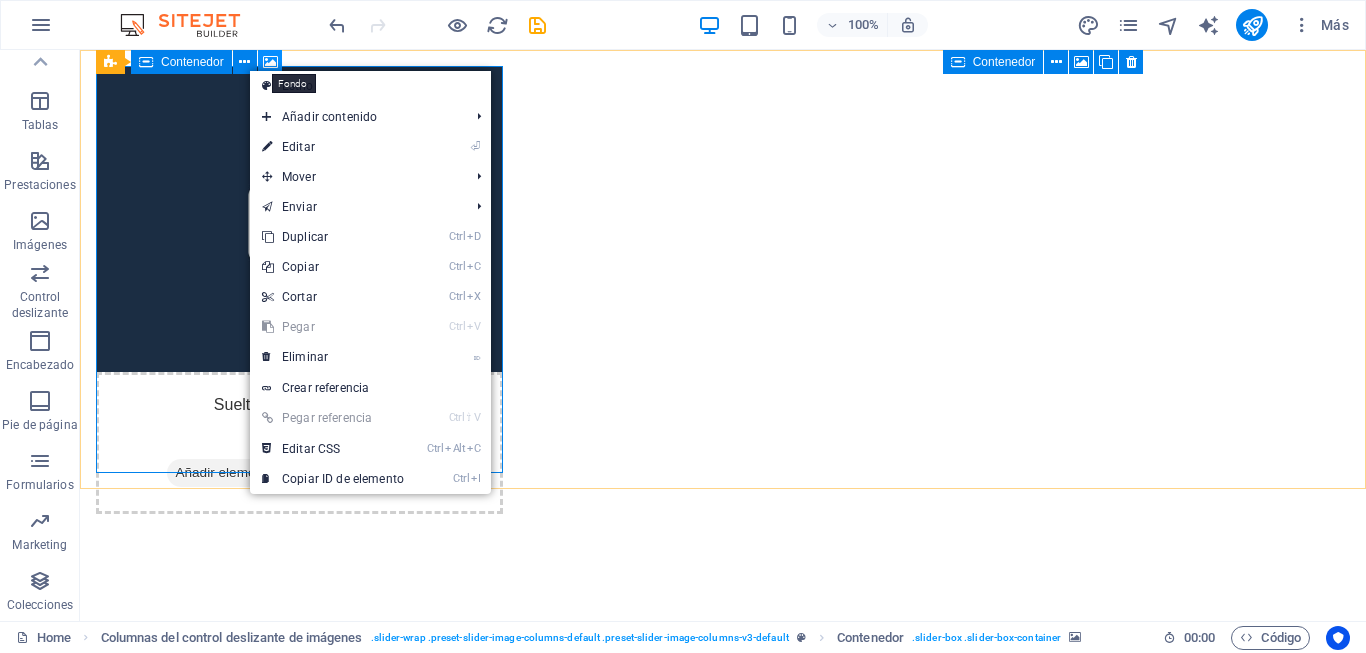 click at bounding box center (270, 62) 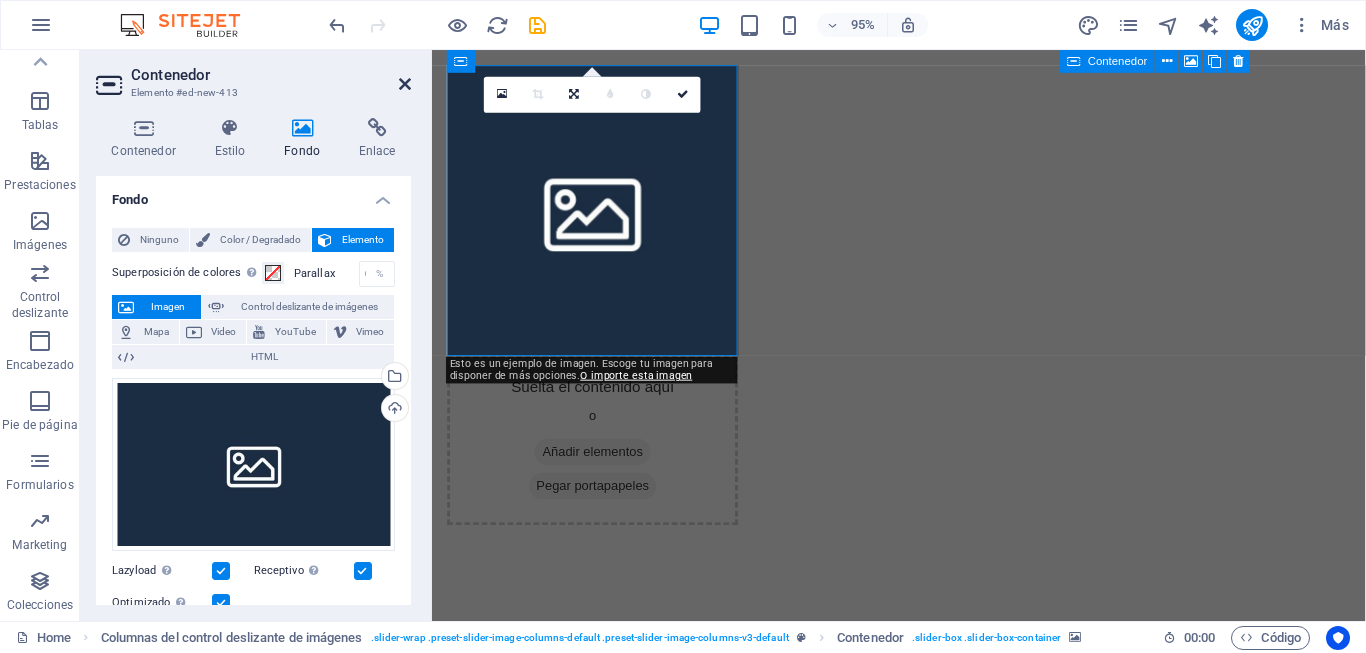 click at bounding box center [405, 84] 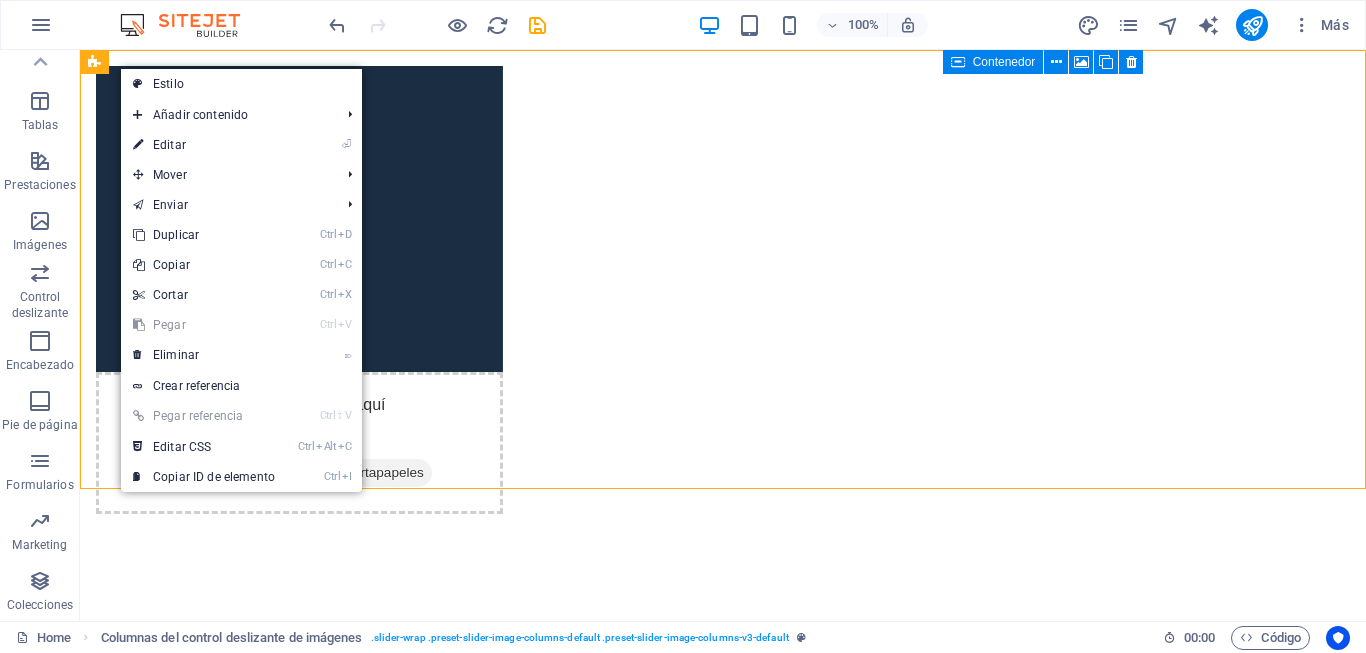 click on "Skip to main content
Suelta el contenido aquí o  Añadir elementos  Pegar portapapeles Suelta el contenido aquí o  Añadir elementos  Pegar portapapeles" at bounding box center (723, 1917) 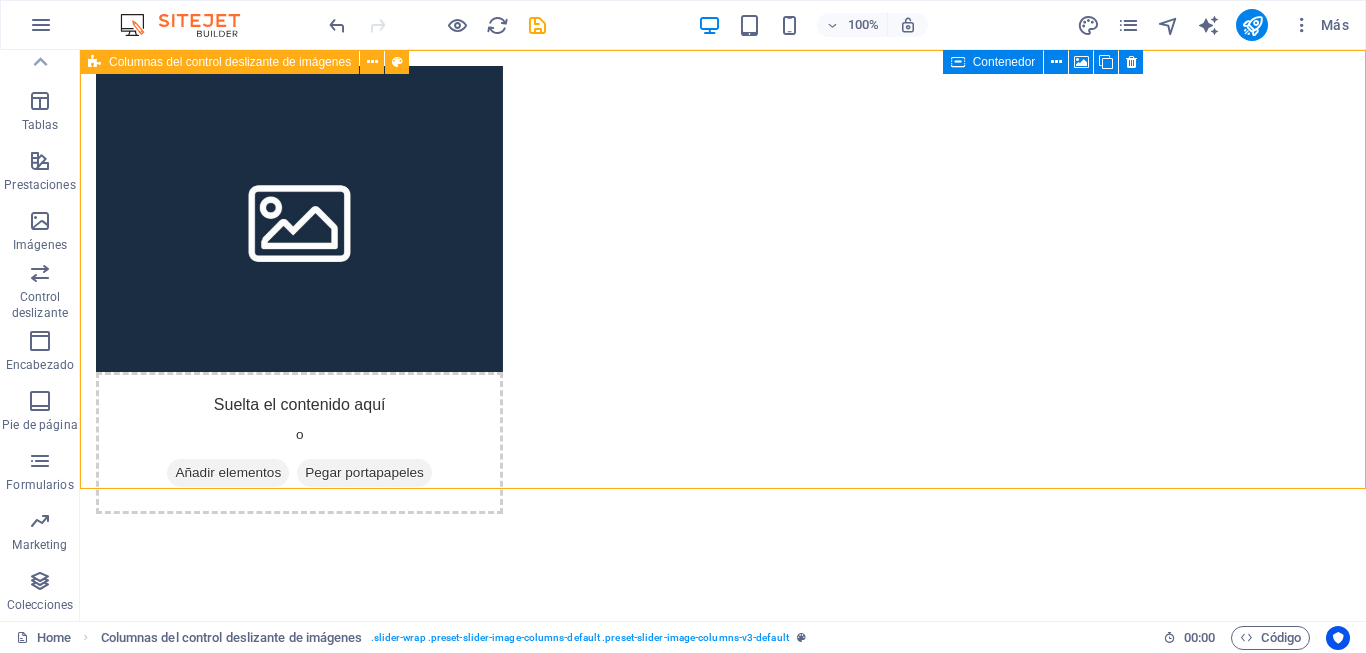 click on "Columnas del control deslizante de imágenes" at bounding box center [219, 62] 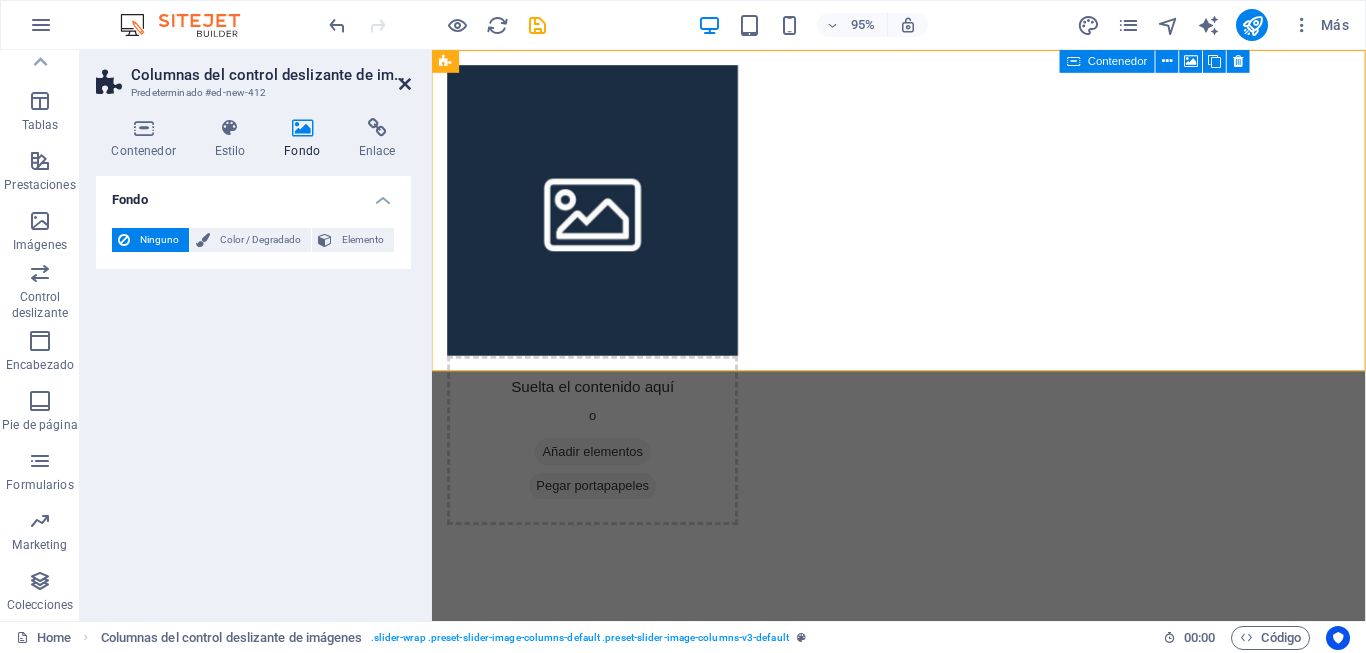 drag, startPoint x: 406, startPoint y: 86, endPoint x: 356, endPoint y: 57, distance: 57.801384 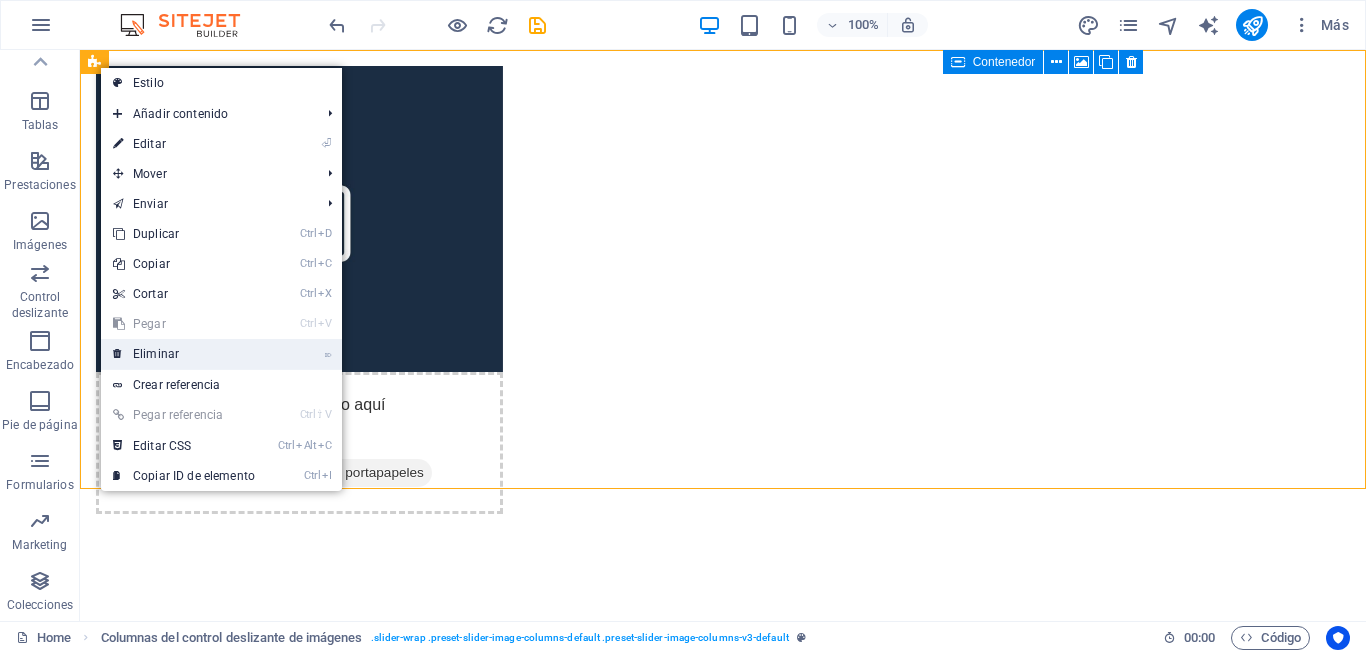 click on "⌦  Eliminar" at bounding box center [184, 354] 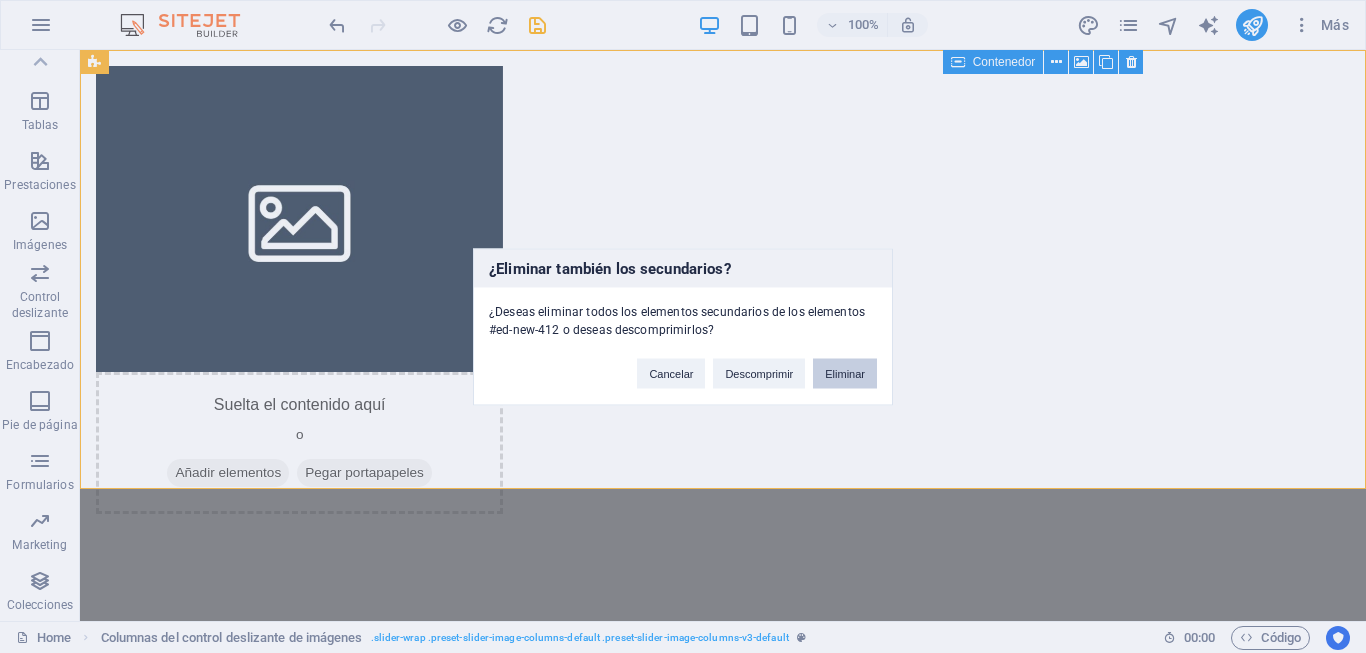 click on "Eliminar" at bounding box center (845, 373) 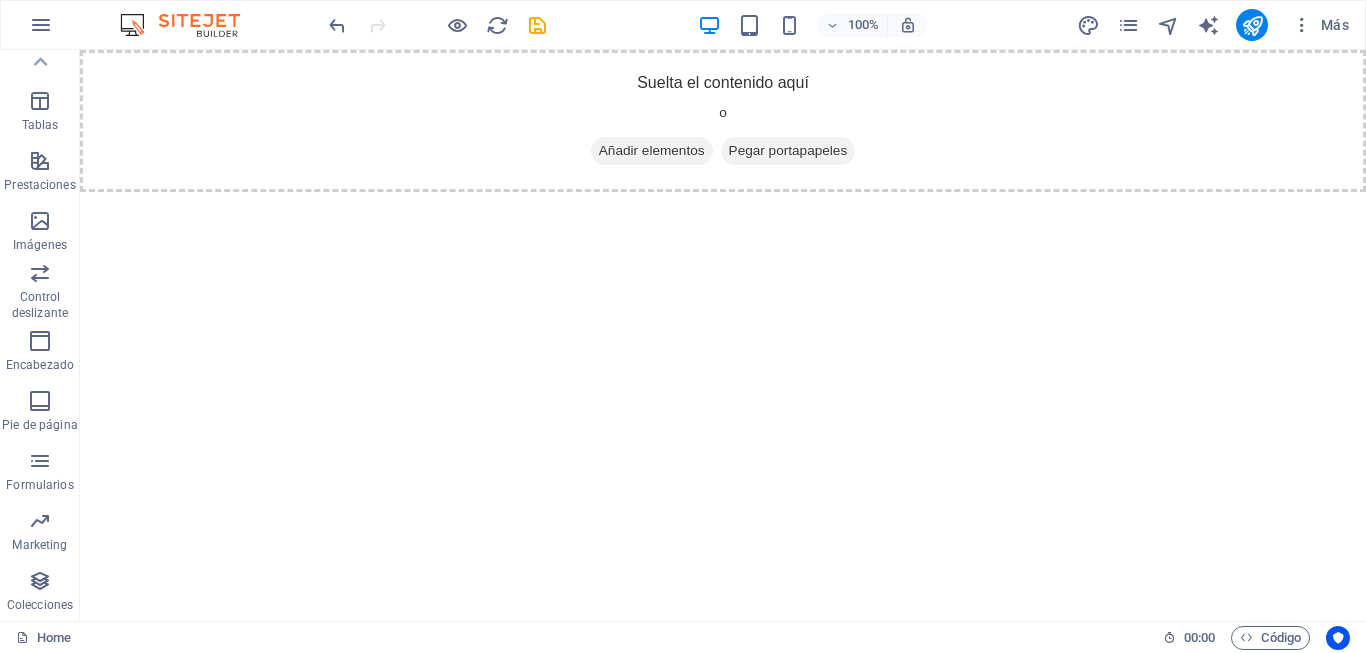 drag, startPoint x: 211, startPoint y: 298, endPoint x: 153, endPoint y: 156, distance: 153.3884 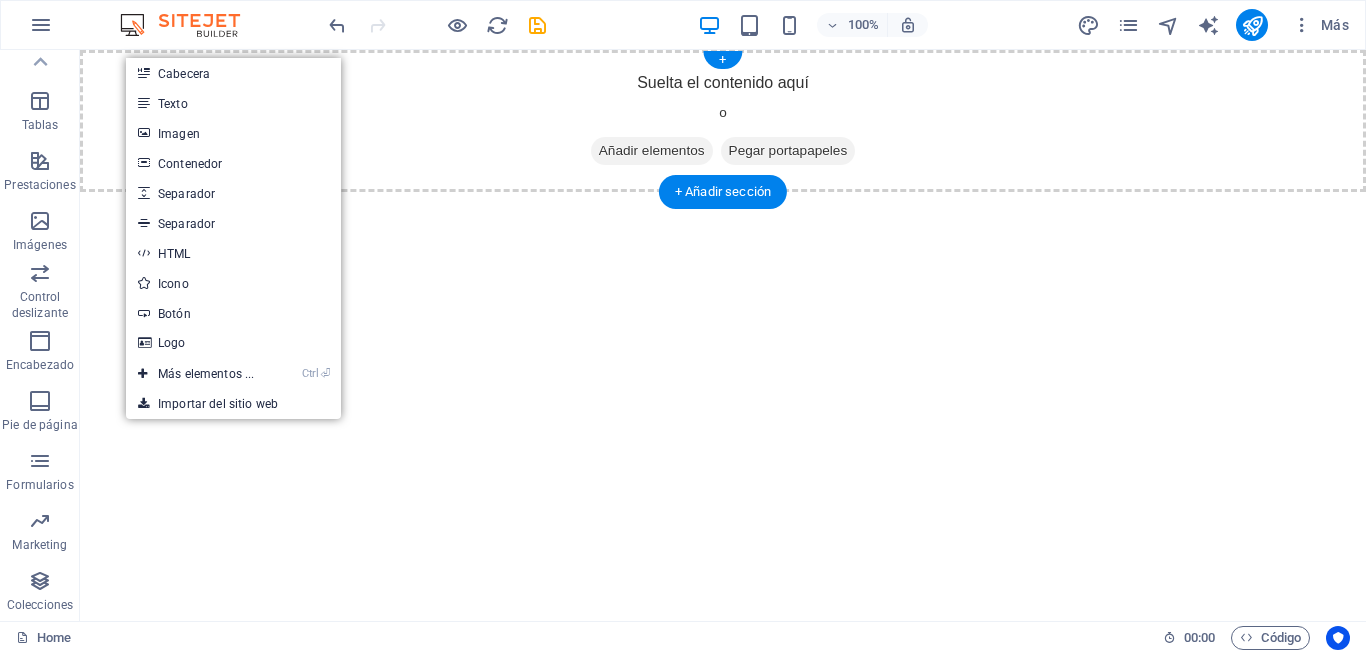 click on "Suelta el contenido aquí o  Añadir elementos  Pegar portapapeles" at bounding box center (723, 121) 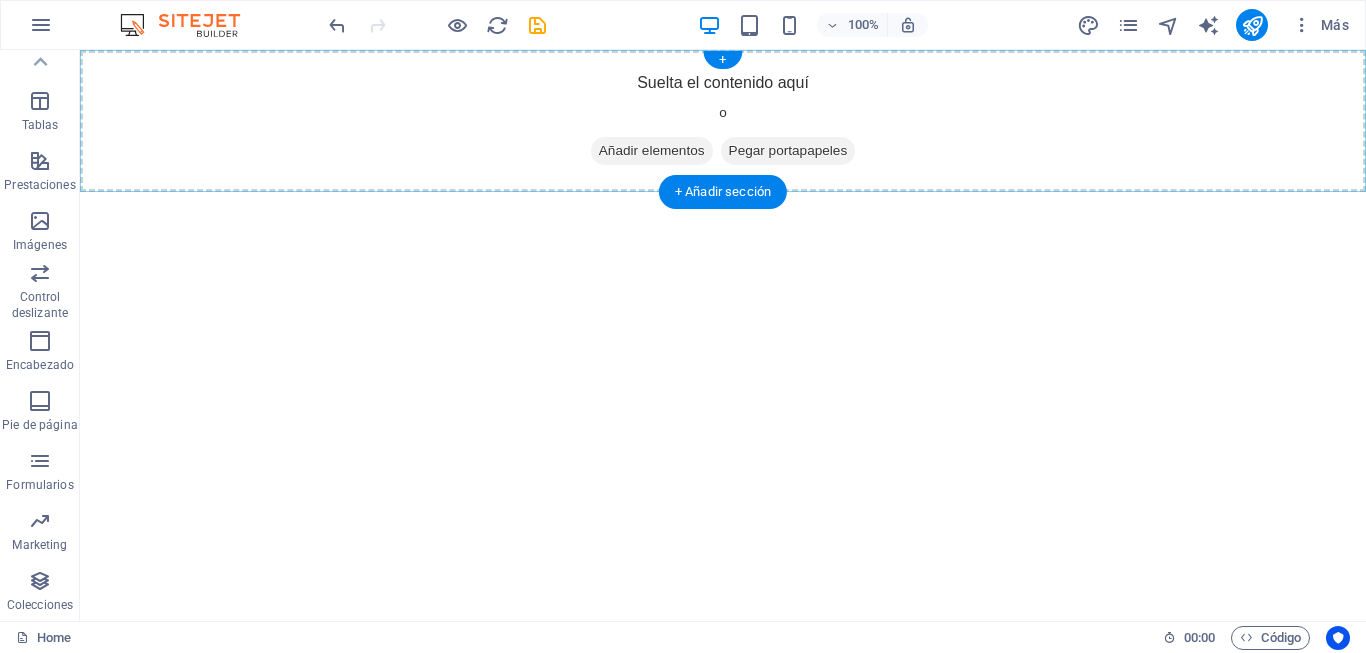 drag, startPoint x: 798, startPoint y: 110, endPoint x: 649, endPoint y: 230, distance: 191.31387 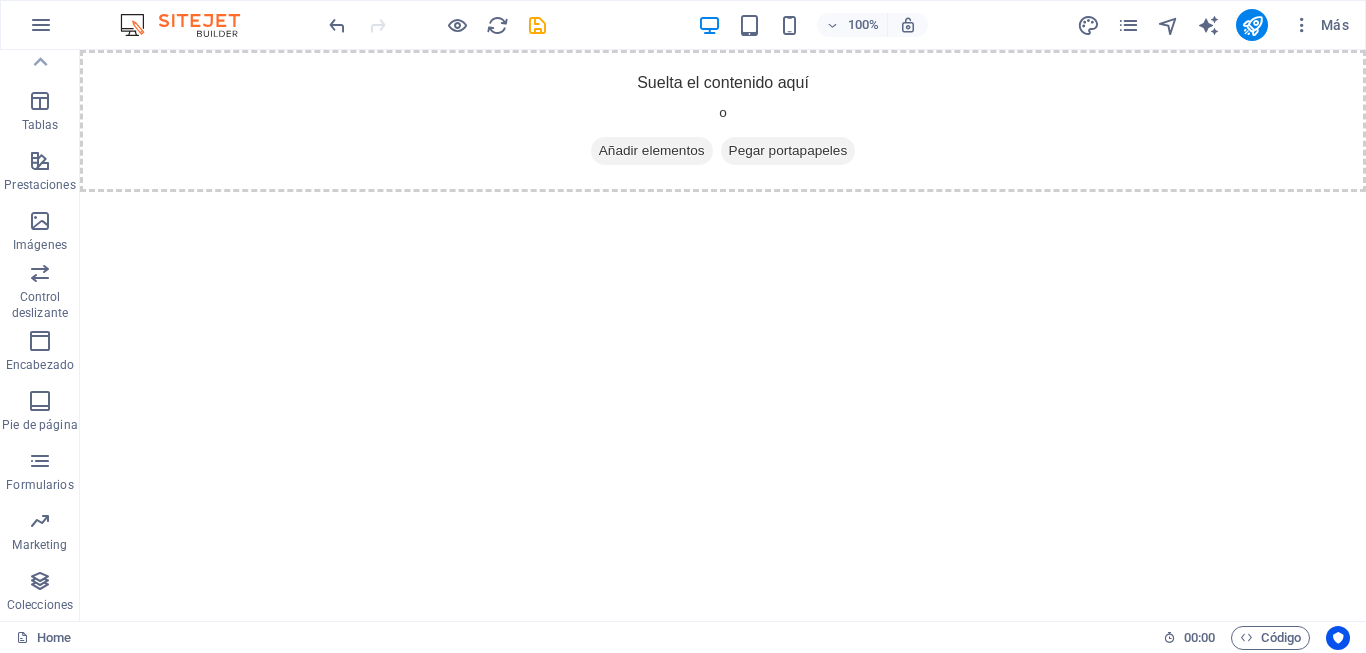 drag, startPoint x: 778, startPoint y: 241, endPoint x: 246, endPoint y: 223, distance: 532.30444 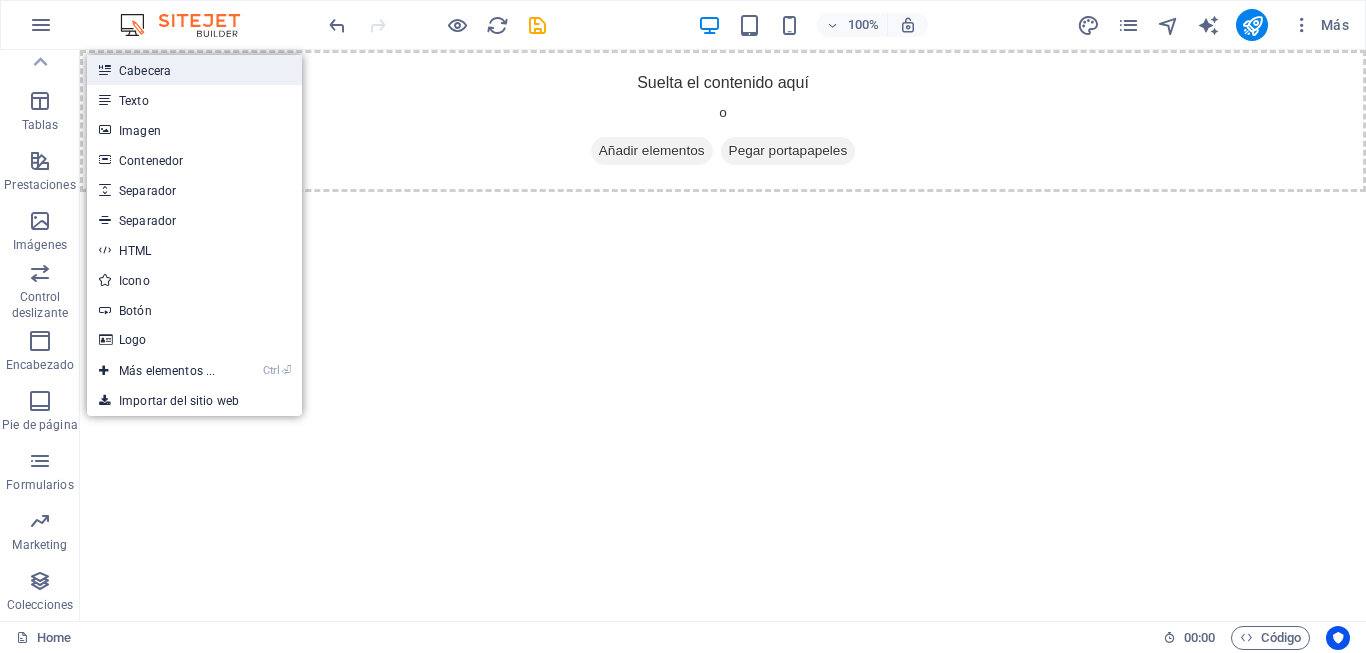 click on "Cabecera" at bounding box center (194, 70) 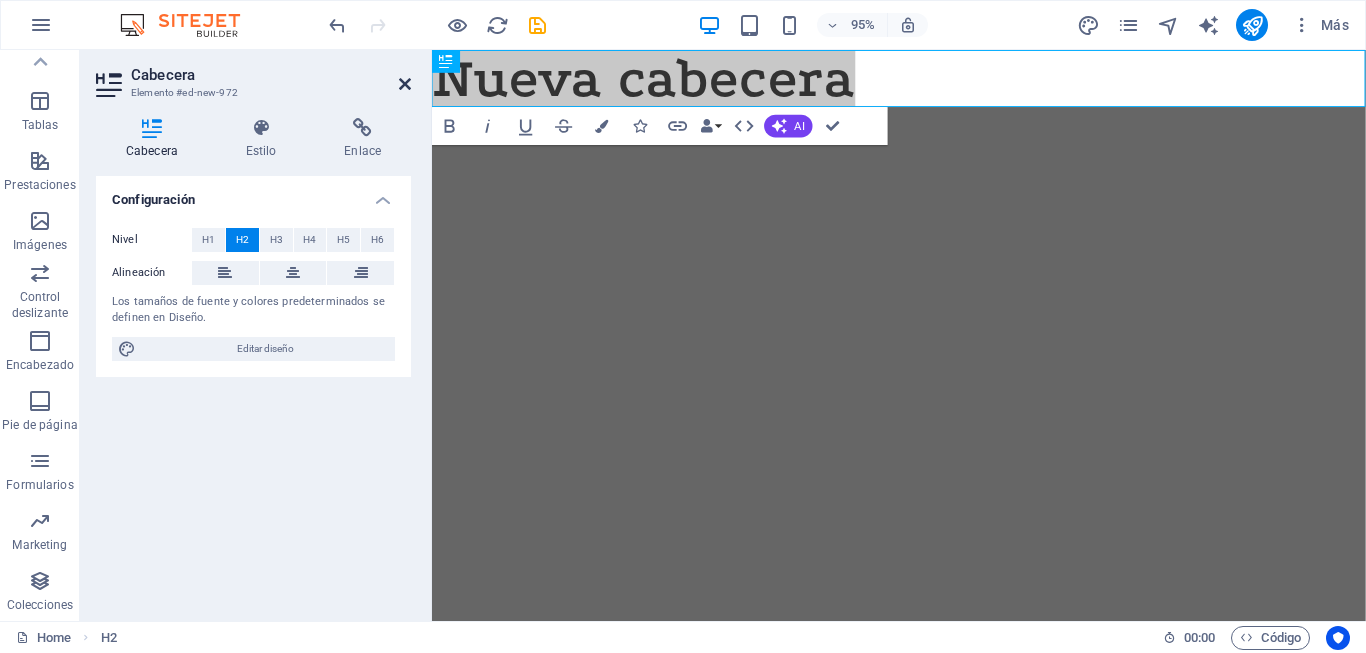 click at bounding box center (405, 84) 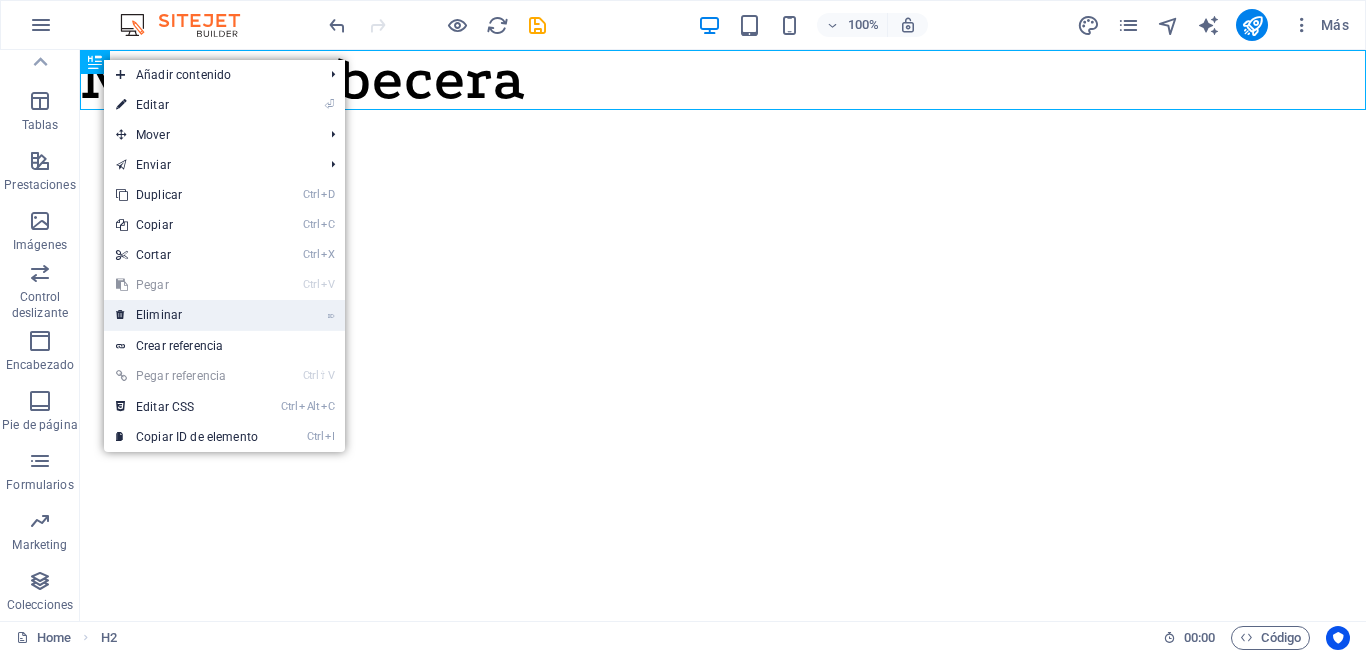 click on "⌦  Eliminar" at bounding box center (187, 315) 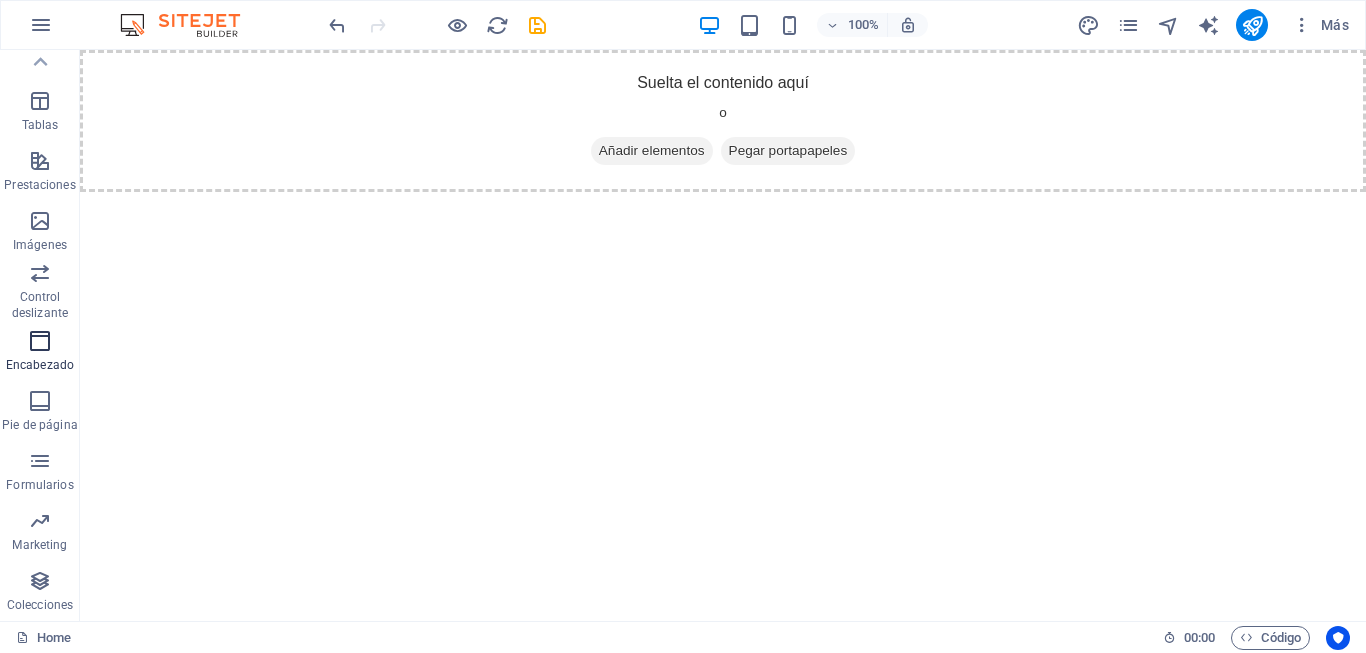 click at bounding box center [40, 341] 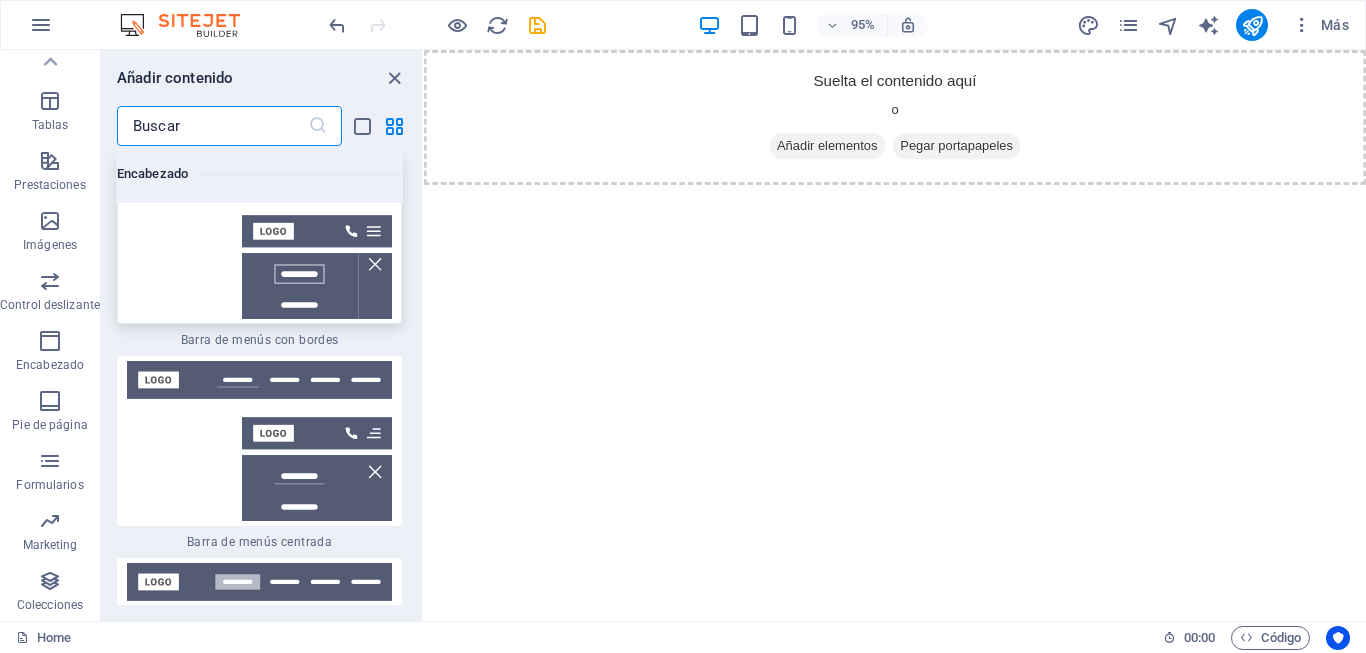 scroll, scrollTop: 24033, scrollLeft: 0, axis: vertical 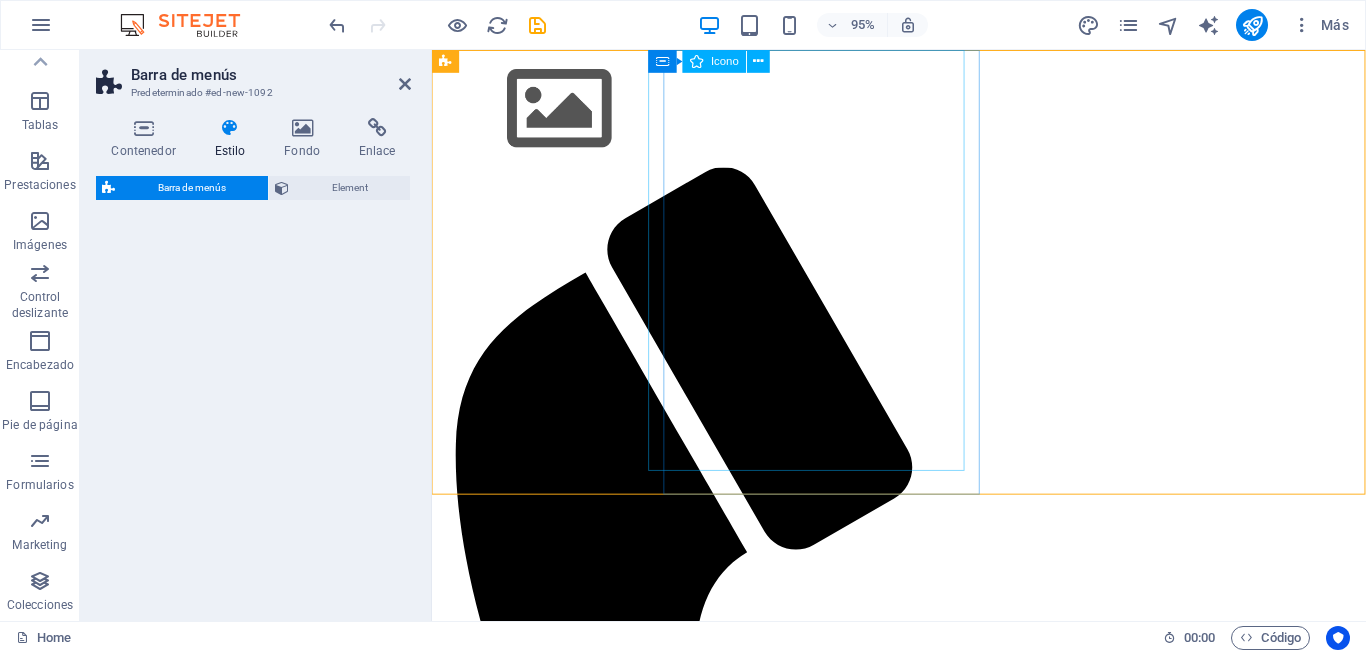 select on "rem" 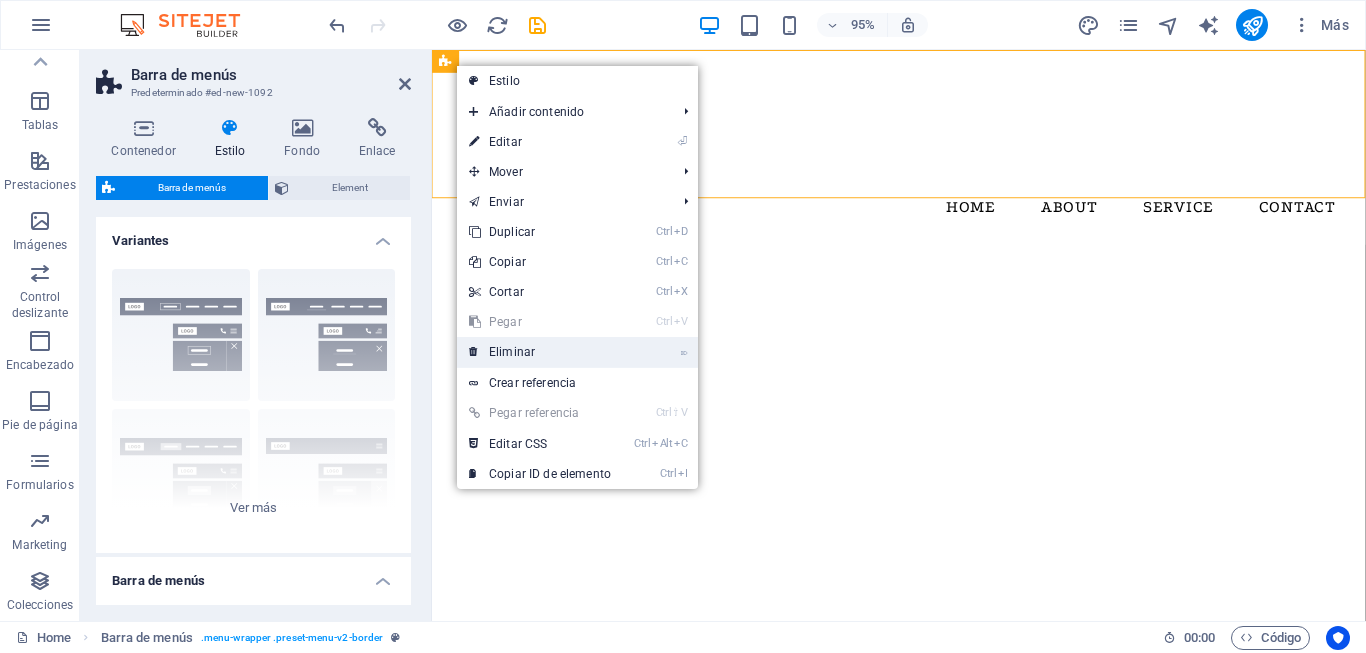 click on "⌦  Eliminar" at bounding box center [540, 352] 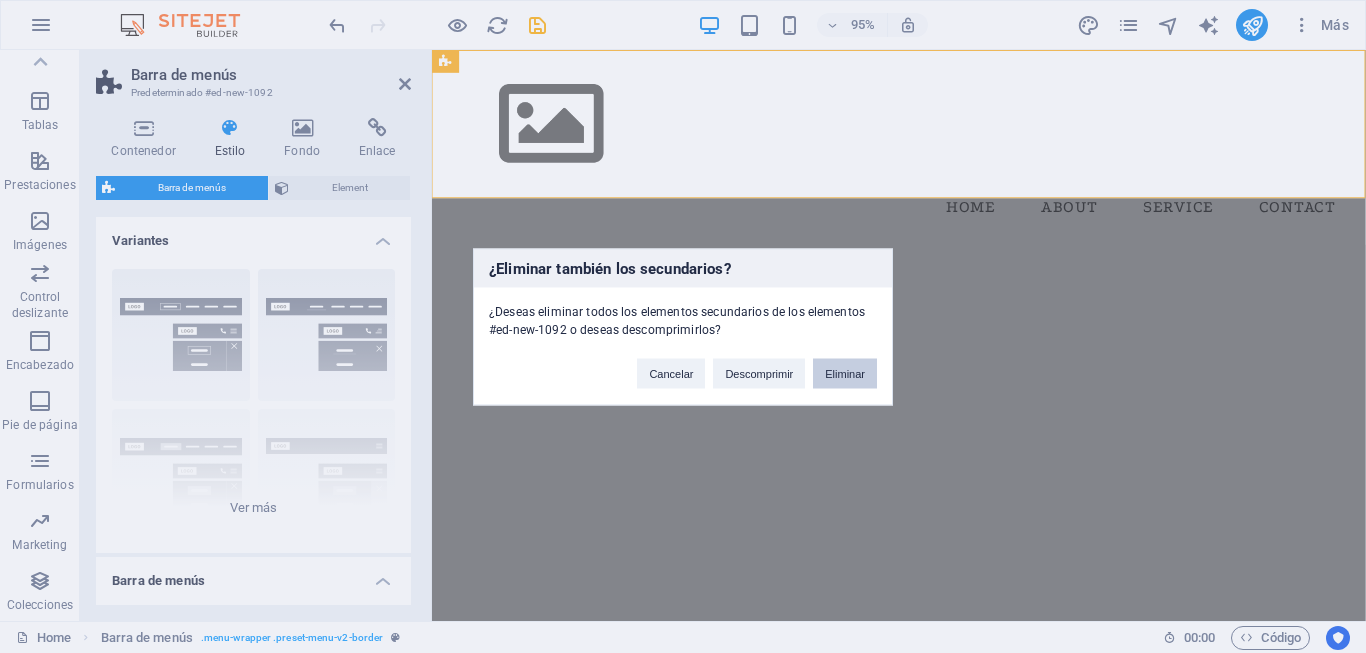 click on "Eliminar" at bounding box center [845, 373] 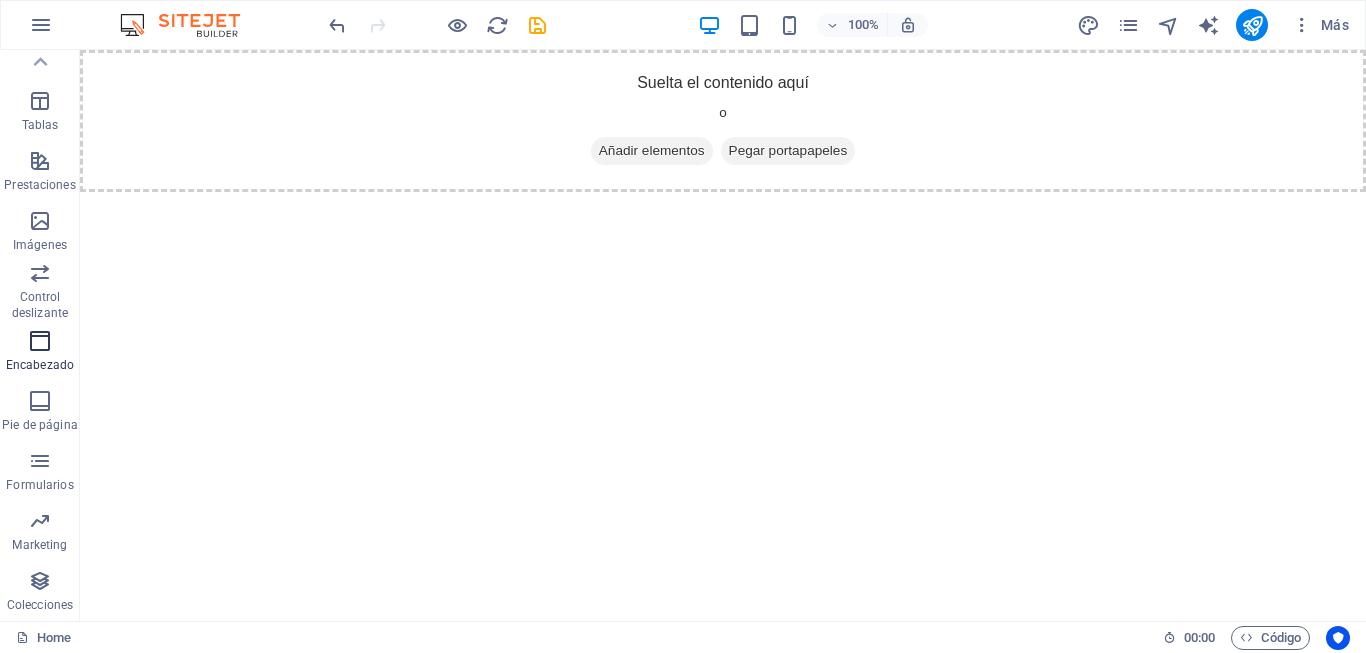 click on "Encabezado" at bounding box center [40, 365] 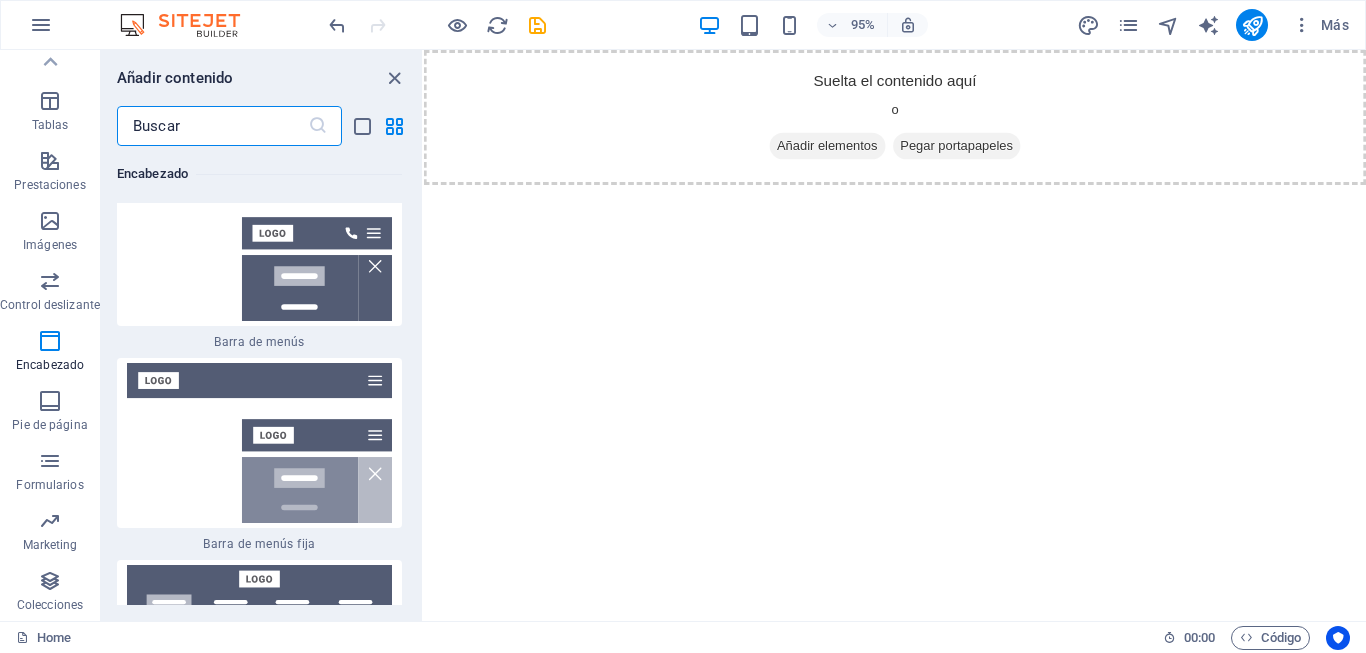scroll, scrollTop: 24633, scrollLeft: 0, axis: vertical 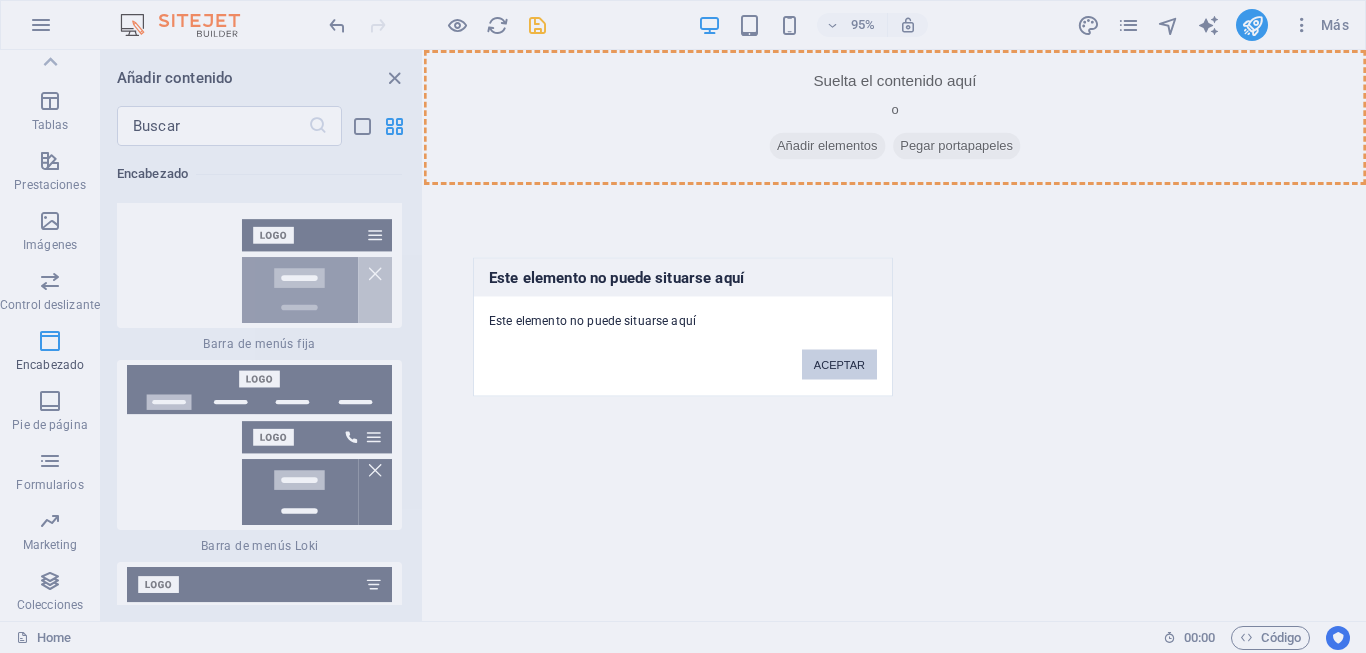 click on "ACEPTAR" at bounding box center (839, 364) 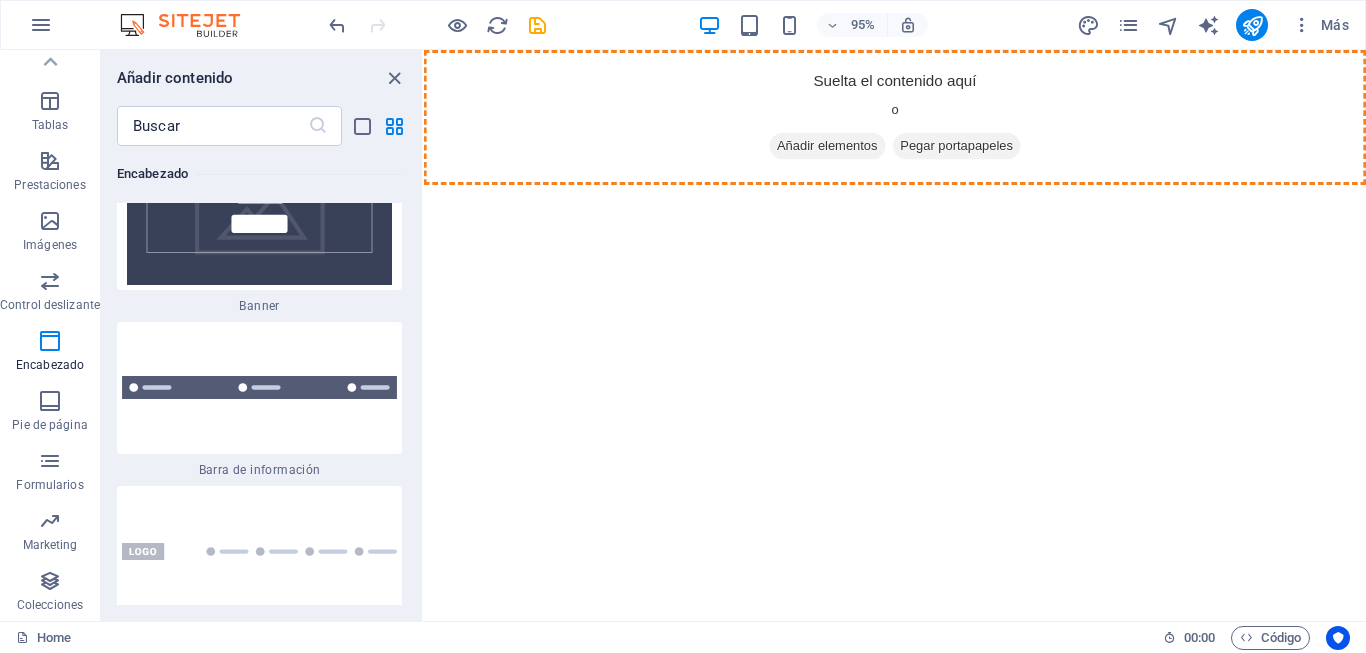 scroll, scrollTop: 25933, scrollLeft: 0, axis: vertical 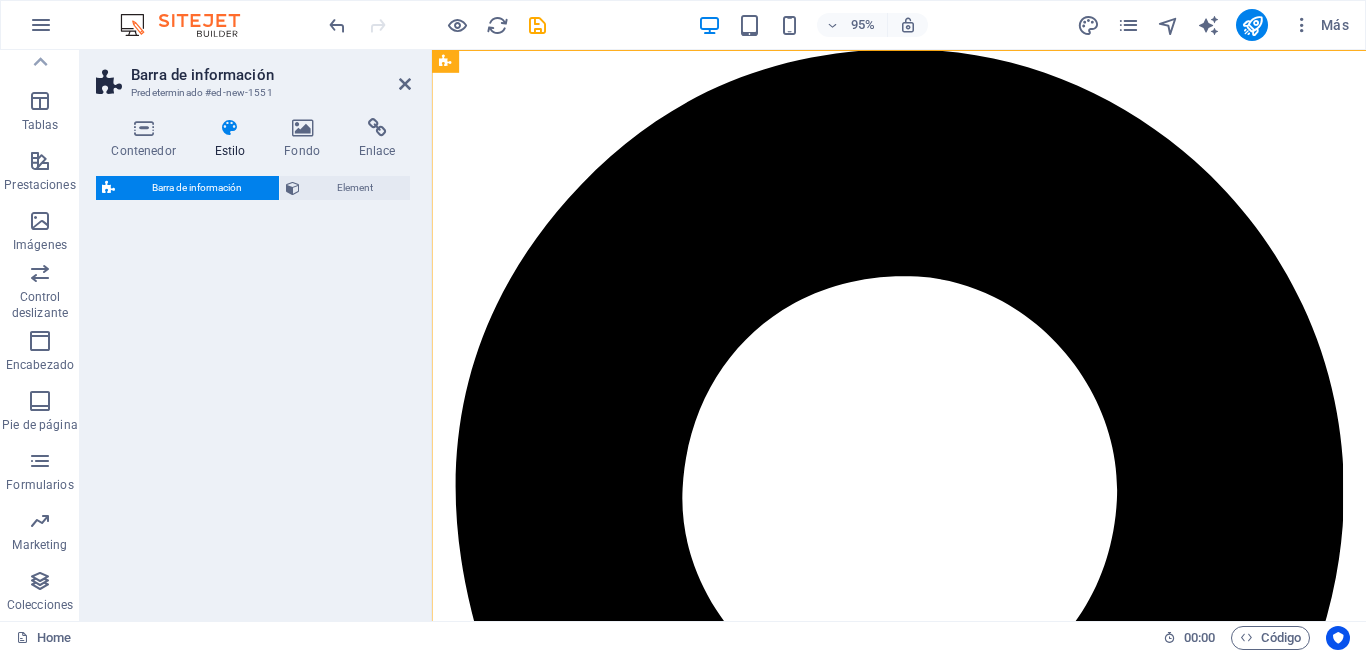 select on "rem" 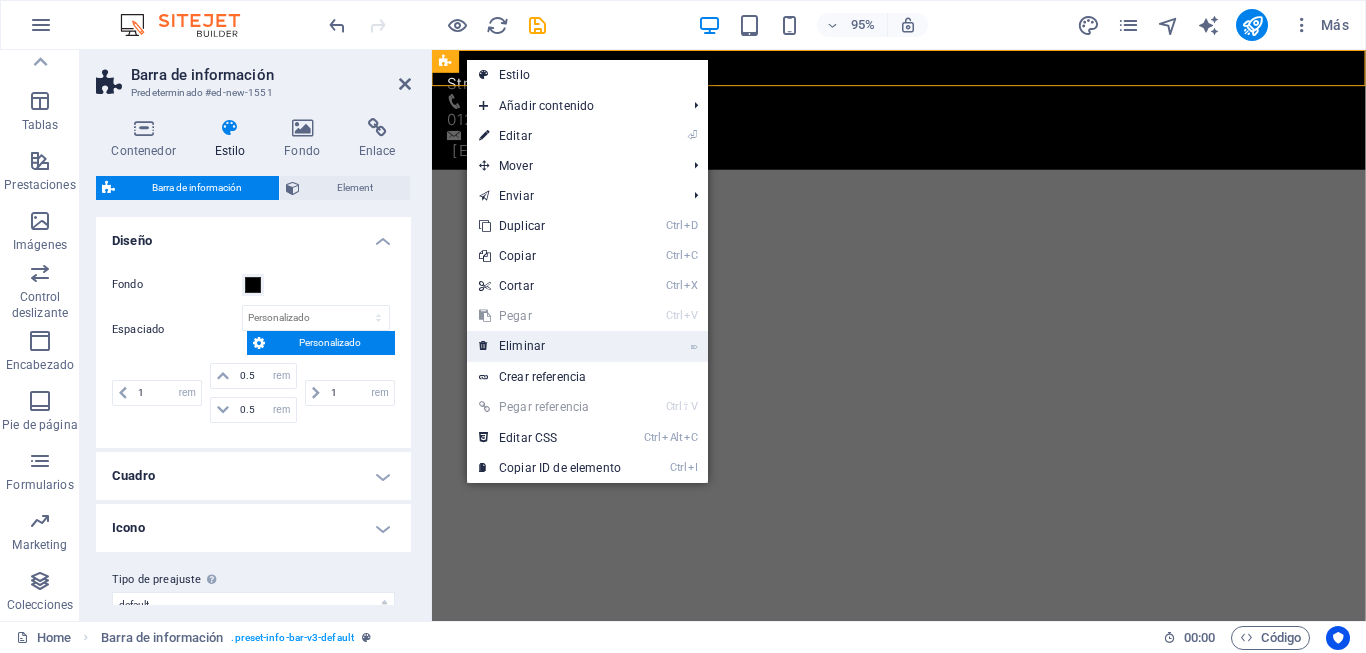 click on "⌦  Eliminar" at bounding box center (550, 346) 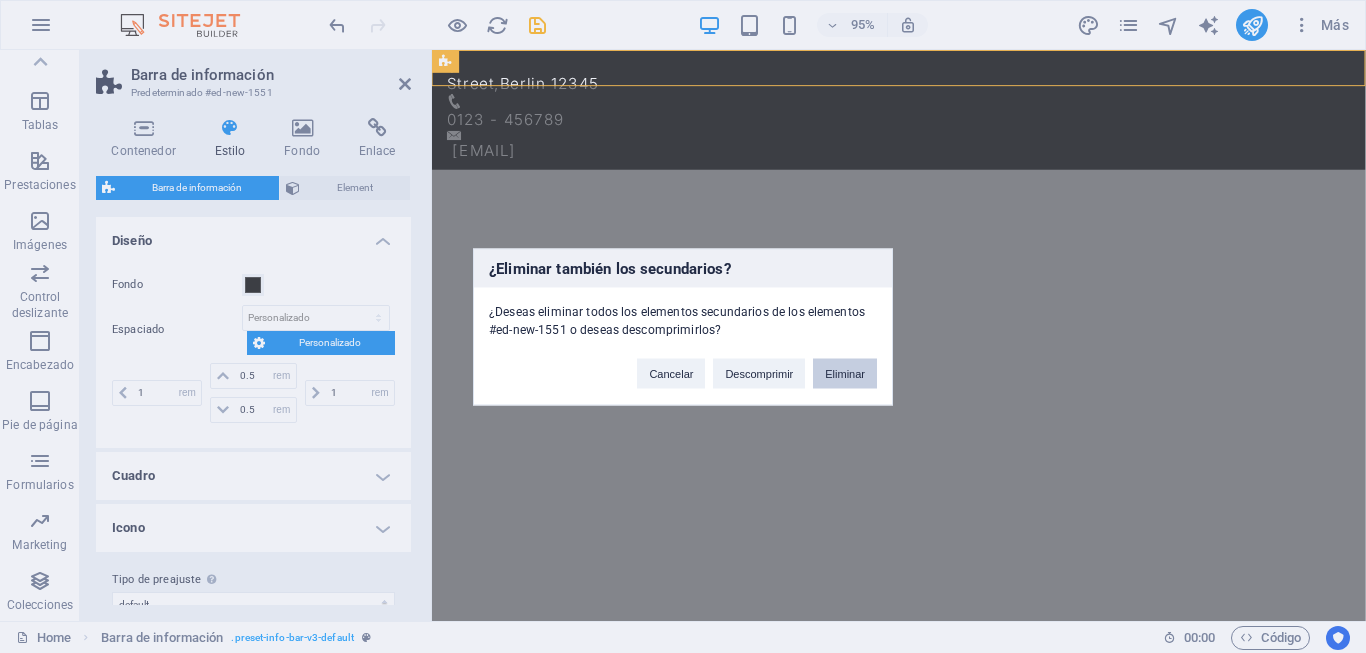 click on "Eliminar" at bounding box center (845, 373) 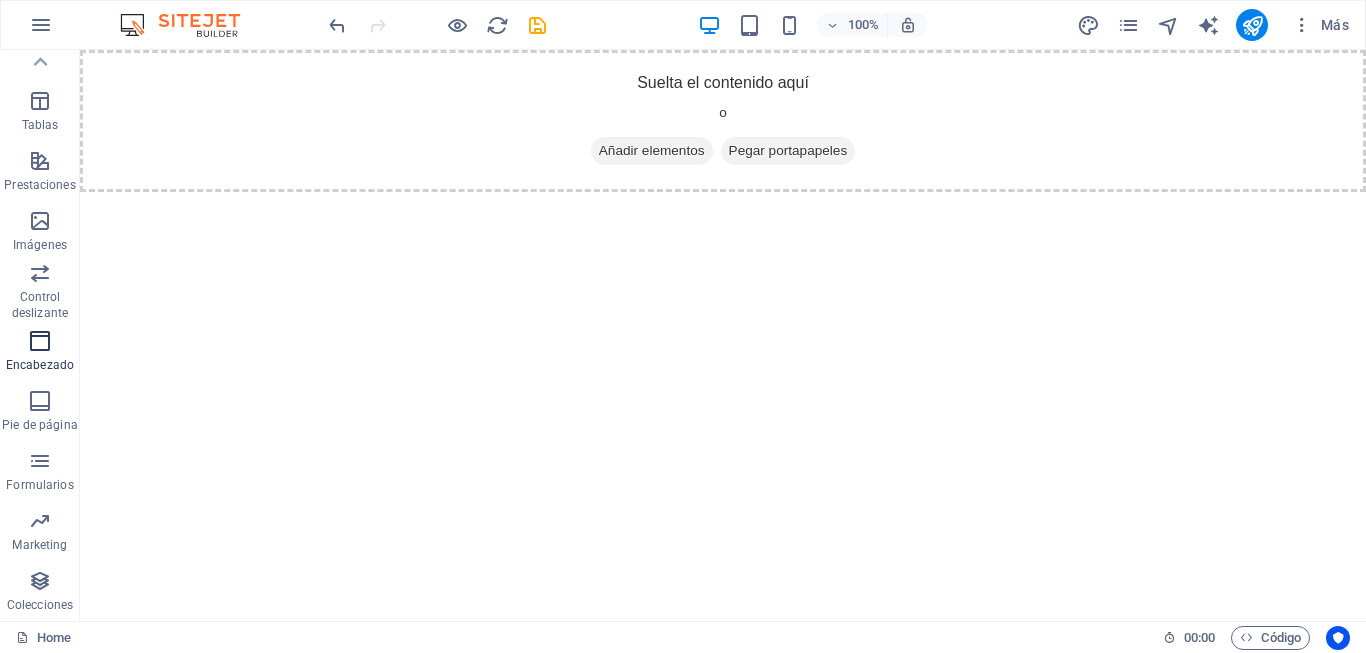 click at bounding box center (40, 341) 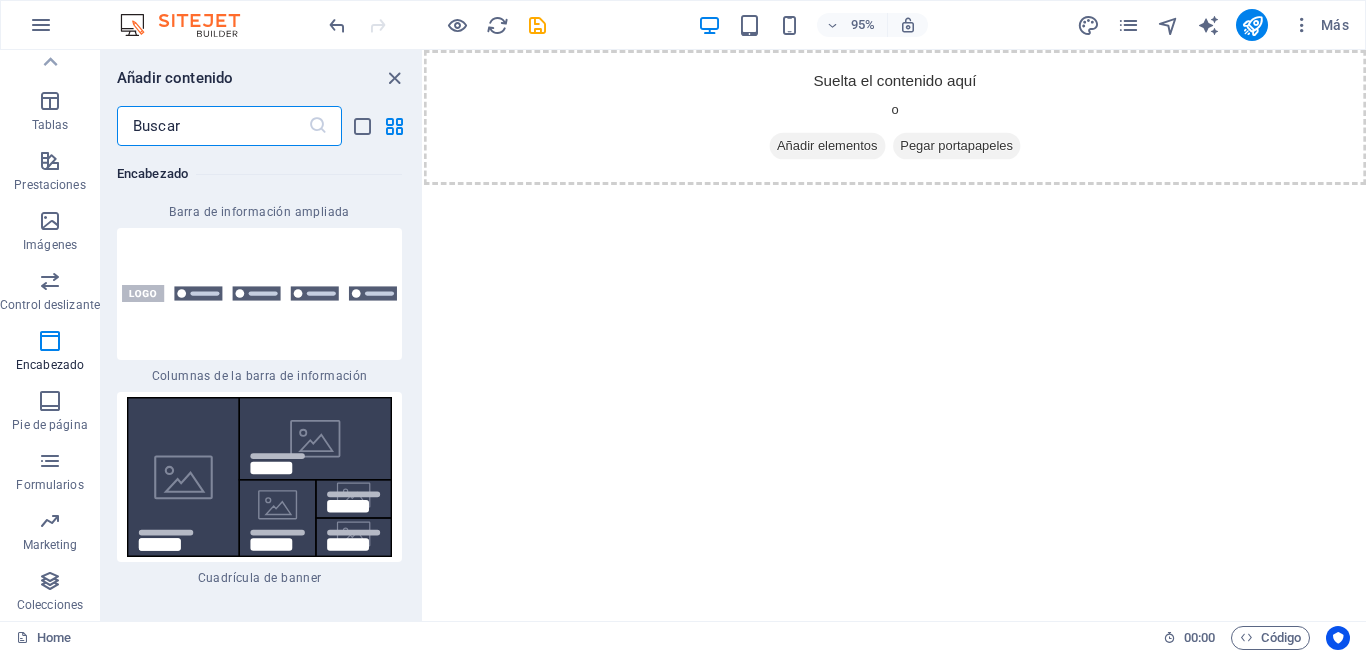 scroll, scrollTop: 26333, scrollLeft: 0, axis: vertical 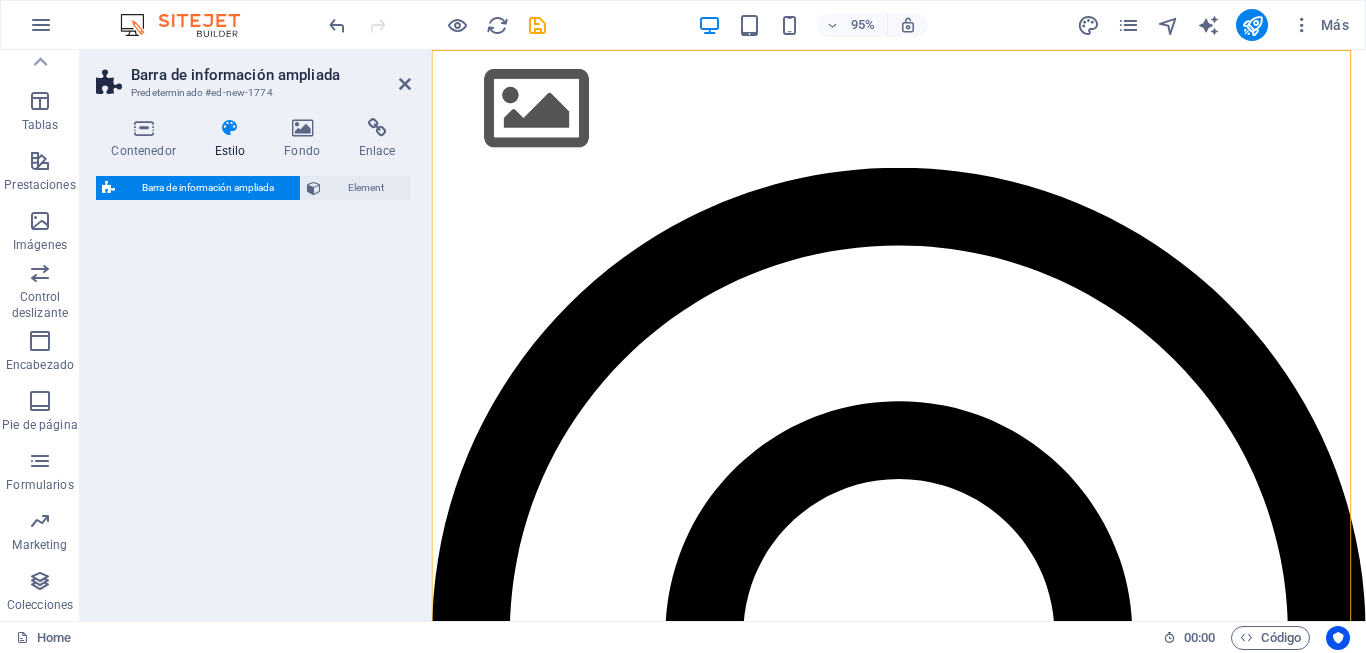select on "rem" 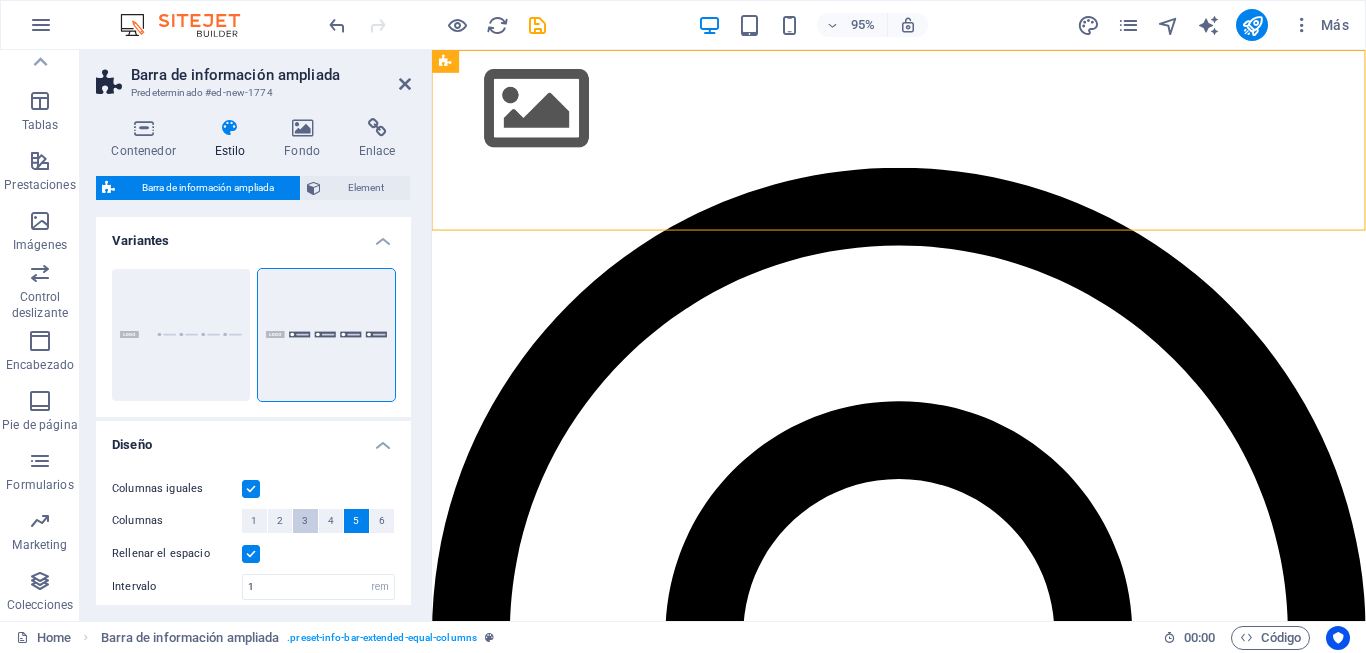 click on "3" at bounding box center [305, 521] 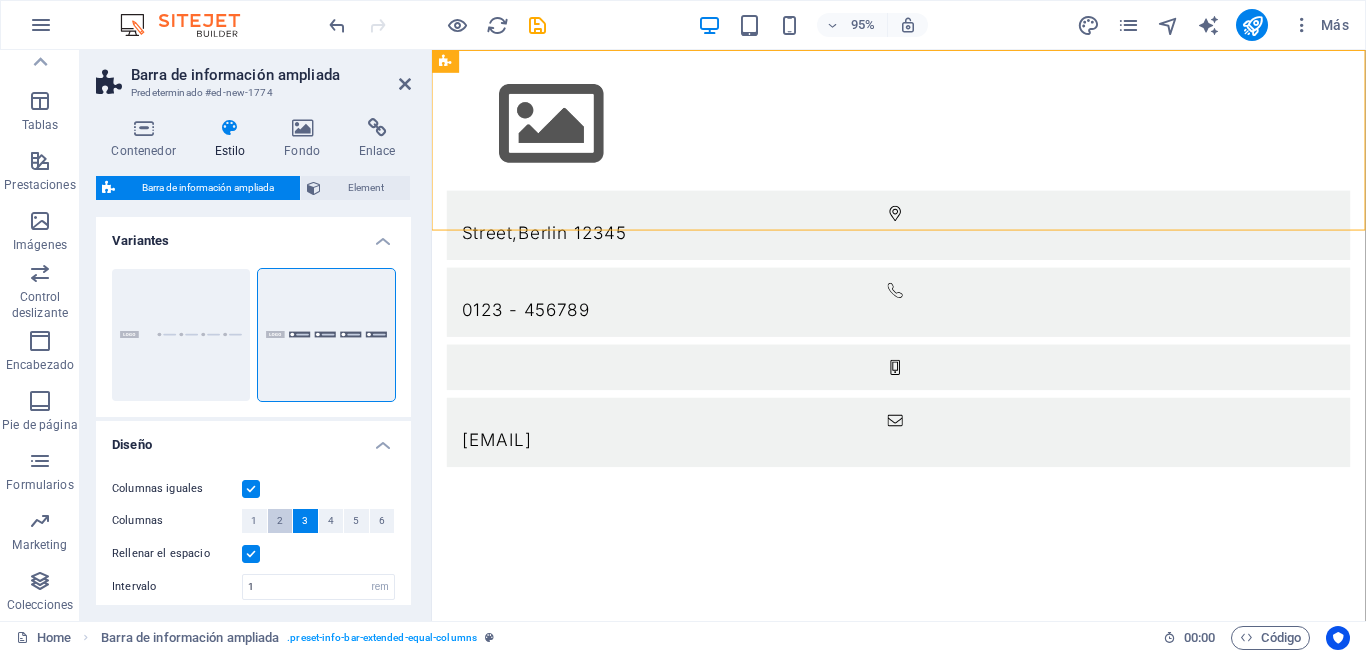 click on "2" at bounding box center (280, 521) 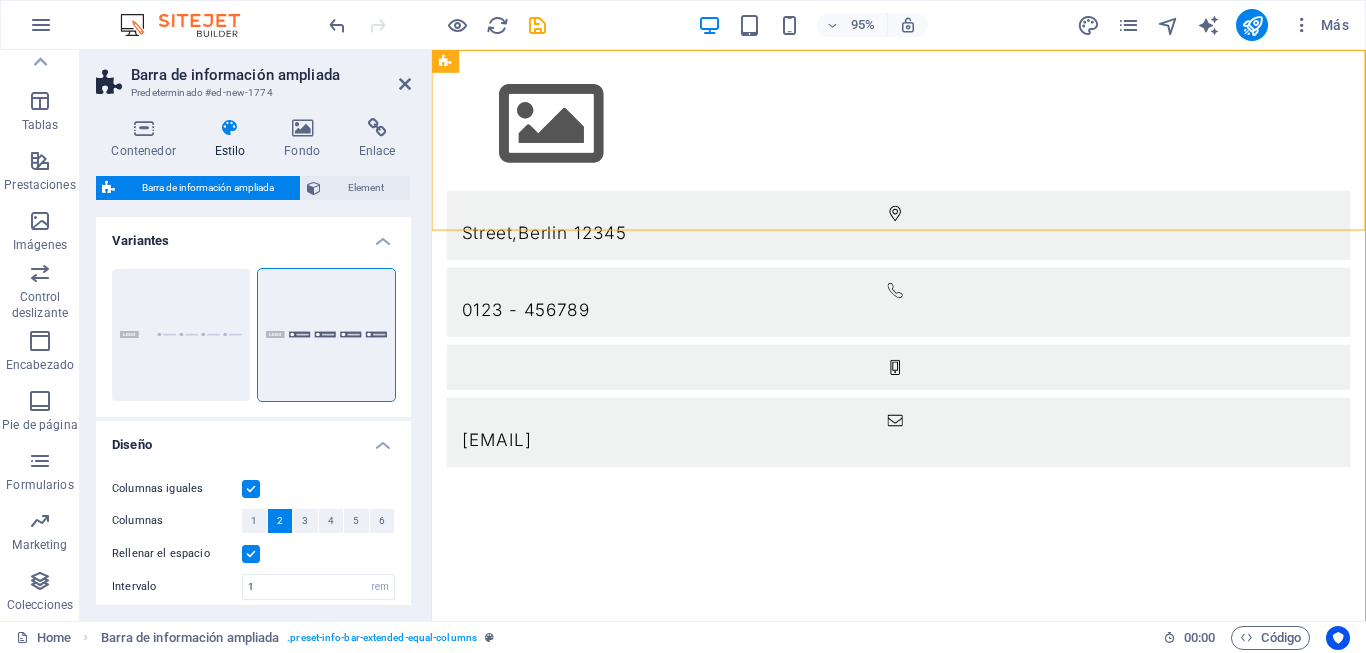 click on "Rellenar el espacio" at bounding box center [177, 554] 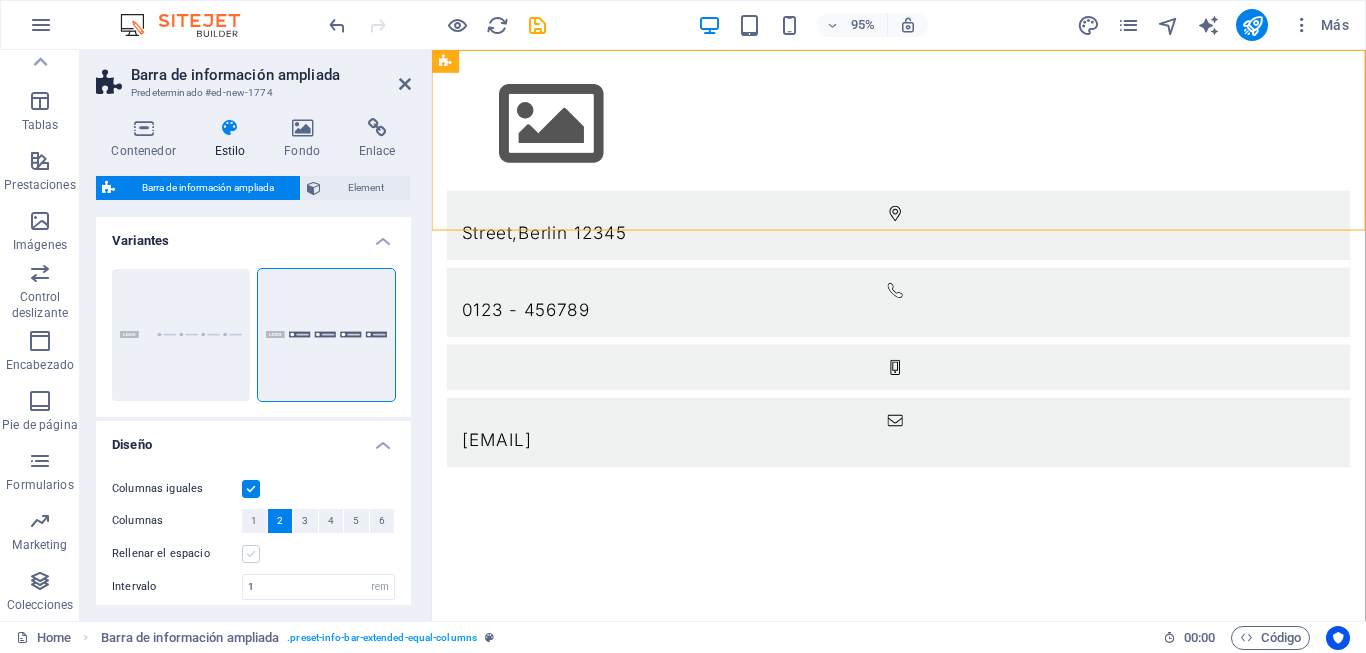 click at bounding box center [251, 554] 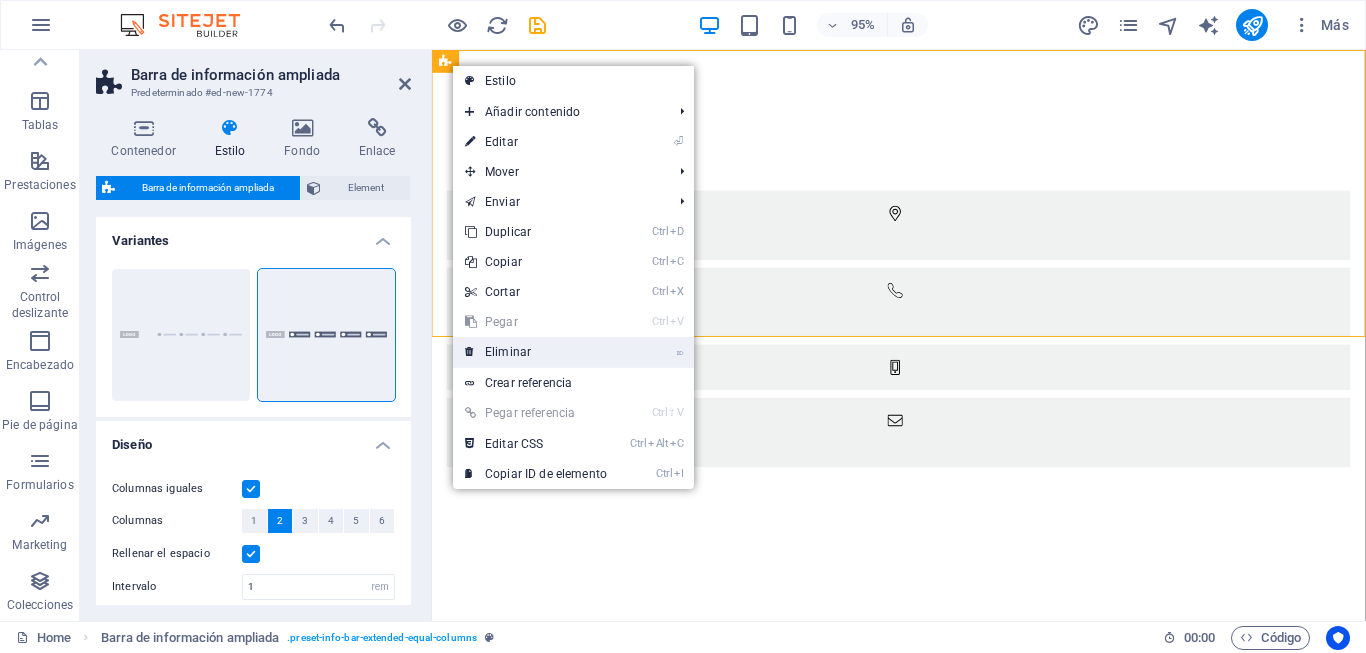 click on "⌦  Eliminar" at bounding box center [536, 352] 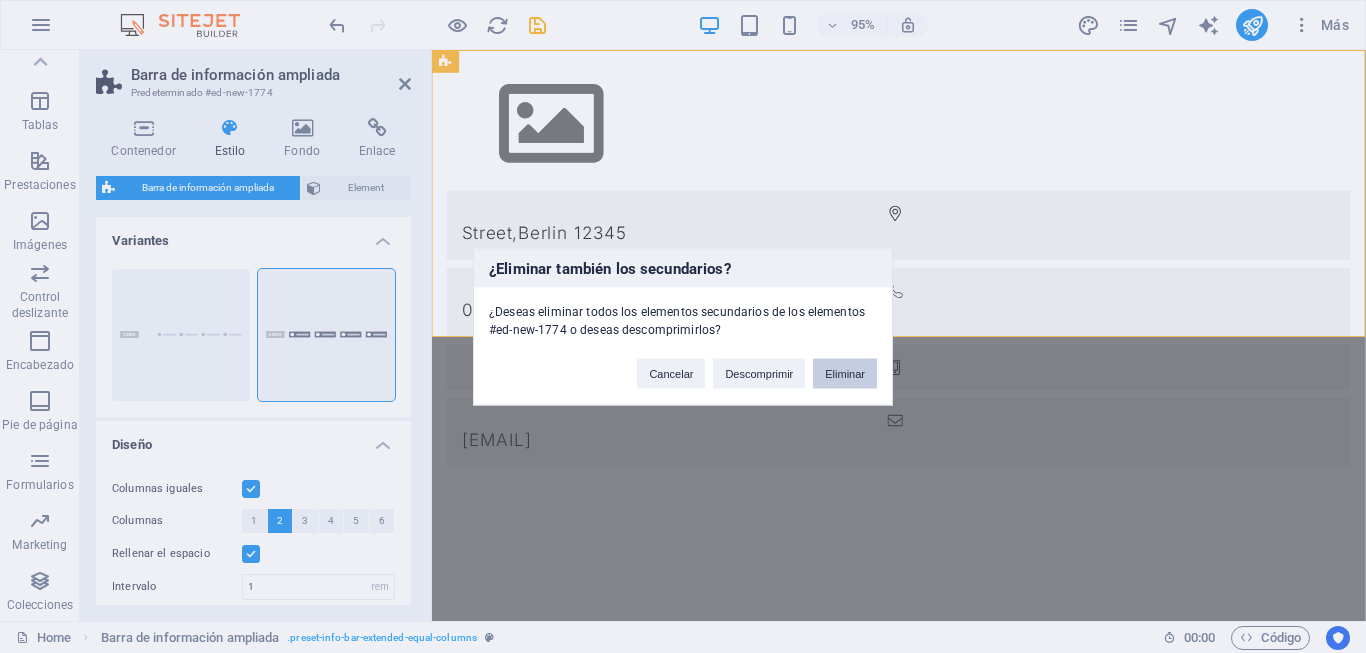 click on "Eliminar" at bounding box center [845, 373] 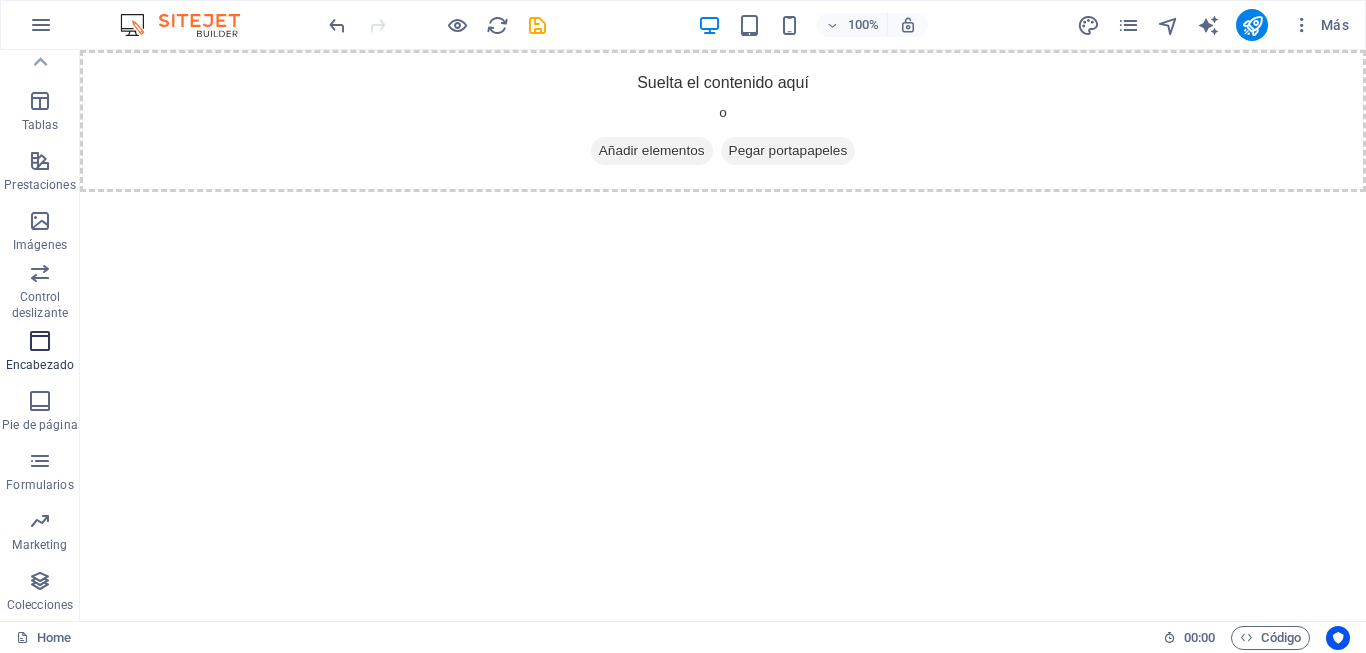 click on "Encabezado" at bounding box center [40, 353] 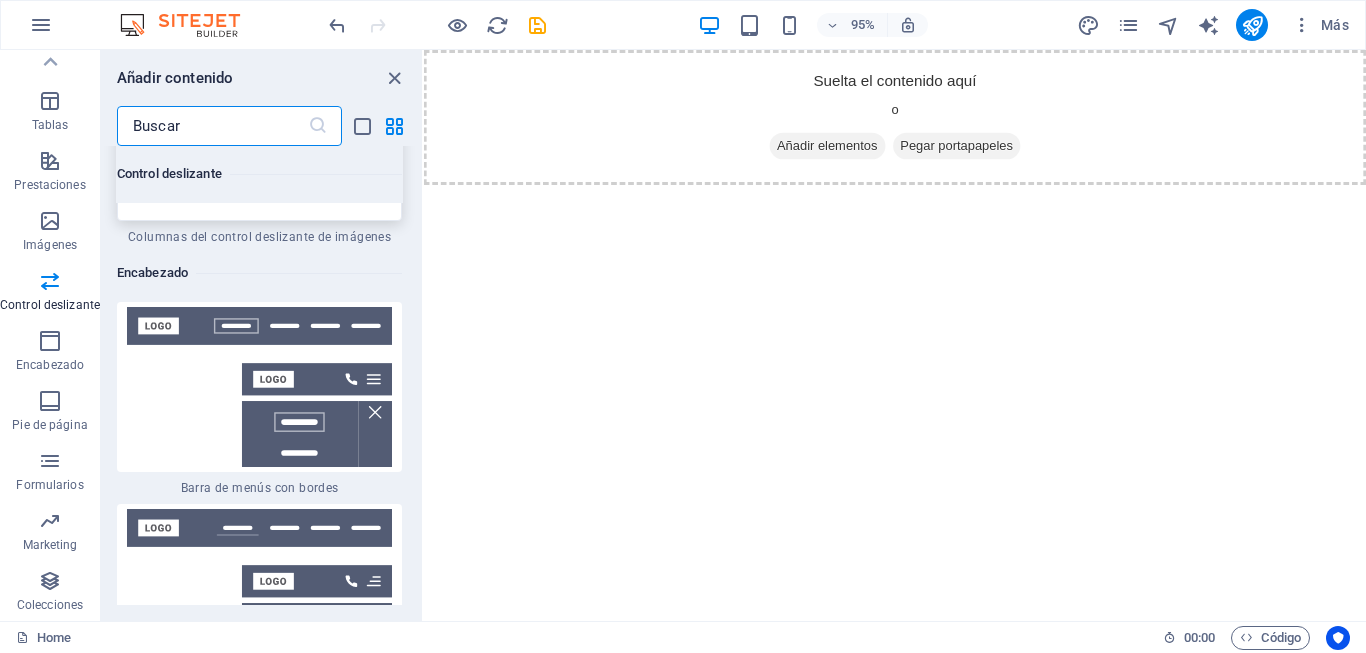scroll, scrollTop: 23933, scrollLeft: 0, axis: vertical 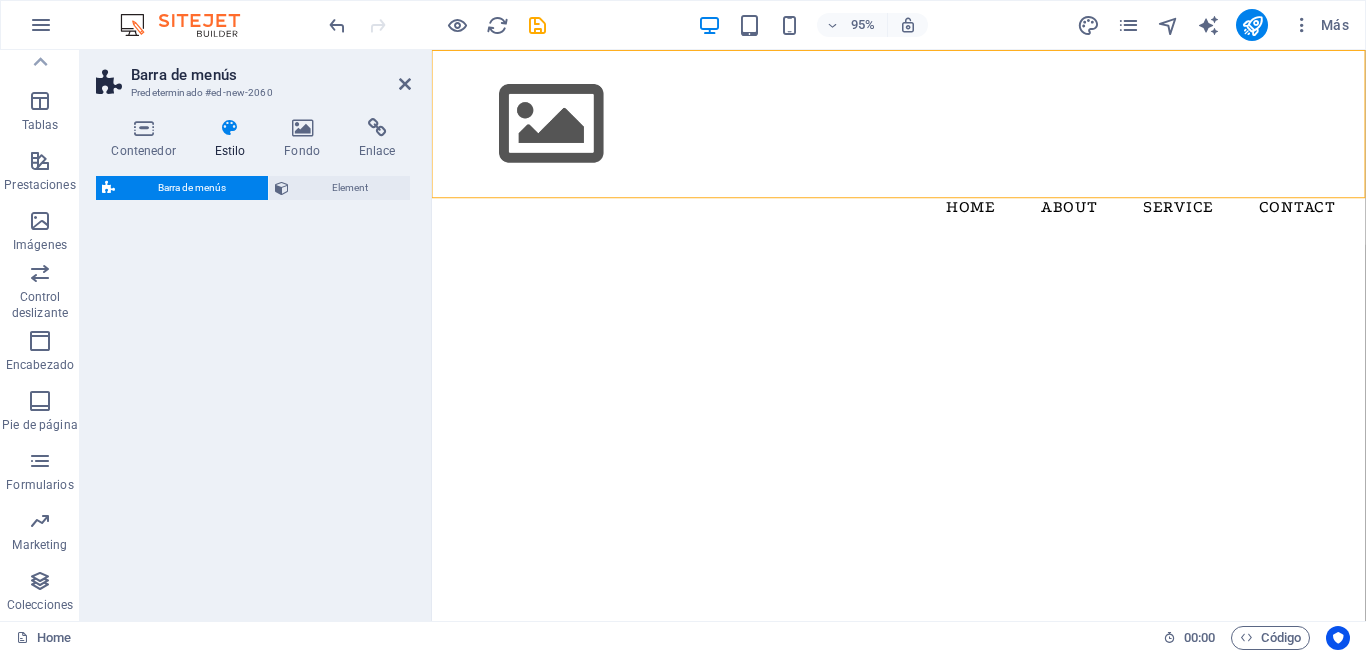 select on "rem" 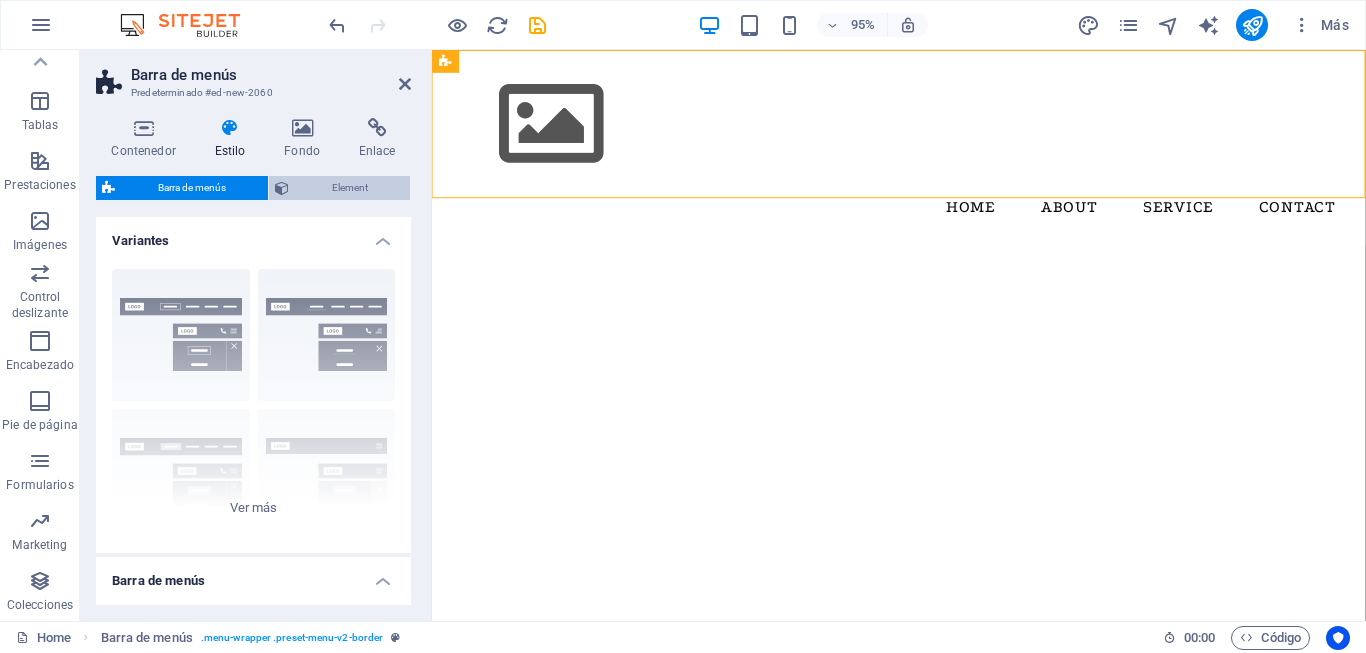 click on "Element" at bounding box center (349, 188) 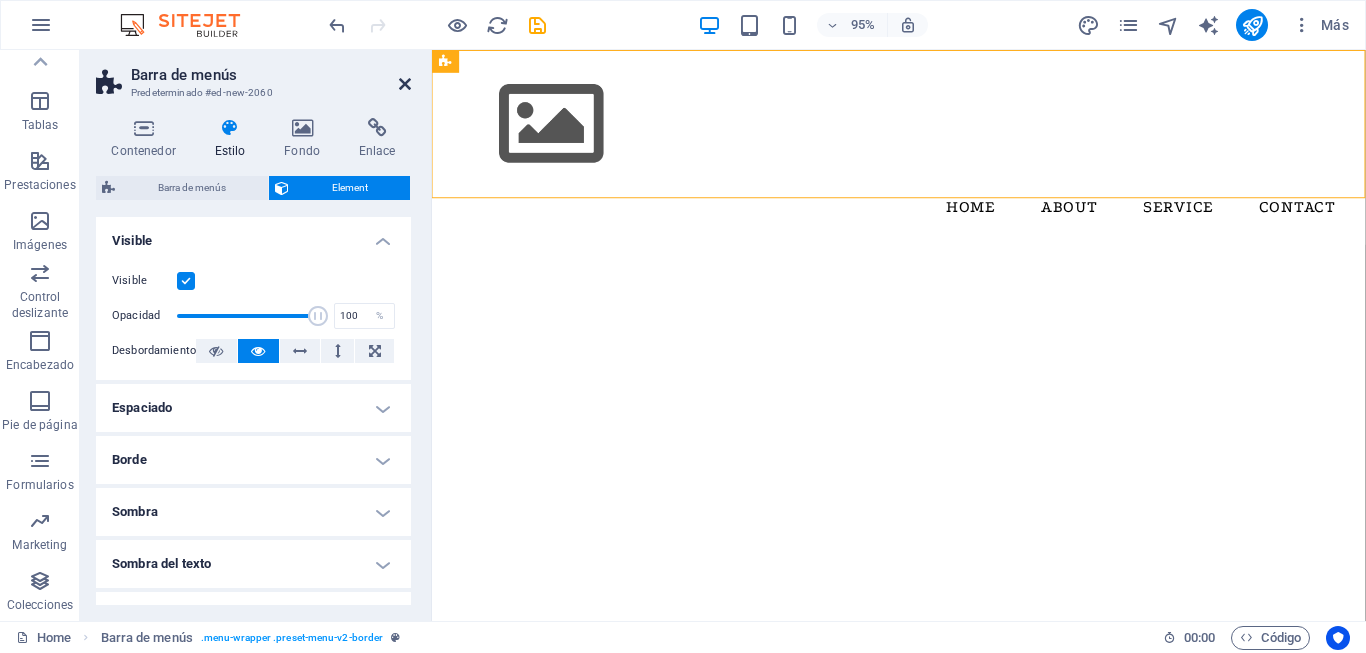 click at bounding box center (405, 84) 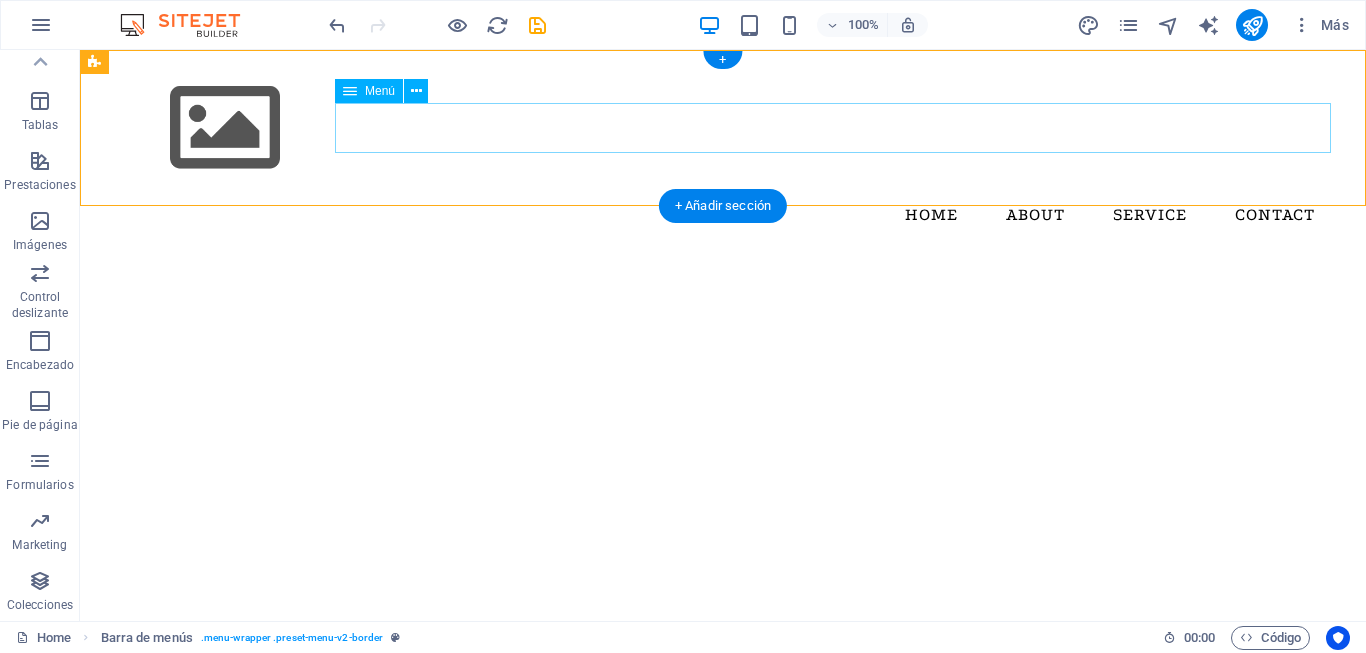 click on "Home About Service Contact" at bounding box center (723, 215) 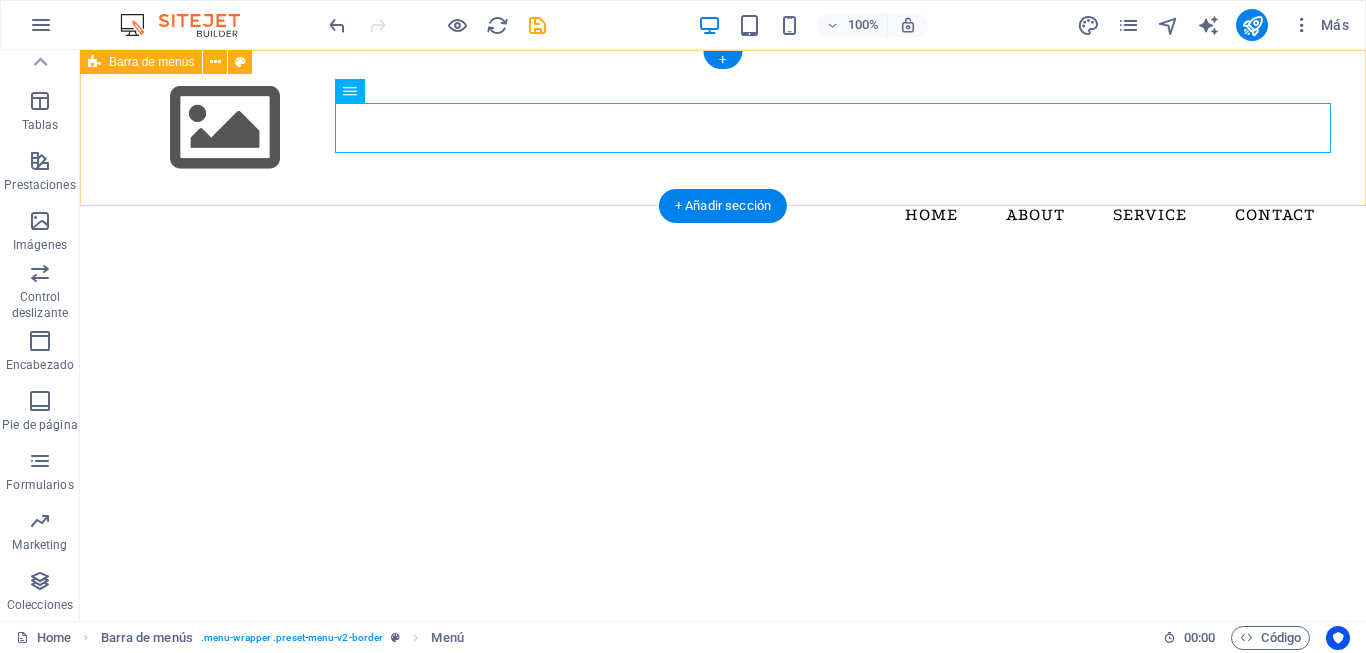 click on "Menu Home About Service Contact" at bounding box center [723, 152] 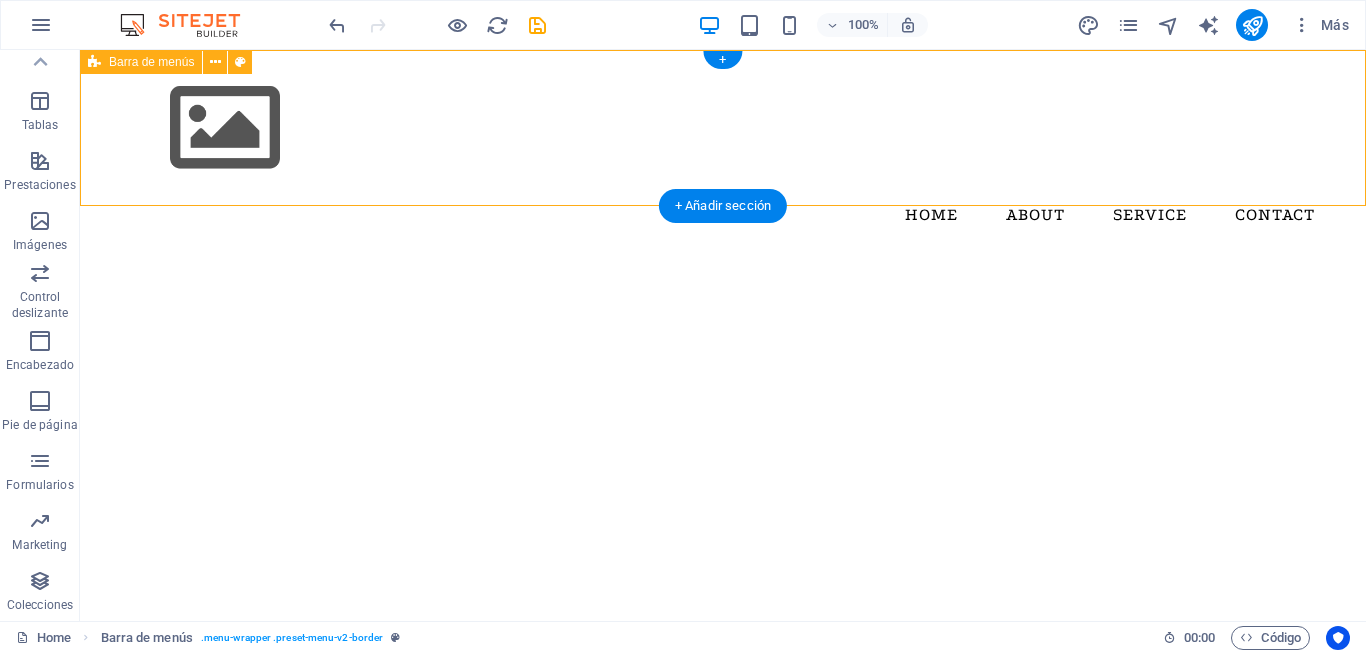 click on "Menu Home About Service Contact" at bounding box center (723, 152) 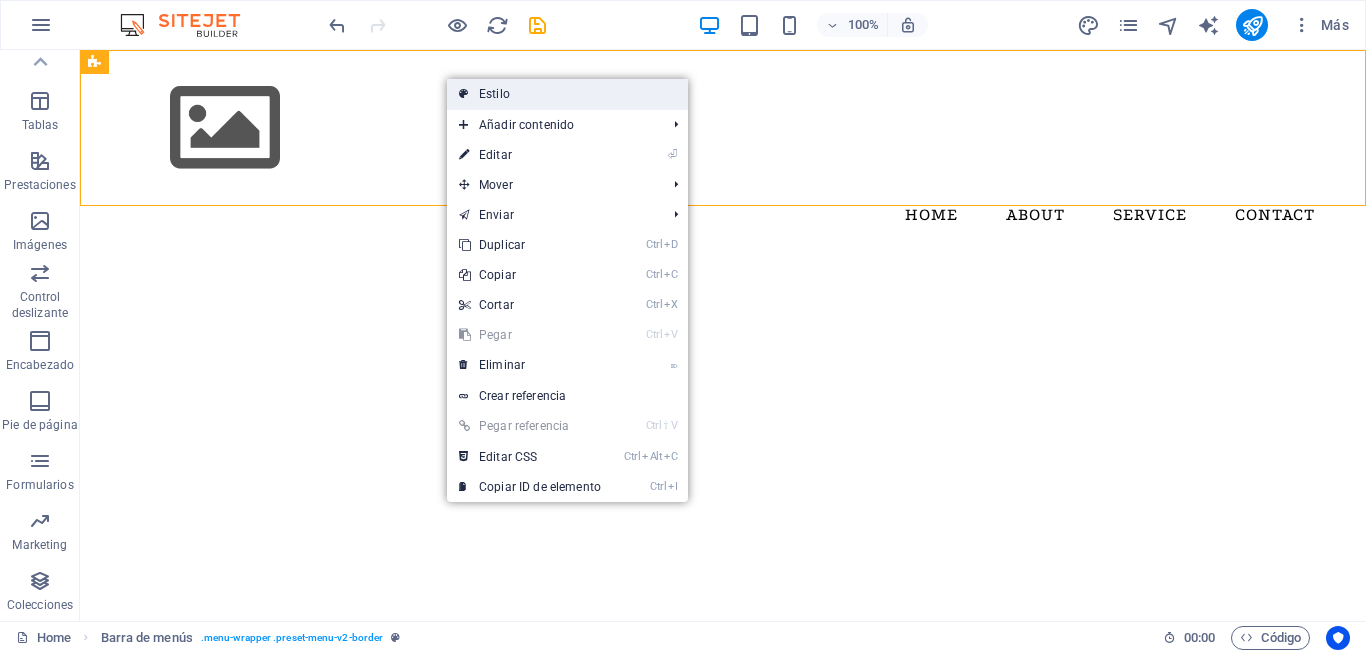 click on "Estilo" at bounding box center (567, 94) 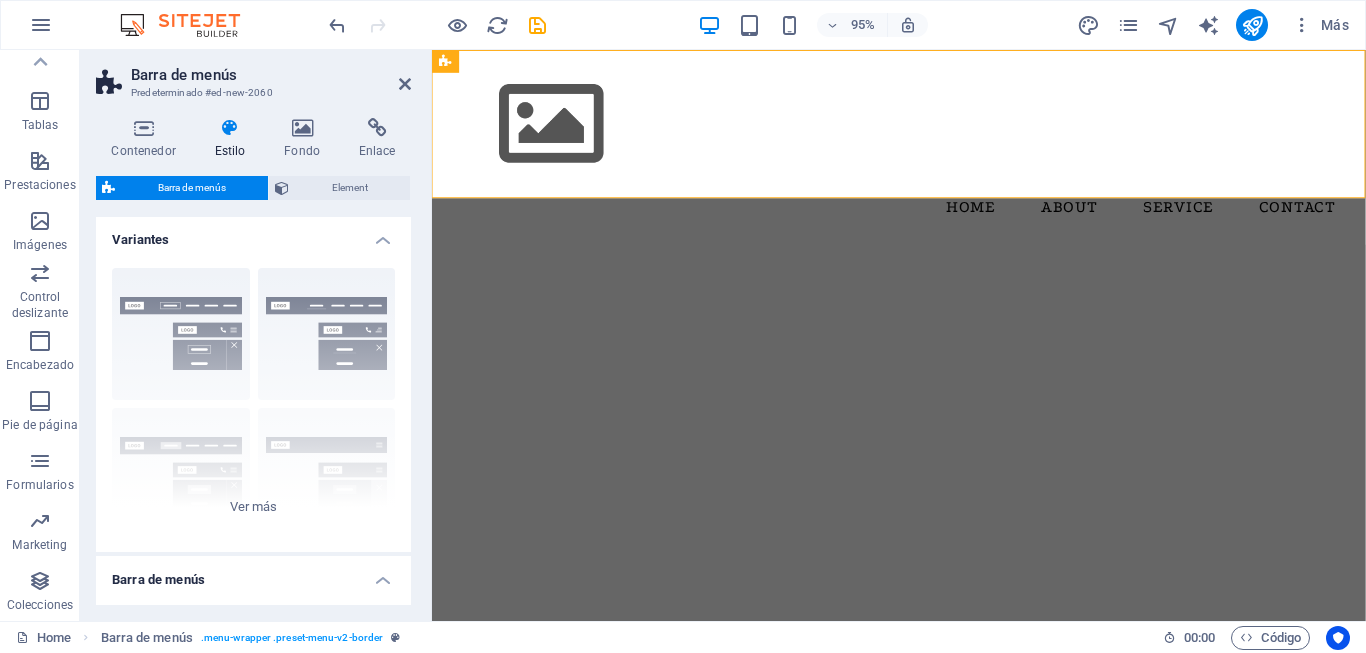 scroll, scrollTop: 0, scrollLeft: 0, axis: both 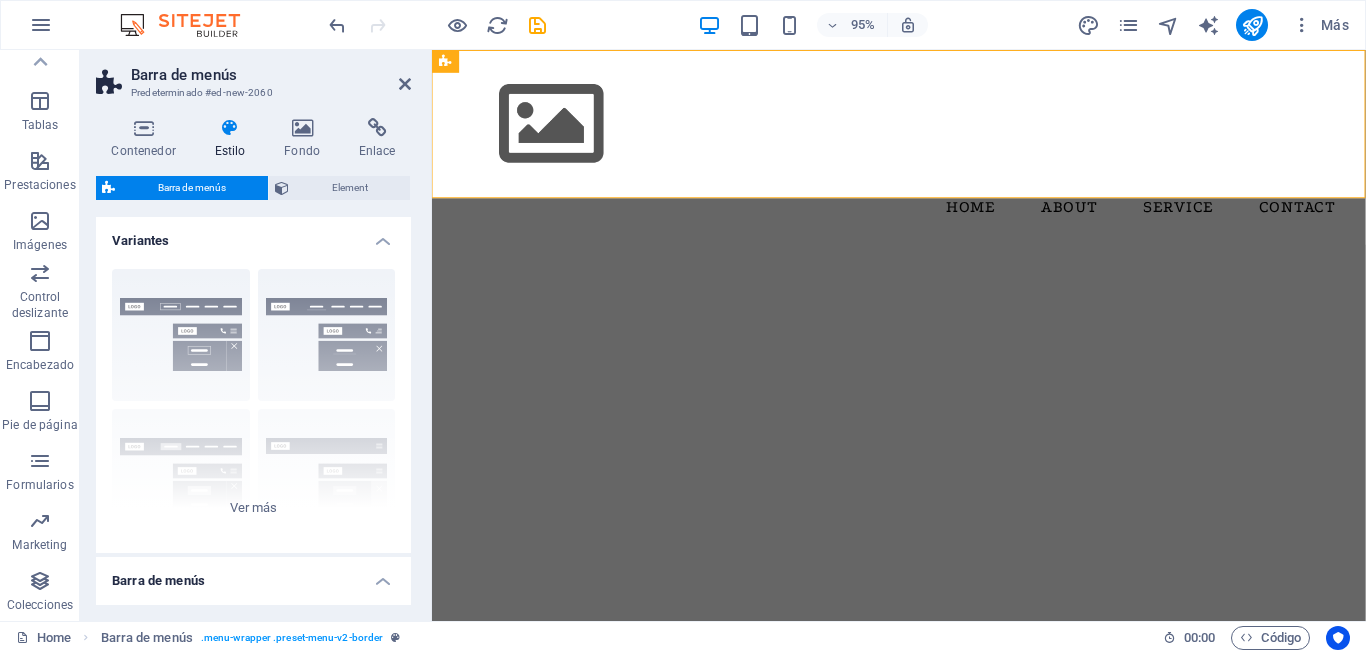 click on "Variantes" at bounding box center (253, 235) 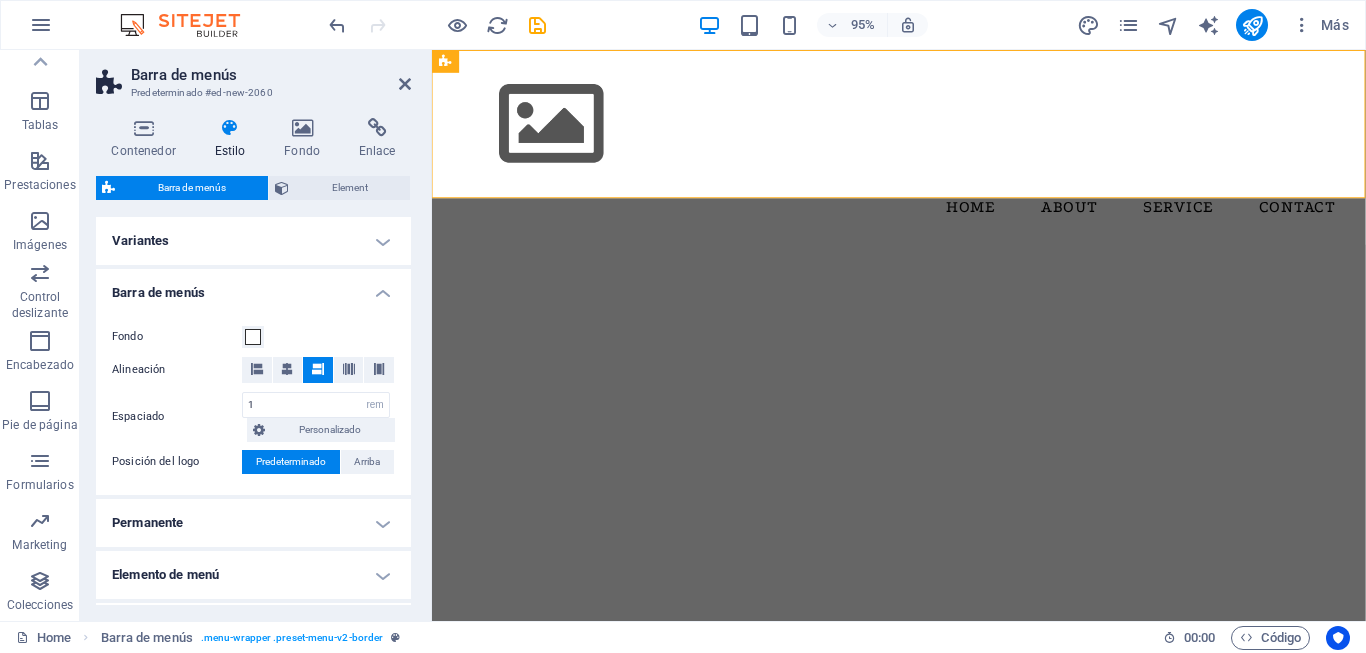 click on "Variantes" at bounding box center (253, 241) 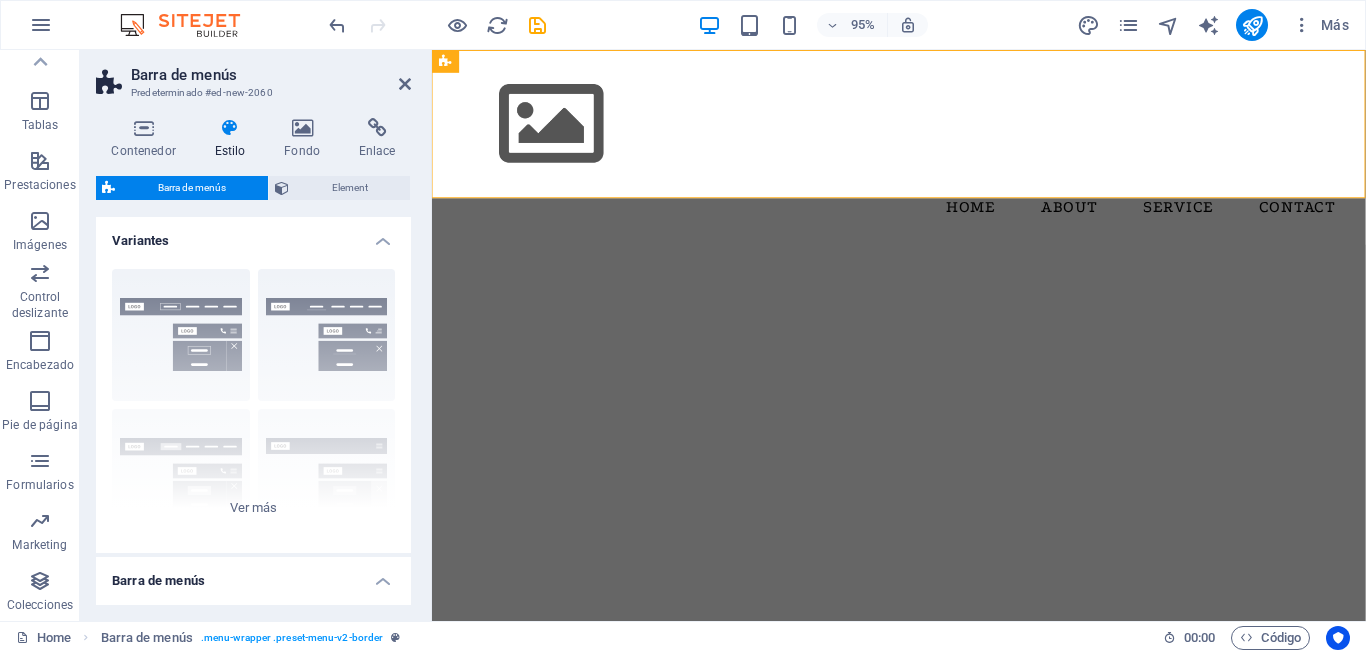 click on "Variantes" at bounding box center [253, 235] 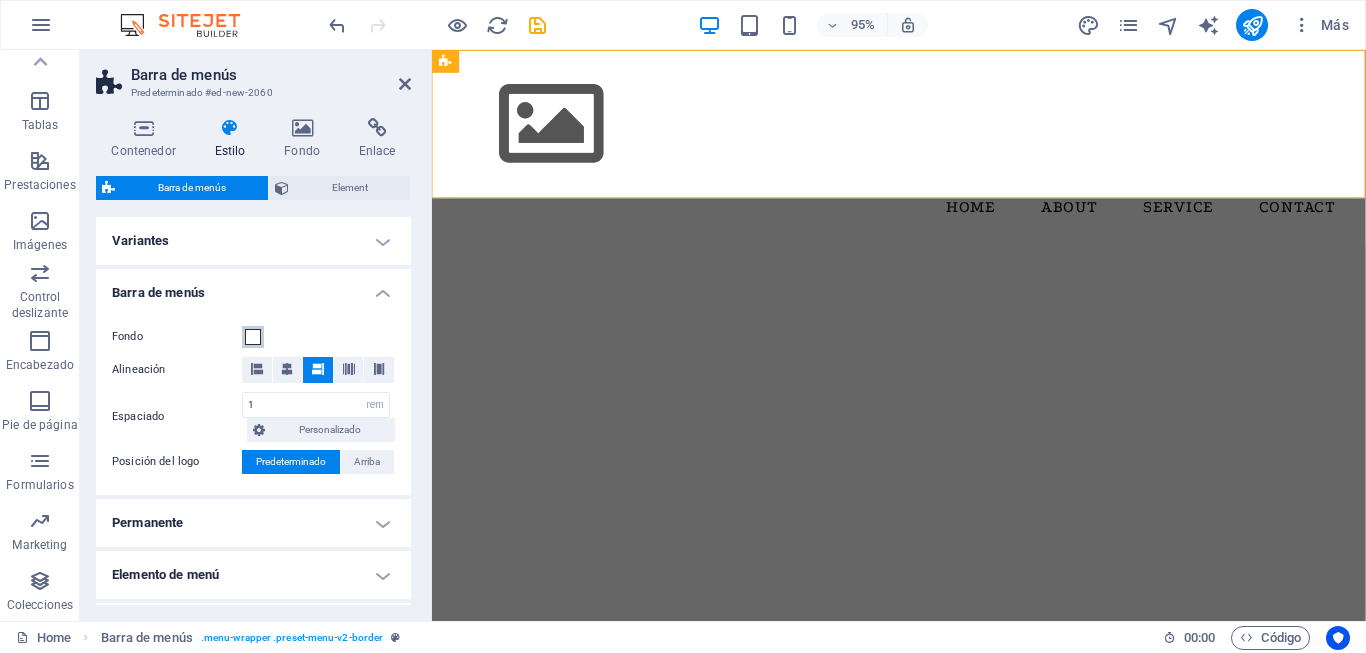 click at bounding box center [253, 337] 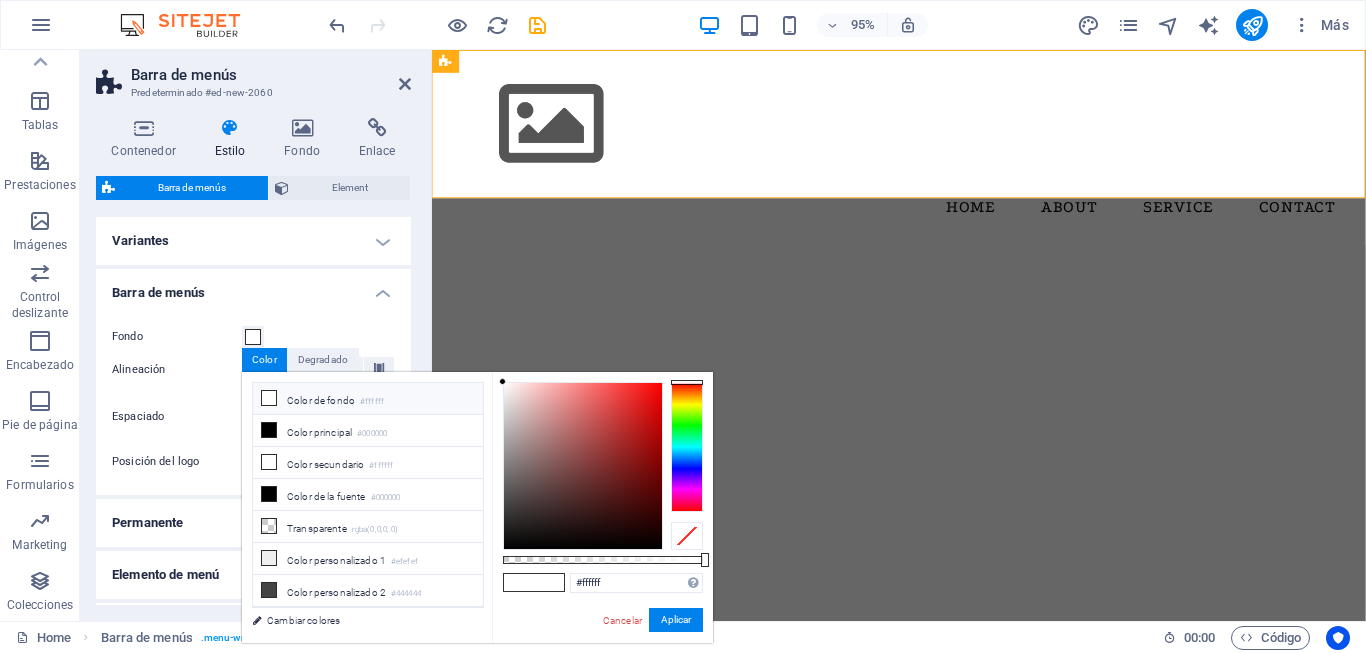 click at bounding box center [269, 398] 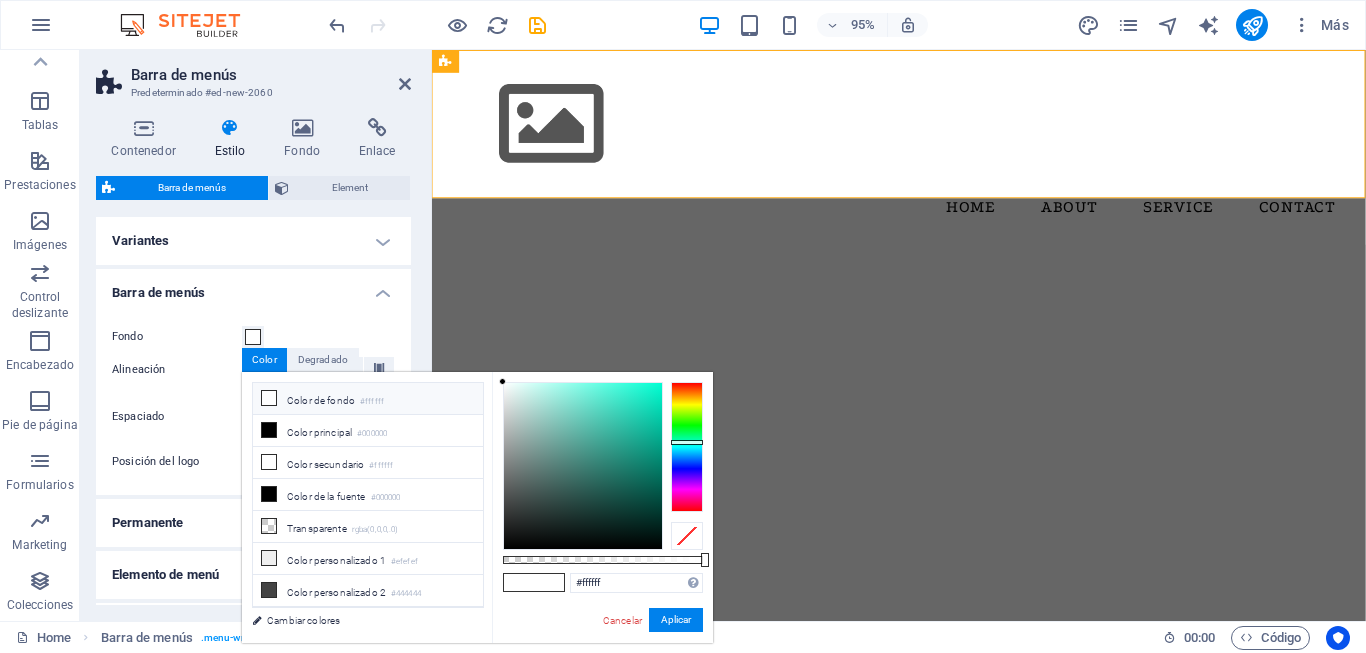 drag, startPoint x: 698, startPoint y: 383, endPoint x: 703, endPoint y: 442, distance: 59.211487 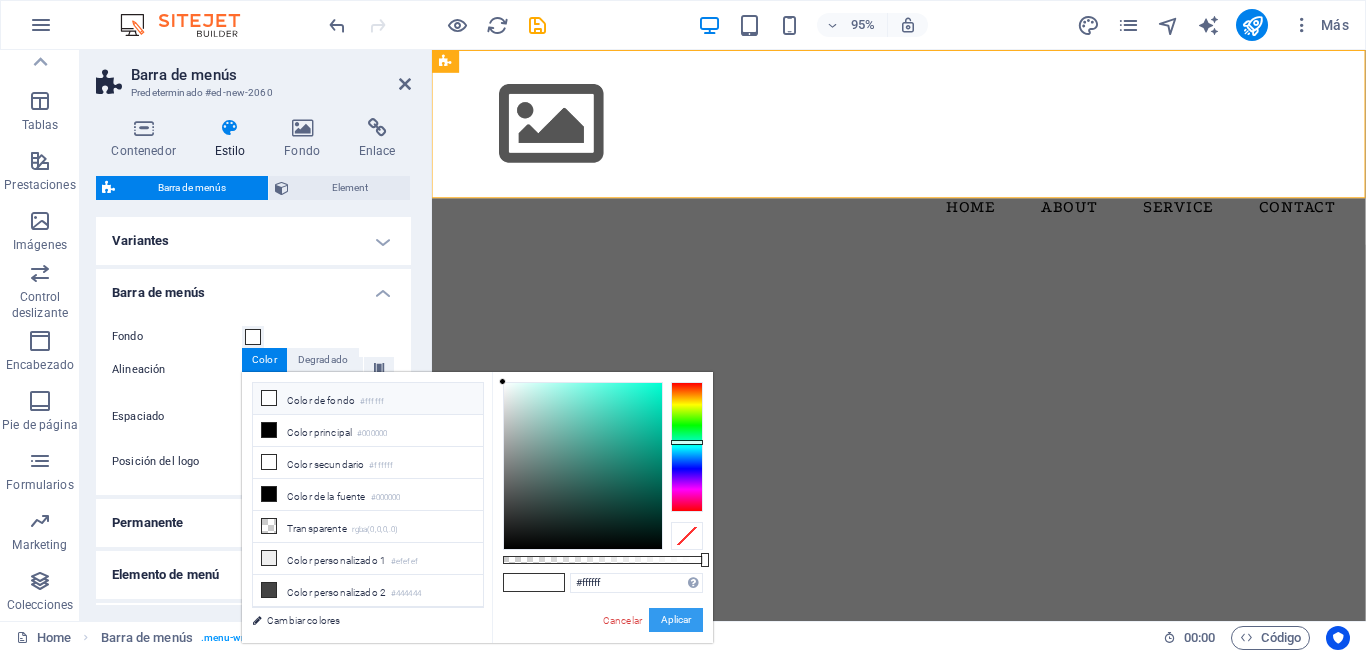 click on "Aplicar" at bounding box center [676, 620] 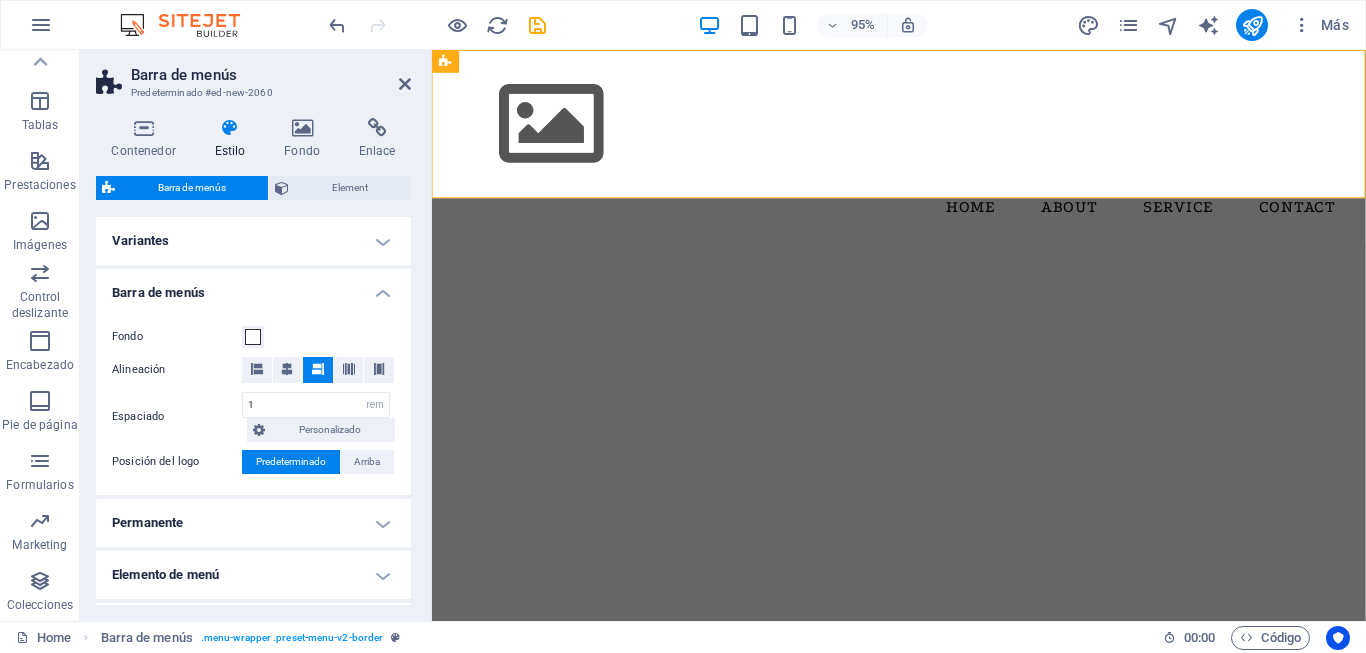 click on "Predeterminado" at bounding box center [291, 462] 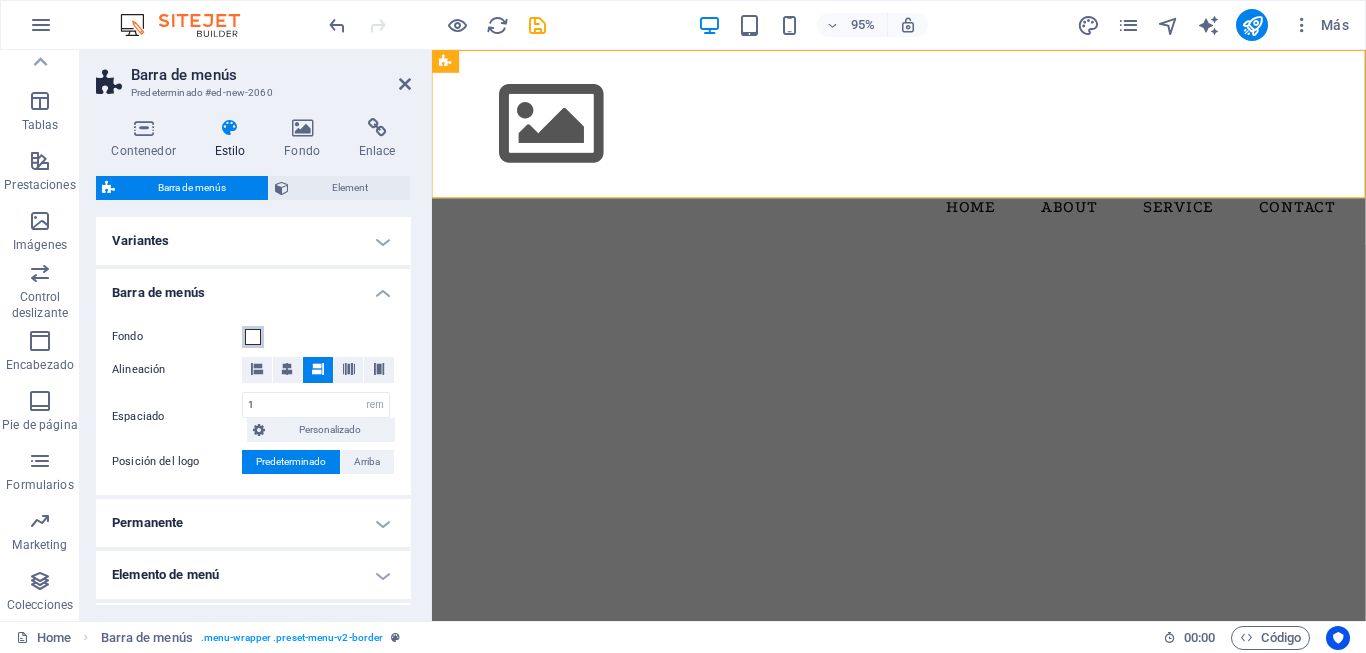 click at bounding box center (253, 337) 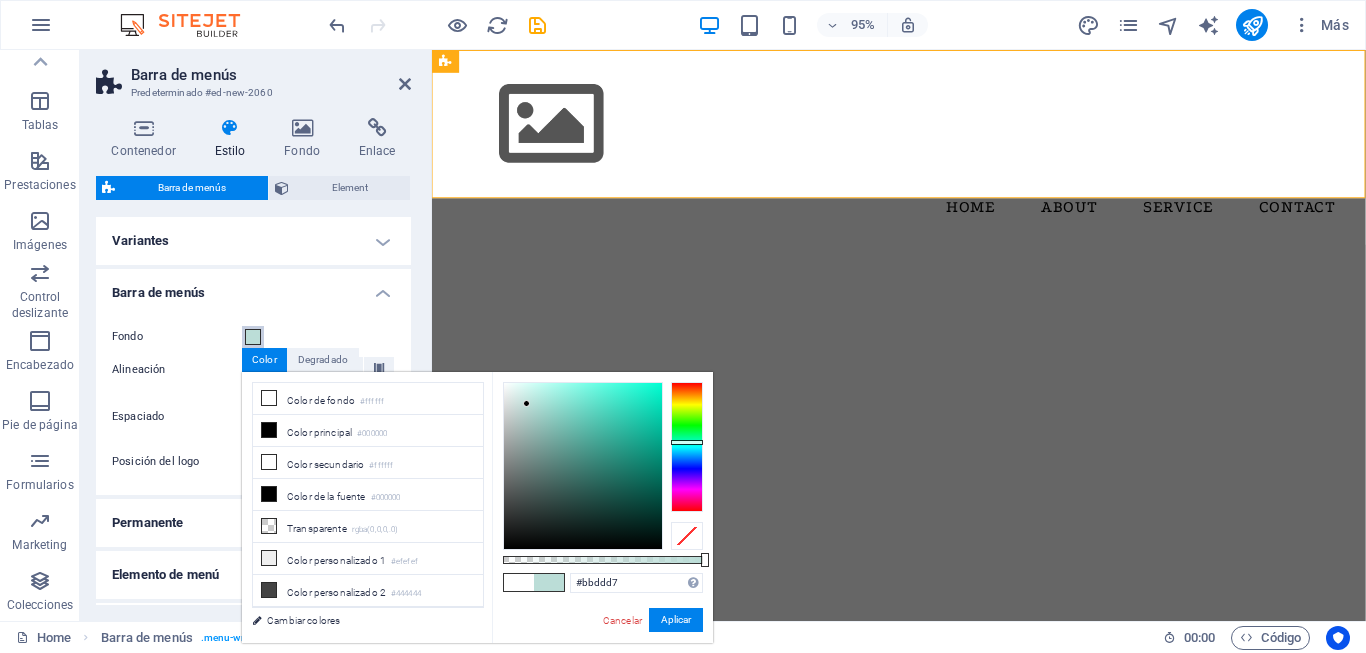 click at bounding box center (583, 466) 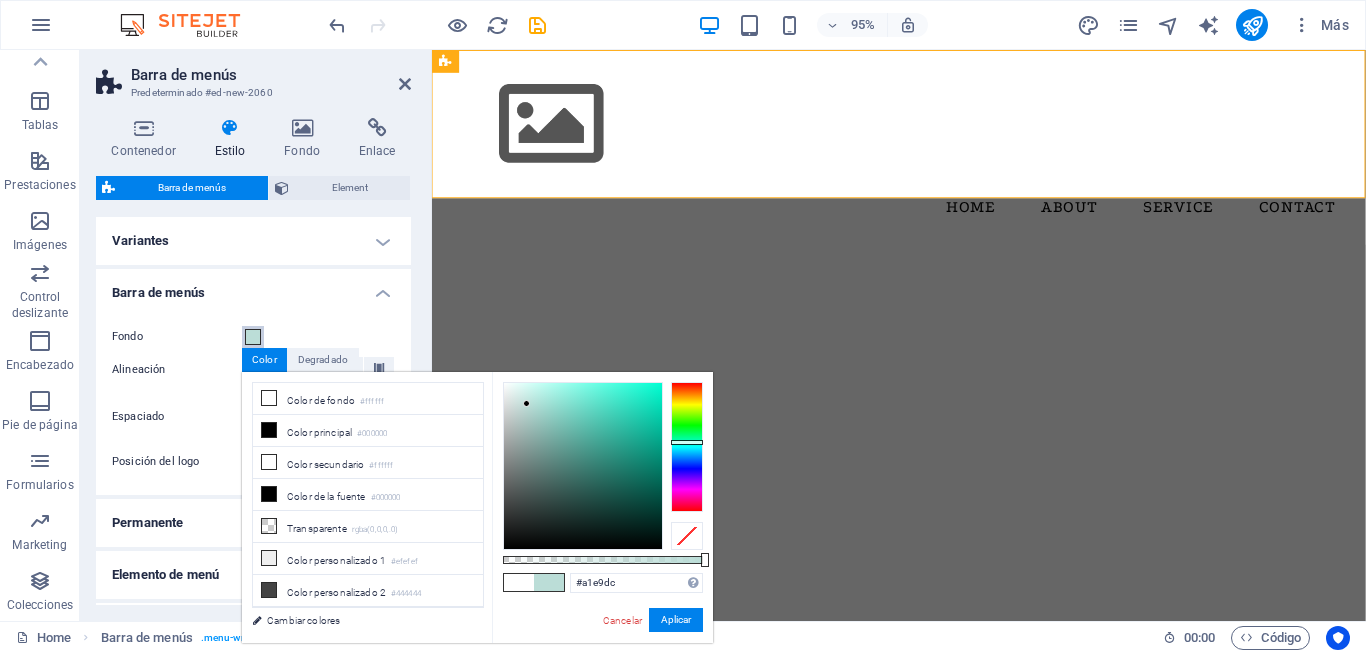 click at bounding box center [583, 466] 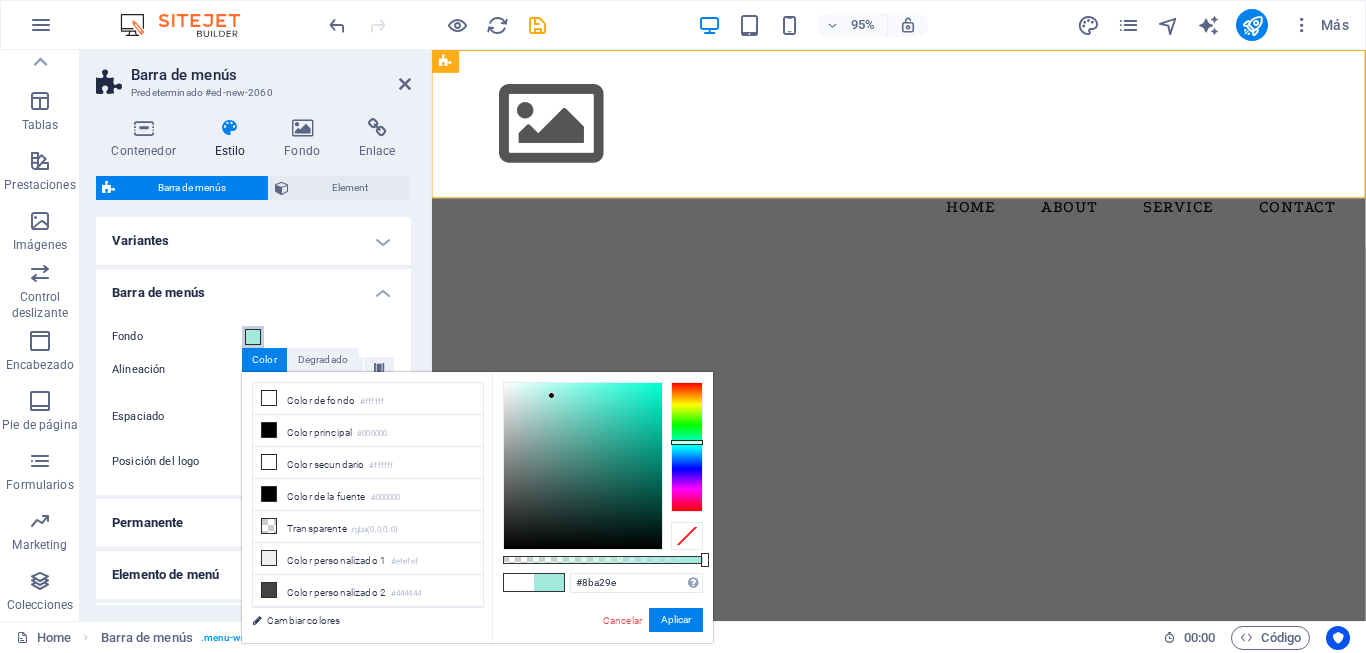 click at bounding box center (583, 466) 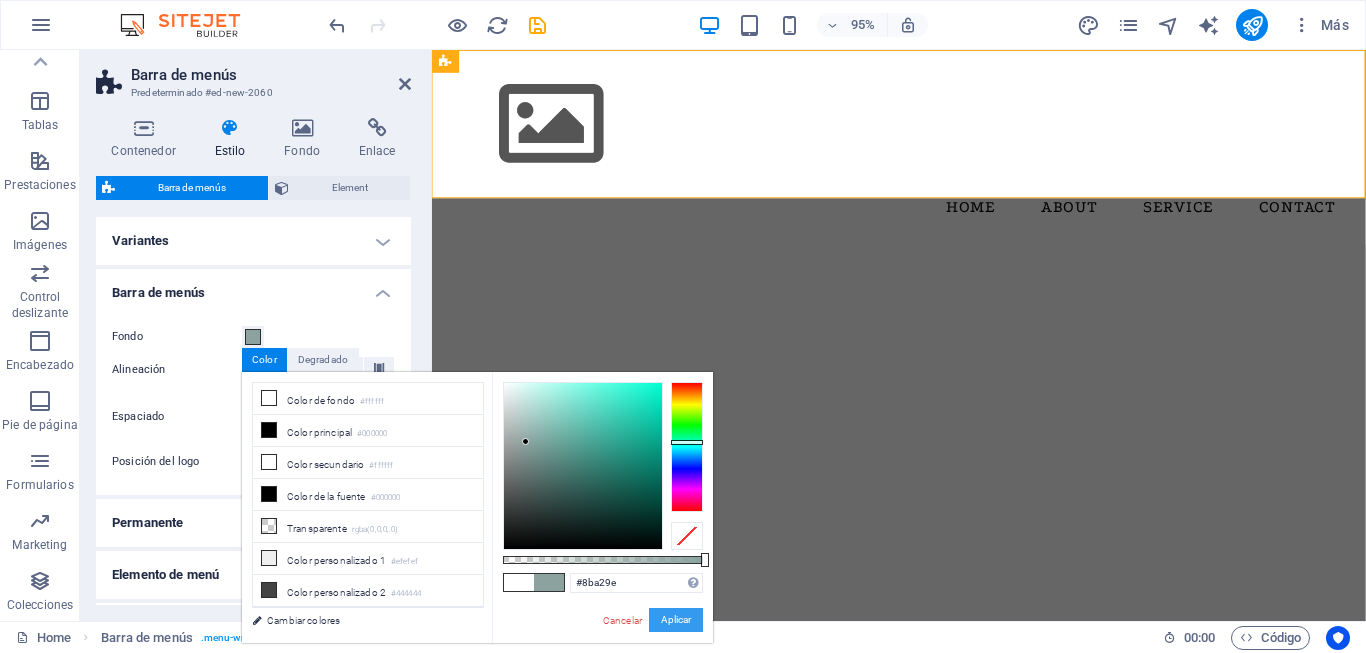 click on "Aplicar" at bounding box center [676, 620] 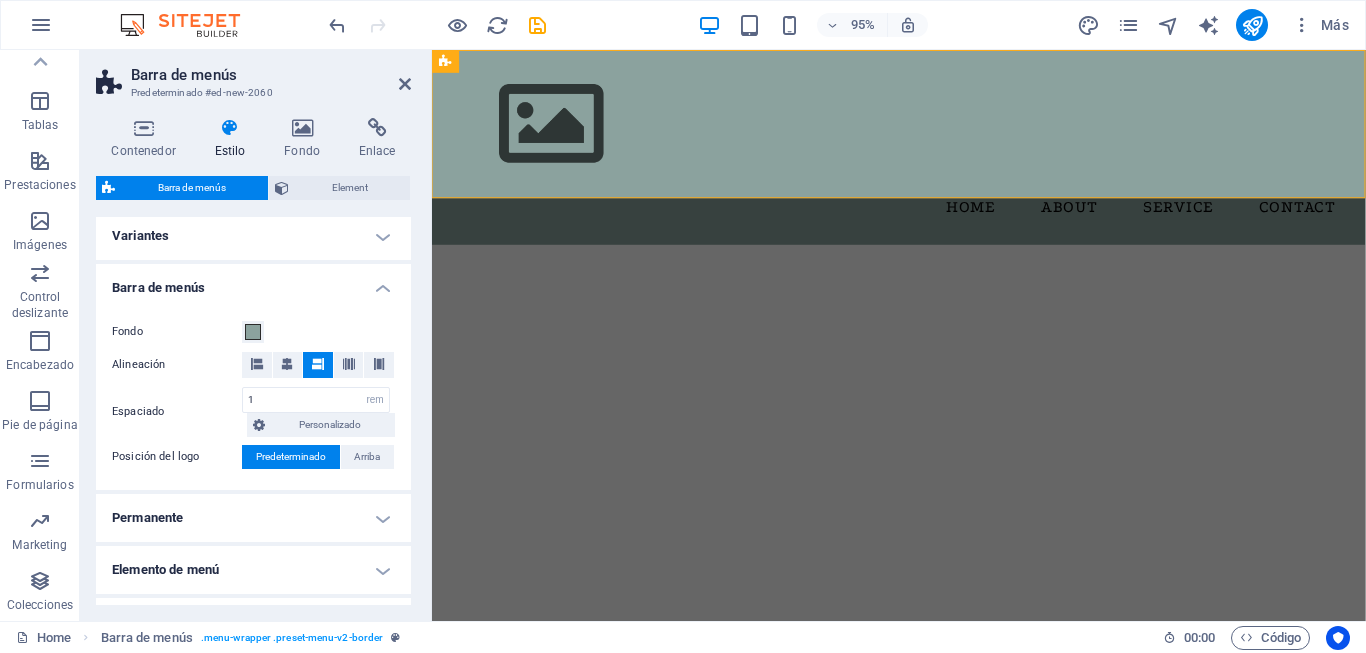 scroll, scrollTop: 0, scrollLeft: 0, axis: both 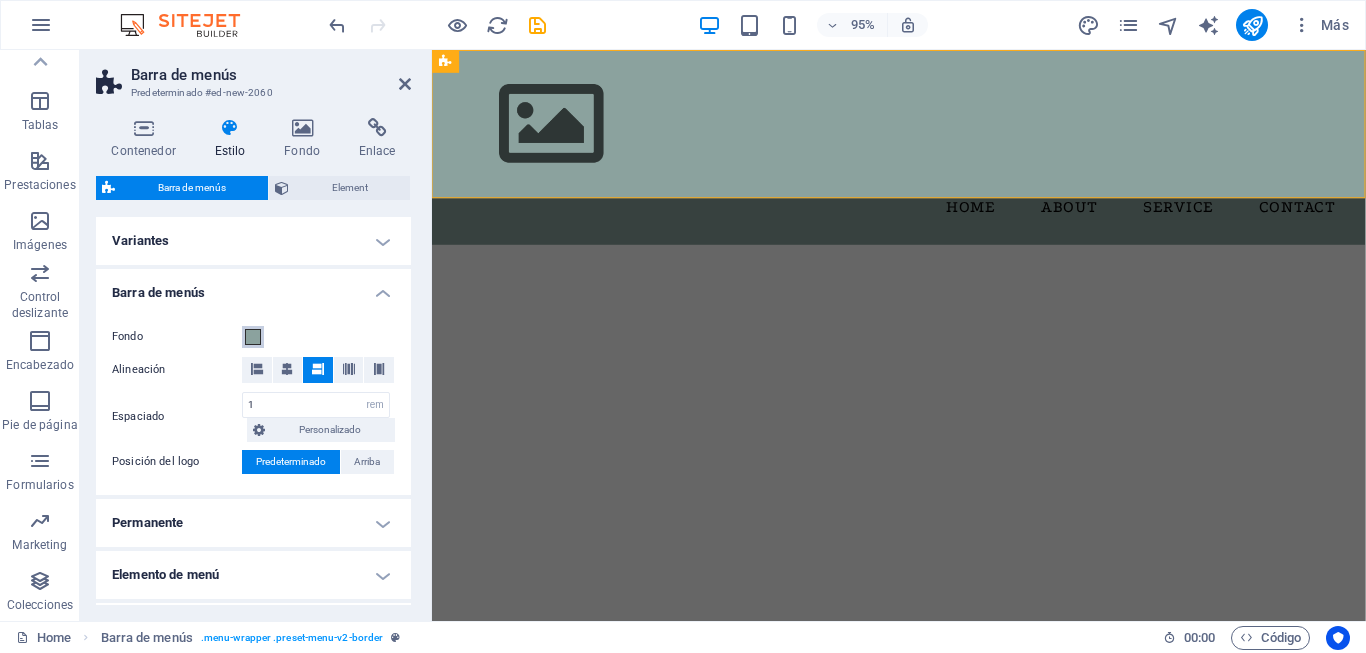click at bounding box center [253, 337] 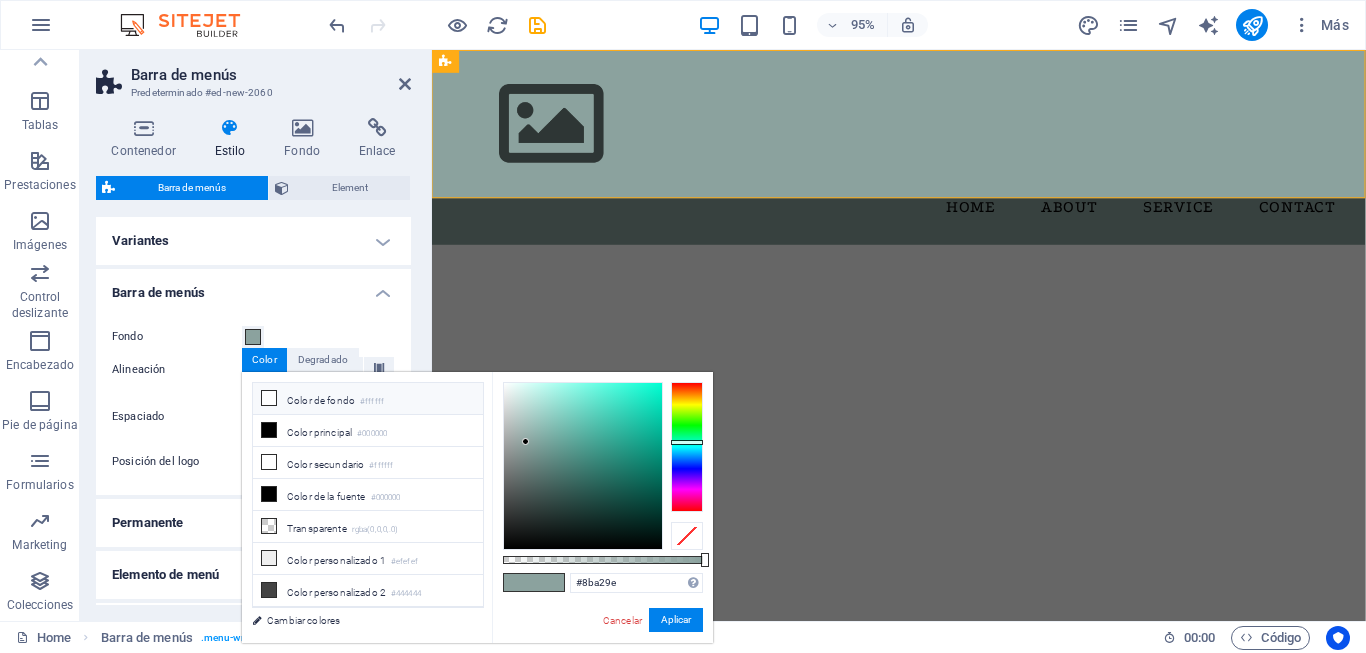 click at bounding box center (269, 398) 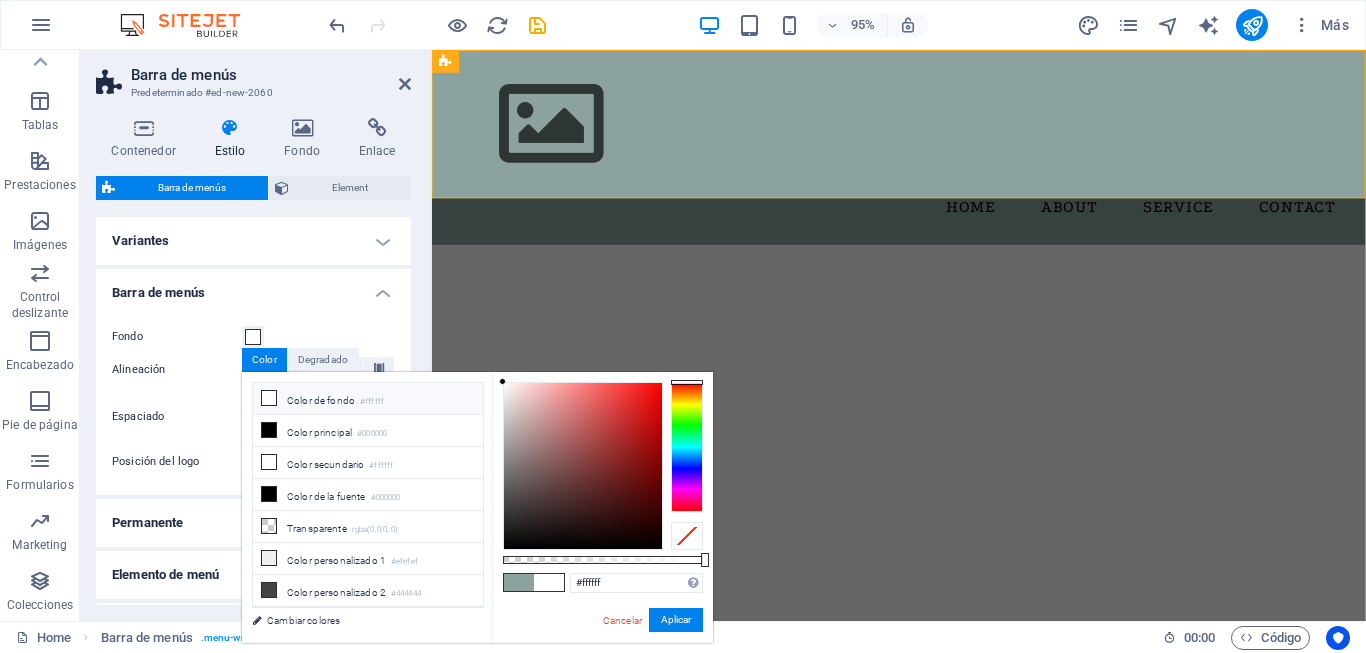 click at bounding box center (269, 398) 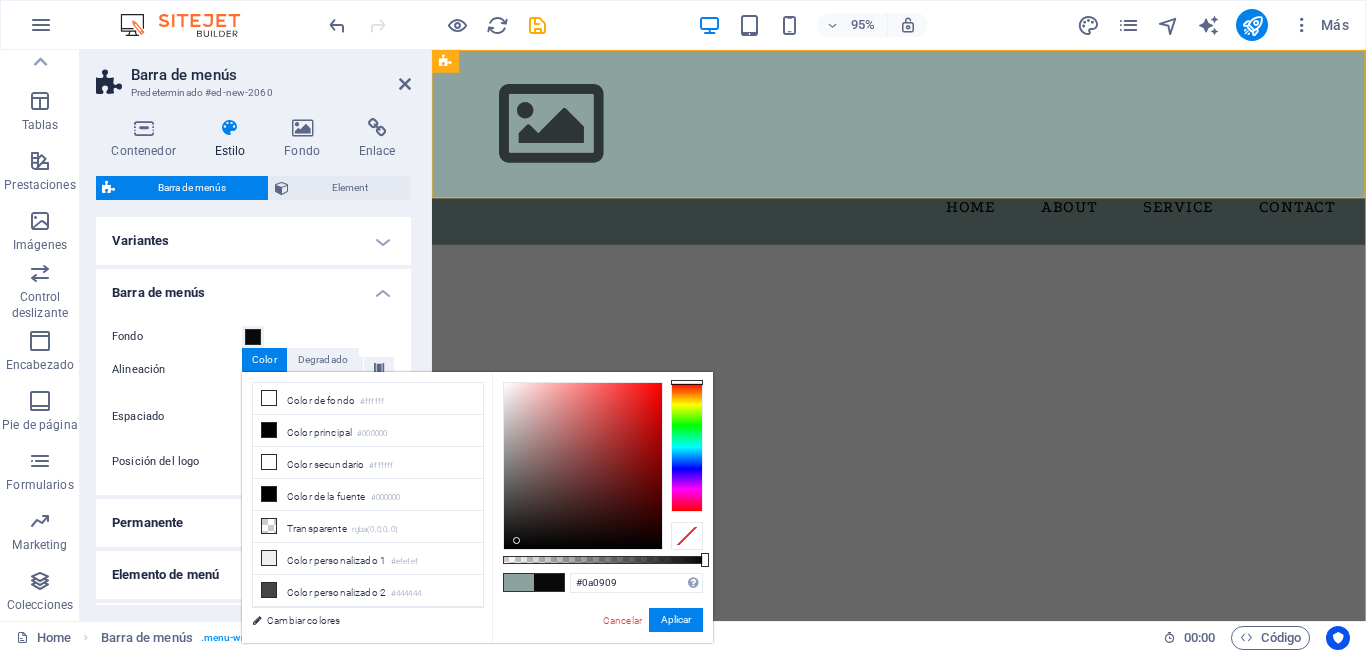 click at bounding box center (583, 466) 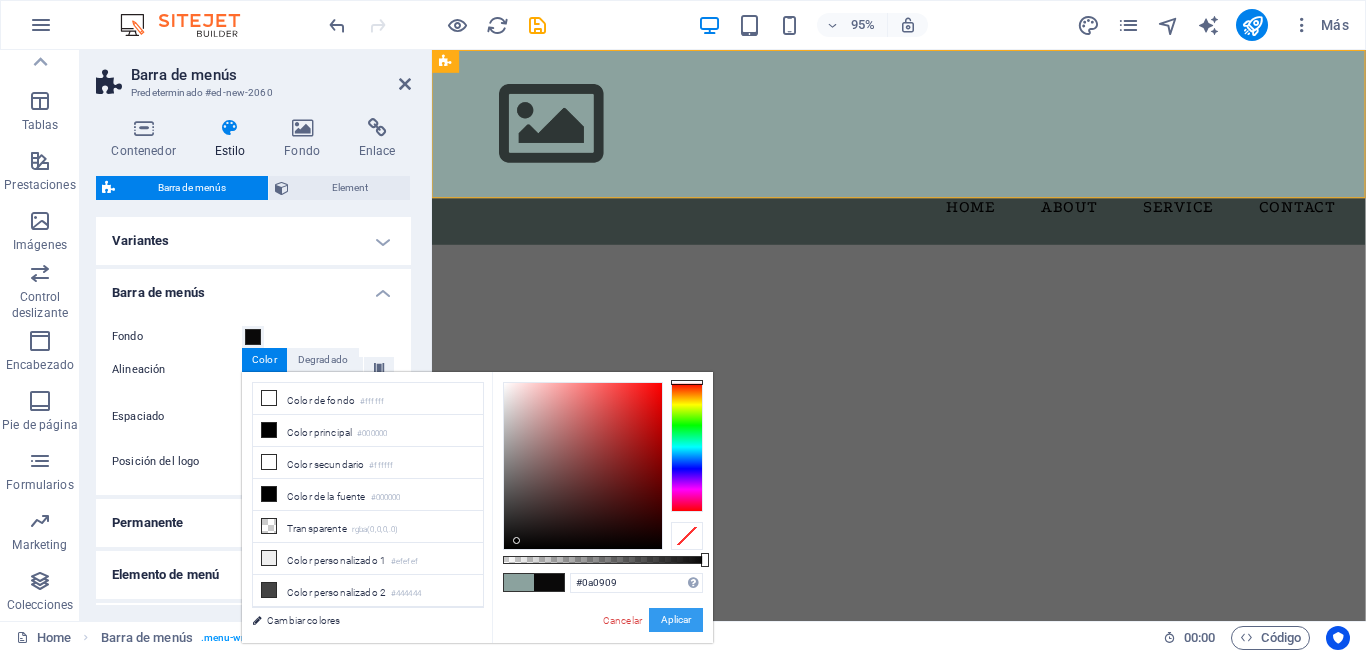 click on "Aplicar" at bounding box center [676, 620] 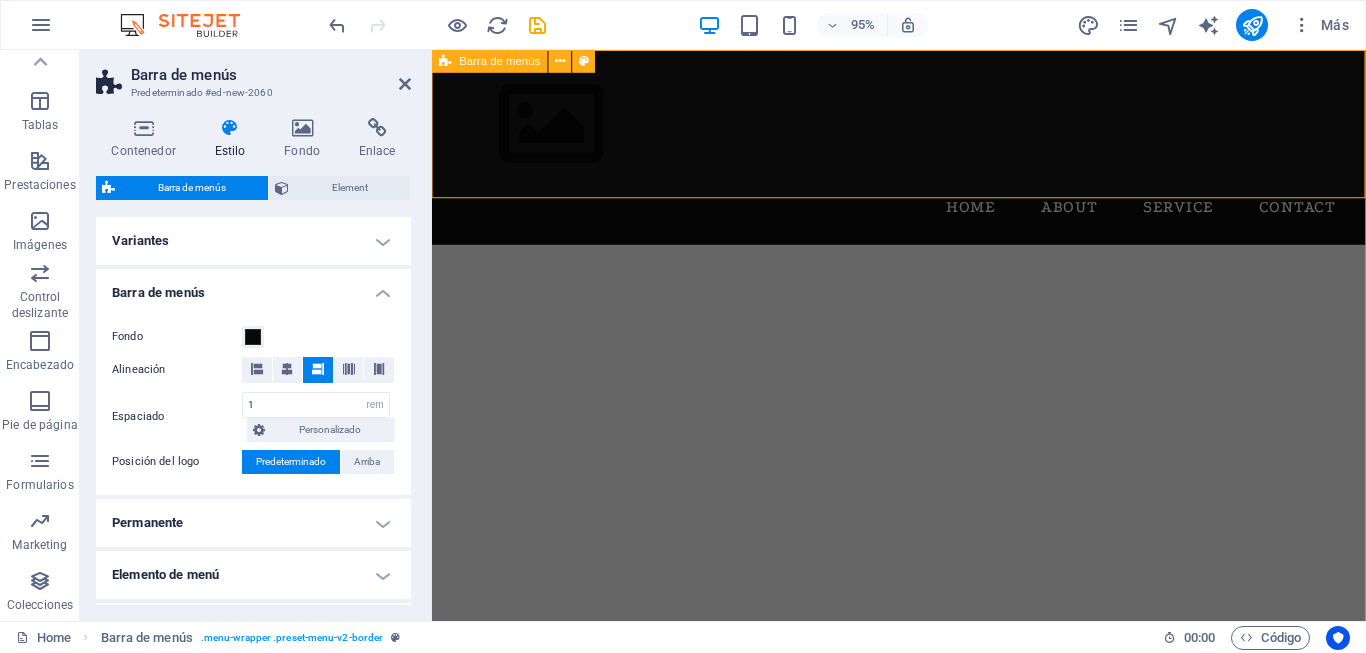 click on "Menu Home About Service Contact" at bounding box center (923, 152) 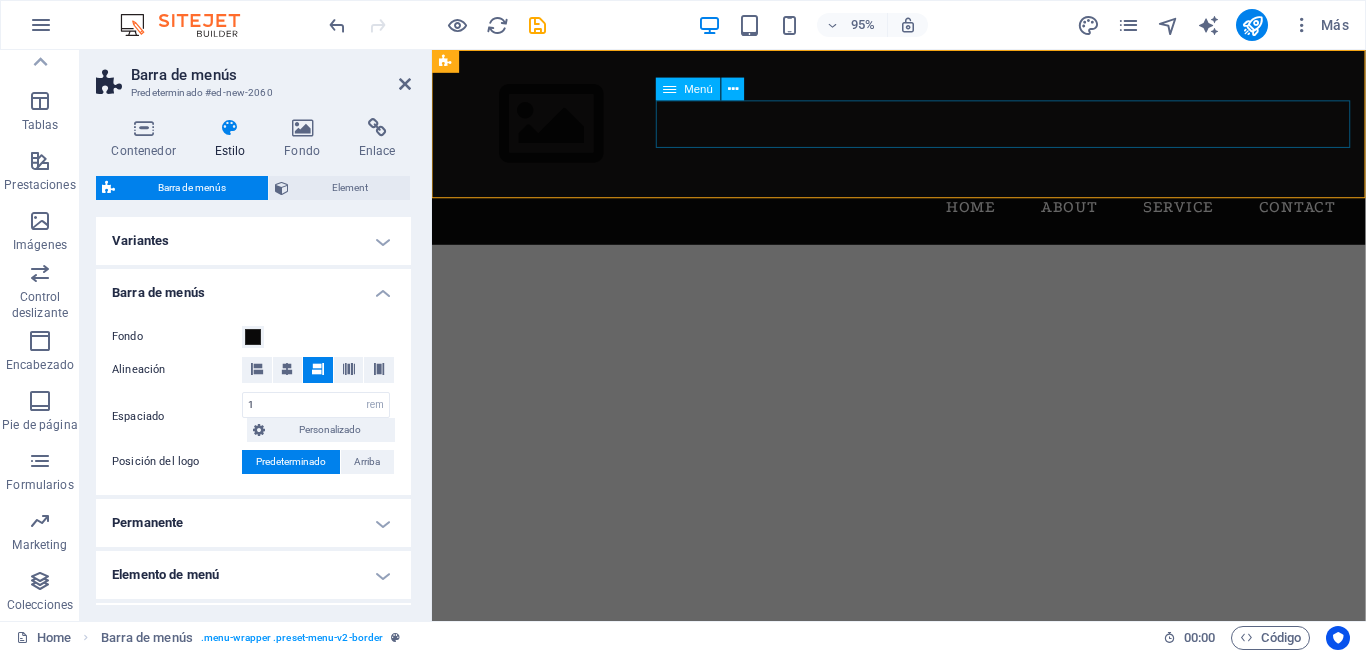 click on "Home About Service Contact" at bounding box center (923, 215) 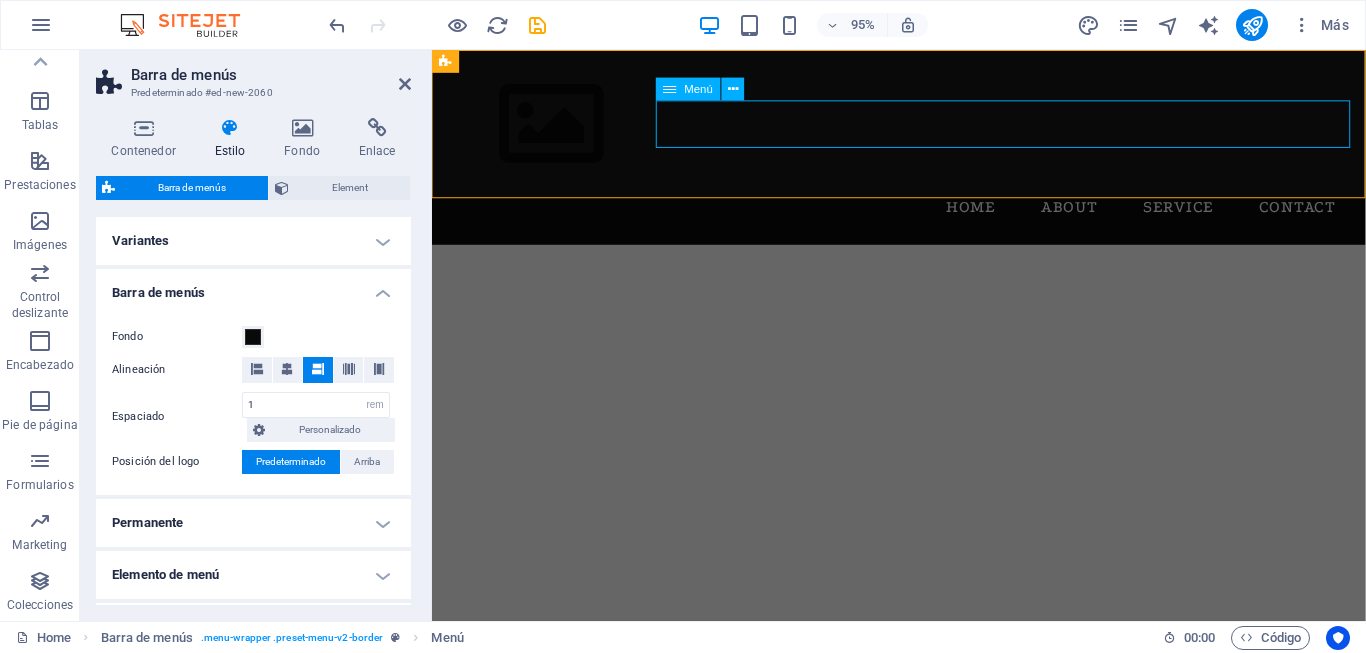 click on "Menú" at bounding box center (688, 89) 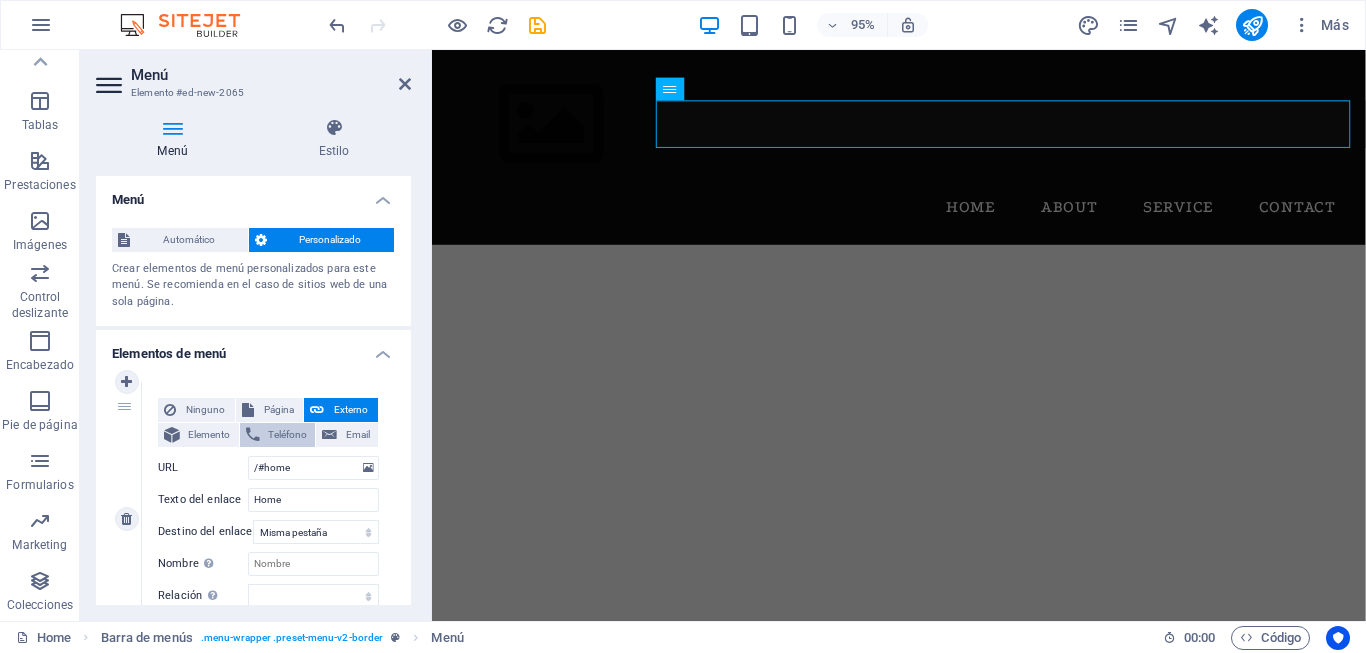 click on "Teléfono" at bounding box center [288, 435] 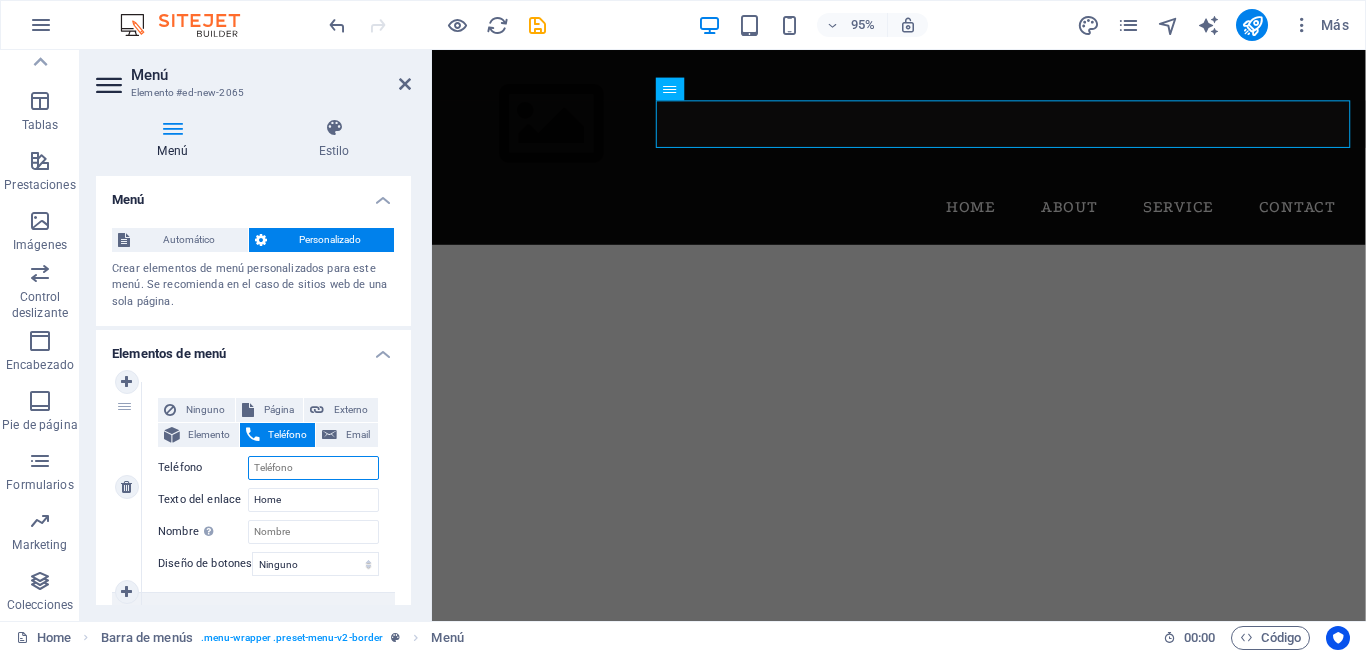 scroll, scrollTop: 100, scrollLeft: 0, axis: vertical 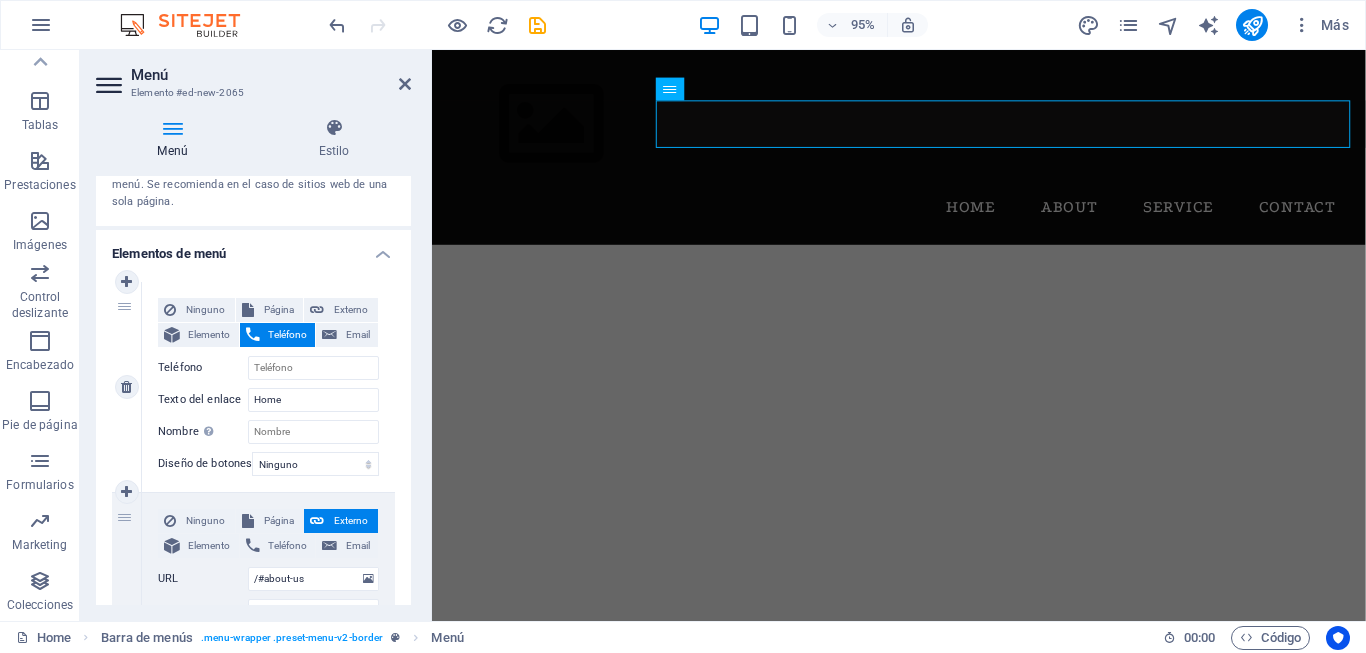 drag, startPoint x: 277, startPoint y: 329, endPoint x: 257, endPoint y: 352, distance: 30.479502 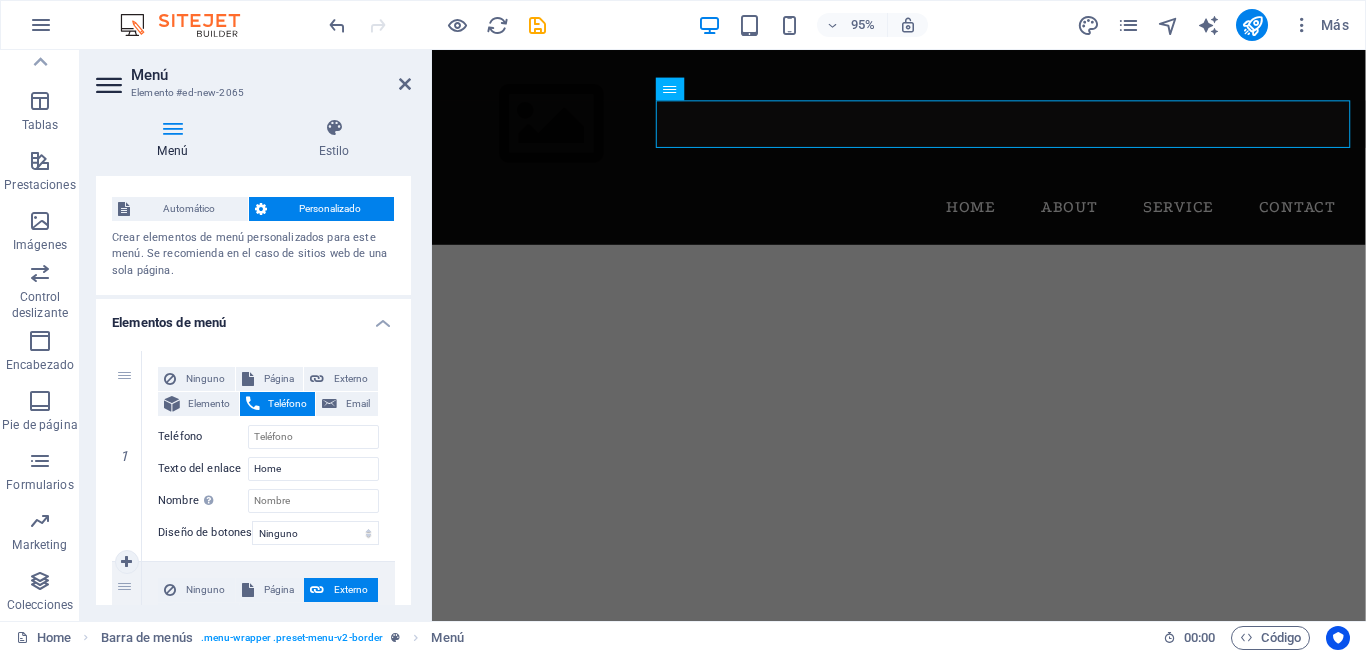 scroll, scrollTop: 0, scrollLeft: 0, axis: both 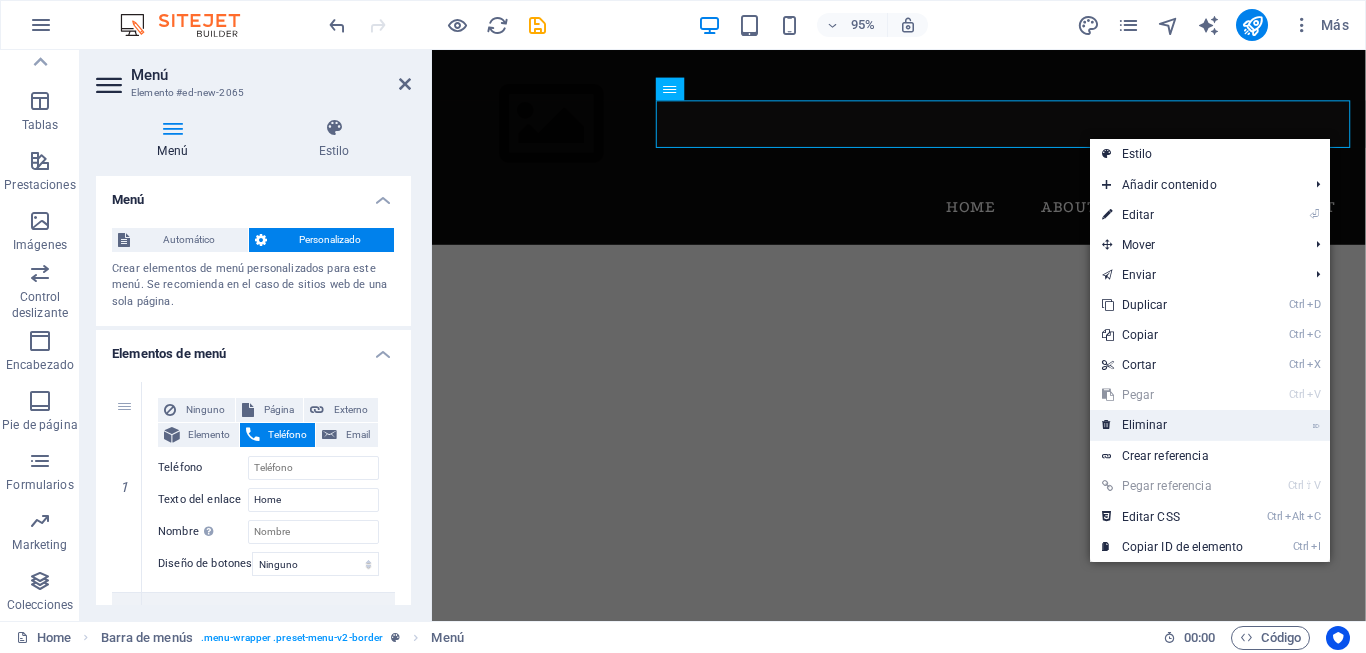click on "⌦  Eliminar" at bounding box center (1173, 425) 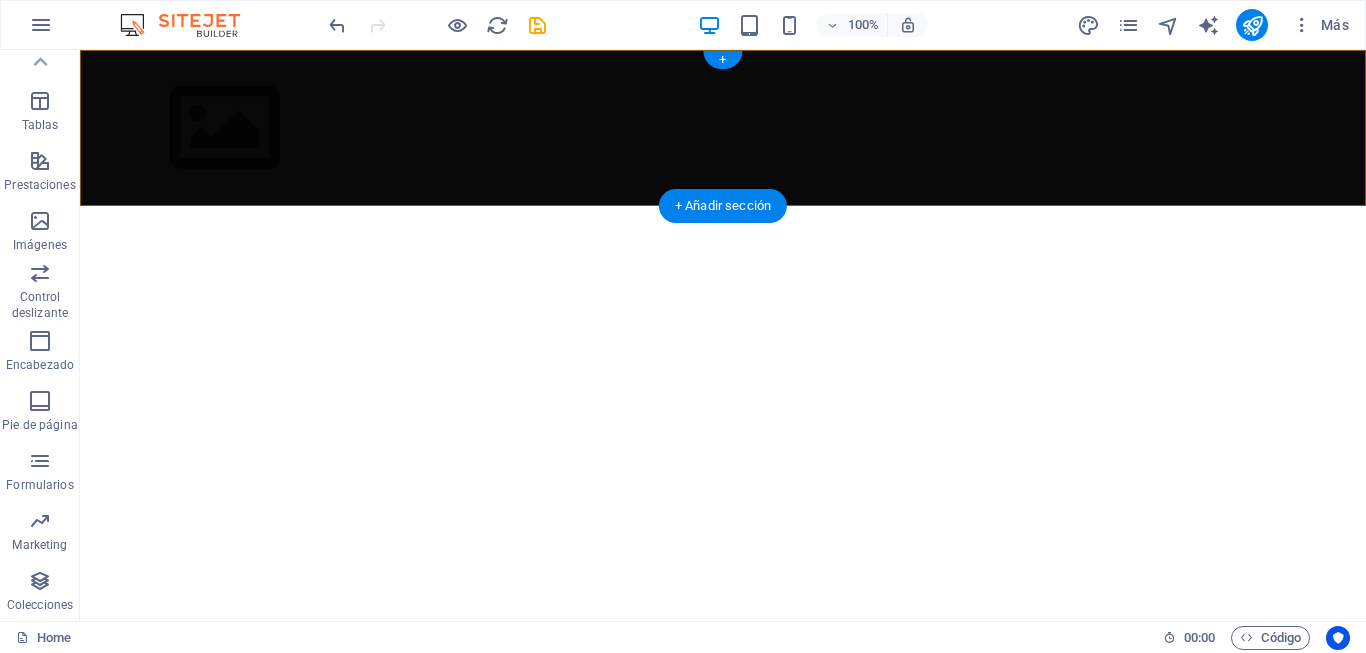 click on "+ Añadir sección" at bounding box center (723, 206) 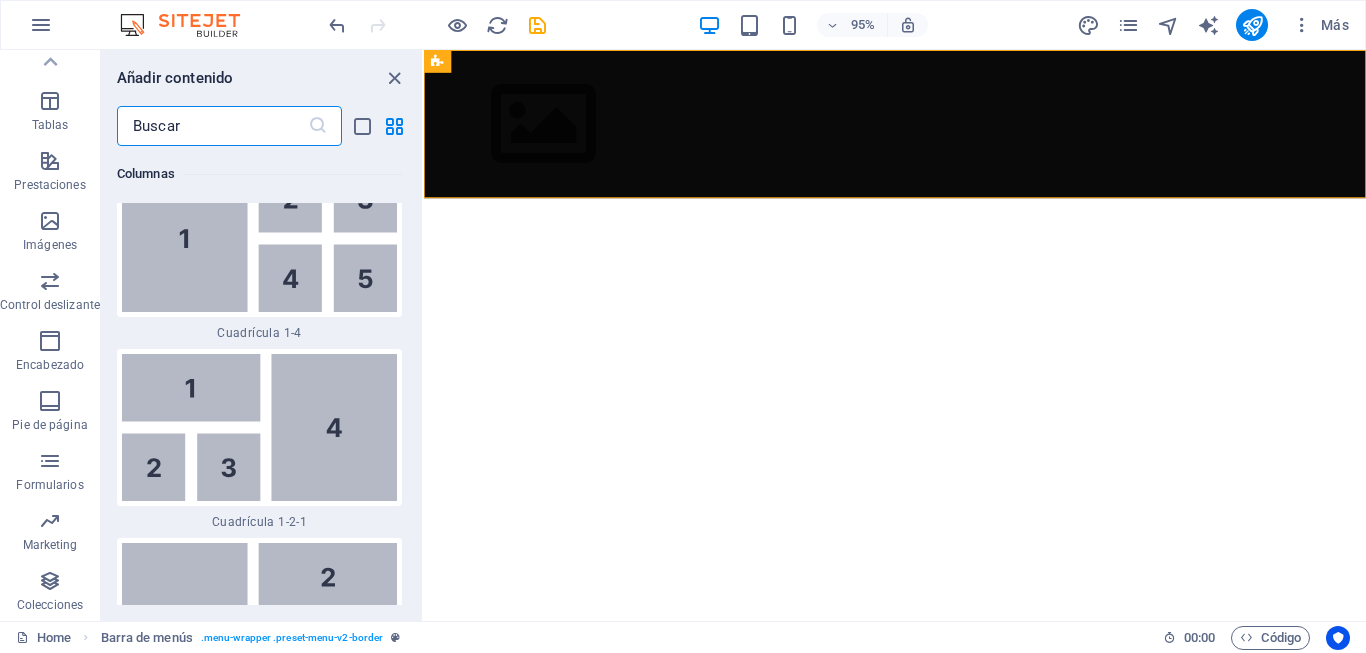 scroll, scrollTop: 5408, scrollLeft: 0, axis: vertical 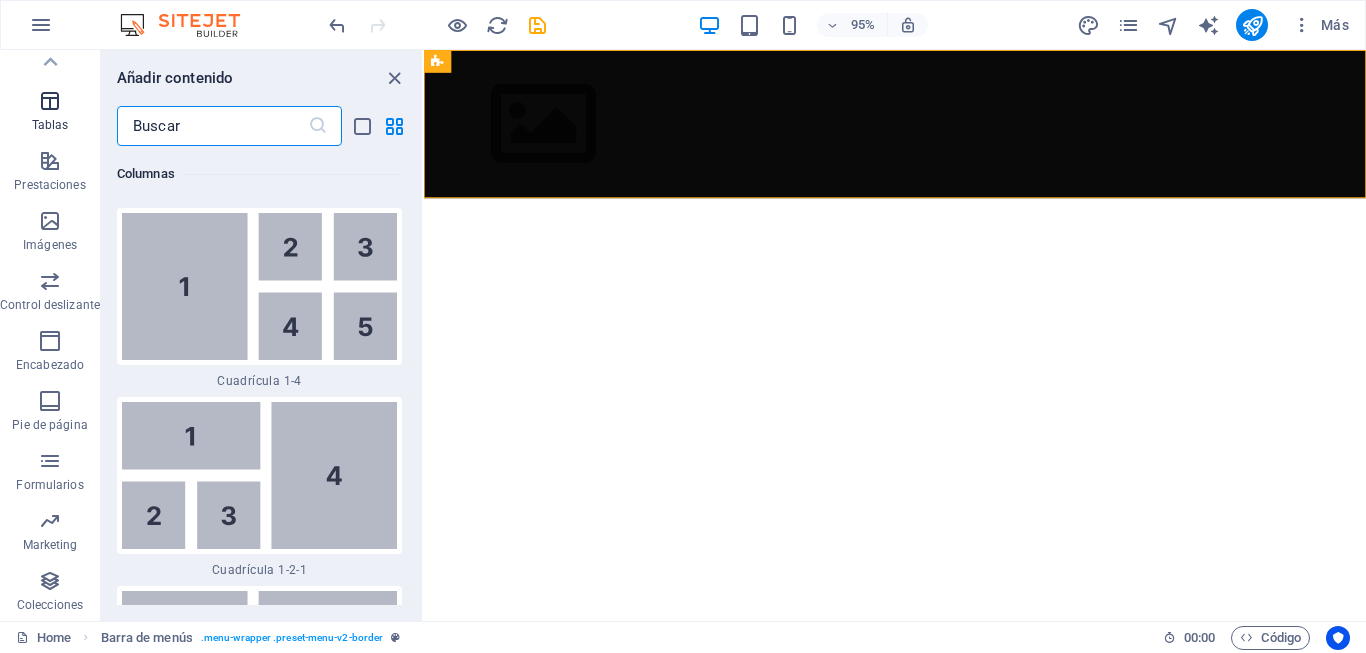 click on "Tablas" at bounding box center [50, 125] 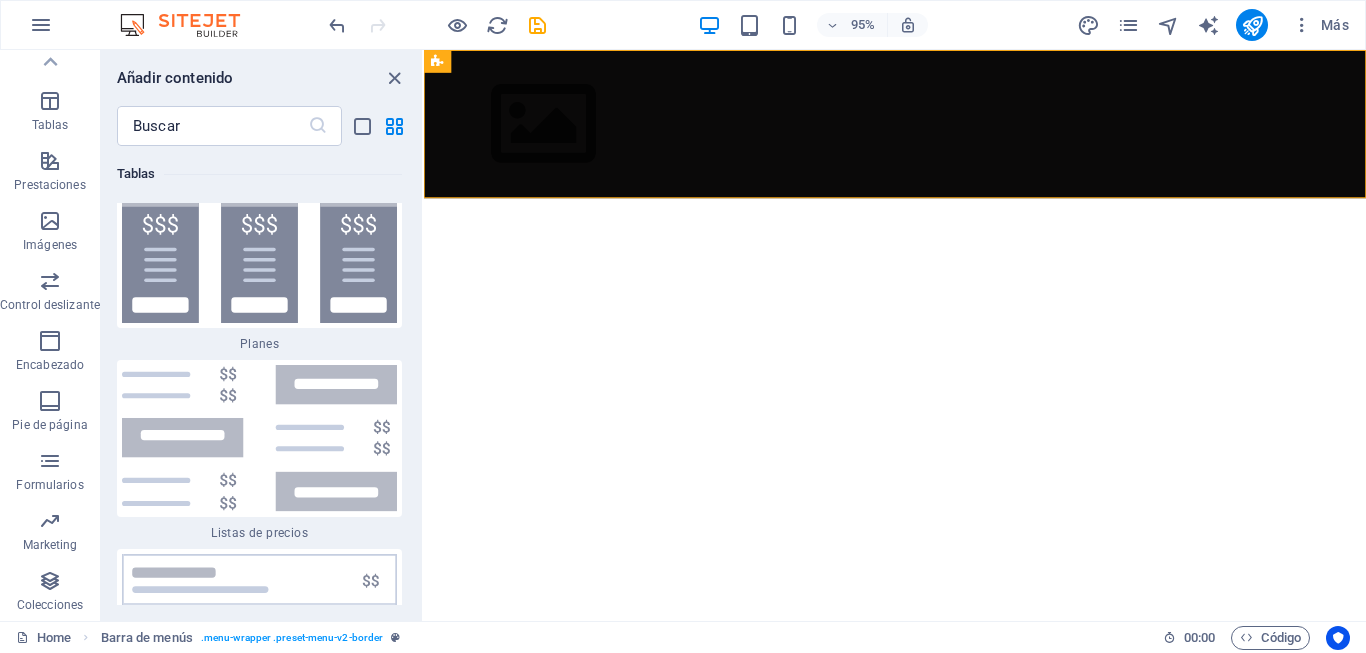 scroll, scrollTop: 13576, scrollLeft: 0, axis: vertical 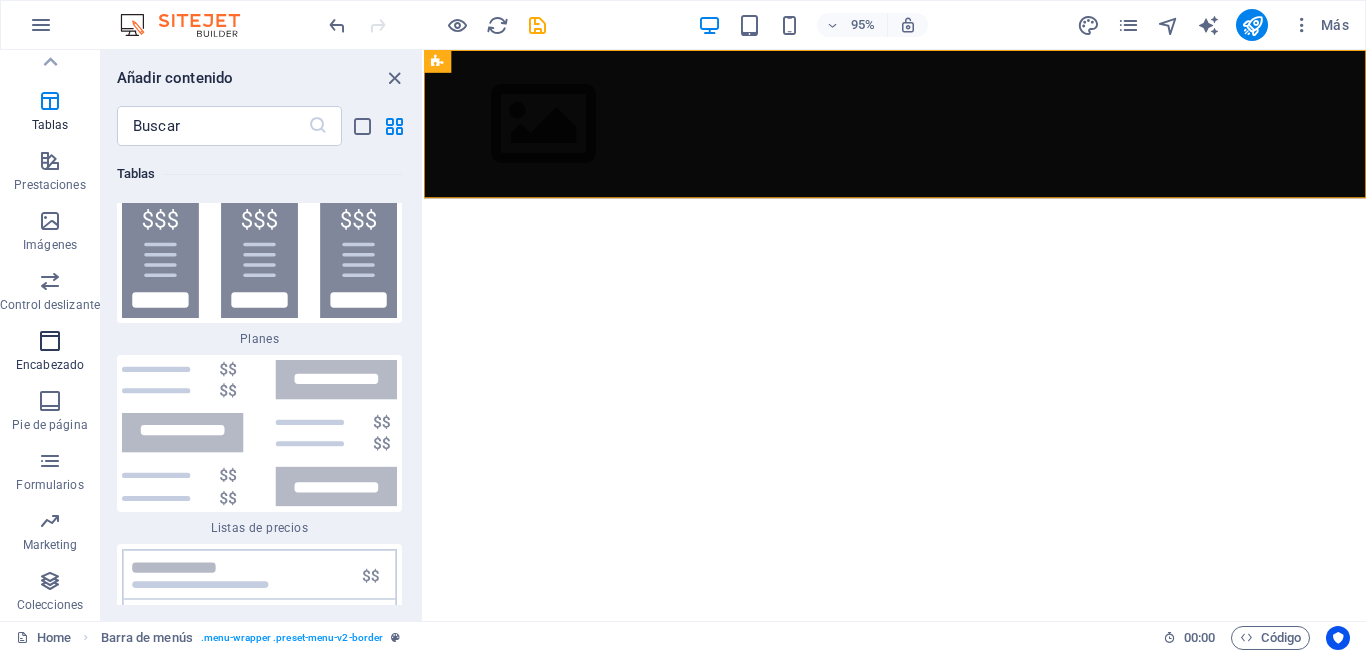click at bounding box center (50, 341) 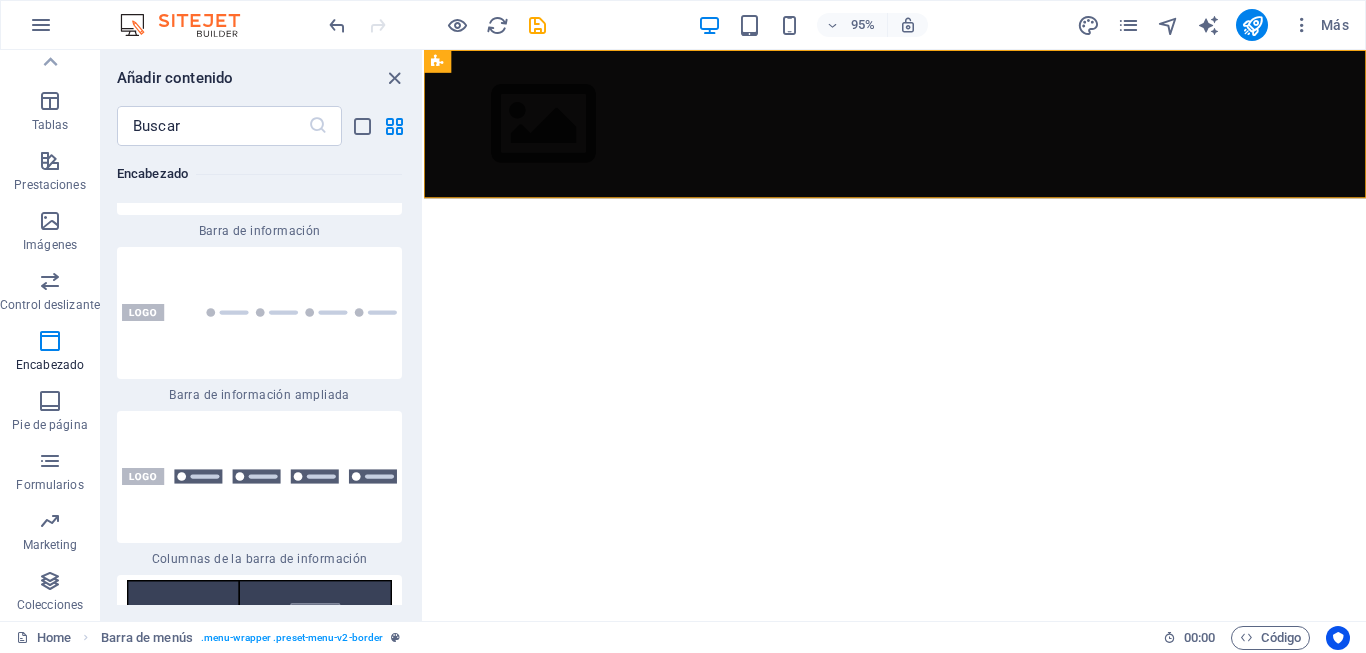 scroll, scrollTop: 26133, scrollLeft: 0, axis: vertical 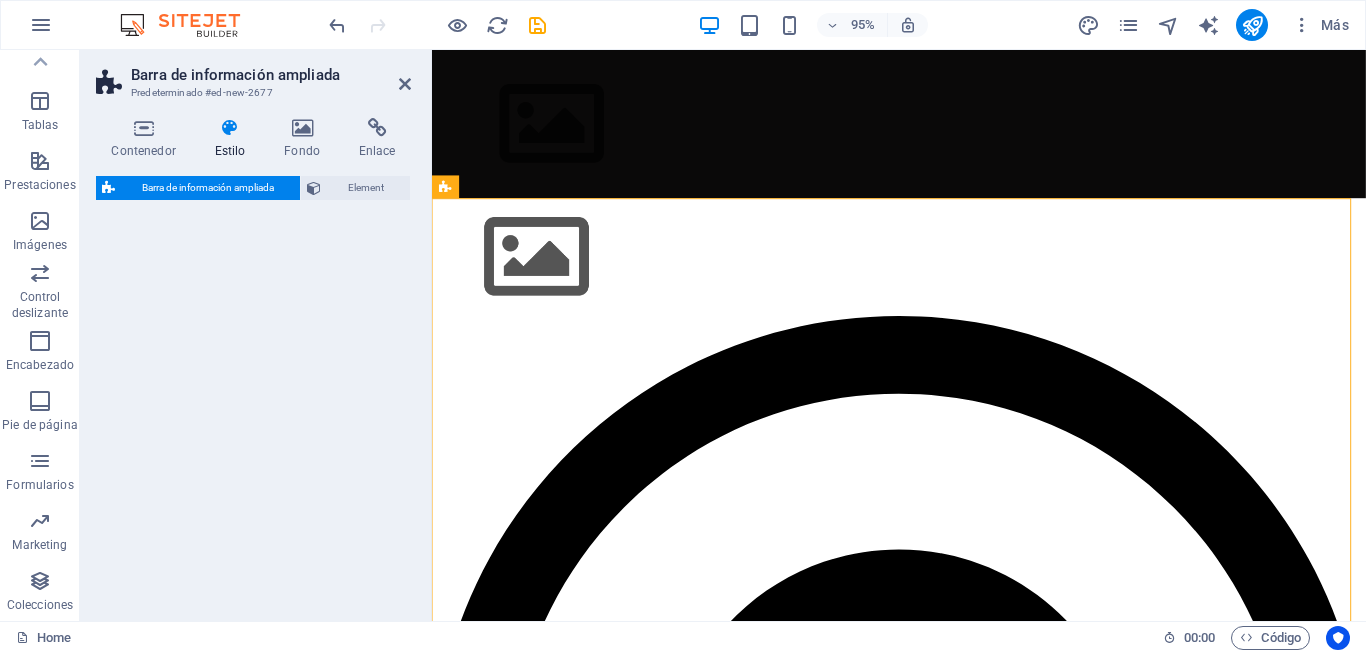 select on "rem" 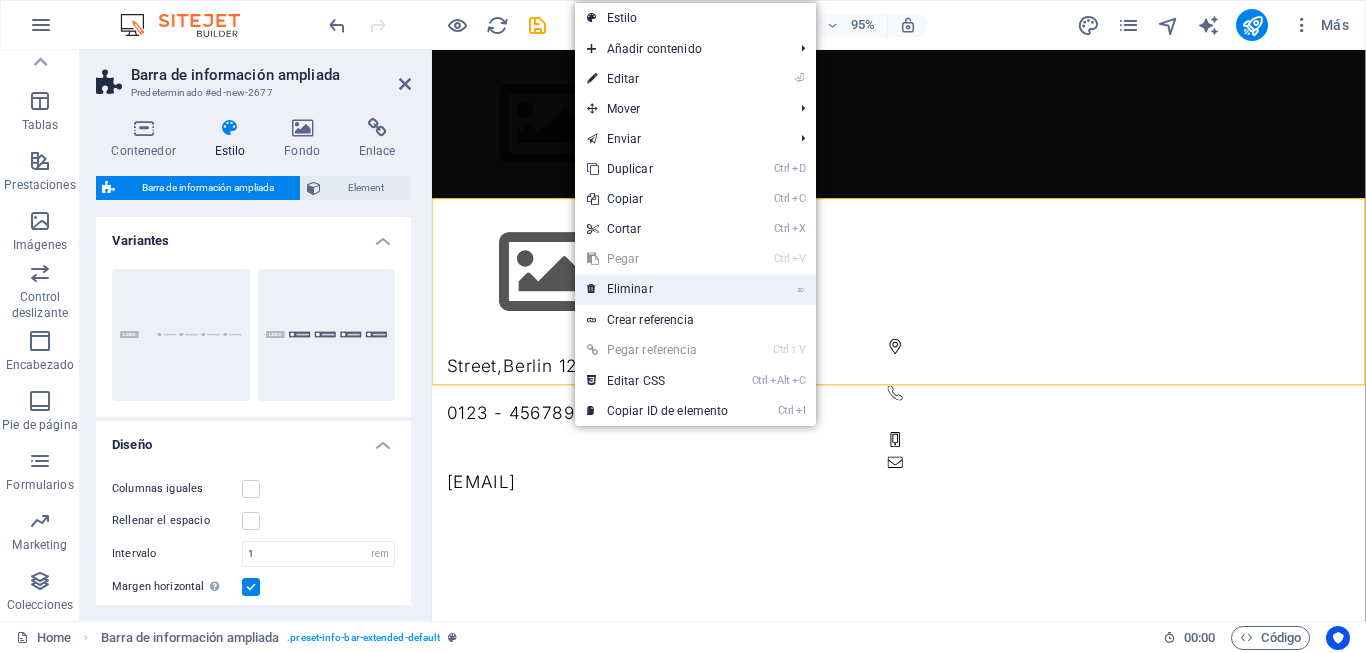click on "⌦  Eliminar" at bounding box center (658, 289) 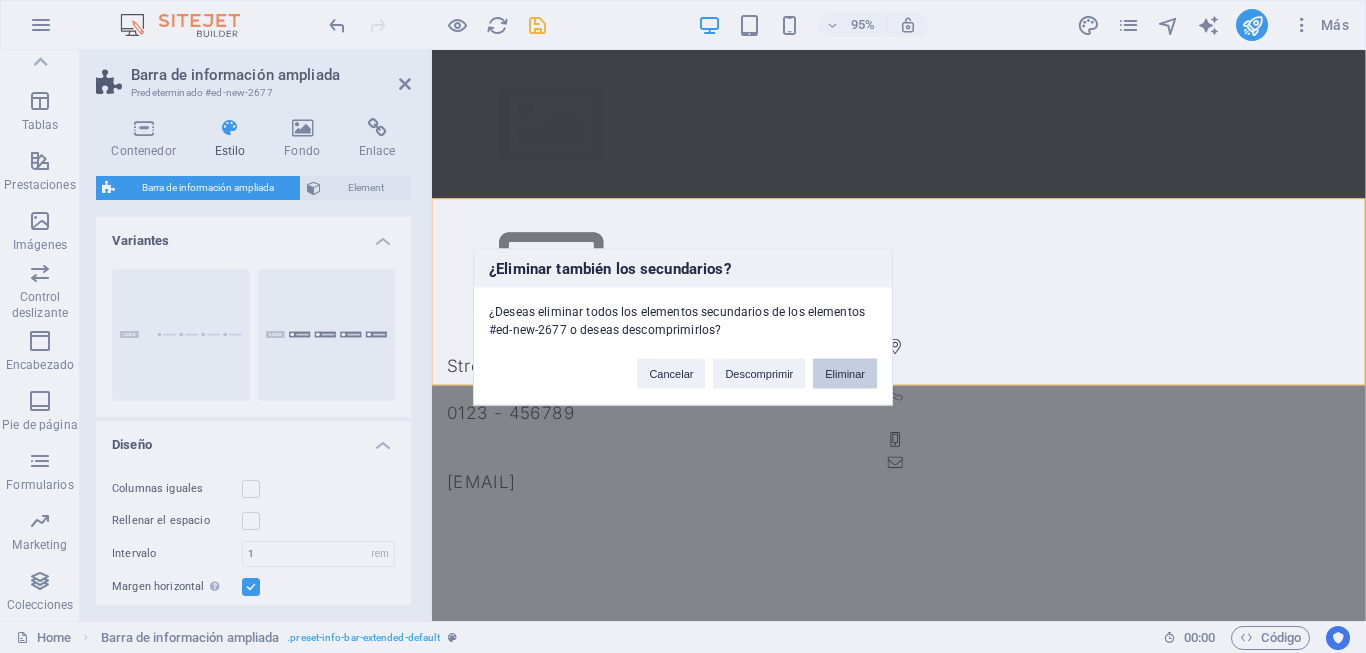 click on "Eliminar" at bounding box center [845, 373] 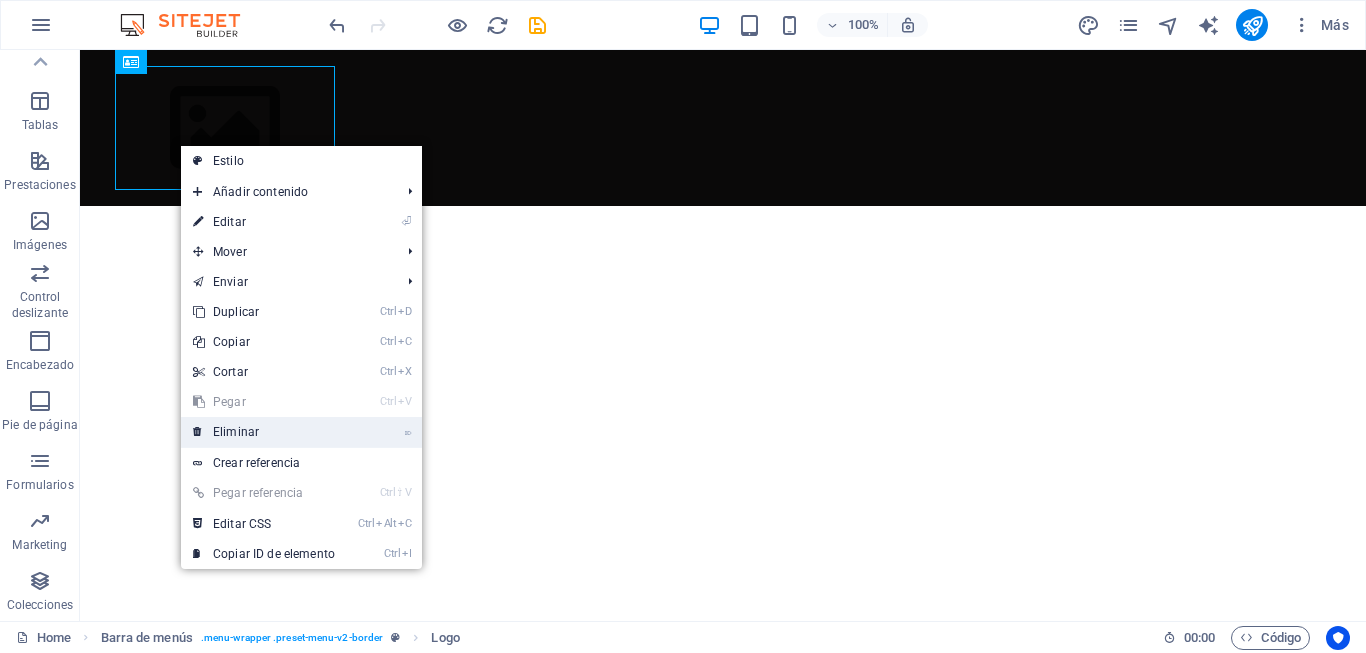 click on "⌦  Eliminar" at bounding box center (264, 432) 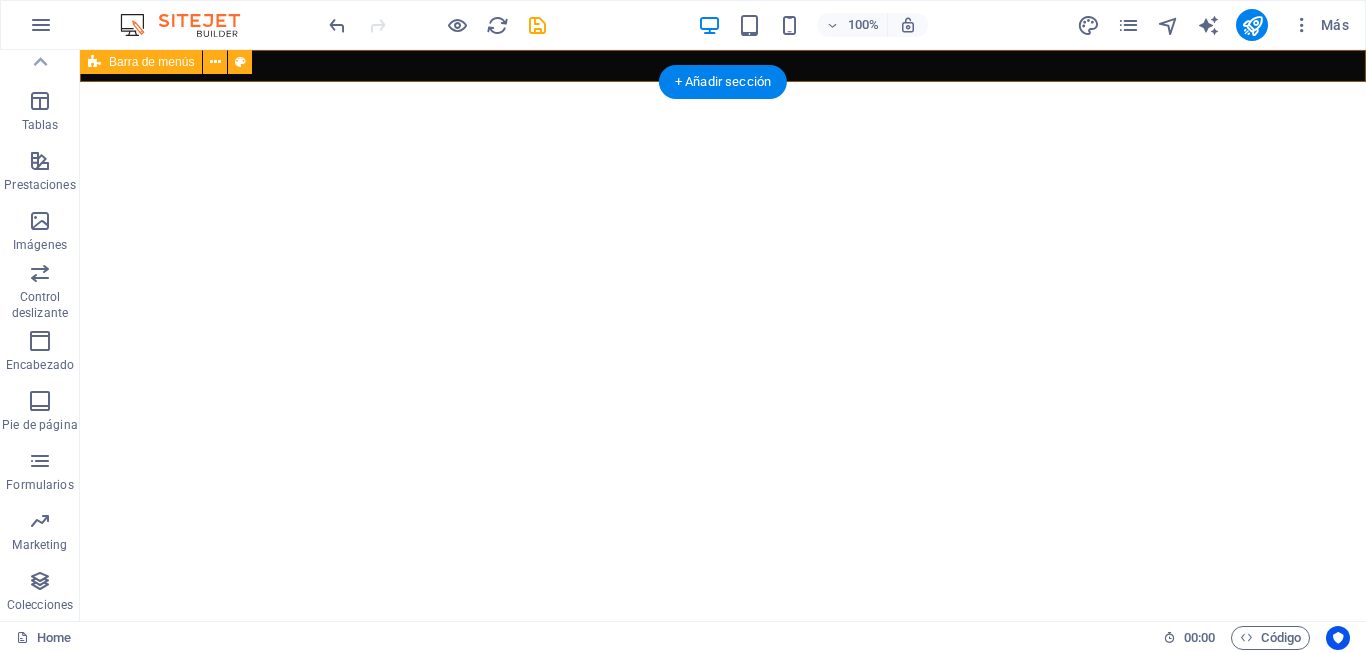 click on "Menu" at bounding box center [723, 66] 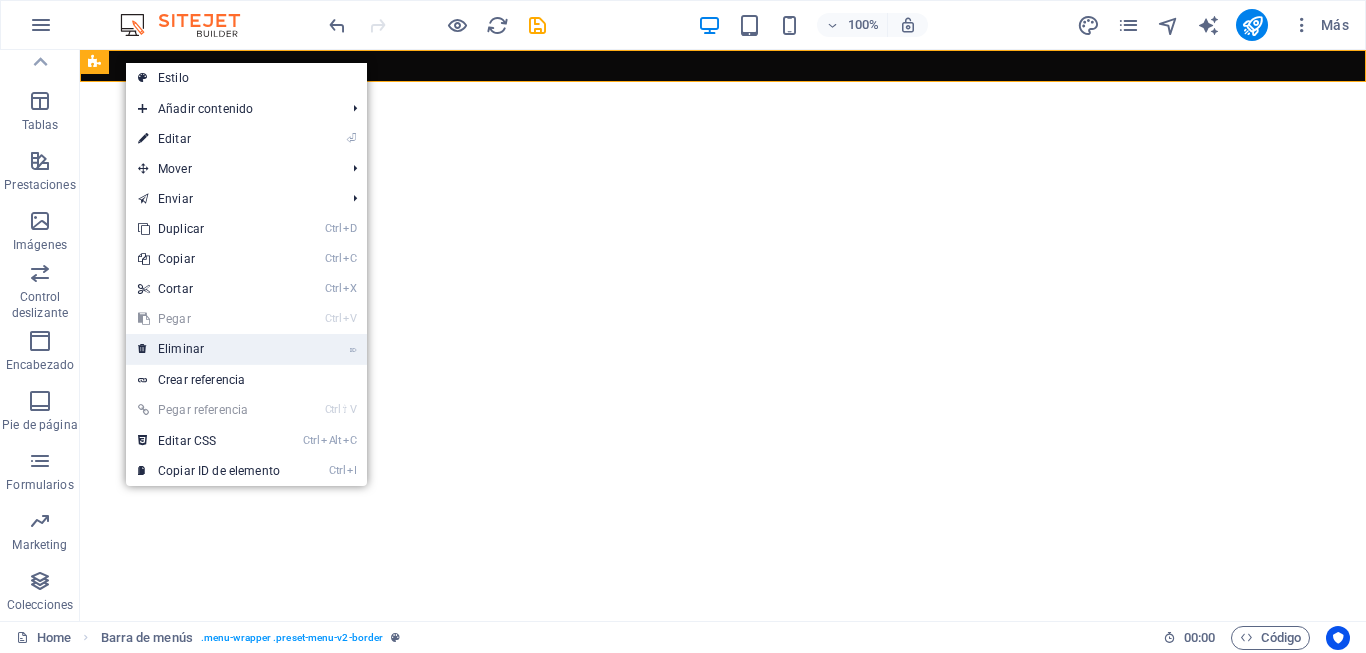 click on "⌦  Eliminar" at bounding box center [209, 349] 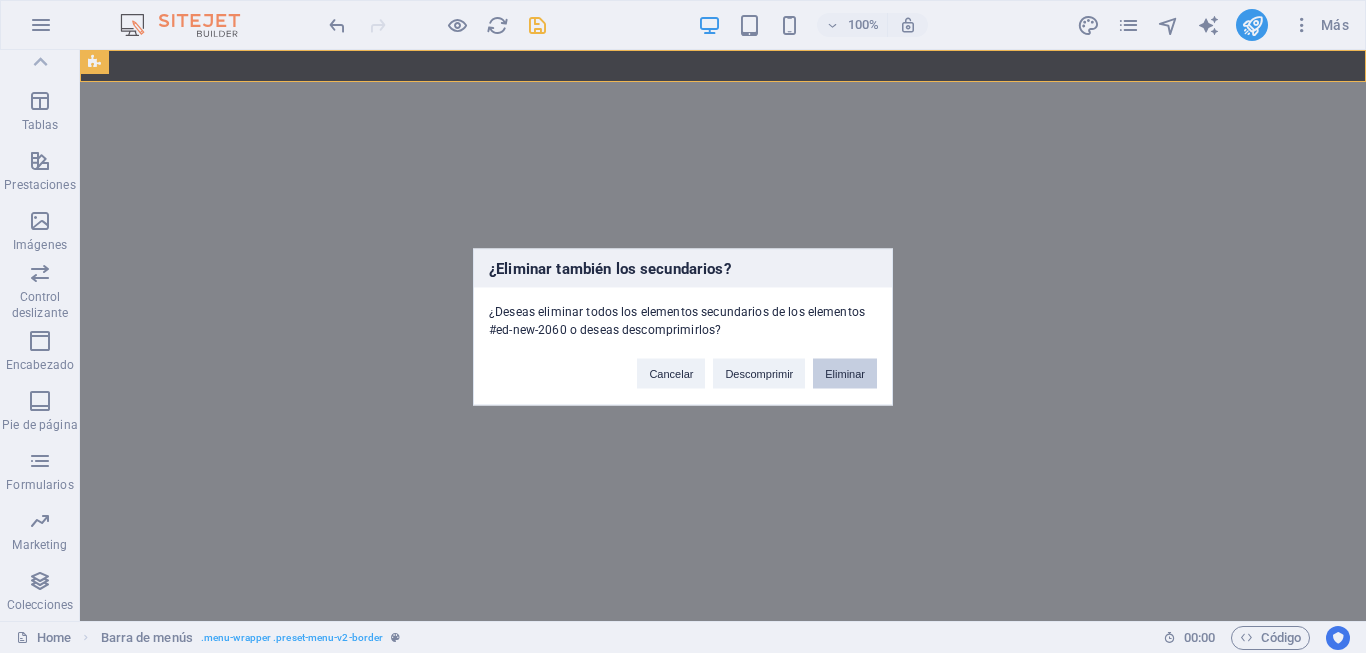 click on "Eliminar" at bounding box center (845, 373) 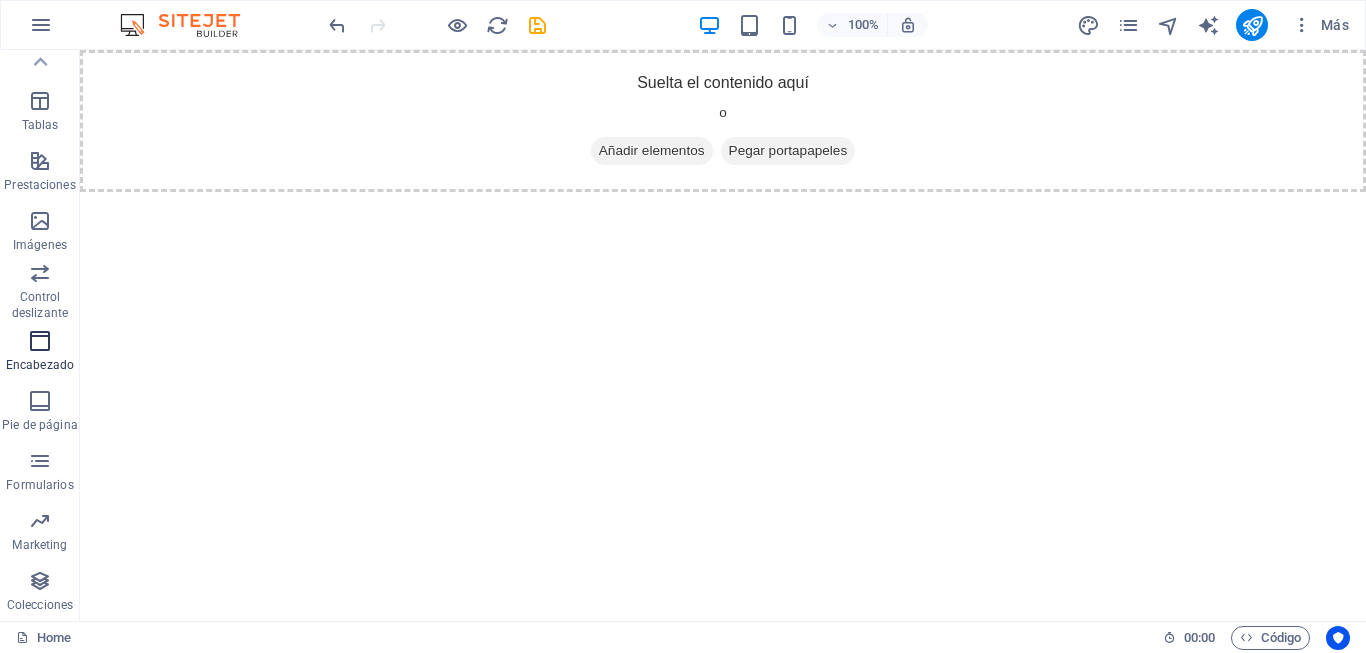 click on "Encabezado" at bounding box center (40, 365) 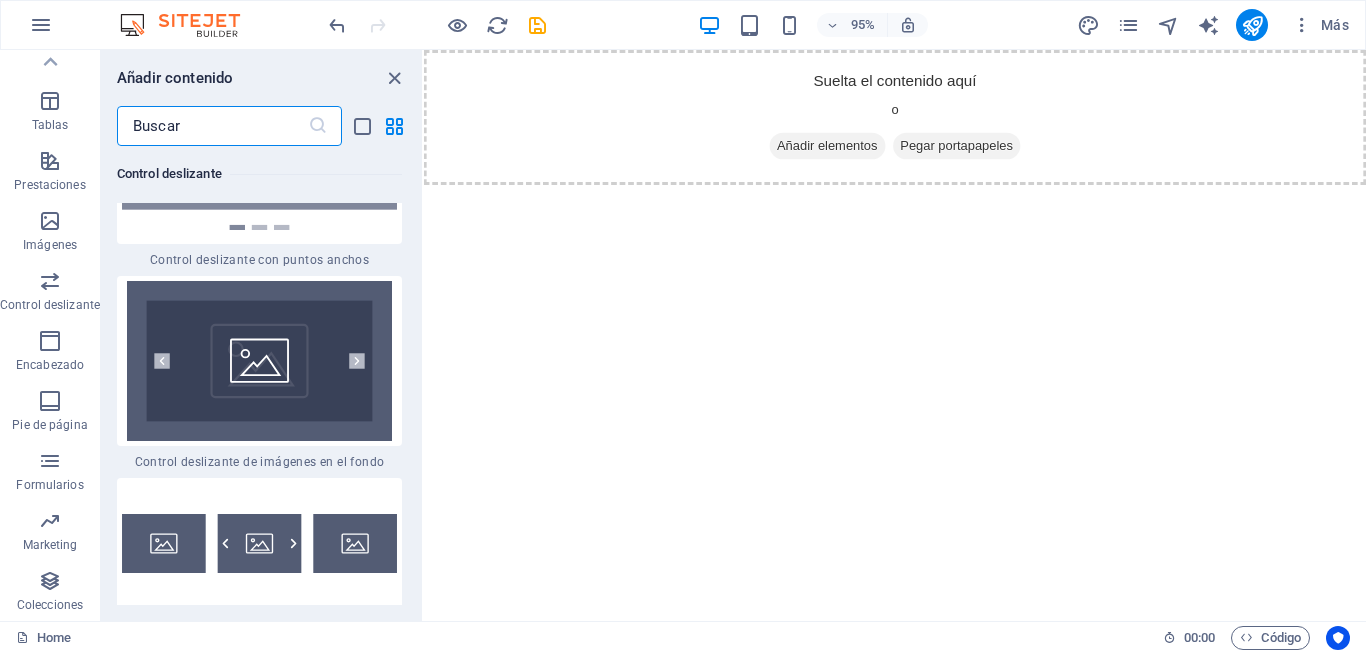 scroll, scrollTop: 24033, scrollLeft: 0, axis: vertical 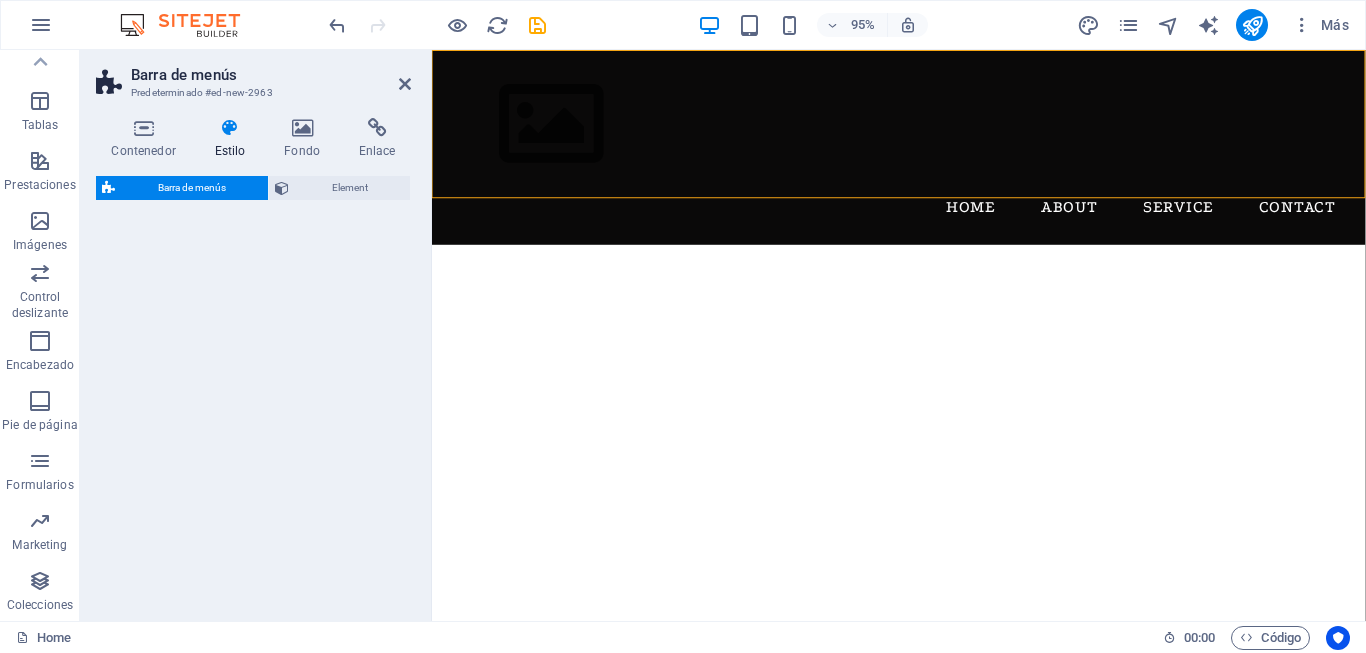 select on "rem" 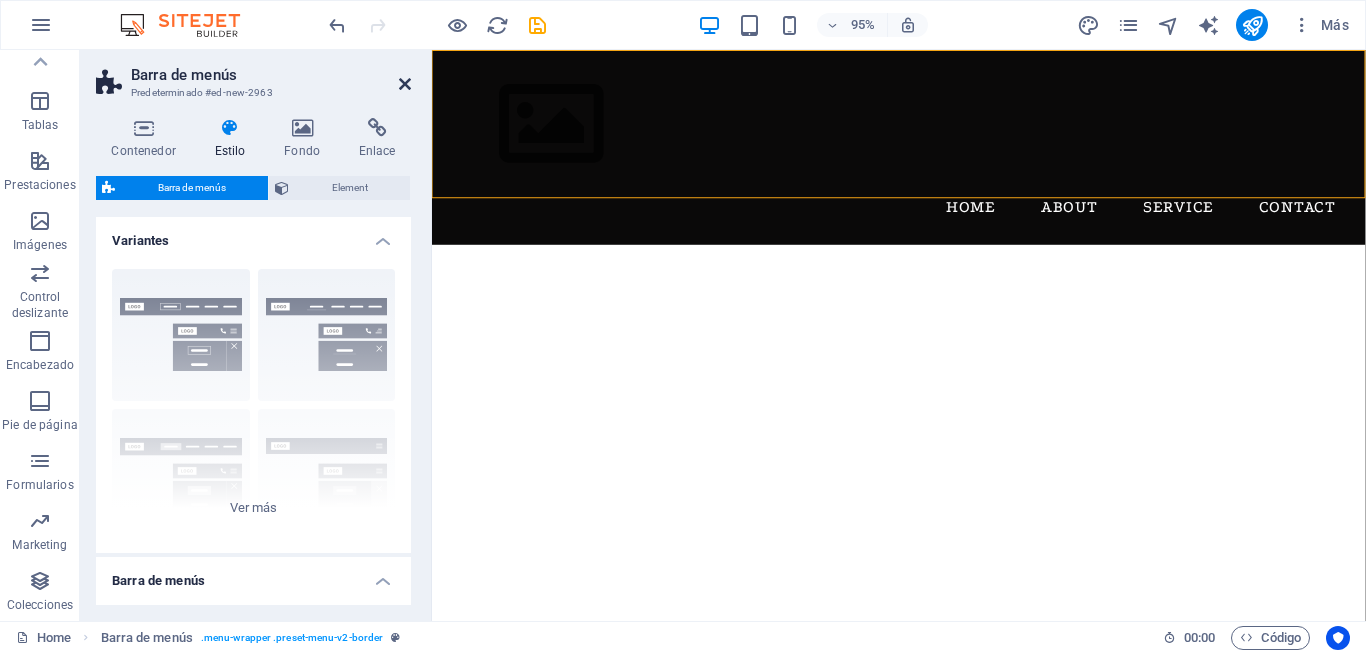 click at bounding box center [405, 84] 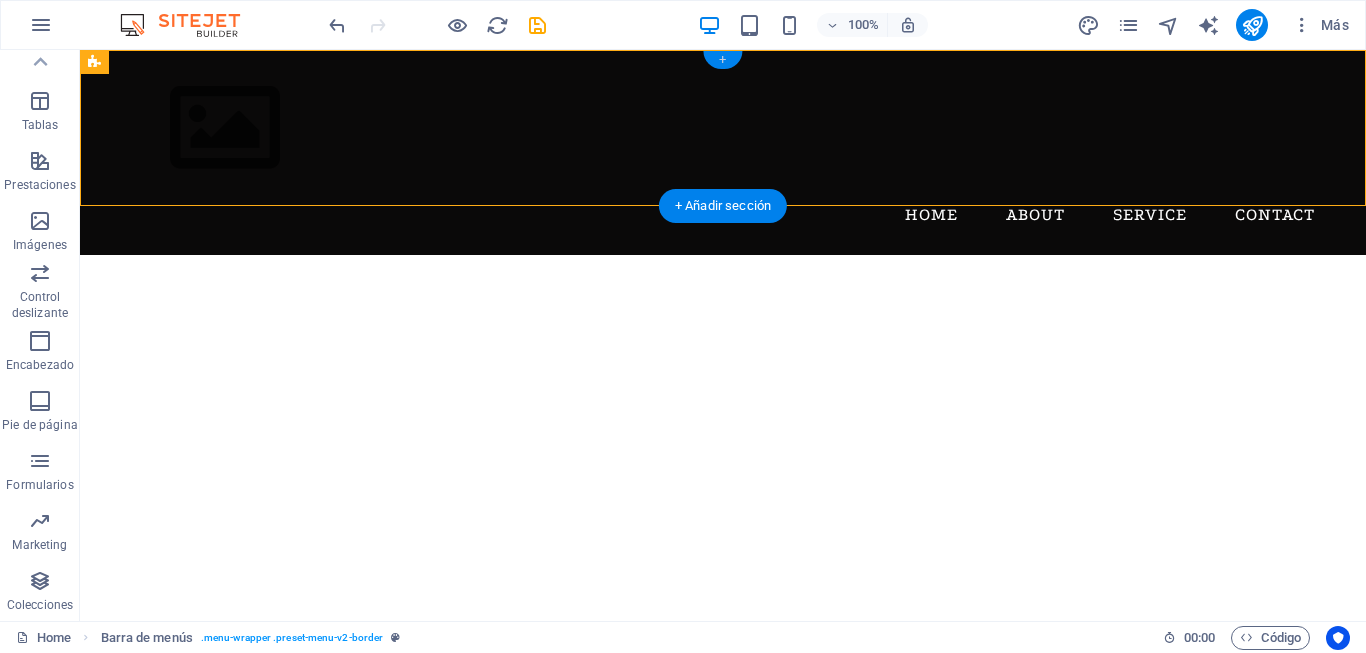 drag, startPoint x: 720, startPoint y: 59, endPoint x: 313, endPoint y: 10, distance: 409.93903 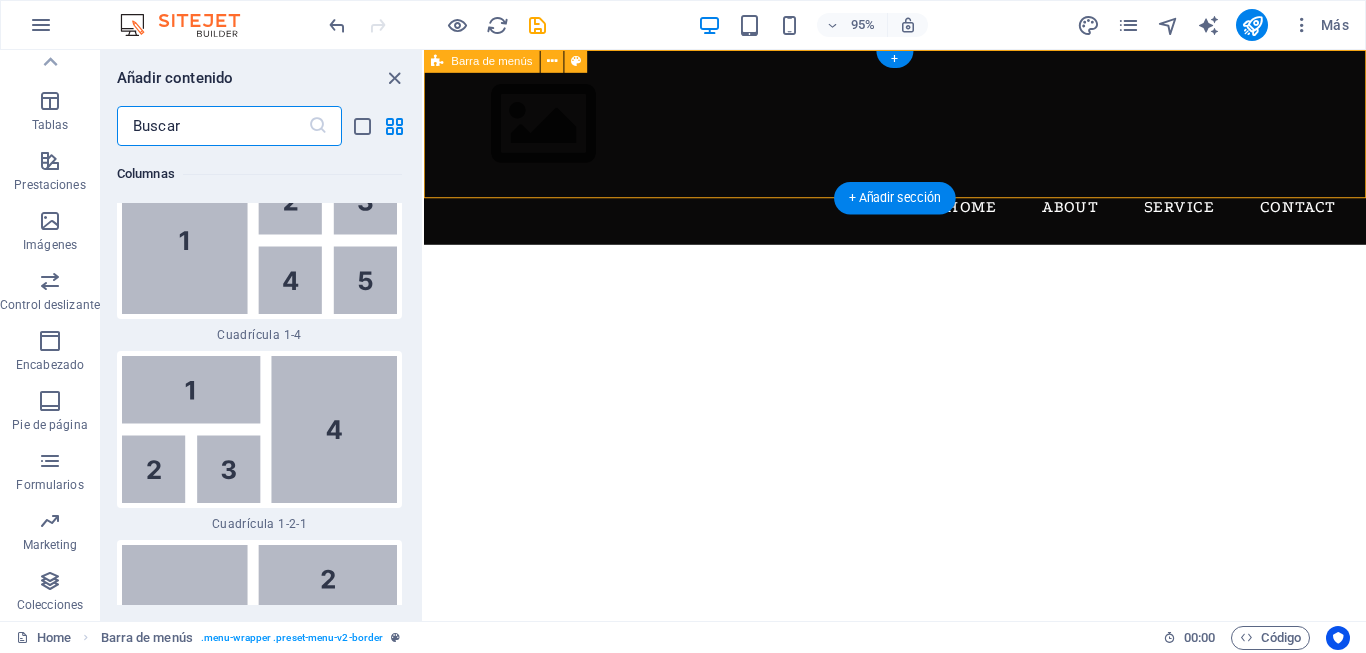 scroll, scrollTop: 6808, scrollLeft: 0, axis: vertical 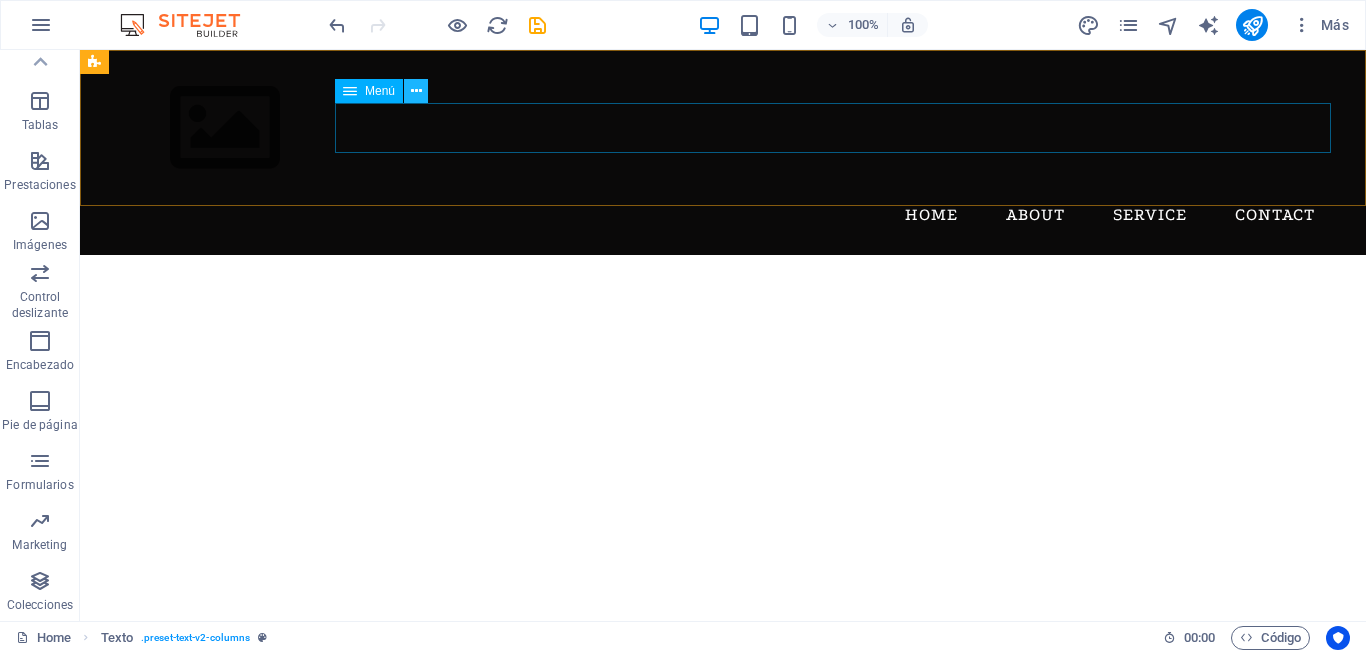 click at bounding box center (416, 91) 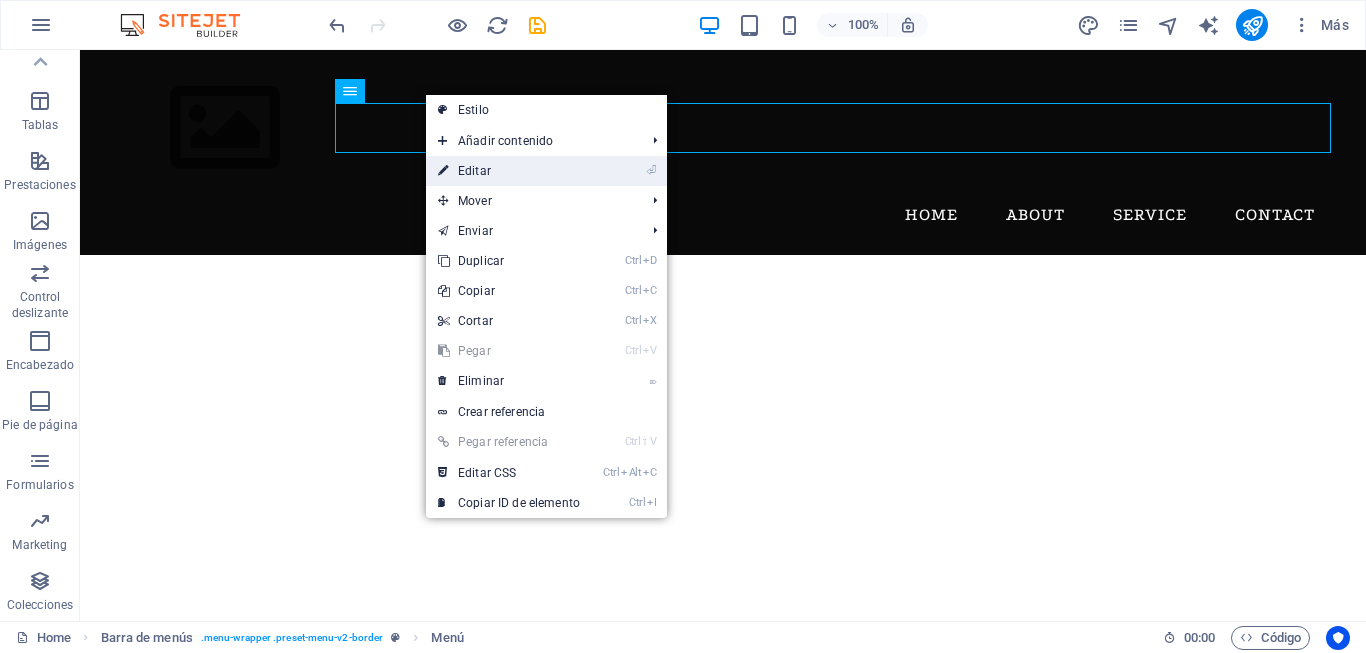 click on "⏎  Editar" at bounding box center (546, 171) 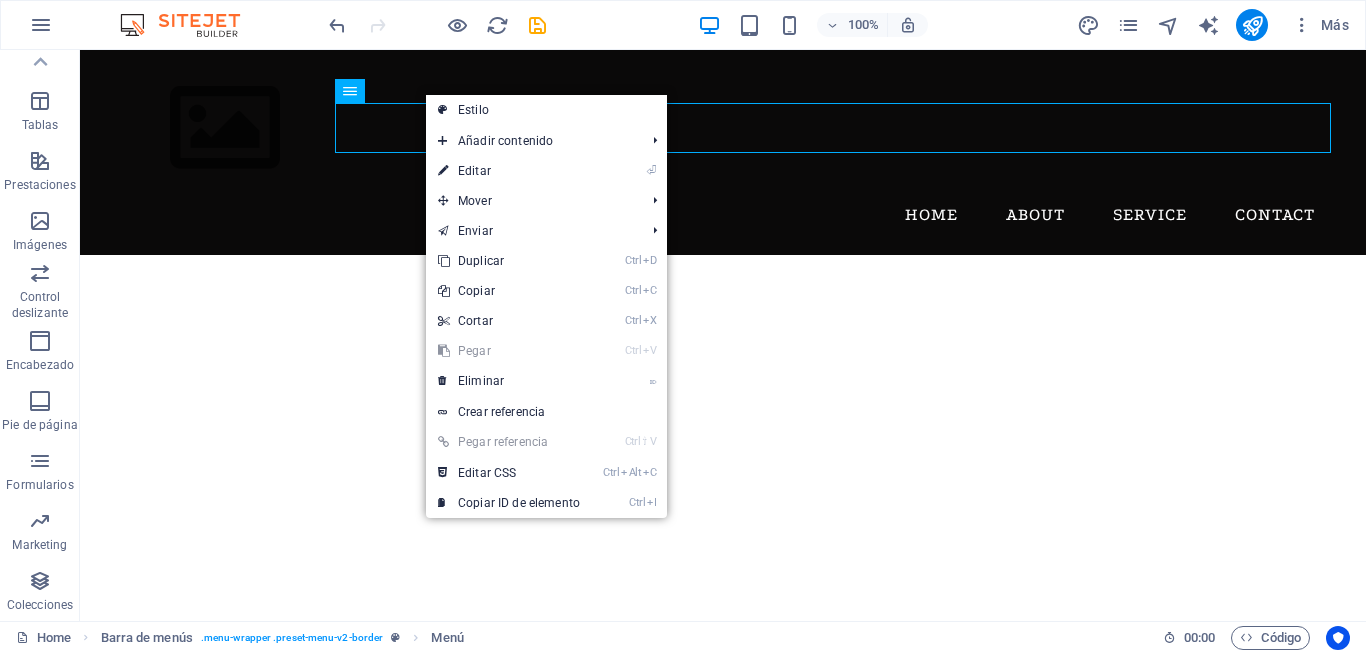 select 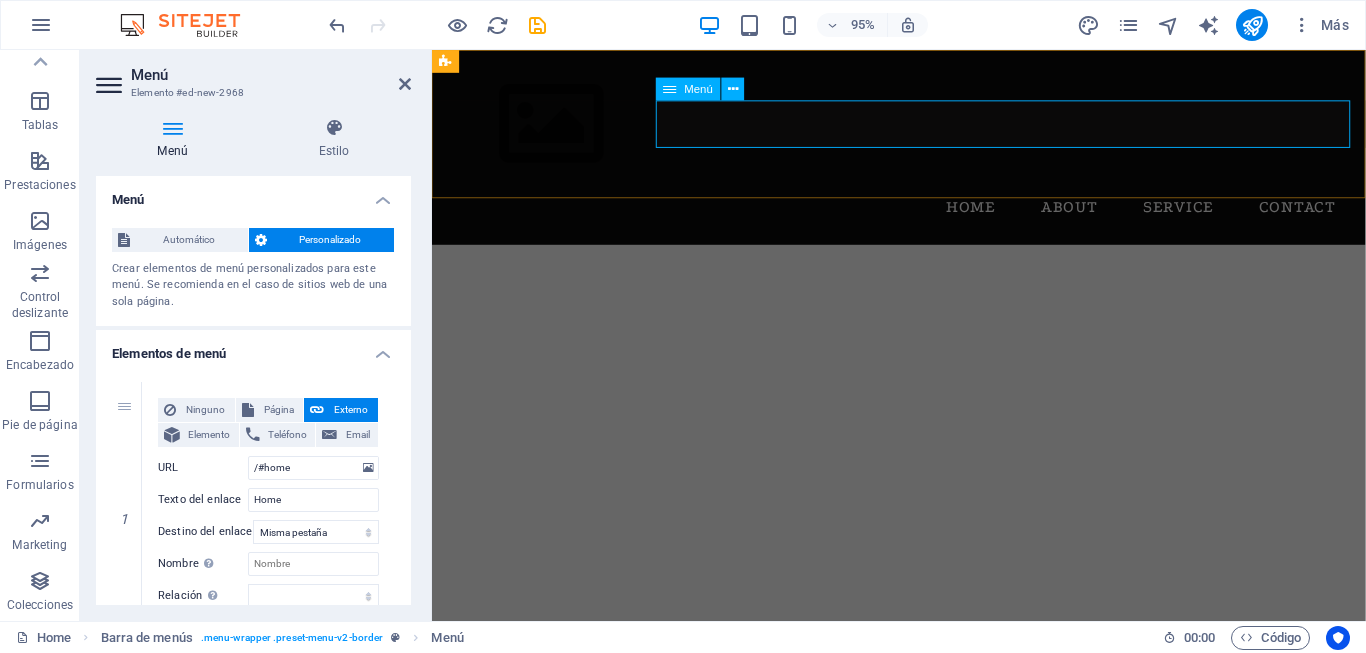 click on "Home About Service Contact" at bounding box center (923, 215) 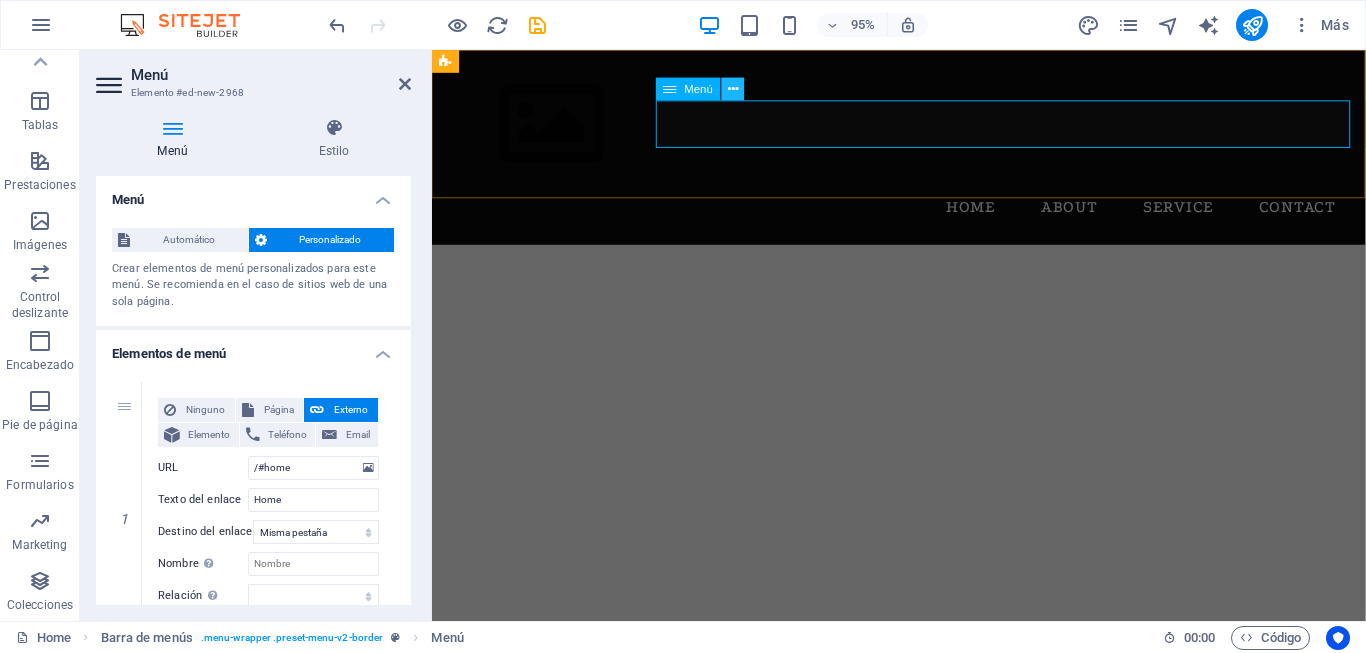 click at bounding box center [733, 89] 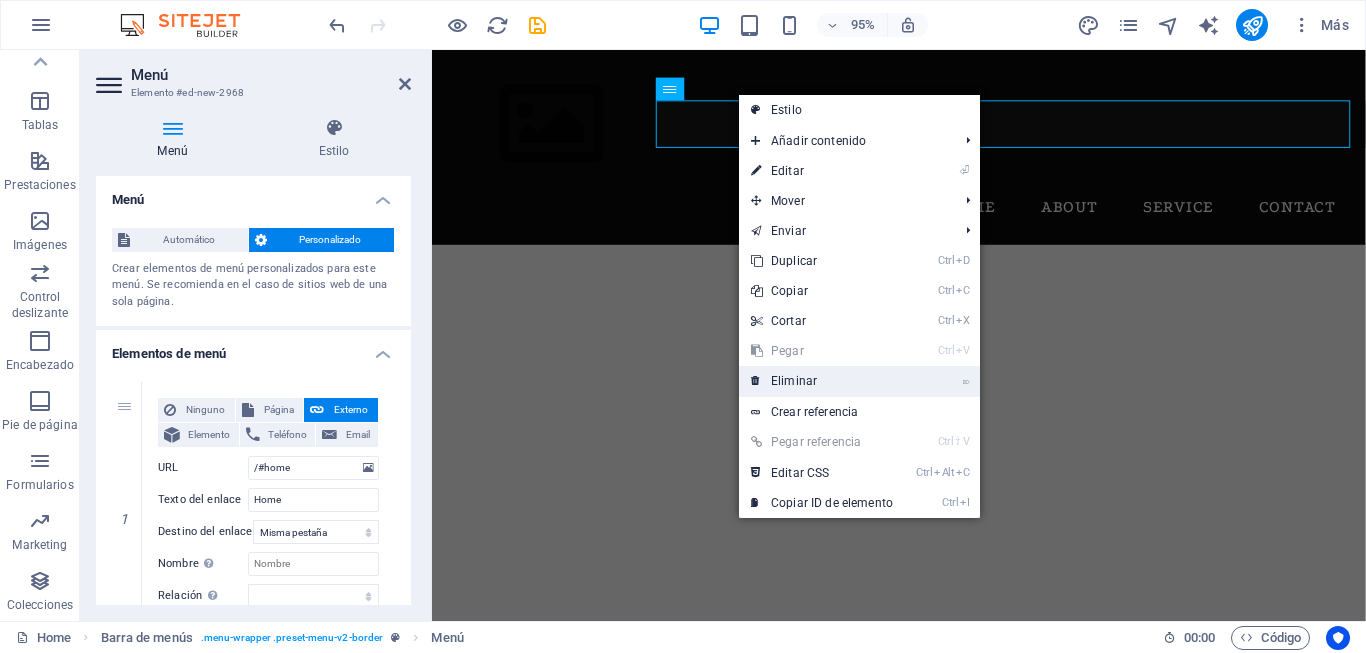 click on "⌦  Eliminar" at bounding box center (822, 381) 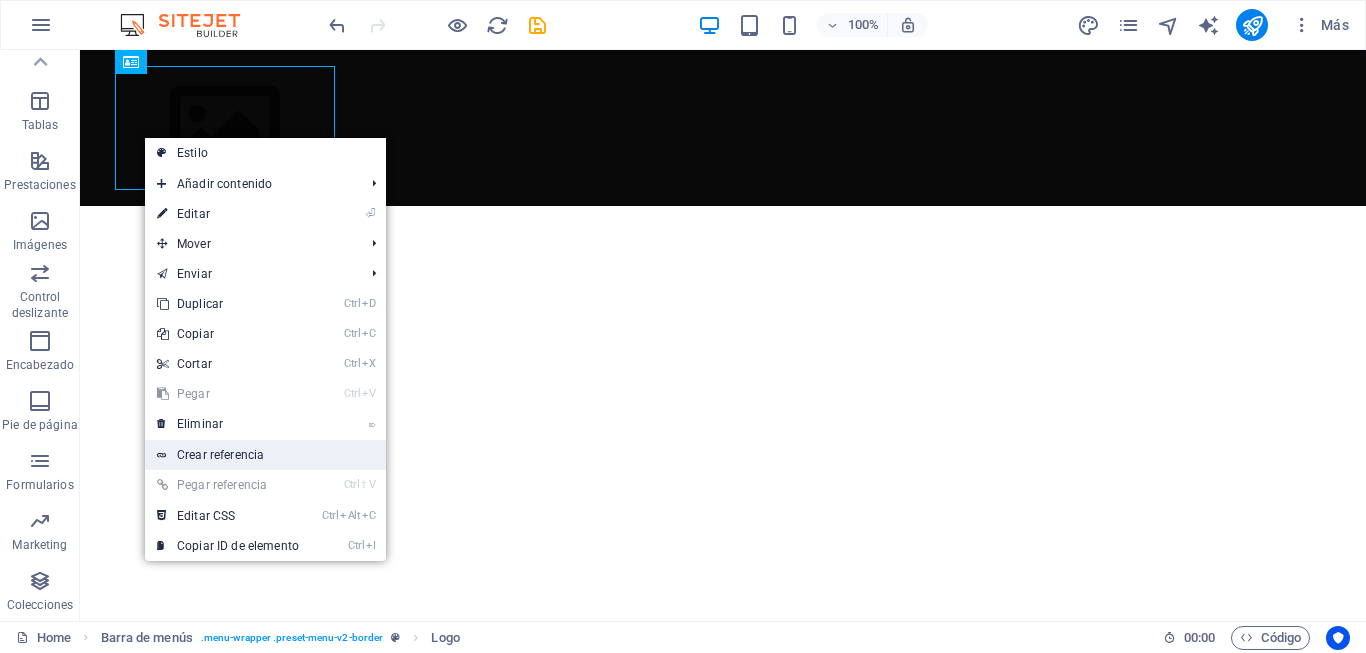 click on "Crear referencia" at bounding box center [265, 455] 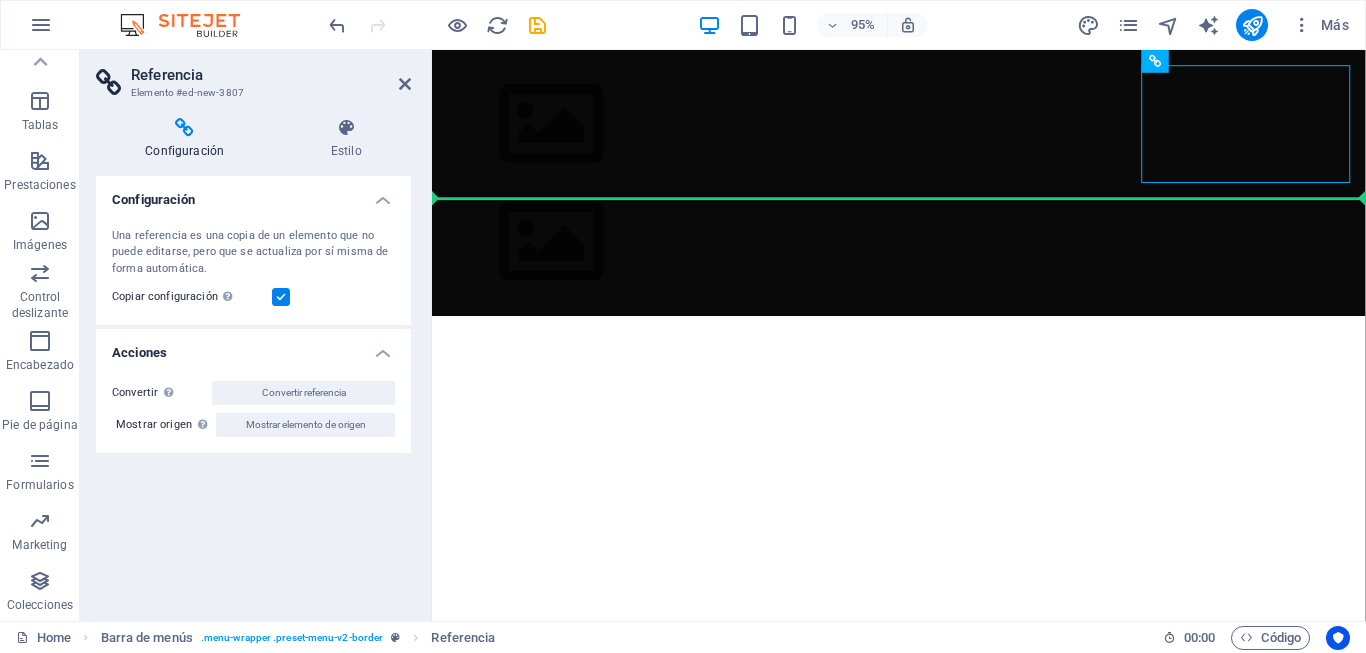 drag, startPoint x: 1216, startPoint y: 139, endPoint x: 978, endPoint y: 137, distance: 238.0084 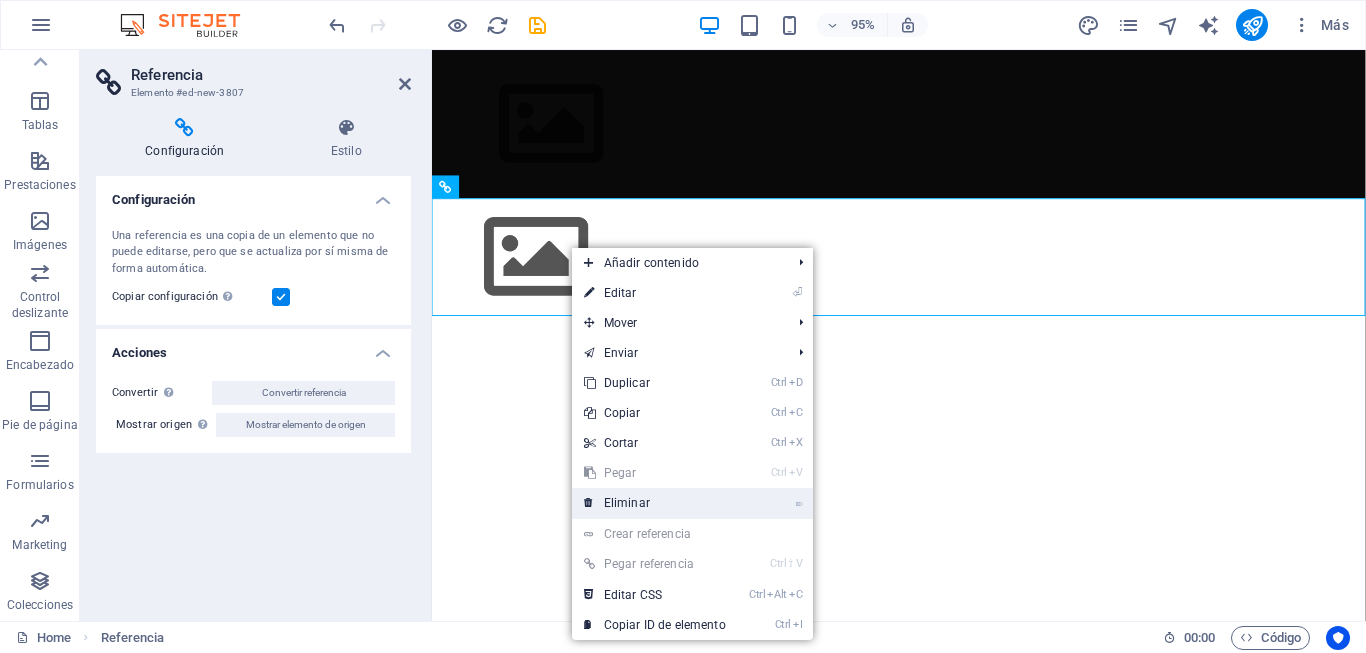 click on "⌦  Eliminar" at bounding box center [655, 503] 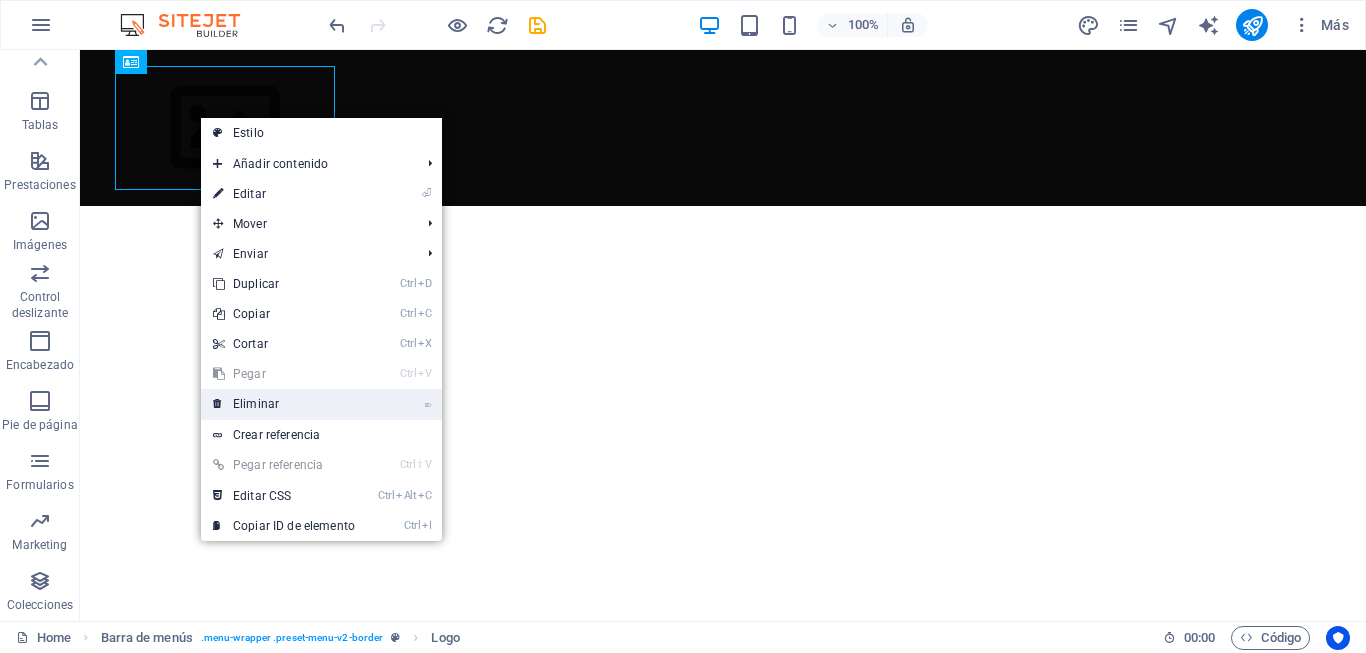 click on "⌦  Eliminar" at bounding box center [284, 404] 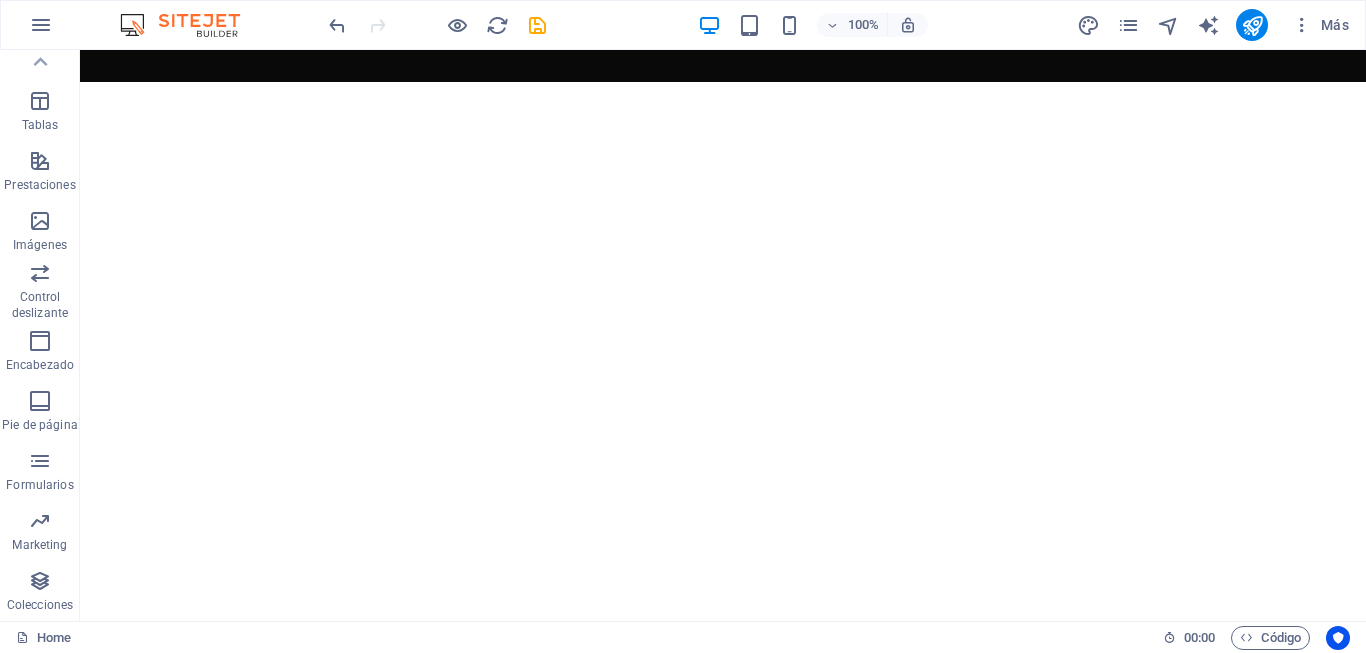 click on "Skip to main content
Menu" at bounding box center [723, 66] 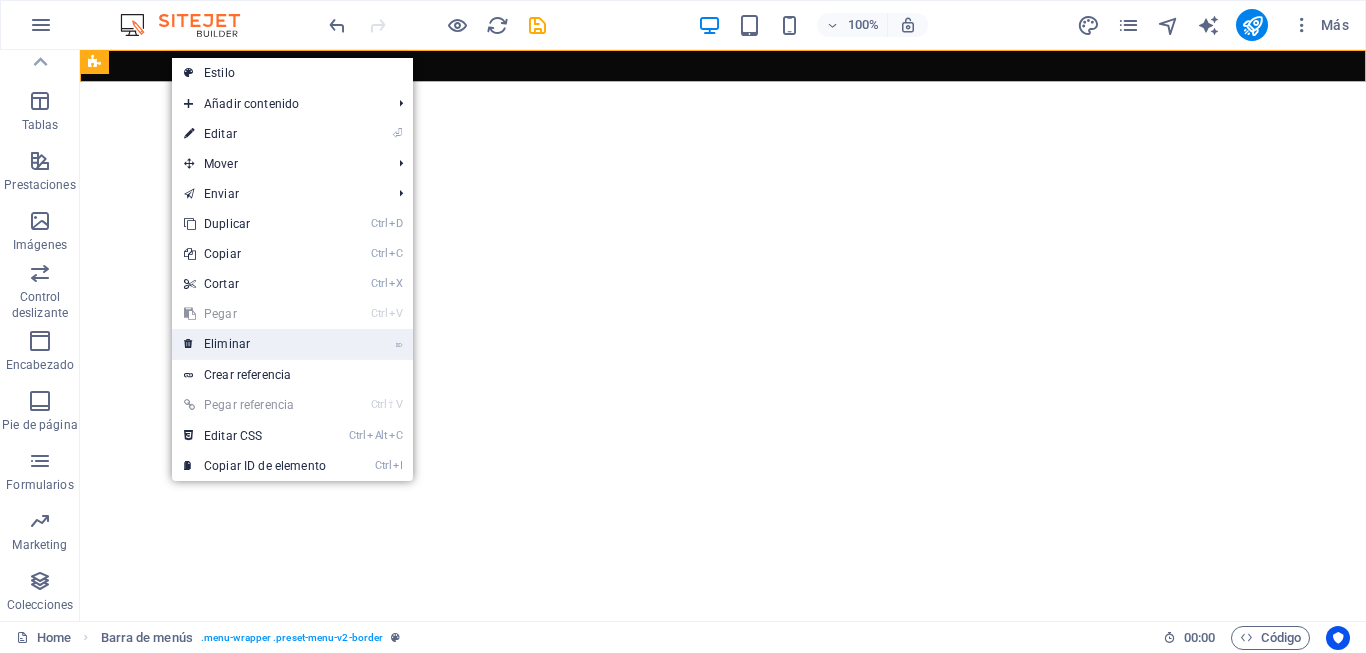 click on "⌦  Eliminar" at bounding box center [255, 344] 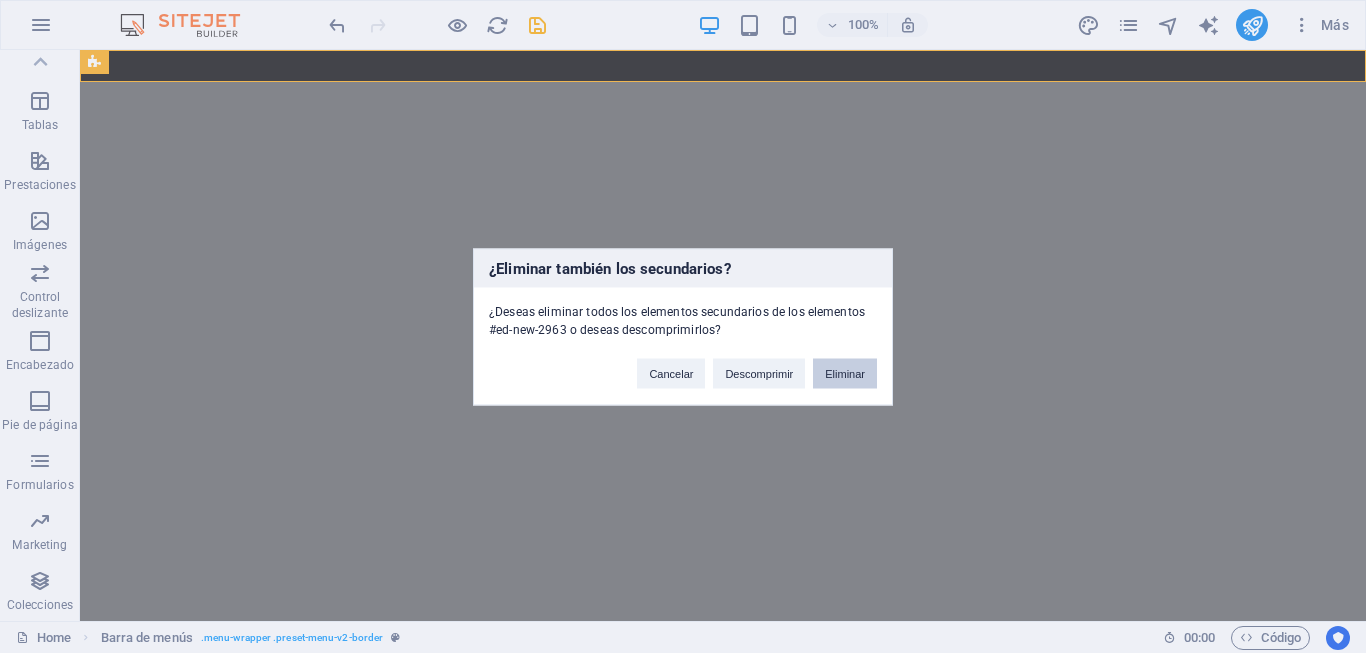 click on "Eliminar" at bounding box center (845, 373) 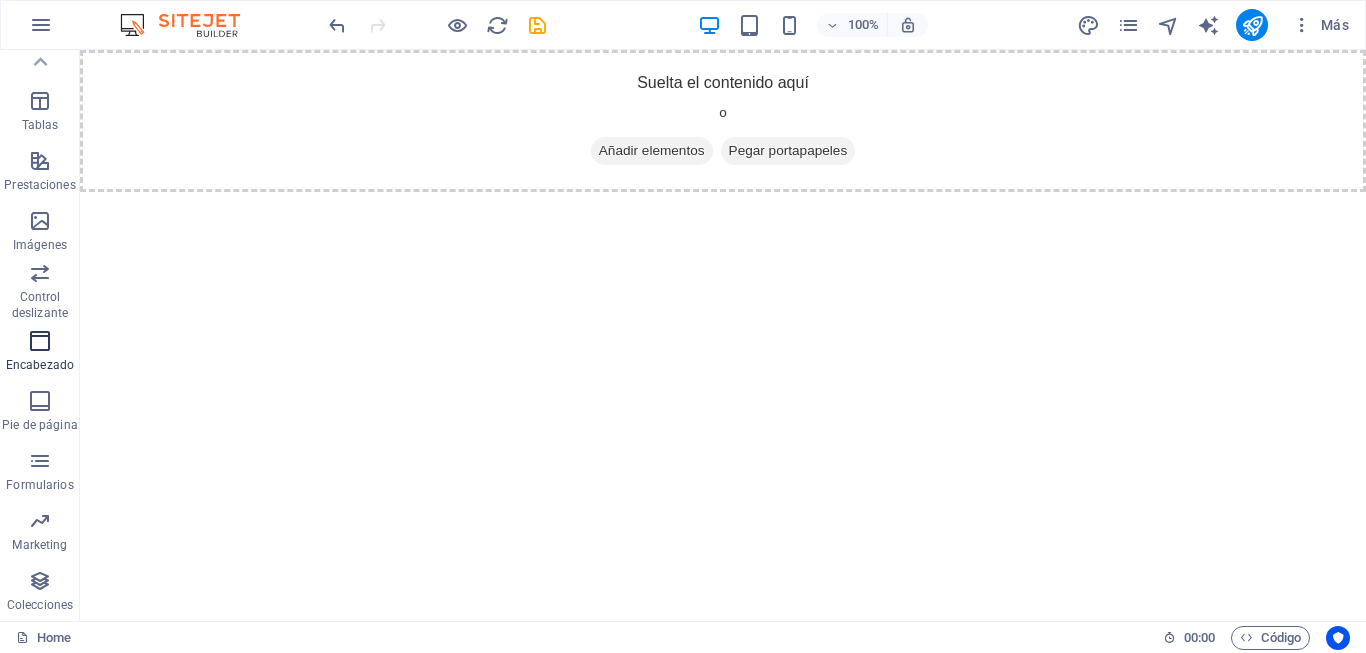 click on "Encabezado" at bounding box center [40, 353] 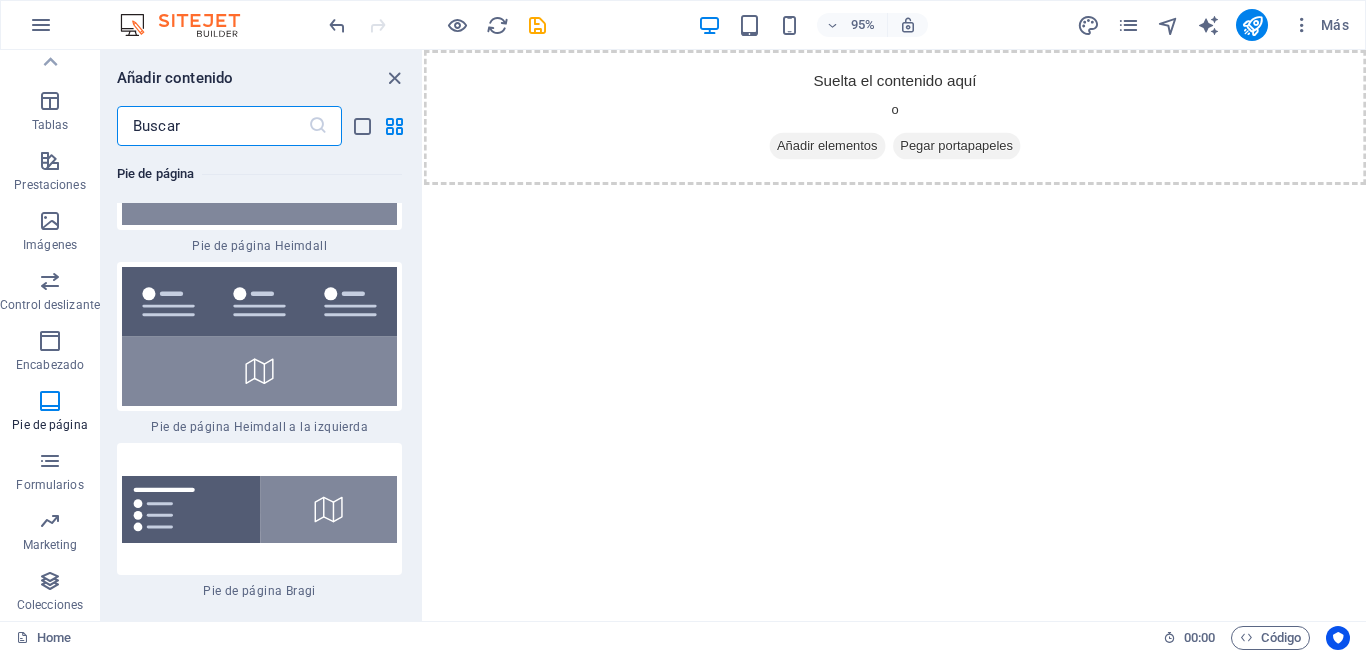 scroll, scrollTop: 27333, scrollLeft: 0, axis: vertical 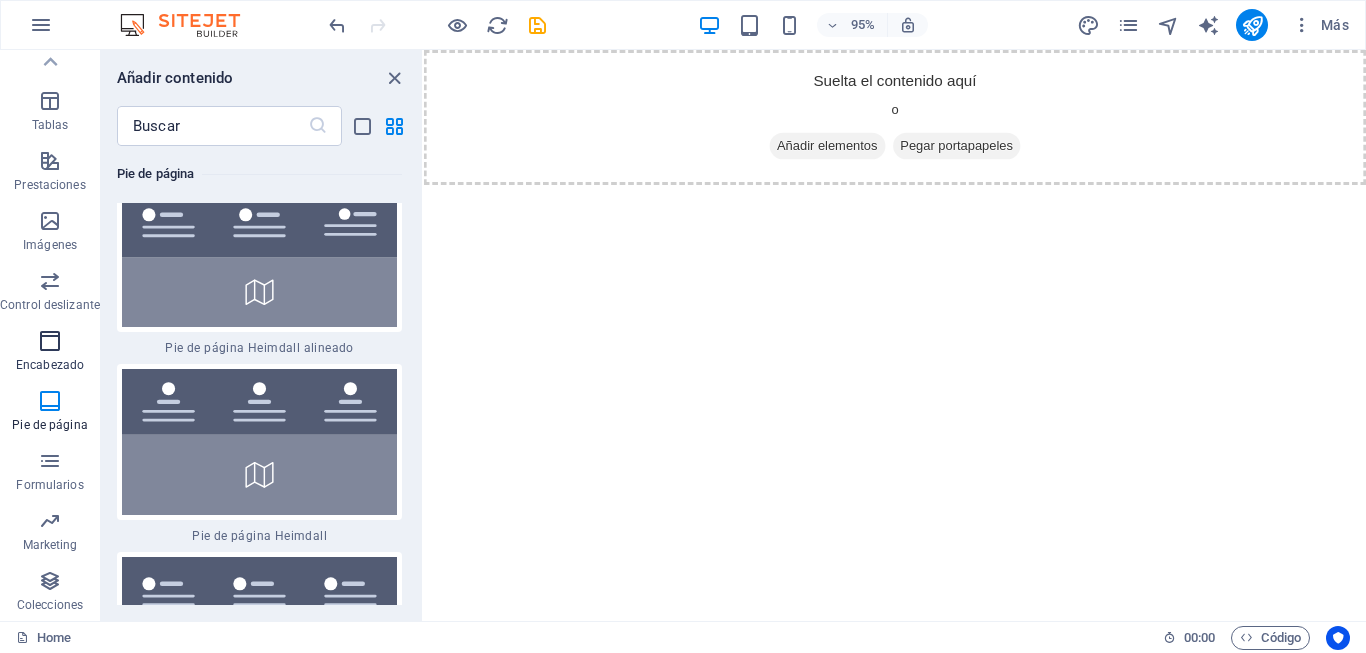 click on "Encabezado" at bounding box center [50, 353] 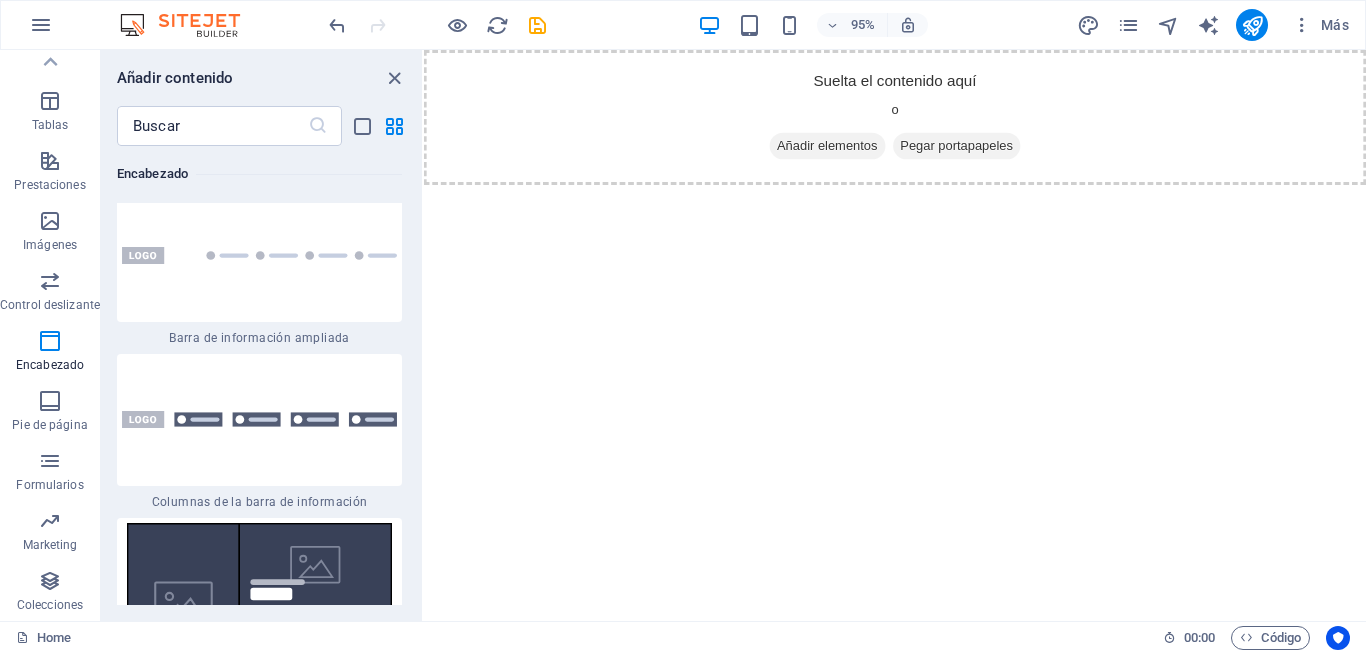 scroll, scrollTop: 26133, scrollLeft: 0, axis: vertical 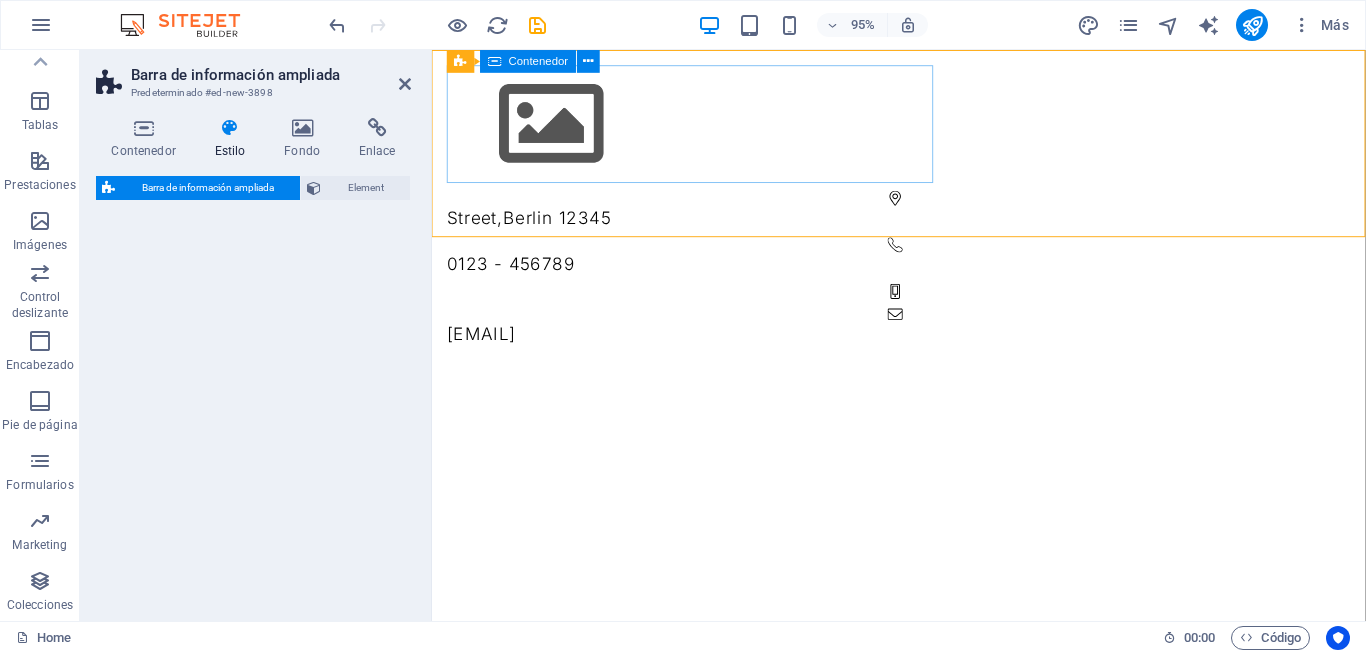 select on "rem" 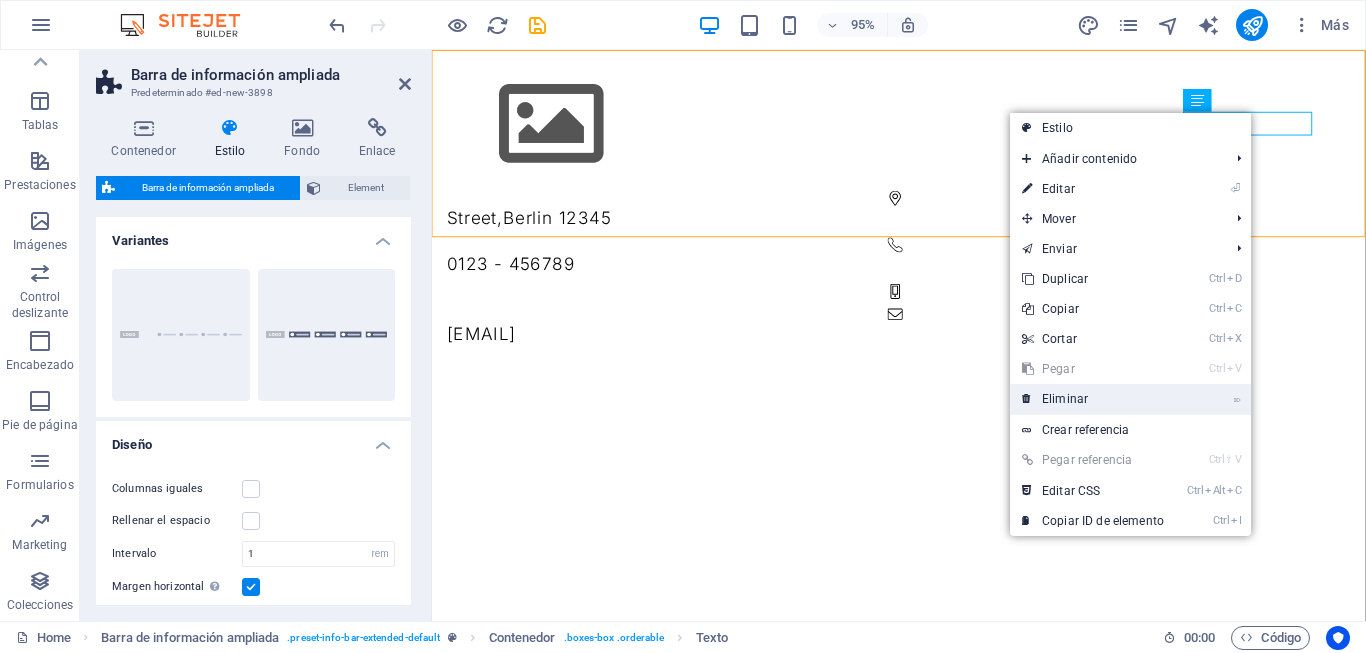 click on "⌦  Eliminar" at bounding box center (1093, 399) 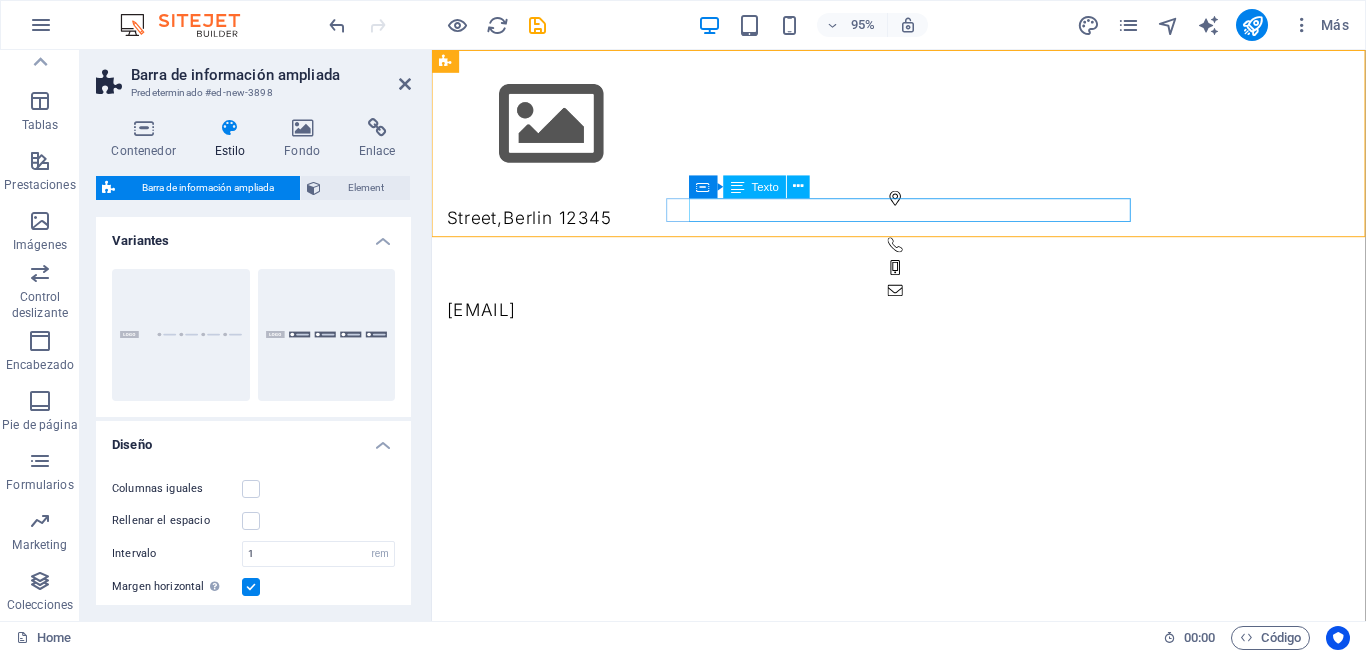 drag, startPoint x: 1054, startPoint y: 216, endPoint x: 680, endPoint y: 211, distance: 374.03342 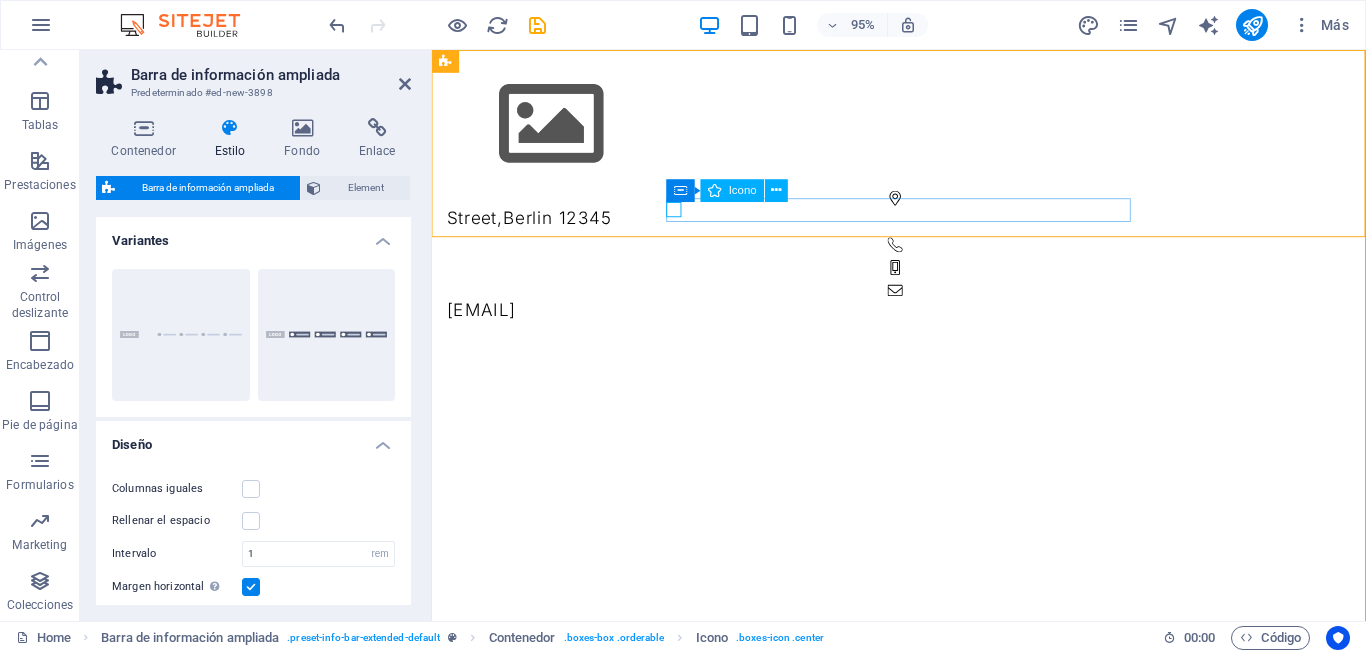 drag, startPoint x: 680, startPoint y: 211, endPoint x: 1171, endPoint y: 333, distance: 505.92984 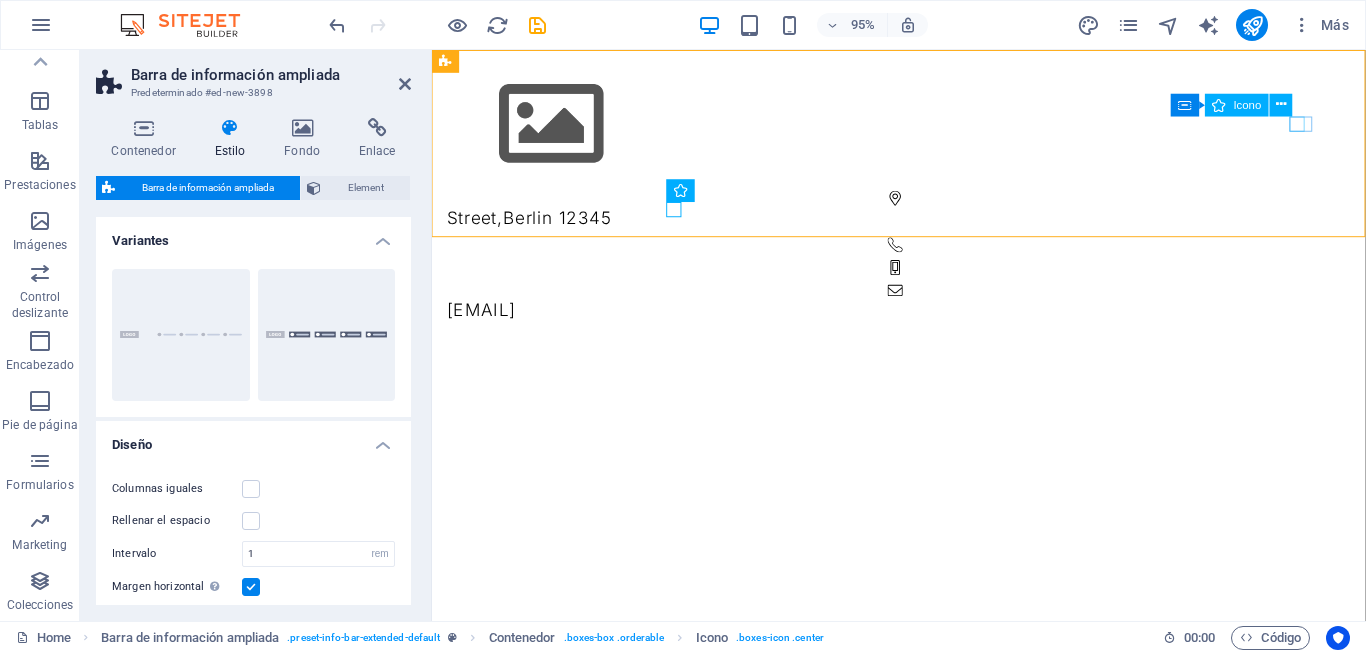click at bounding box center (919, 255) 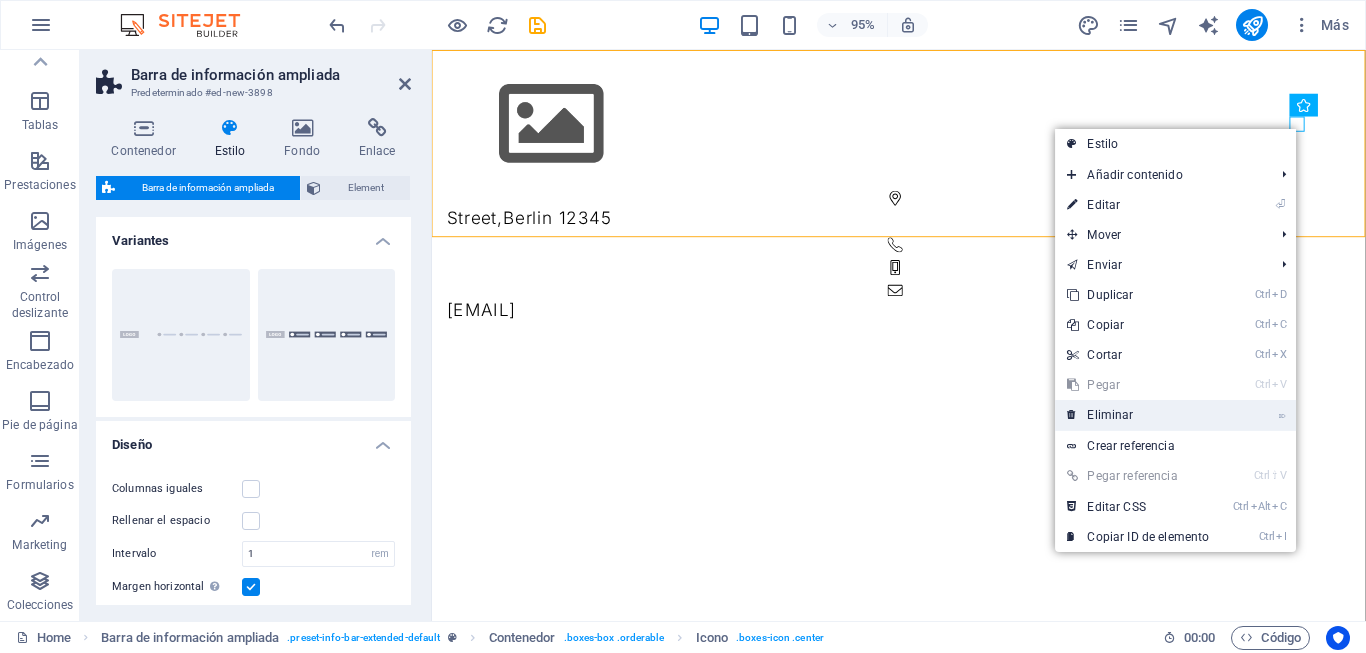 click on "⌦  Eliminar" at bounding box center [1138, 415] 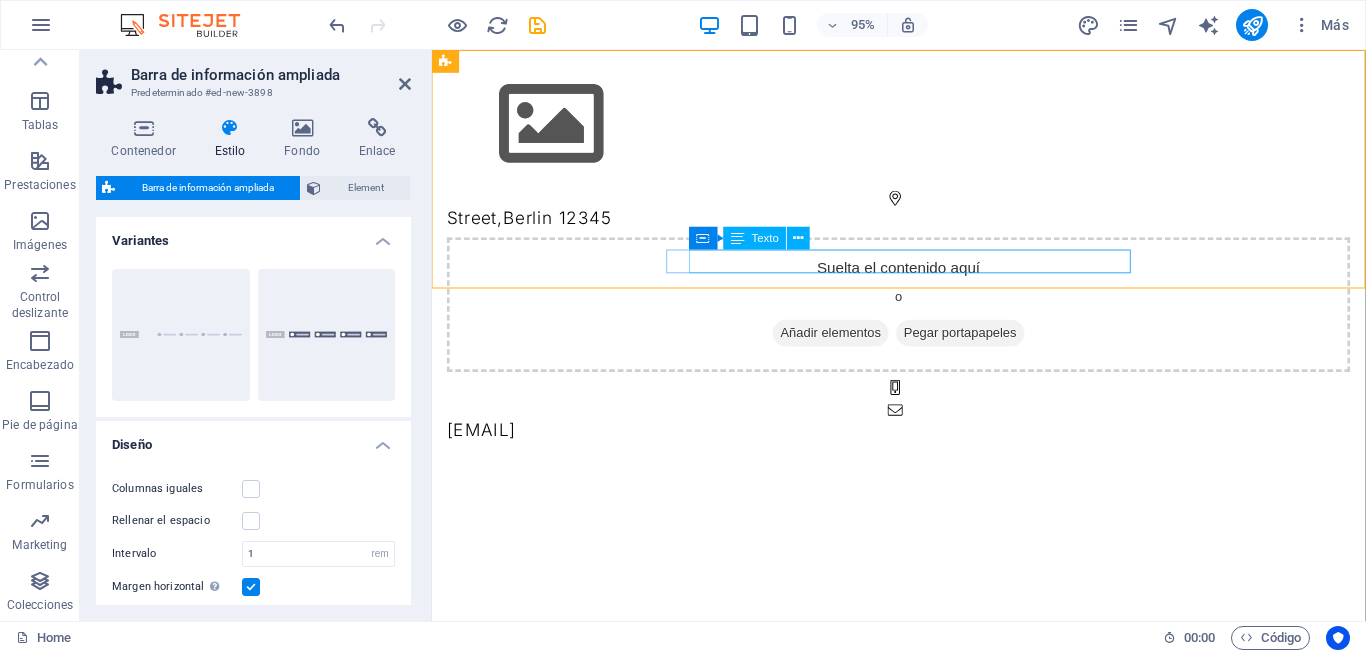 drag, startPoint x: 1055, startPoint y: 269, endPoint x: 690, endPoint y: 272, distance: 365.01233 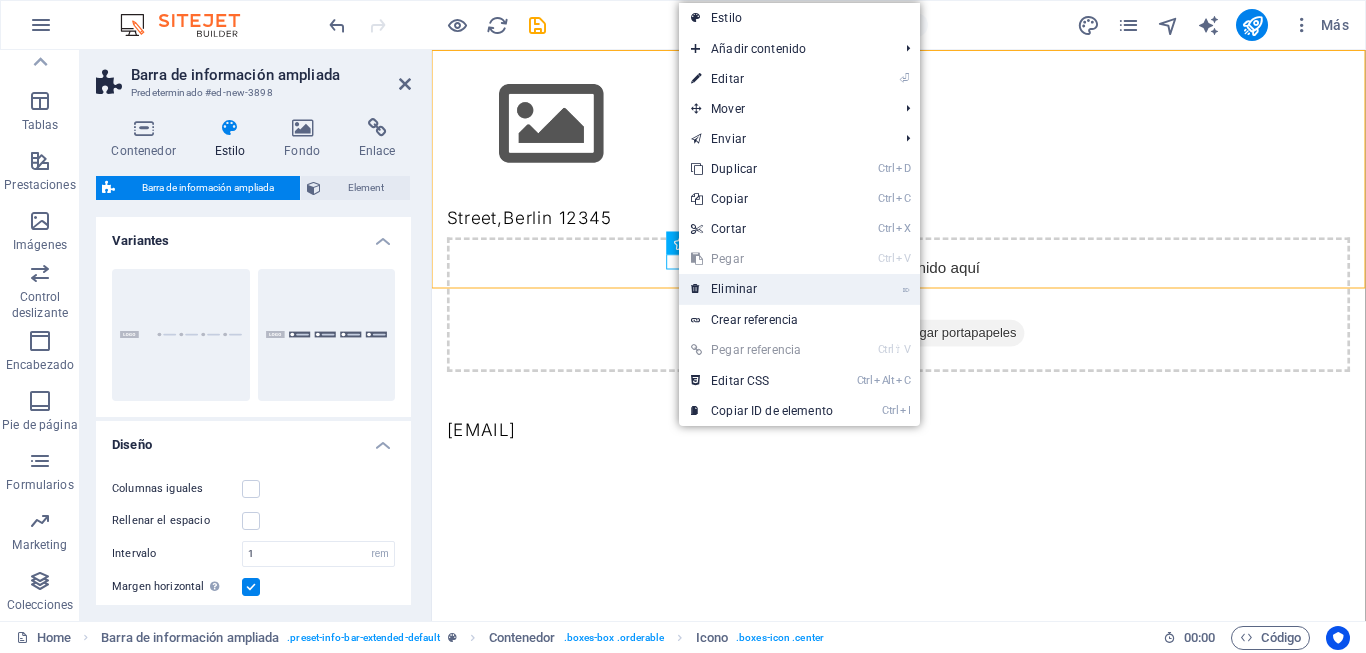 click on "⌦  Eliminar" at bounding box center [762, 289] 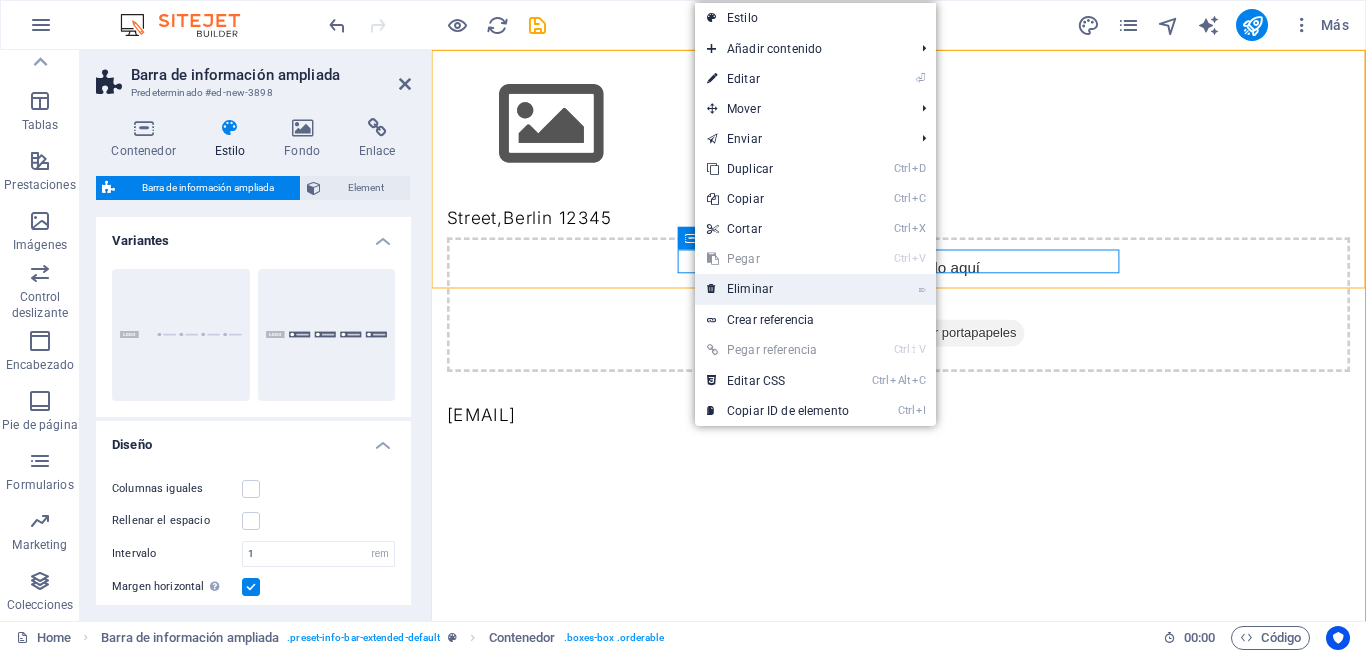 click on "⌦  Eliminar" at bounding box center [778, 289] 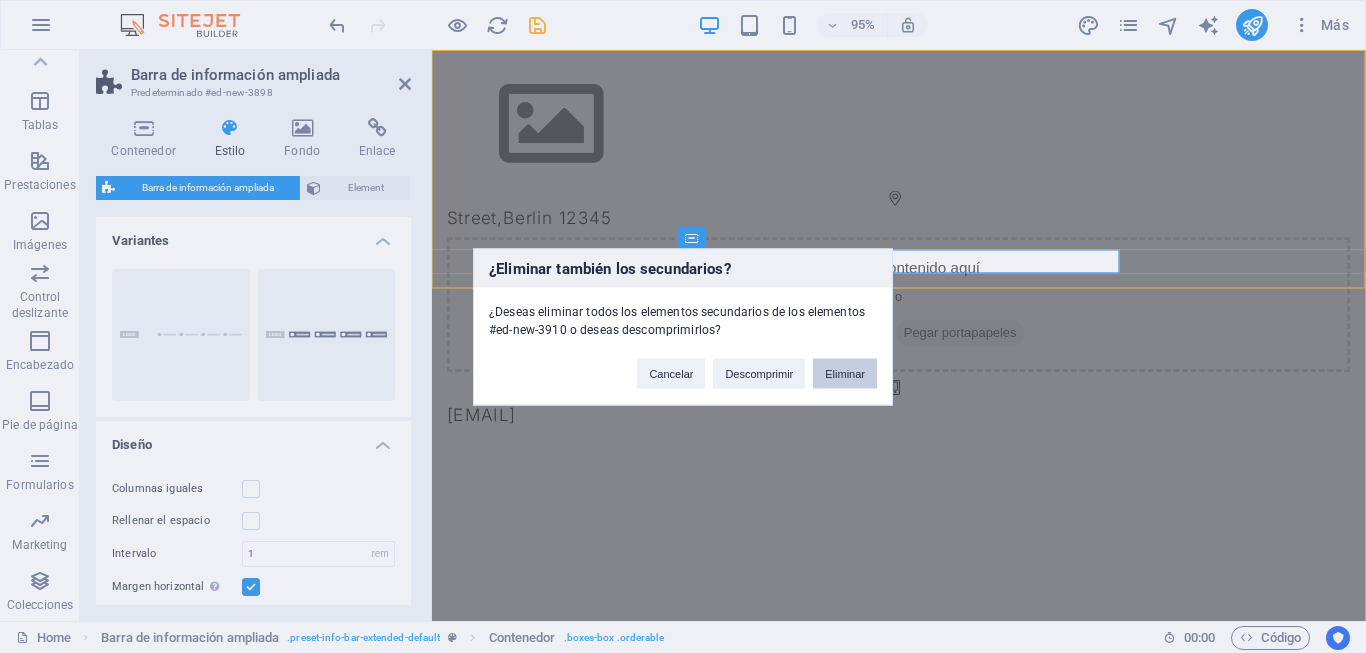 click on "Eliminar" at bounding box center (845, 373) 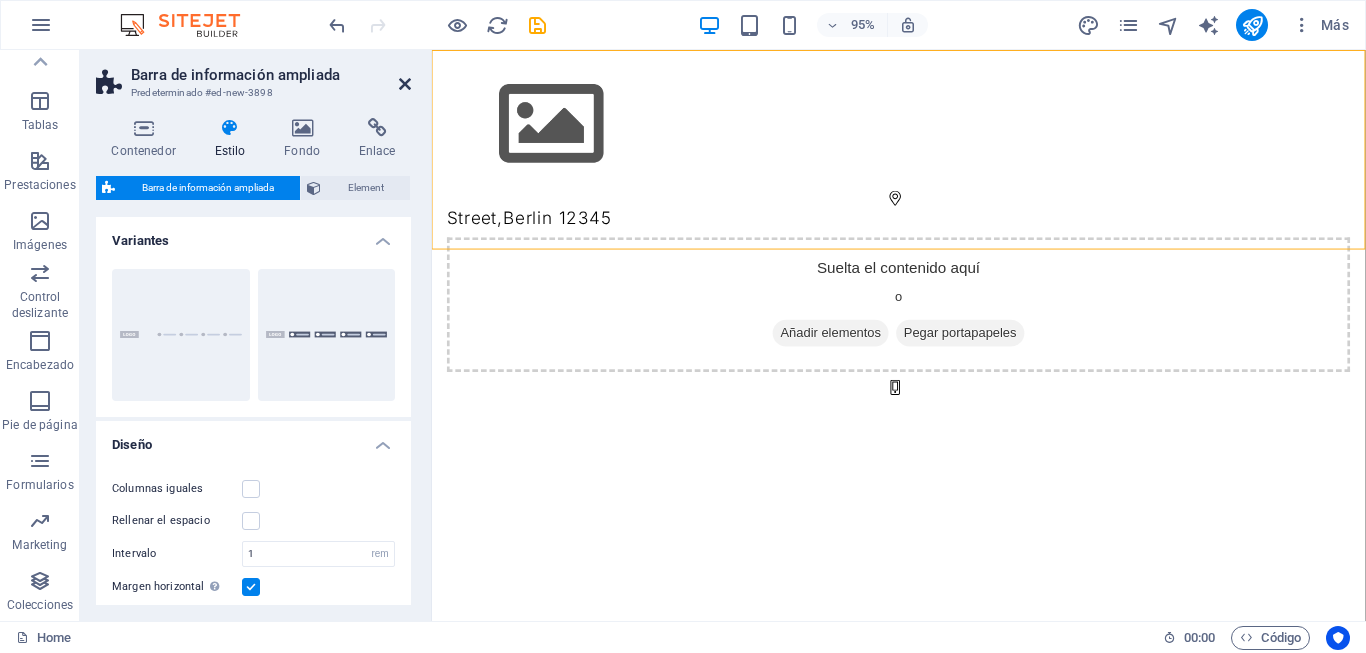 click at bounding box center (405, 84) 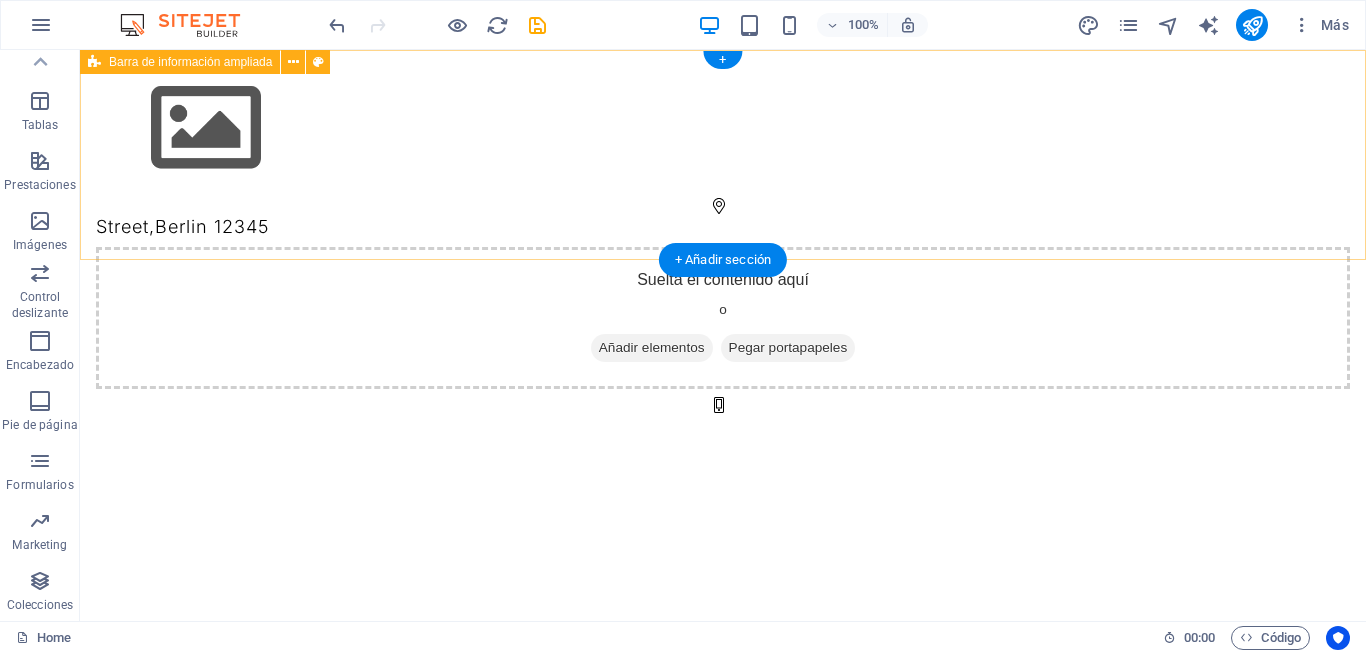 click on "Street ,  Berlin   12345 Suelta el contenido aquí o  Añadir elementos  Pegar portapapeles" at bounding box center [723, 239] 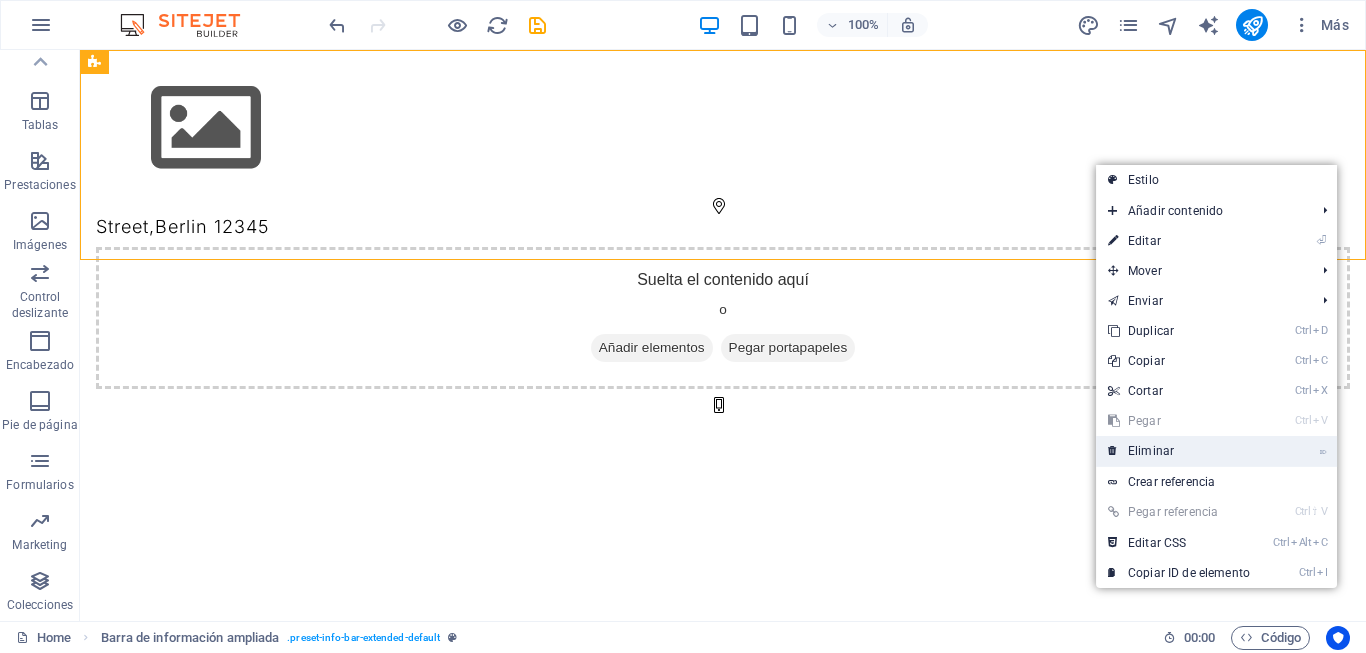 click on "⌦  Eliminar" at bounding box center (1179, 451) 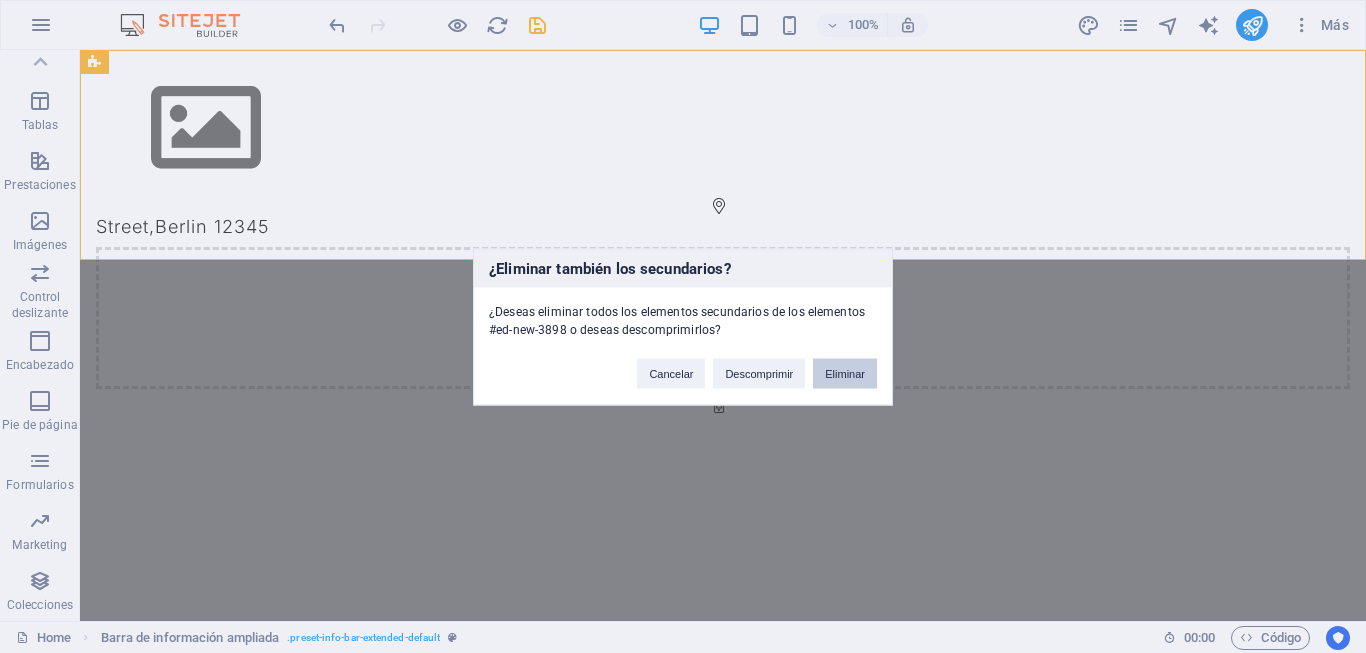 click on "Eliminar" at bounding box center [845, 373] 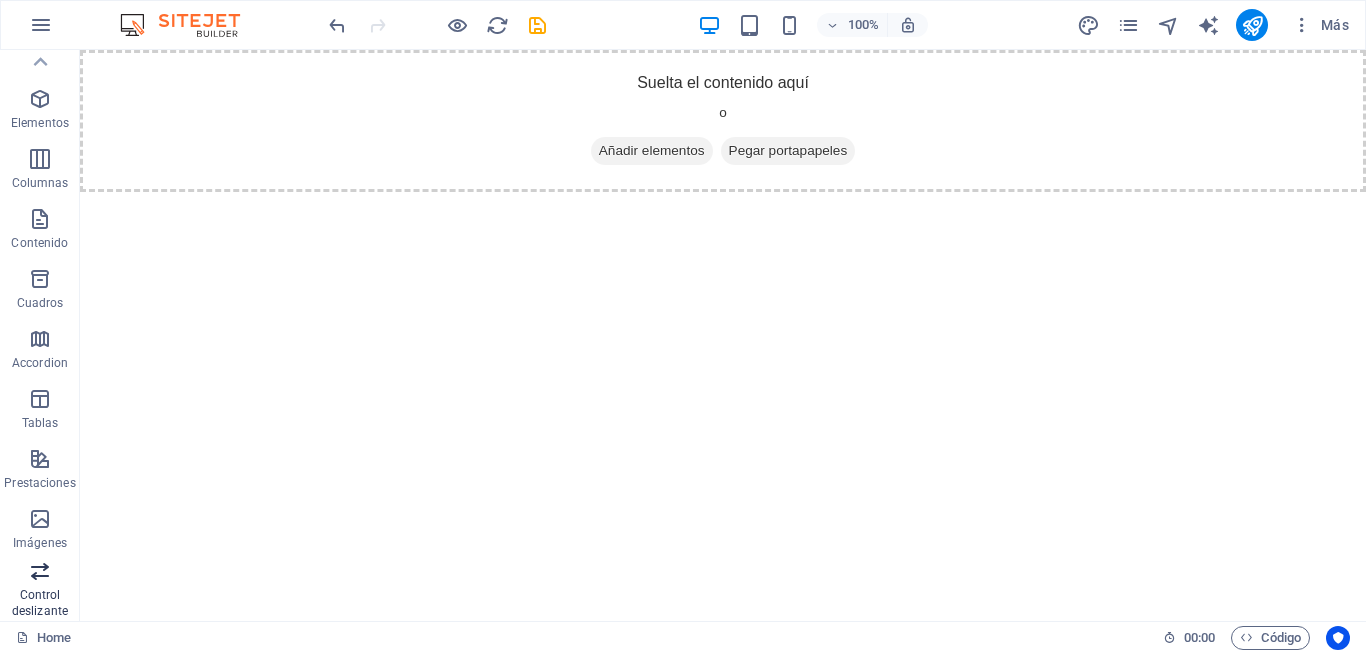 scroll, scrollTop: 0, scrollLeft: 0, axis: both 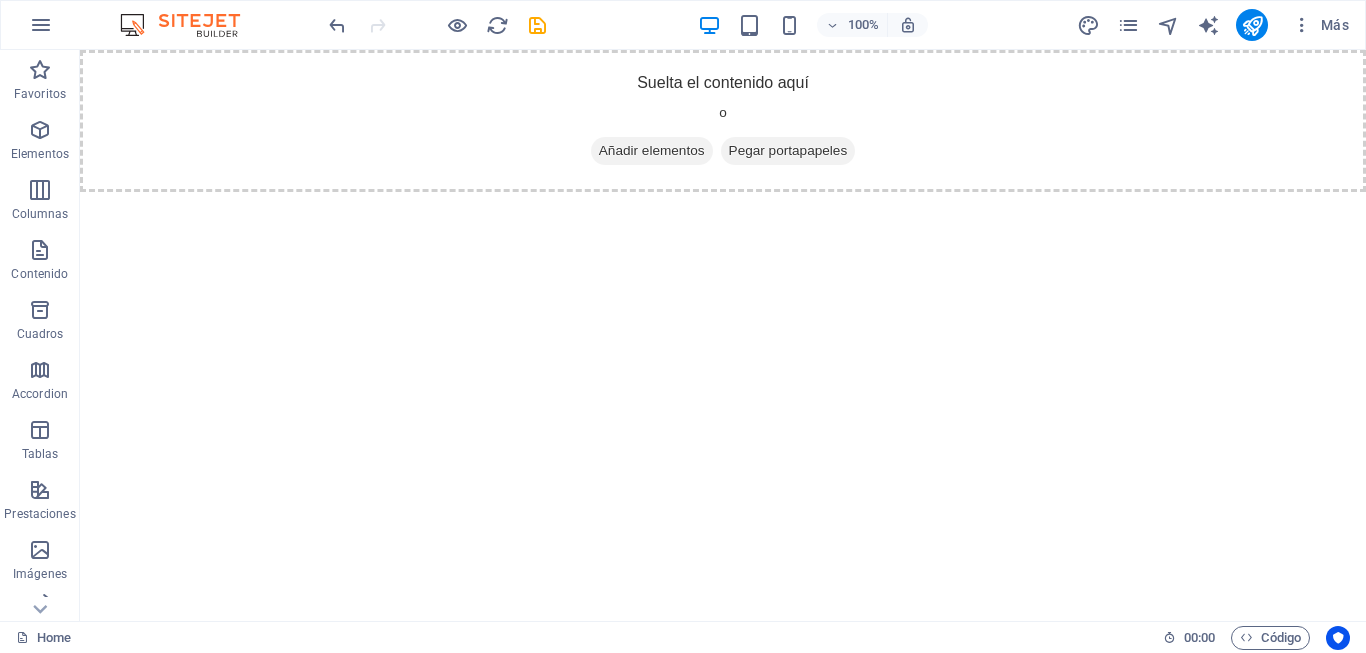 drag, startPoint x: 713, startPoint y: 191, endPoint x: 447, endPoint y: 206, distance: 266.4226 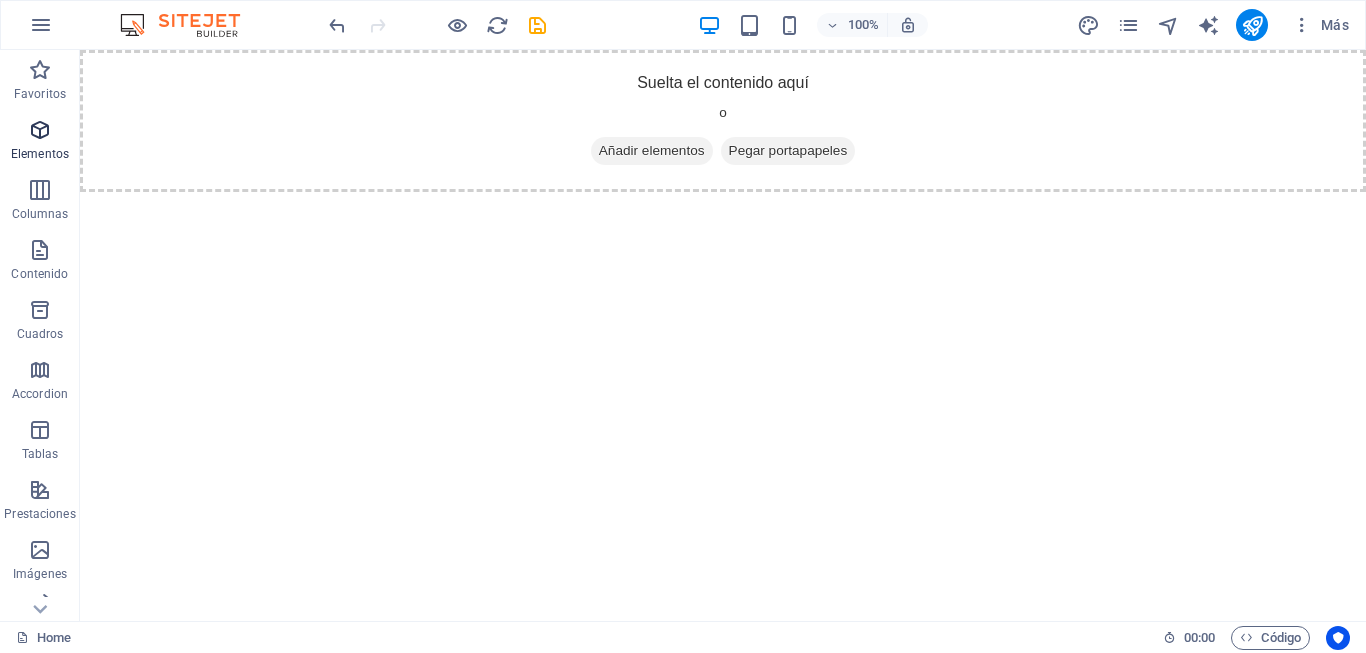 click on "Elementos" at bounding box center (40, 142) 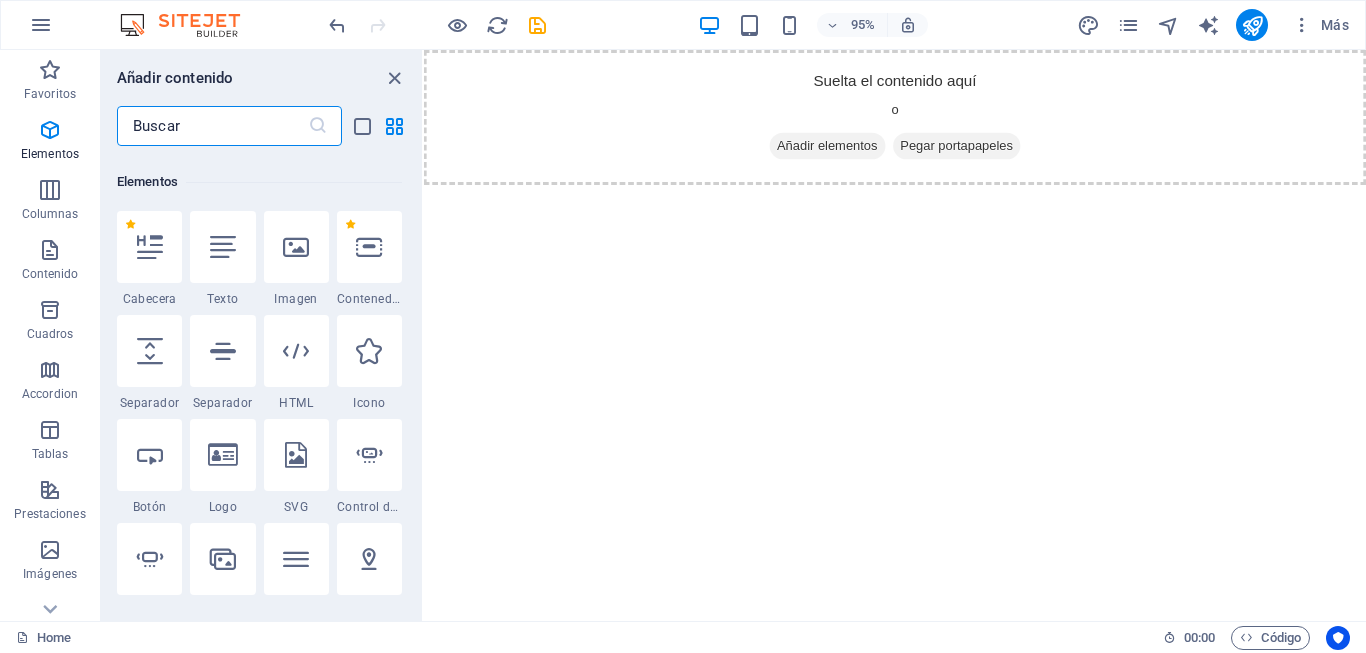 scroll, scrollTop: 377, scrollLeft: 0, axis: vertical 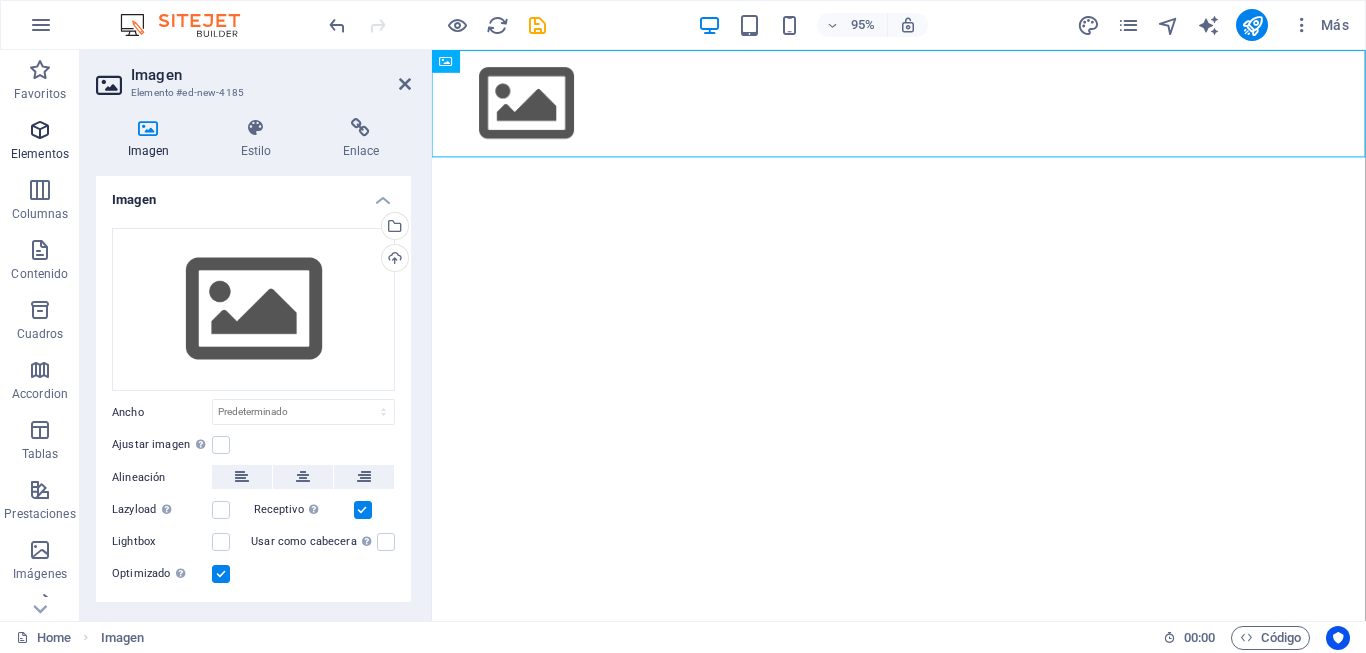 click at bounding box center [40, 130] 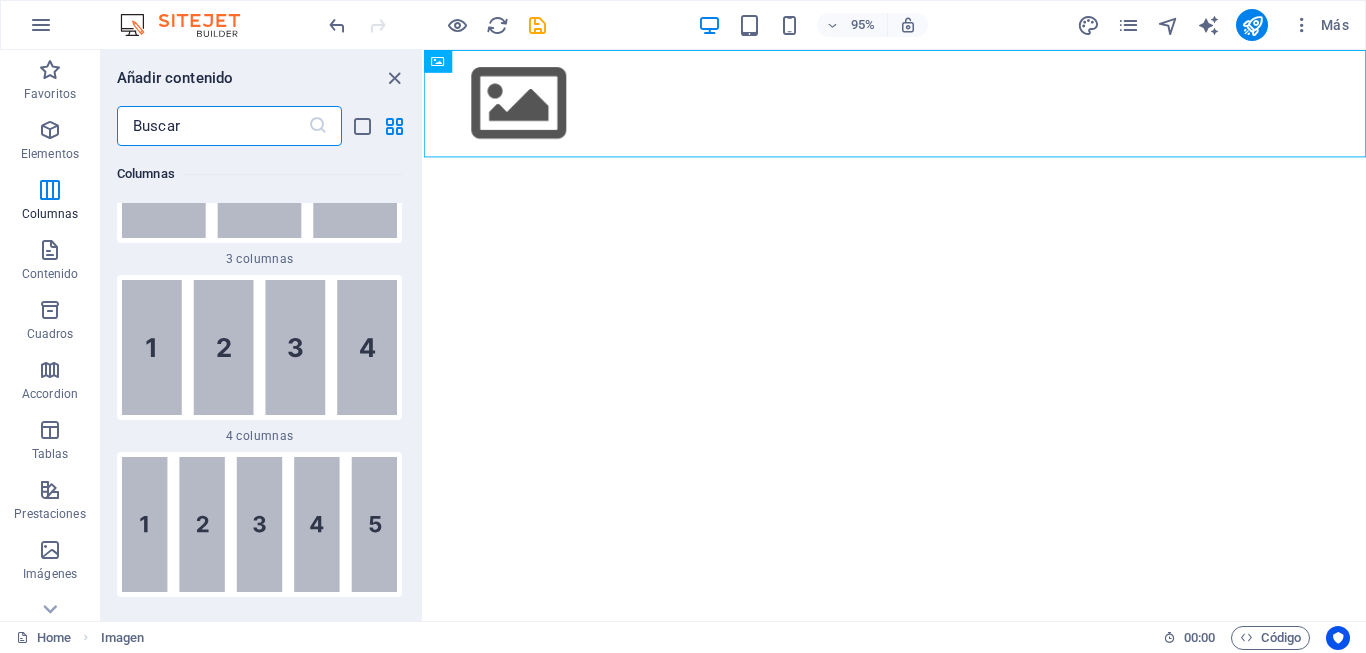 scroll, scrollTop: 1000, scrollLeft: 0, axis: vertical 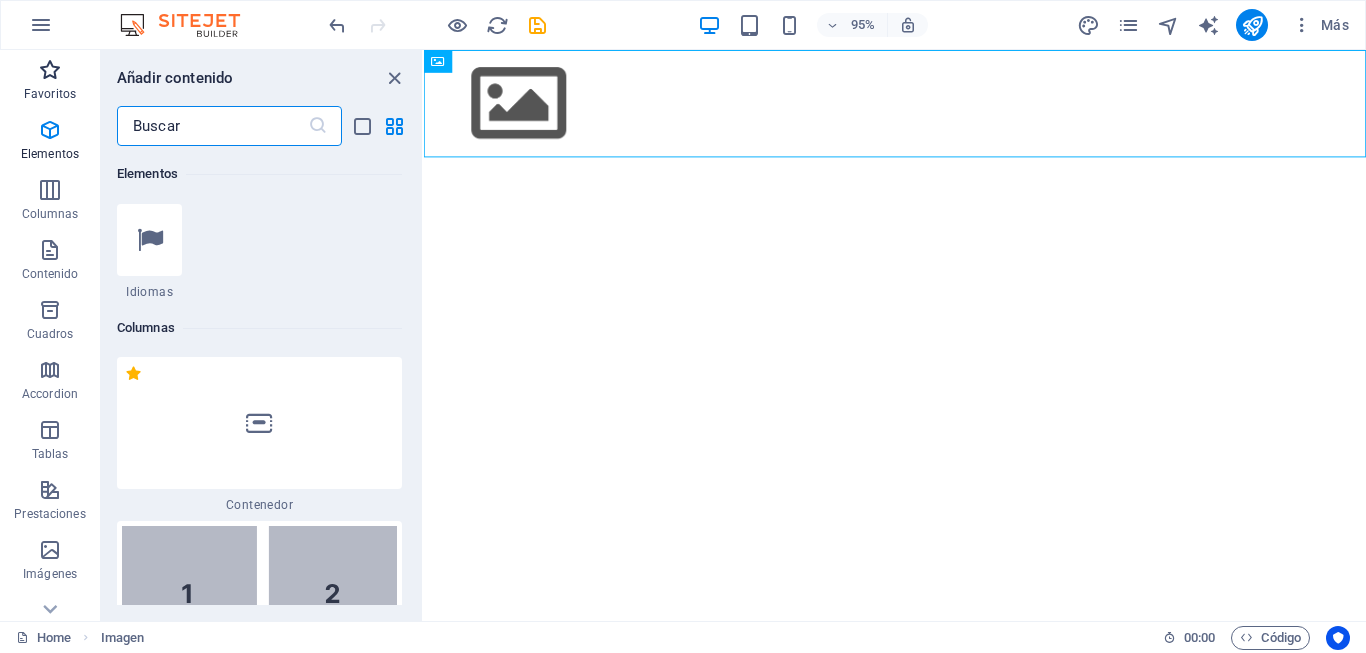 click on "Favoritos" at bounding box center [50, 82] 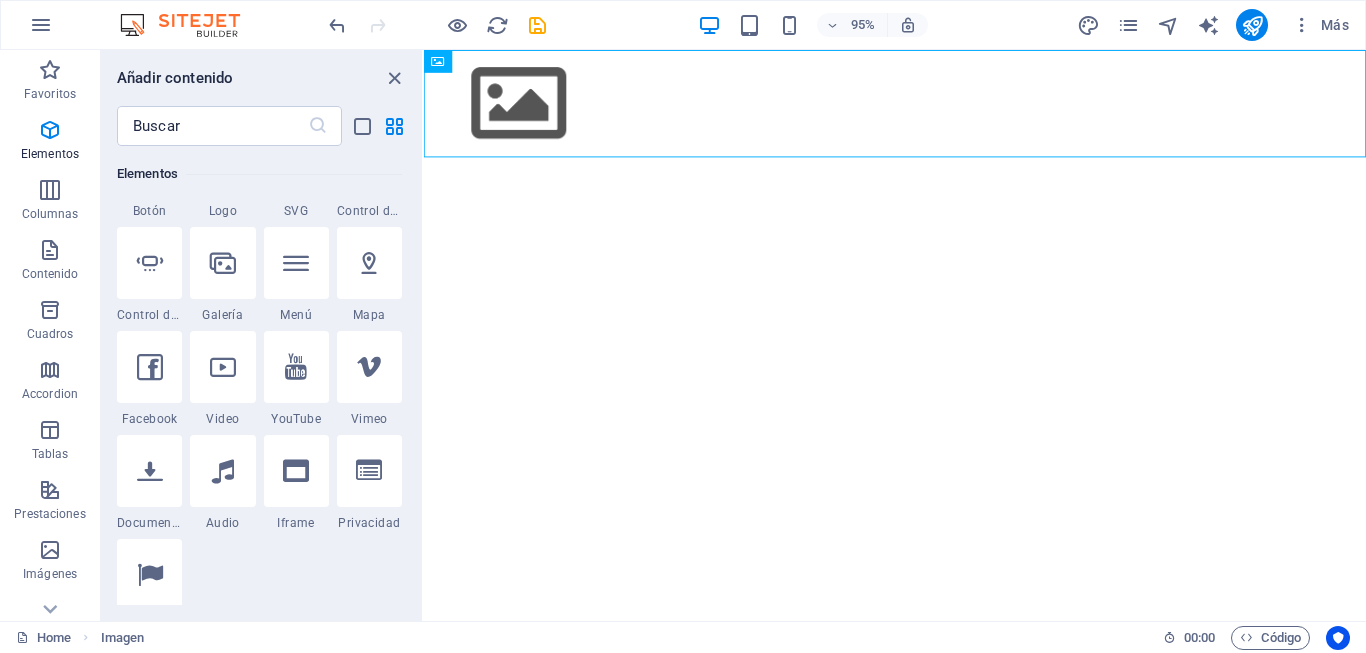 scroll, scrollTop: 700, scrollLeft: 0, axis: vertical 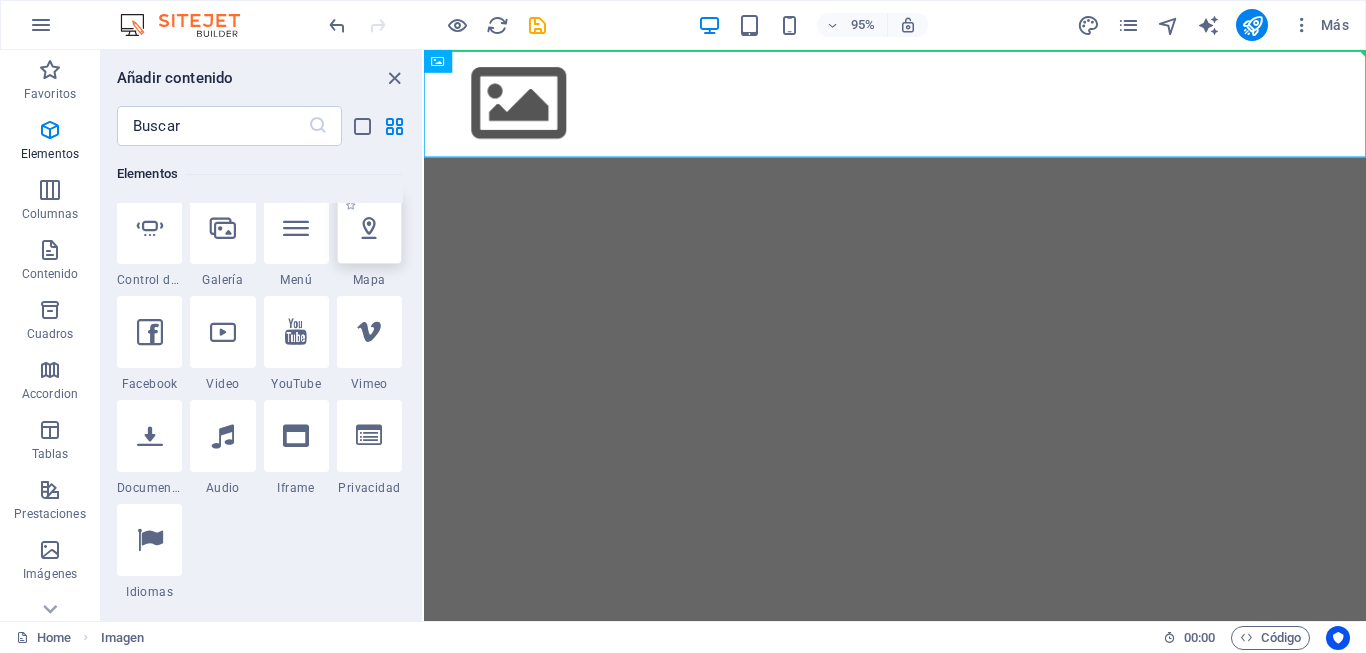 select on "1" 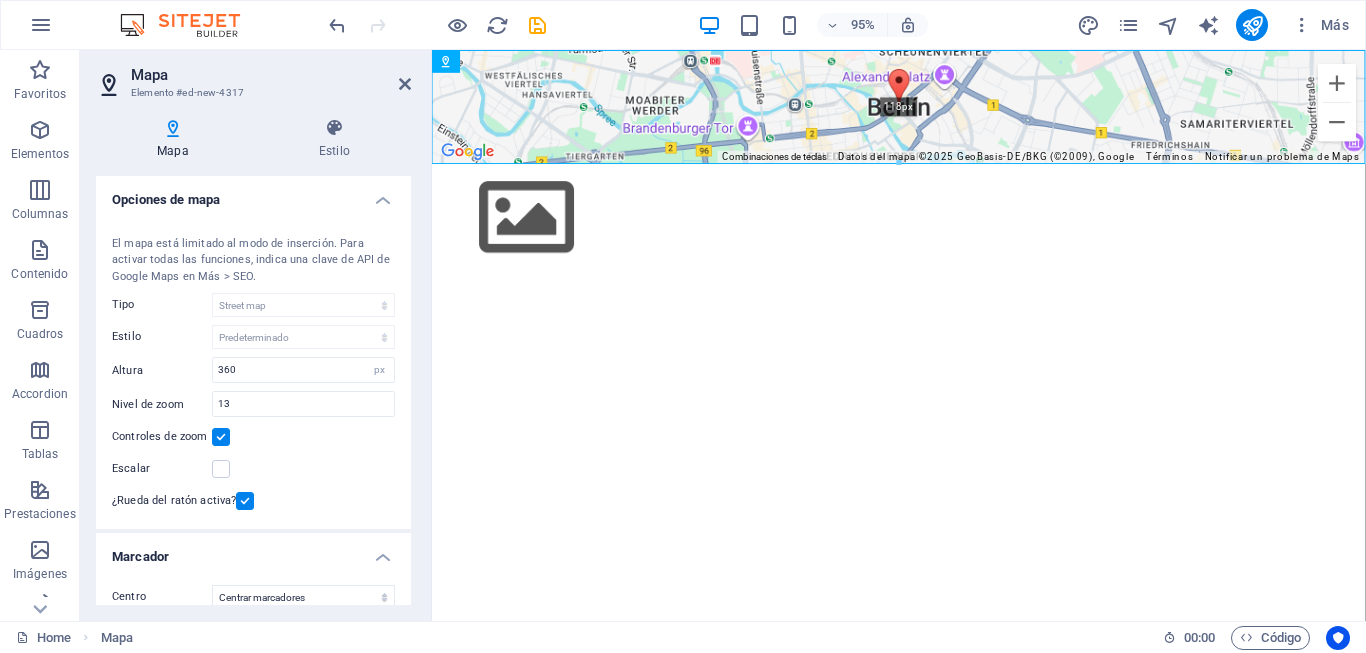 drag, startPoint x: 441, startPoint y: 389, endPoint x: 768, endPoint y: 149, distance: 405.62173 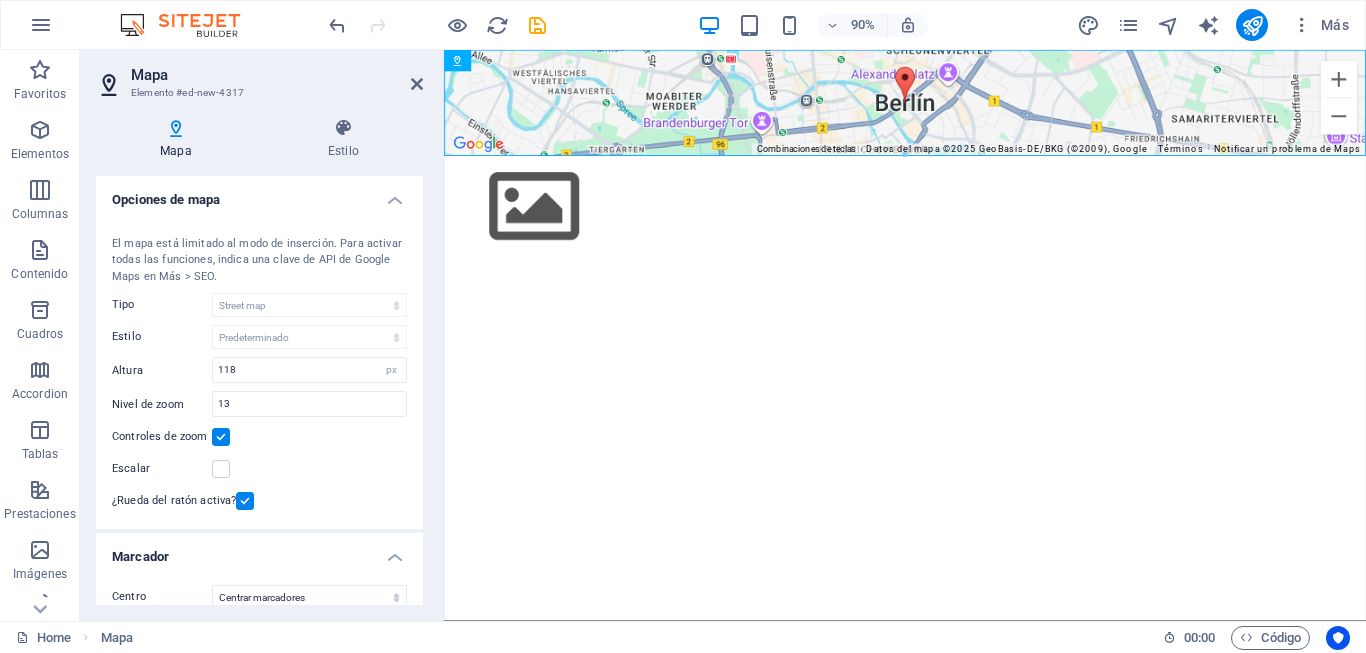 drag, startPoint x: 429, startPoint y: 106, endPoint x: 118, endPoint y: 92, distance: 311.31494 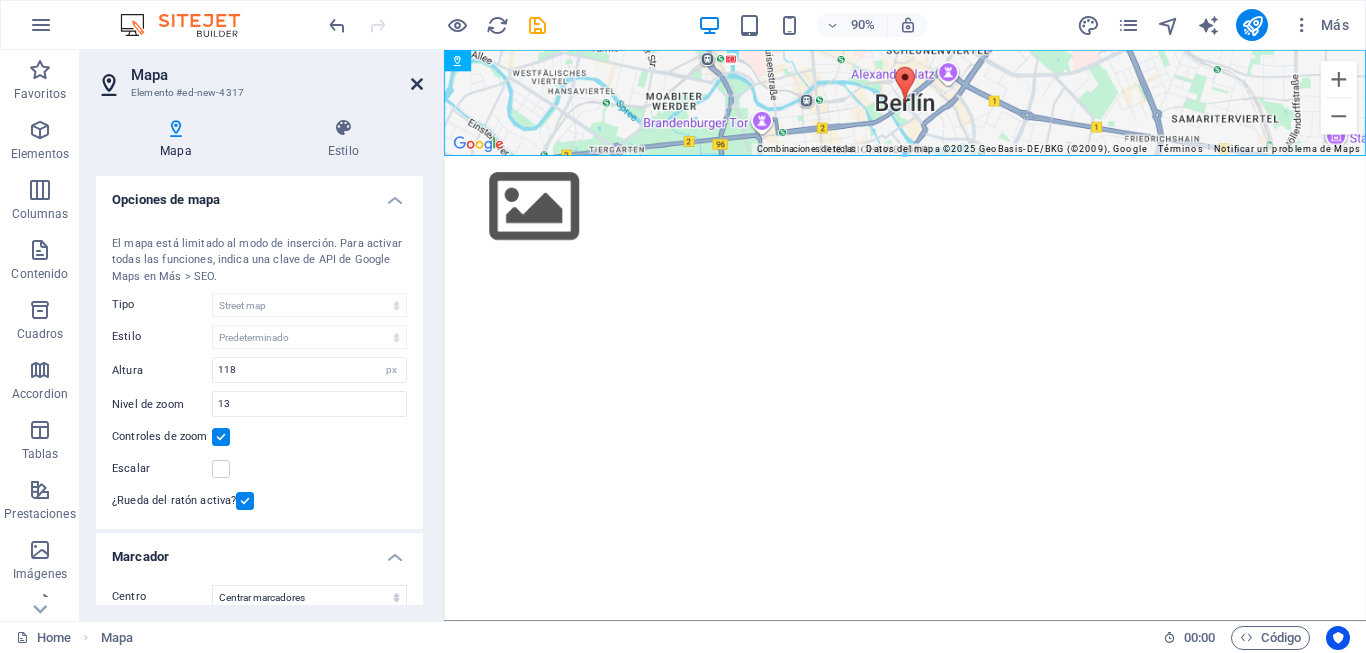 click at bounding box center [417, 84] 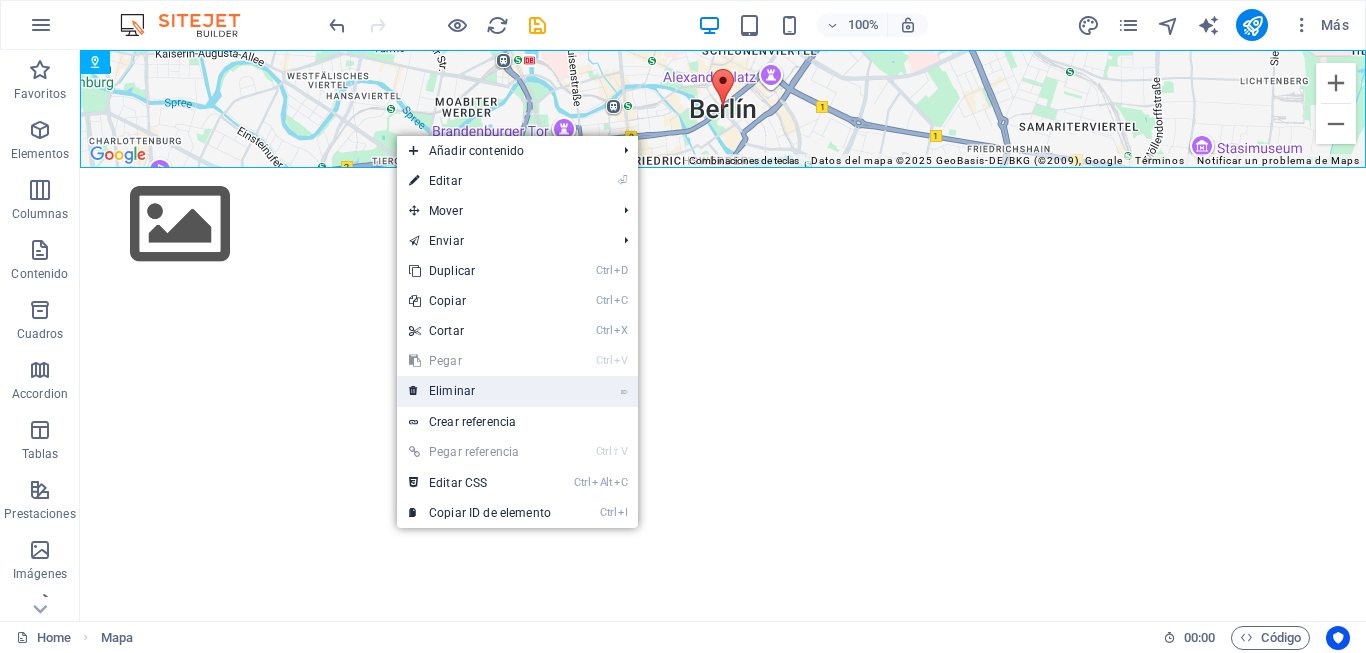 click on "⌦  Eliminar" at bounding box center [480, 391] 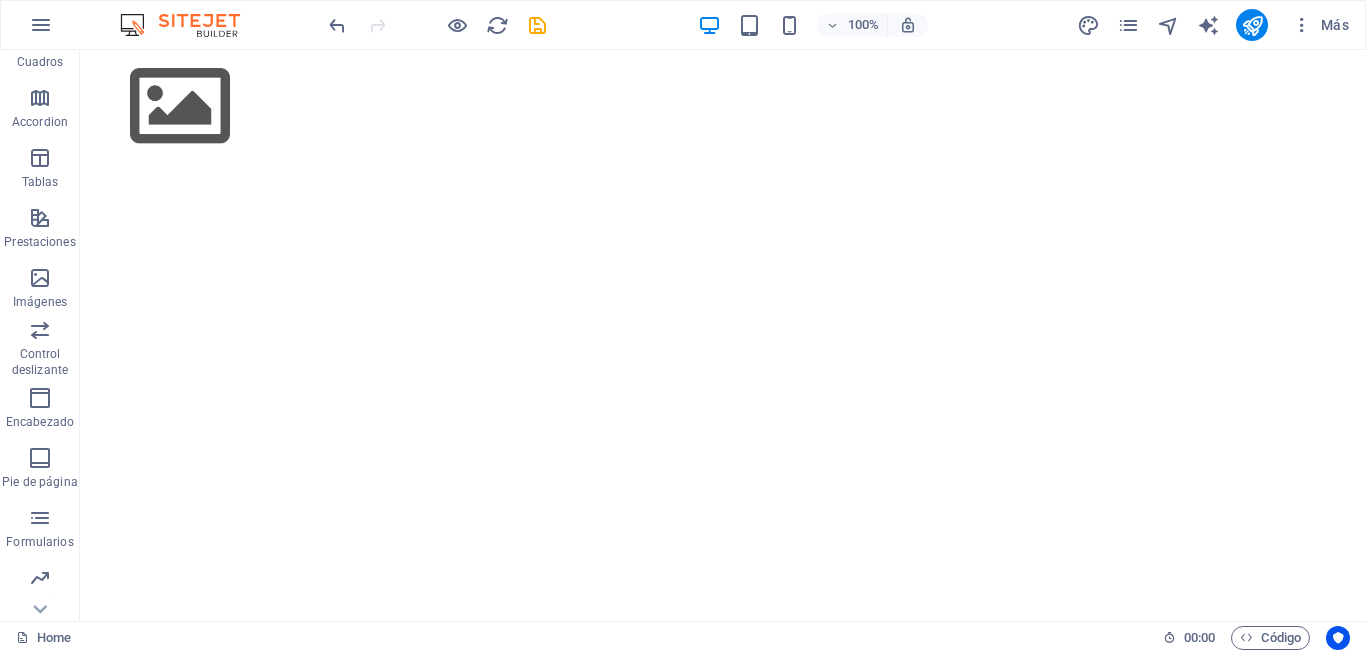 scroll, scrollTop: 329, scrollLeft: 0, axis: vertical 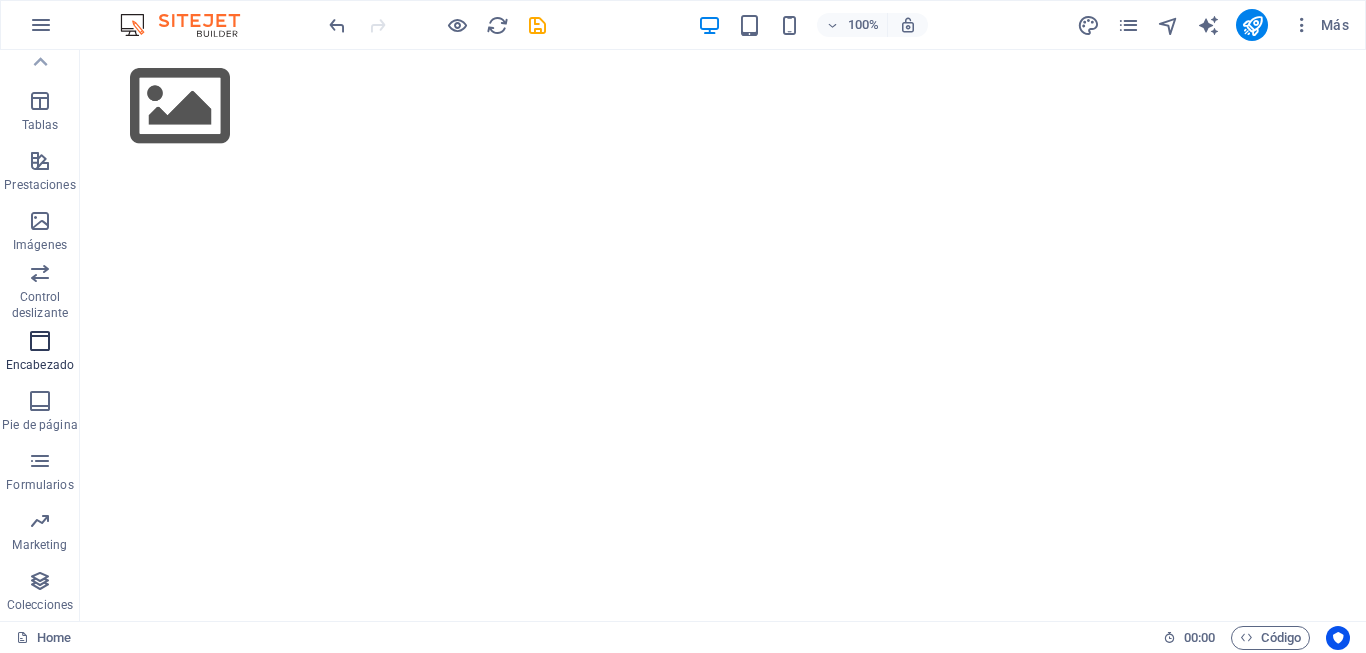 click at bounding box center (40, 341) 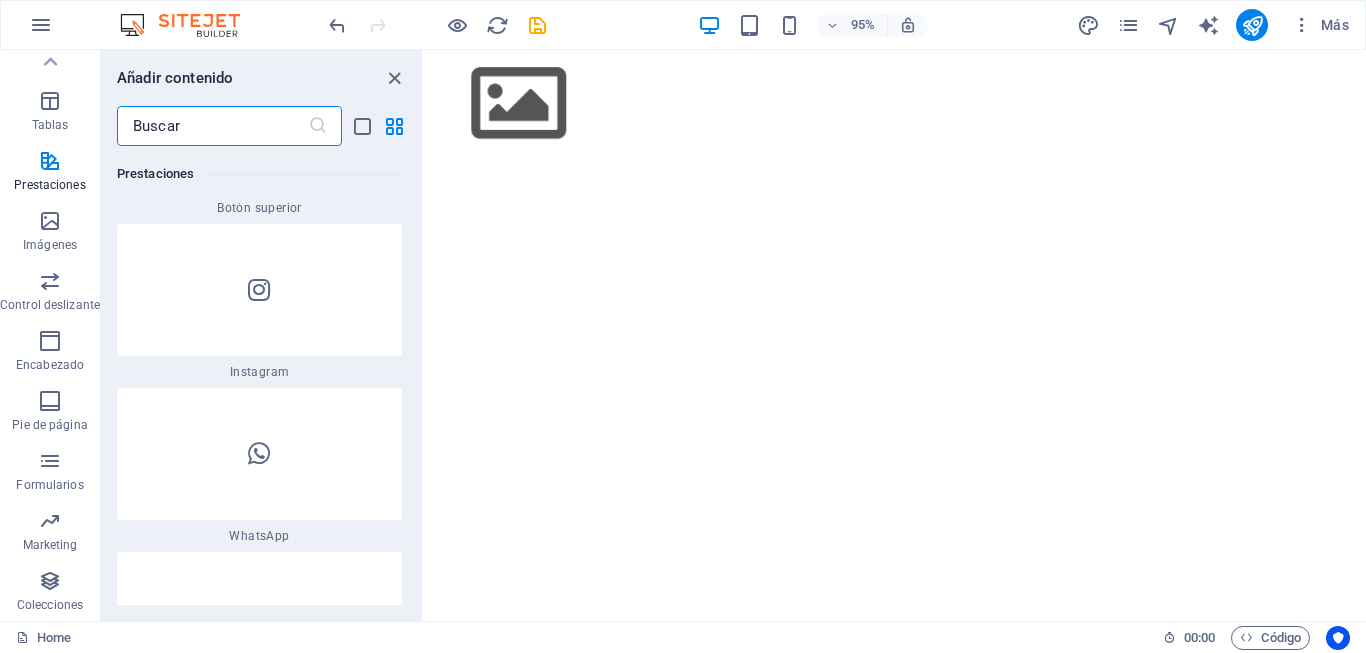 scroll, scrollTop: 19333, scrollLeft: 0, axis: vertical 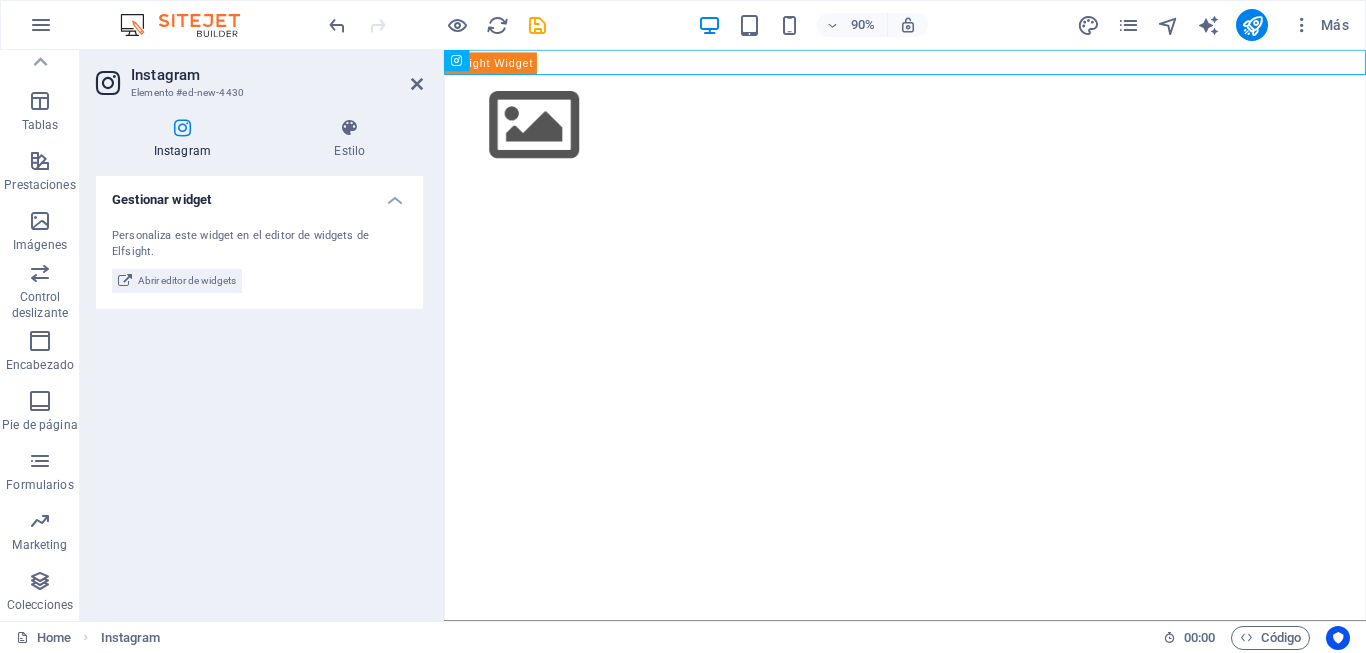 drag, startPoint x: 176, startPoint y: 136, endPoint x: 197, endPoint y: 140, distance: 21.377558 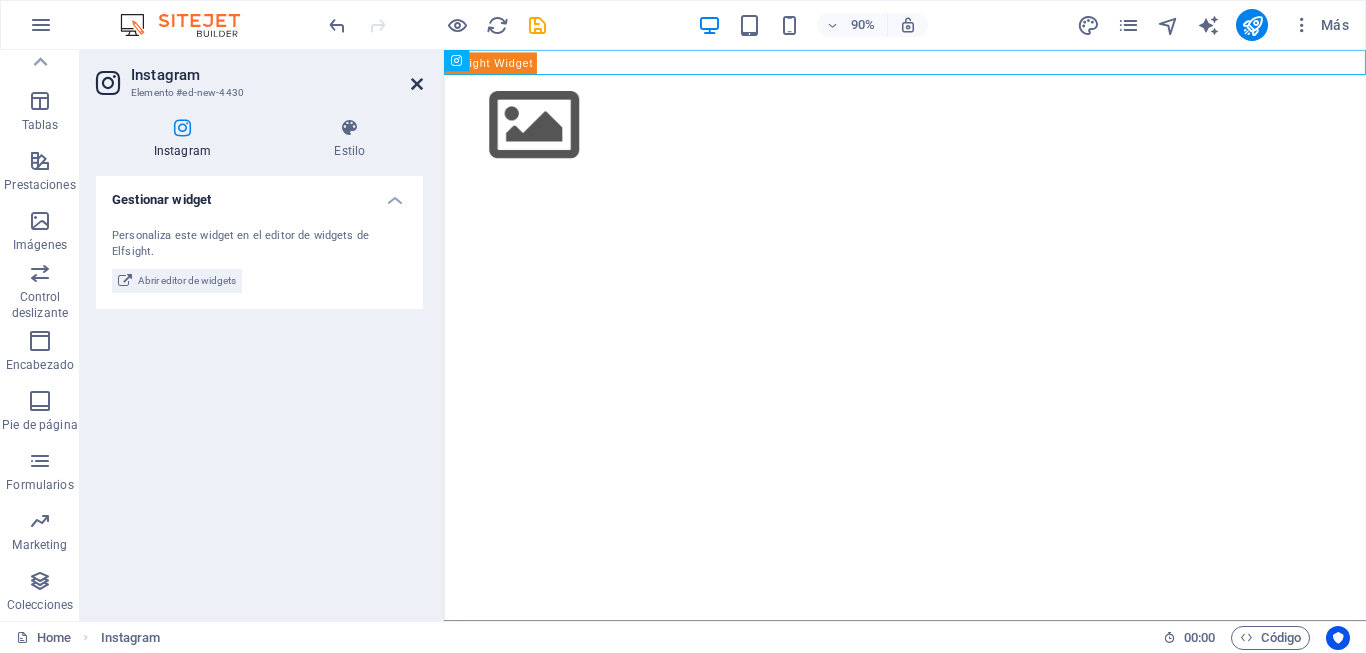 click at bounding box center [417, 84] 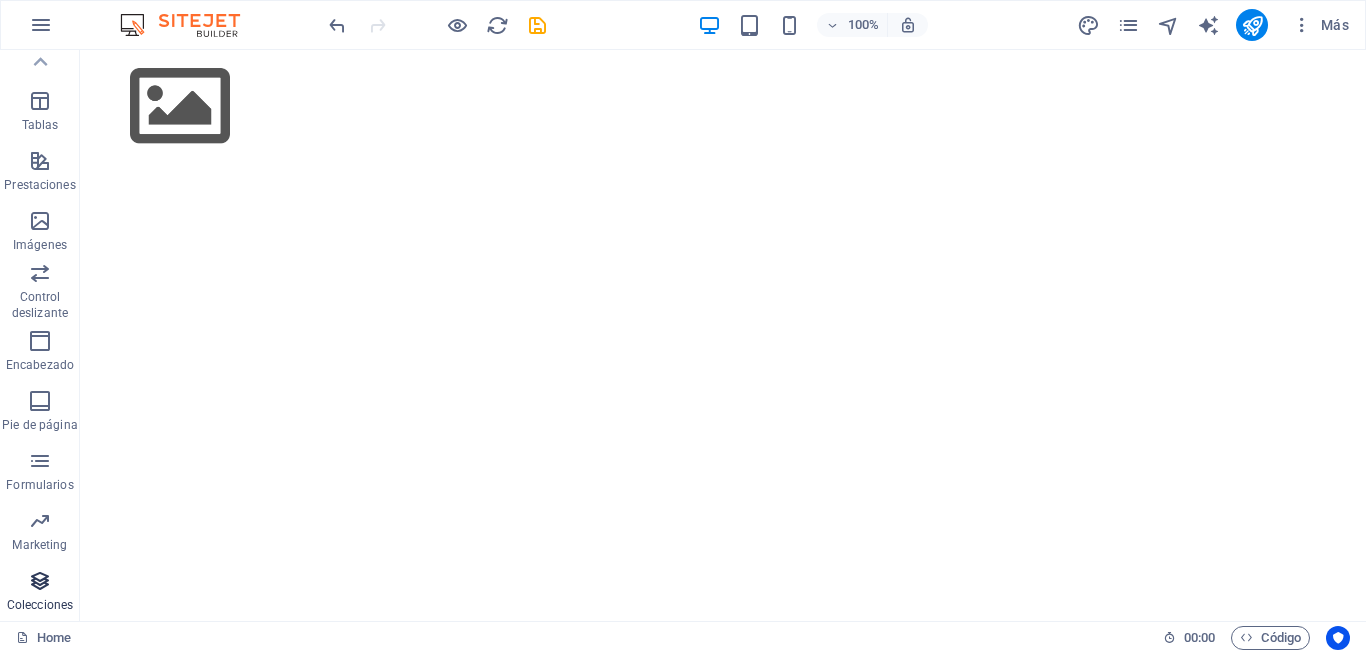 click on "Colecciones" at bounding box center [40, 593] 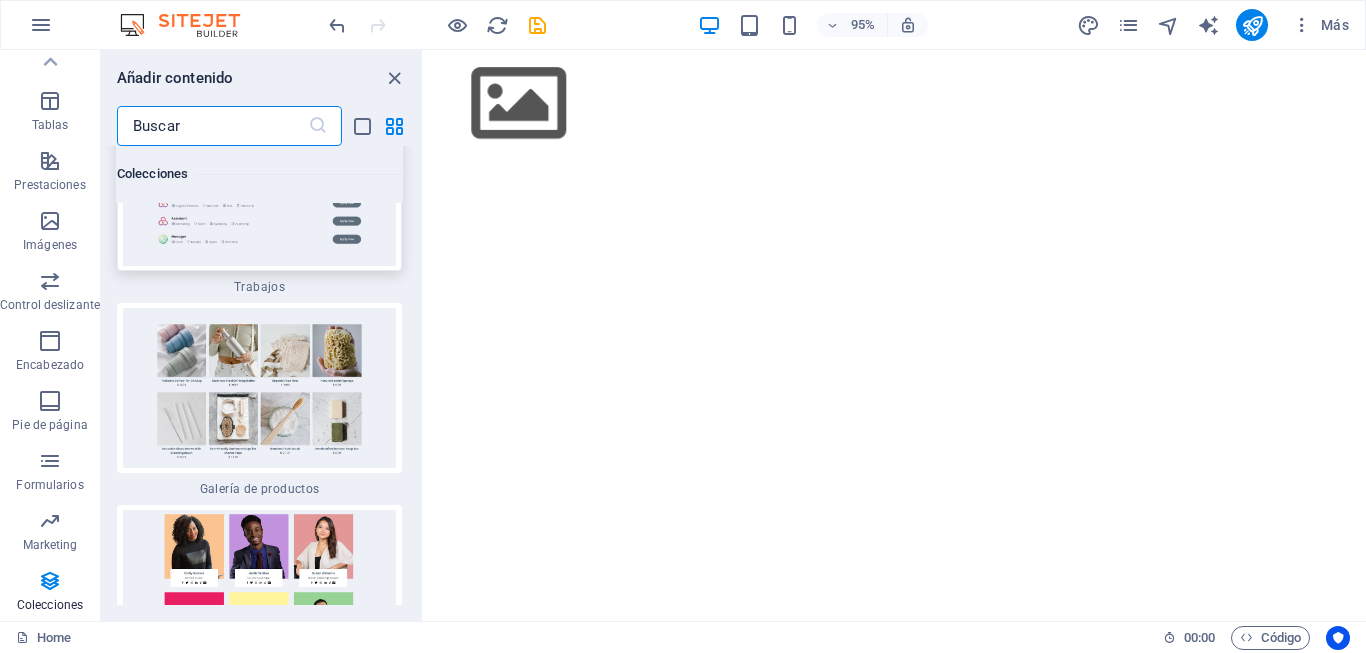 scroll, scrollTop: 37570, scrollLeft: 0, axis: vertical 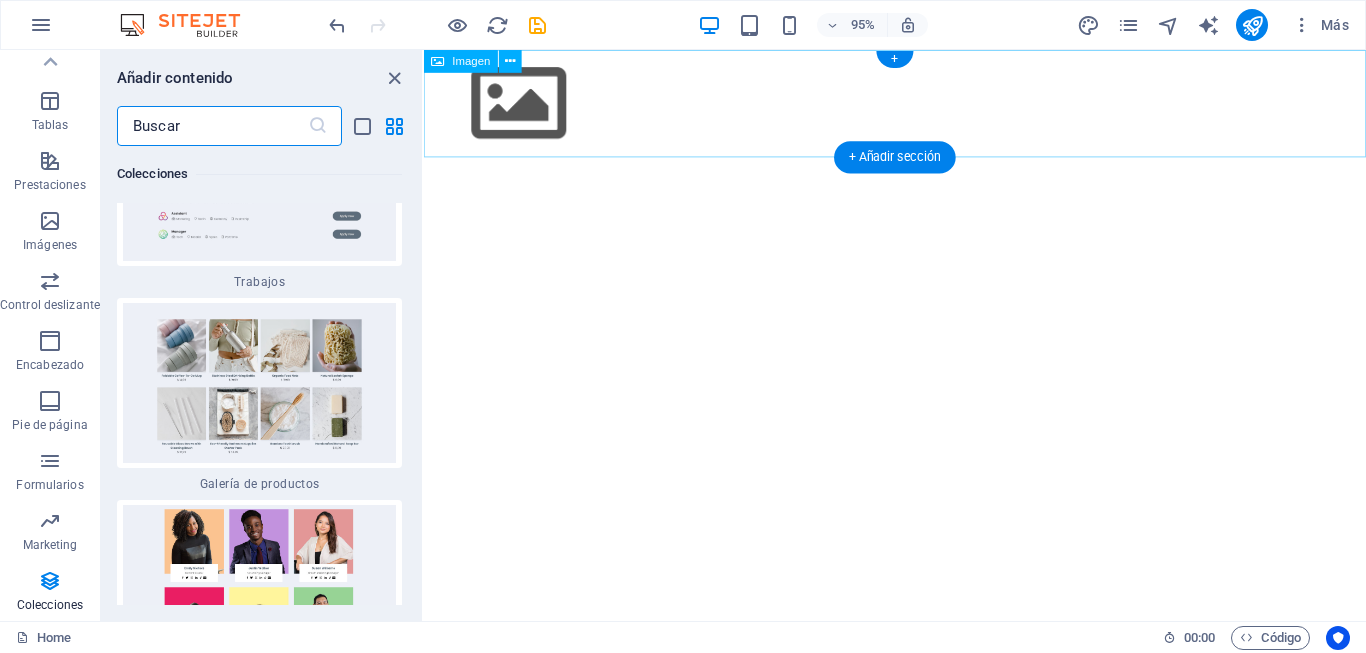 click at bounding box center [920, 106] 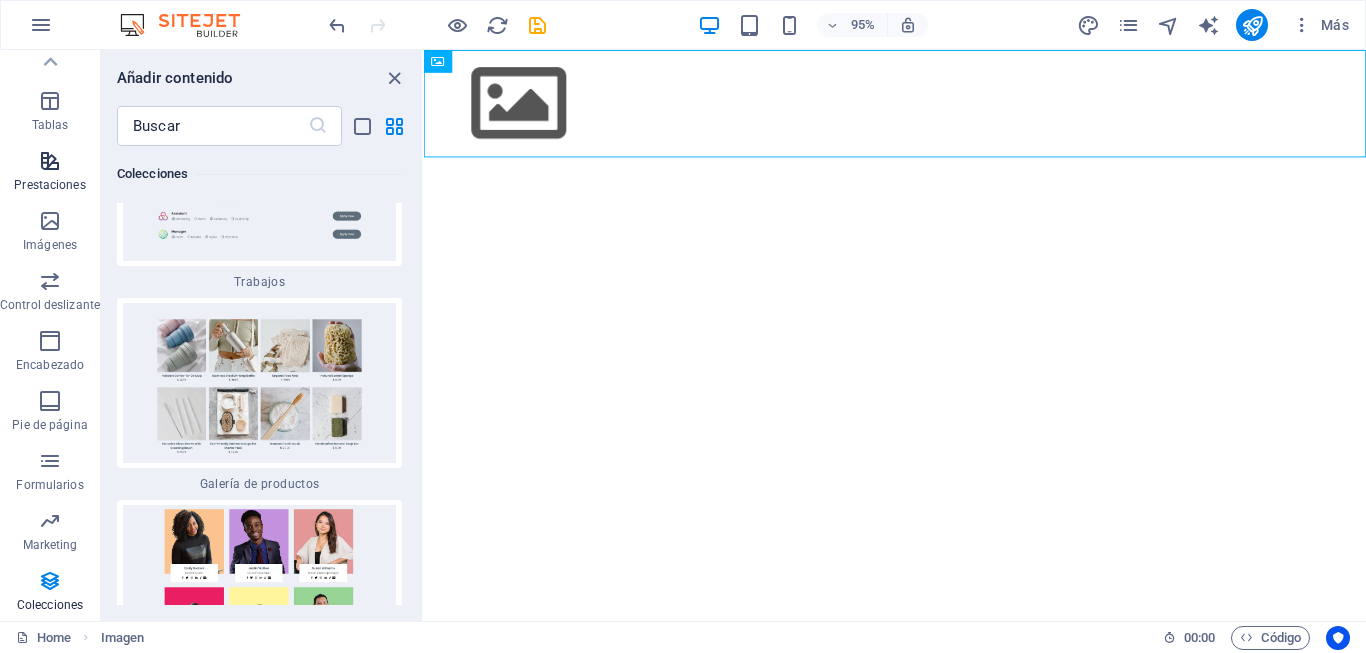 click at bounding box center (50, 161) 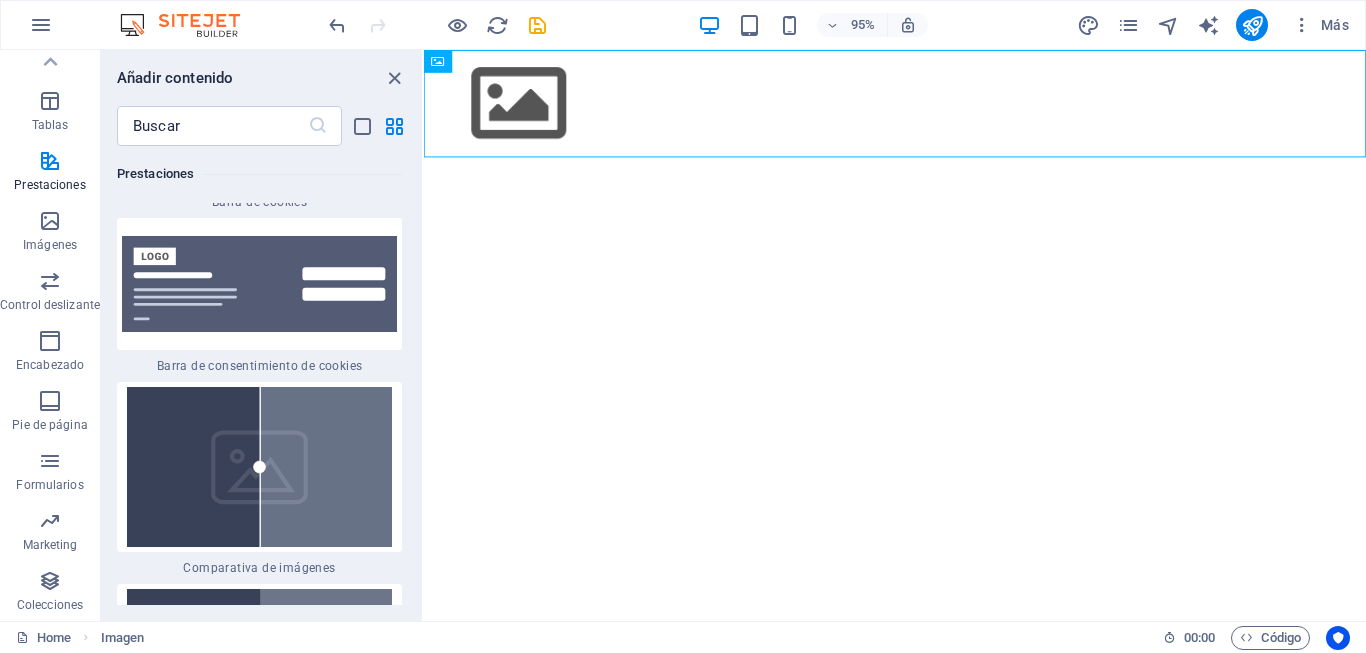 scroll, scrollTop: 15885, scrollLeft: 0, axis: vertical 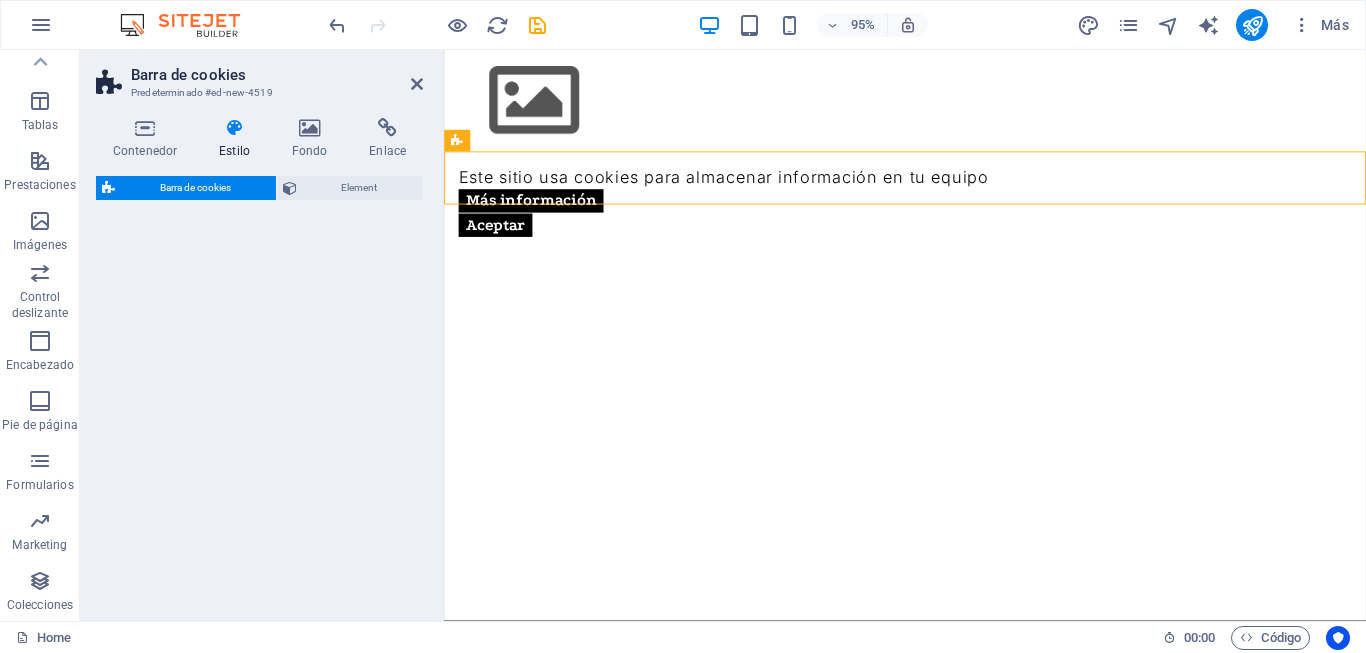 select on "px" 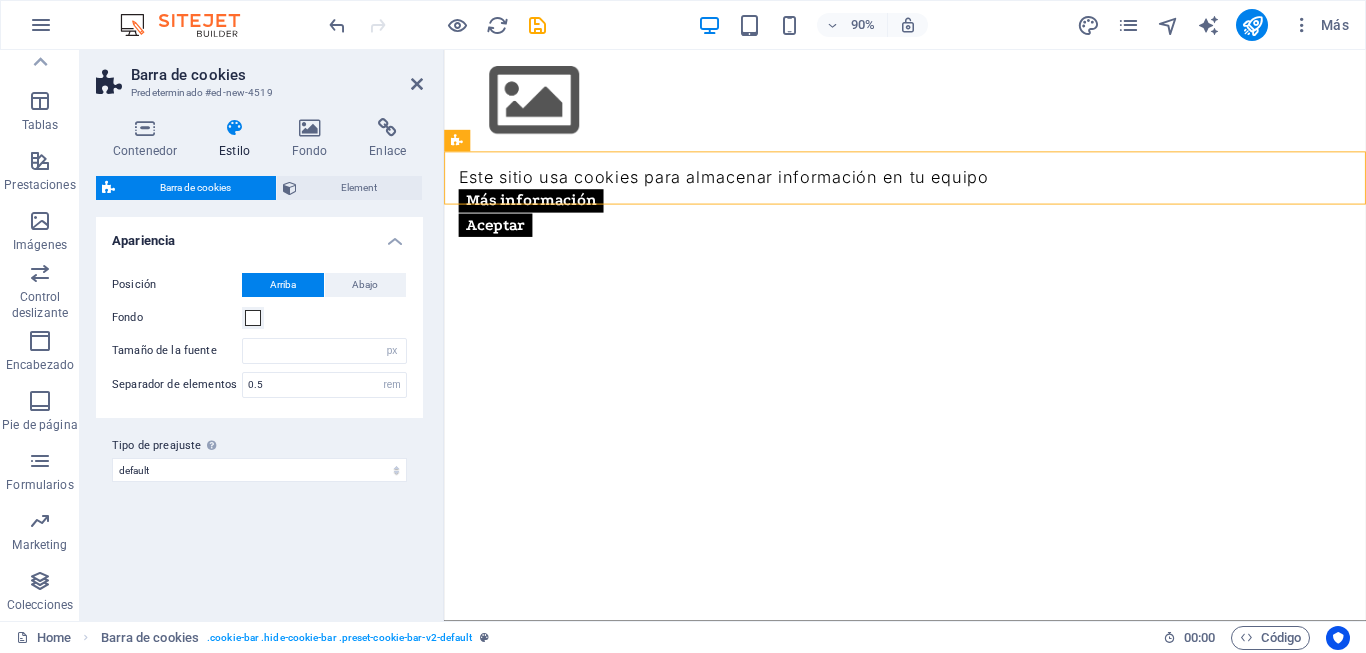 type 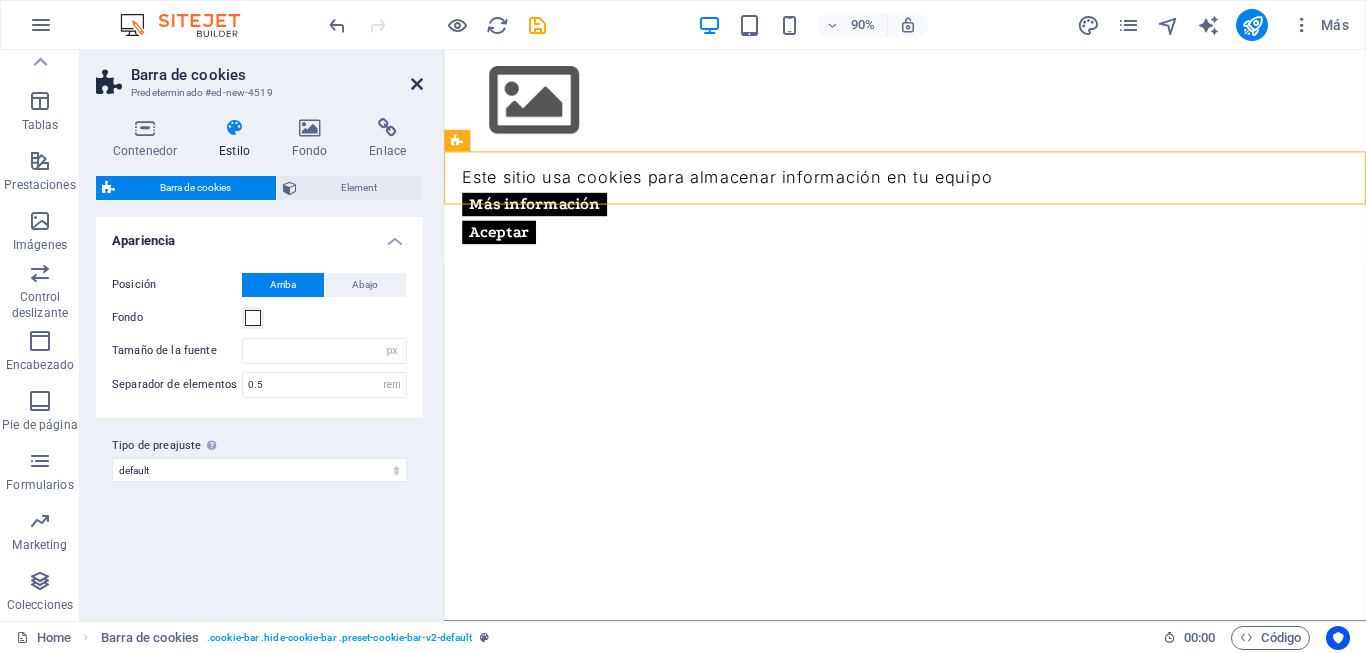drag, startPoint x: 412, startPoint y: 88, endPoint x: 331, endPoint y: 38, distance: 95.189285 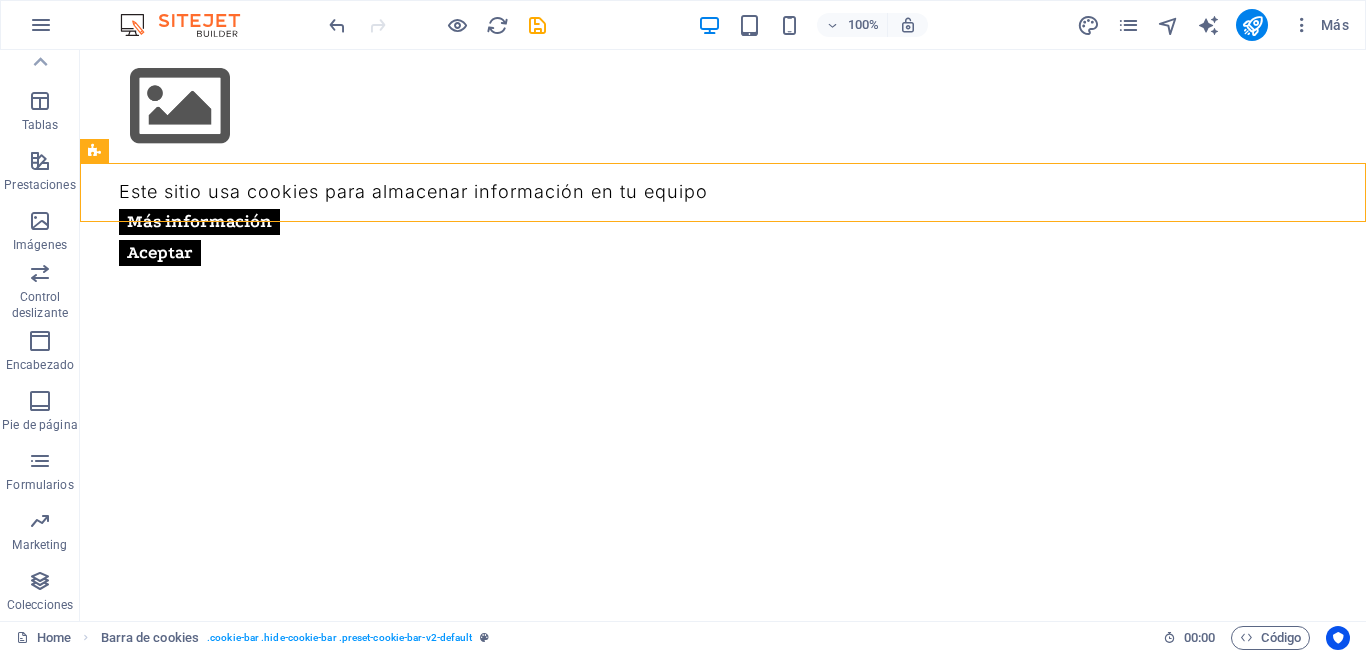 click on "Skip to main content
Este sitio usa cookies para almacenar información en tu equipo Más información Aceptar" at bounding box center [723, 166] 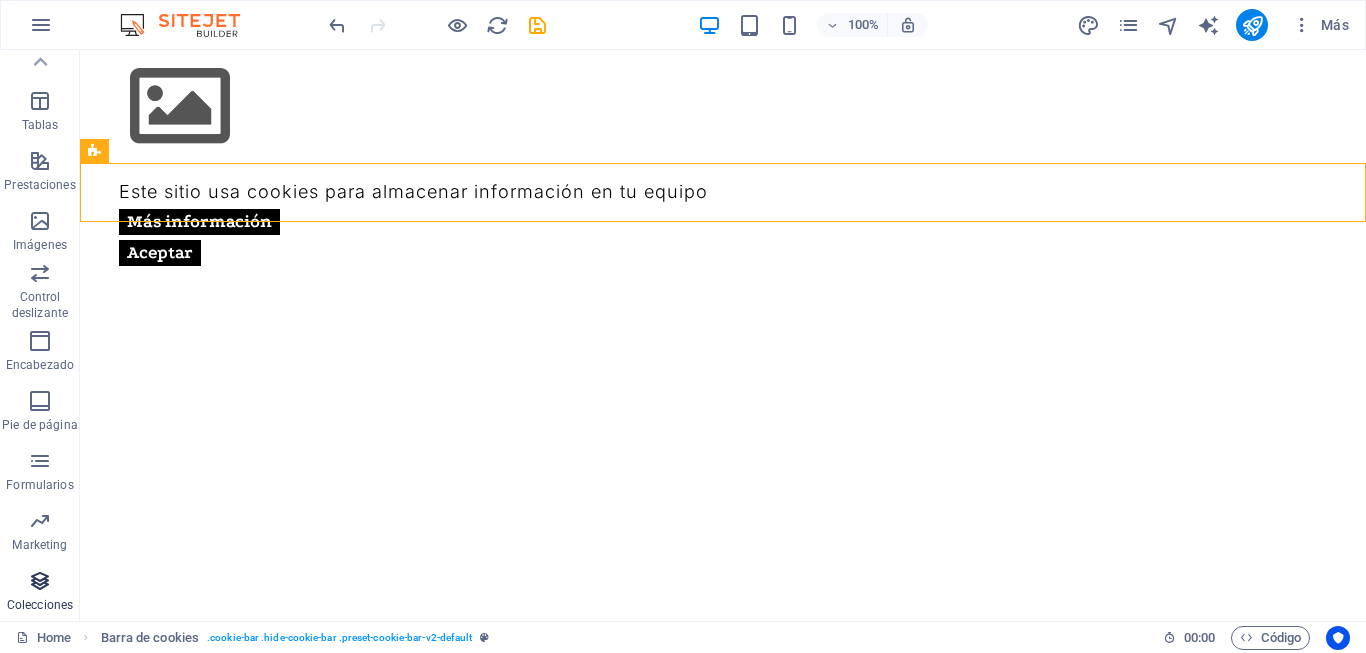click on "Colecciones" at bounding box center (40, 605) 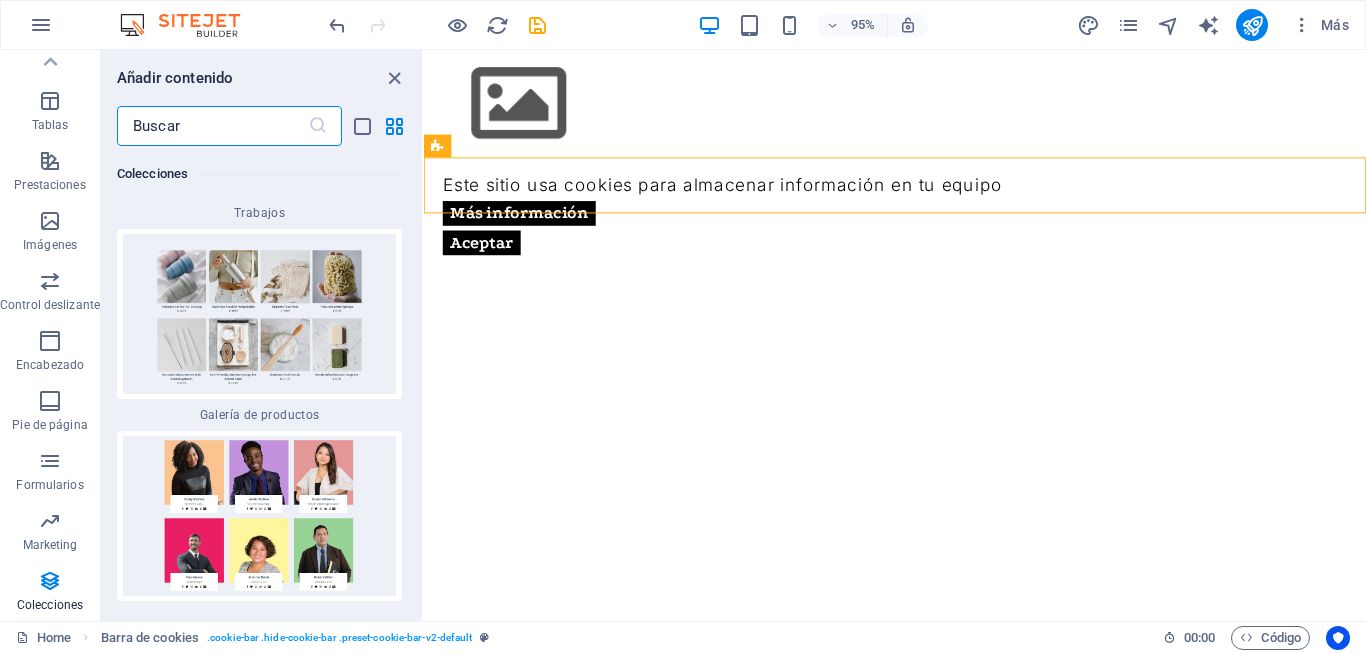 scroll, scrollTop: 37670, scrollLeft: 0, axis: vertical 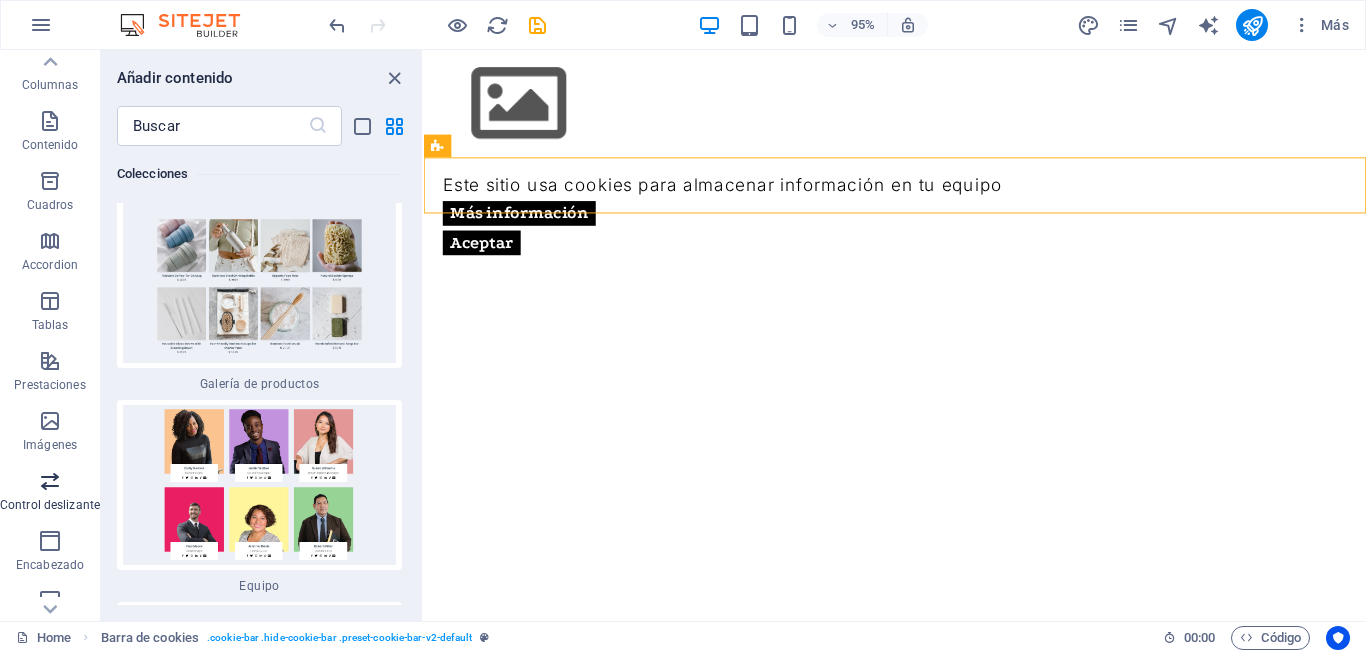click on "Control deslizante" at bounding box center [50, 493] 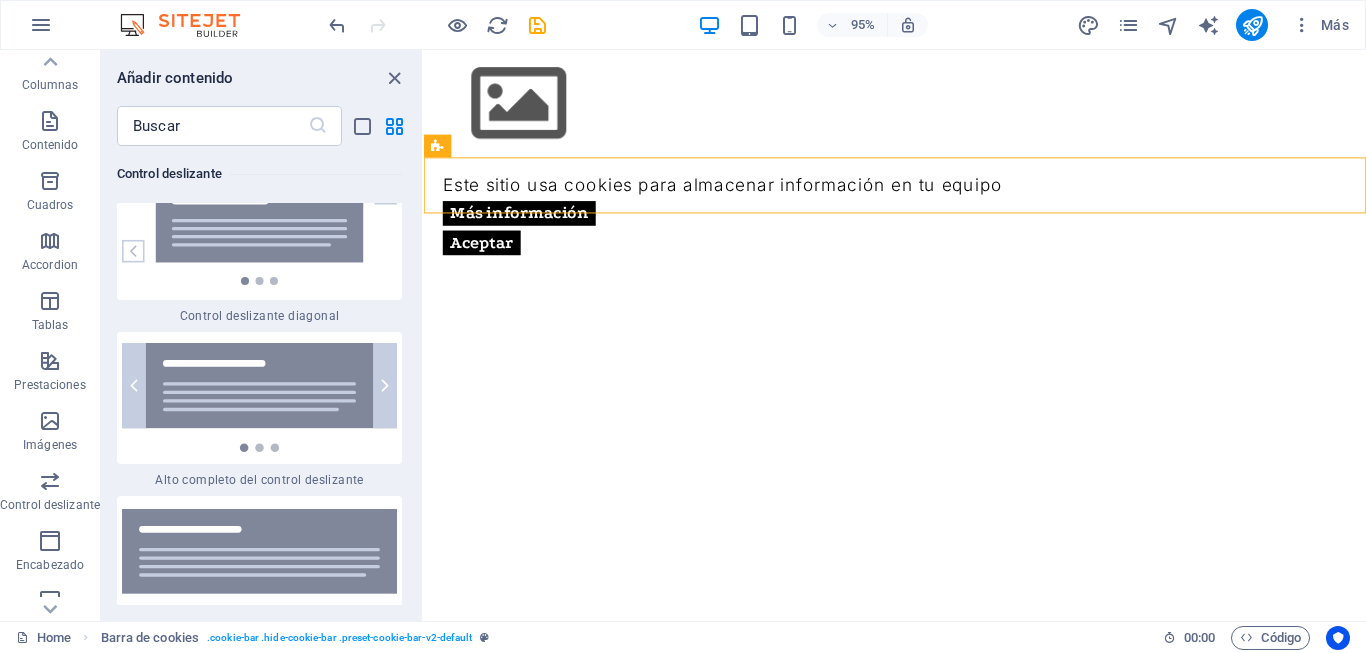 scroll, scrollTop: 22772, scrollLeft: 0, axis: vertical 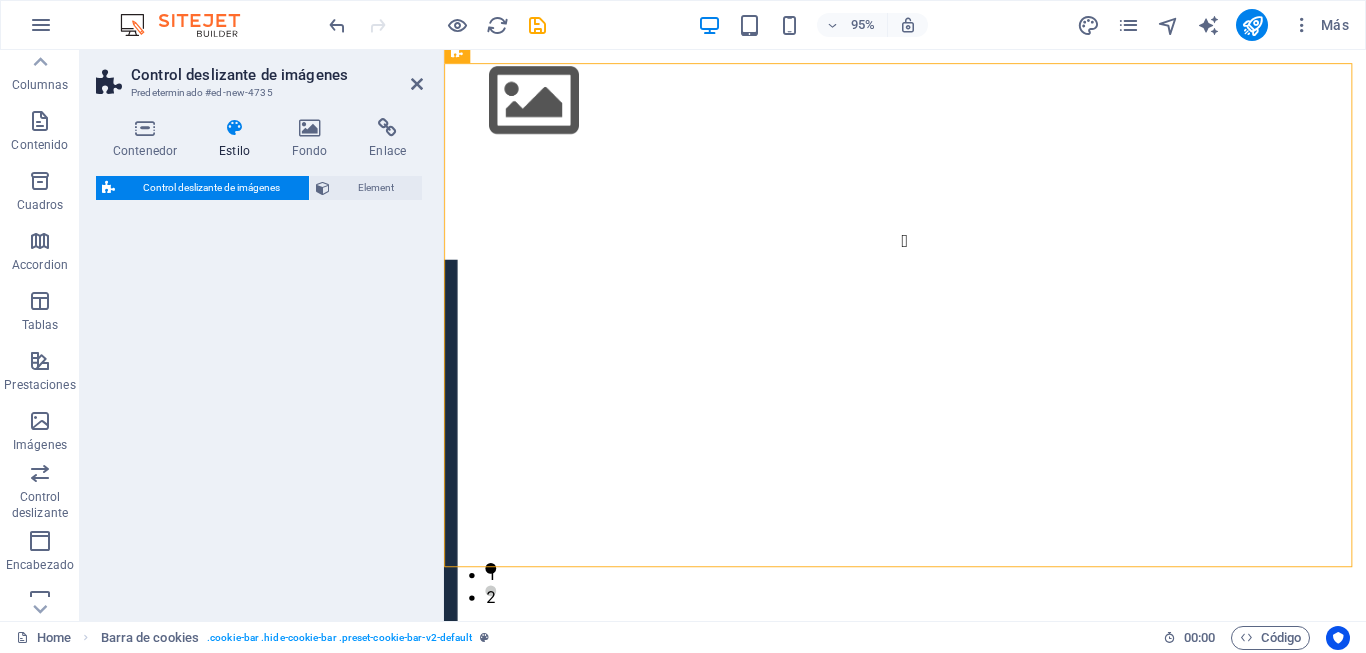 select on "rem" 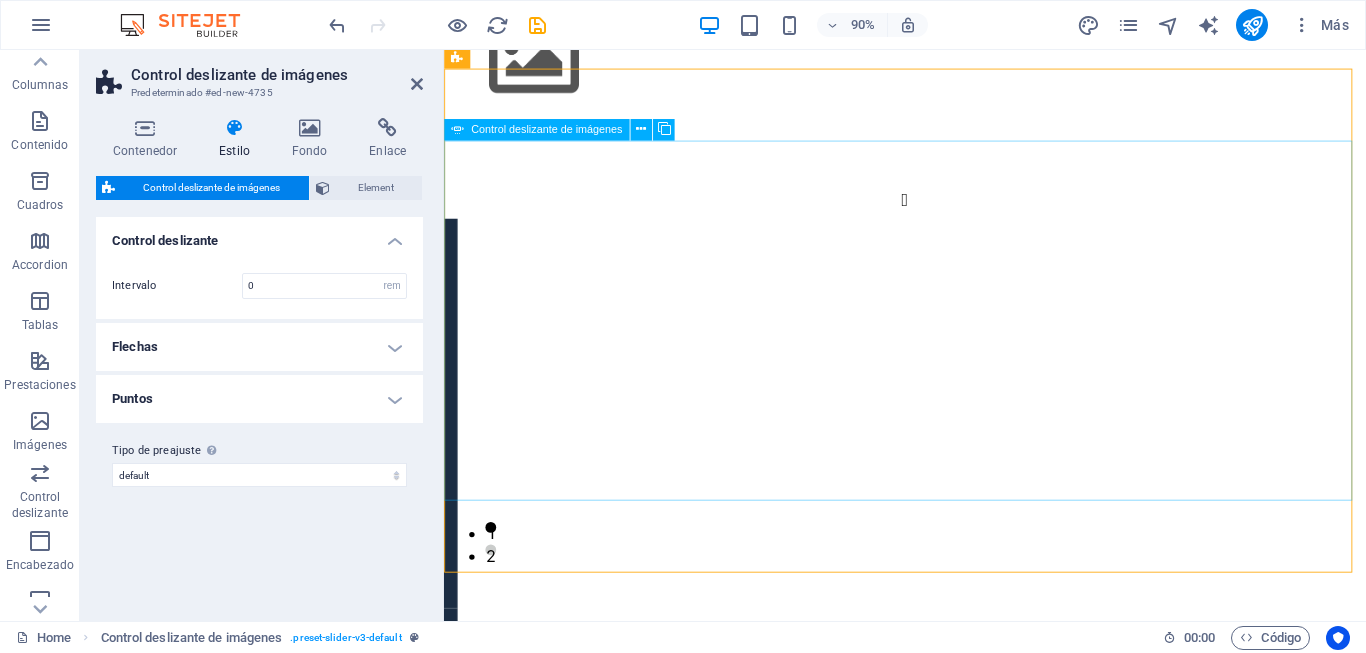 scroll, scrollTop: 0, scrollLeft: 0, axis: both 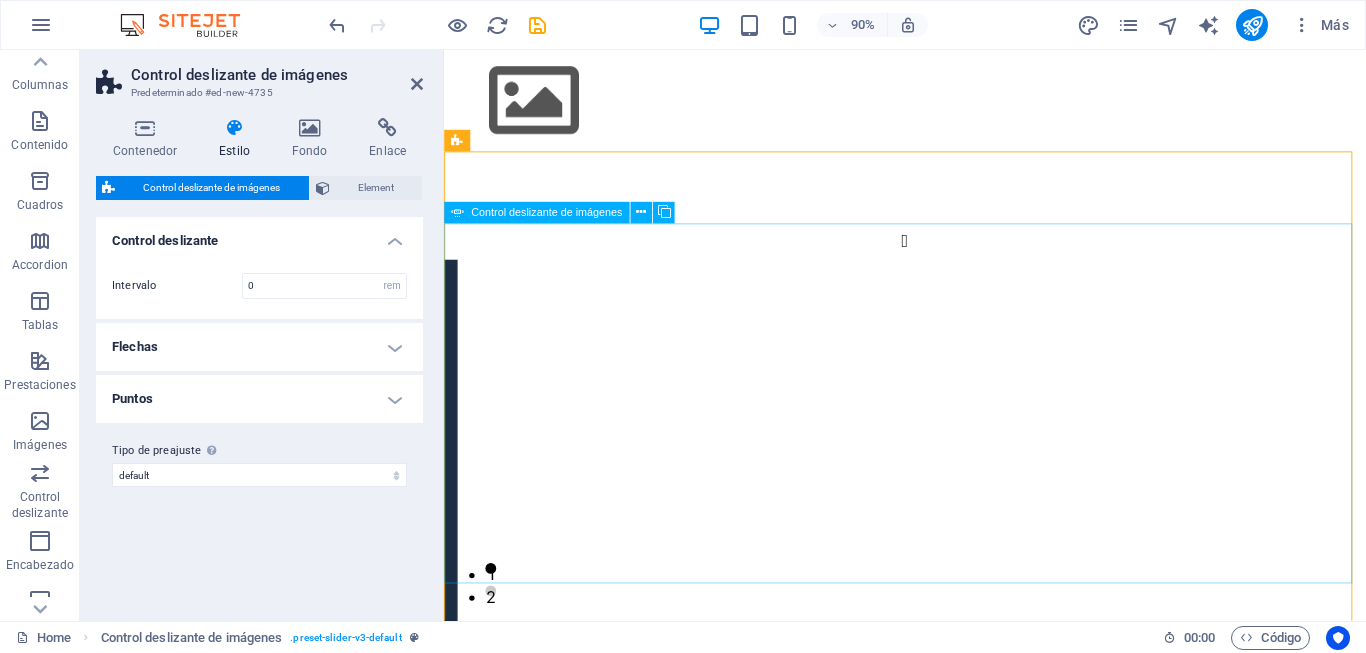 click at bounding box center (956, 2035) 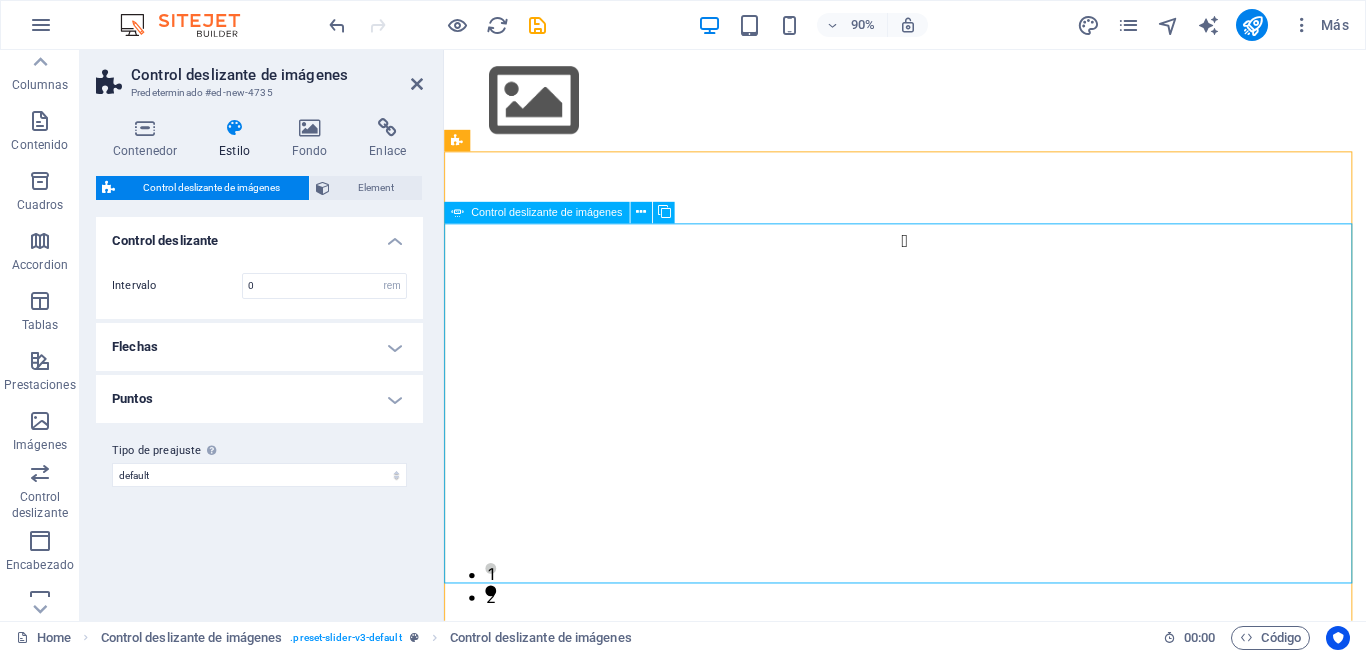 click at bounding box center [956, 2035] 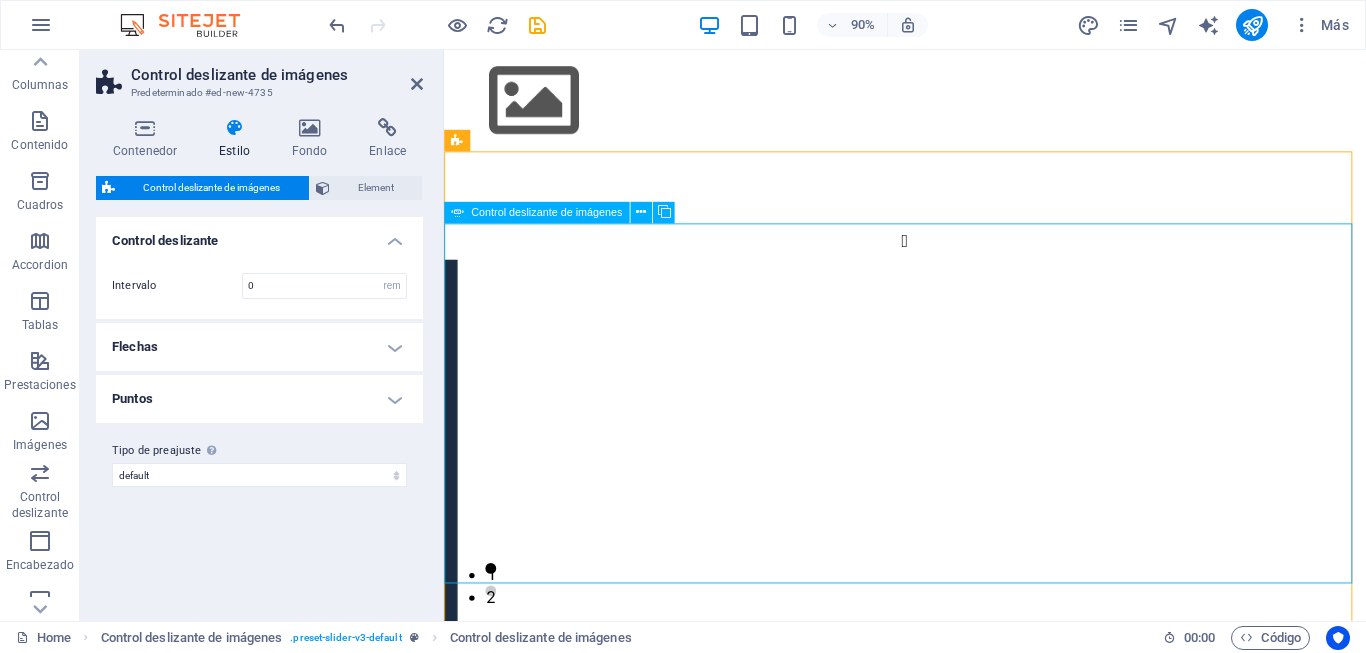 click at bounding box center [956, 2035] 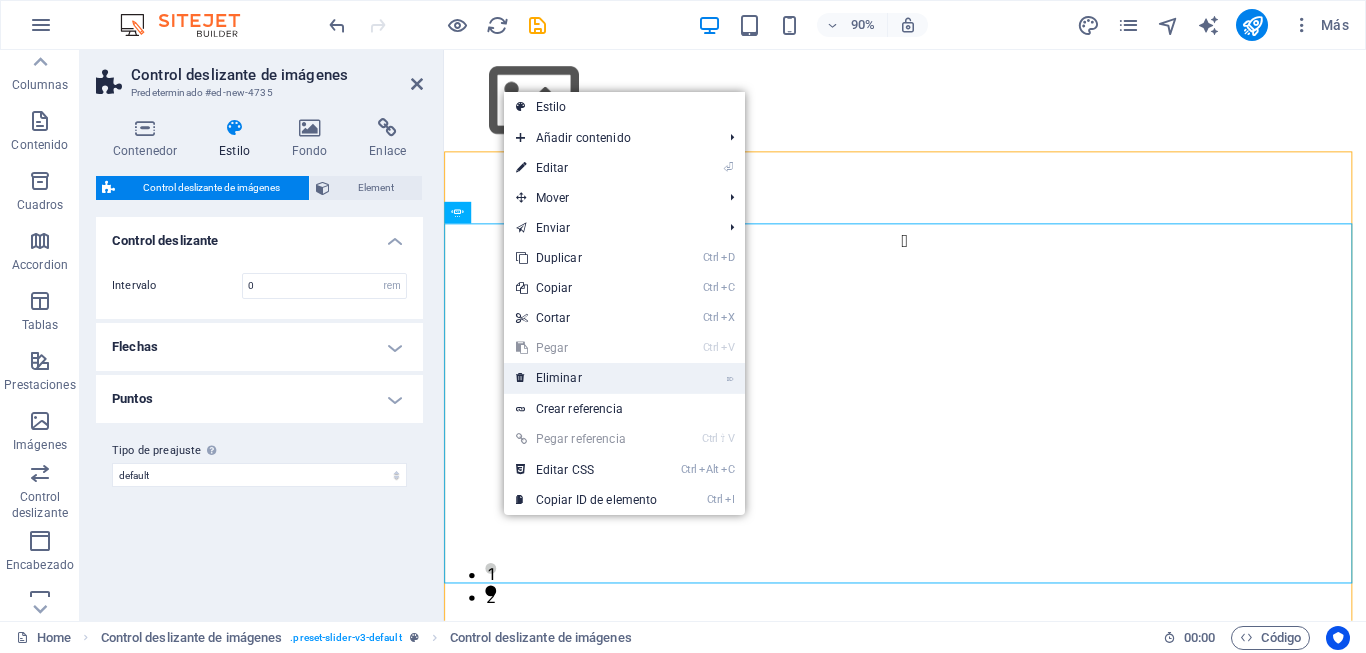 click on "⌦  Eliminar" at bounding box center (587, 378) 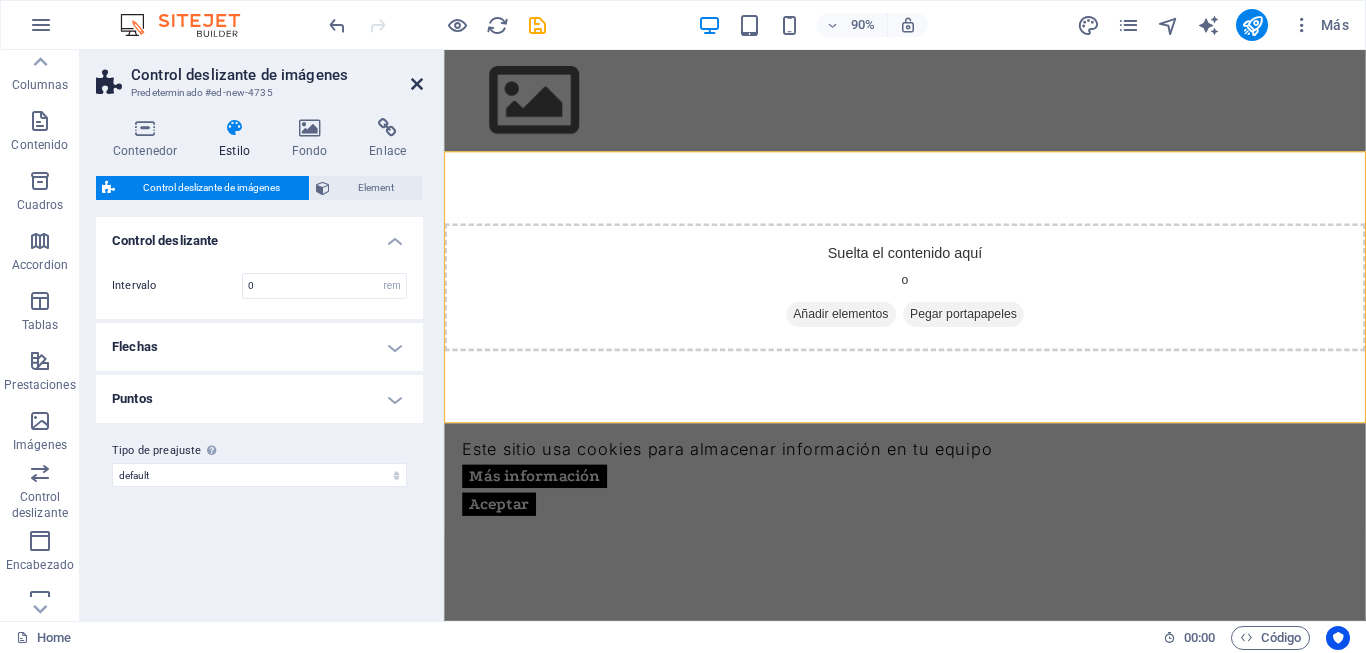 click at bounding box center [417, 84] 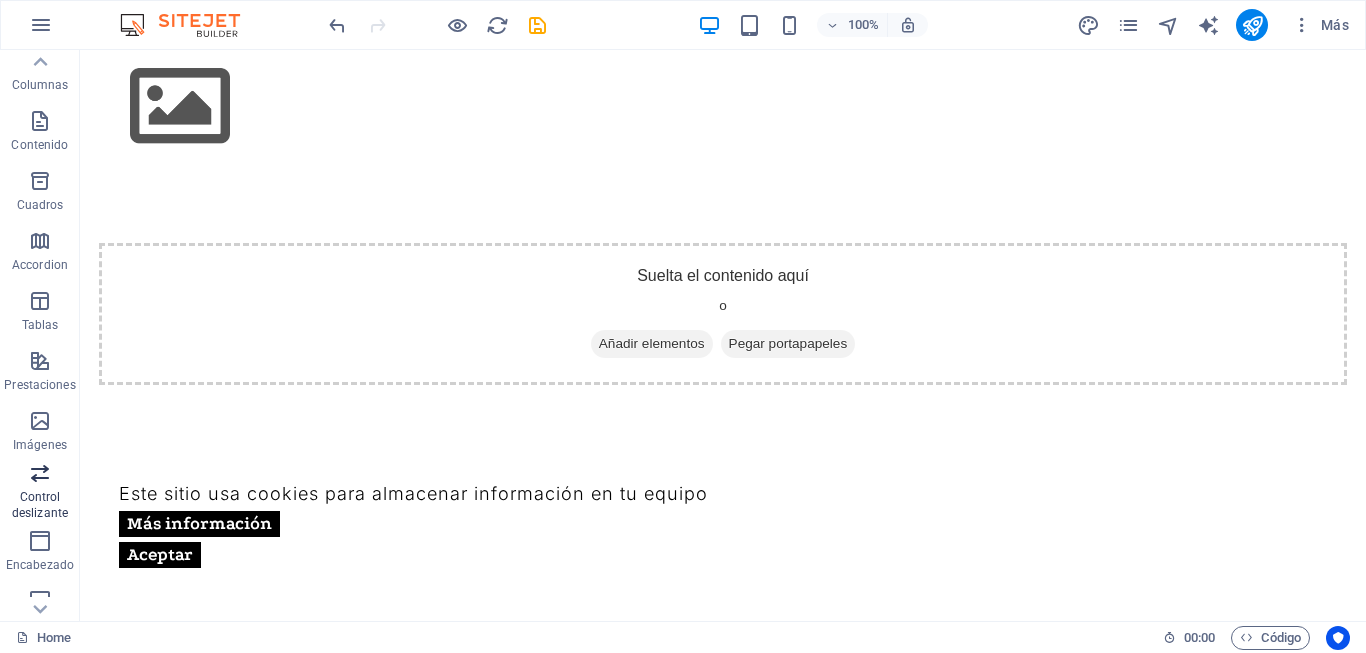 click on "Control deslizante" at bounding box center (40, 505) 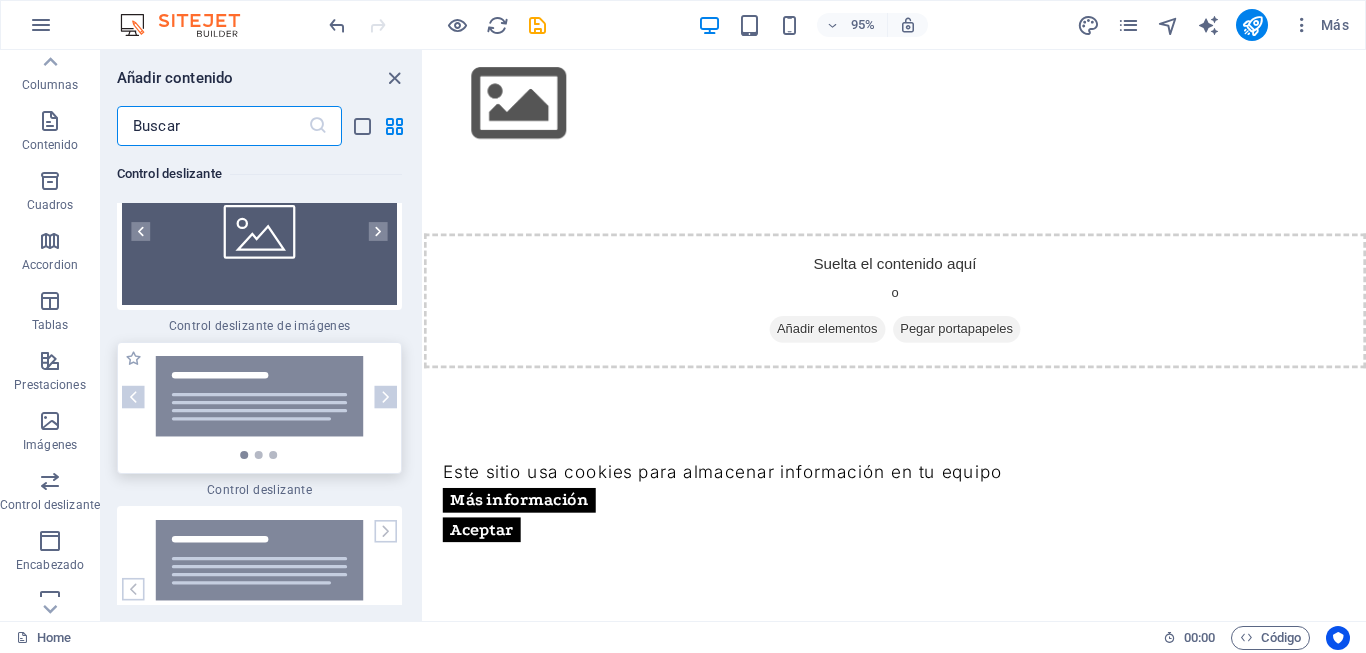 scroll, scrollTop: 22772, scrollLeft: 0, axis: vertical 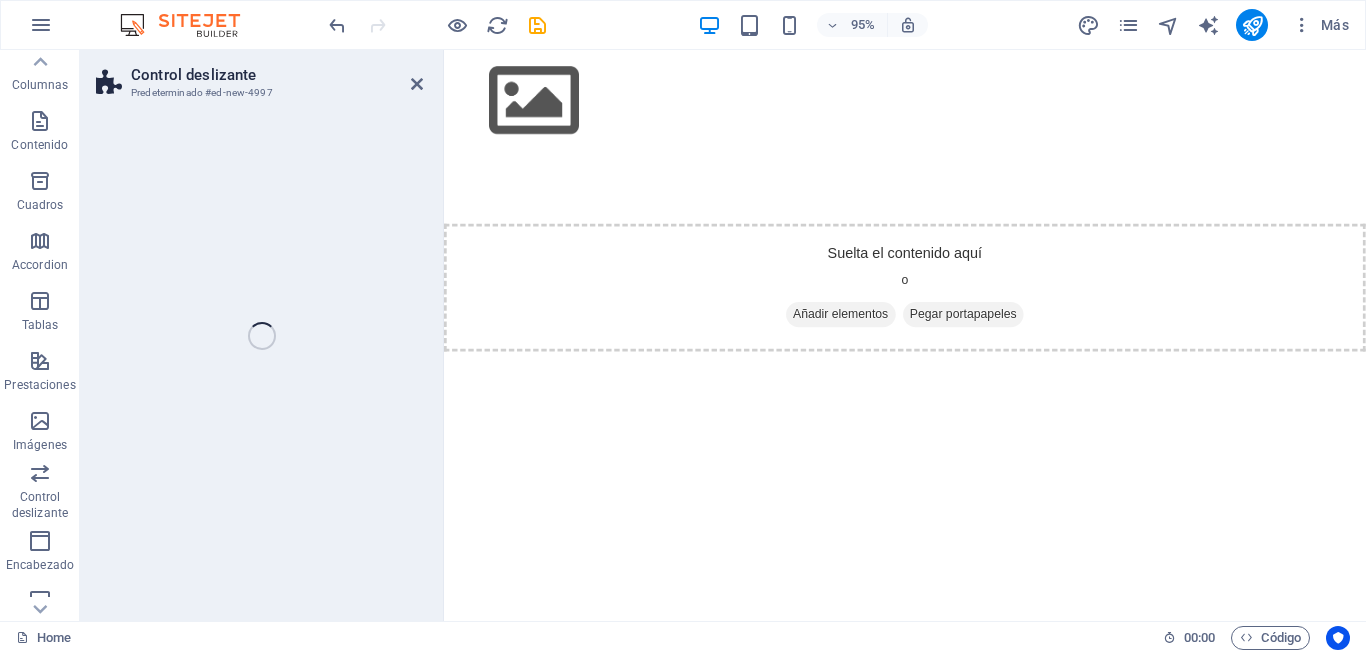 select on "rem" 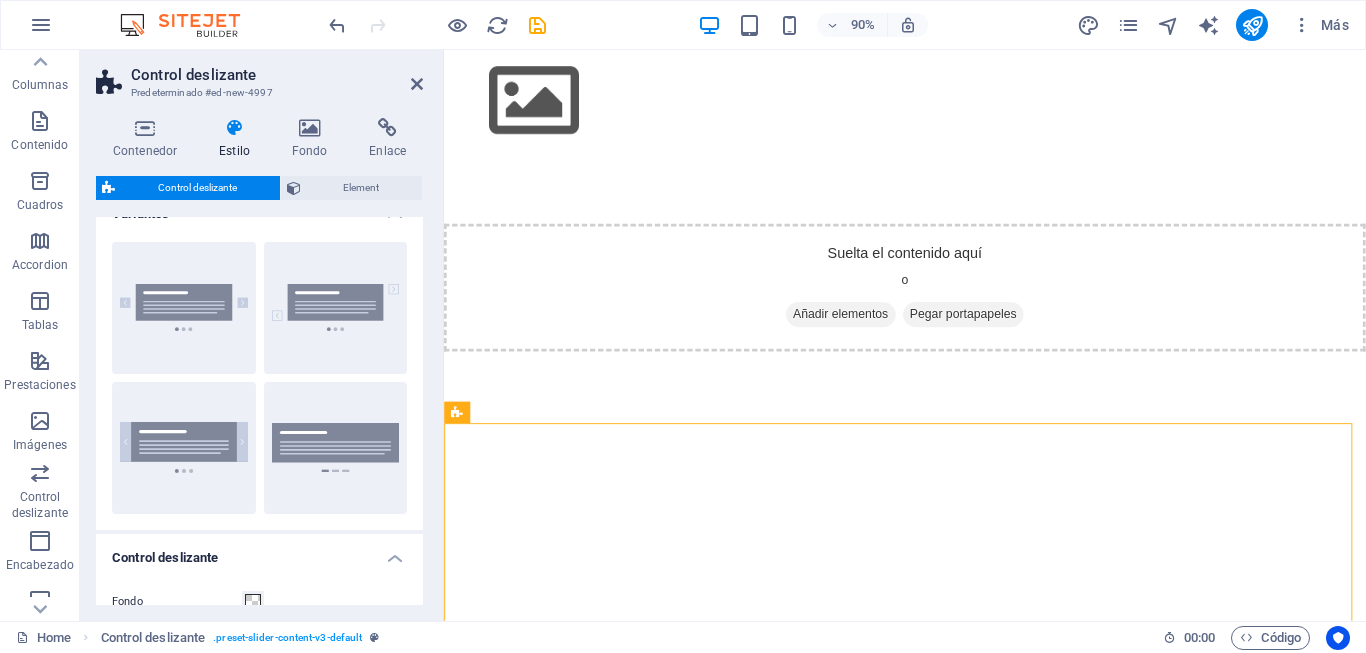 scroll, scrollTop: 0, scrollLeft: 0, axis: both 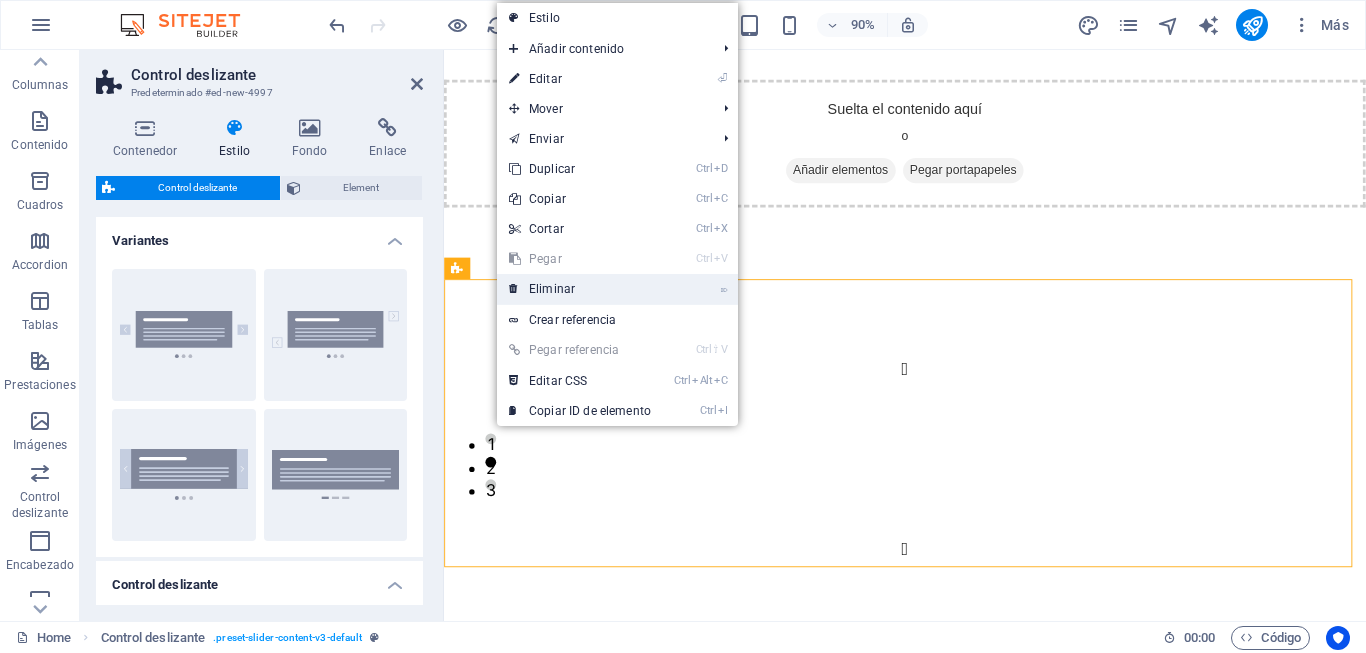 click on "⌦  Eliminar" at bounding box center (580, 289) 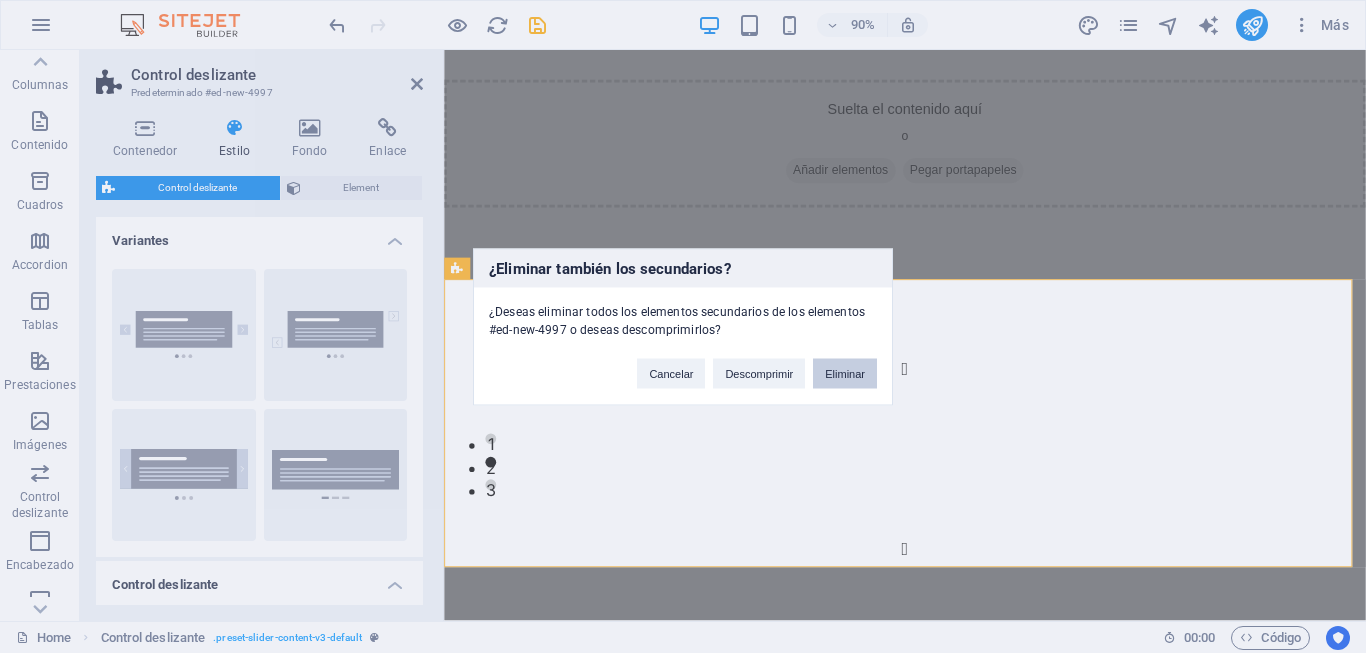 click on "Eliminar" at bounding box center [845, 373] 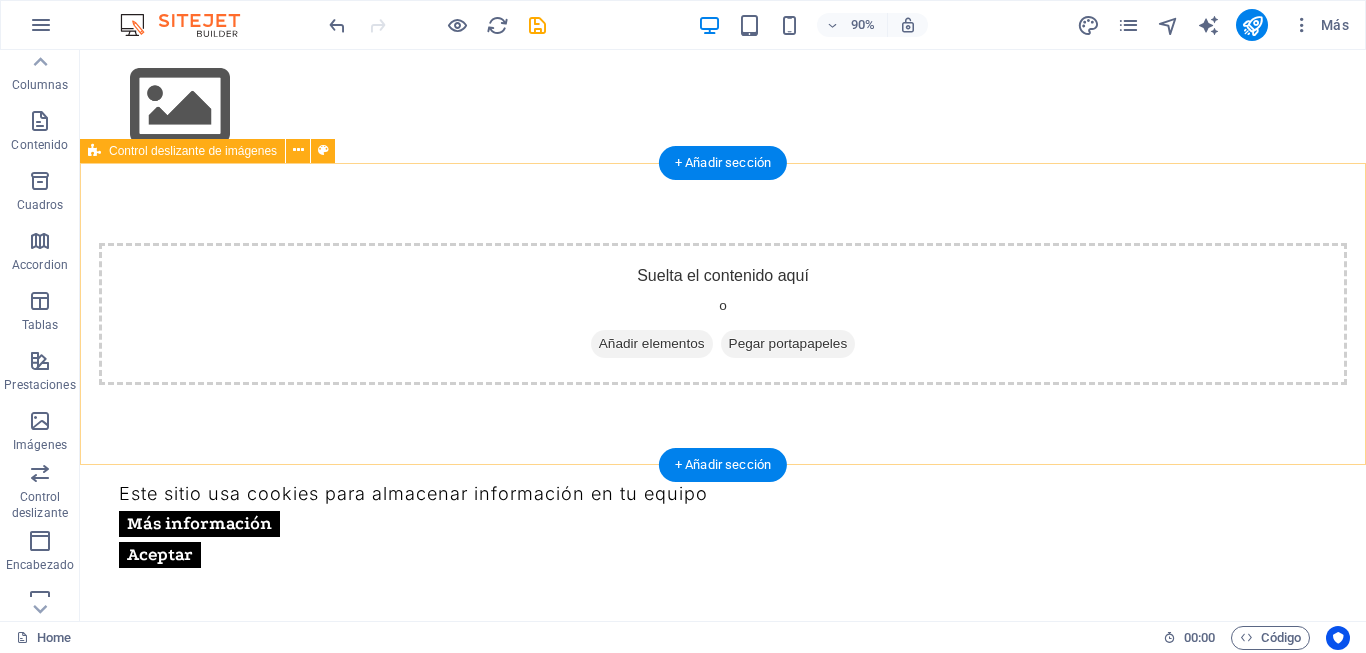 scroll, scrollTop: 0, scrollLeft: 0, axis: both 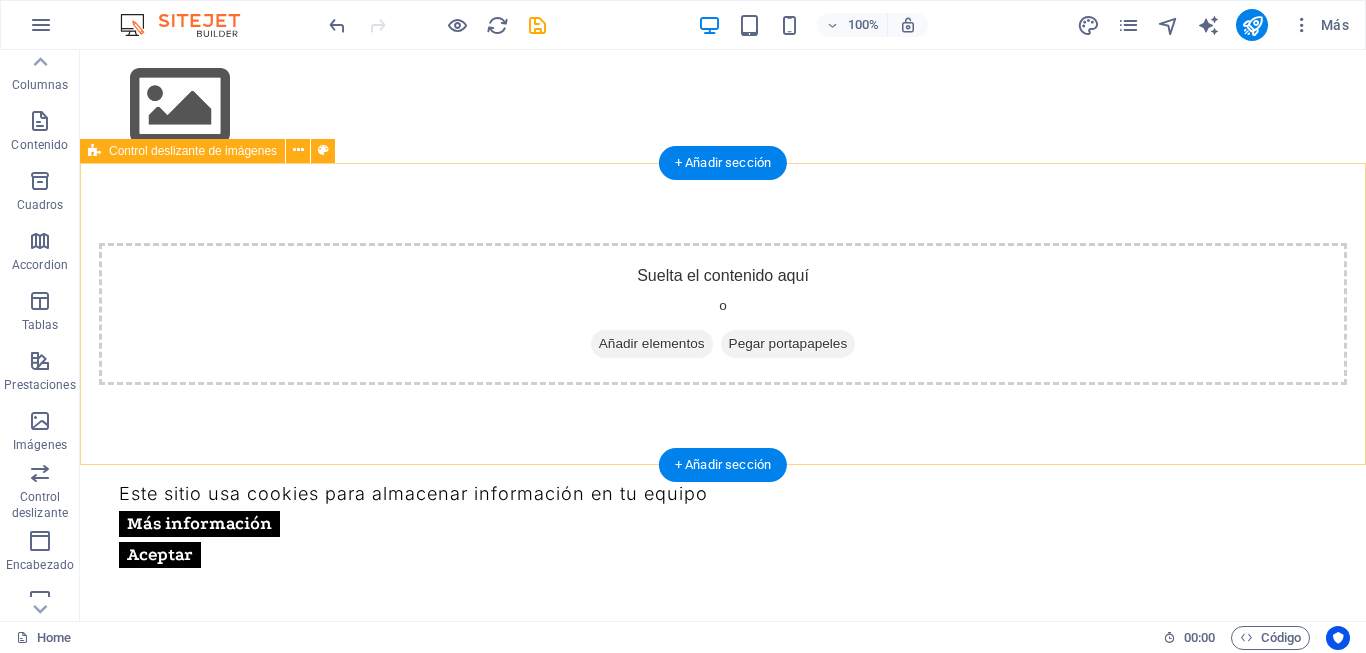 click on "Suelta el contenido aquí o  Añadir elementos  Pegar portapapeles" at bounding box center [723, 314] 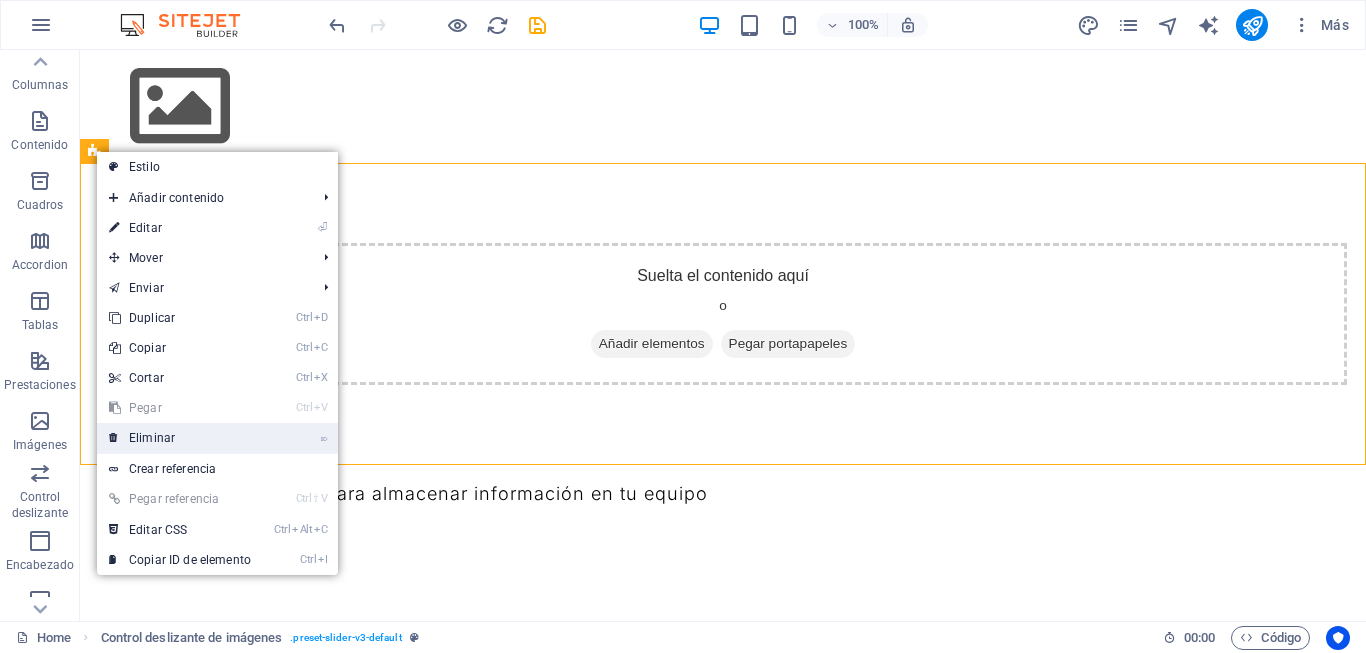 click on "⌦  Eliminar" at bounding box center (180, 438) 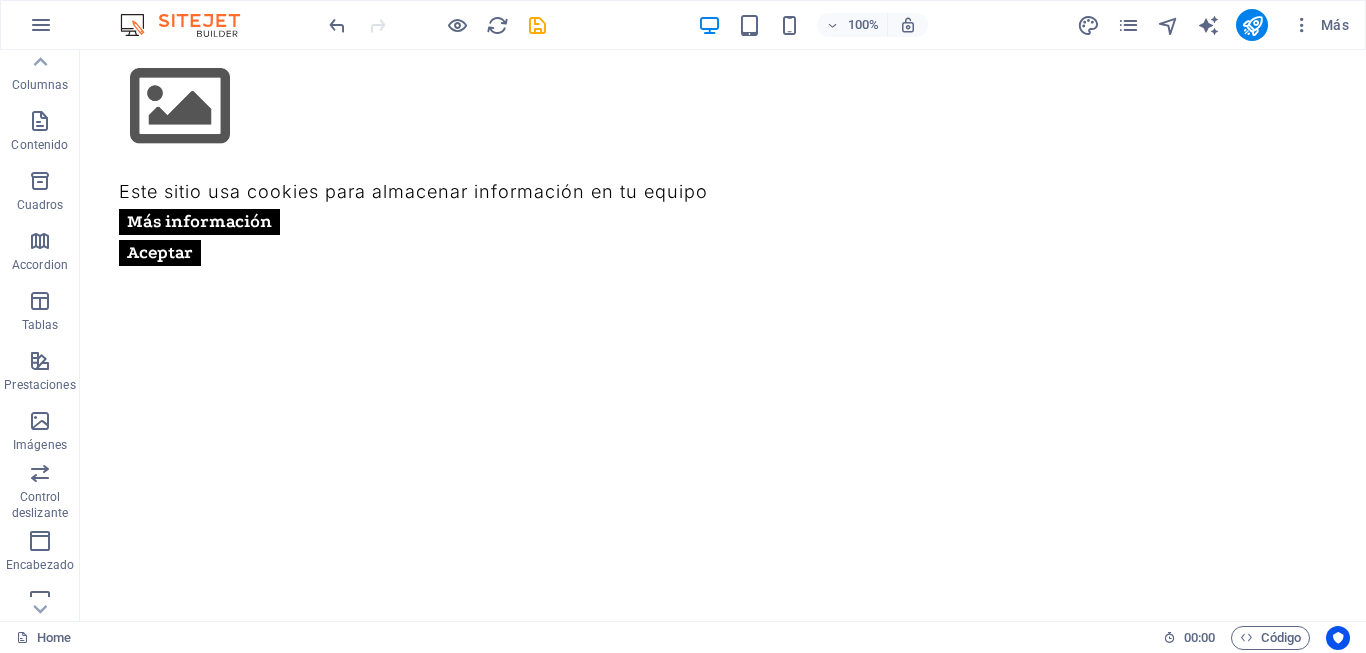 click on "Skip to main content
Este sitio usa cookies para almacenar información en tu equipo Más información Aceptar" at bounding box center (723, 166) 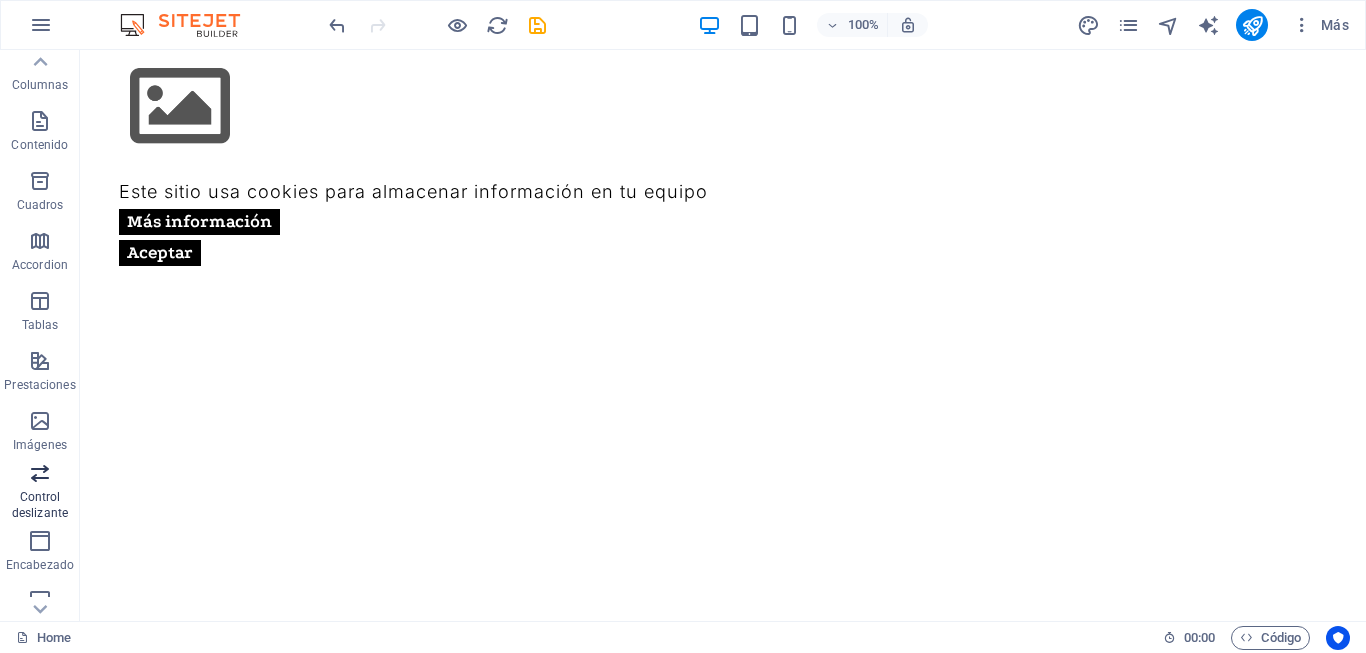 click on "Control deslizante" at bounding box center (40, 493) 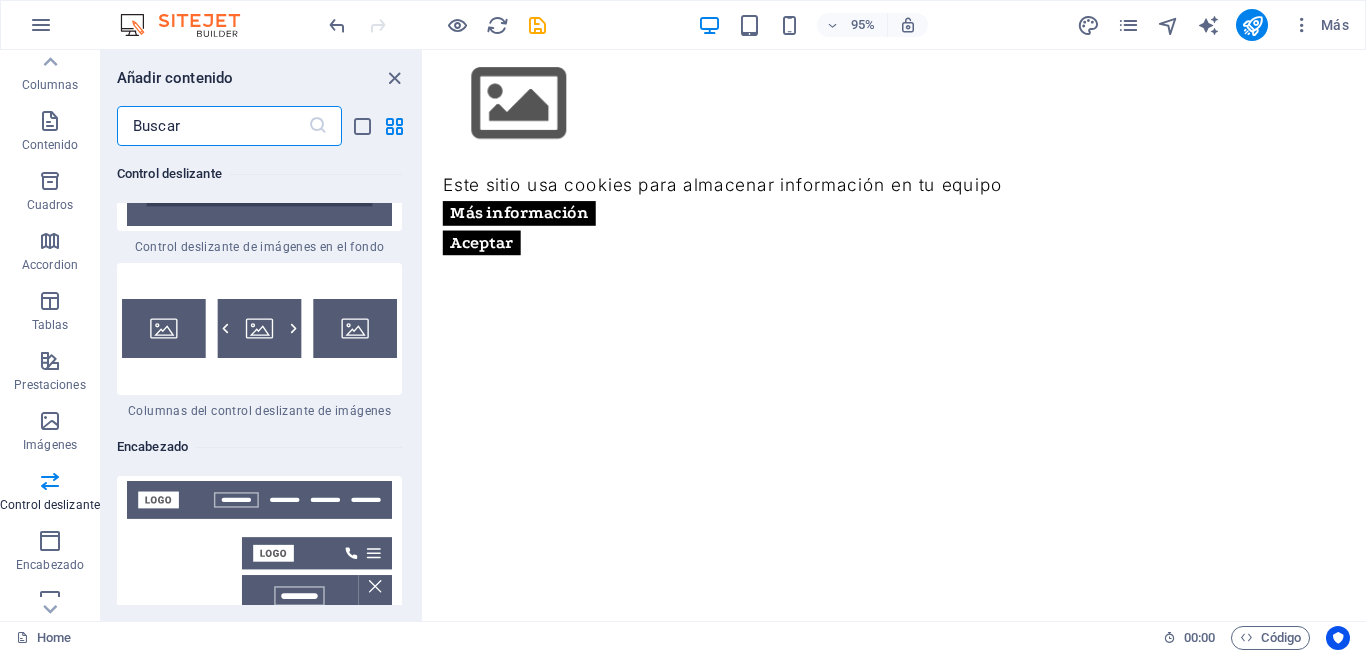 scroll, scrollTop: 23772, scrollLeft: 0, axis: vertical 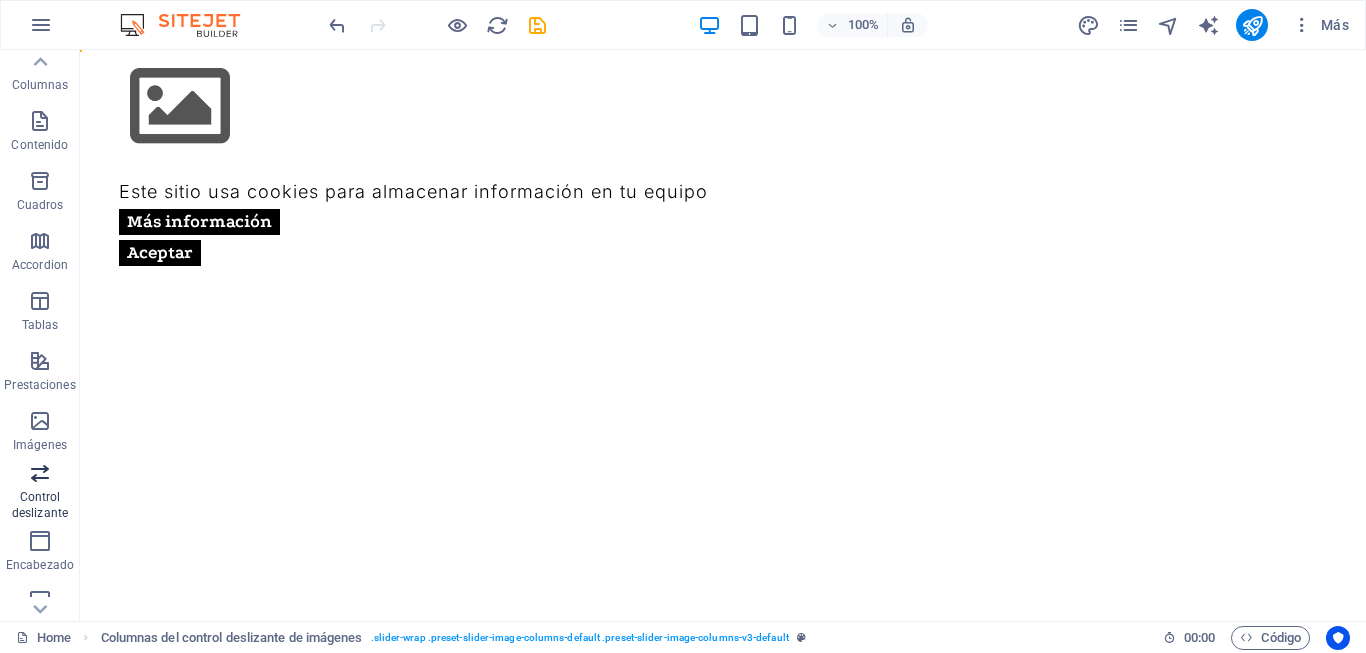 click on "Control deslizante" at bounding box center [40, 493] 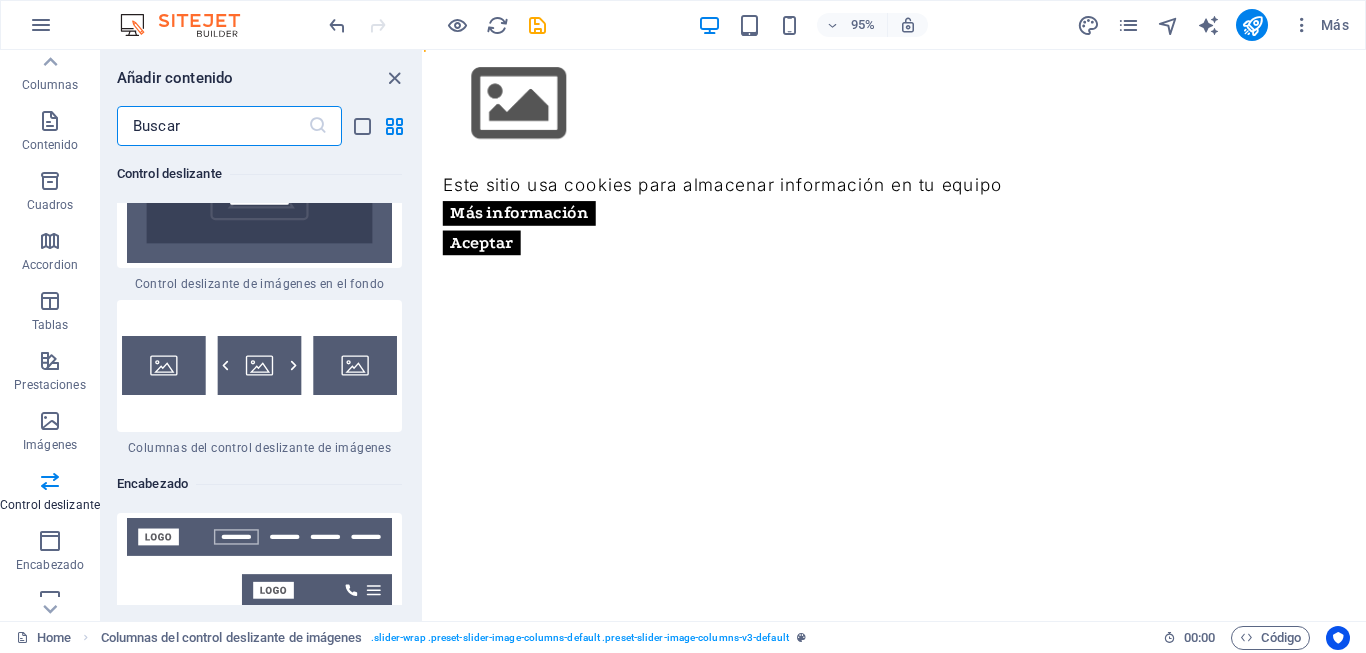 scroll, scrollTop: 23772, scrollLeft: 0, axis: vertical 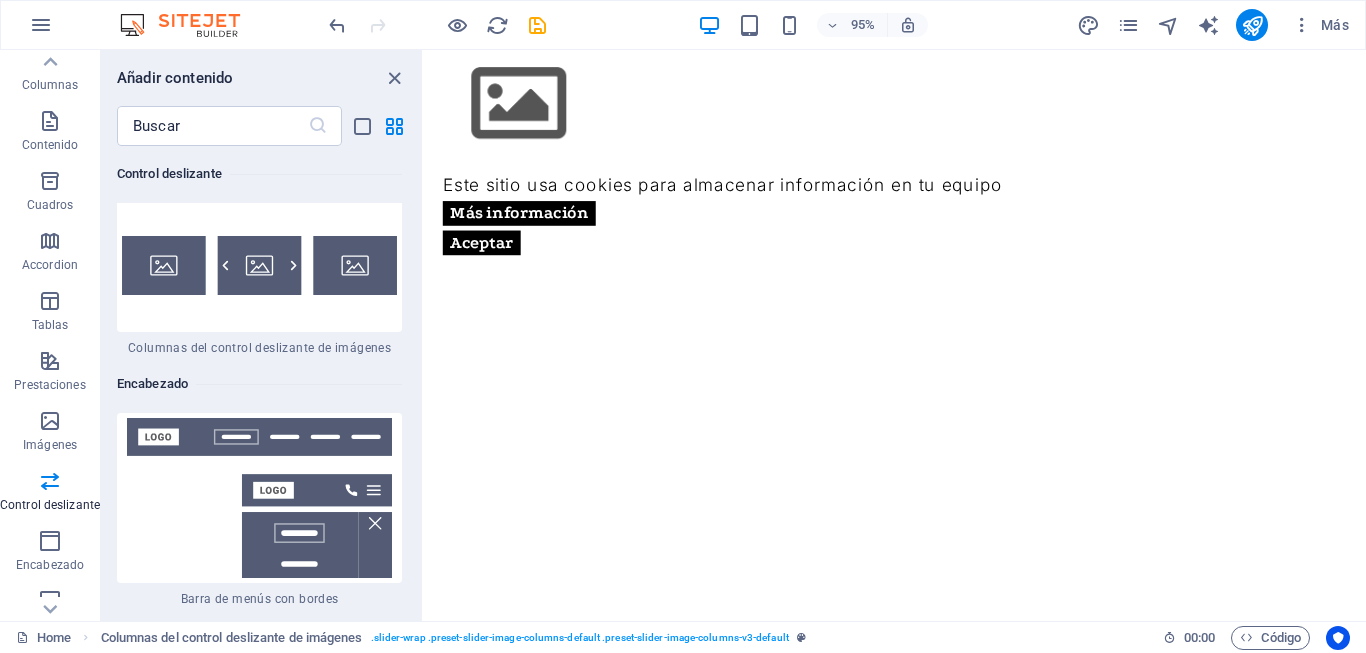 click on "Skip to main content
Este sitio usa cookies para almacenar información en tu equipo Más información Aceptar" at bounding box center [920, 166] 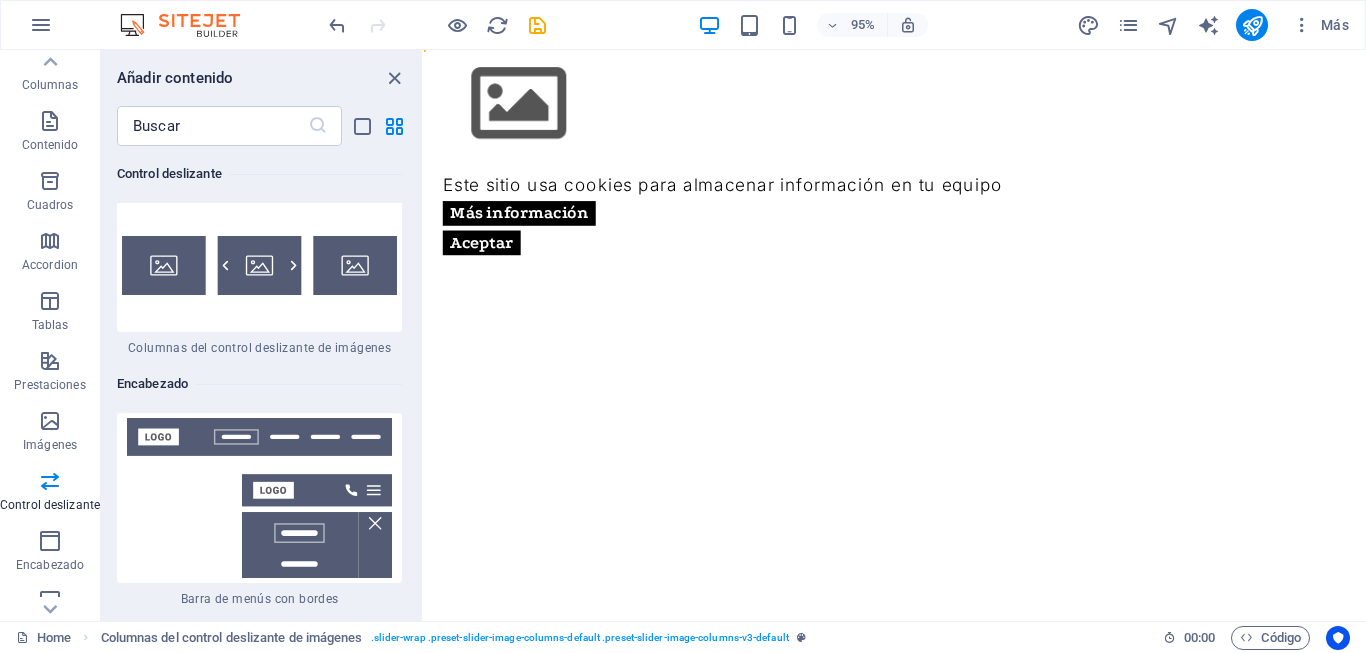 drag, startPoint x: 805, startPoint y: 231, endPoint x: 812, endPoint y: 216, distance: 16.552946 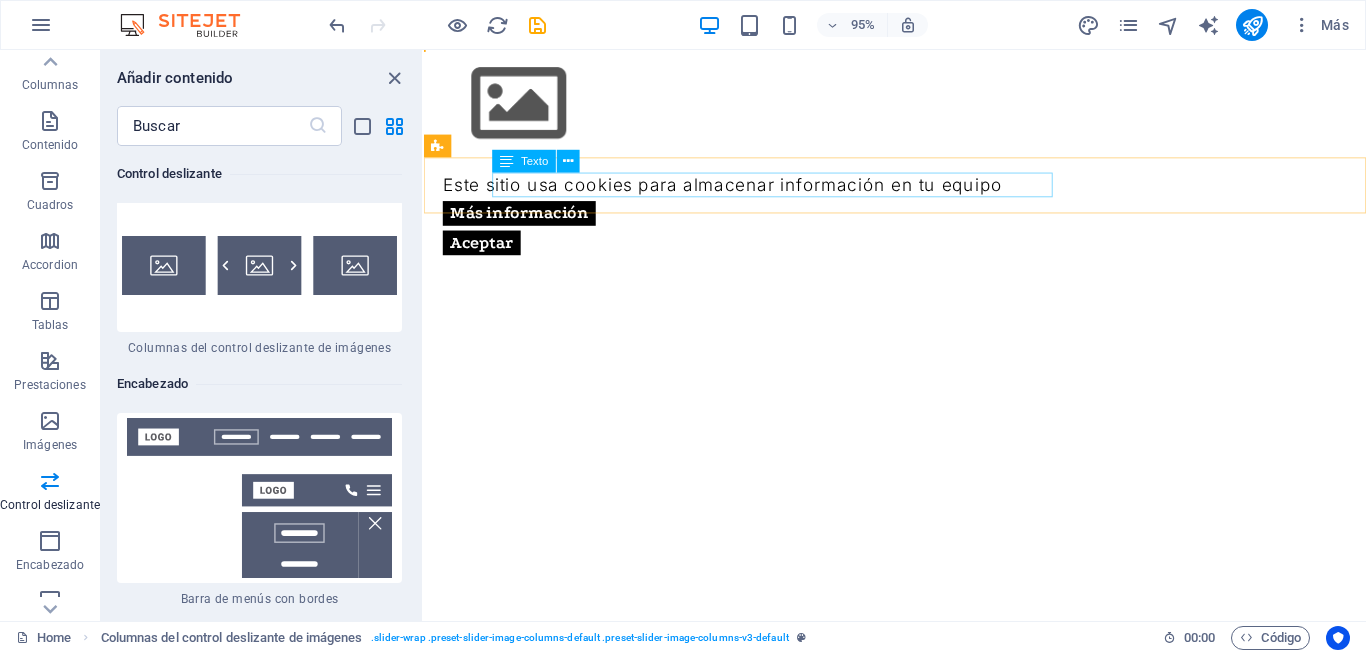 click on "Este sitio usa cookies para almacenar información en tu equipo" at bounding box center (920, 191) 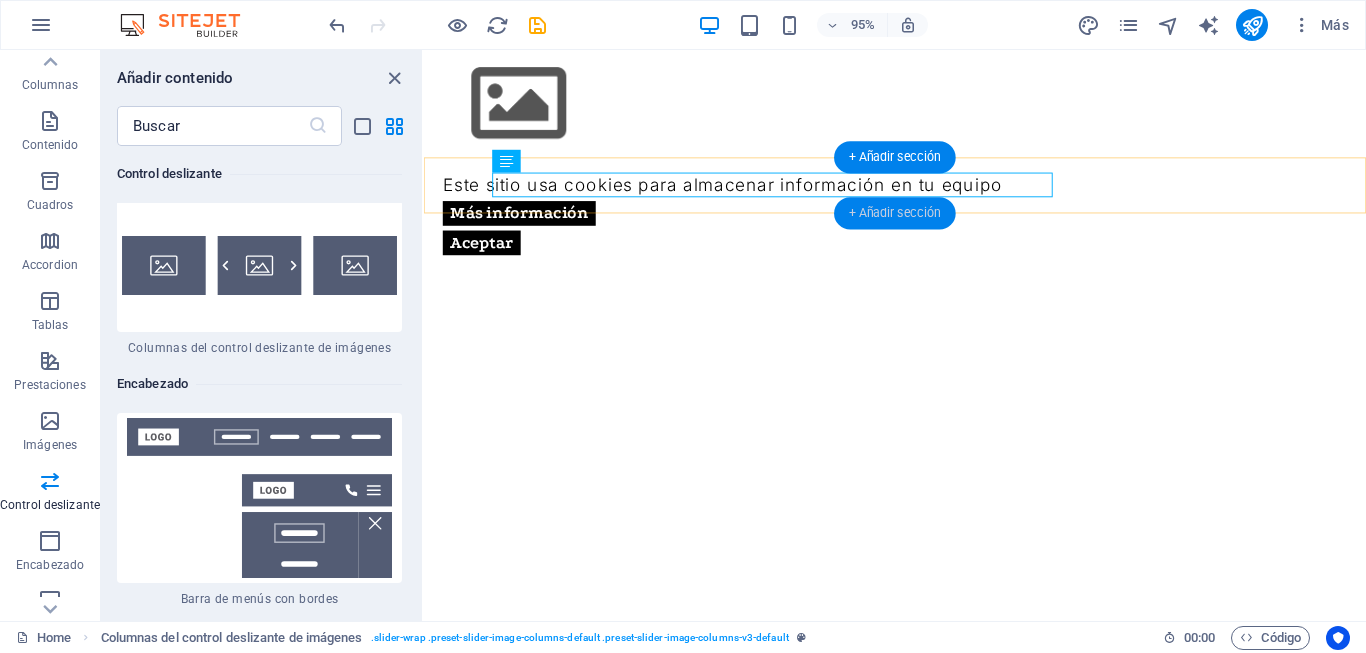 click on "+ Añadir sección" at bounding box center (895, 213) 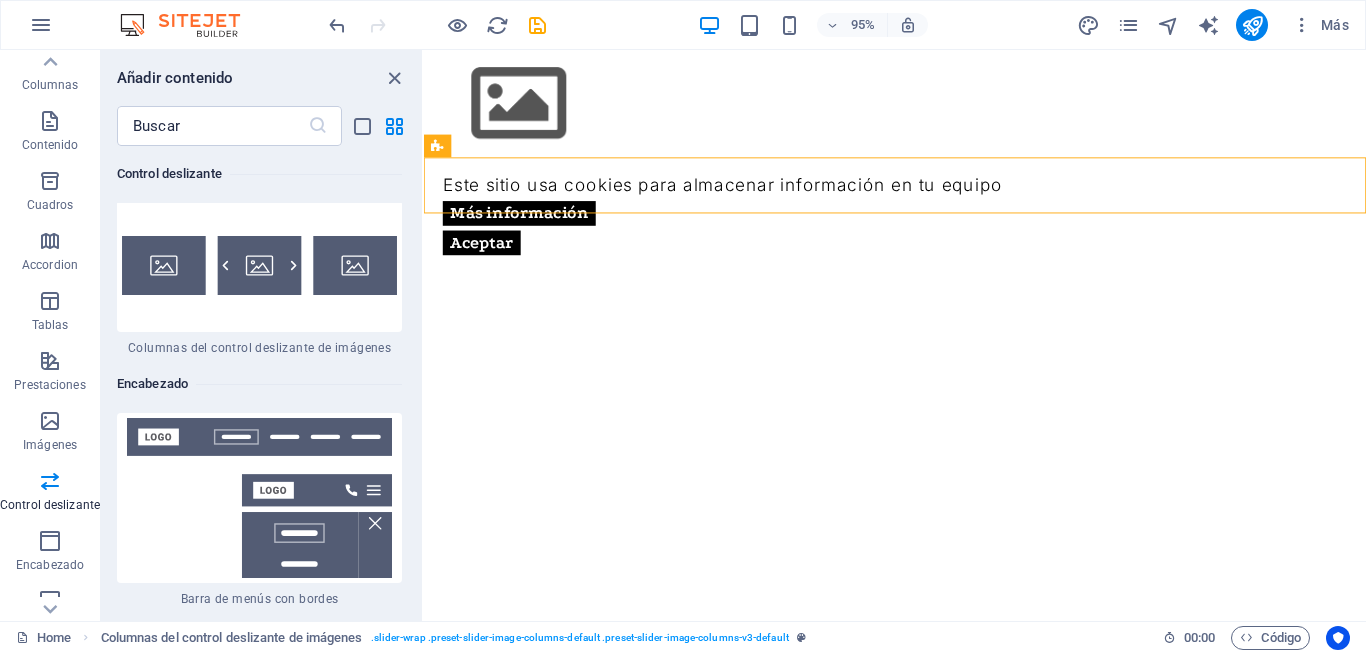 click on "Skip to main content
Este sitio usa cookies para almacenar información en tu equipo Más información Aceptar" at bounding box center (920, 166) 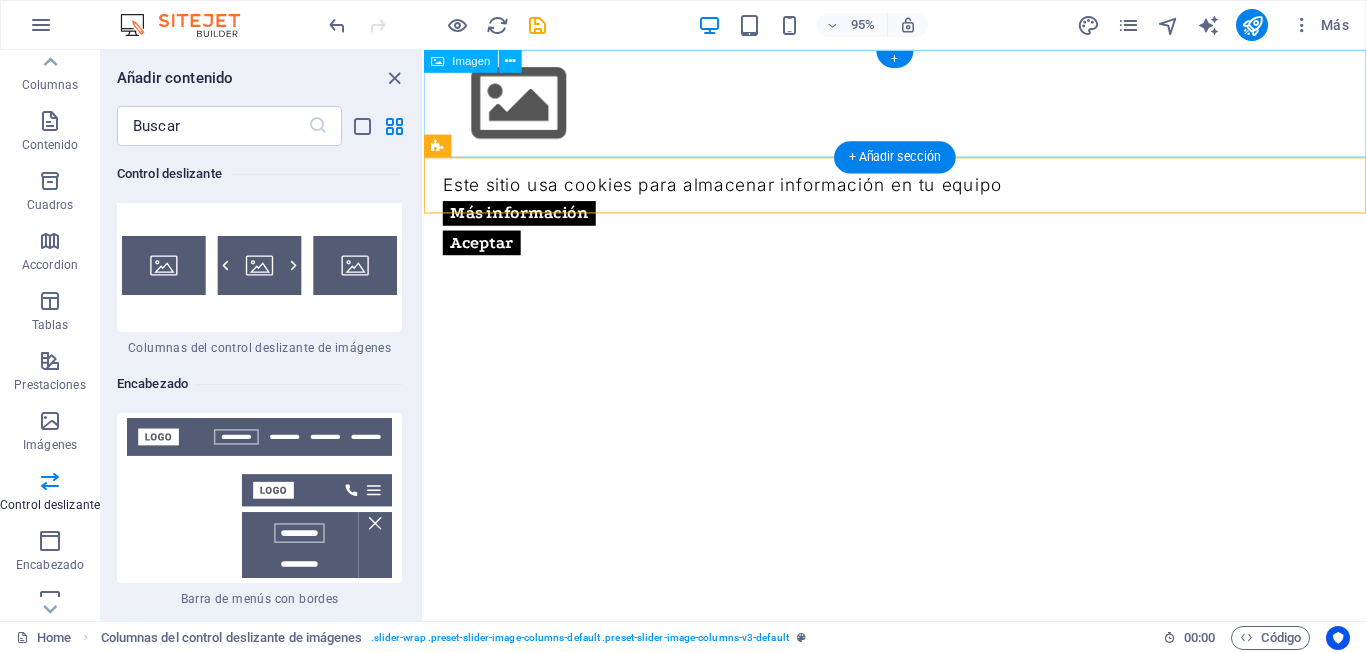 click at bounding box center (920, 106) 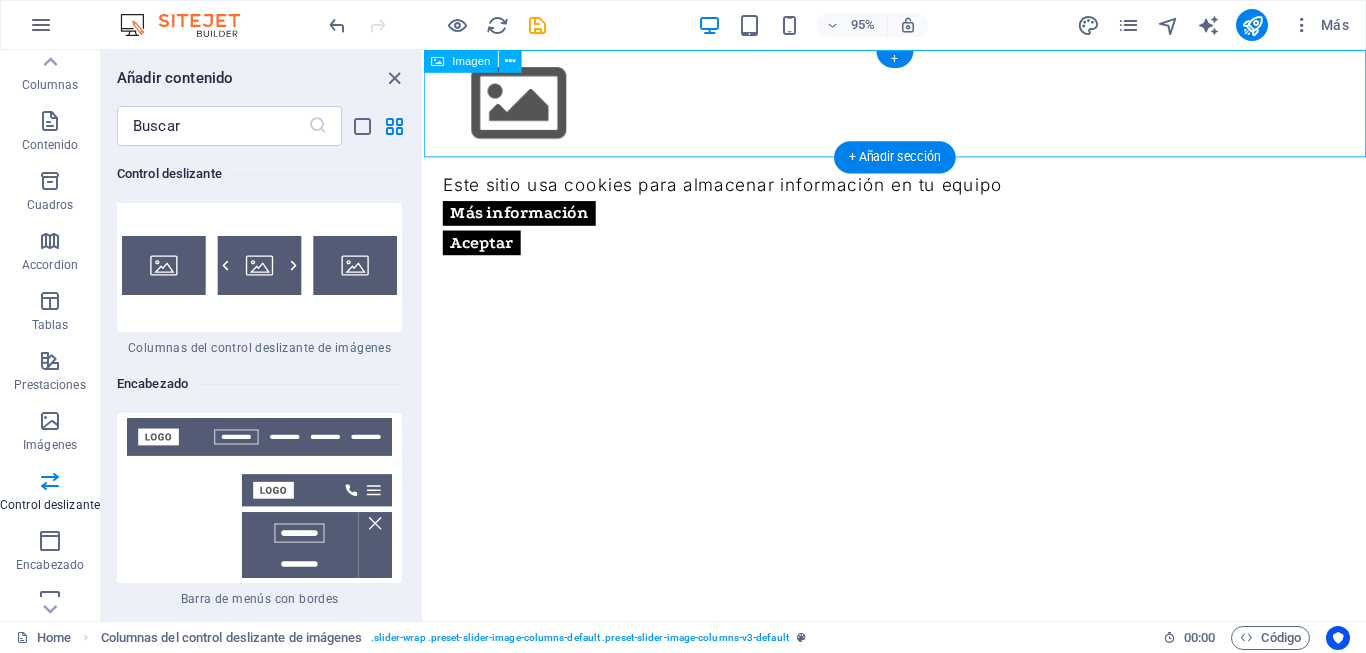 click at bounding box center (920, 106) 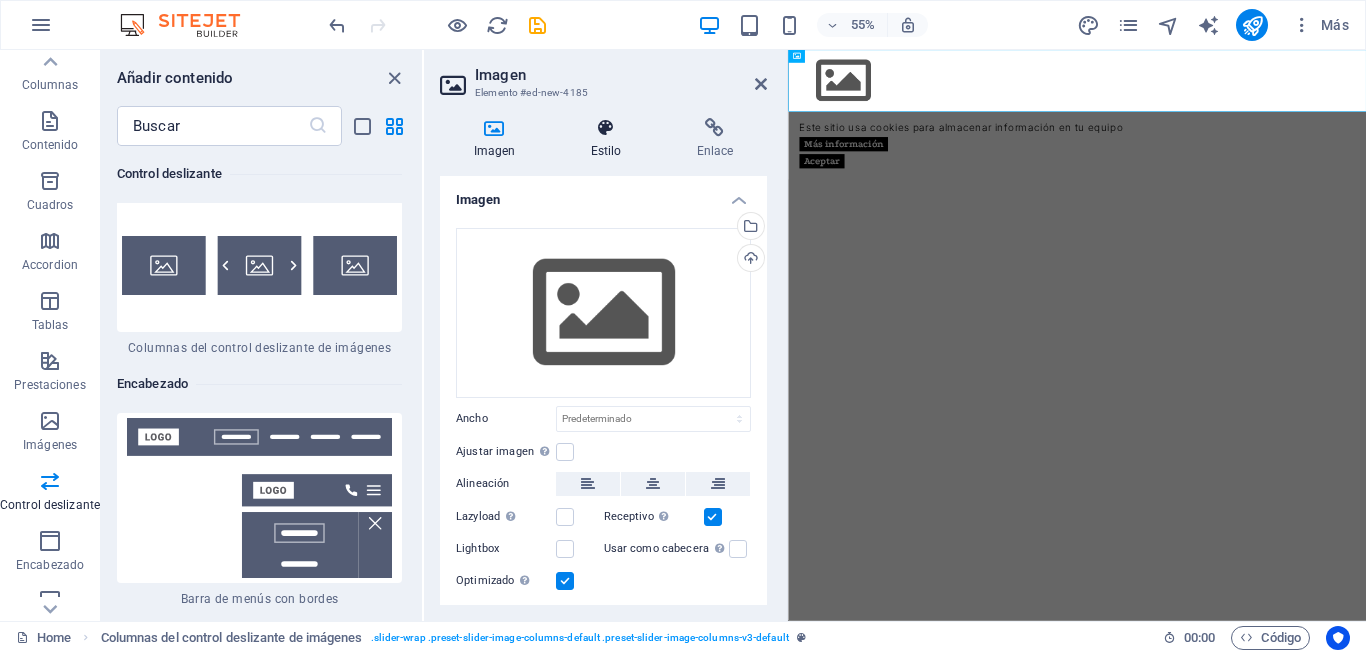 click at bounding box center [606, 128] 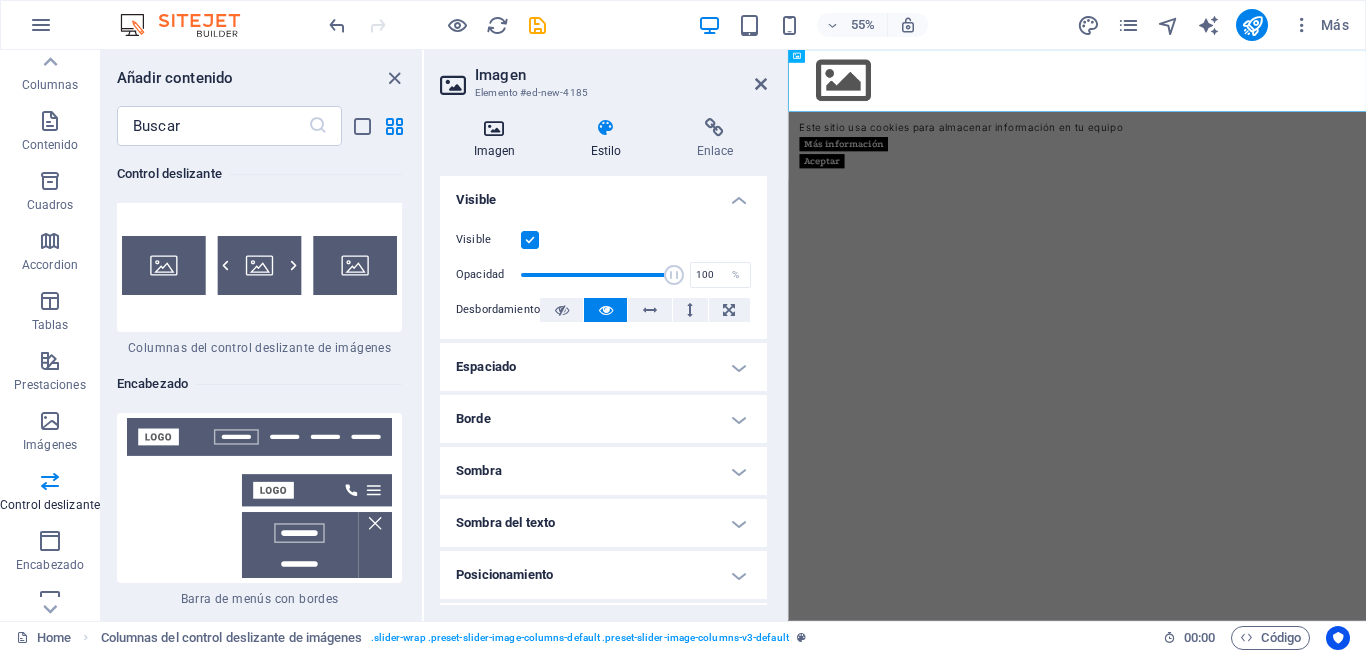 click on "Imagen" at bounding box center (498, 139) 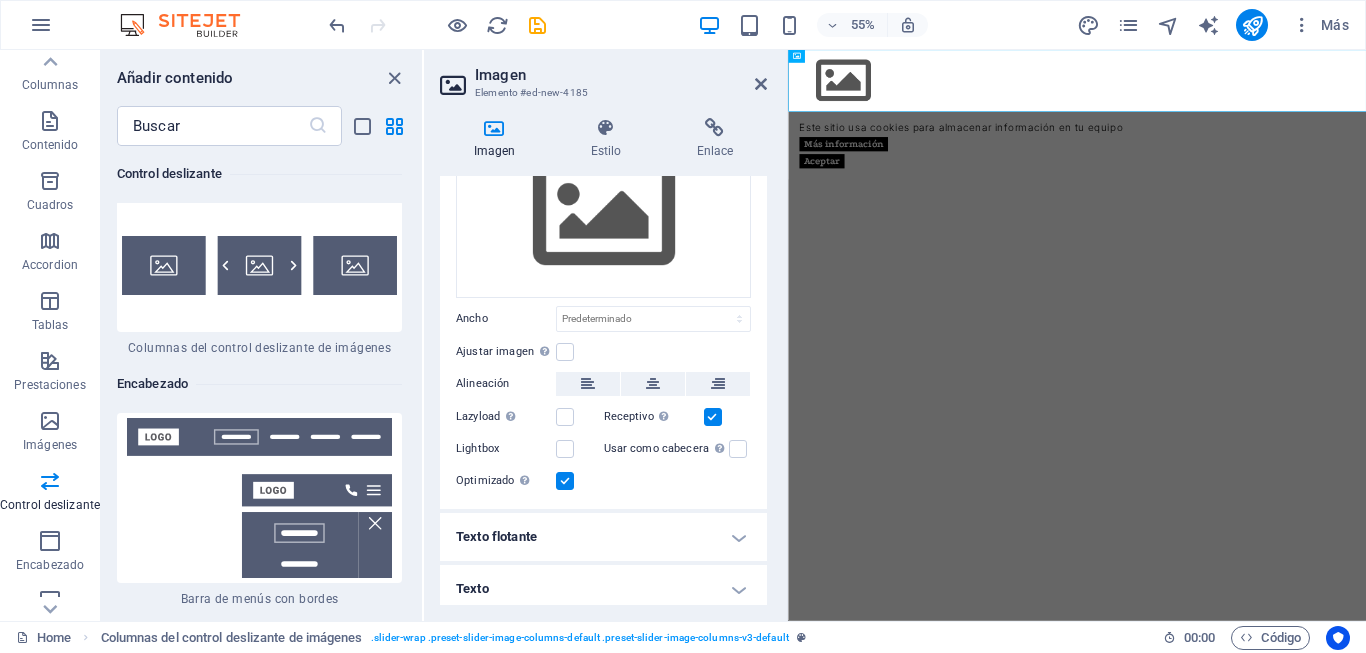 scroll, scrollTop: 106, scrollLeft: 0, axis: vertical 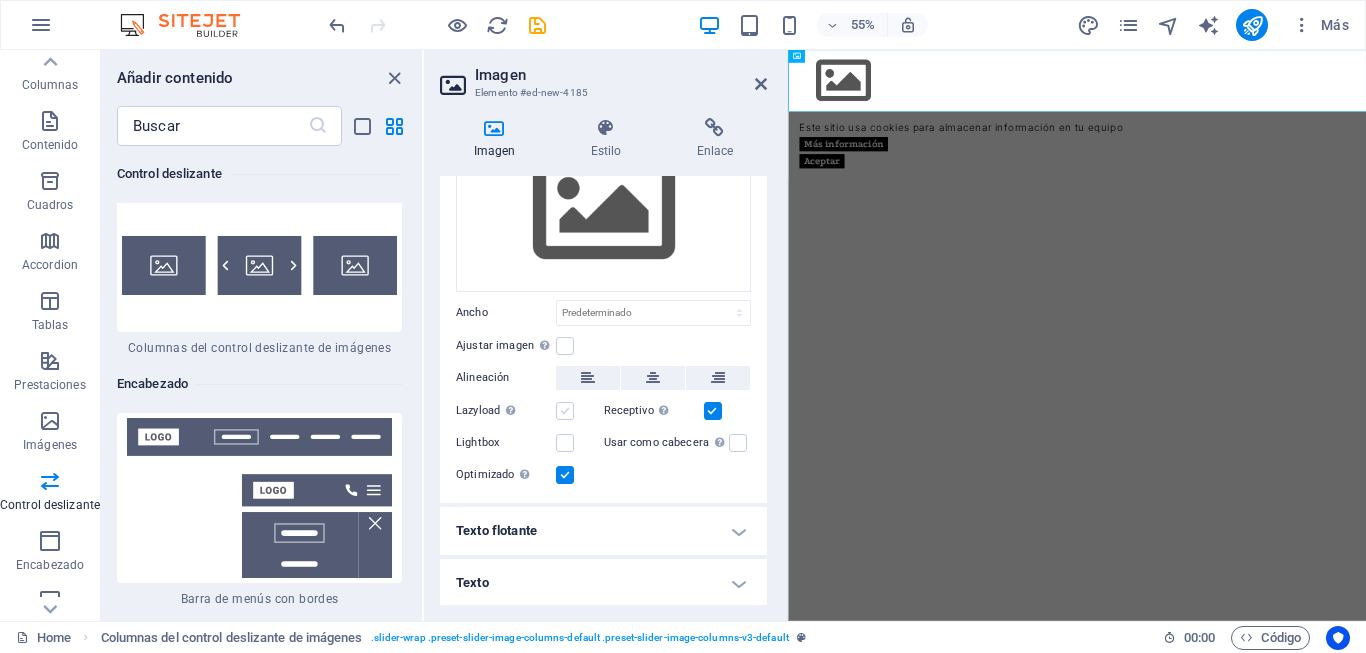 click at bounding box center [565, 411] 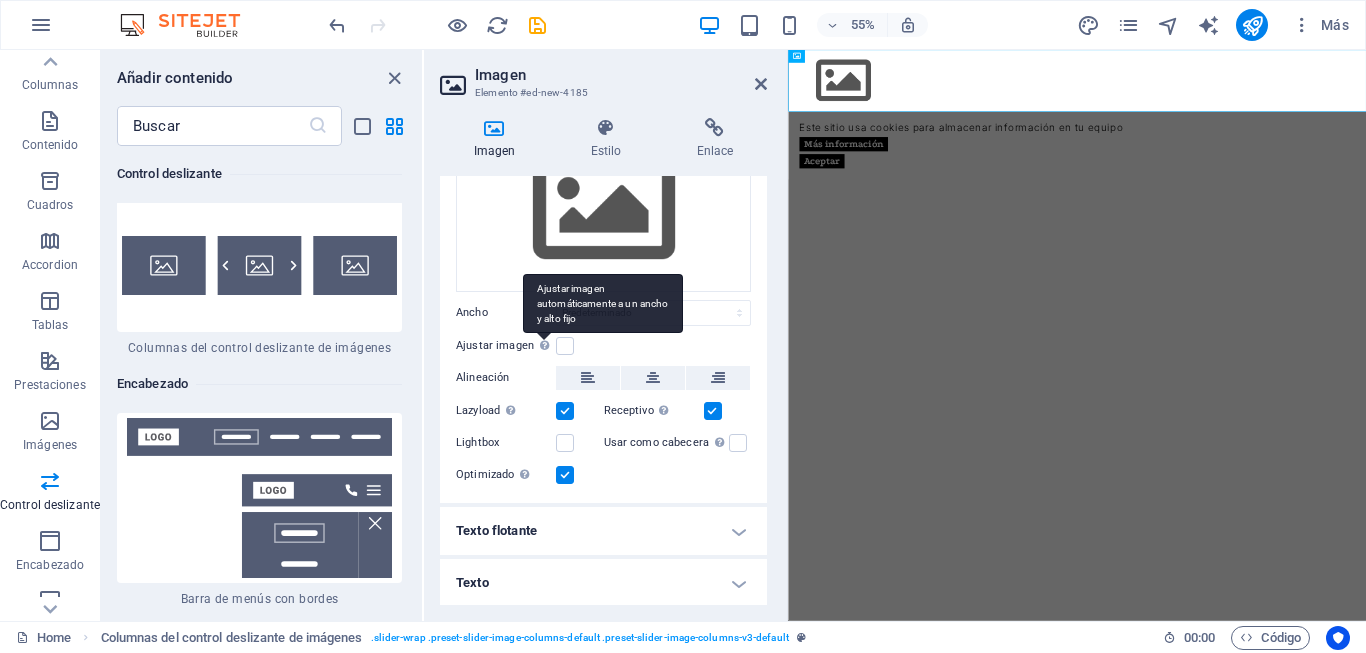 scroll, scrollTop: 0, scrollLeft: 0, axis: both 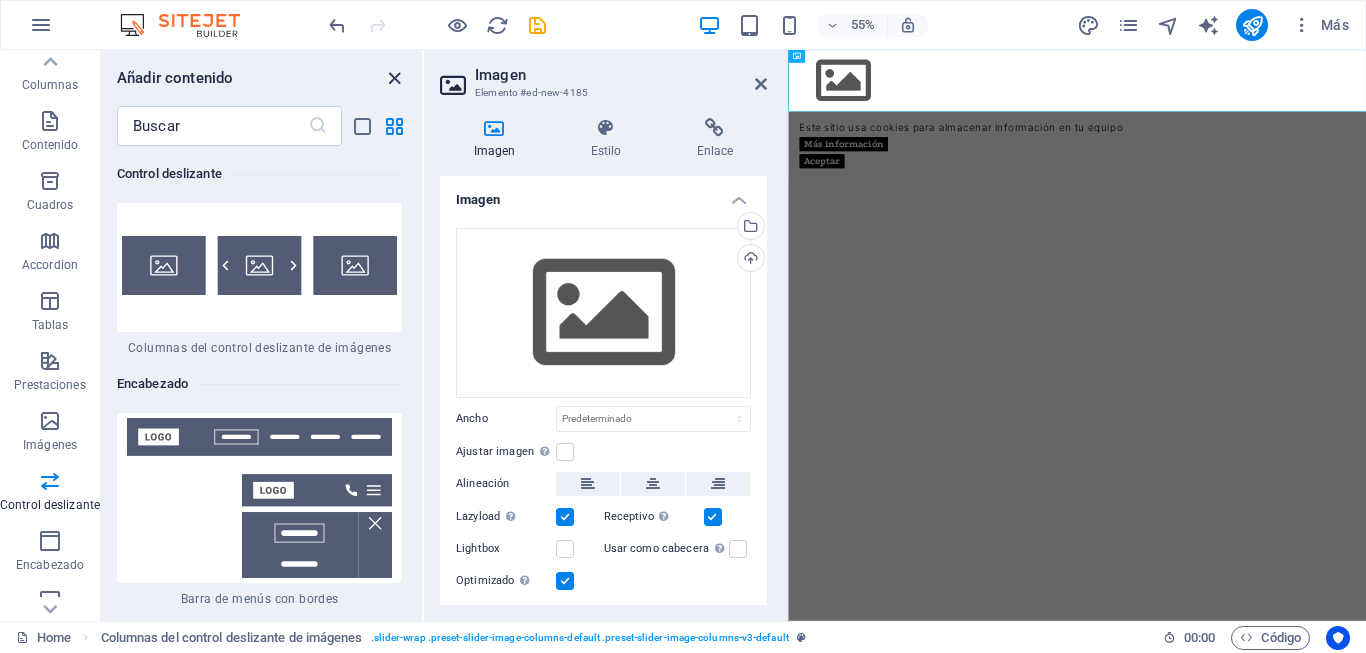 click at bounding box center [394, 78] 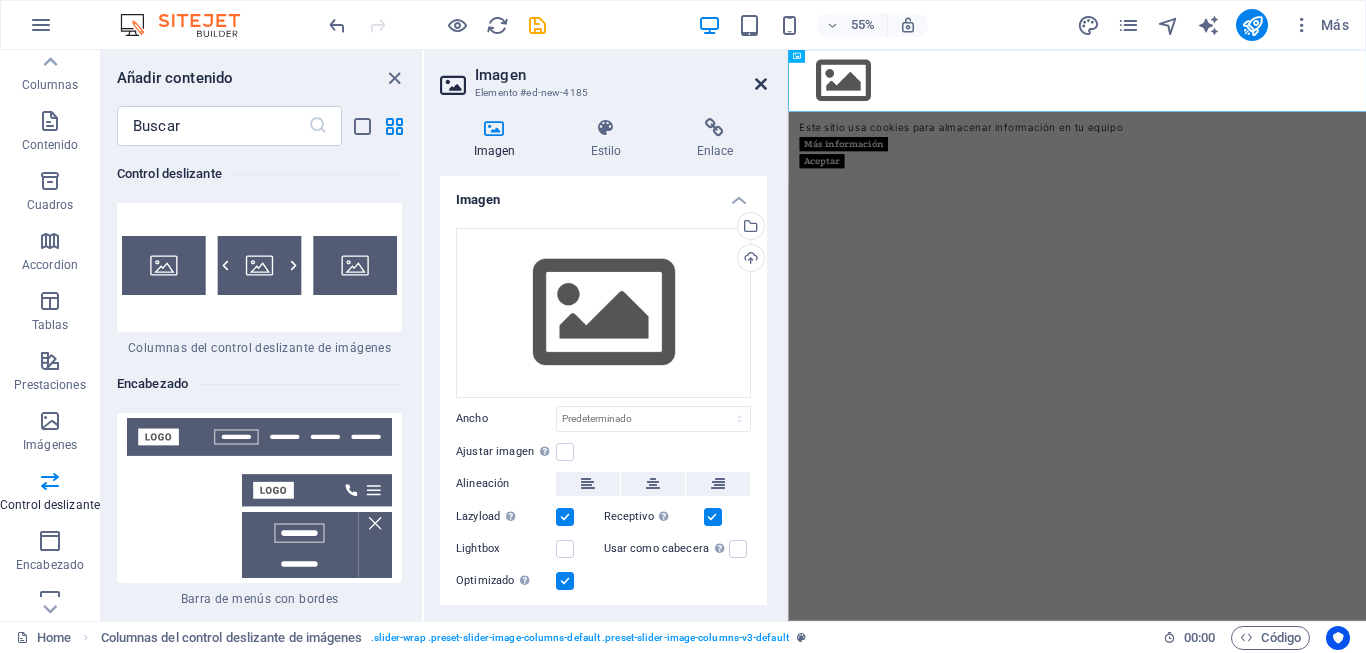 click at bounding box center [761, 84] 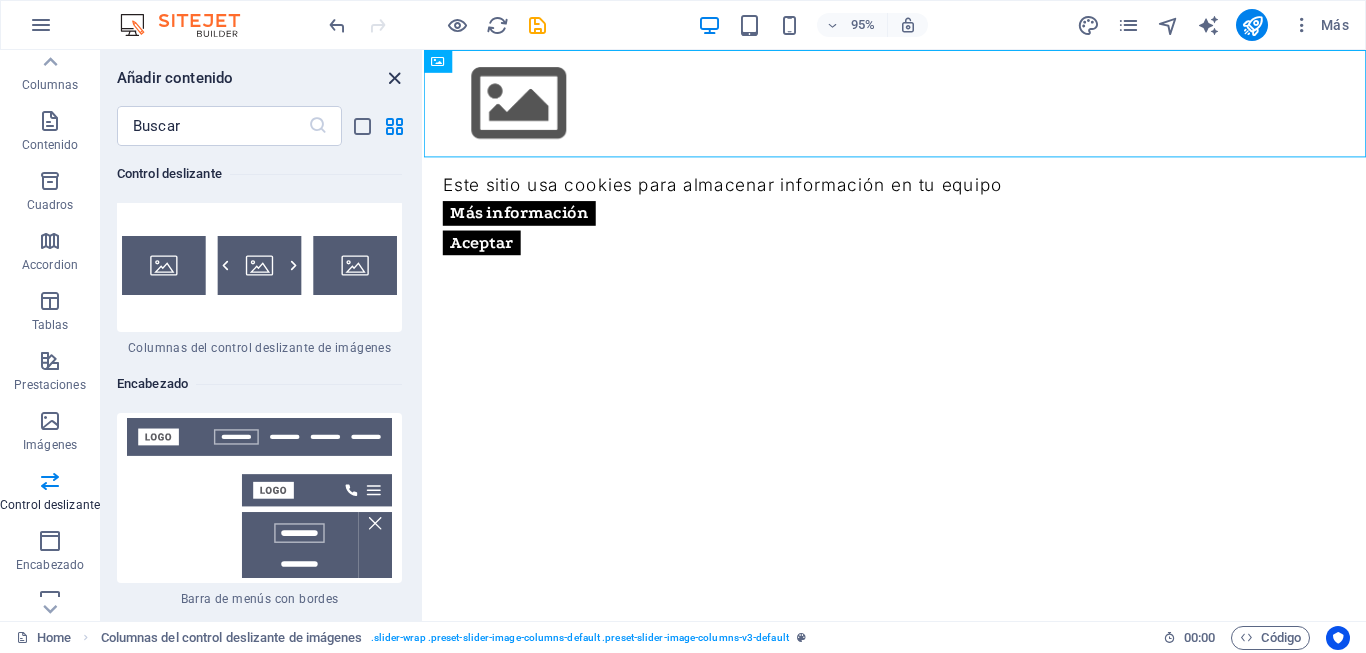 click at bounding box center [394, 78] 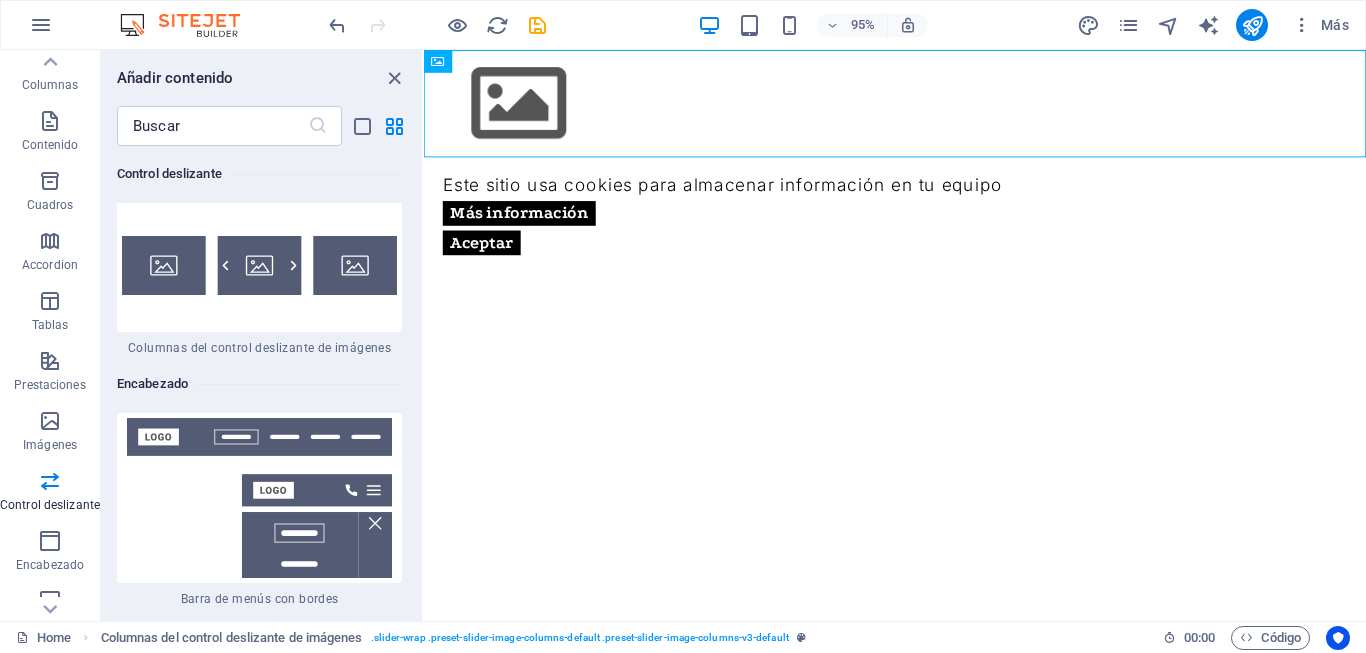 click on "Skip to main content
Este sitio usa cookies para almacenar información en tu equipo Más información Aceptar" at bounding box center [920, 166] 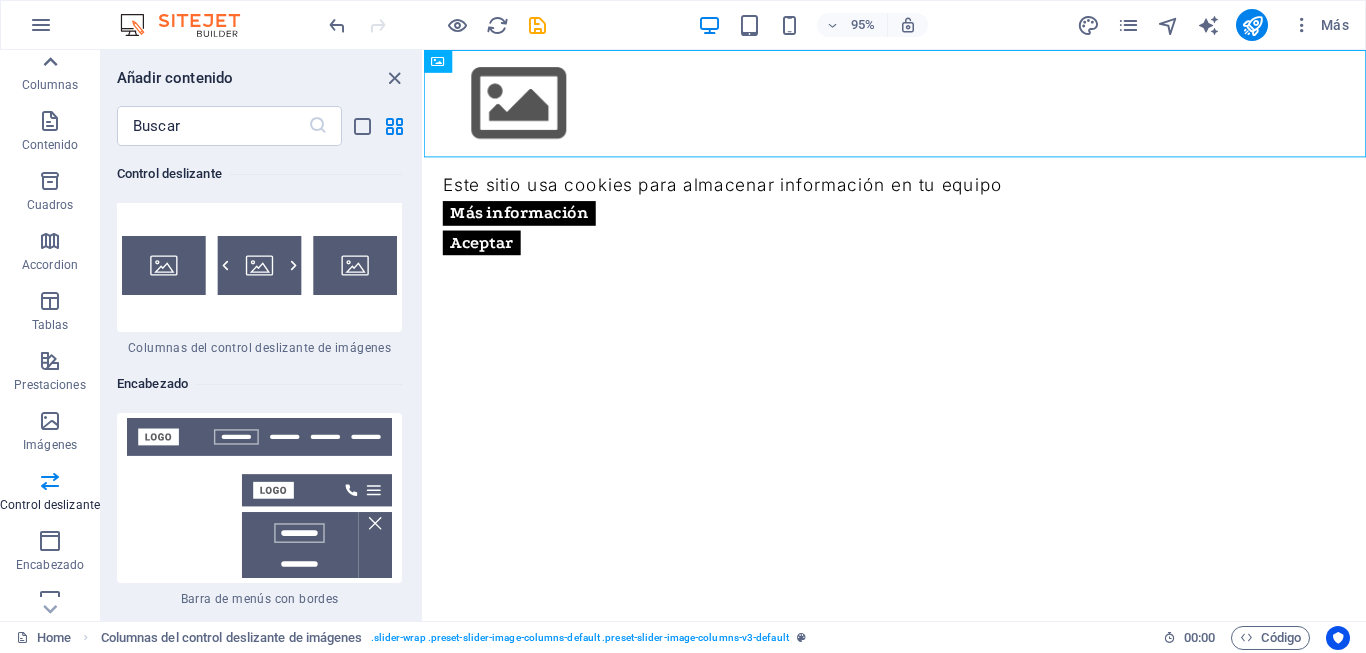 click 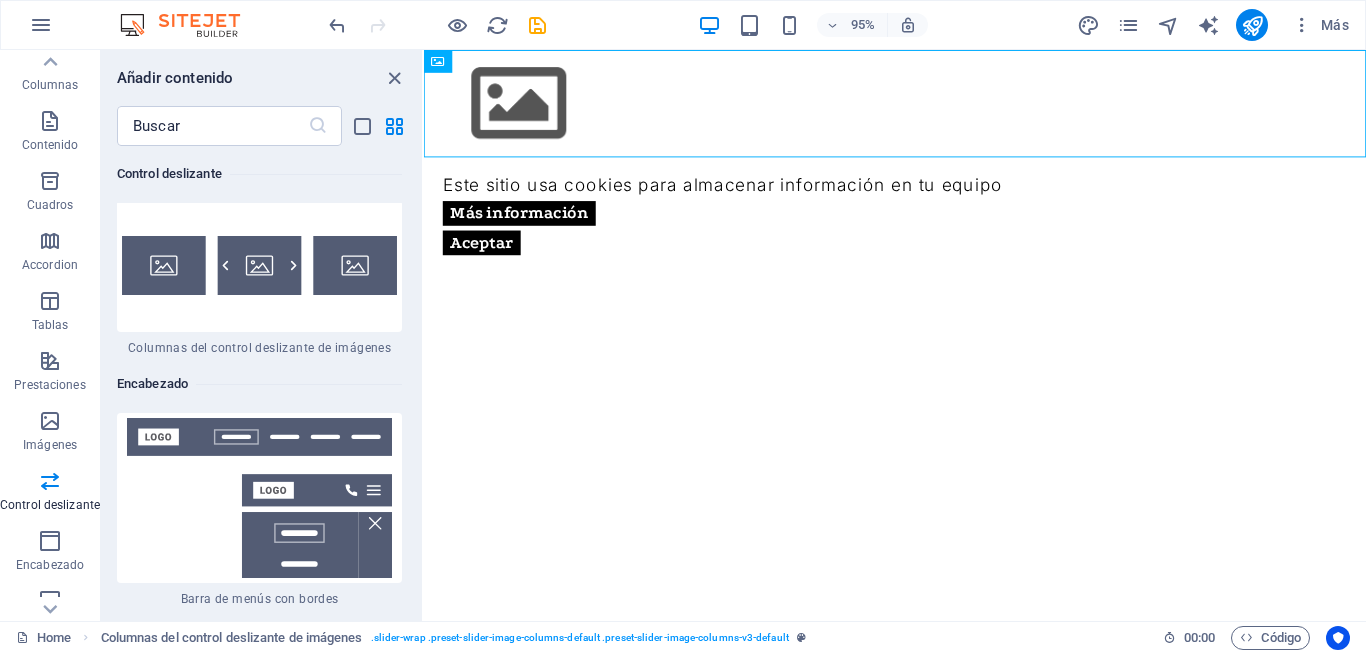 scroll, scrollTop: 0, scrollLeft: 0, axis: both 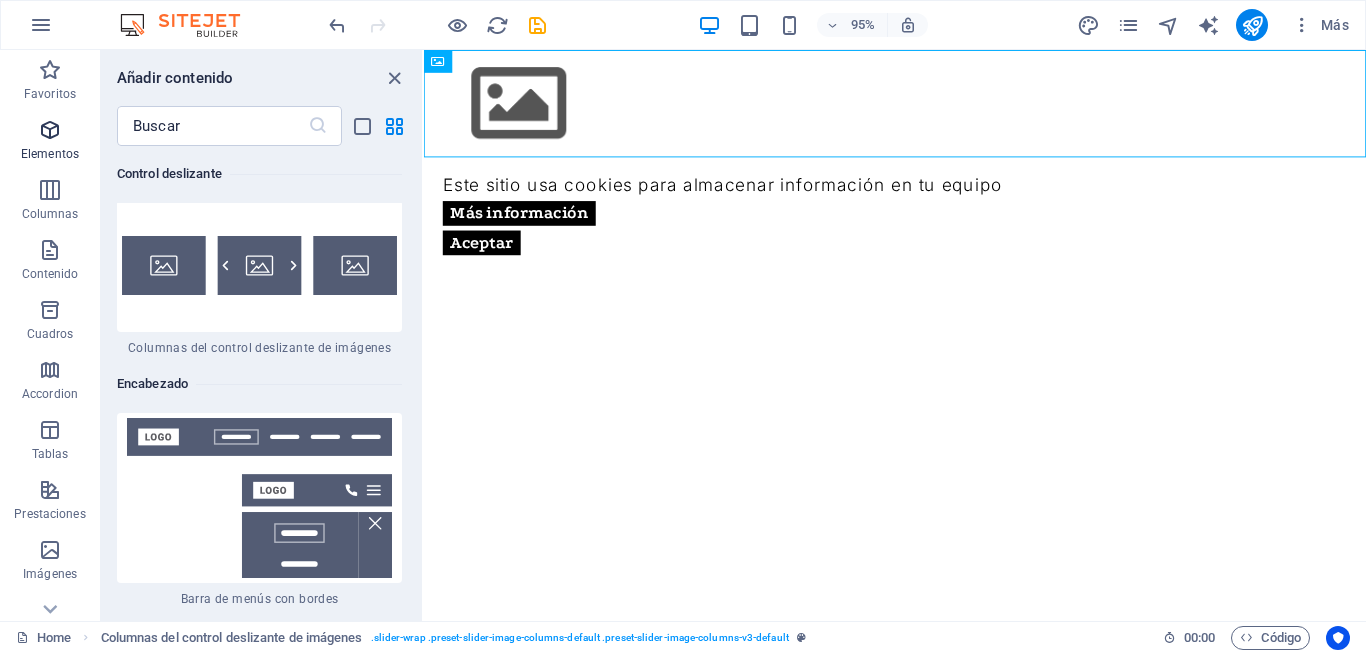 click at bounding box center [50, 130] 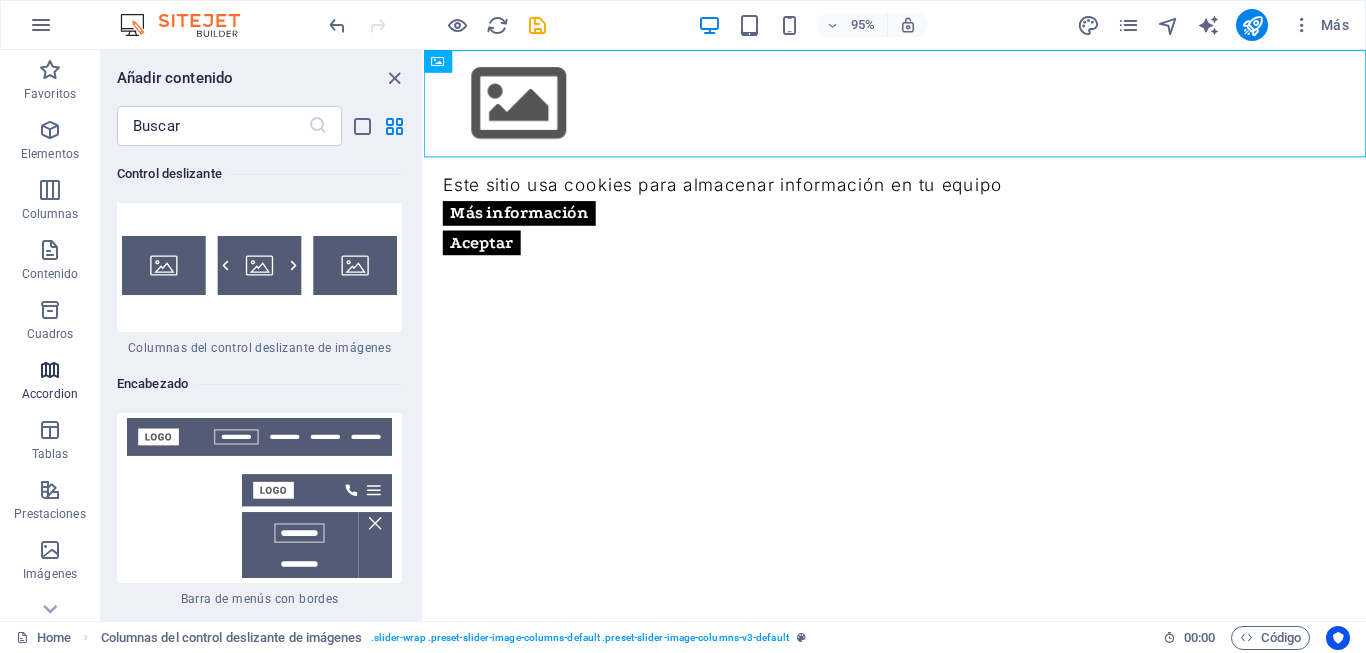 click on "Accordion" at bounding box center (50, 382) 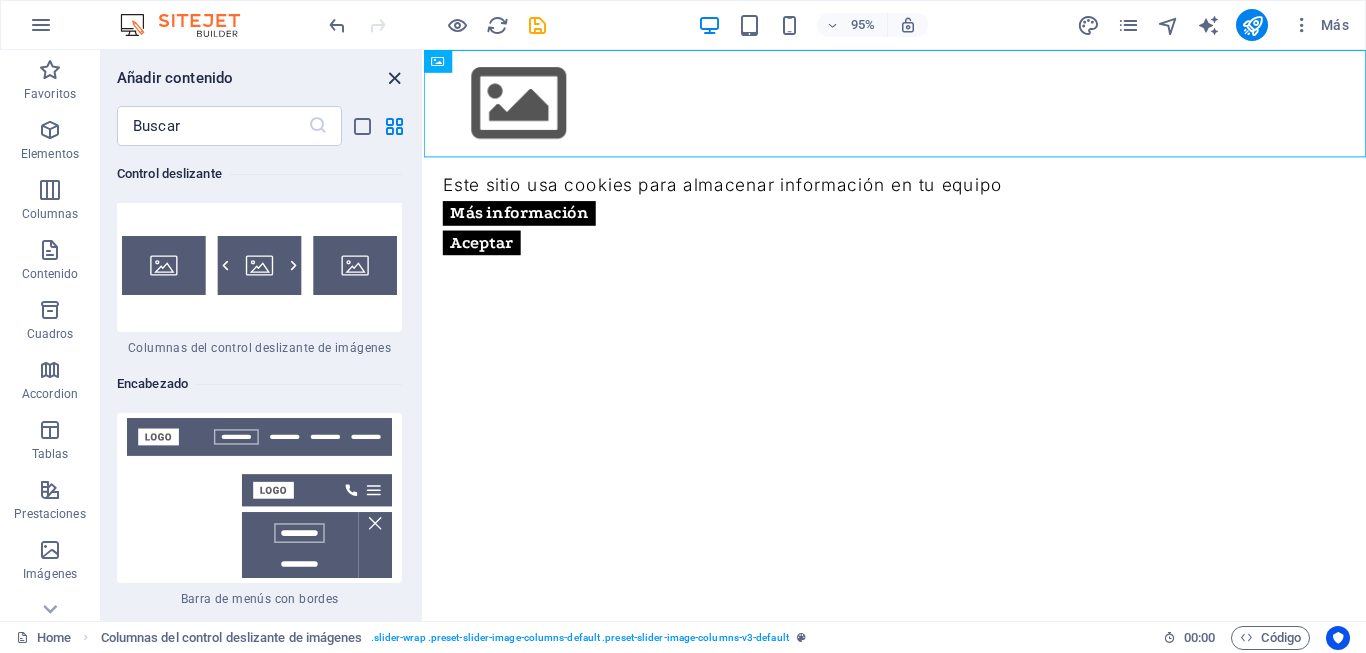 click at bounding box center (394, 78) 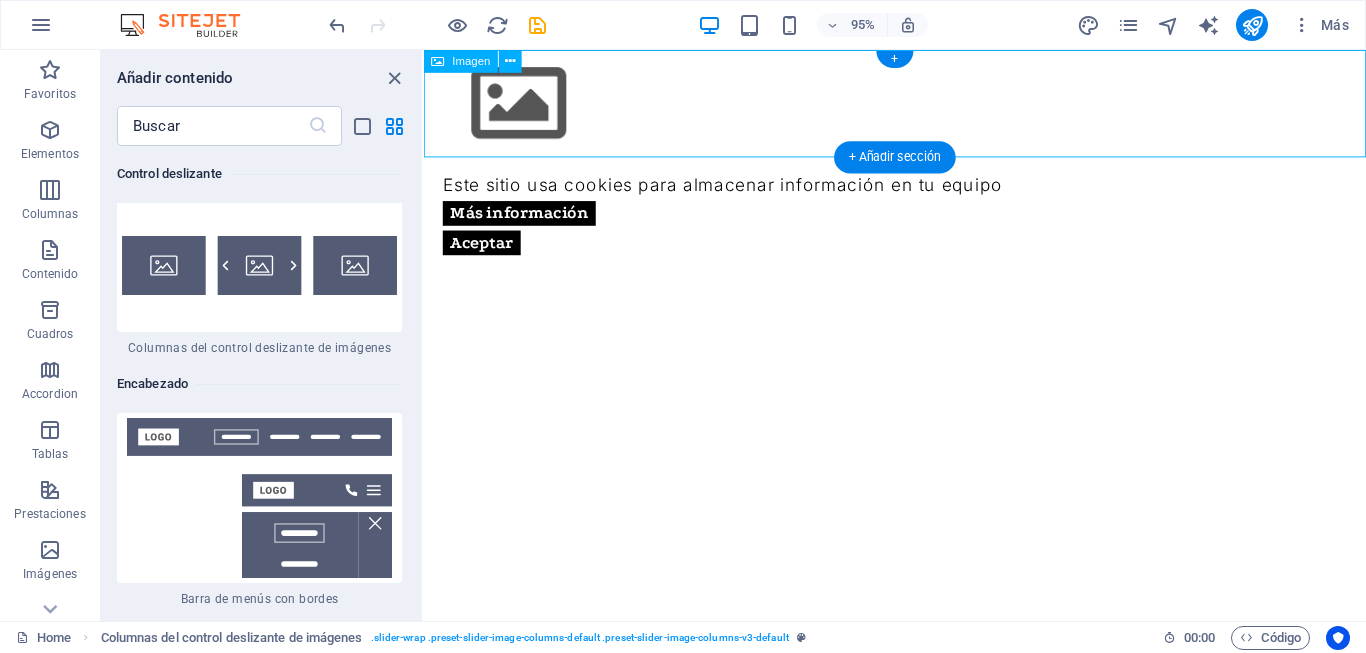 click at bounding box center (920, 106) 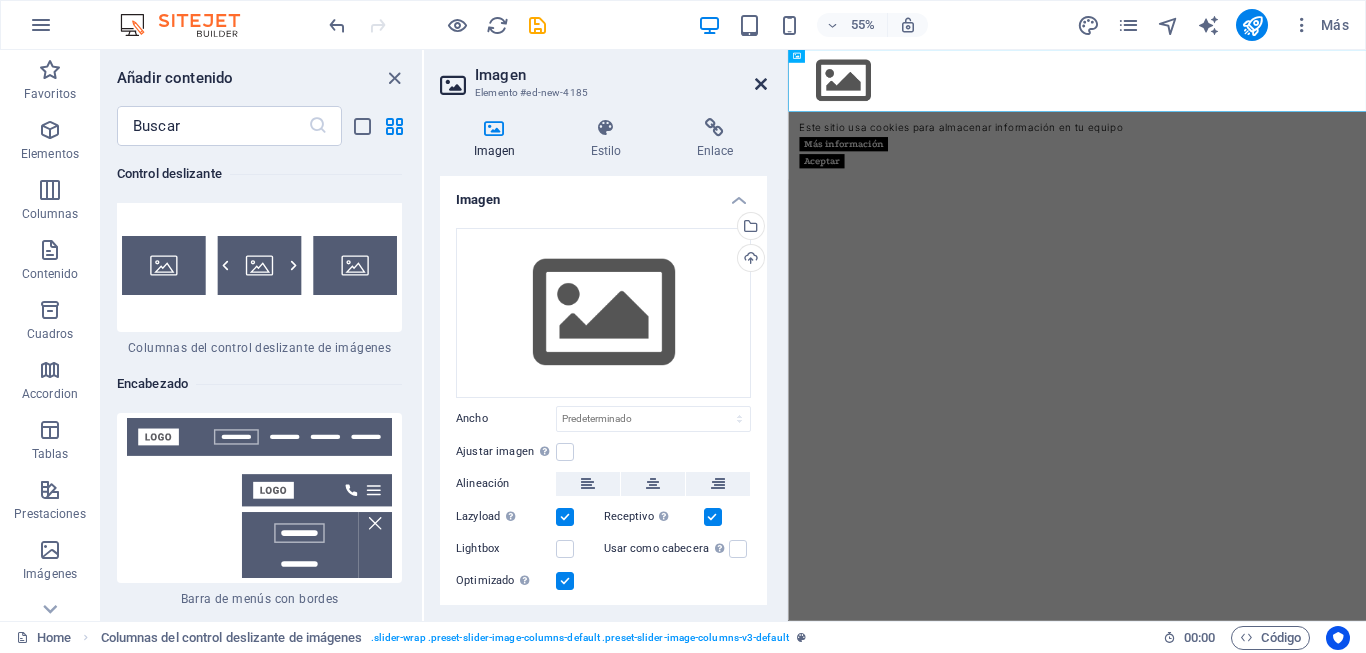 click at bounding box center (761, 84) 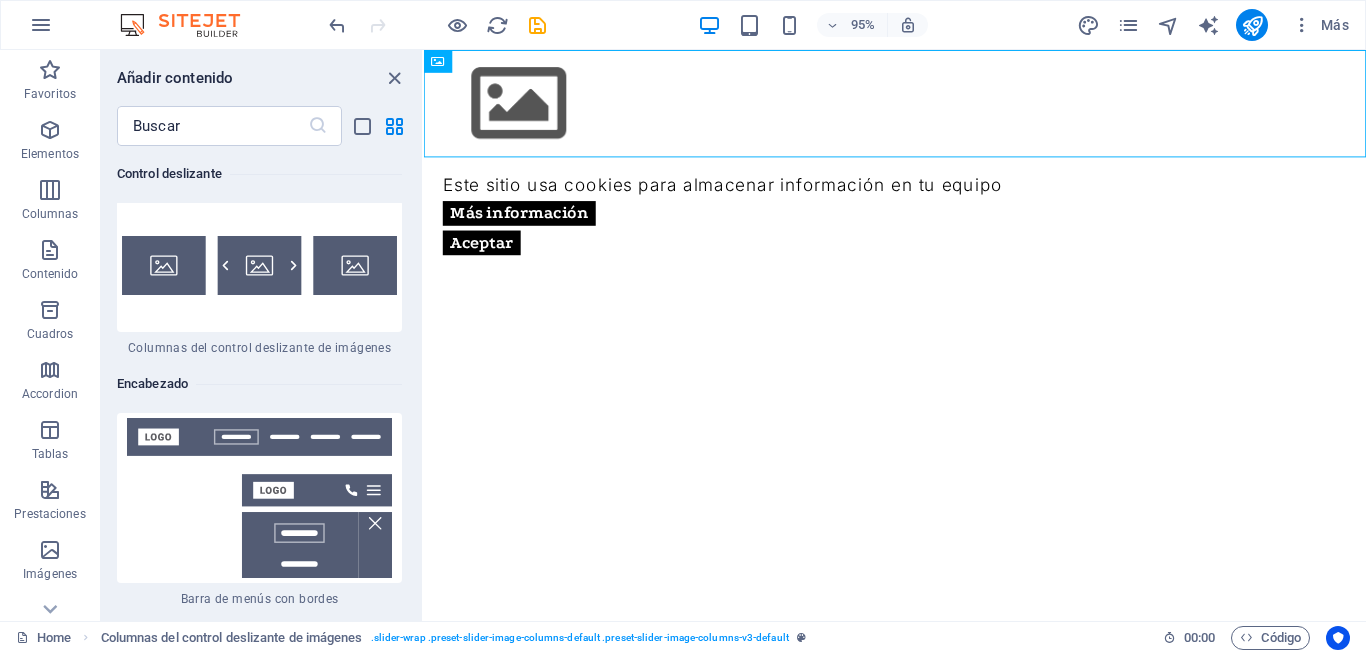 click on "Añadir contenido" at bounding box center (261, 78) 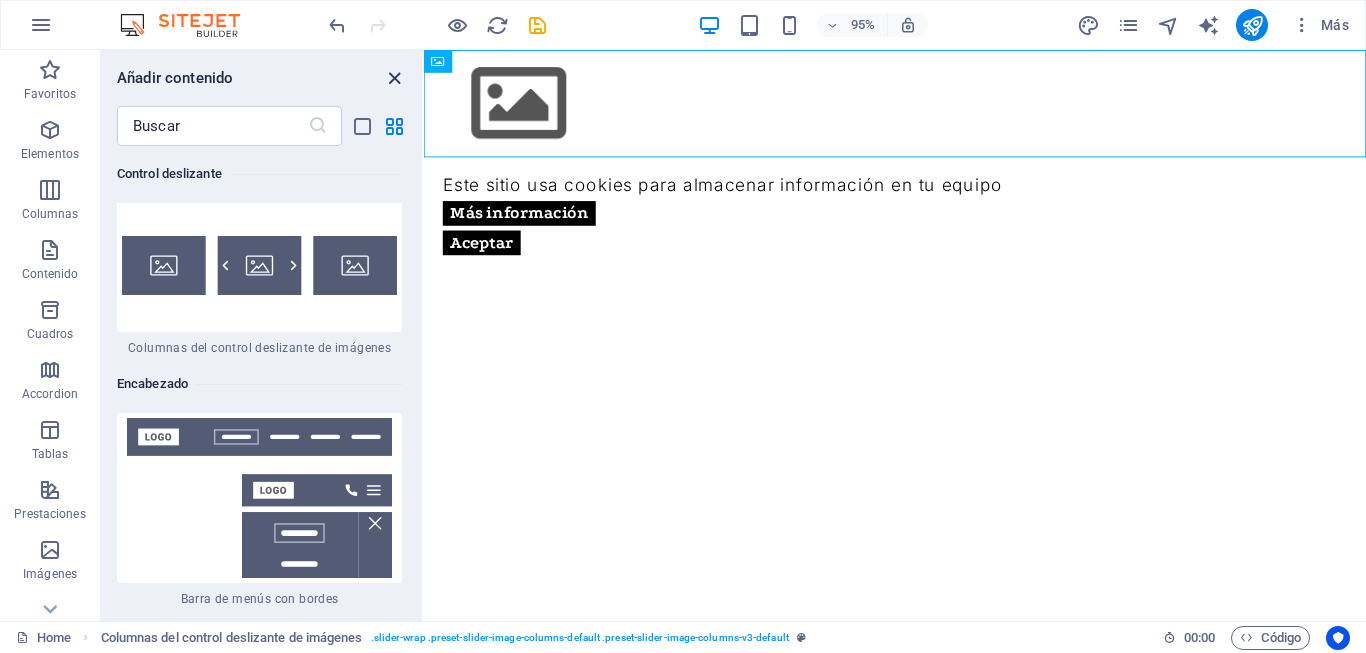 click at bounding box center [394, 78] 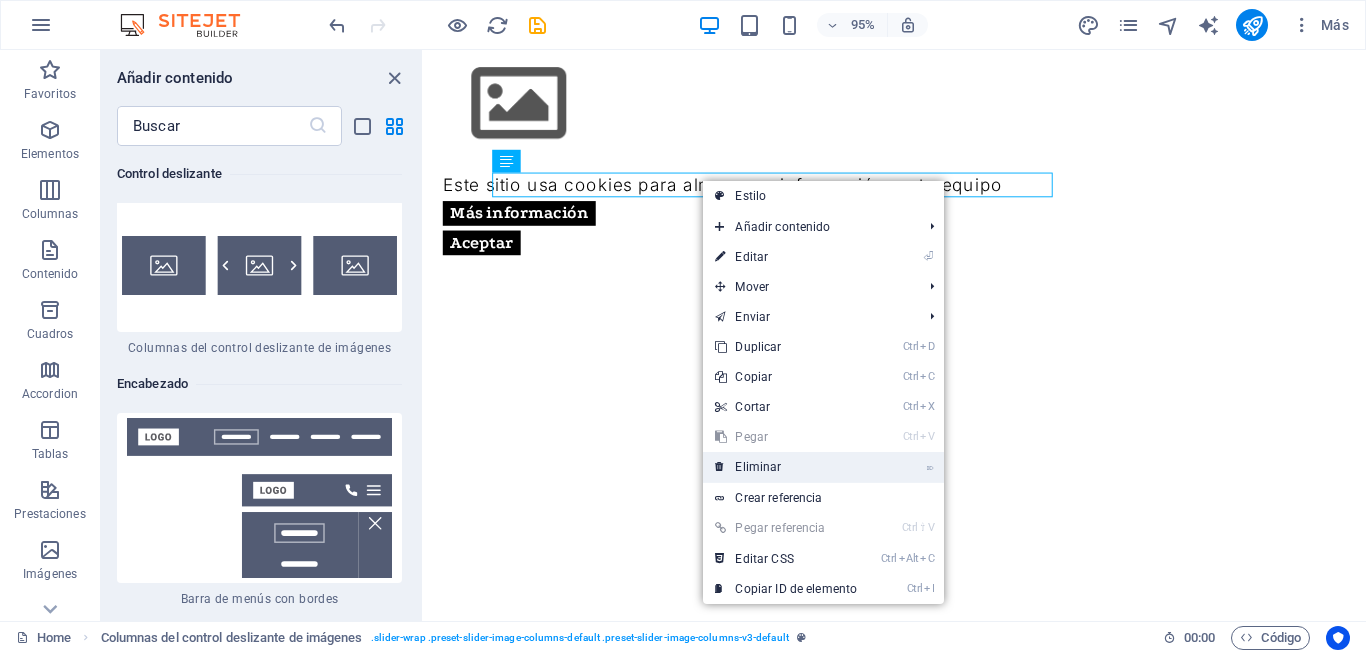 click on "⌦  Eliminar" at bounding box center (786, 467) 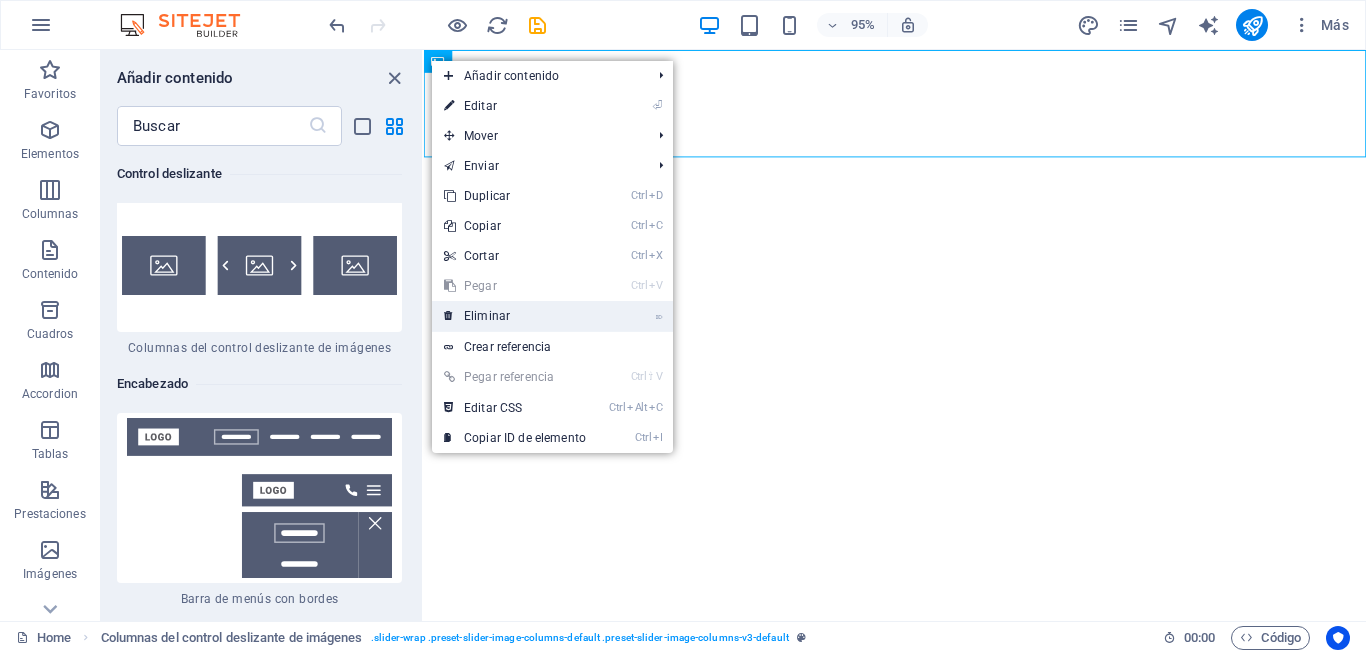 click on "⌦  Eliminar" at bounding box center [515, 316] 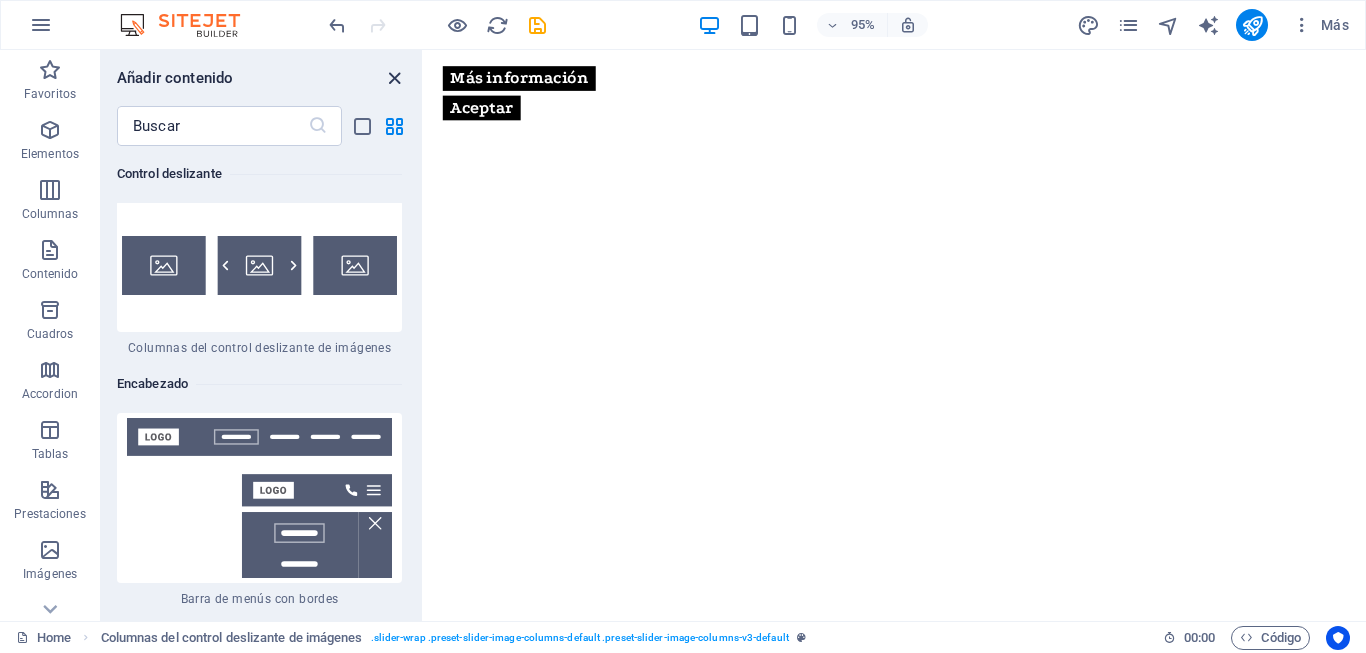 click at bounding box center (394, 78) 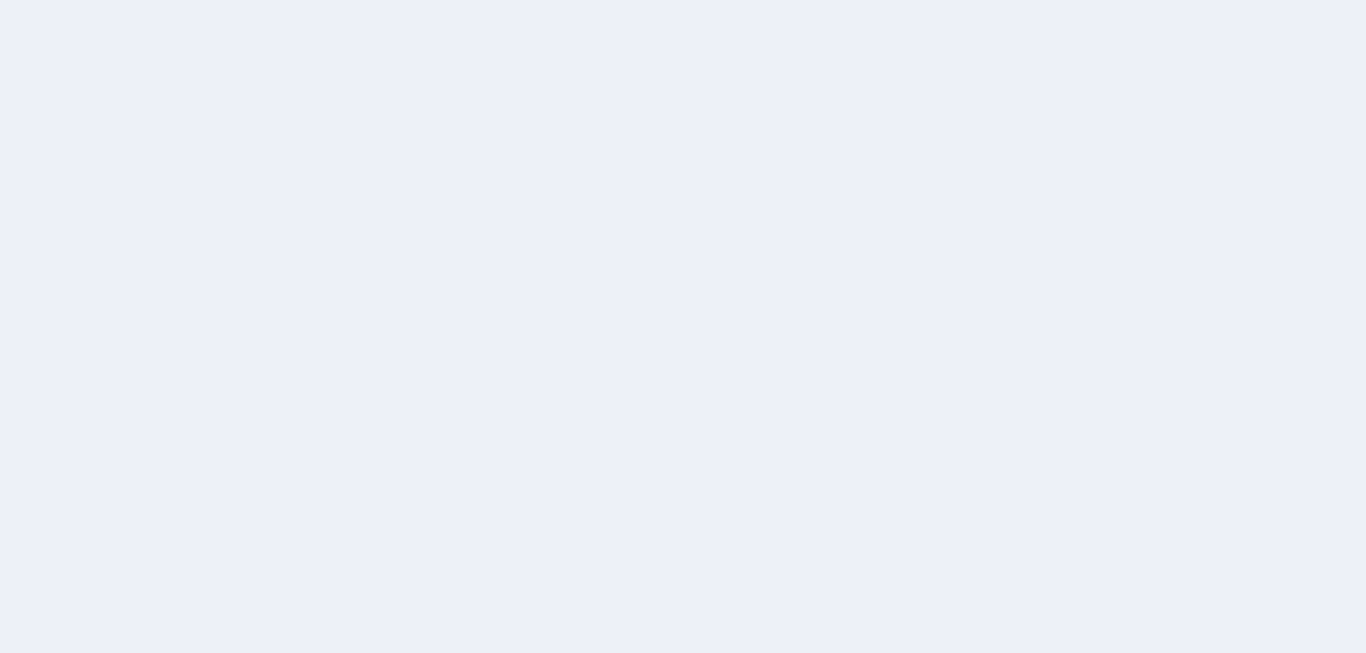 scroll, scrollTop: 0, scrollLeft: 0, axis: both 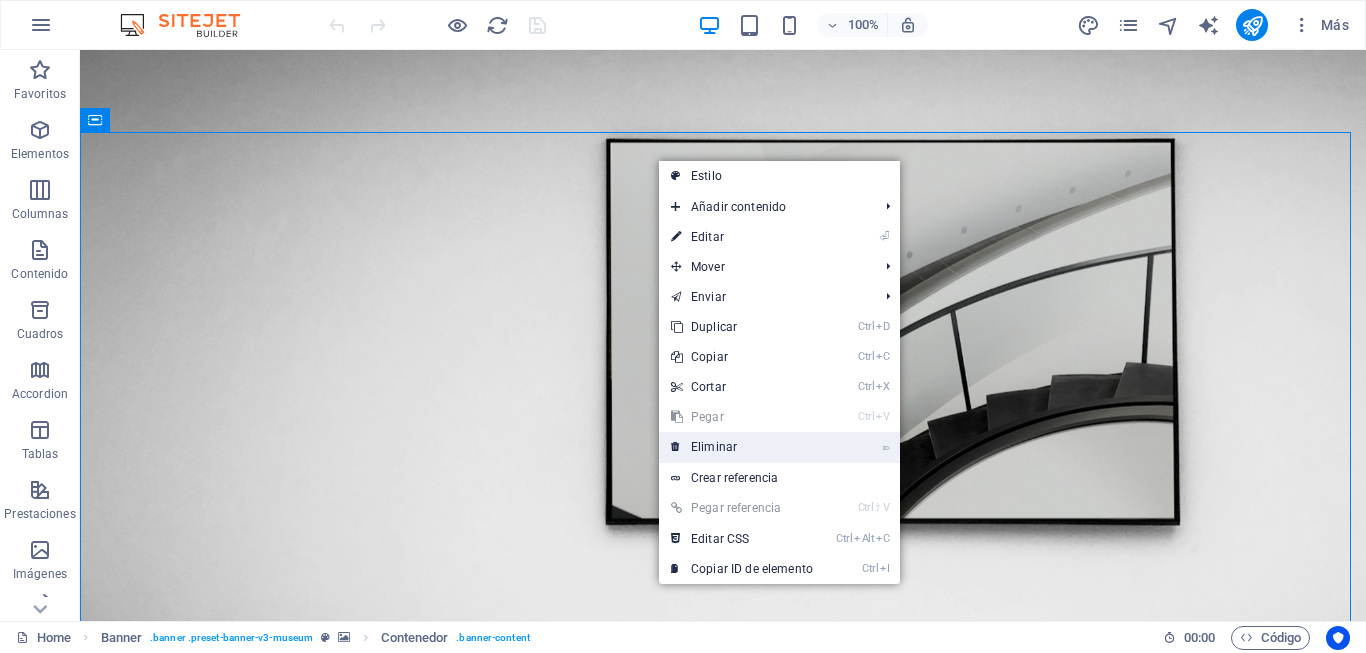 click on "⌦  Eliminar" at bounding box center (742, 447) 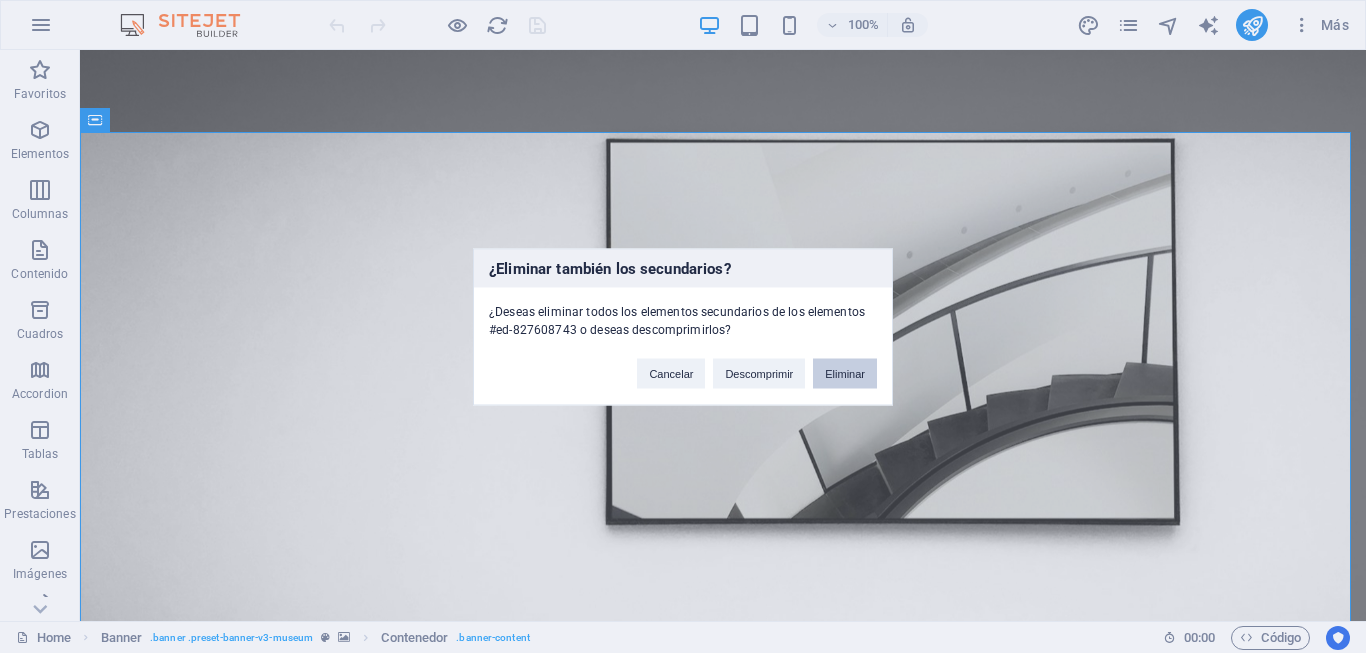 click on "Eliminar" at bounding box center (845, 373) 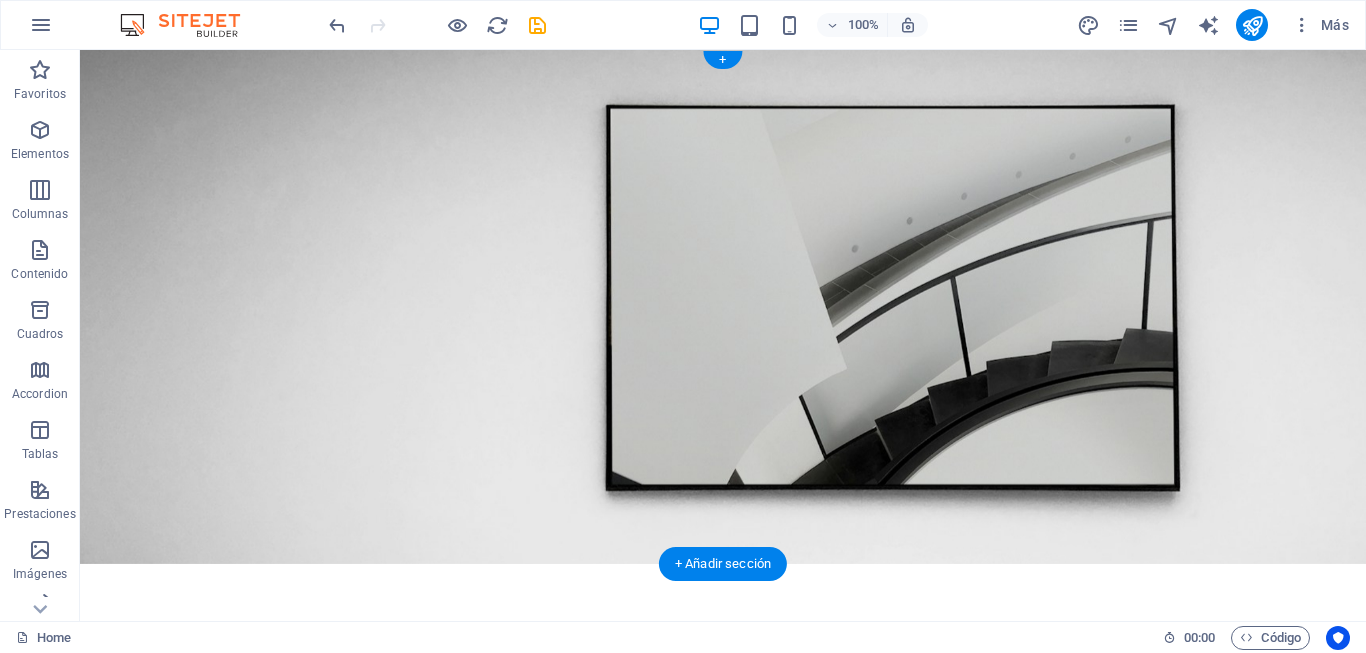 drag, startPoint x: 599, startPoint y: 367, endPoint x: 559, endPoint y: 432, distance: 76.321686 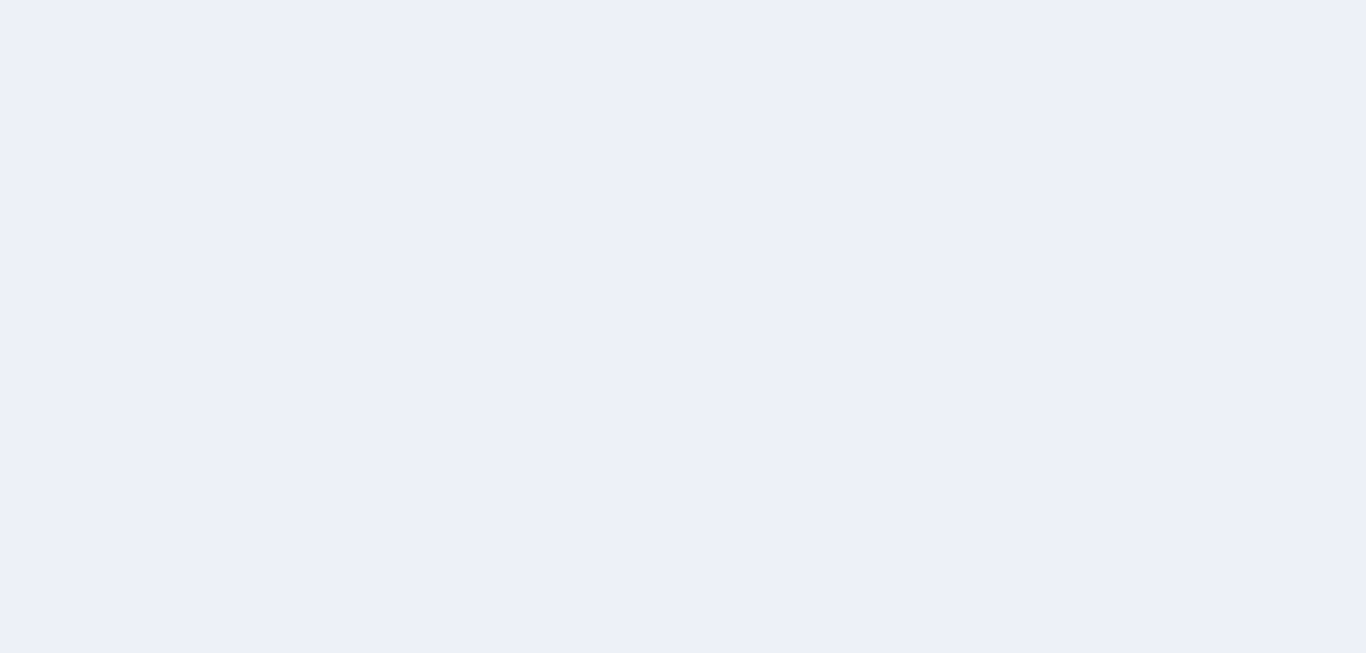scroll, scrollTop: 0, scrollLeft: 0, axis: both 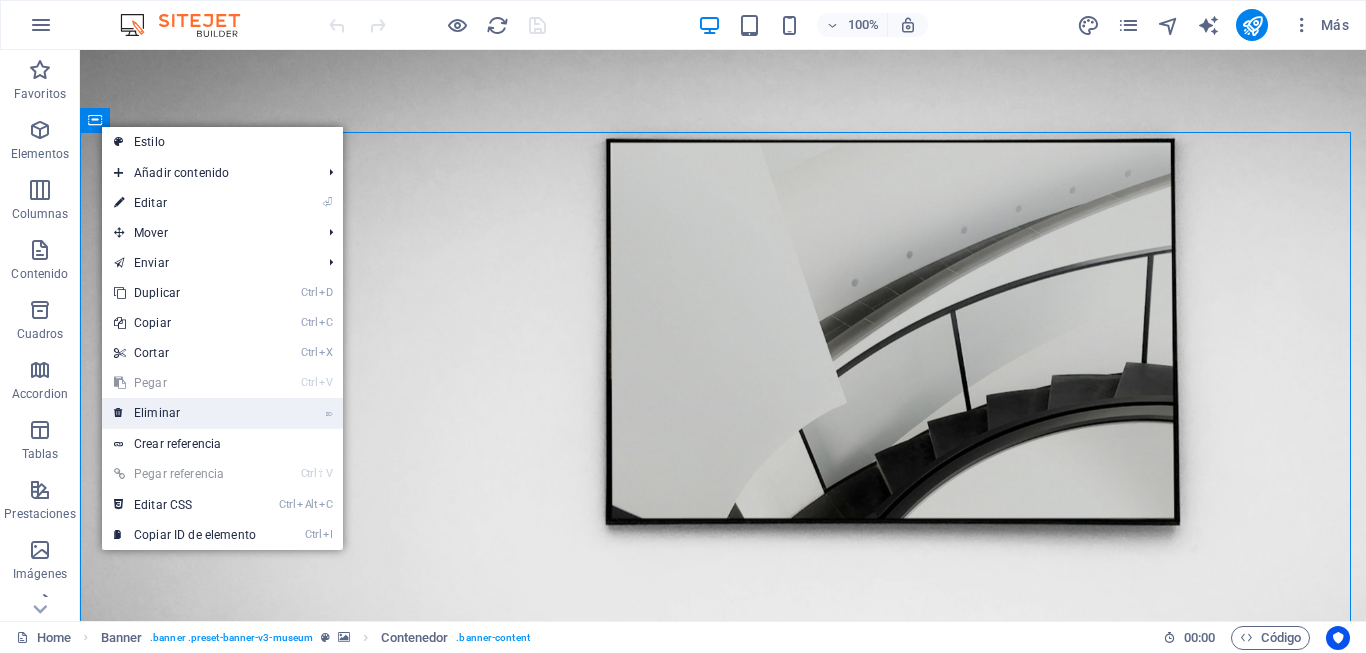 click on "⌦  Eliminar" at bounding box center [185, 413] 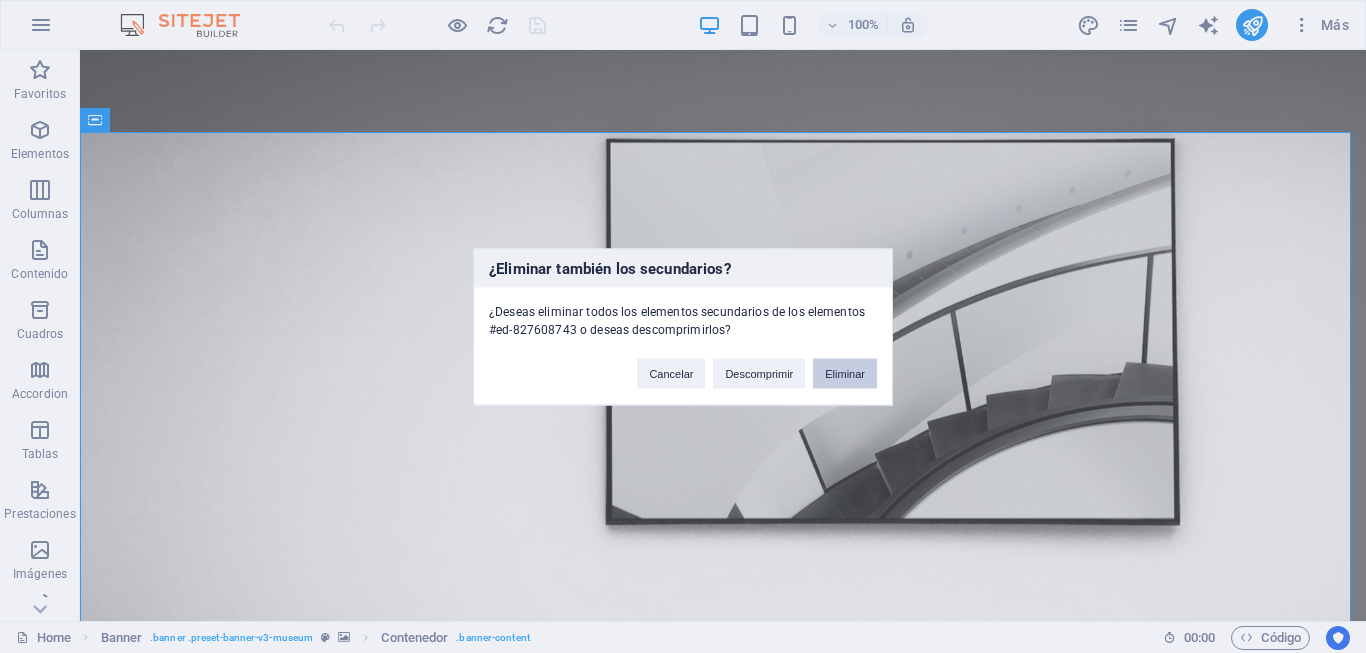 click on "Eliminar" at bounding box center [845, 373] 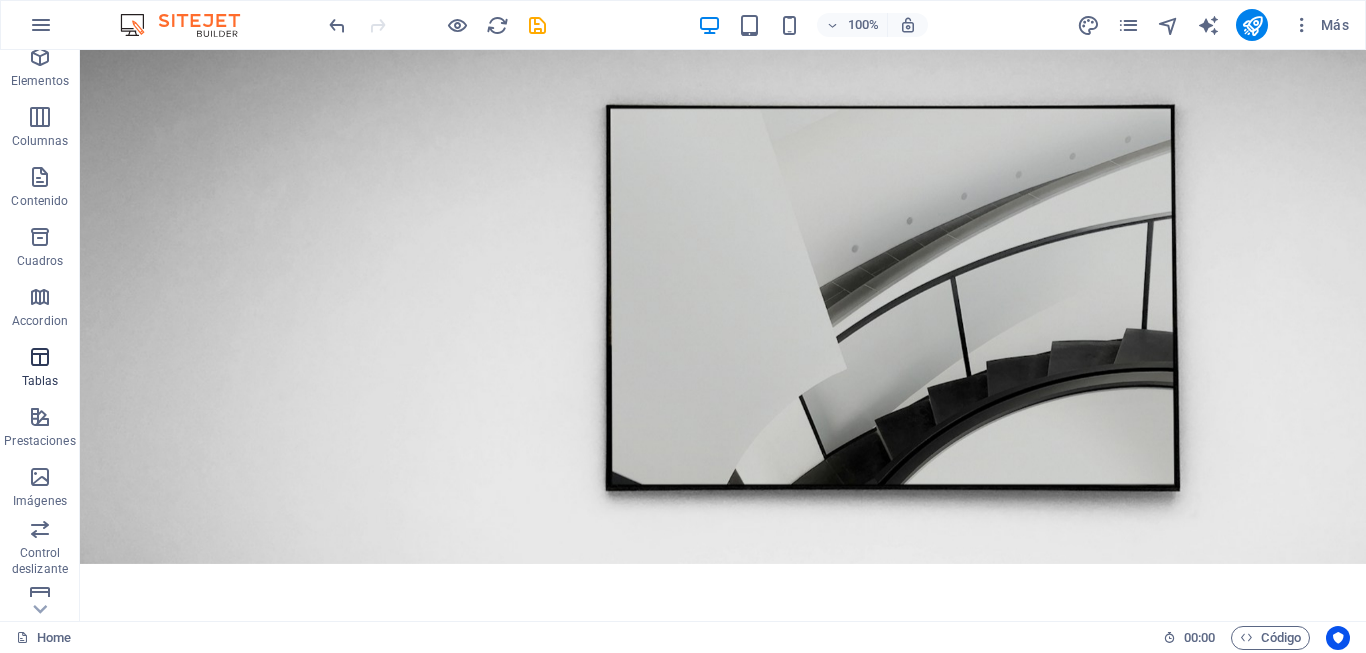 scroll, scrollTop: 100, scrollLeft: 0, axis: vertical 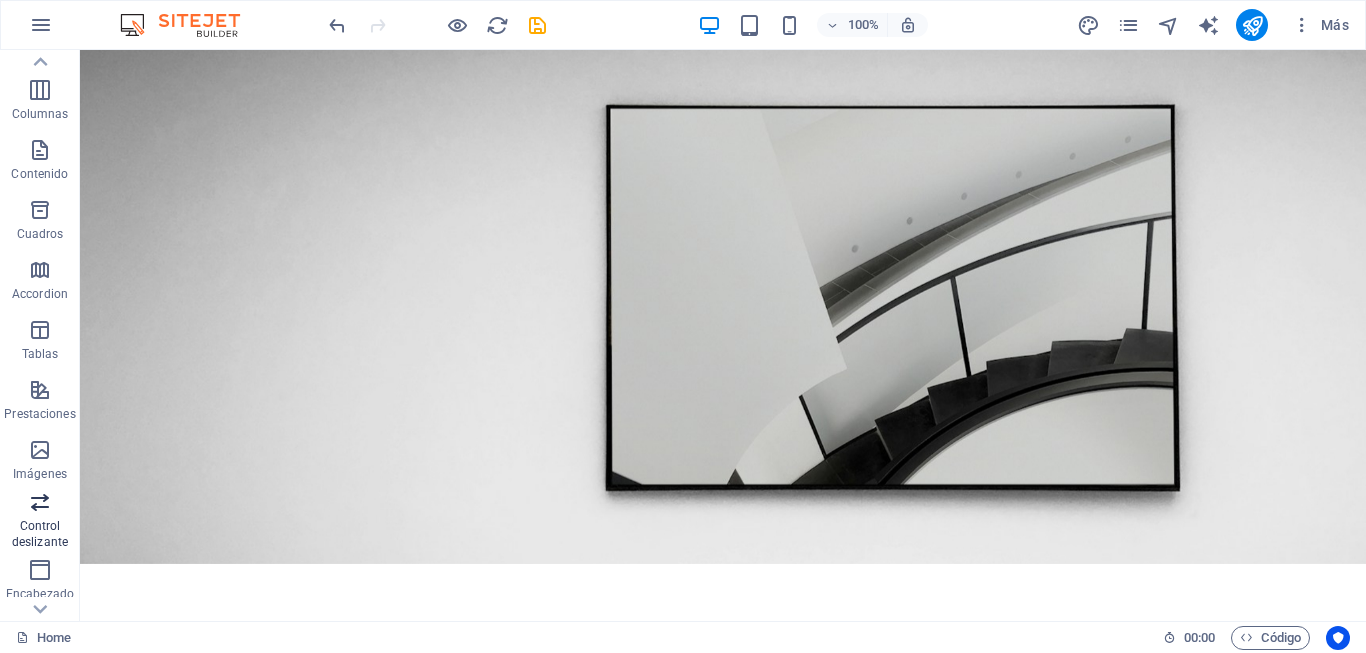 click at bounding box center [40, 502] 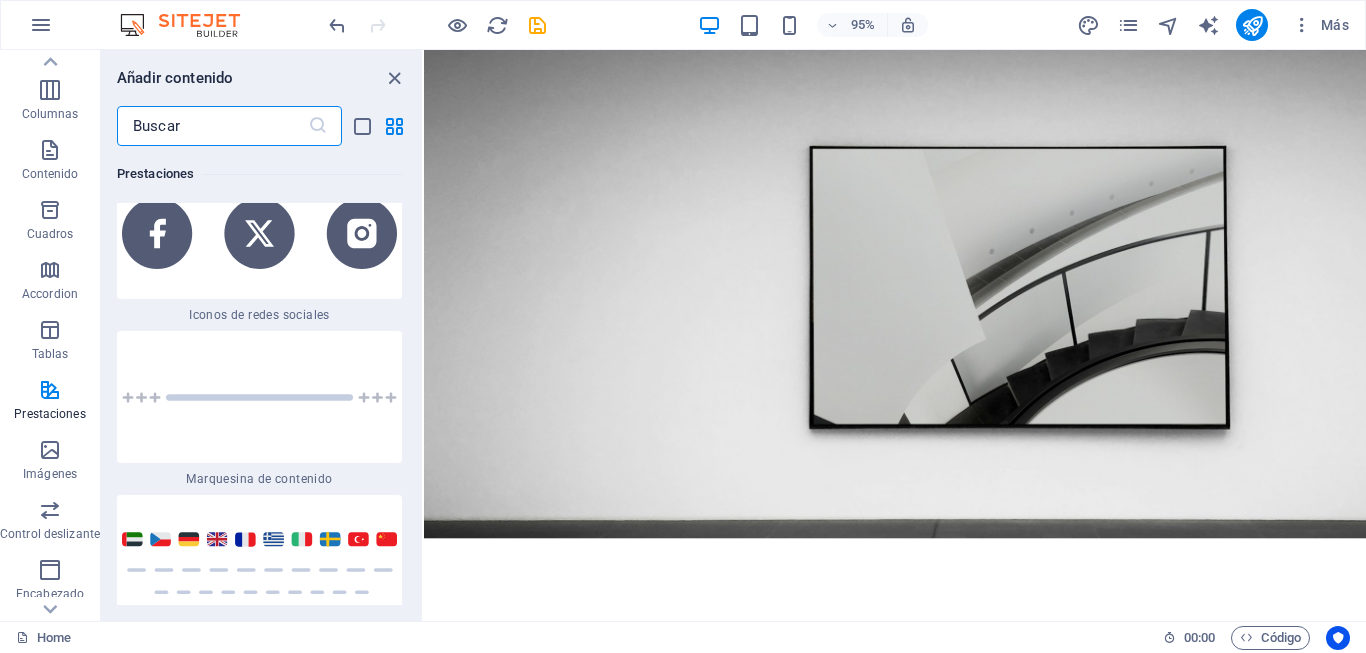 scroll, scrollTop: 18169, scrollLeft: 0, axis: vertical 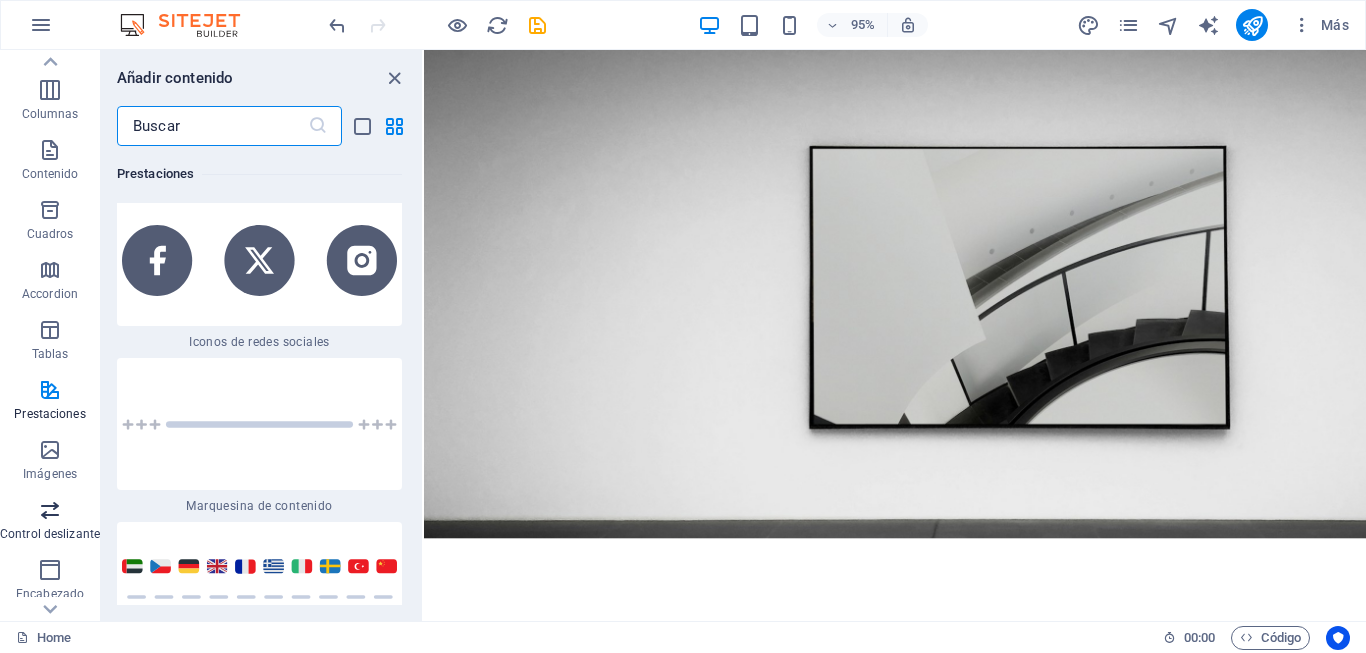 click at bounding box center [50, 510] 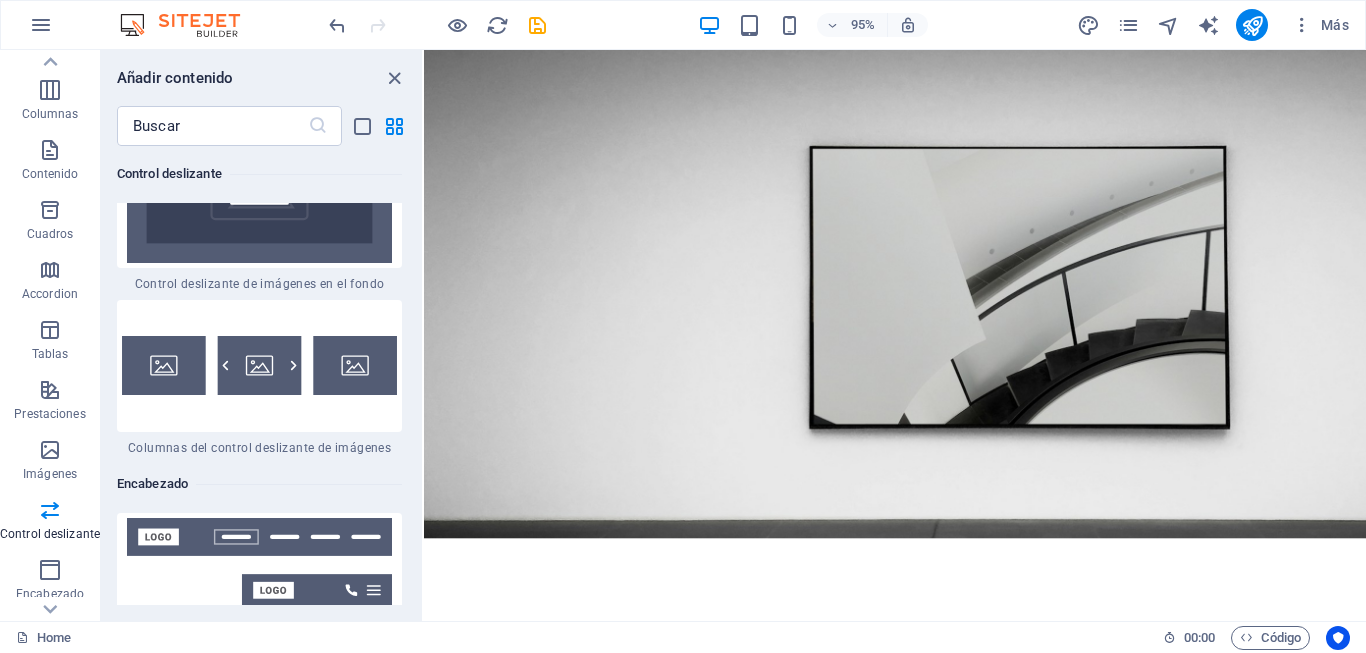 scroll, scrollTop: 23772, scrollLeft: 0, axis: vertical 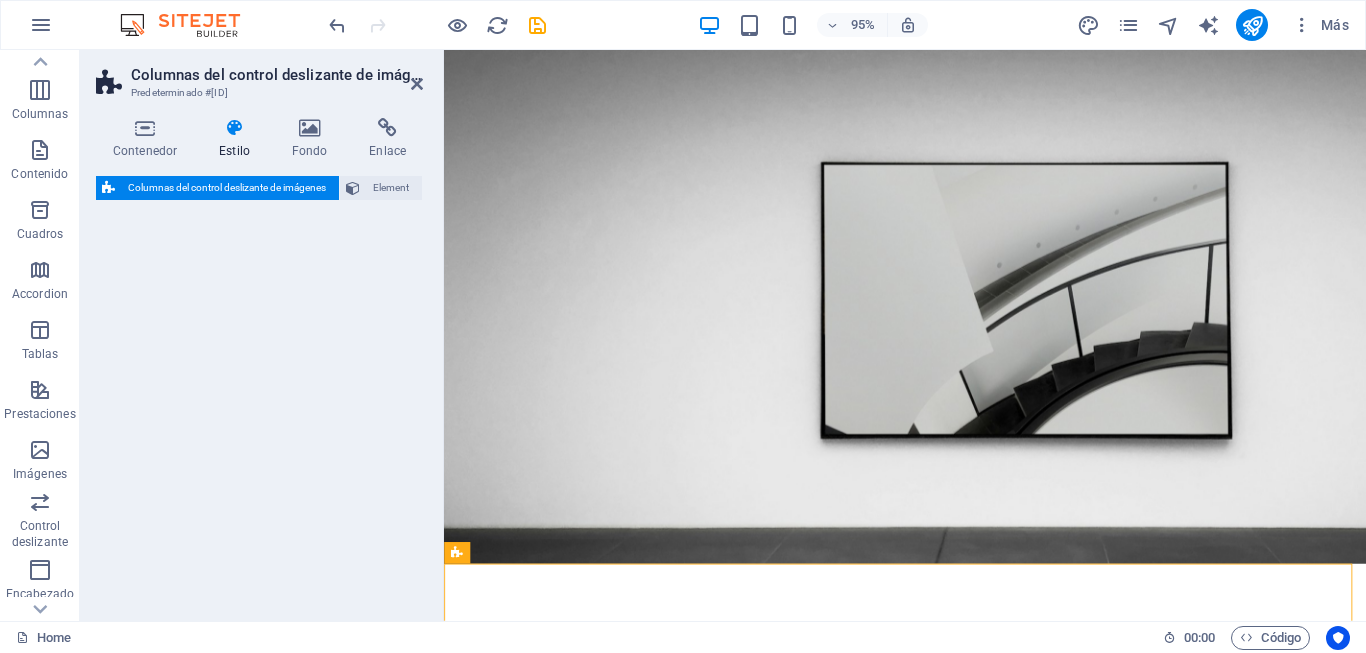 select on "rem" 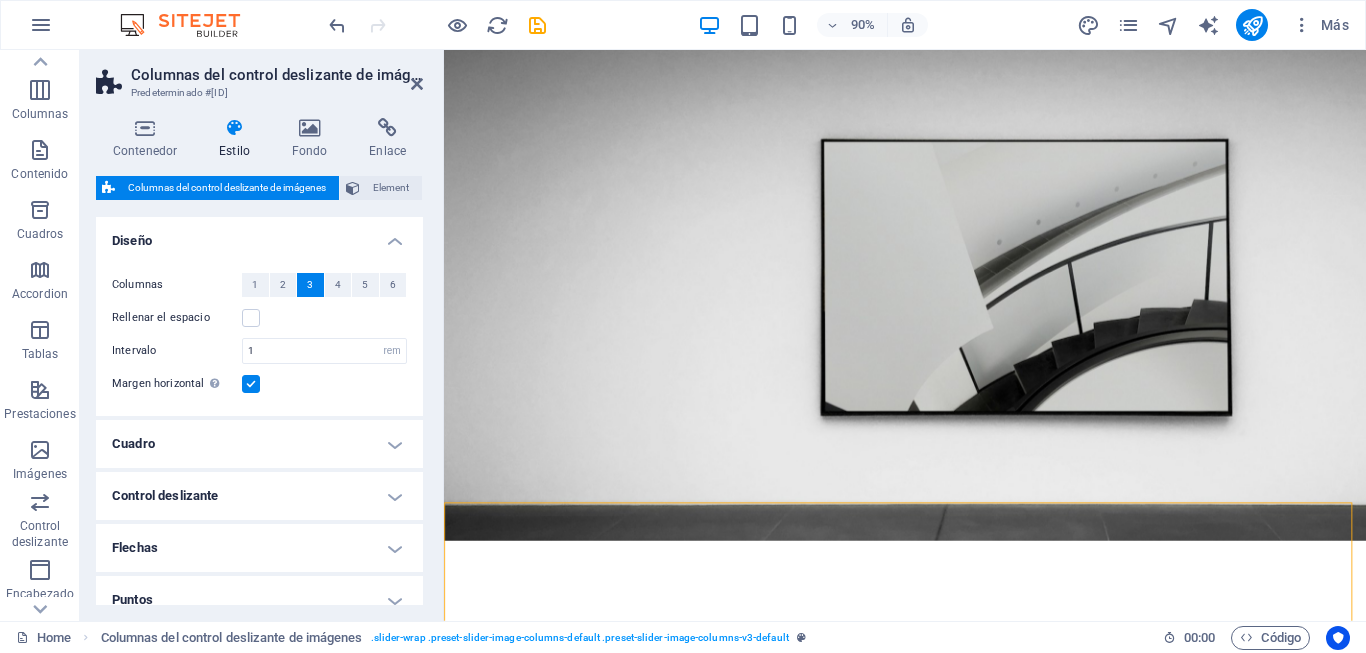scroll, scrollTop: 0, scrollLeft: 0, axis: both 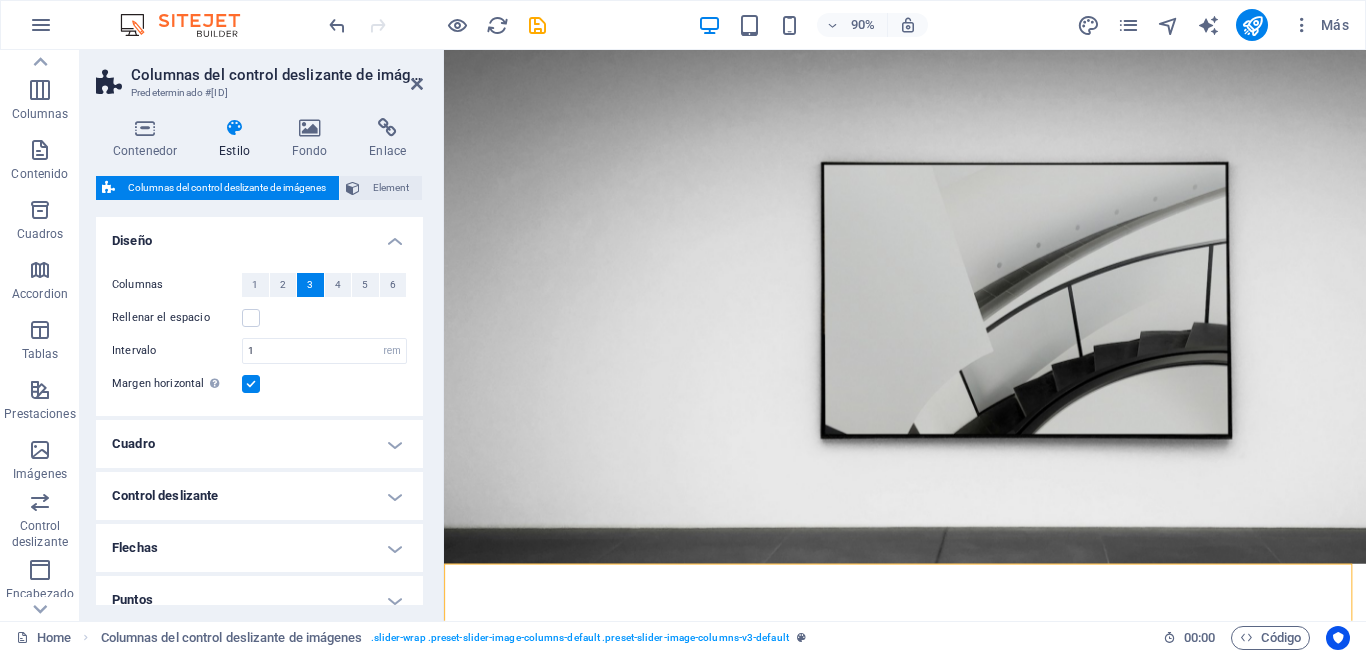 click at bounding box center (956, 335) 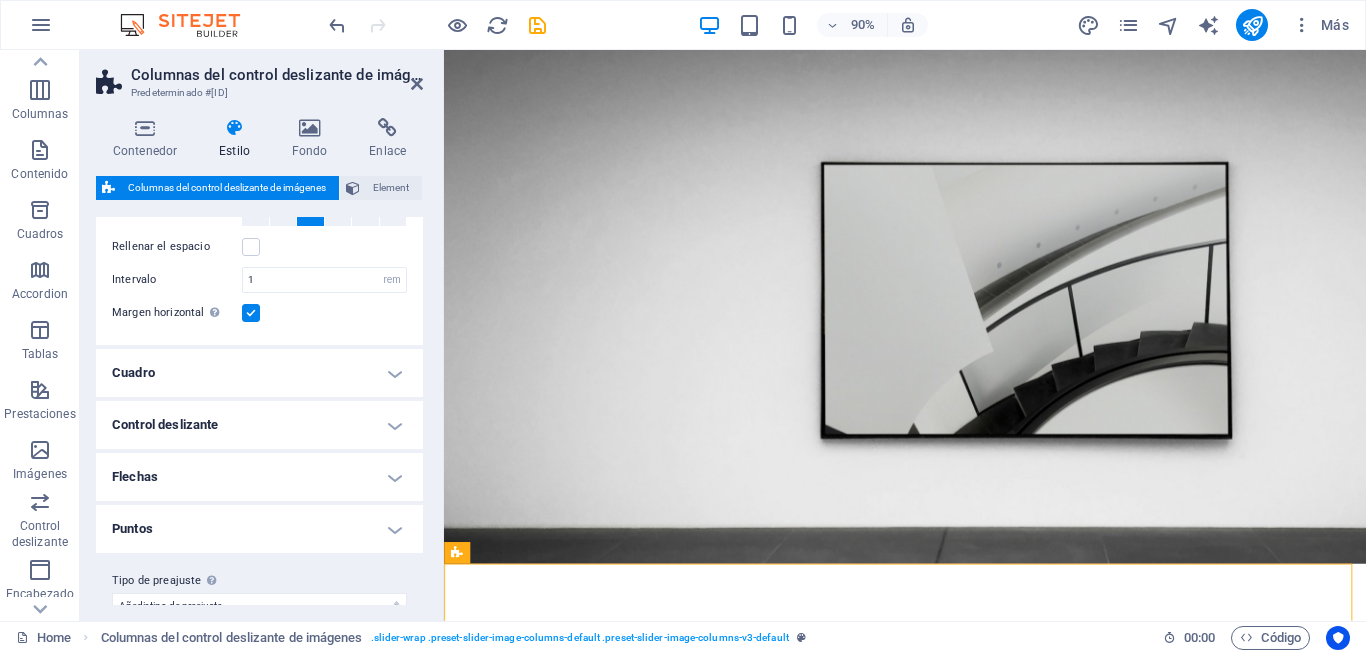 scroll, scrollTop: 99, scrollLeft: 0, axis: vertical 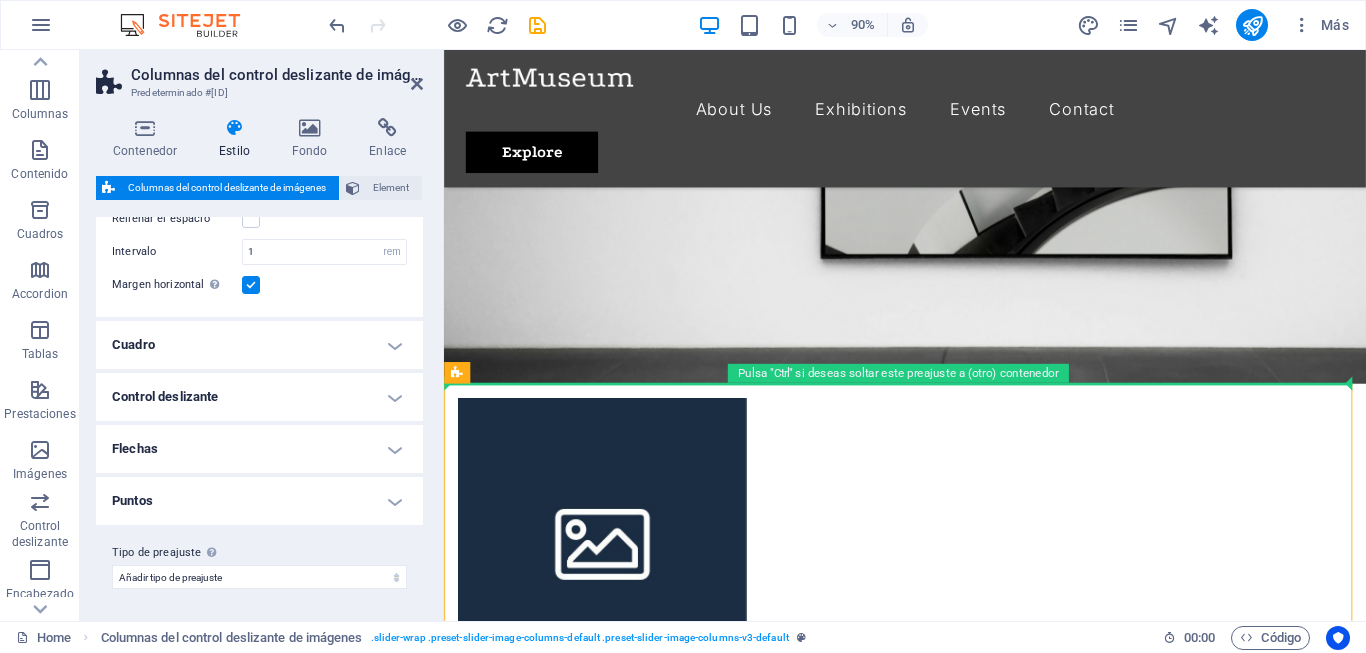 drag, startPoint x: 939, startPoint y: 430, endPoint x: 568, endPoint y: 169, distance: 453.60995 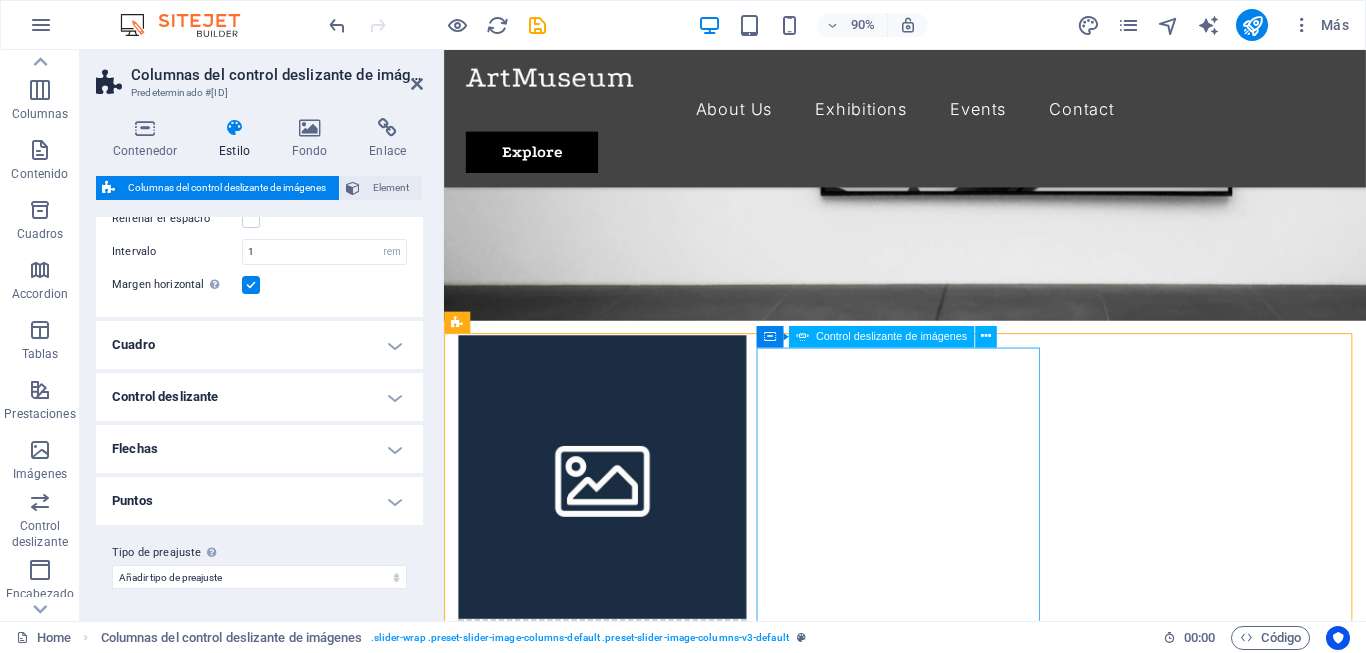 scroll, scrollTop: 300, scrollLeft: 0, axis: vertical 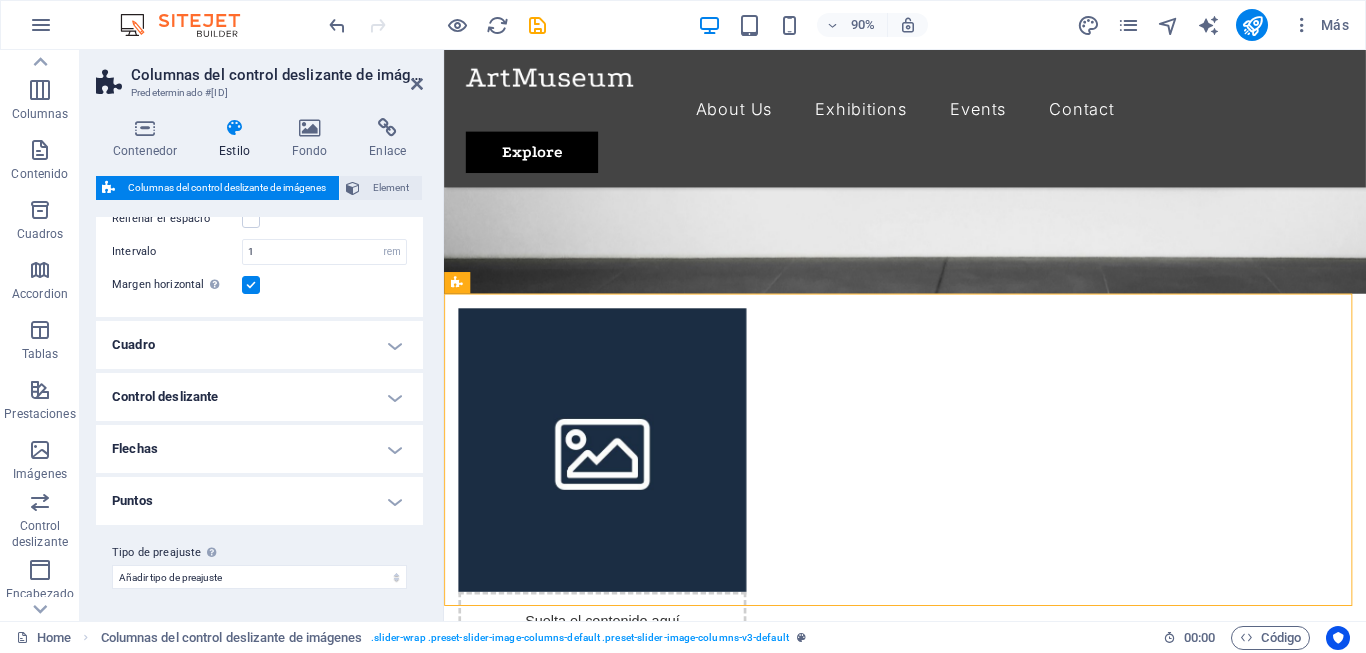 click on "Columnas del control deslizante de imágenes Predeterminado #ed-new-106" at bounding box center [259, 76] 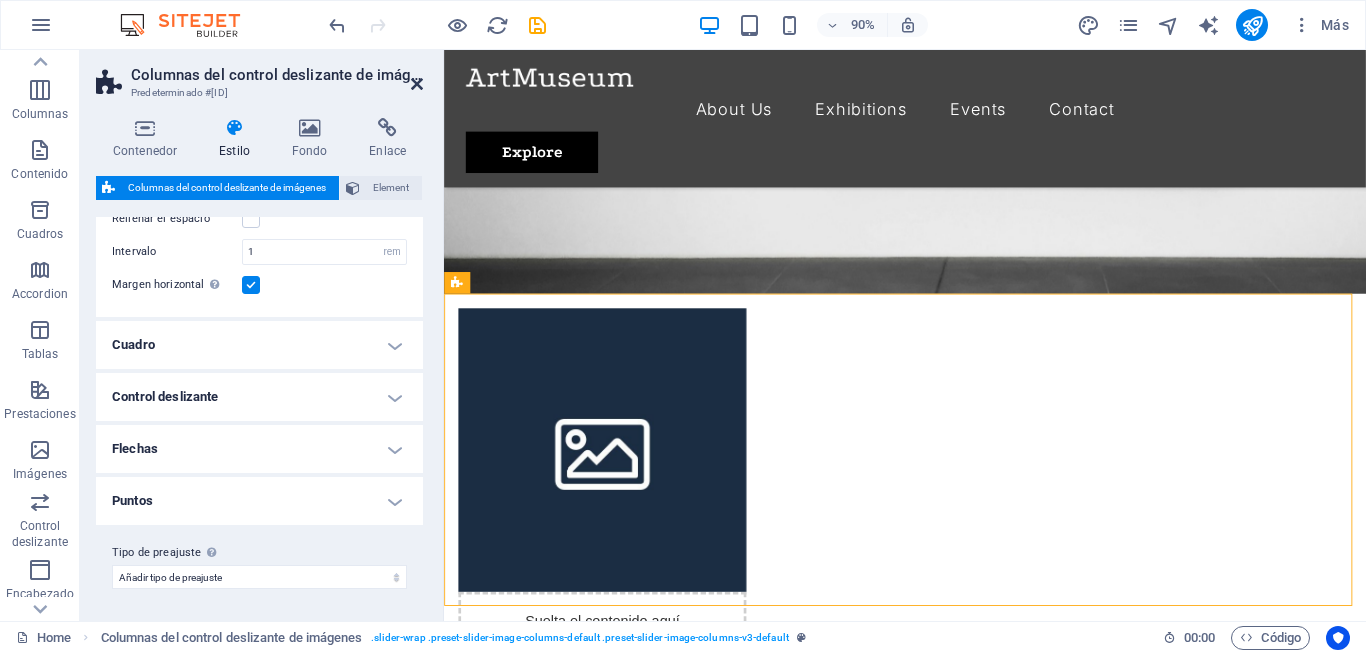 click at bounding box center [417, 84] 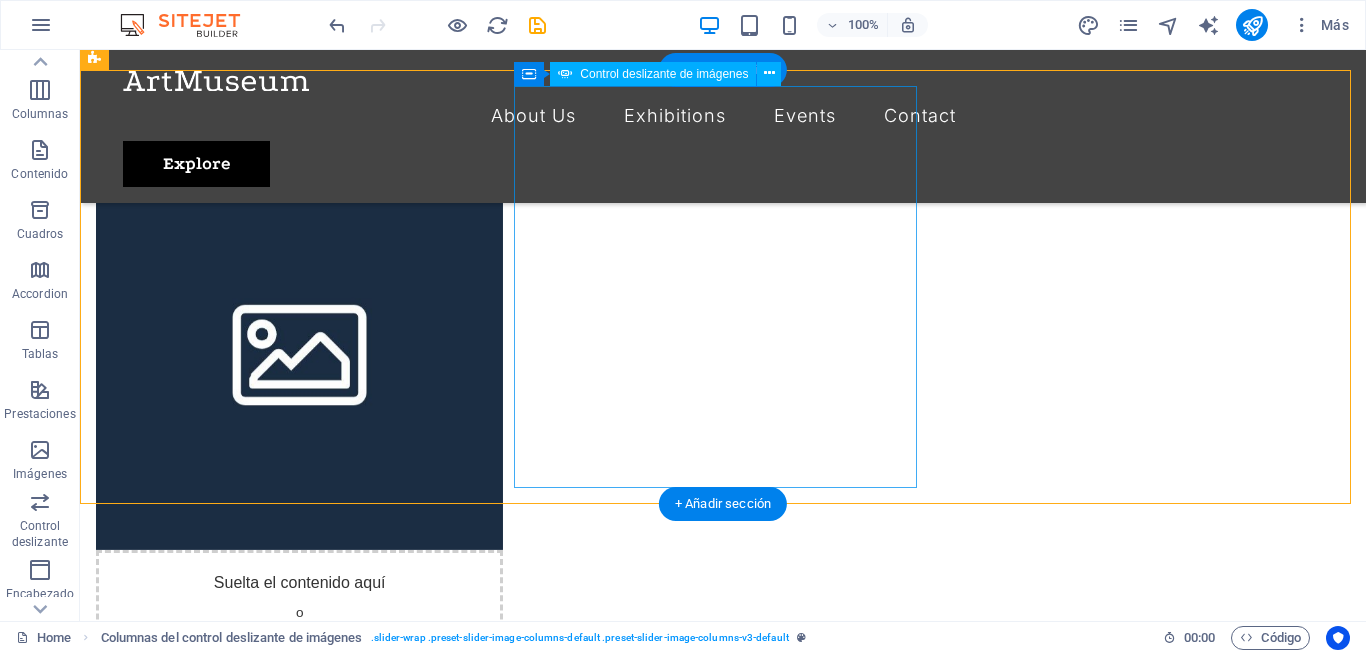 scroll, scrollTop: 400, scrollLeft: 0, axis: vertical 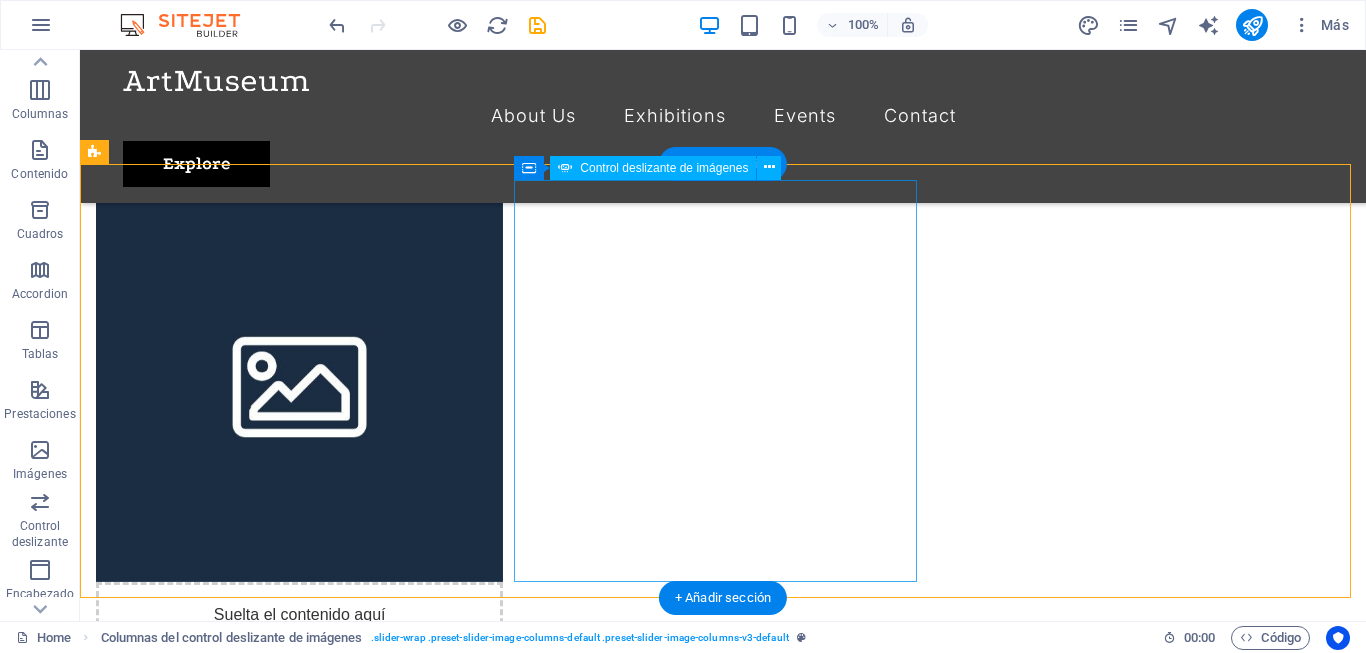 click at bounding box center (300, 1159) 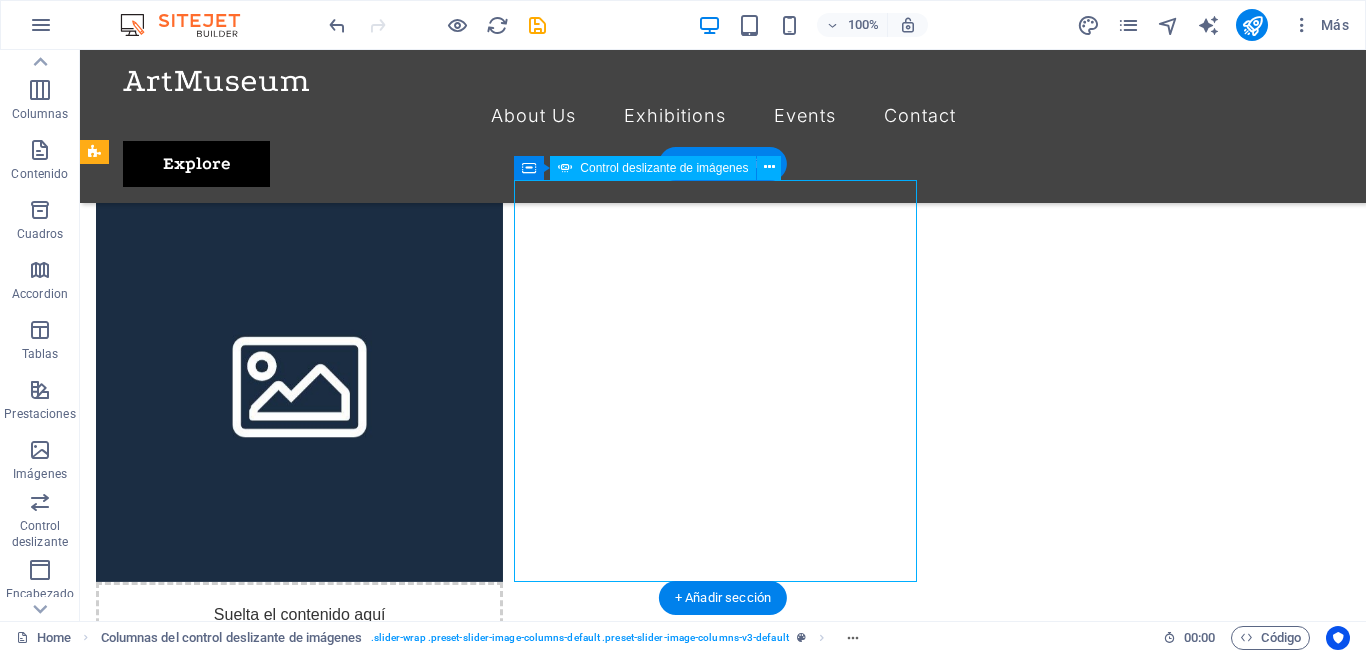 click at bounding box center [300, 1159] 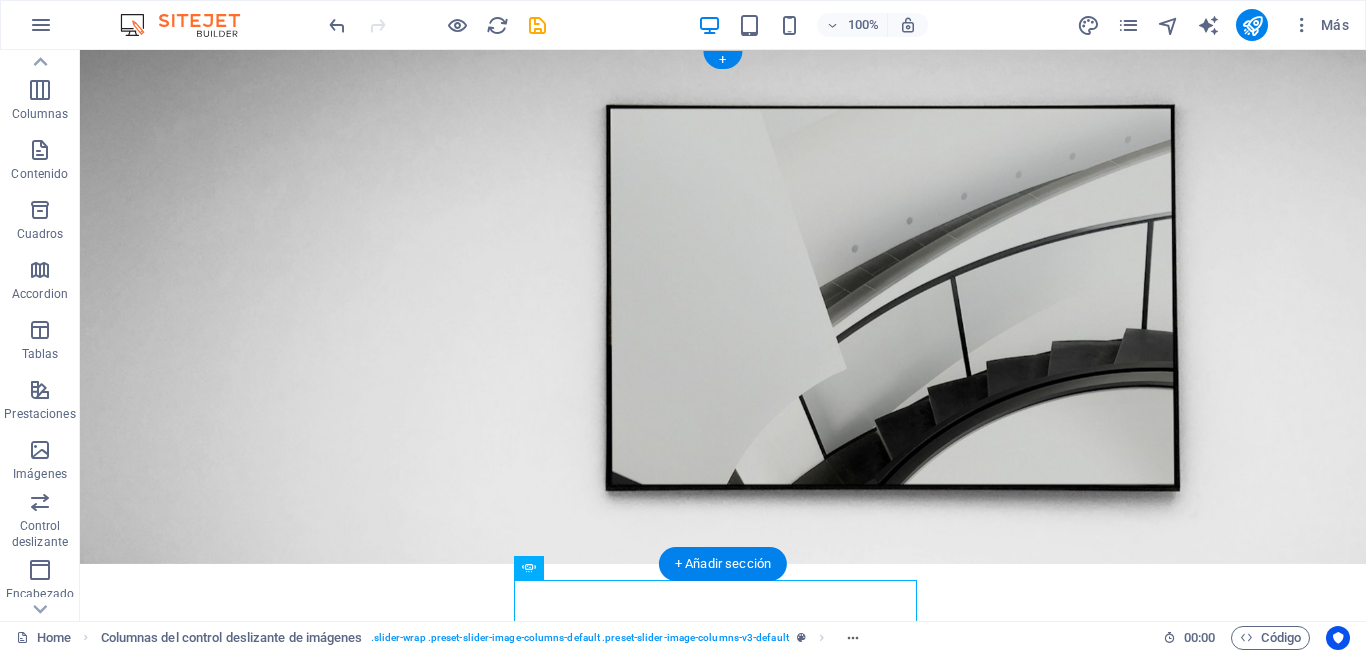 scroll, scrollTop: 100, scrollLeft: 0, axis: vertical 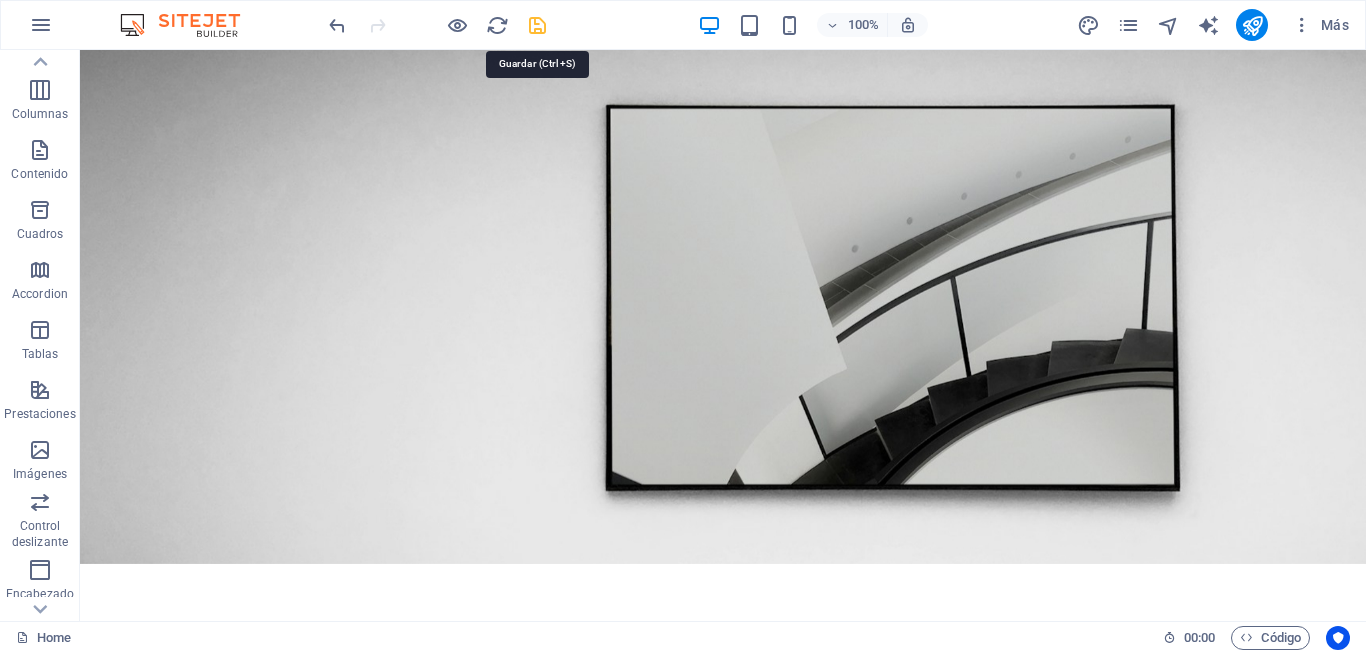 click at bounding box center [537, 25] 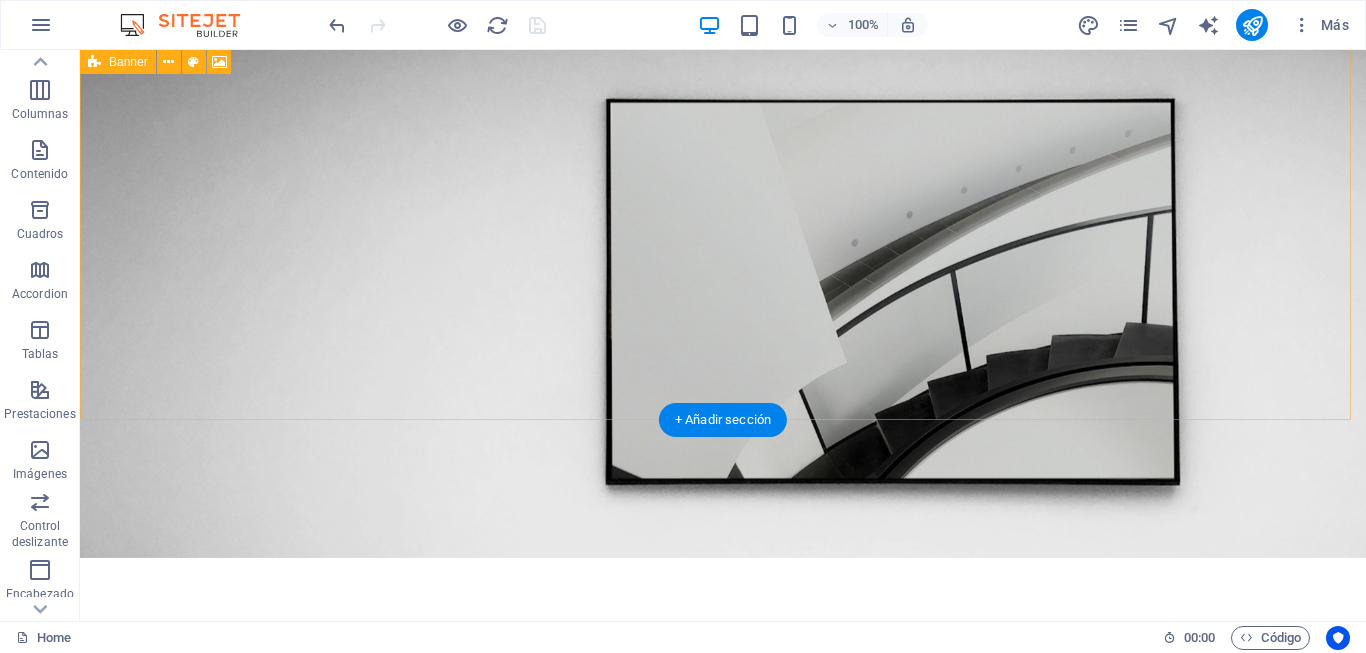 scroll, scrollTop: 0, scrollLeft: 0, axis: both 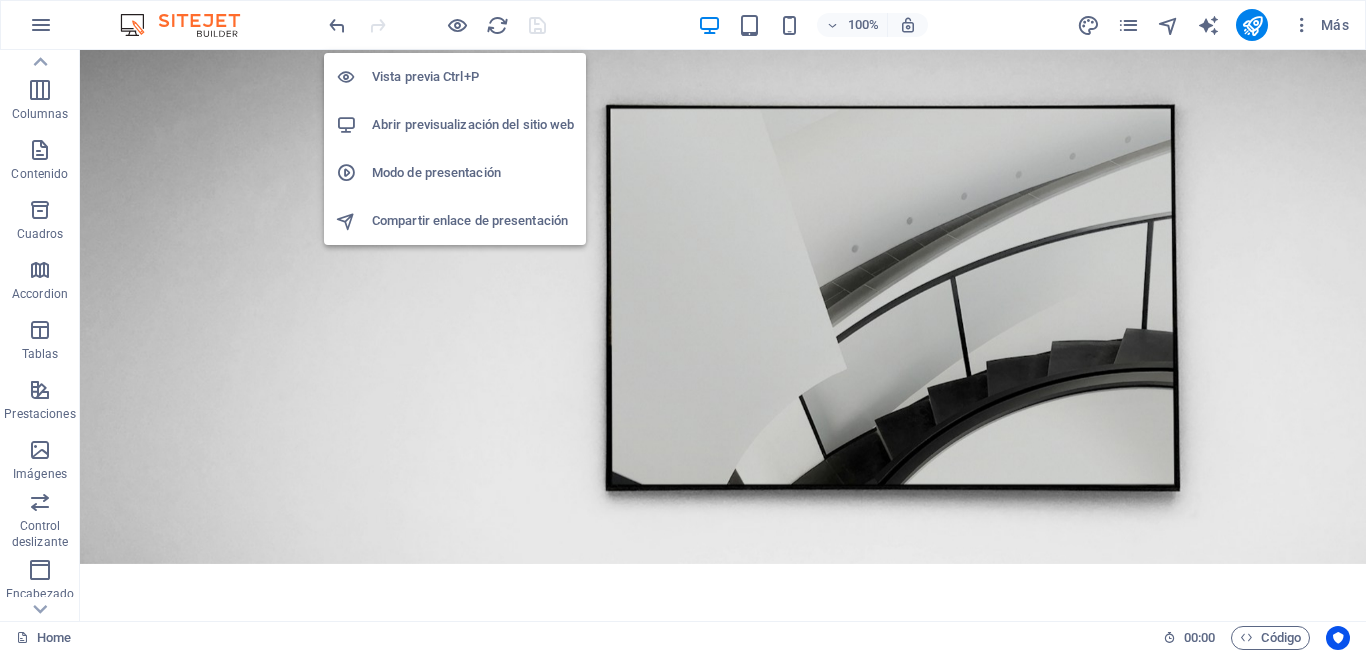 click on "Vista previa Ctrl+P" at bounding box center [473, 77] 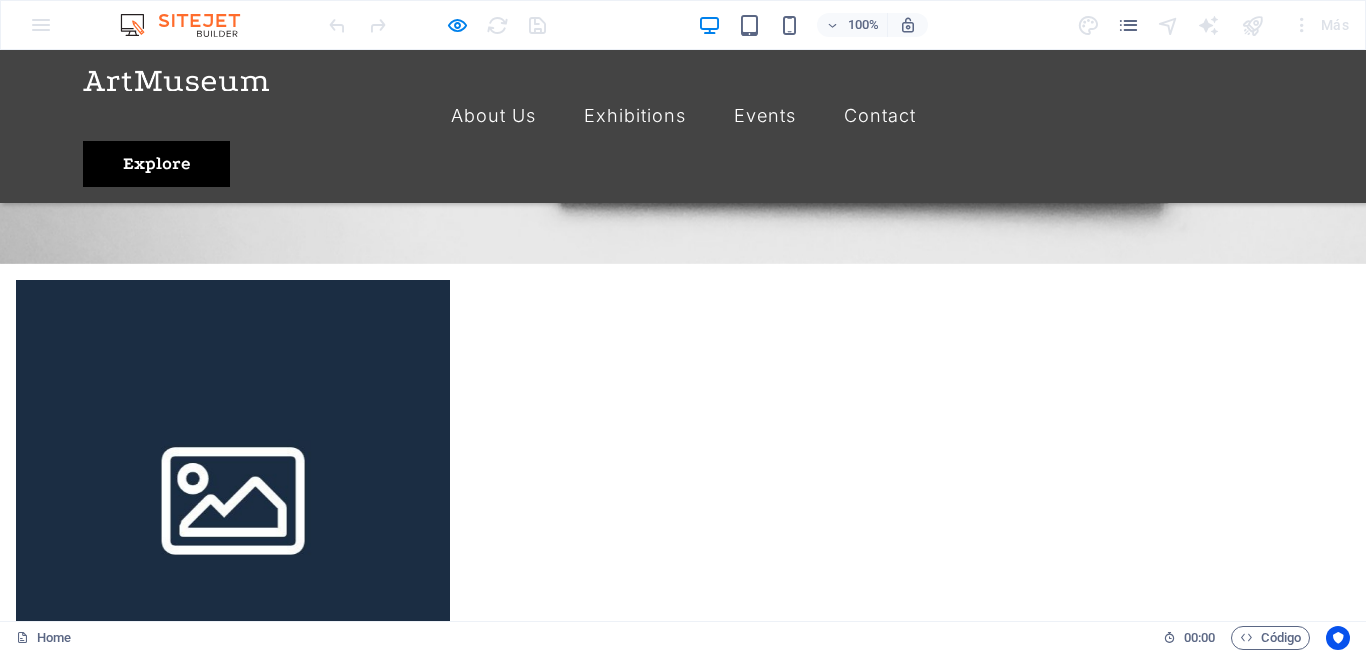 scroll, scrollTop: 500, scrollLeft: 0, axis: vertical 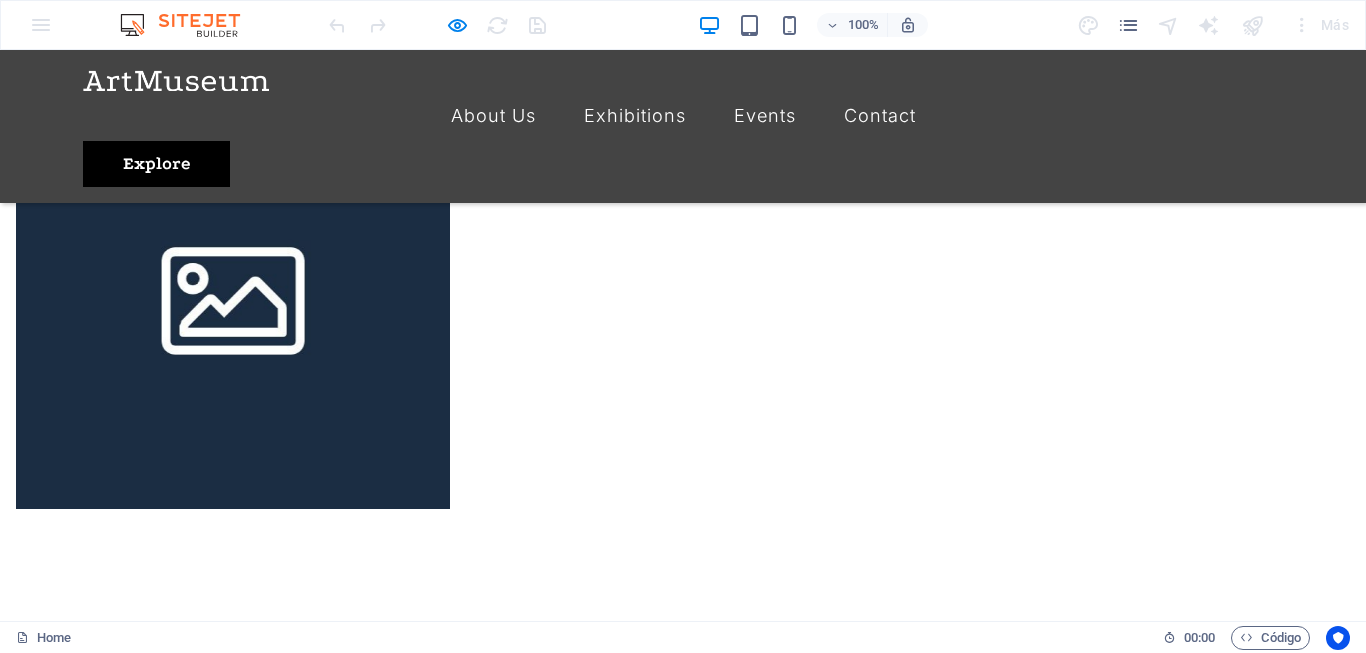 click at bounding box center [233, 3315] 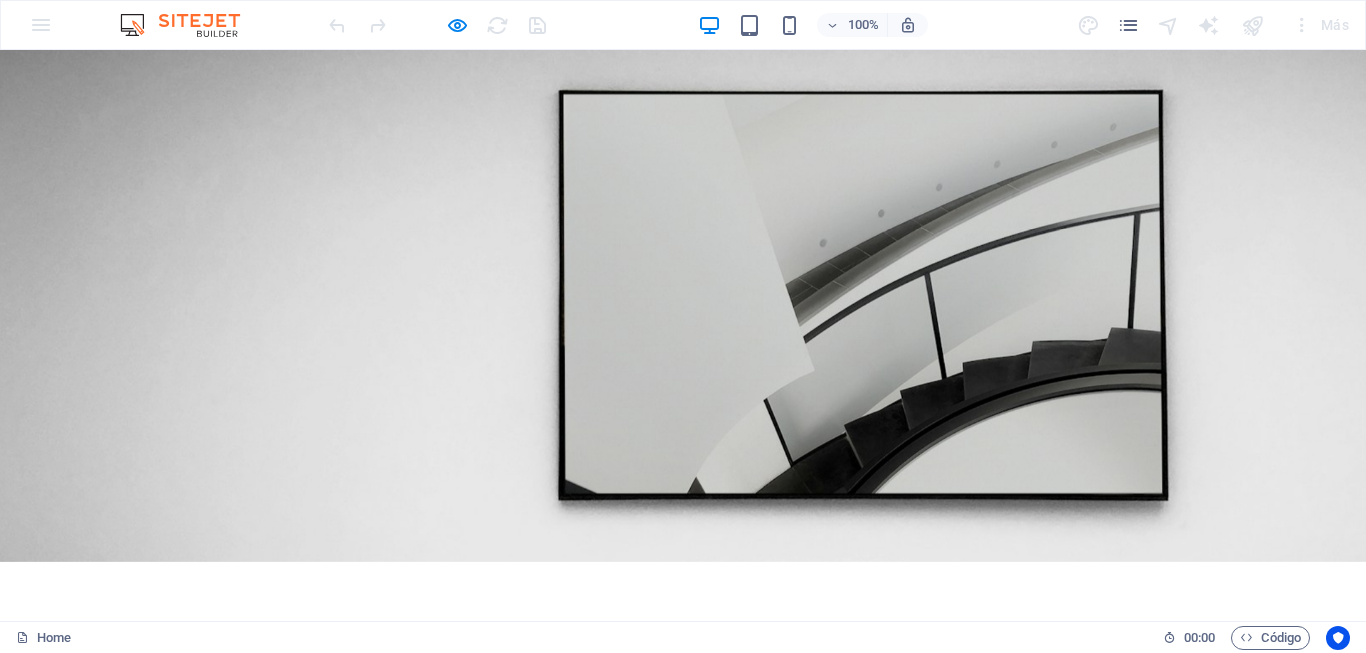 scroll, scrollTop: 0, scrollLeft: 0, axis: both 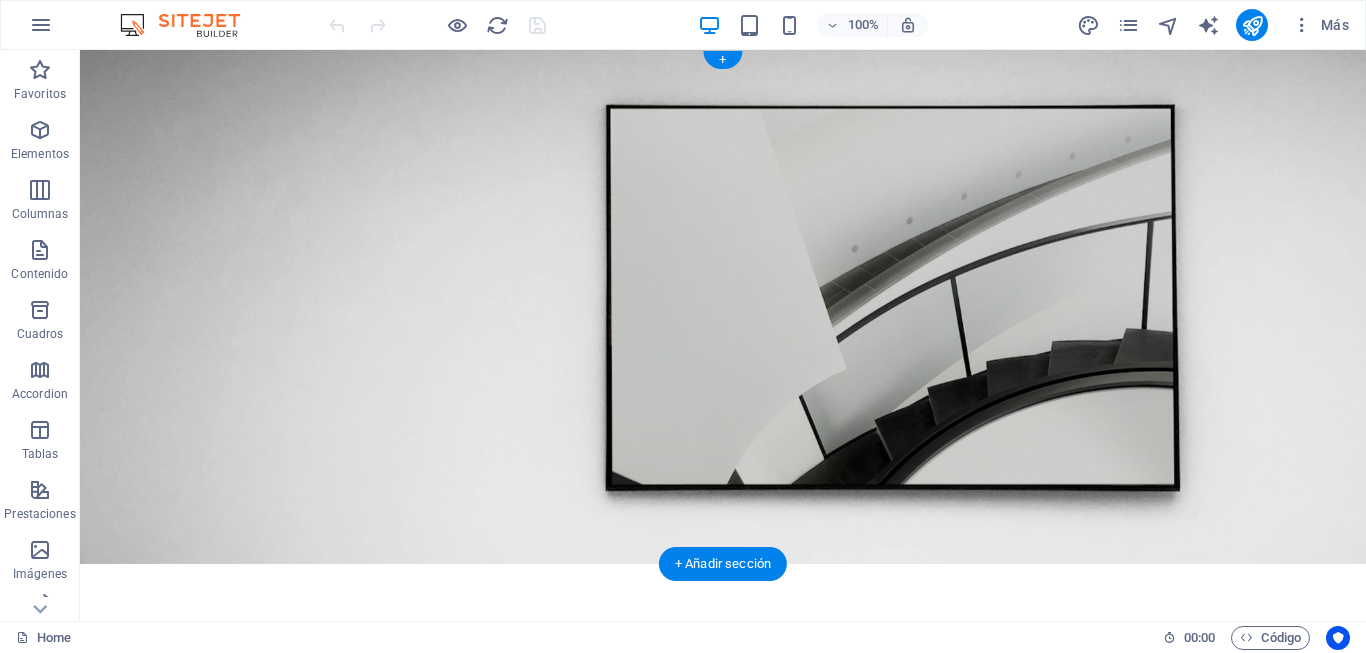 click at bounding box center (723, 307) 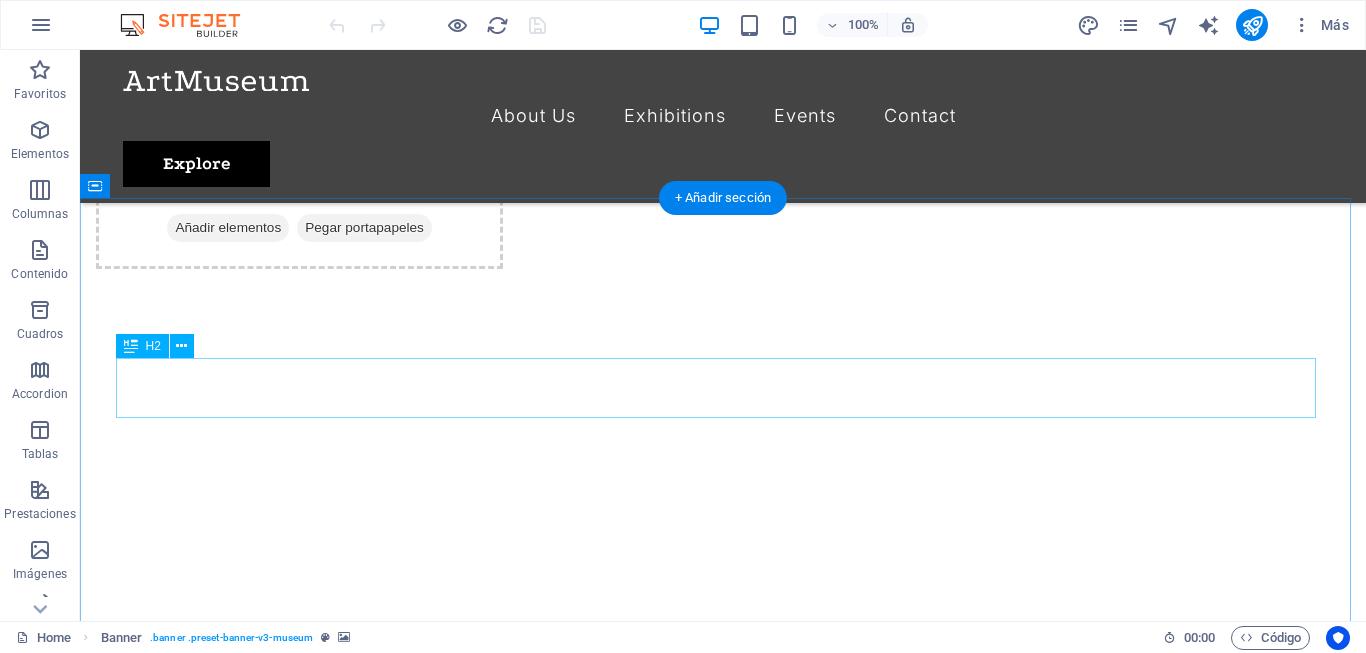 scroll, scrollTop: 900, scrollLeft: 0, axis: vertical 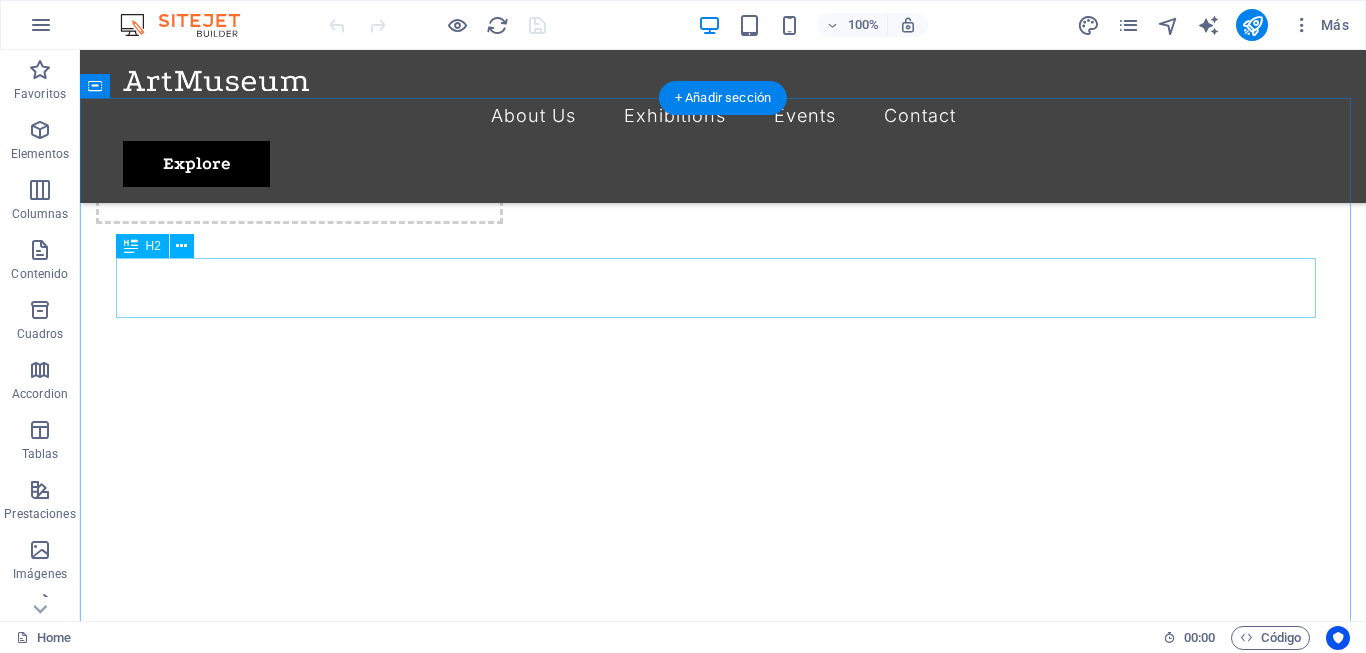 click on "Upcoming Exhibitions" at bounding box center (723, 3781) 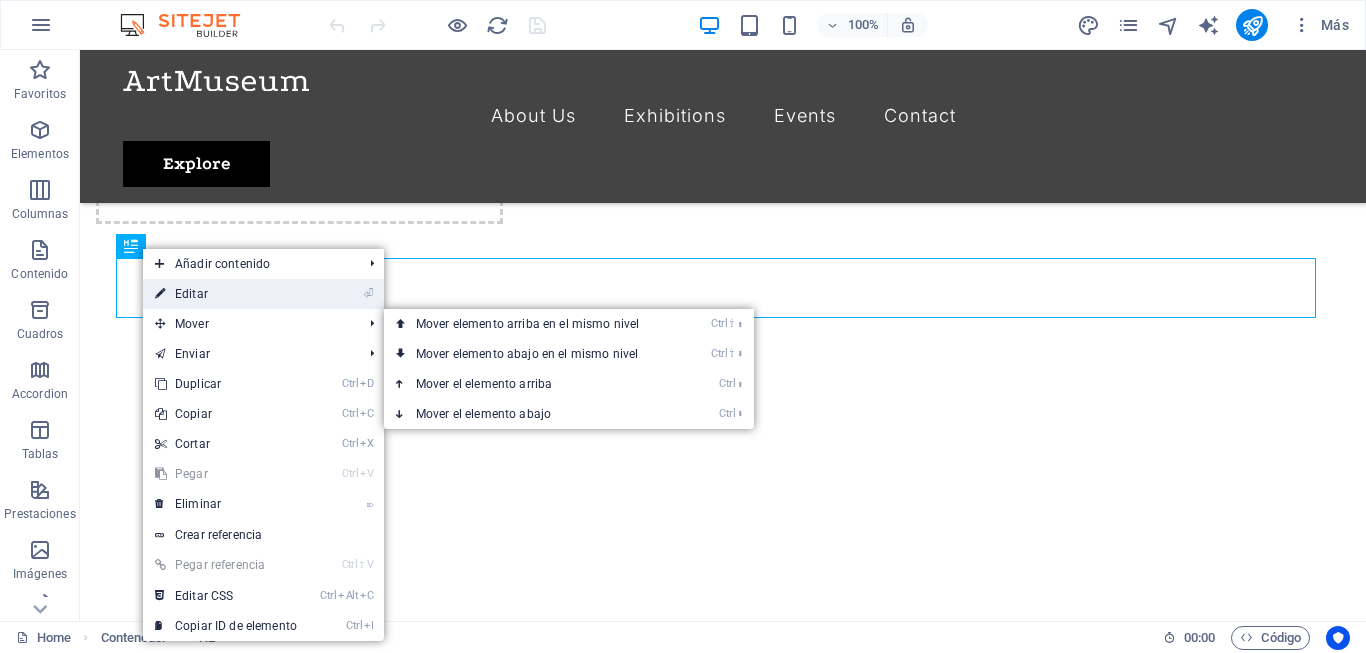 click on "⏎  Editar" at bounding box center [263, 294] 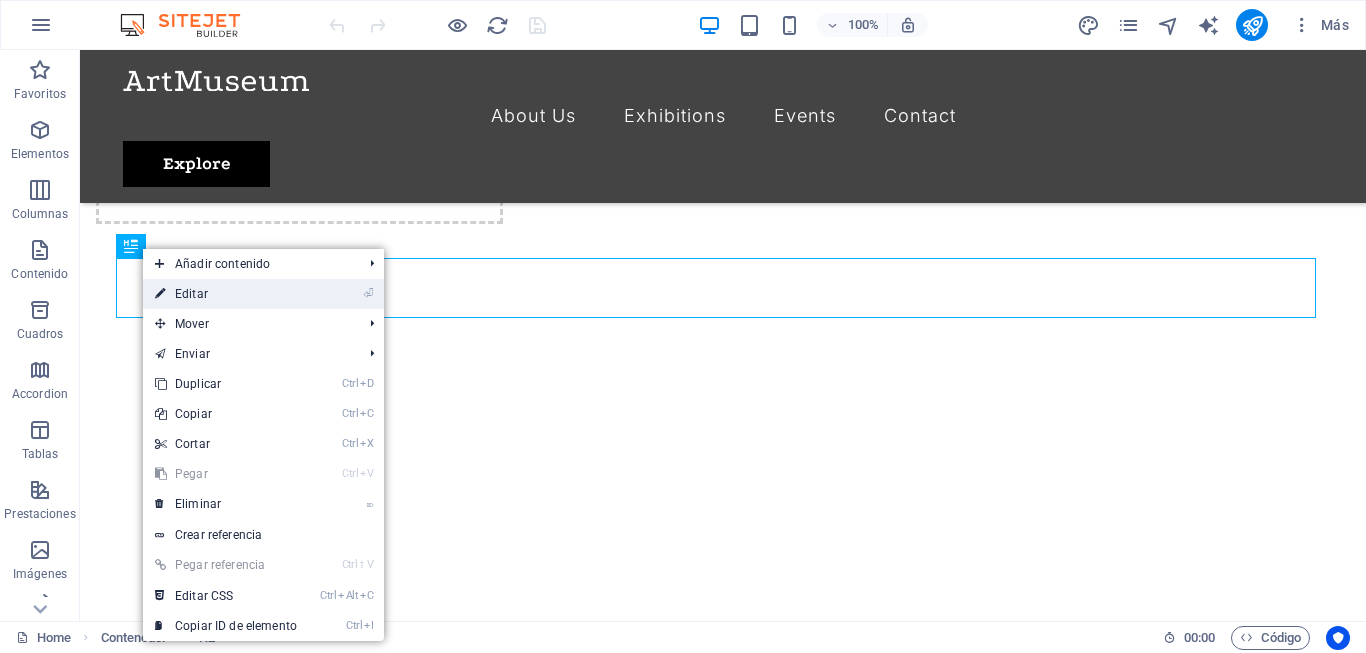 click on "⏎  Editar" at bounding box center (226, 294) 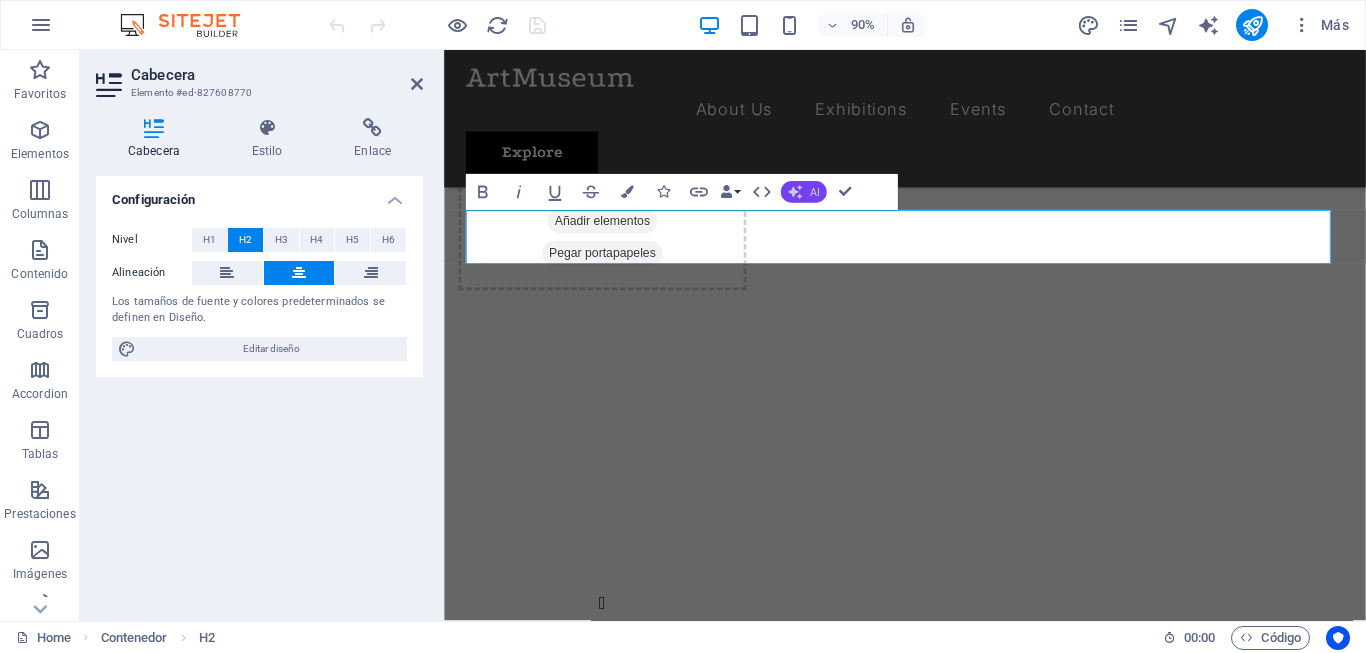 click on "AI" at bounding box center [814, 191] 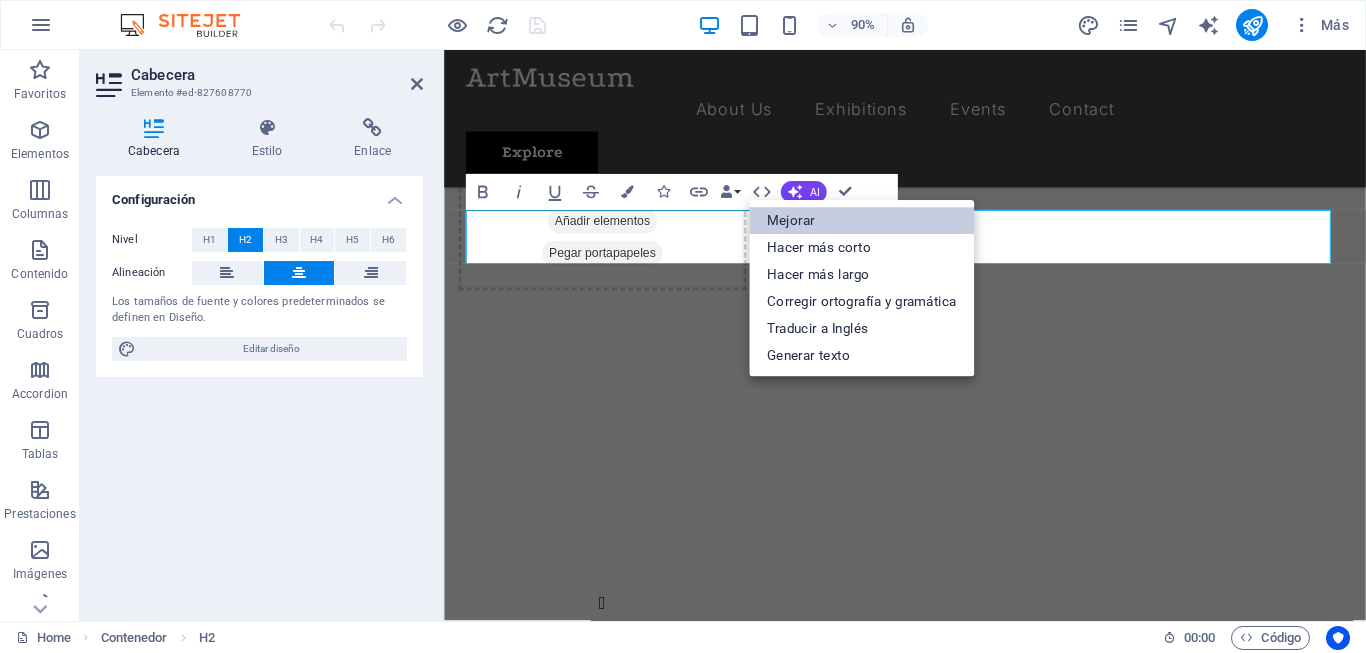 click on "Mejorar" at bounding box center (861, 221) 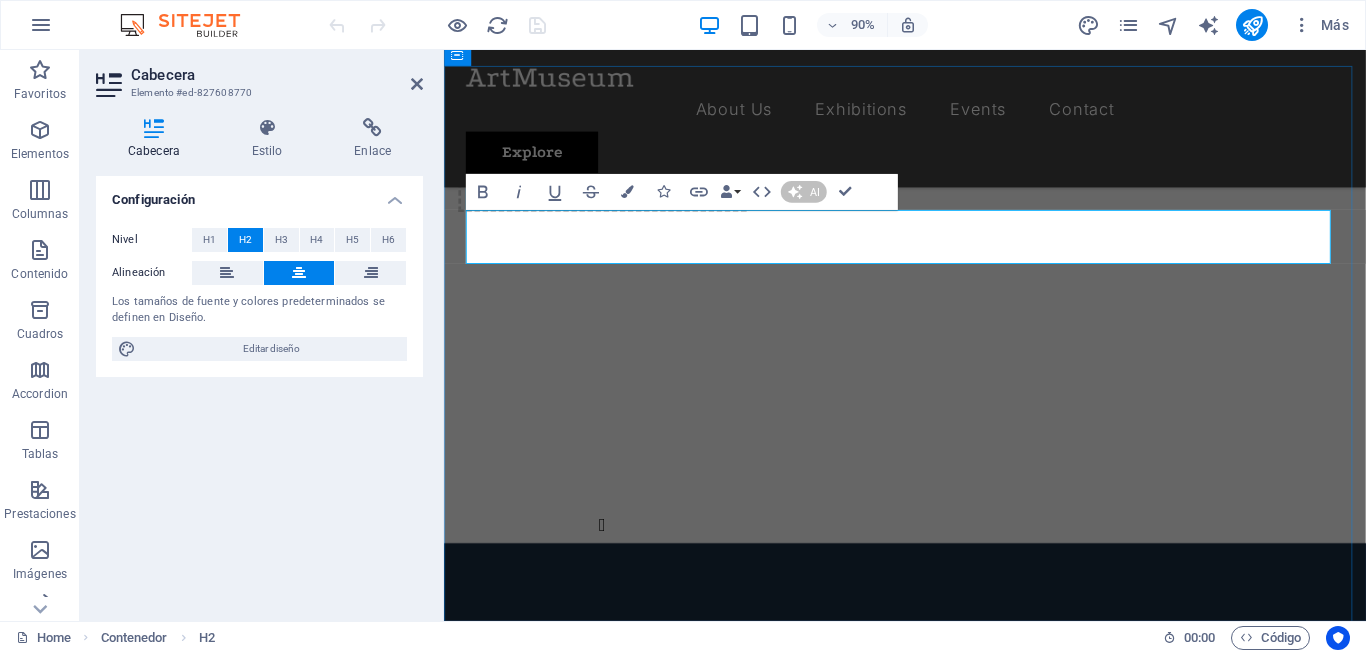 type 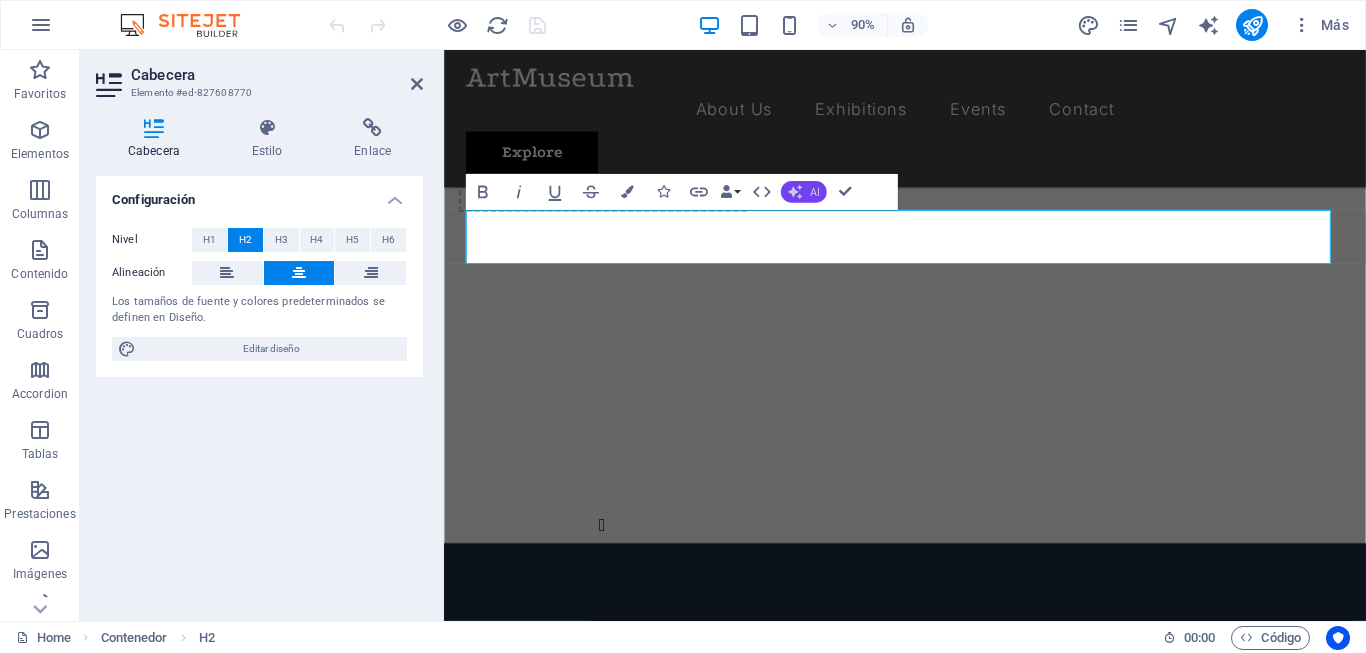click 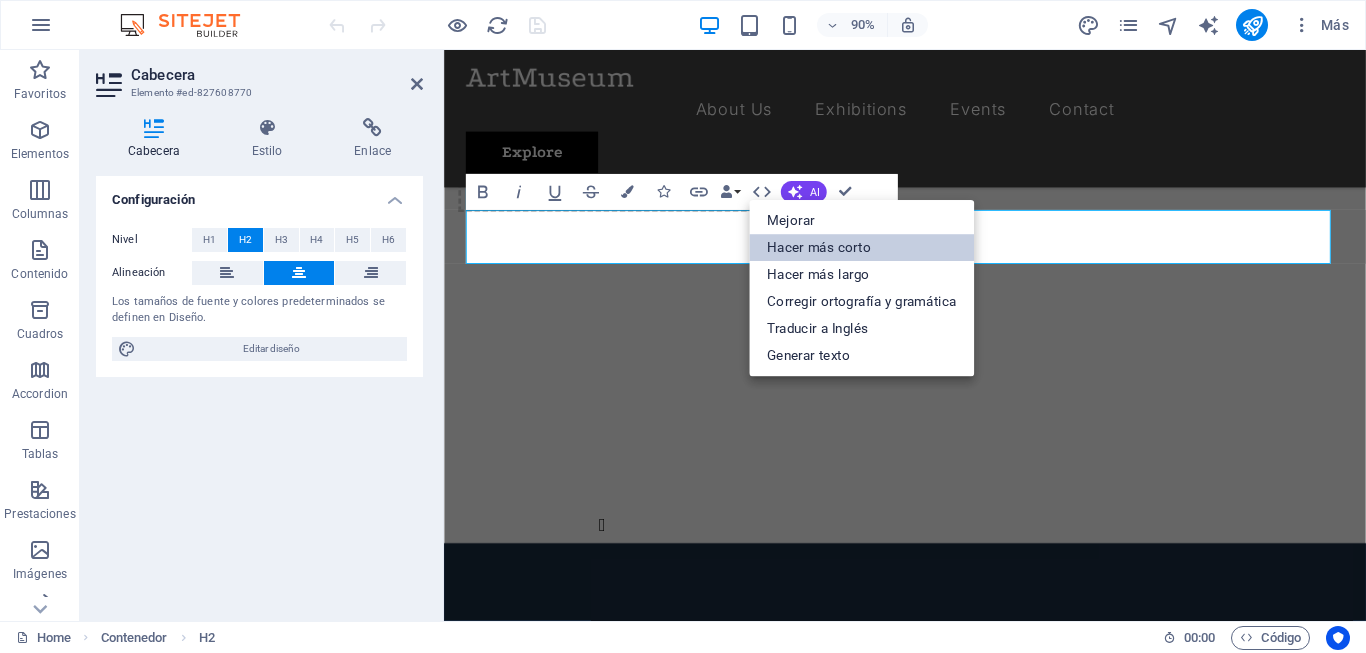 click on "Hacer más corto" at bounding box center [861, 248] 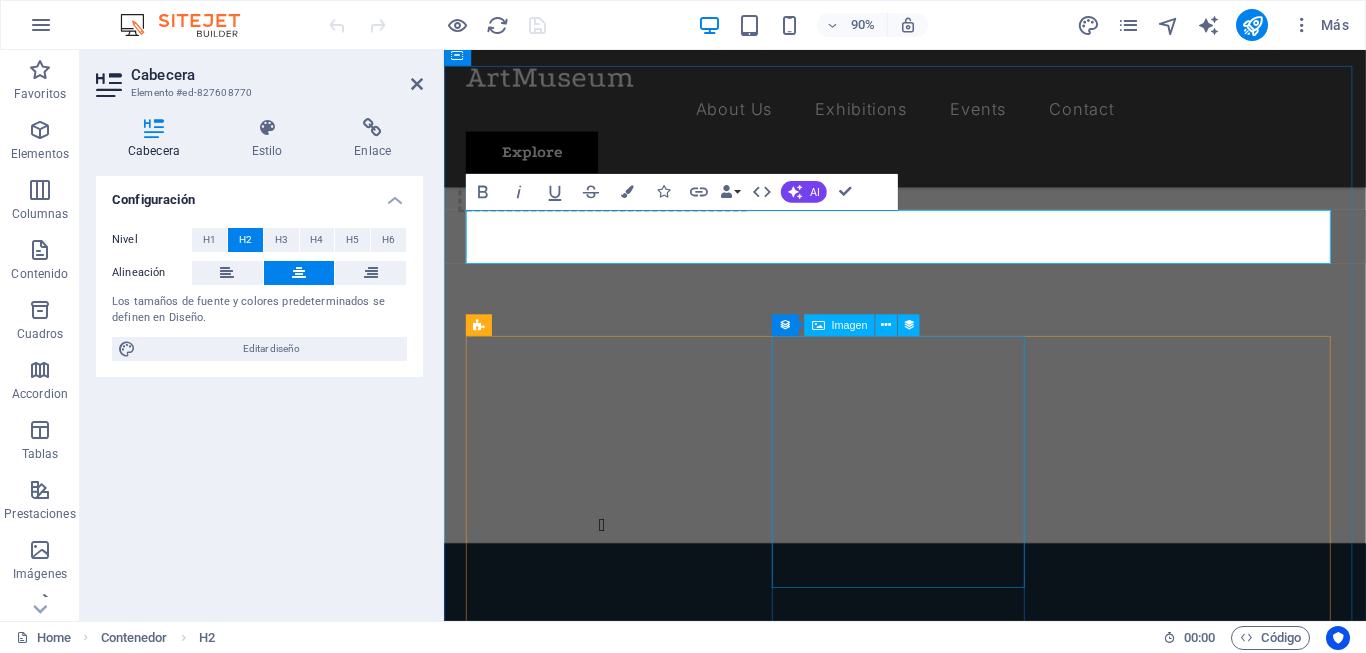 click at bounding box center (956, 5603) 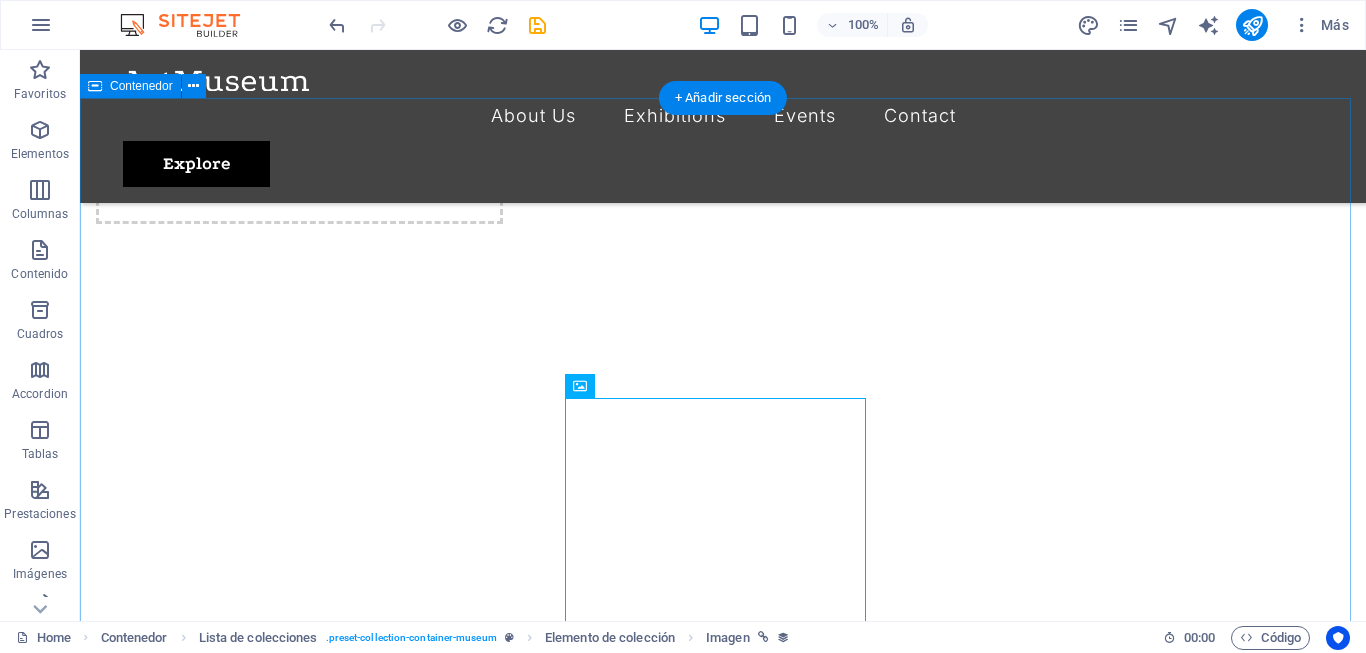 click on "Servicios October 14, 2024 Artistic View Lorem ipsum dolor sit amet, consectetur adipiscing elit, sed do eiusmod tempor incididunt ut labore October 16, 2024 Modern Artists Lorem ipsum dolor sit amet, consectetur adipiscing elit, sed do eiusmod tempor incididunt ut labore October 19, 2024 Art and Music Lorem ipsum dolor sit amet, consectetur adipiscing elit, sed do eiusmod tempor incididunt ut labore October 21, 2024 Making New Era Lorem ipsum dolor sit amet, consectetur adipiscing elit, sed do eiusmod tempor incididunt ut labore November 12, 2024 The Evolution of Painting Lorem ipsum dolor sit amet, consectetur adipiscing elit, sed do eiusmod tempor incididunt ut labore November 15, 2024 Classical Art Lorem ipsum dolor sit amet, consectetur adipiscing elit, sed do eiusmod tempor incididunt ut labore  Vorherige Nächste" at bounding box center (723, 8299) 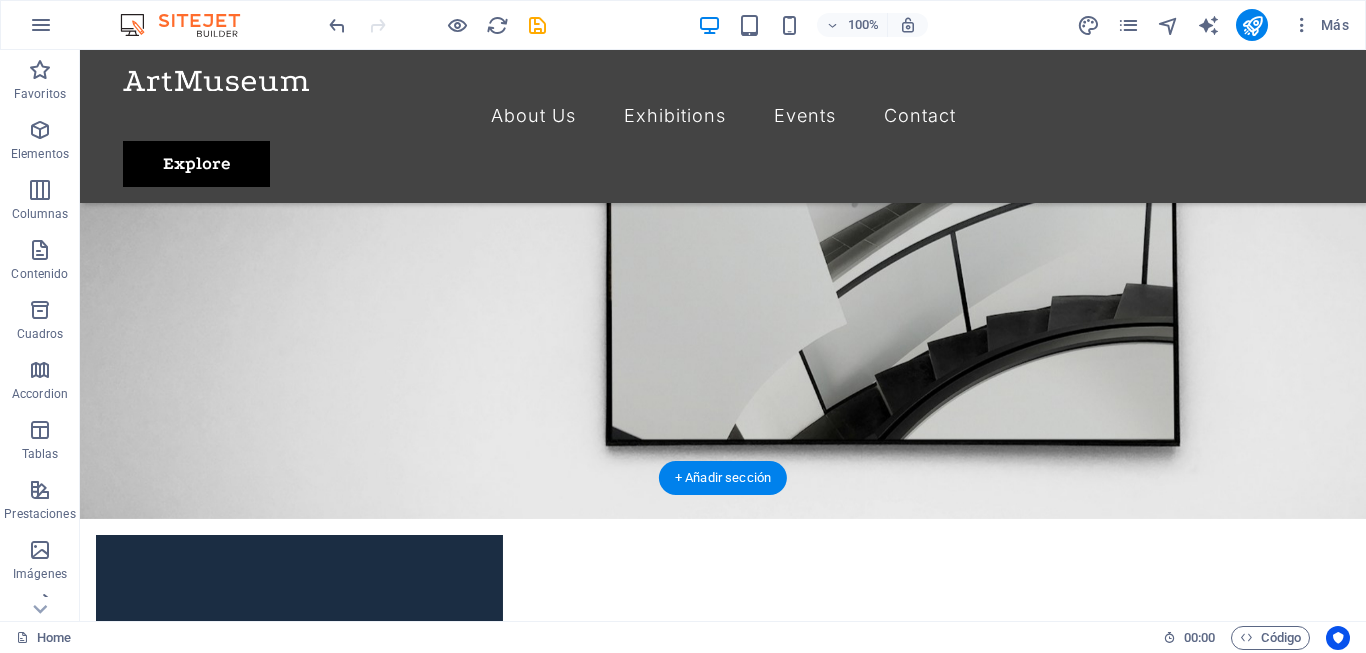 scroll, scrollTop: 0, scrollLeft: 0, axis: both 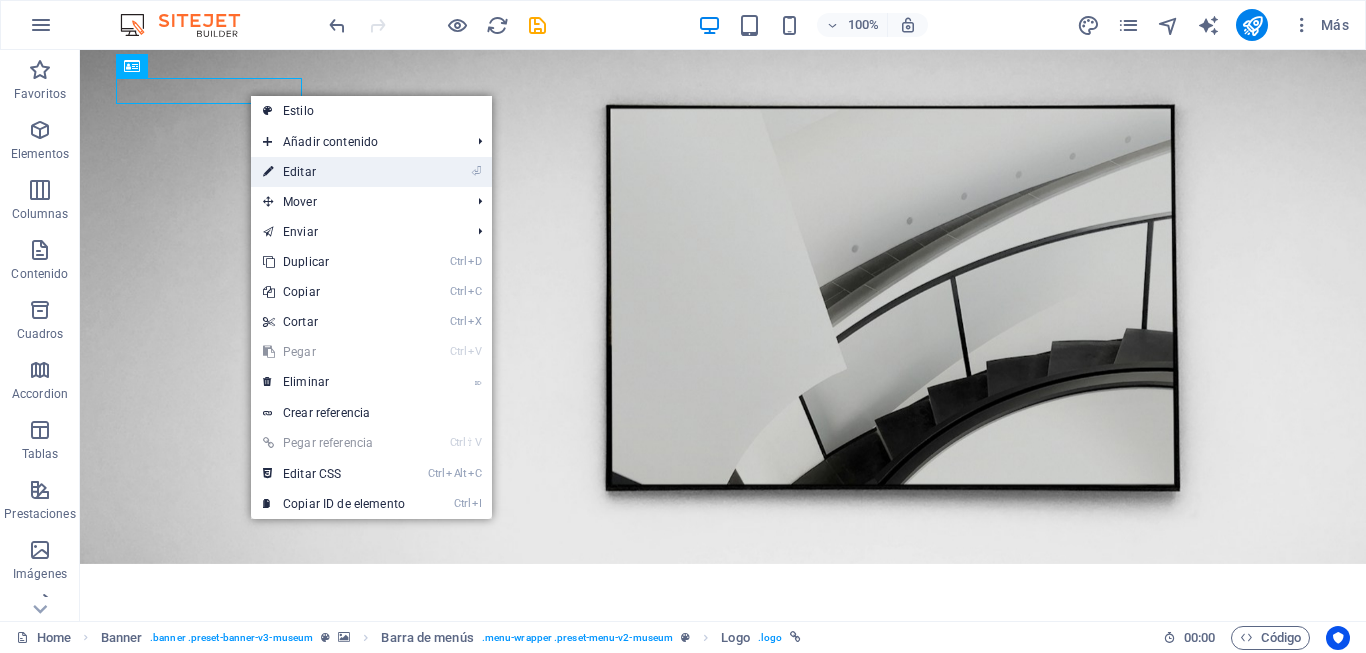 click on "⏎  Editar" at bounding box center (334, 172) 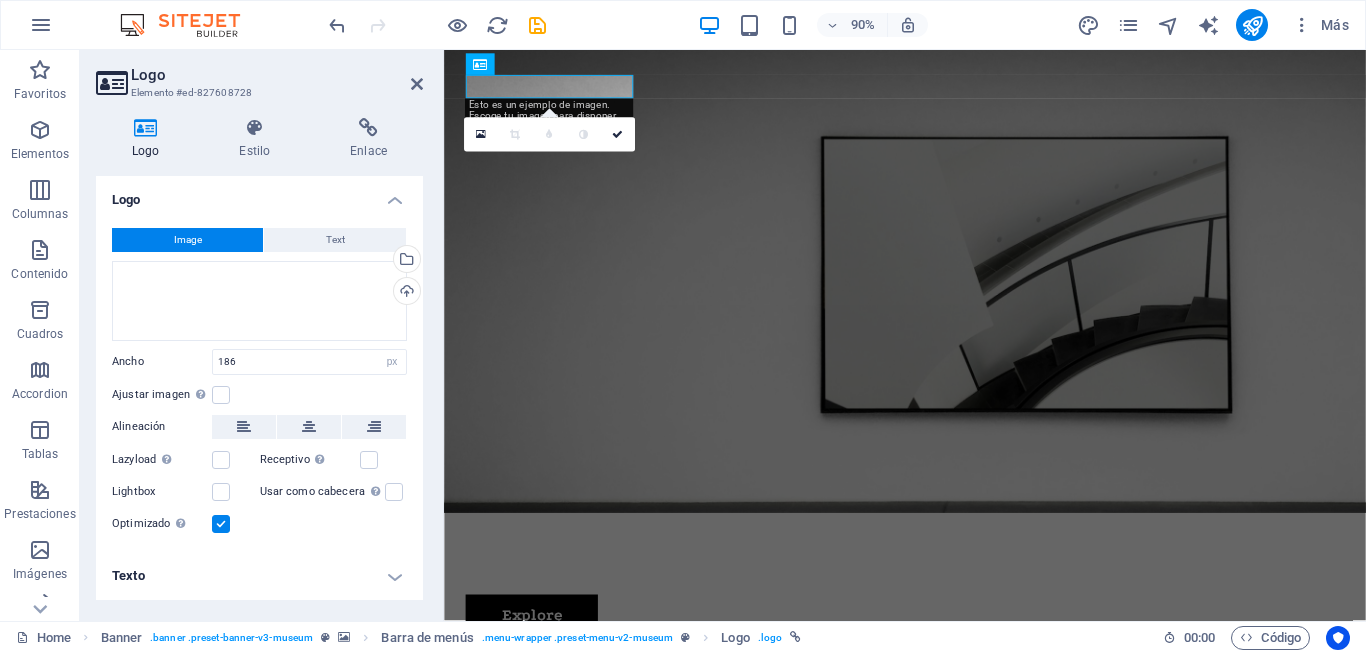 click on "Texto" at bounding box center (259, 576) 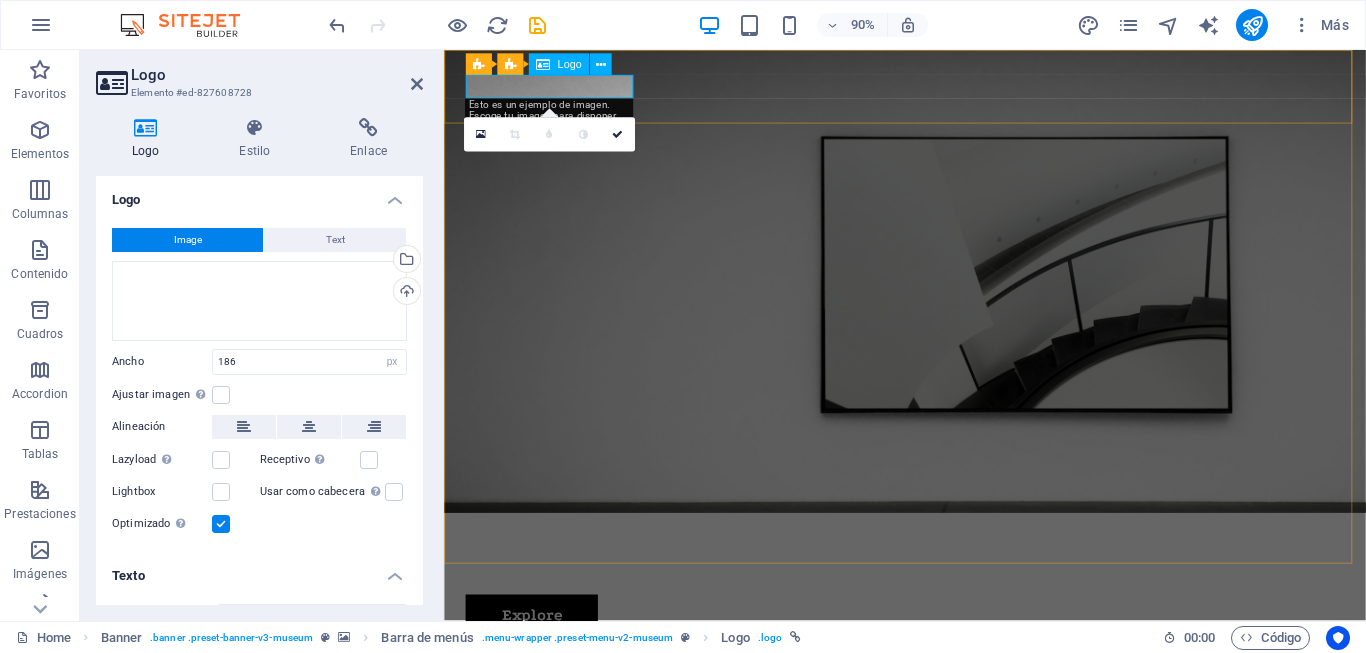 drag, startPoint x: 649, startPoint y: 89, endPoint x: 637, endPoint y: 95, distance: 13.416408 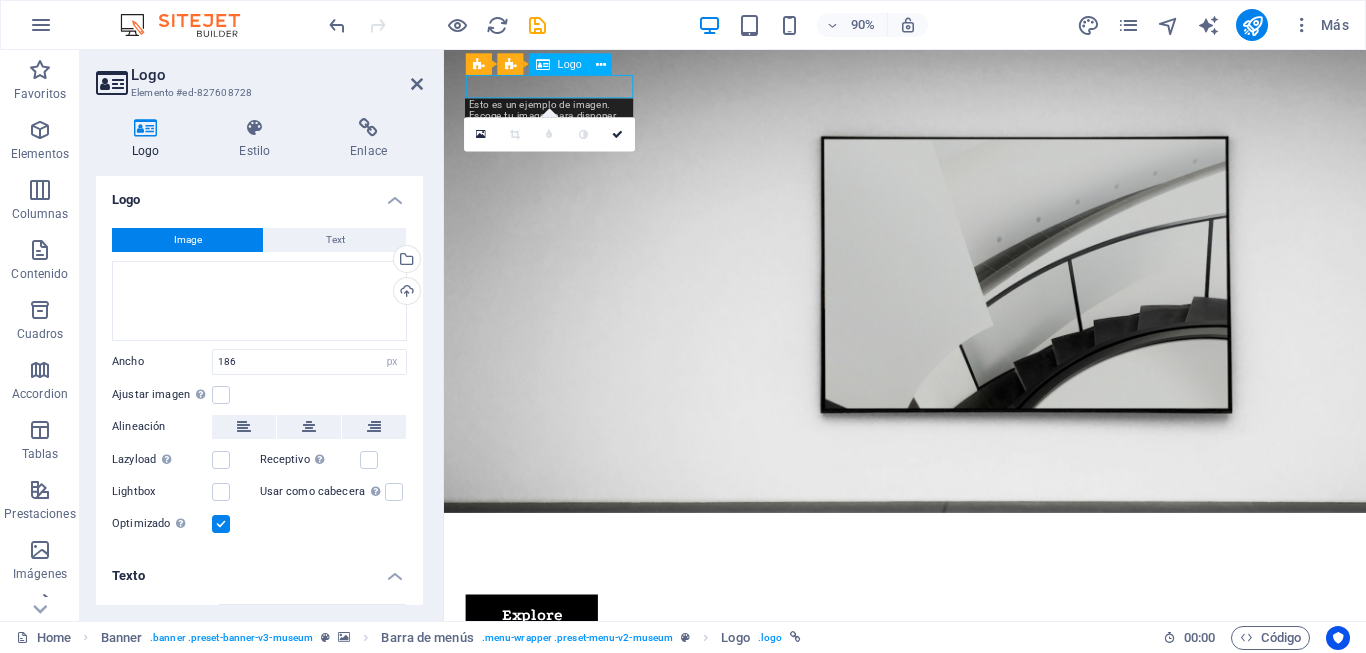 click at bounding box center (956, 592) 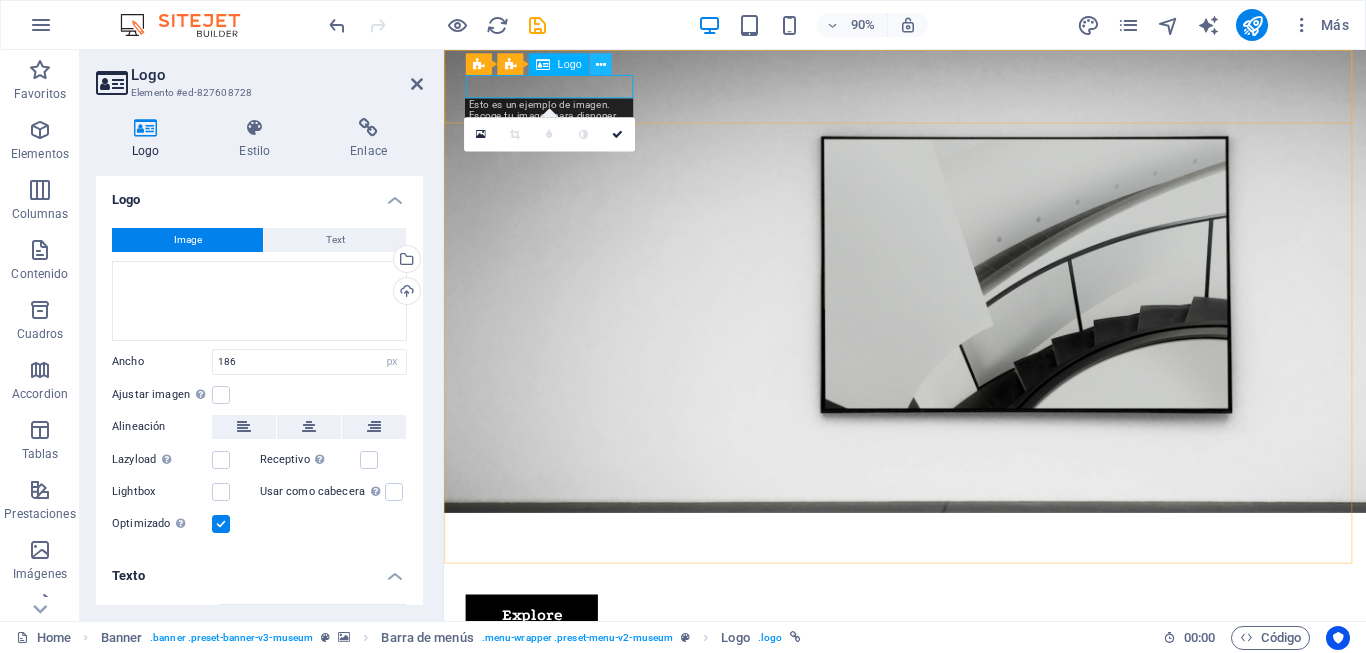 click at bounding box center [600, 64] 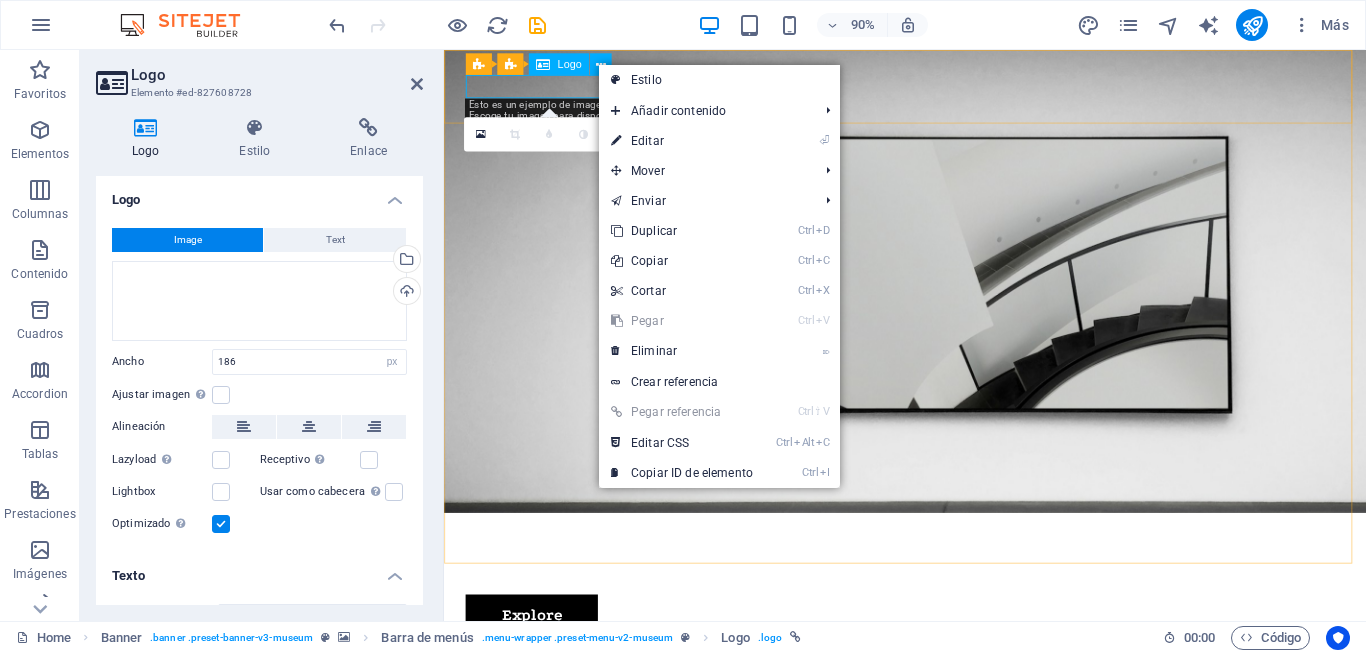 click at bounding box center (956, 592) 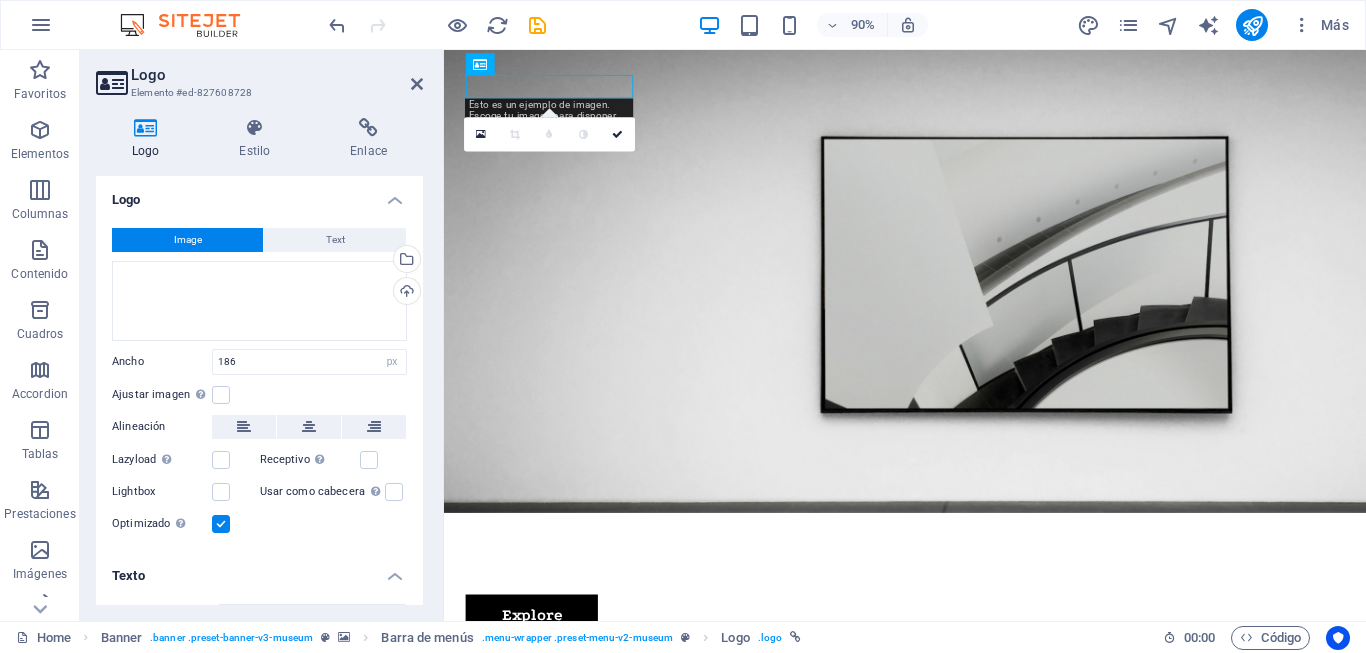 click on "Esto es un ejemplo de imagen. Escoge tu imagen para disponer de más opciones.  O importe esta imagen" at bounding box center [549, 122] 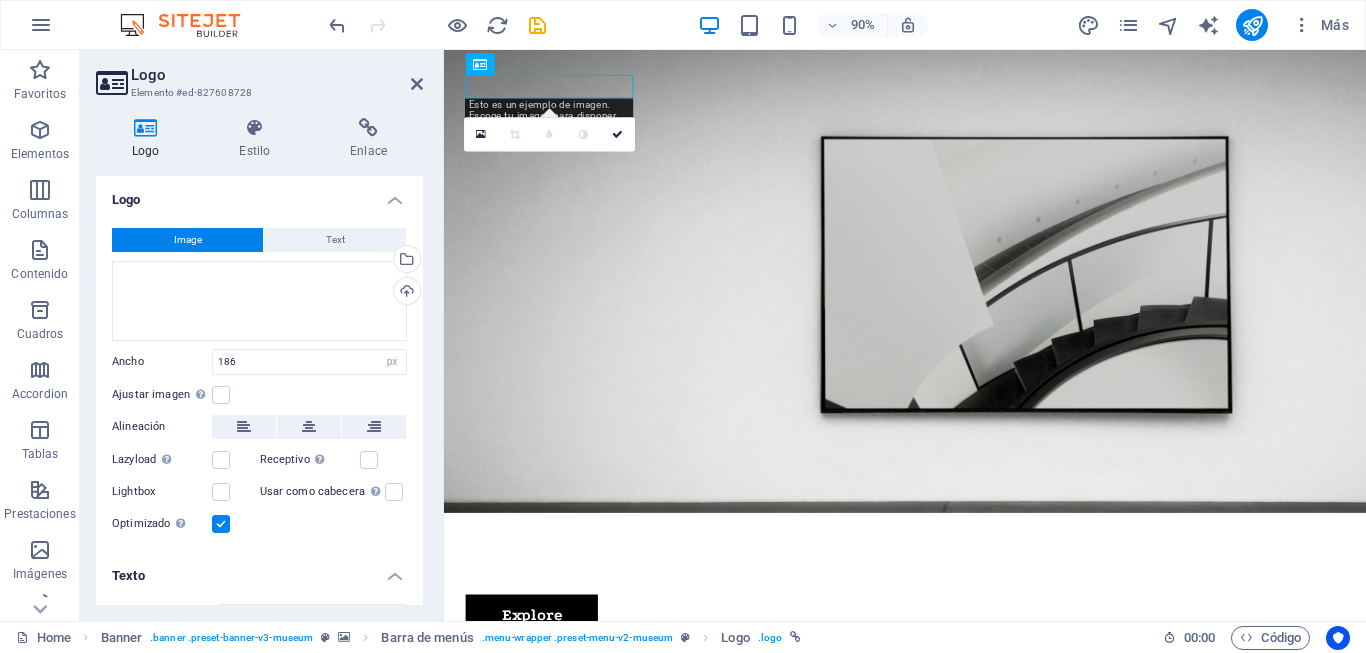drag, startPoint x: 525, startPoint y: 100, endPoint x: 514, endPoint y: 103, distance: 11.401754 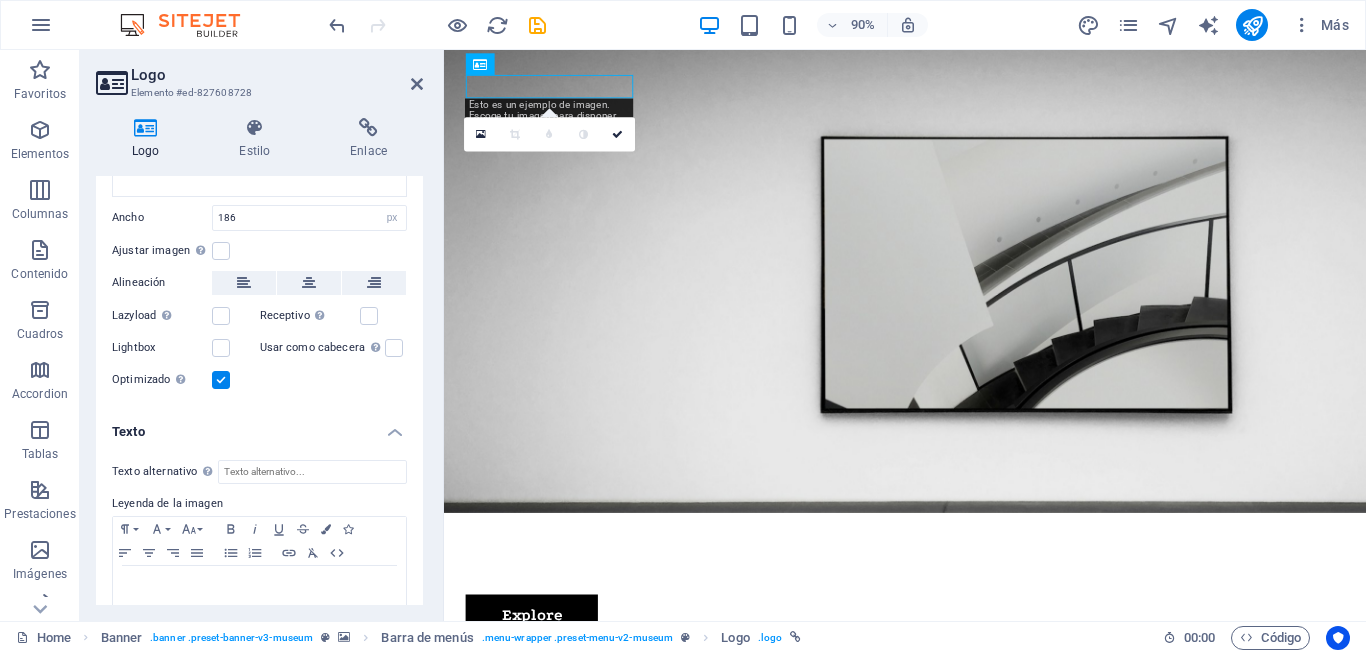 scroll, scrollTop: 183, scrollLeft: 0, axis: vertical 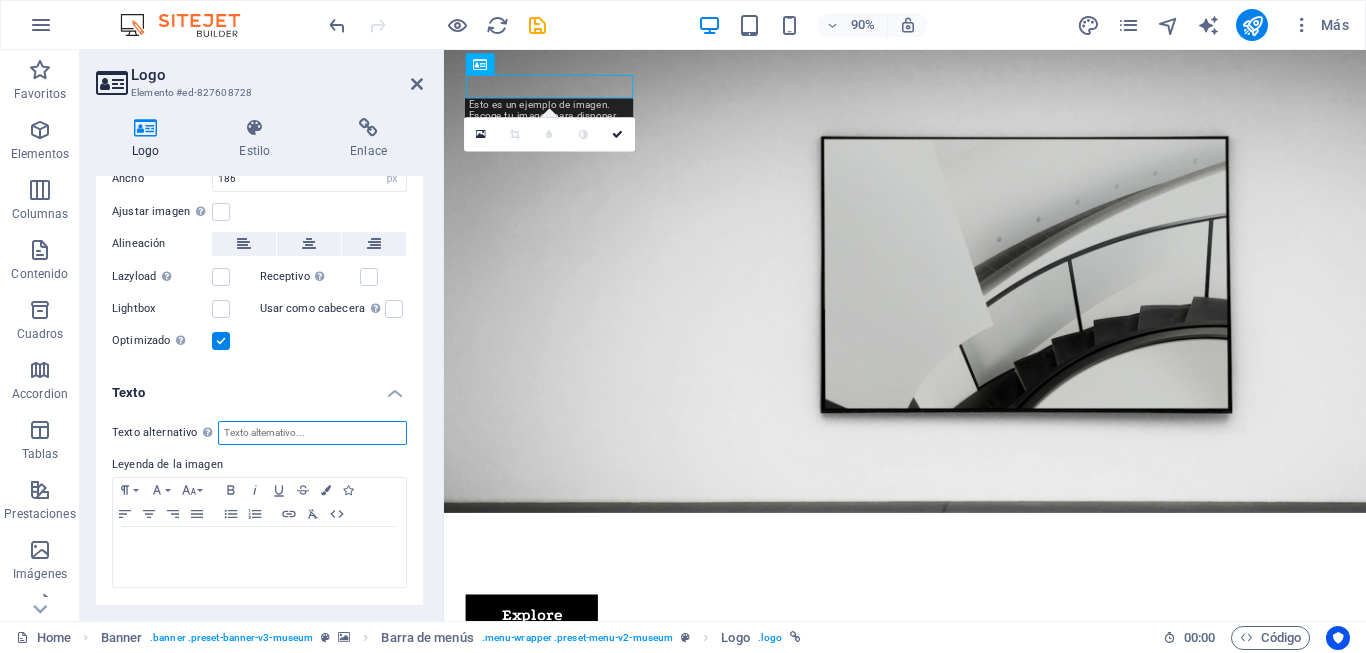 click on "Texto alternativo El texto alternativo es usado por aquellos dispositivos que no pueden mostrar imágenes (por ejemplo, motores de búsqueda de imágenes) y debería añadirse a cada imagen para así mejorar la accesibilidad al sitio web." at bounding box center [312, 433] 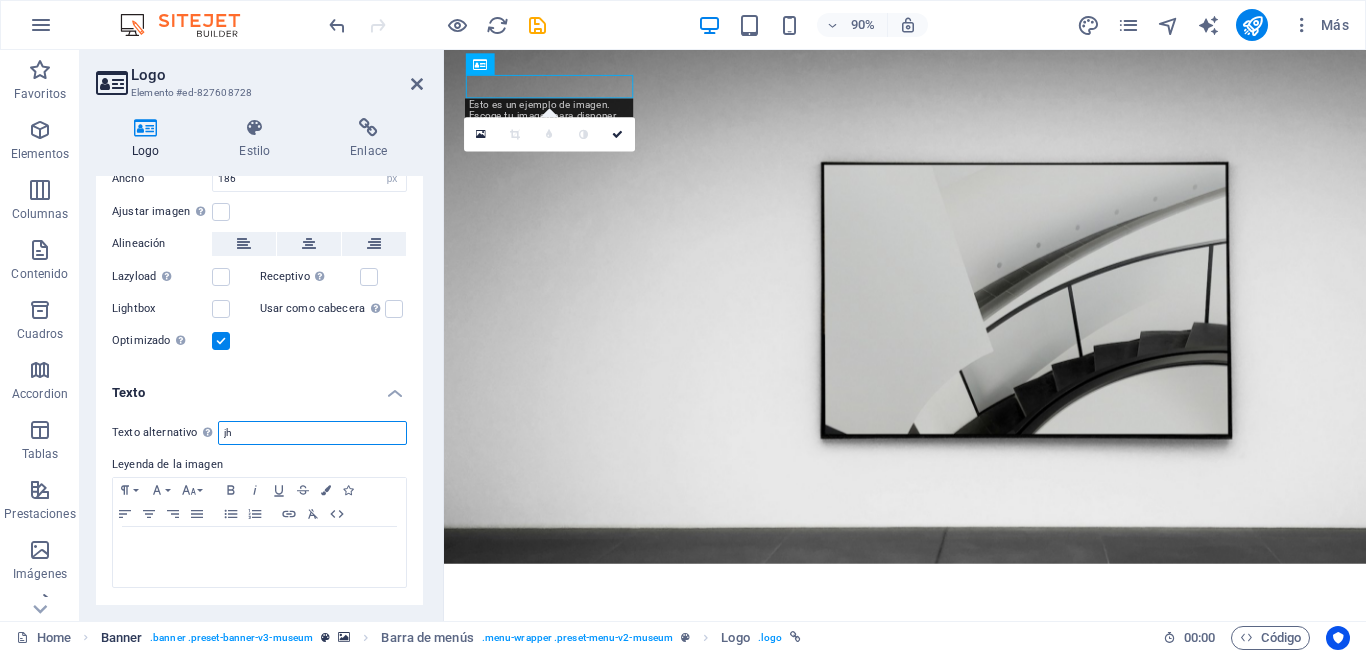 type on "j" 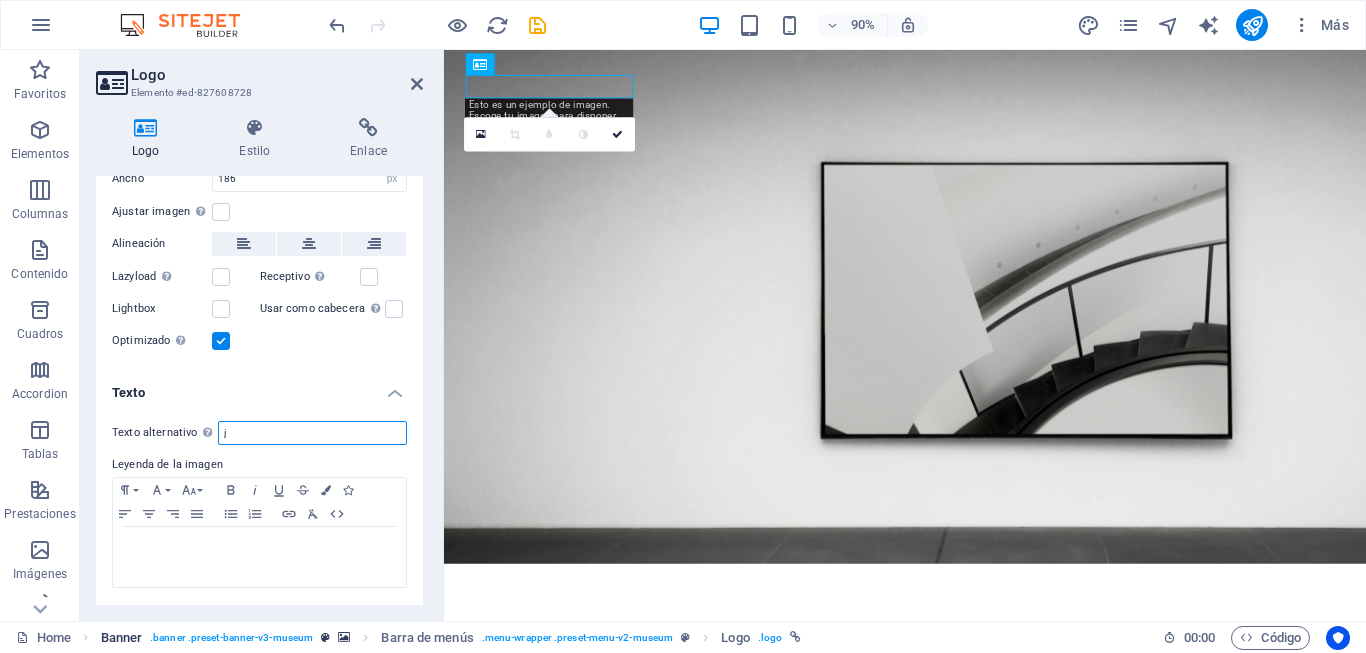 type 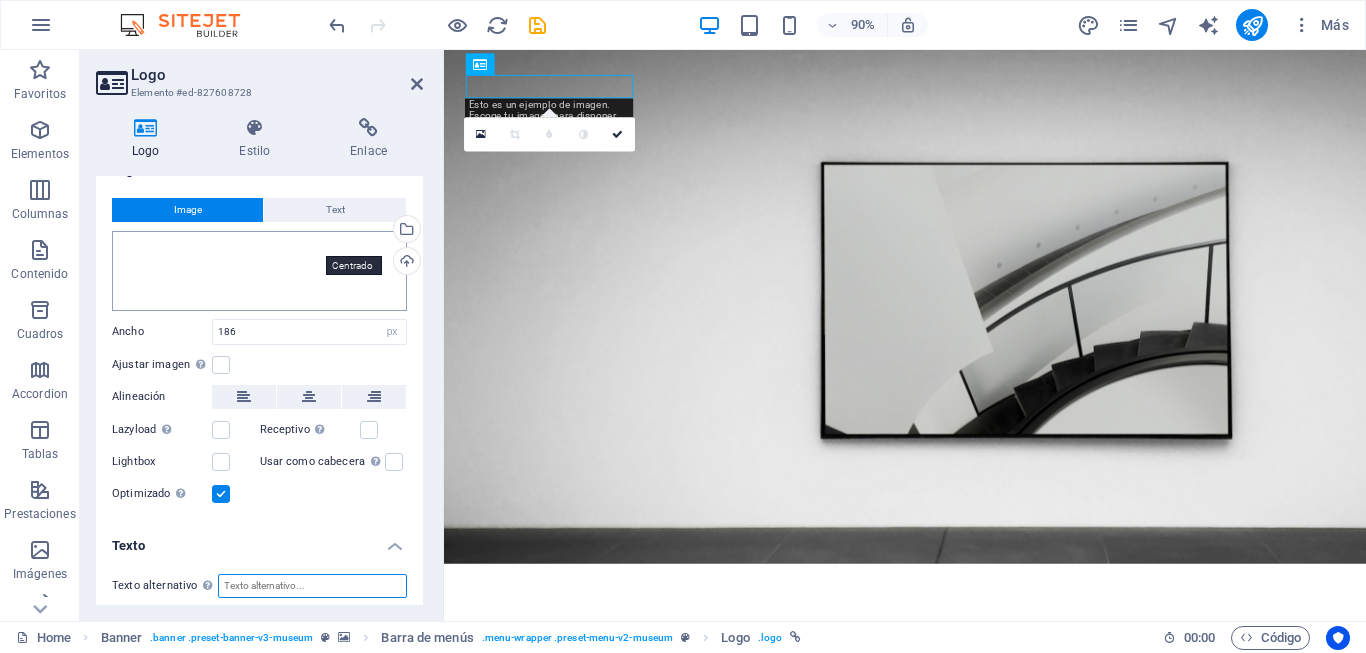 scroll, scrollTop: 0, scrollLeft: 0, axis: both 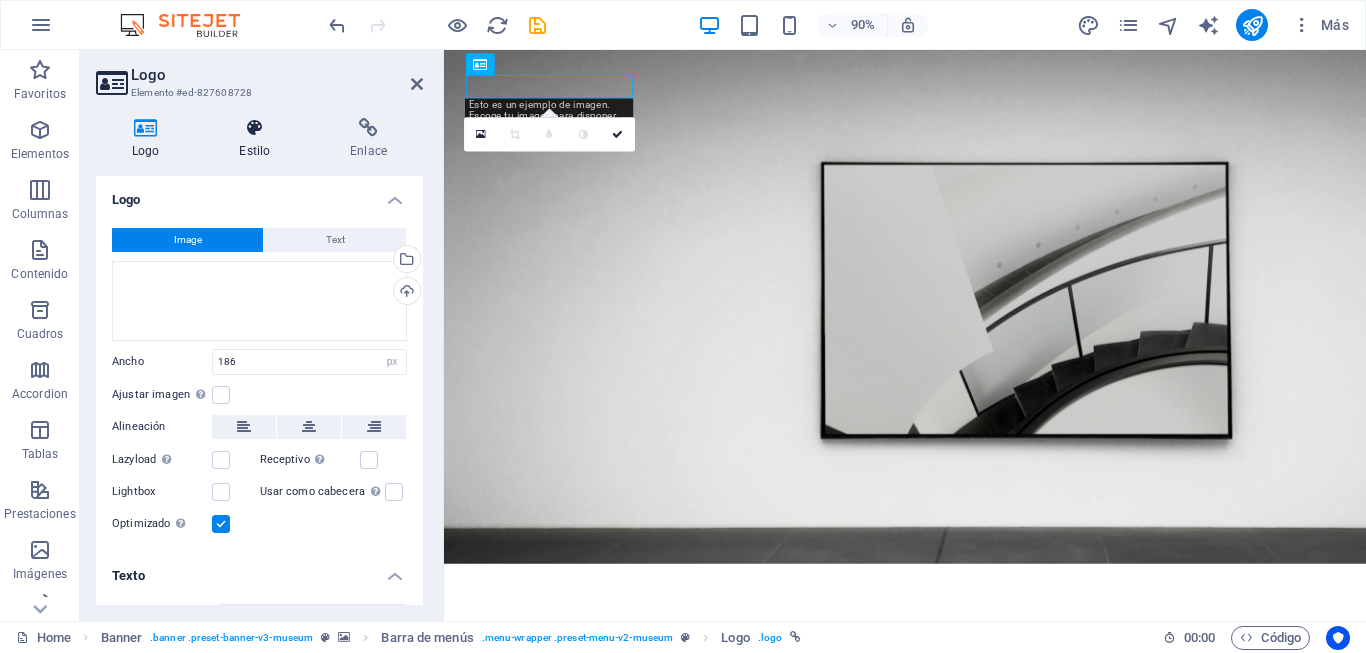 click at bounding box center [254, 128] 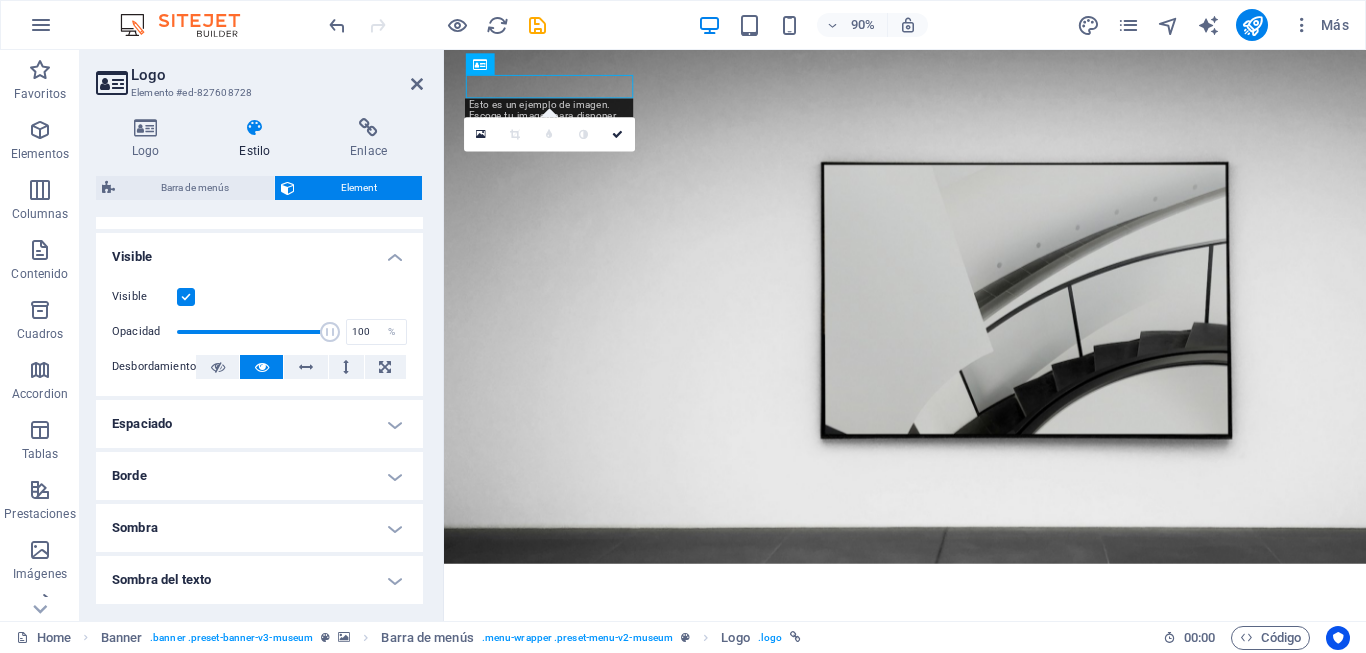 scroll, scrollTop: 0, scrollLeft: 0, axis: both 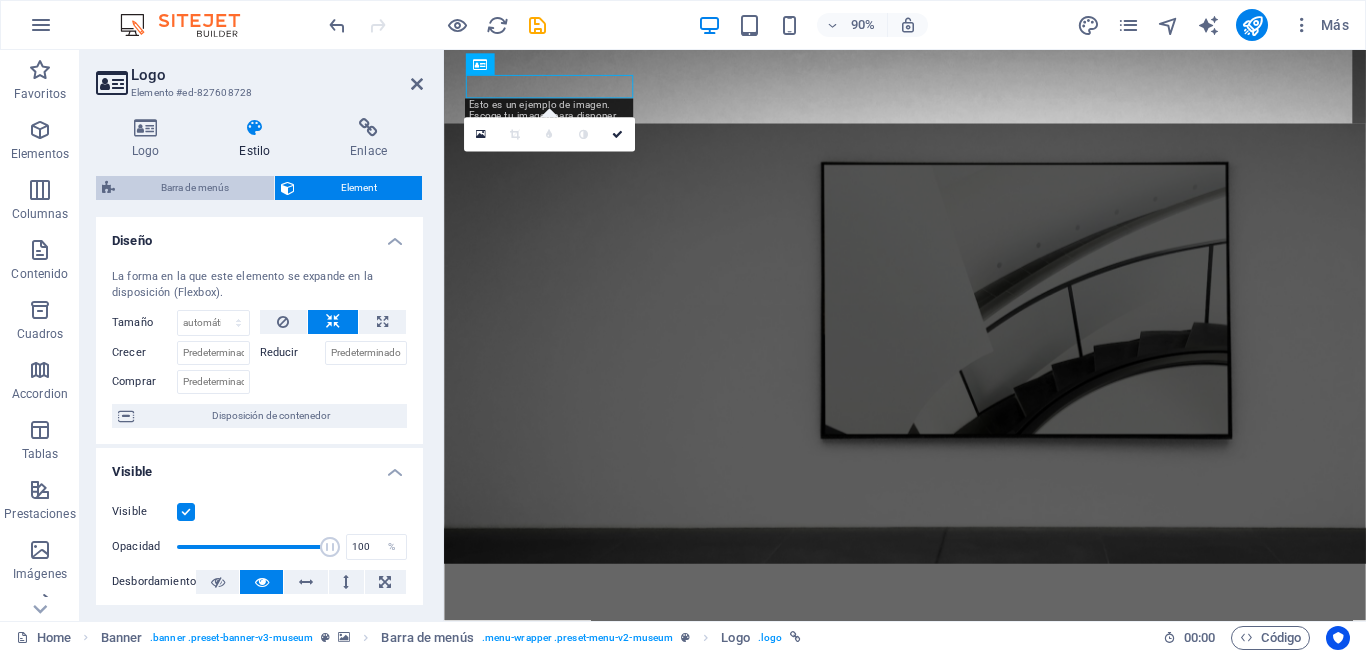 click on "Barra de menús" at bounding box center (194, 188) 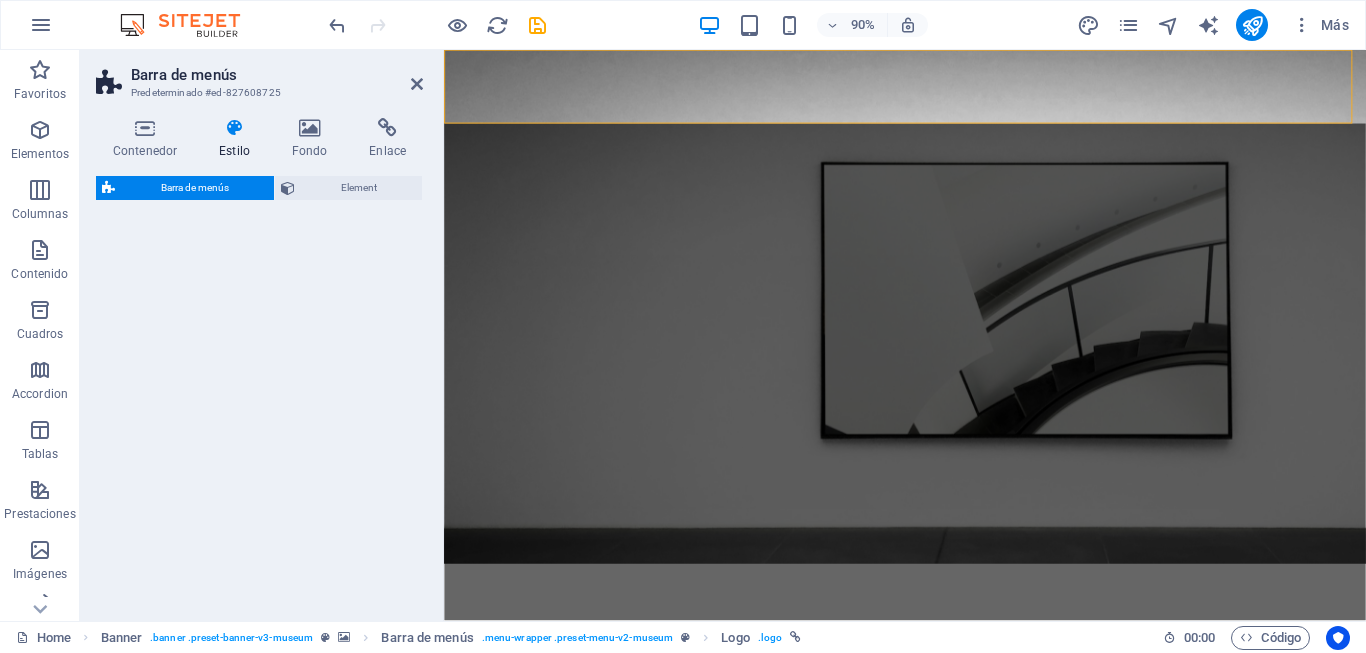 select on "rem" 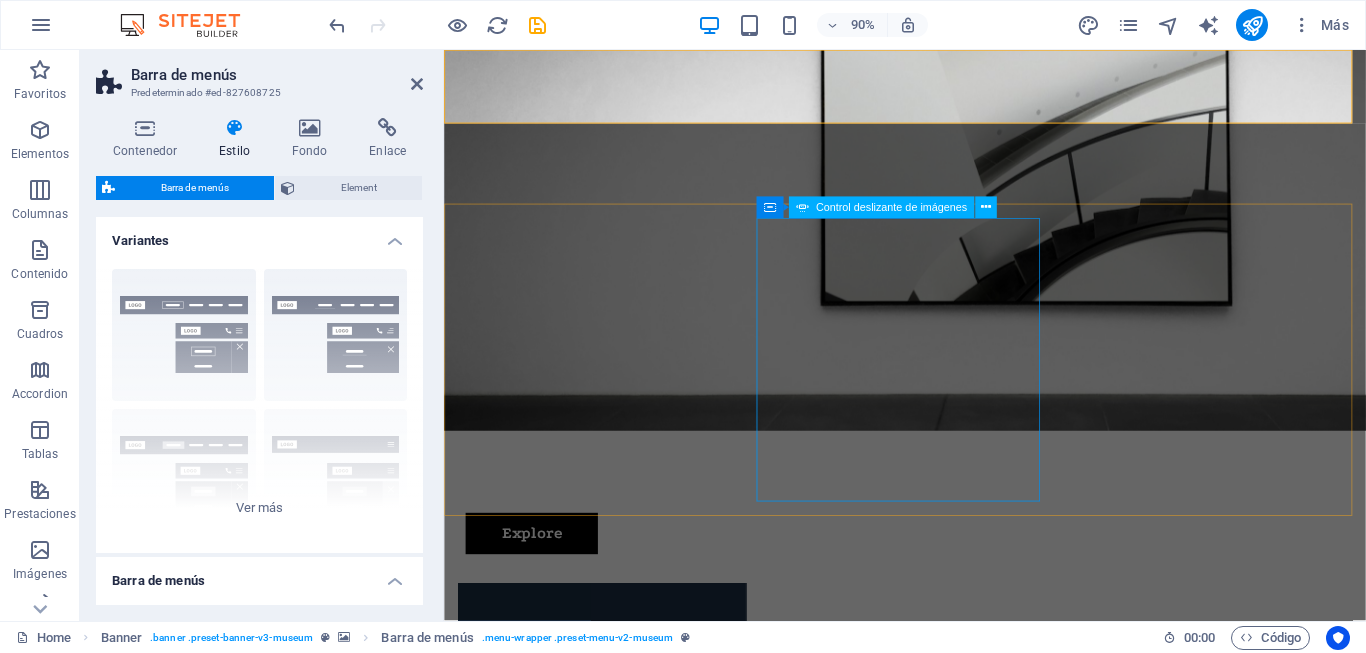 scroll, scrollTop: 0, scrollLeft: 0, axis: both 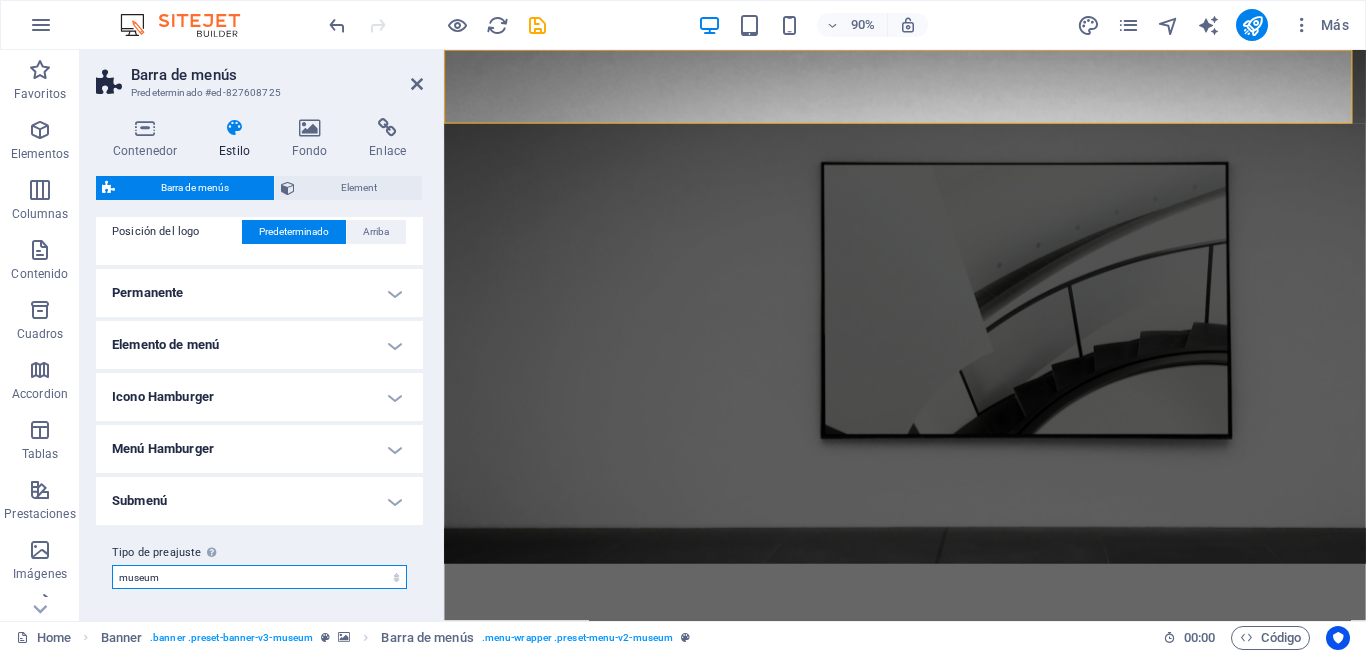 click on "museum Añadir tipo de preajuste" at bounding box center (259, 577) 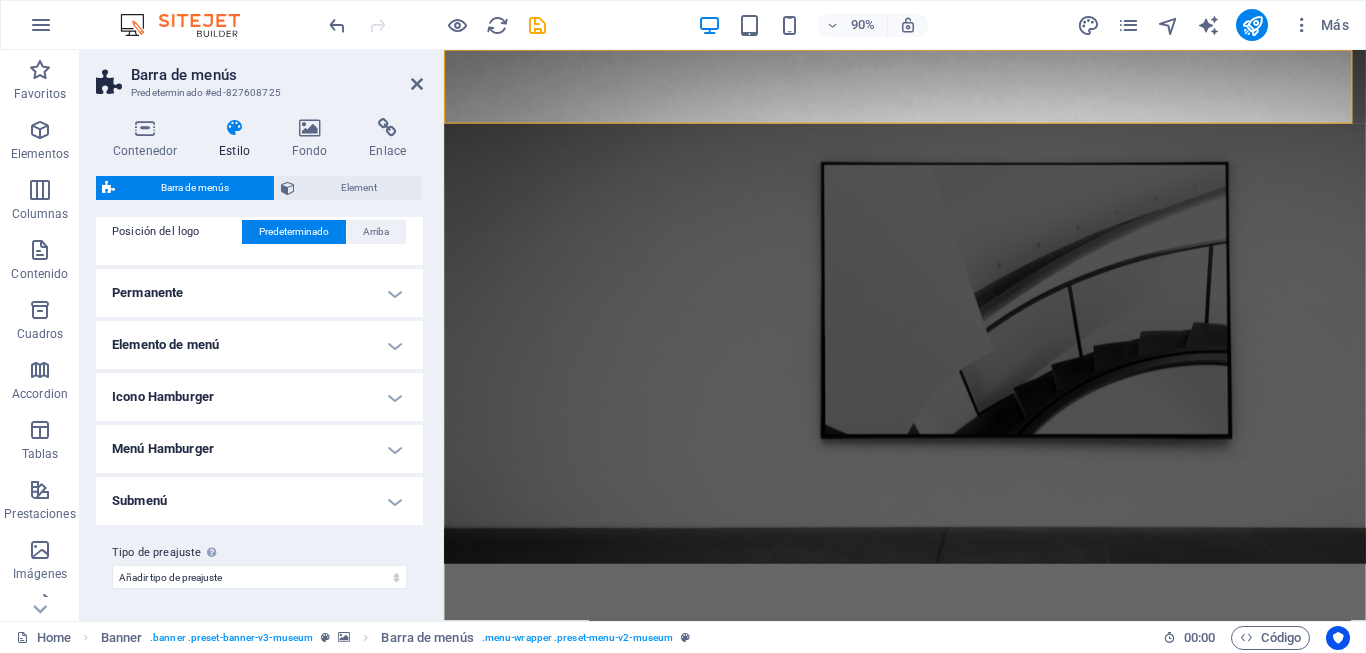 click on "museum Añadir tipo de preajuste" at bounding box center (259, 577) 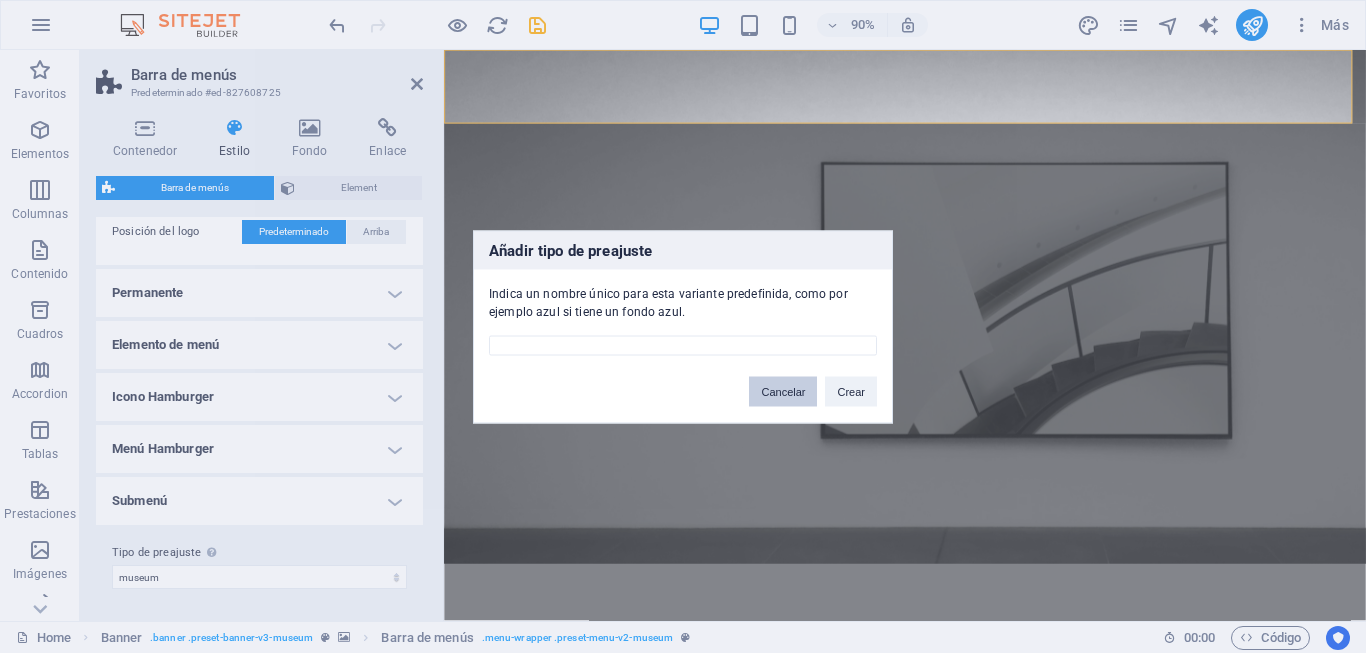 click on "Cancelar" at bounding box center [783, 391] 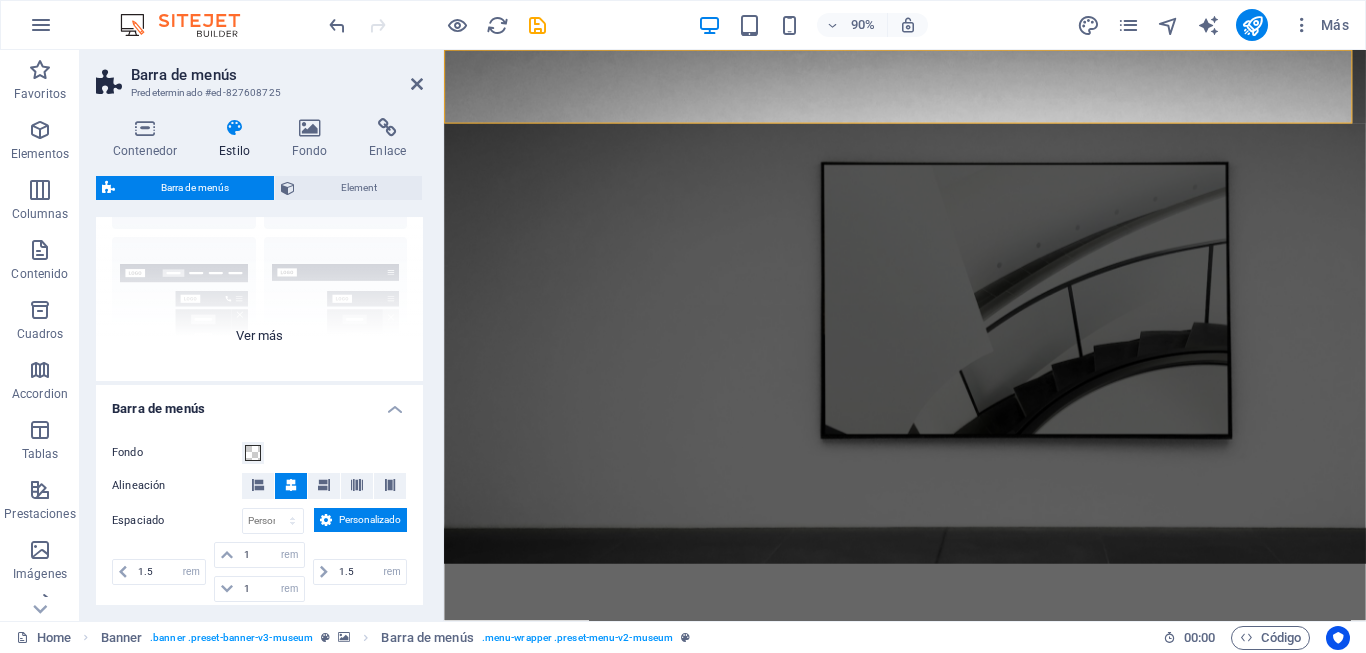 scroll, scrollTop: 91, scrollLeft: 0, axis: vertical 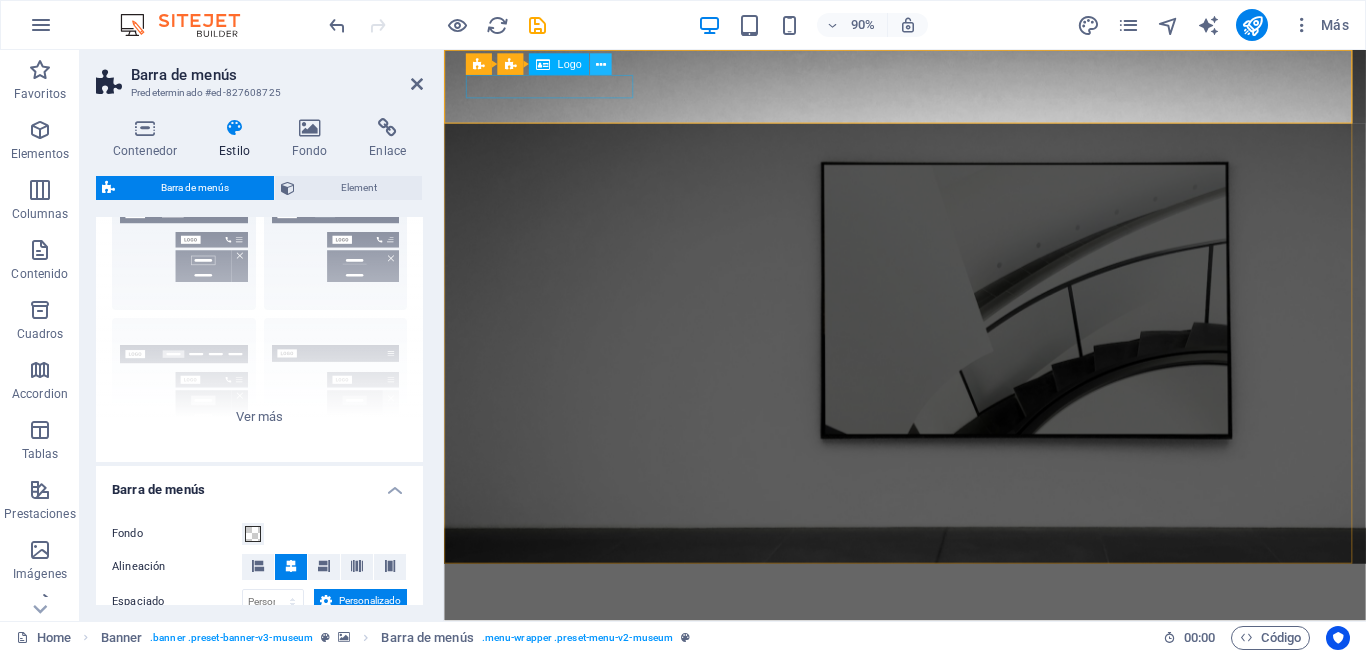 click at bounding box center [600, 64] 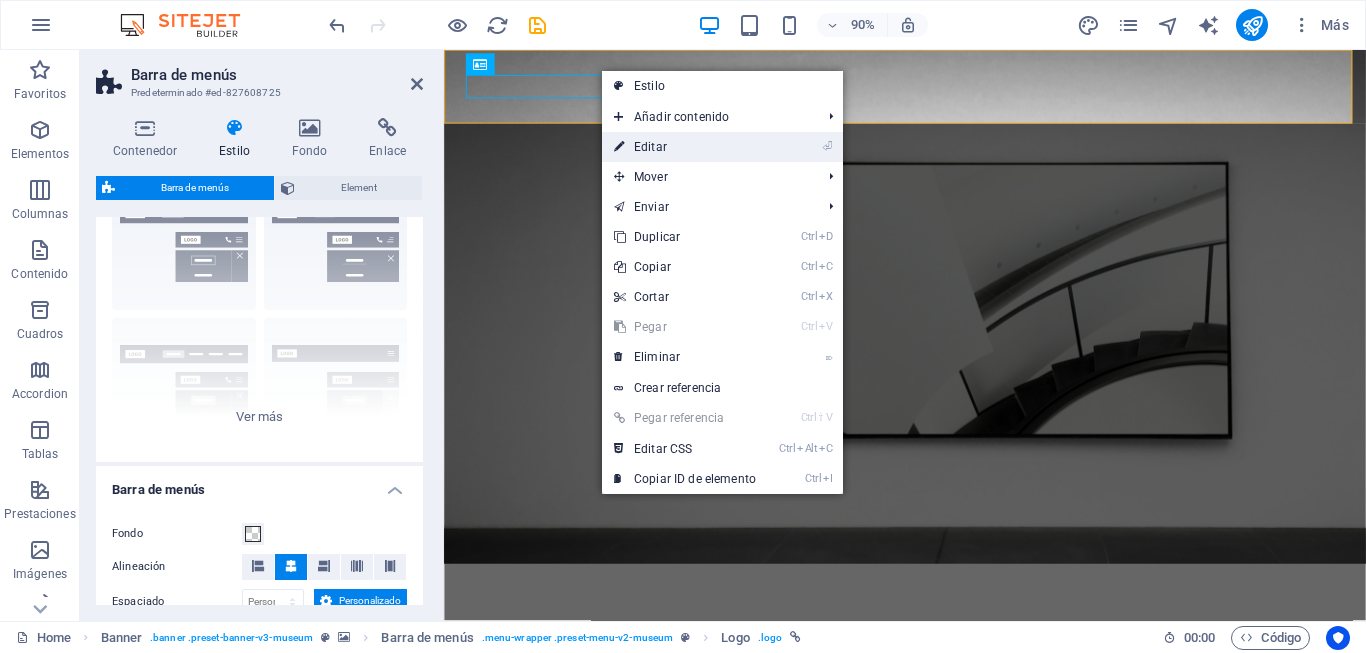 click on "⏎  Editar" at bounding box center (685, 147) 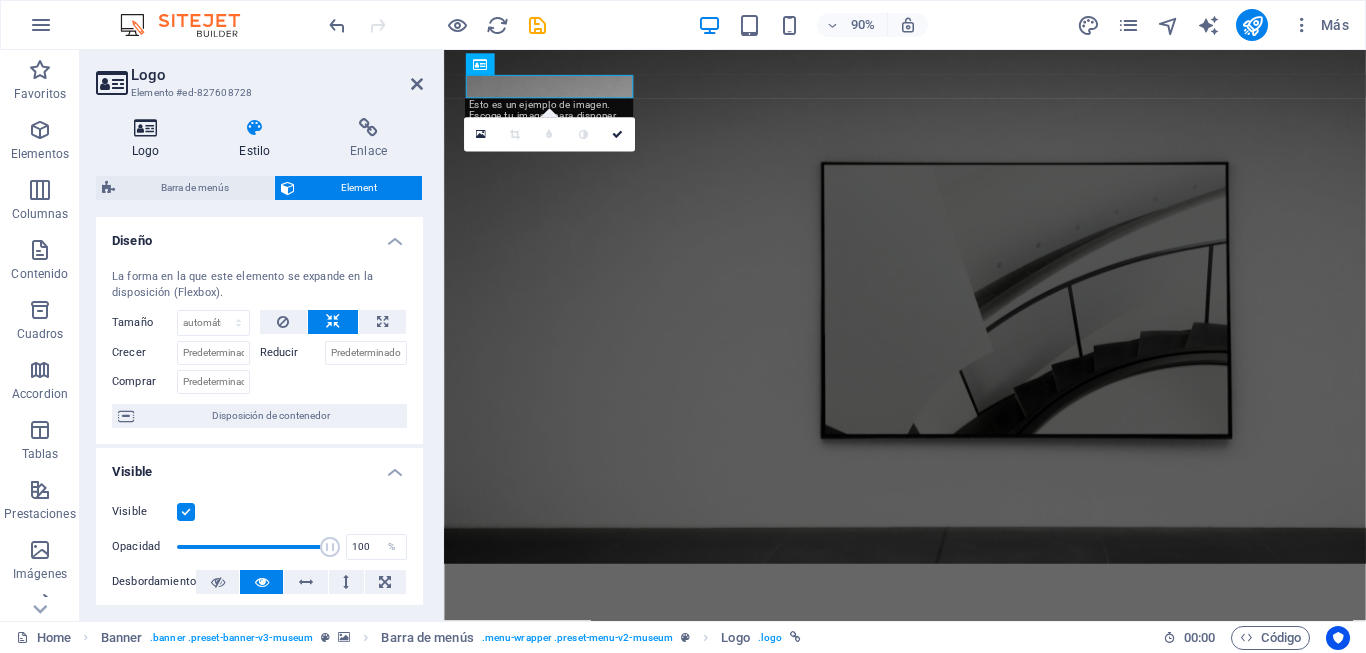 click on "Logo" at bounding box center (149, 139) 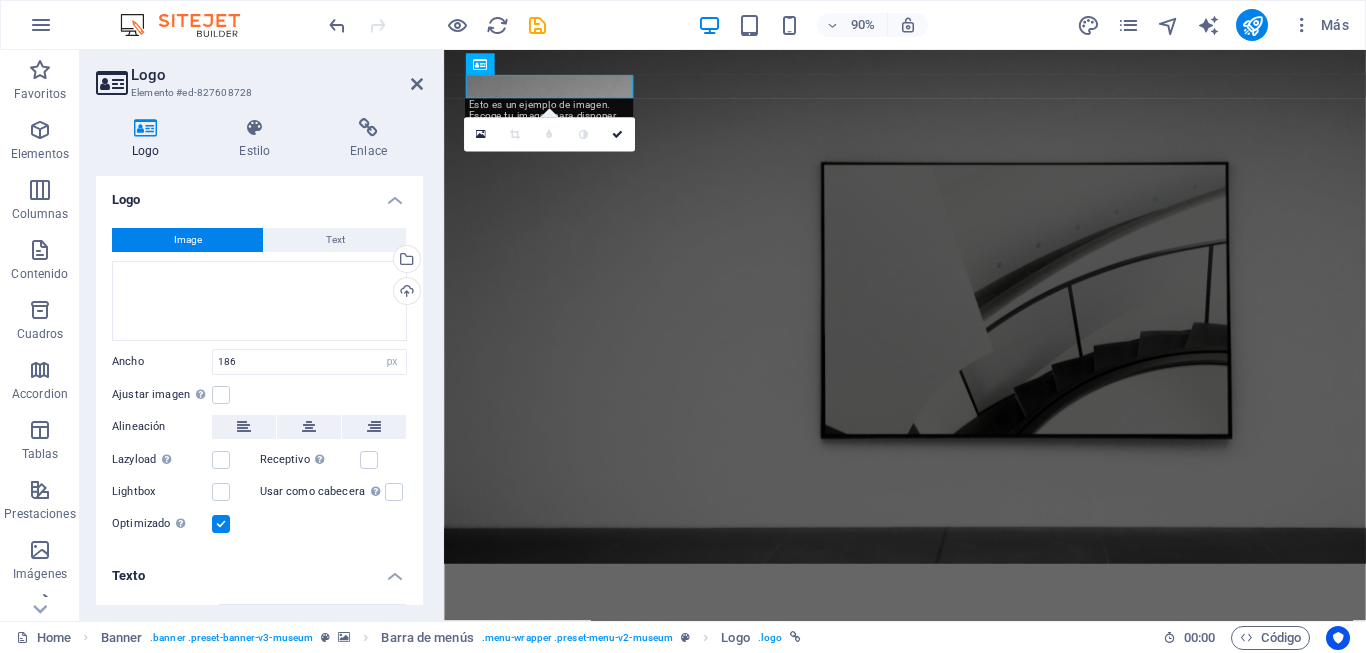 click on "Esto es un ejemplo de imagen. Escoge tu imagen para disponer de más opciones.  O importe esta imagen" at bounding box center (549, 122) 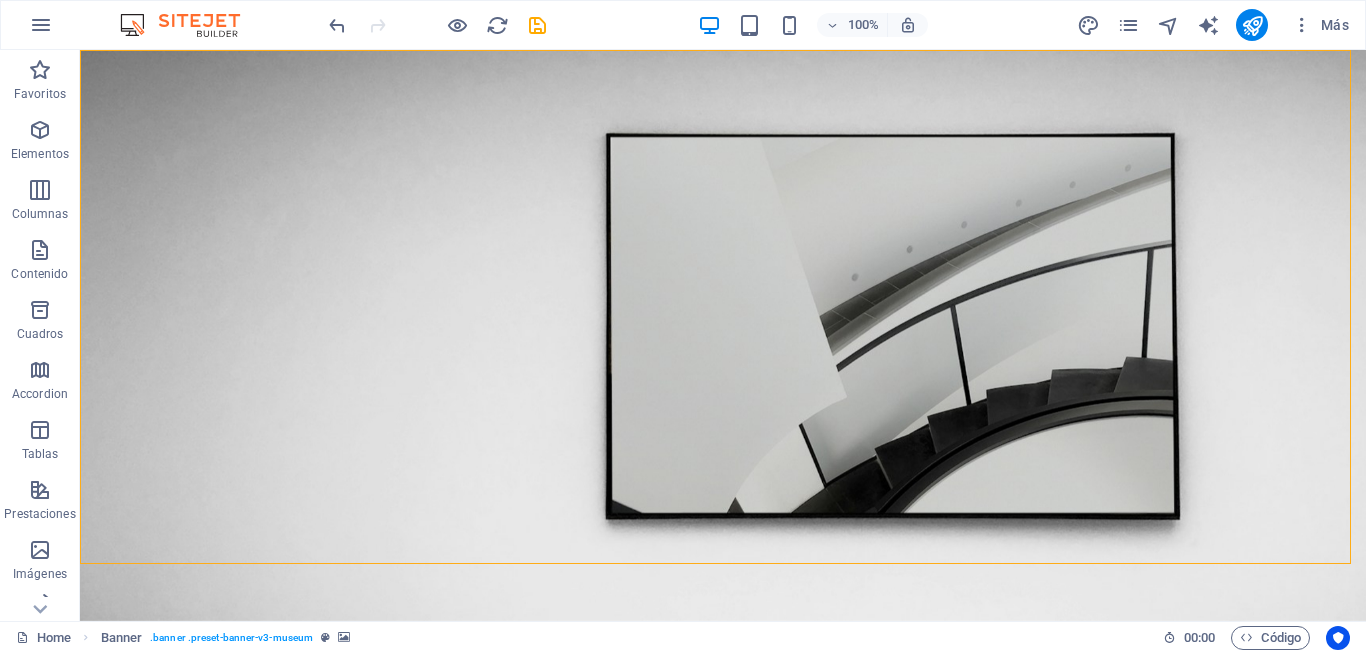 click at bounding box center (723, 335) 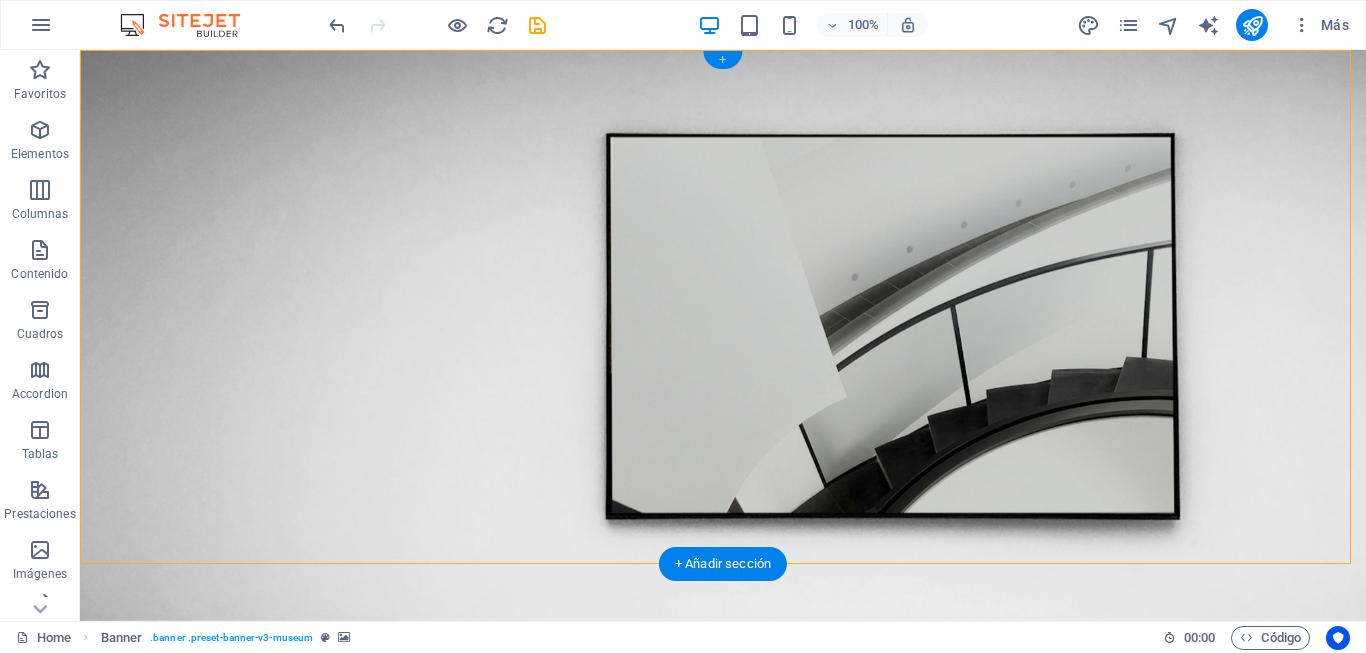 click on "+" at bounding box center [722, 60] 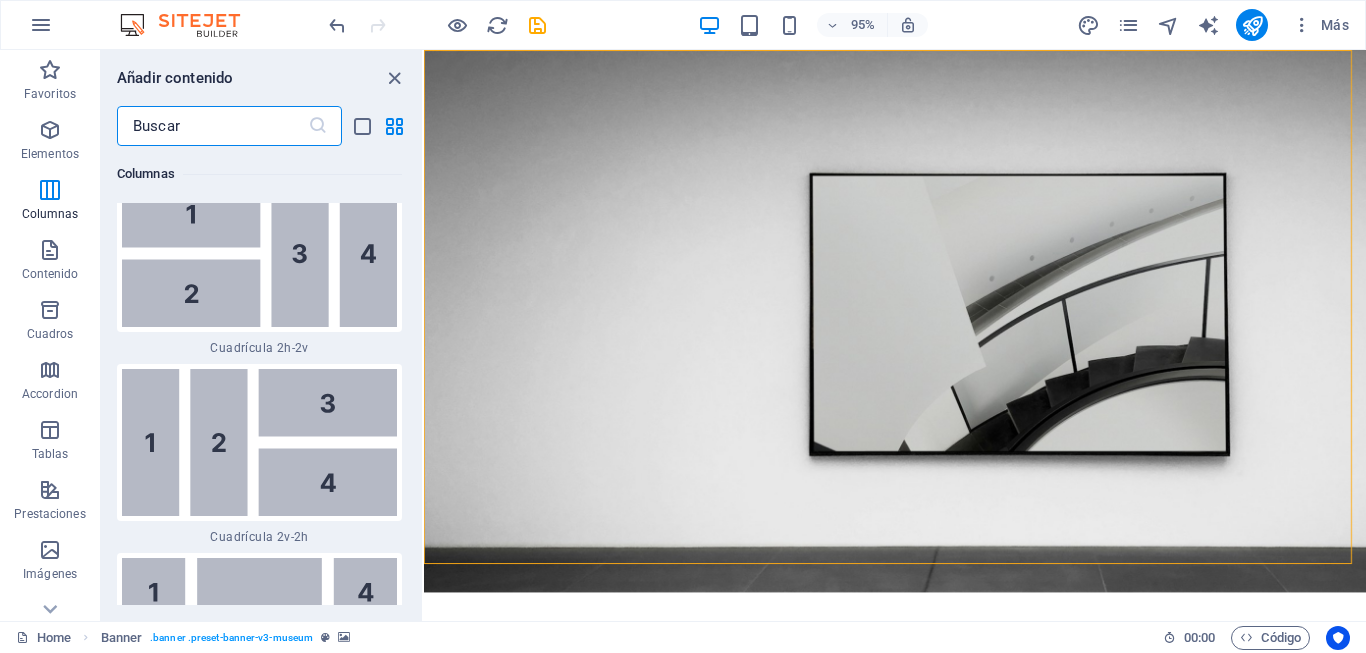 scroll, scrollTop: 5408, scrollLeft: 0, axis: vertical 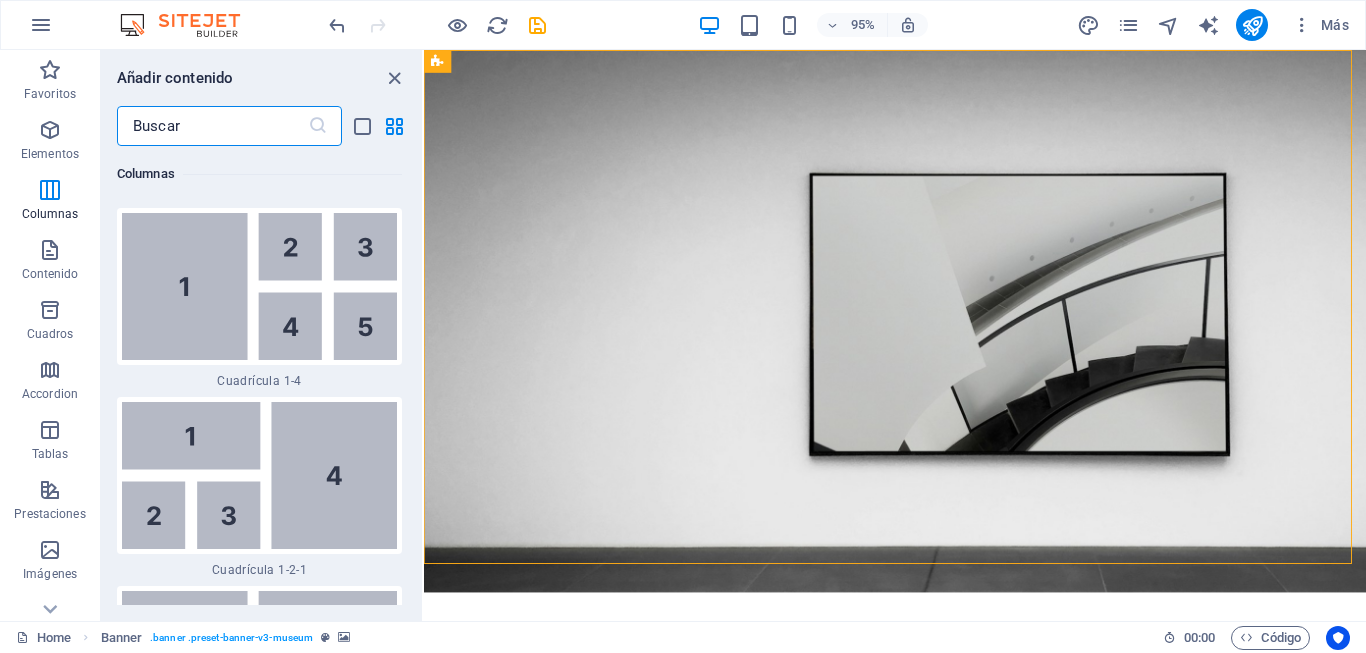 click on "Añadir contenido" at bounding box center [261, 78] 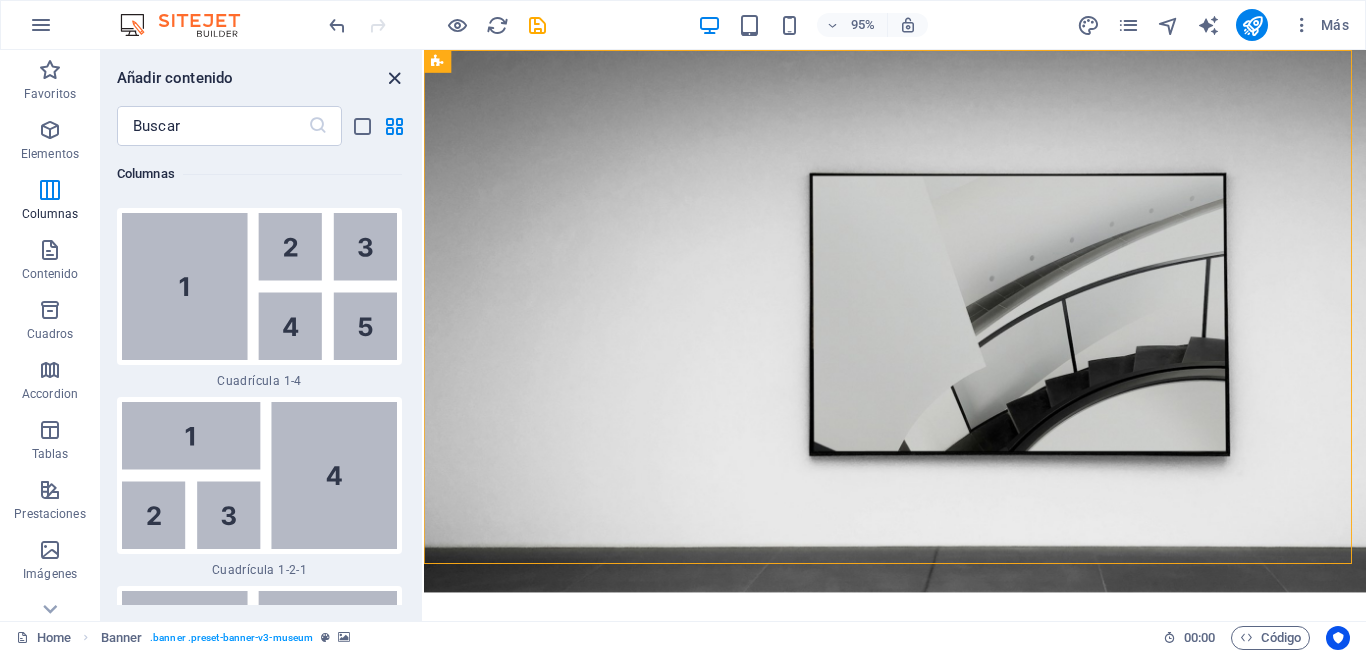click at bounding box center (394, 78) 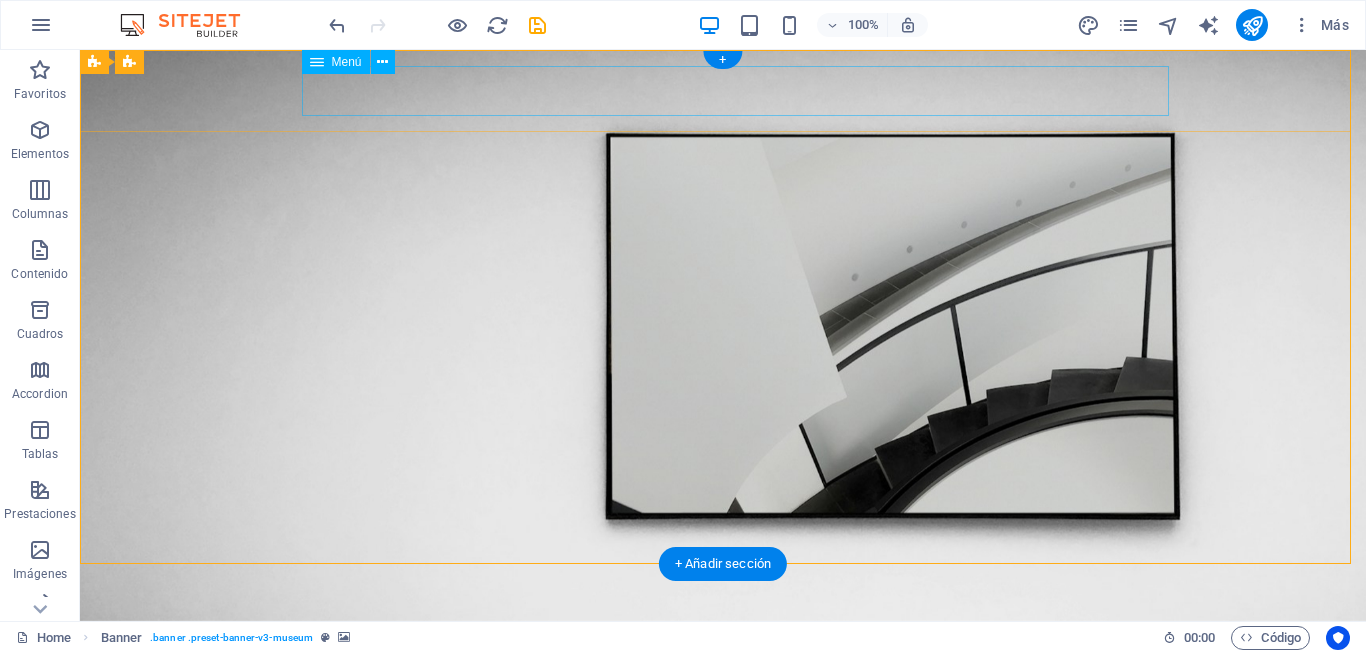 click on "About Us Exhibitions Events Contact" at bounding box center (723, 687) 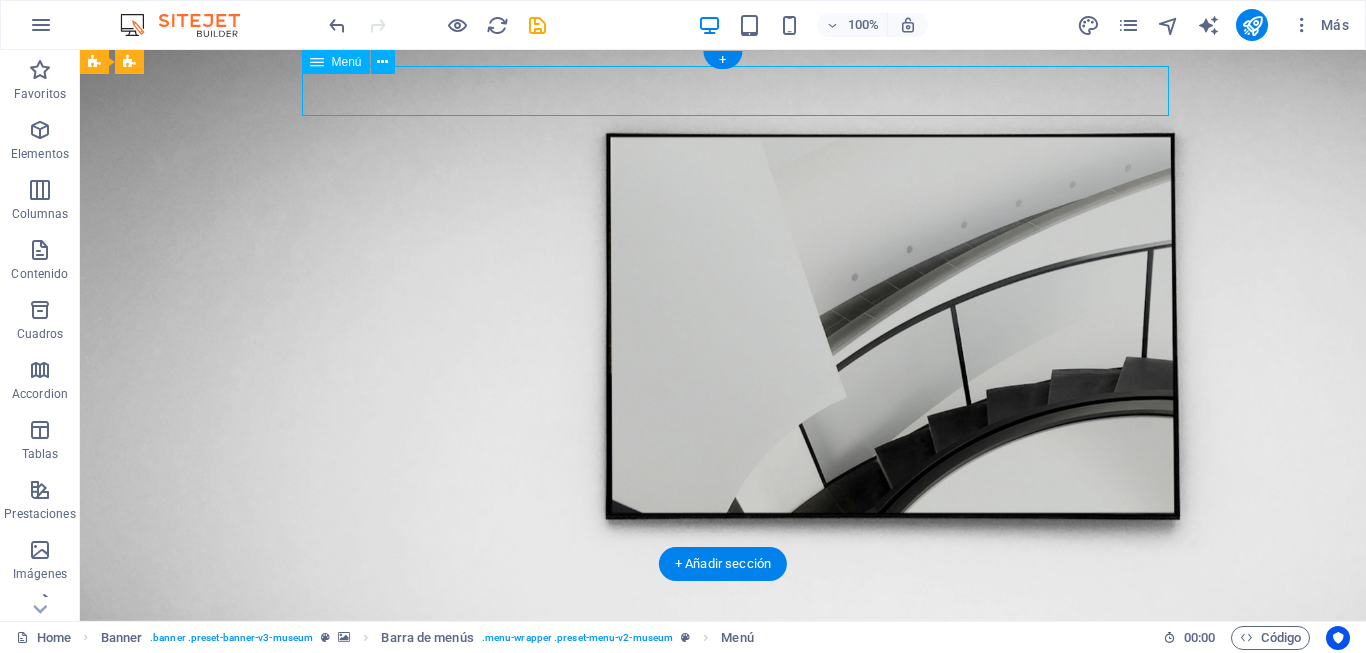click on "About Us Exhibitions Events Contact" at bounding box center (723, 687) 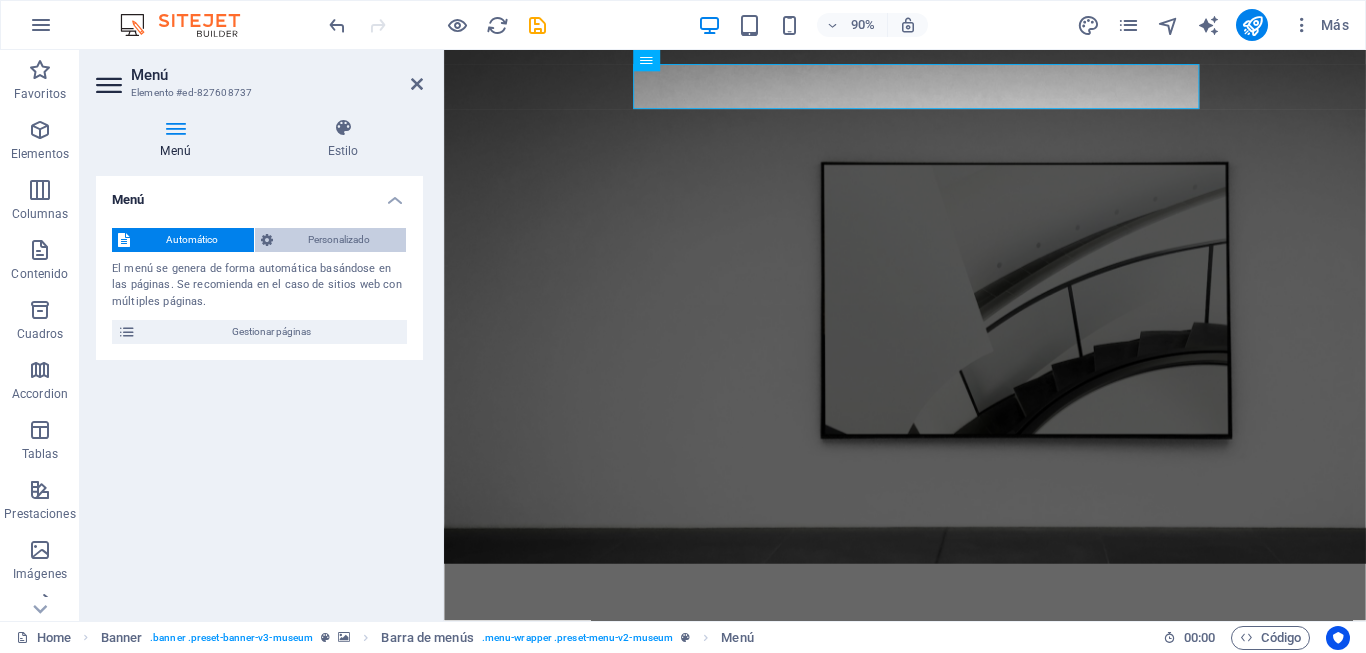 click on "Personalizado" at bounding box center [340, 240] 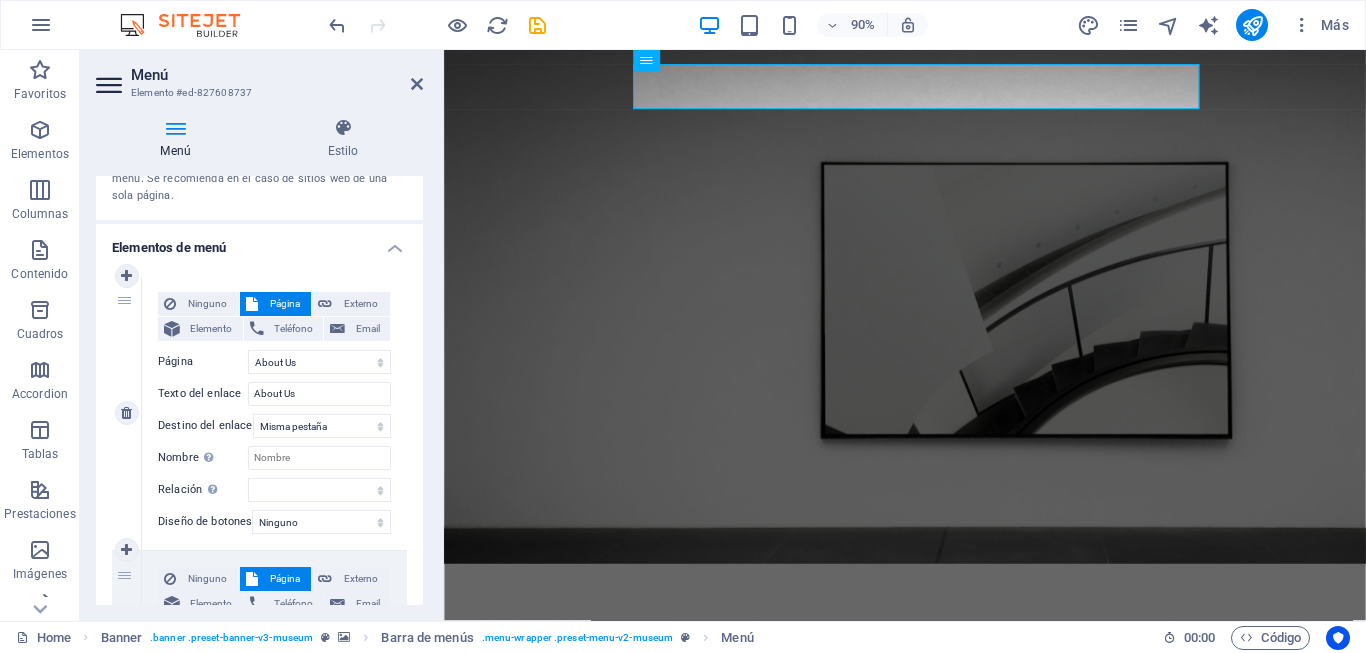 scroll, scrollTop: 200, scrollLeft: 0, axis: vertical 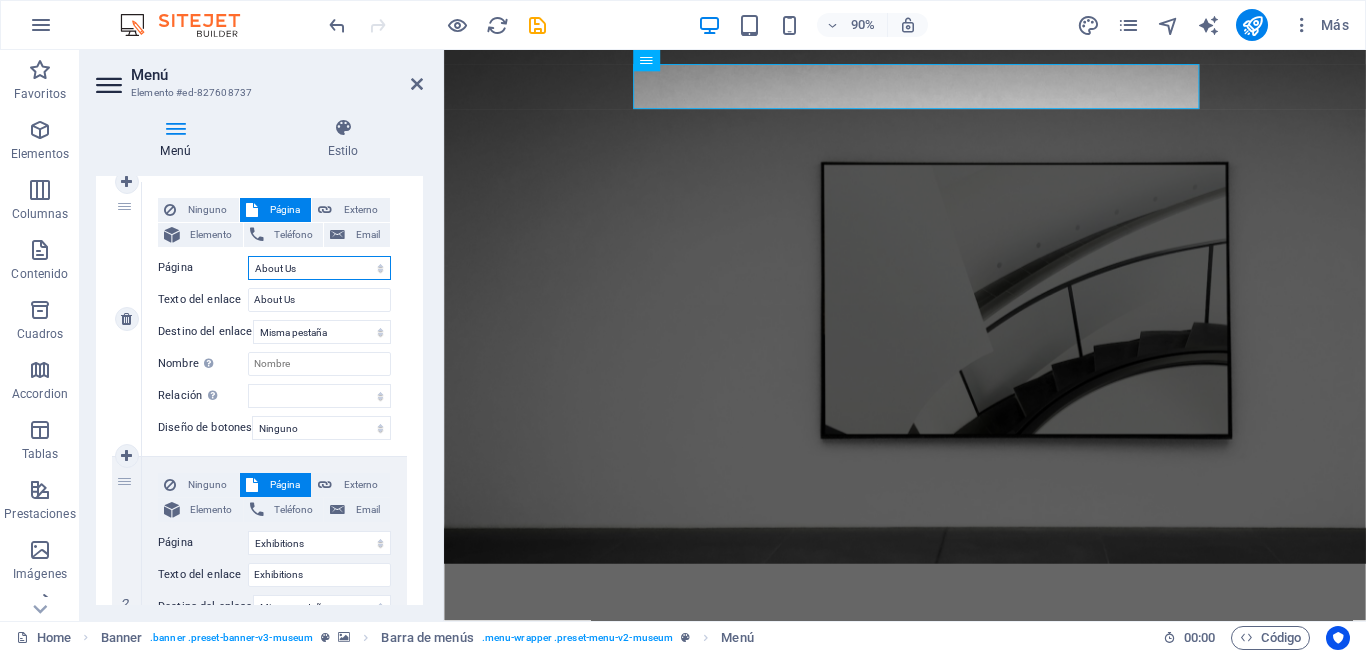 click on "Home About Us Exhibitions Events Contact Privacy Legal Notice" at bounding box center [319, 268] 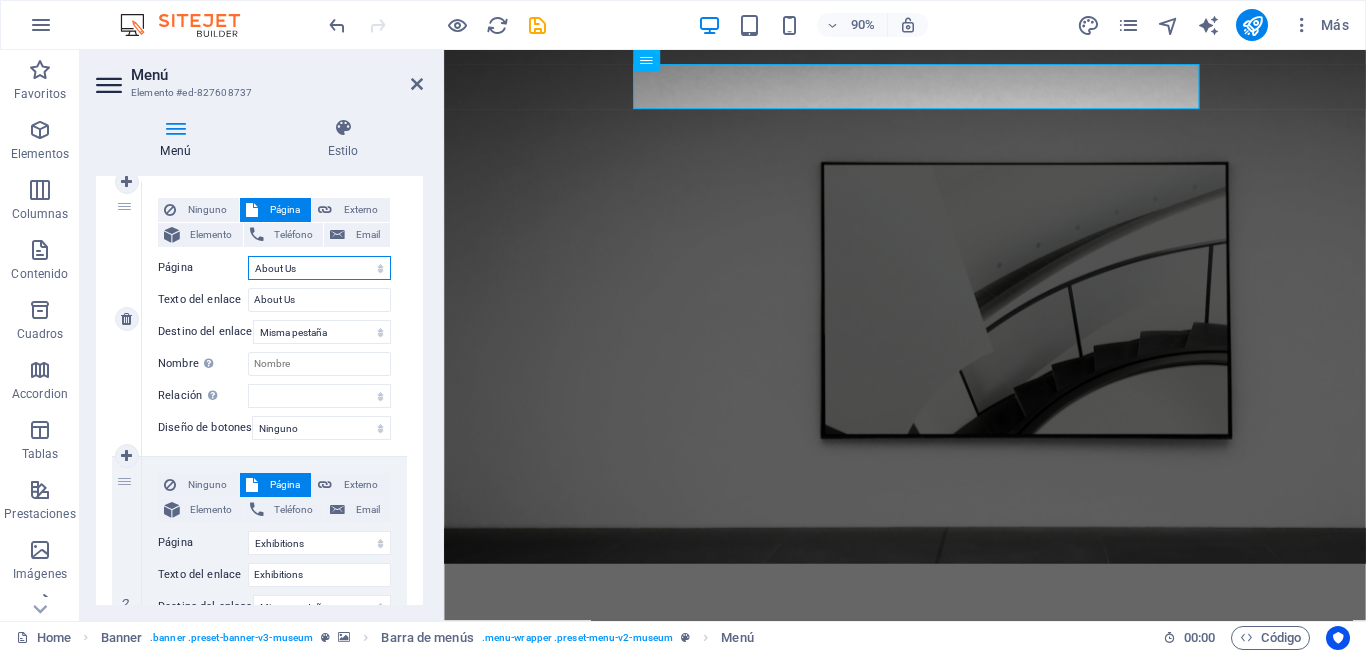 select on "5" 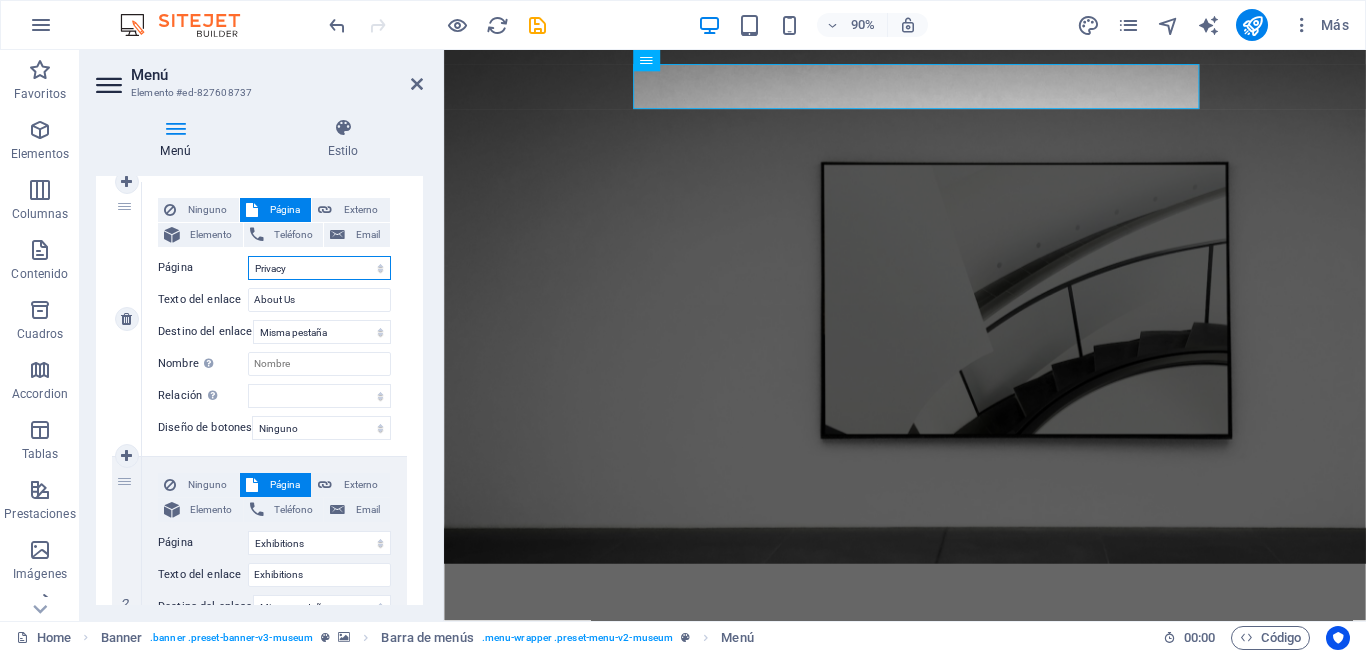 click on "Home About Us Exhibitions Events Contact Privacy Legal Notice" at bounding box center [319, 268] 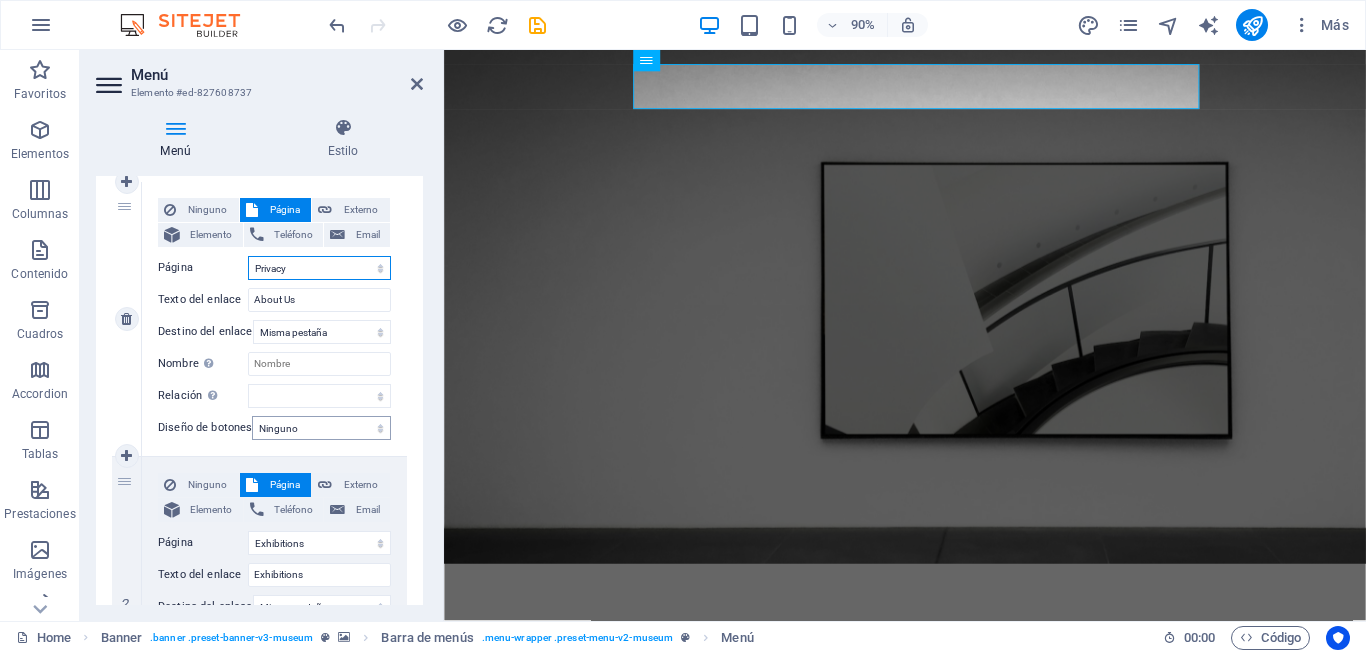 type on "Privacy" 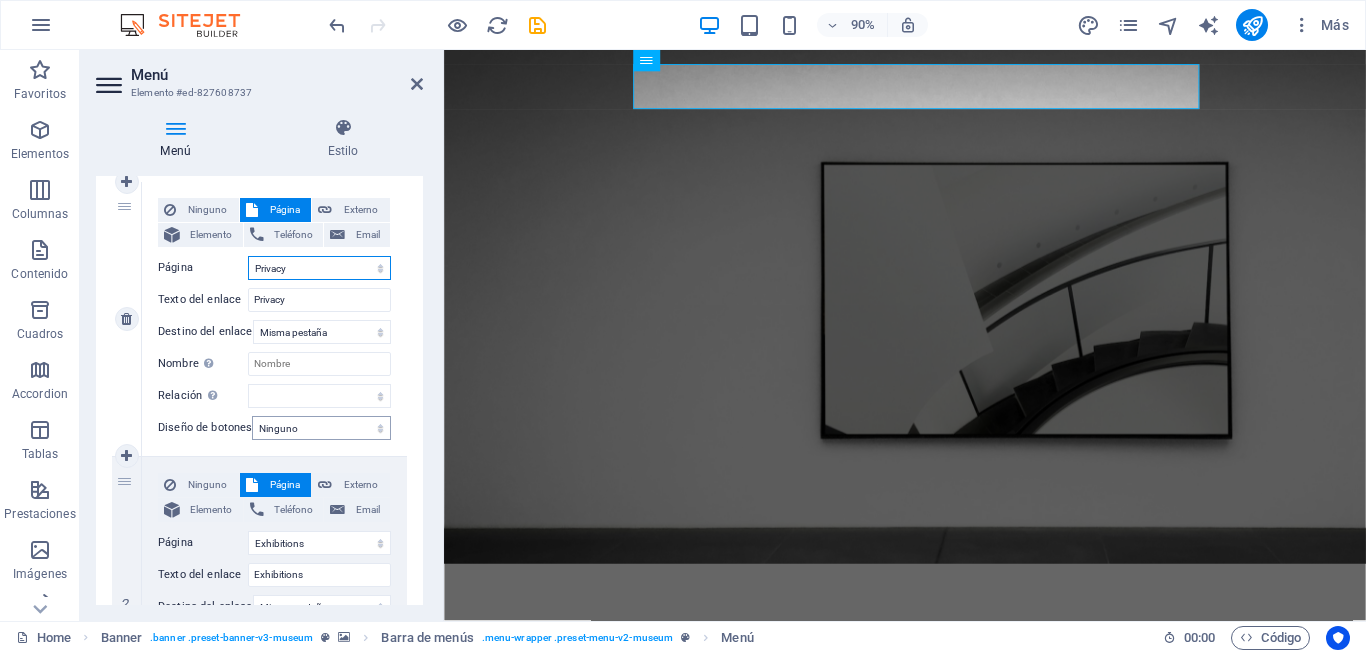 select 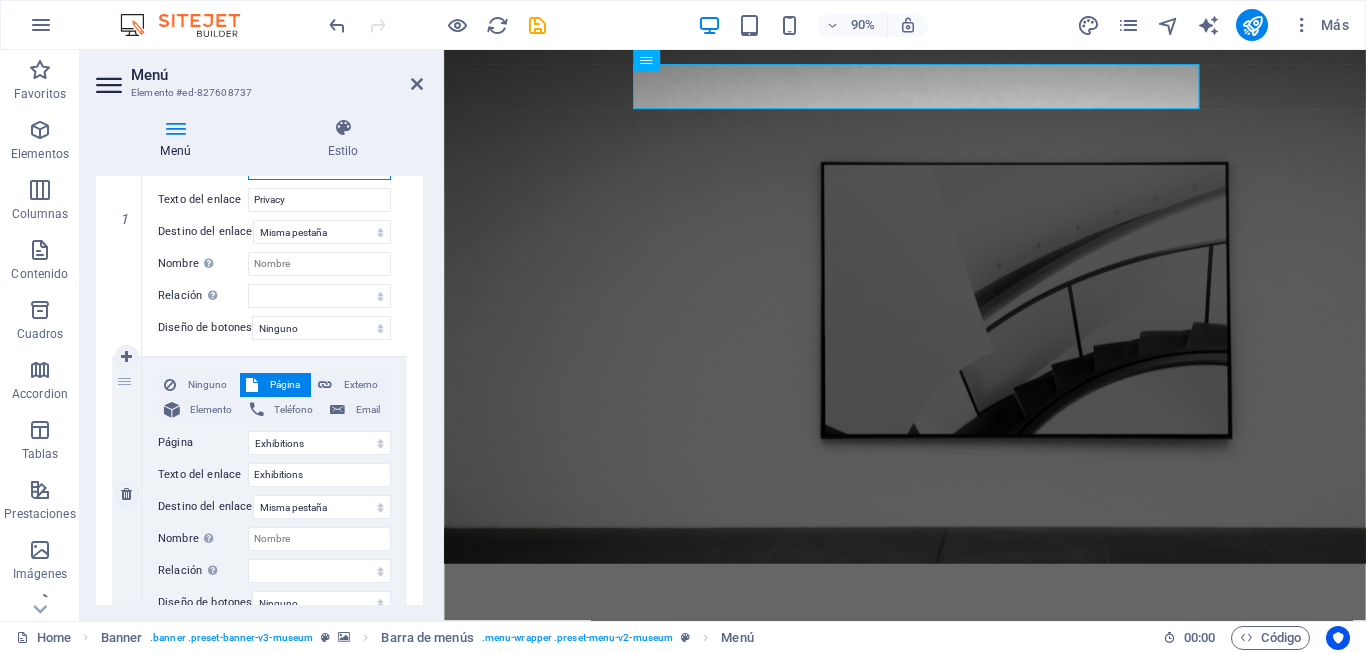 scroll, scrollTop: 400, scrollLeft: 0, axis: vertical 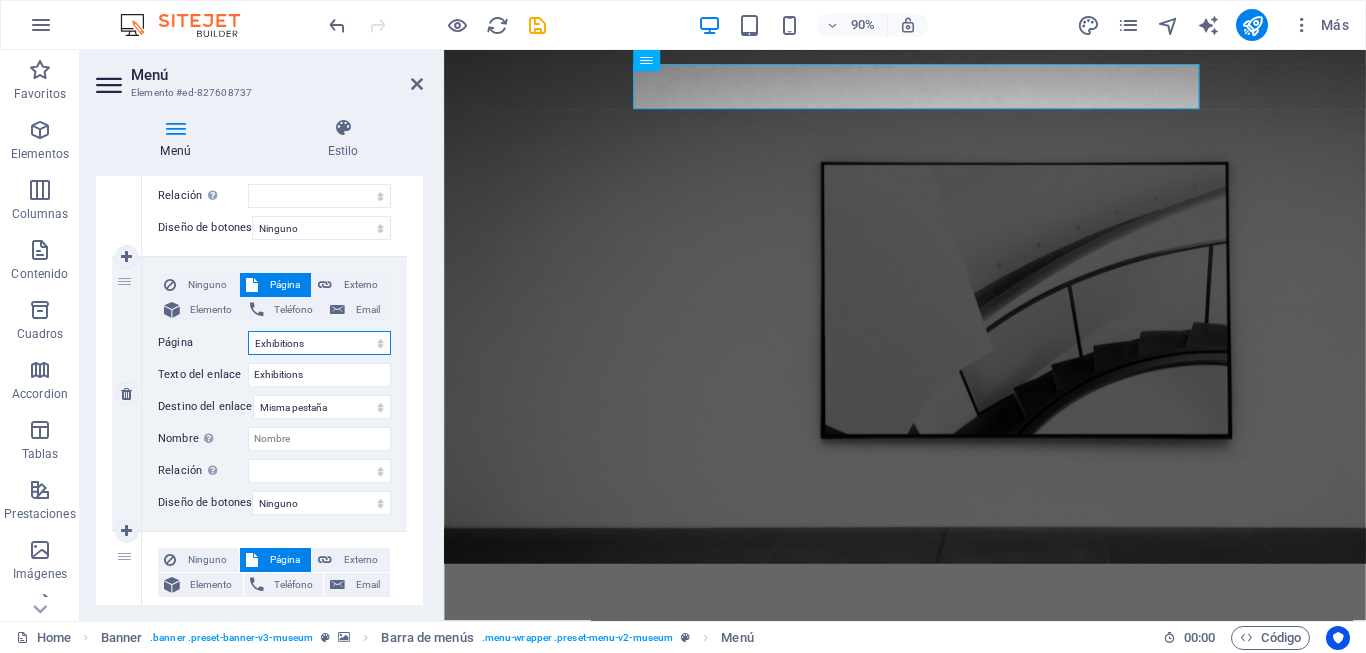 click on "Home About Us Exhibitions Events Contact Privacy Legal Notice" at bounding box center (319, 343) 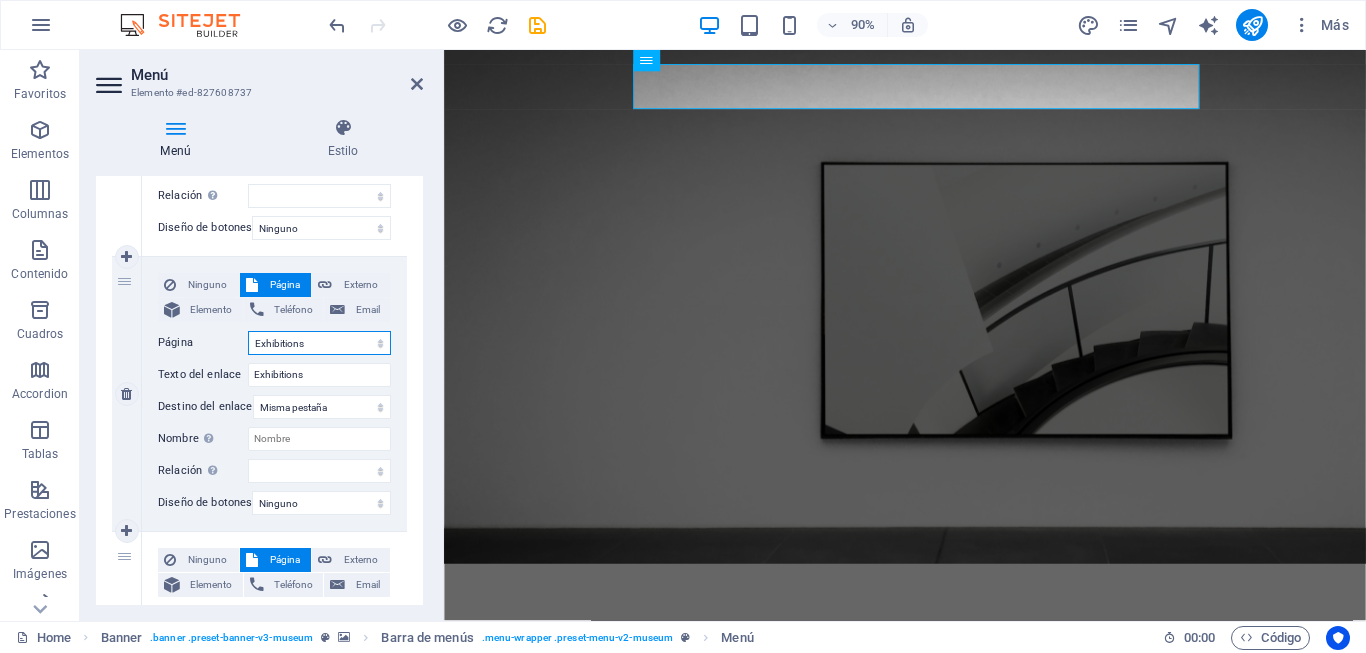 select on "0" 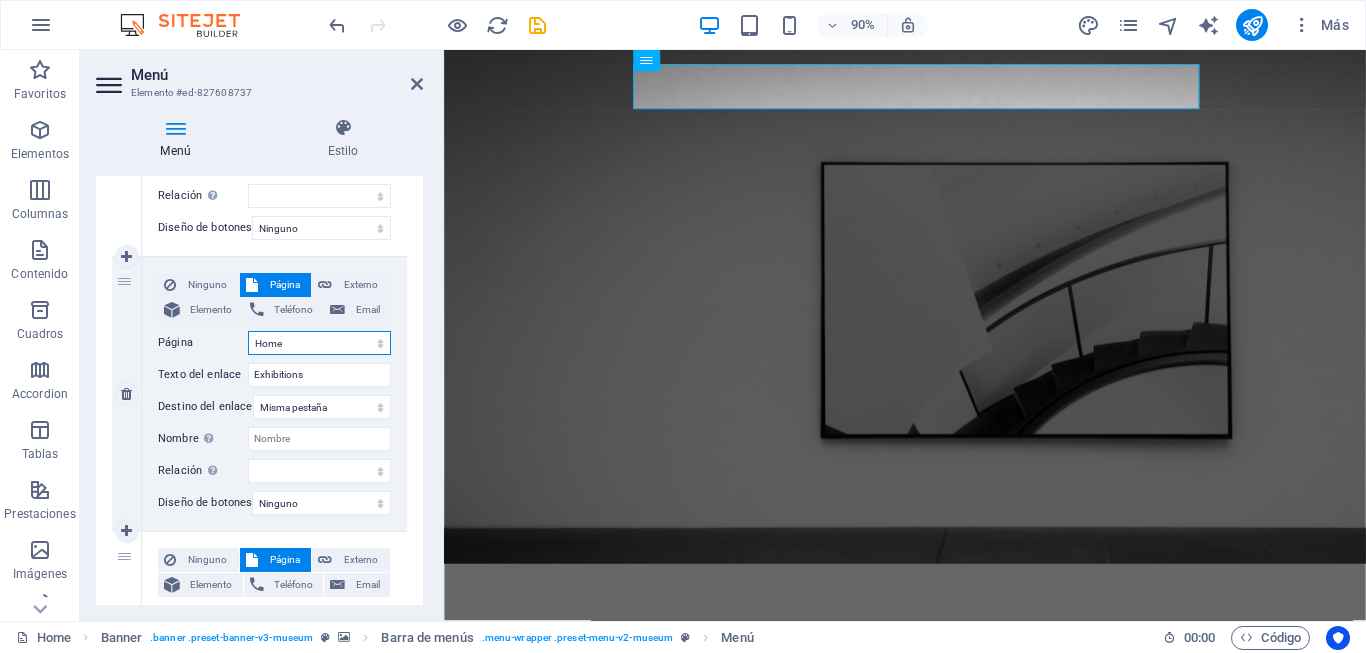 click on "Home About Us Exhibitions Events Contact Privacy Legal Notice" at bounding box center [319, 343] 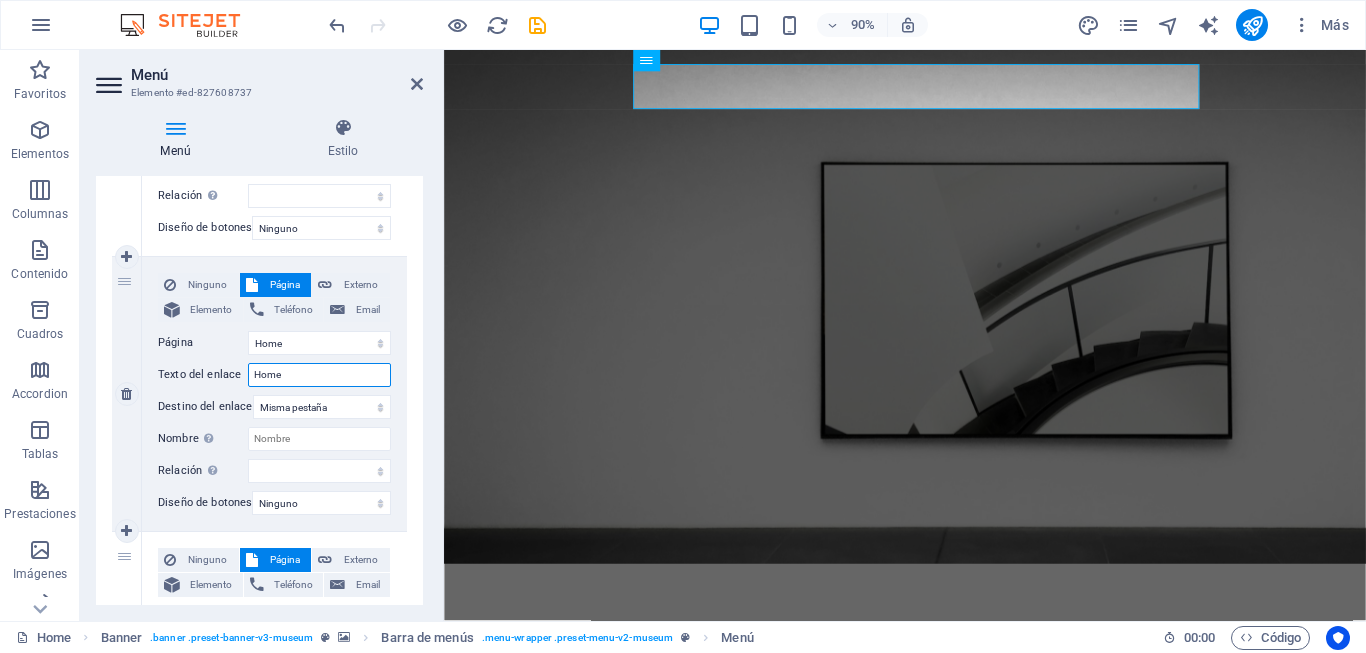 click on "Home" at bounding box center [319, 375] 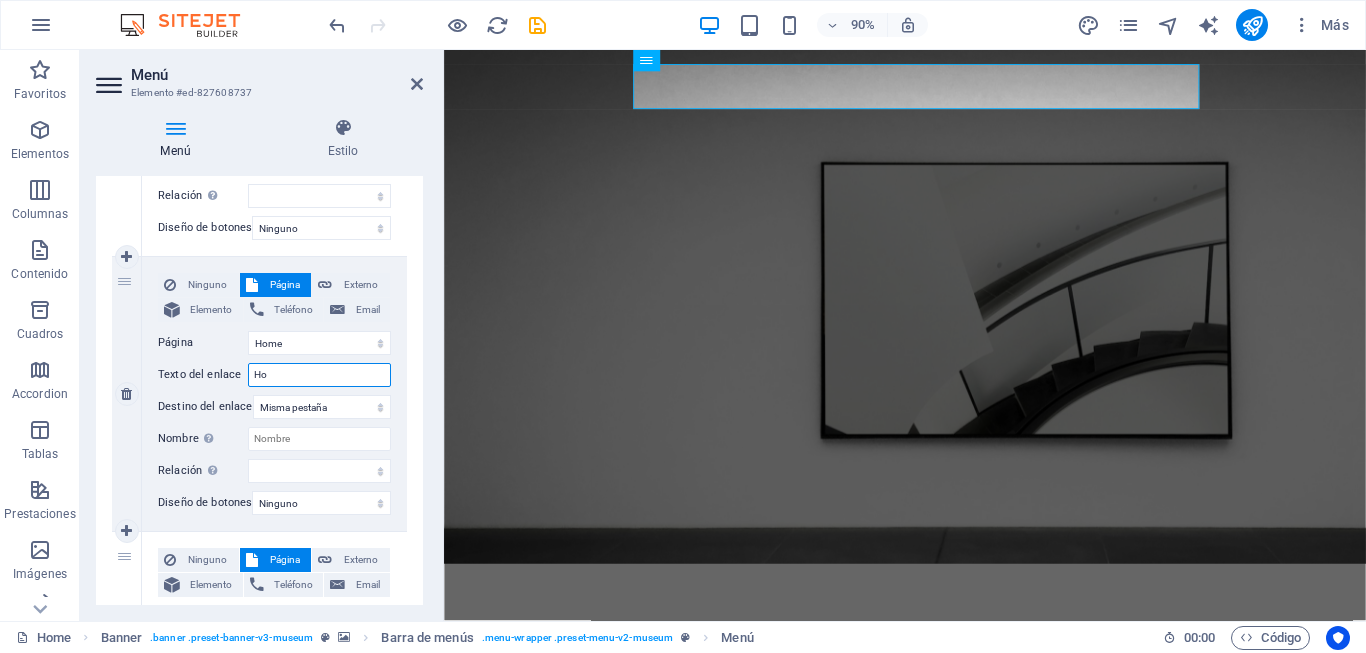 type on "H" 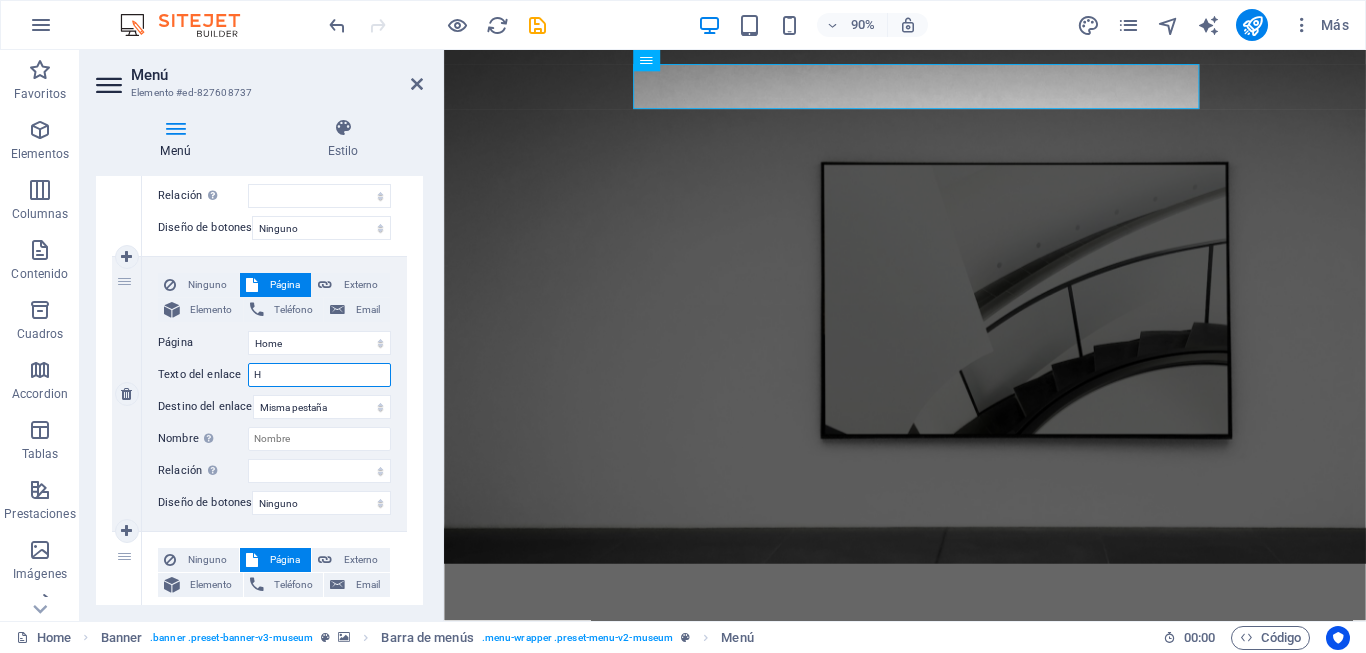 type 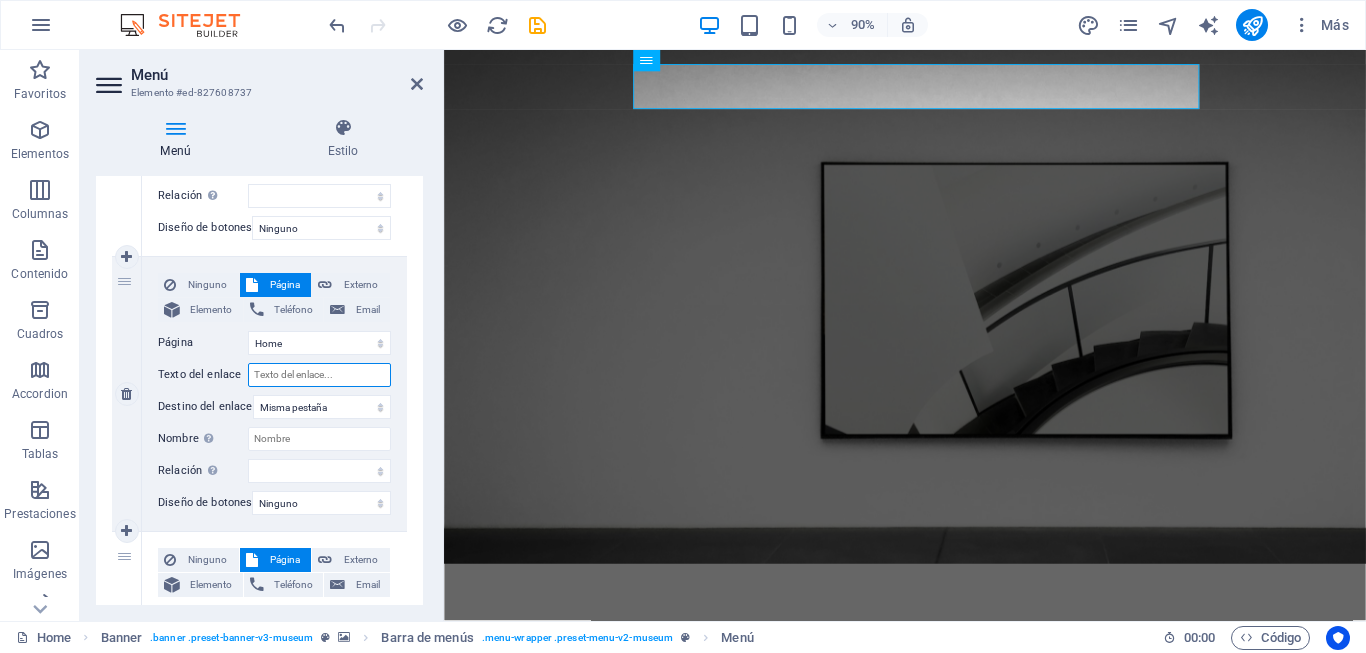select 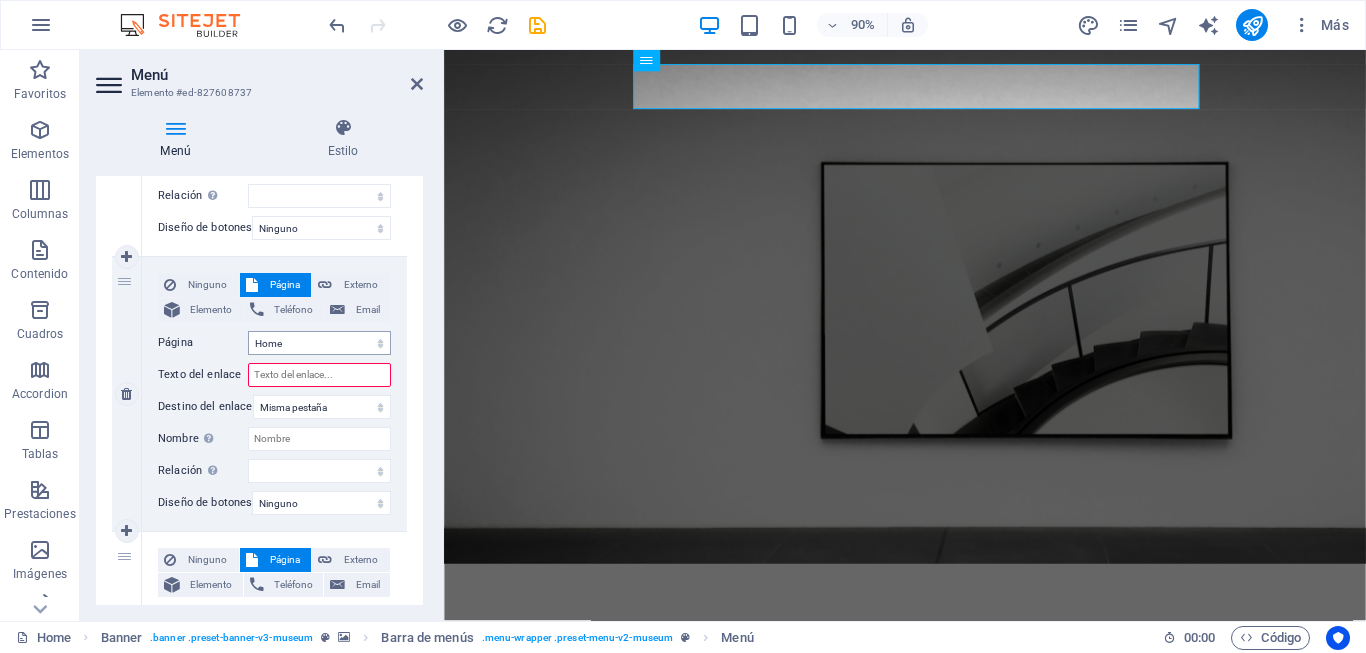 type 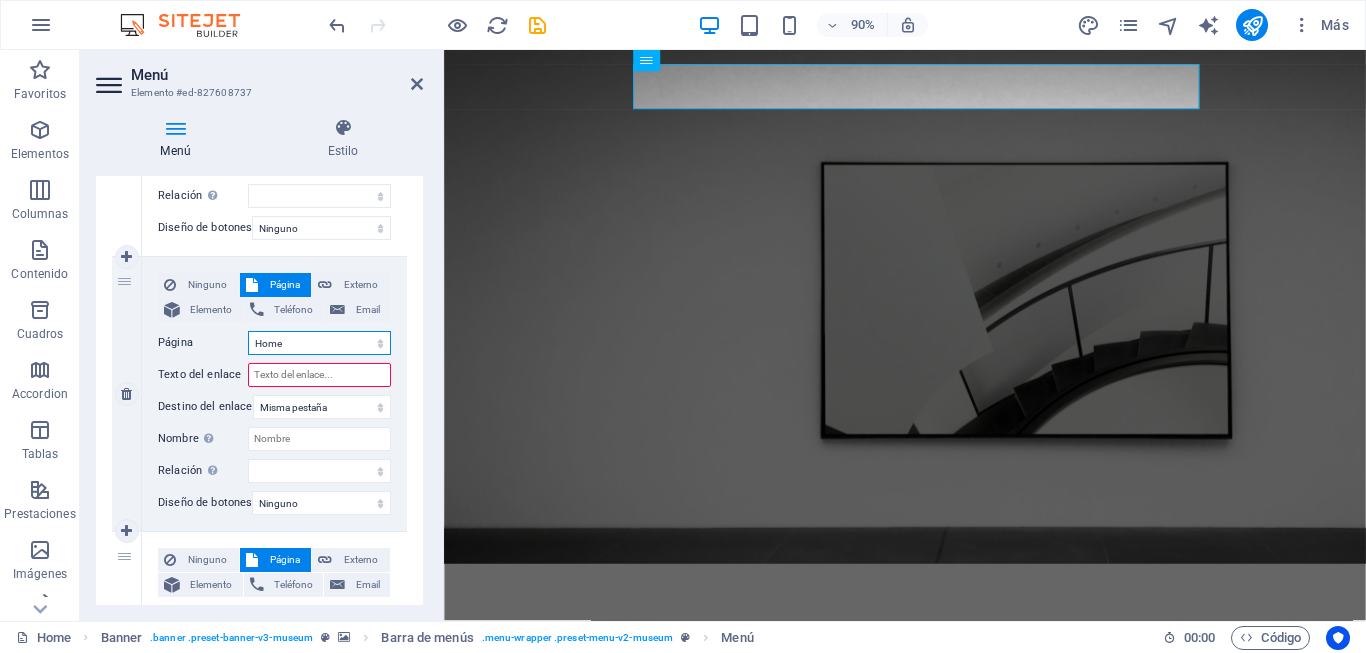 select 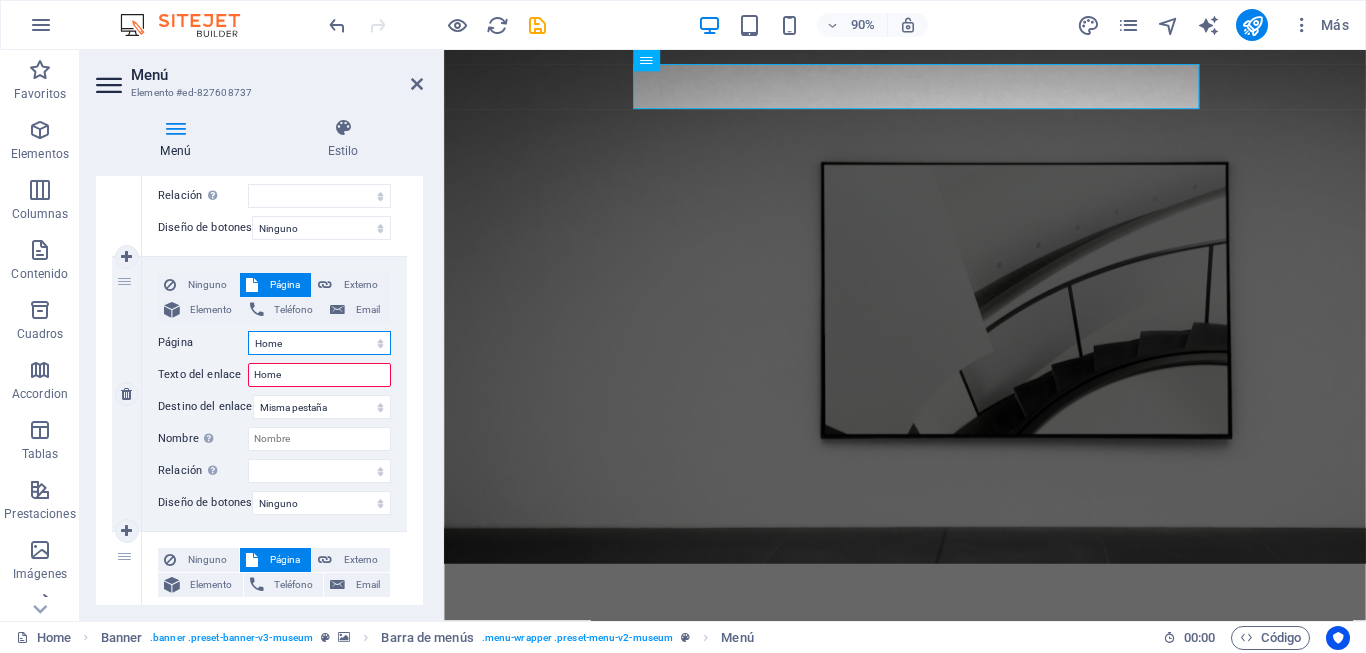 click on "Home About Us Exhibitions Events Contact Privacy Legal Notice" at bounding box center (319, 343) 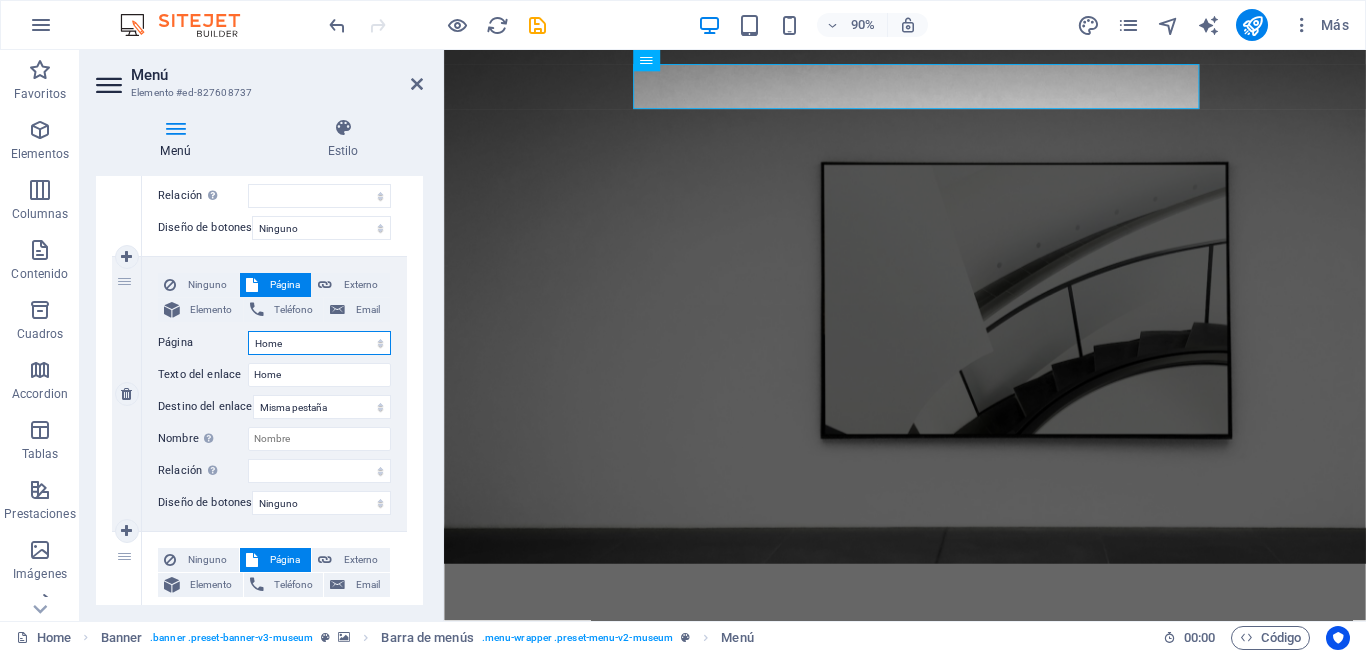 select on "6" 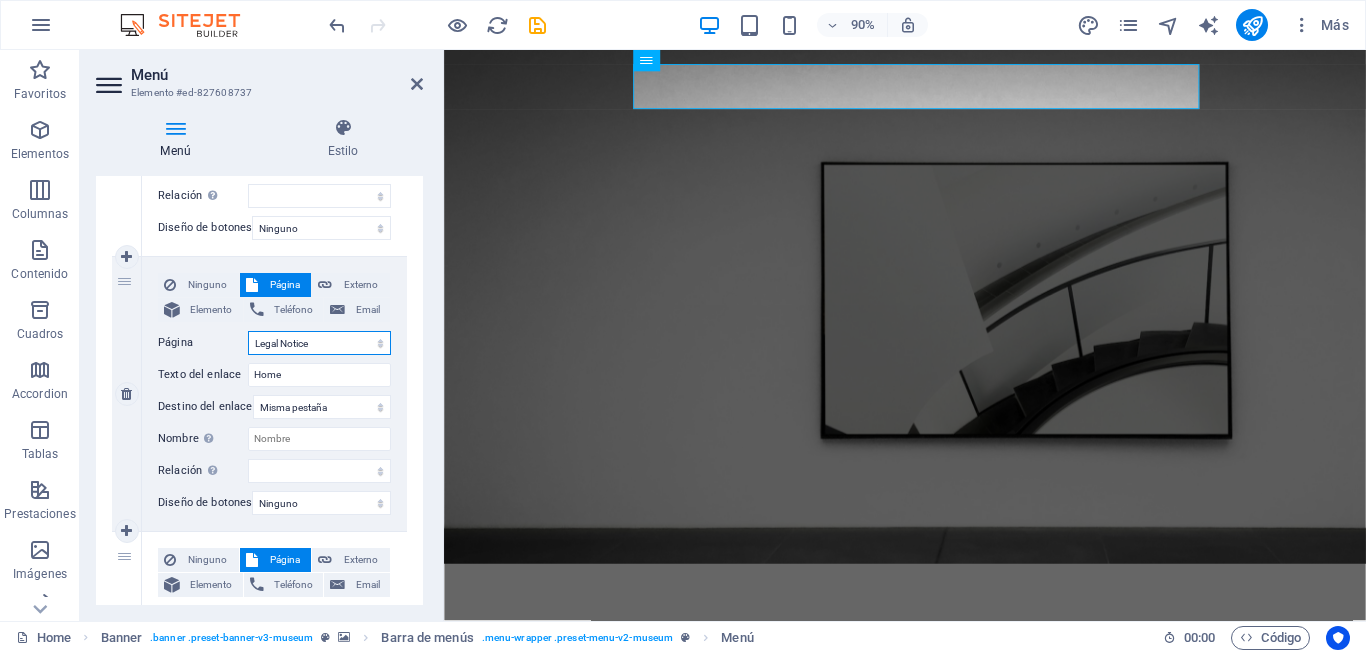 click on "Home About Us Exhibitions Events Contact Privacy Legal Notice" at bounding box center [319, 343] 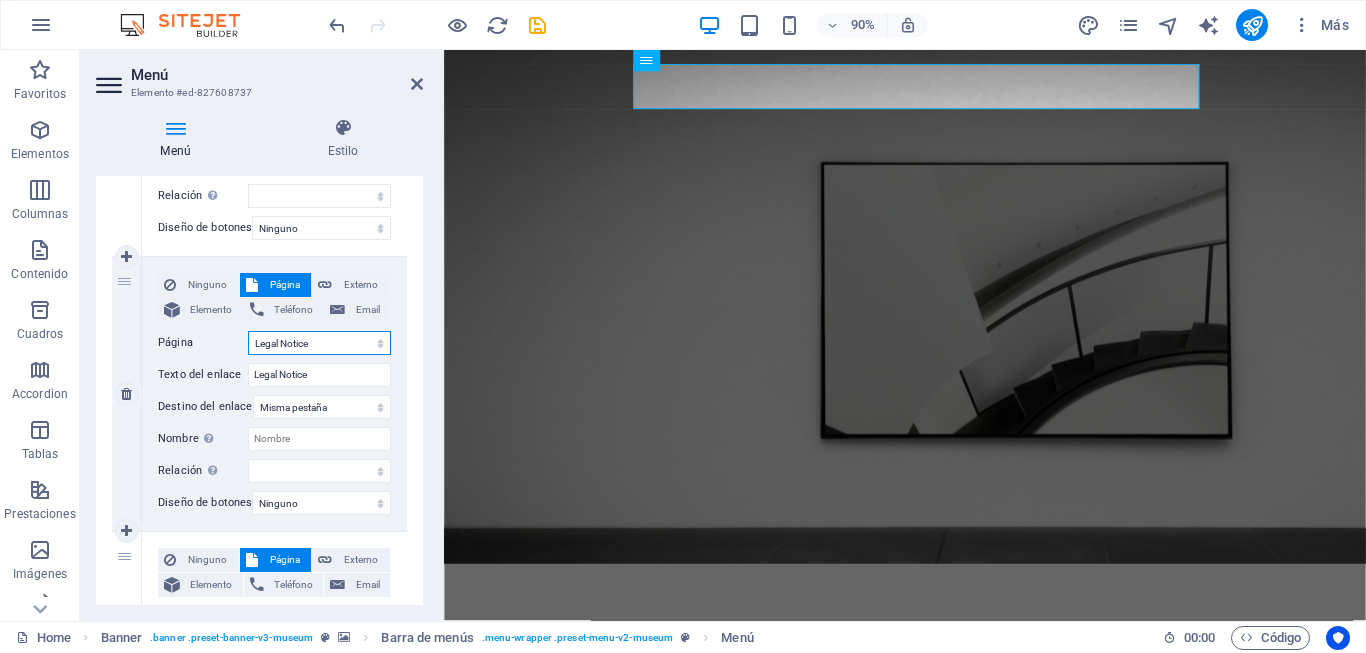 select 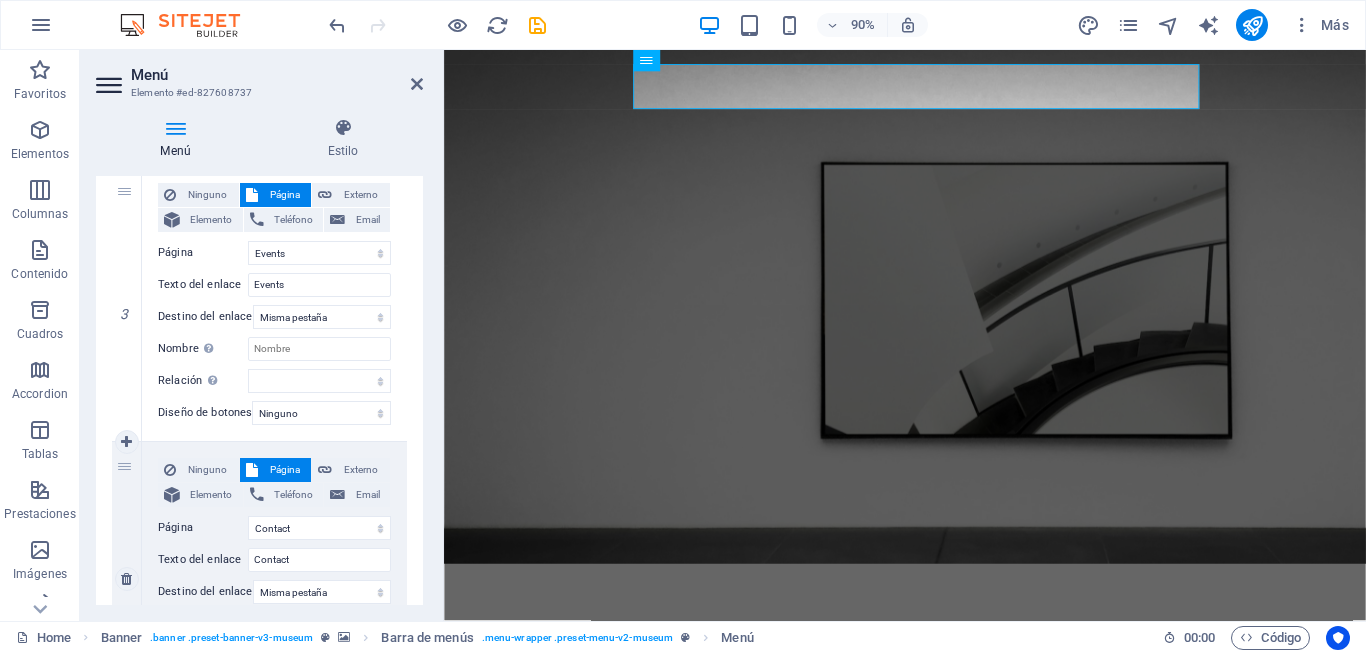 scroll, scrollTop: 800, scrollLeft: 0, axis: vertical 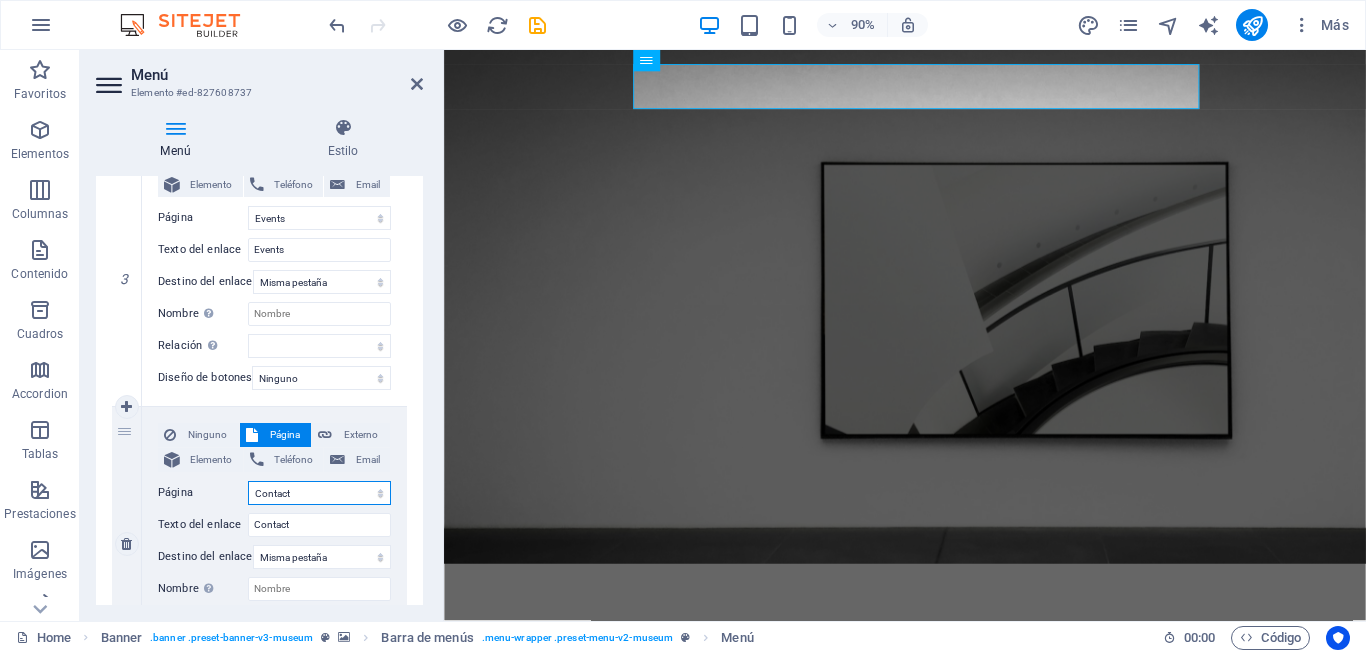 click on "Home About Us Exhibitions Events Contact Privacy Legal Notice" at bounding box center [319, 493] 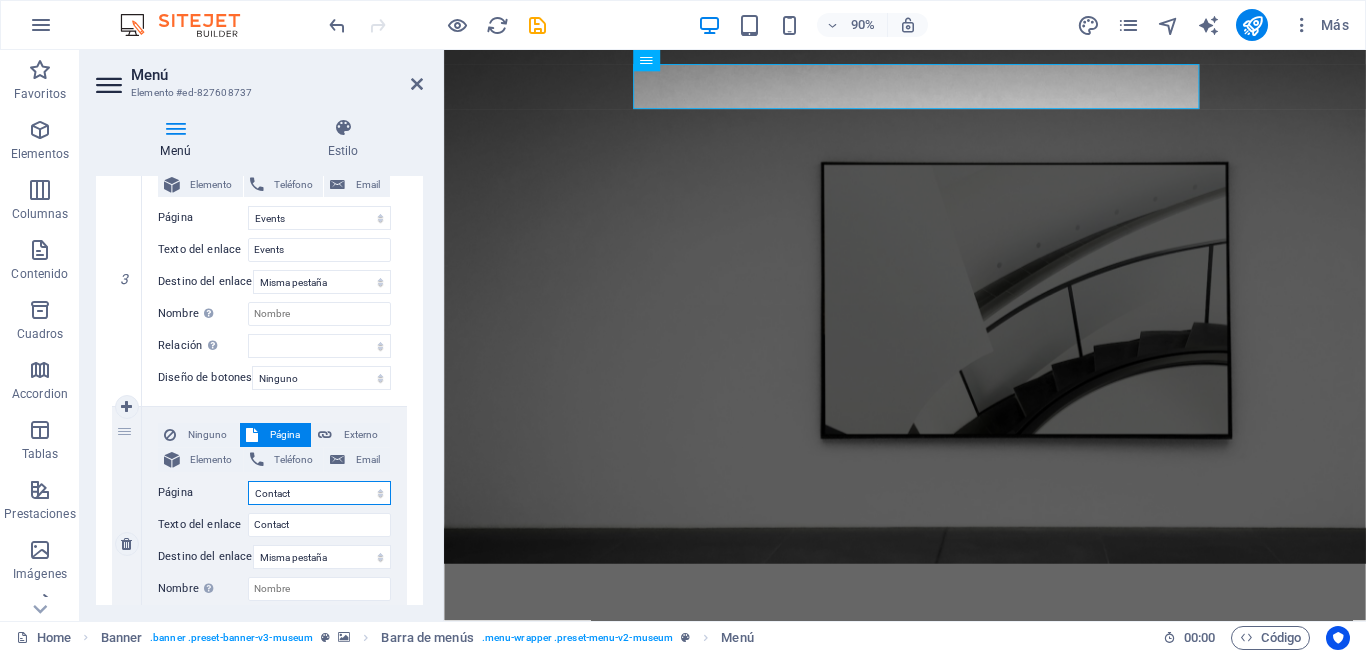 select on "0" 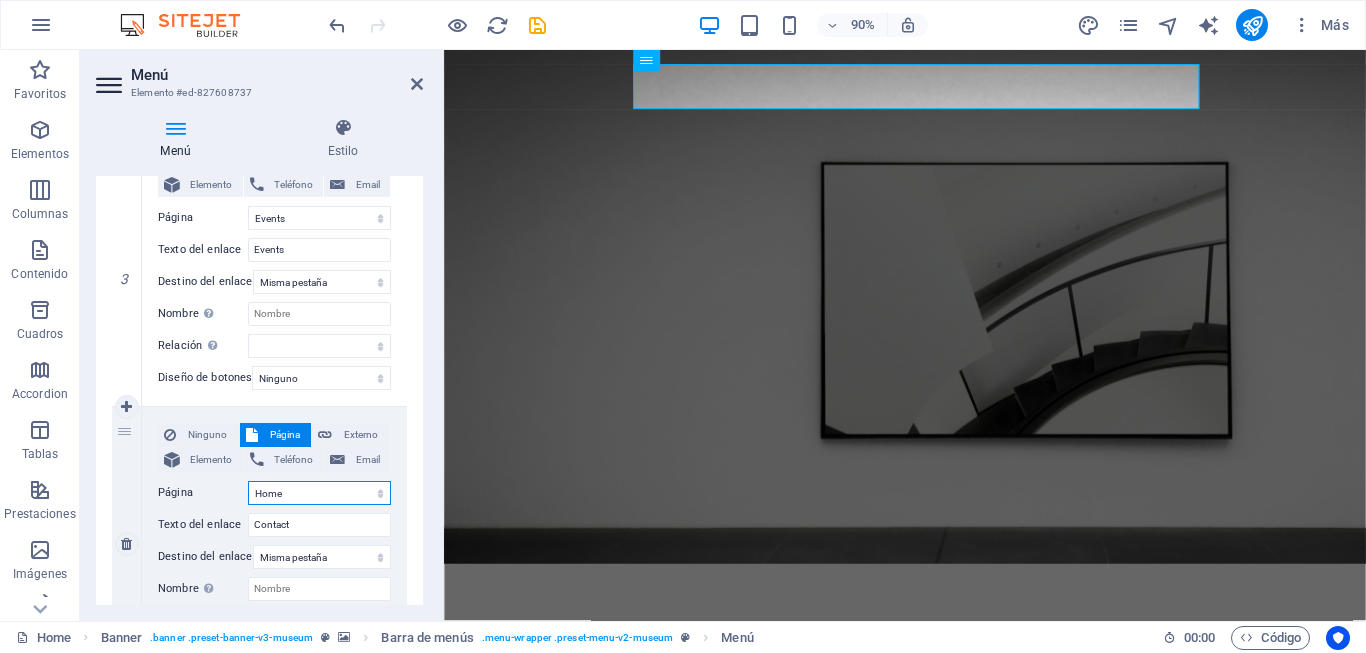 click on "Home About Us Exhibitions Events Contact Privacy Legal Notice" at bounding box center [319, 493] 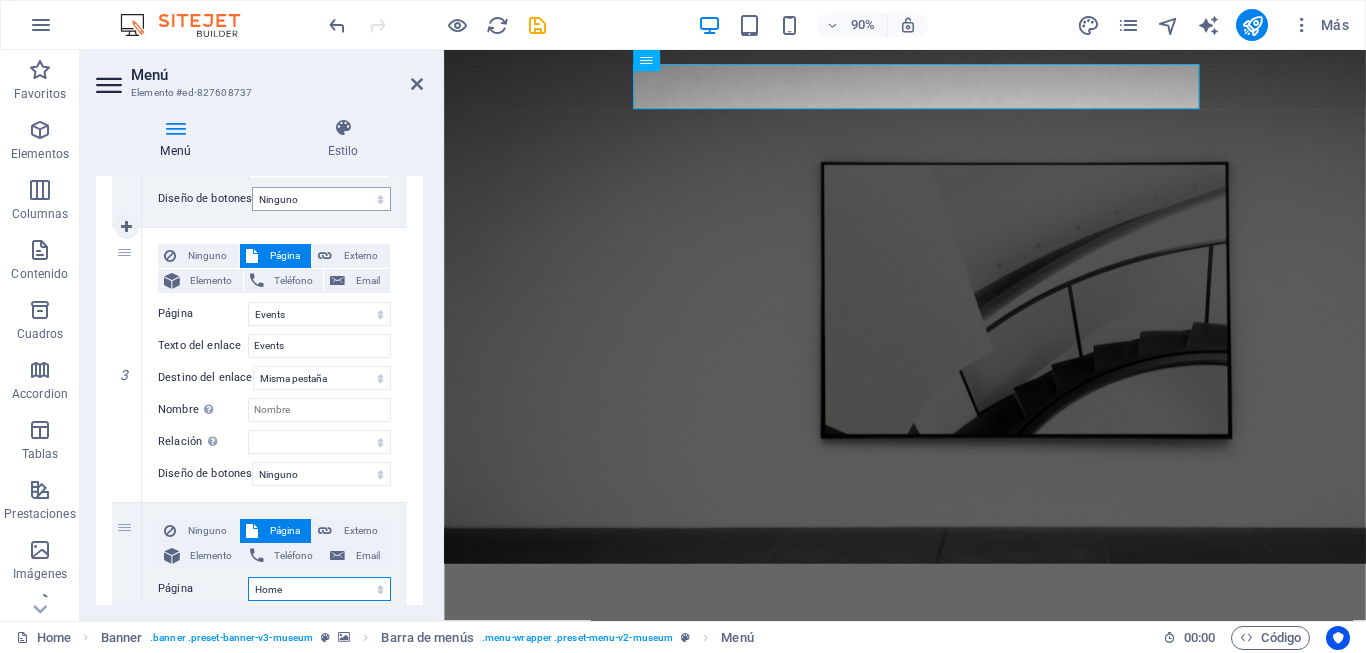 scroll, scrollTop: 600, scrollLeft: 0, axis: vertical 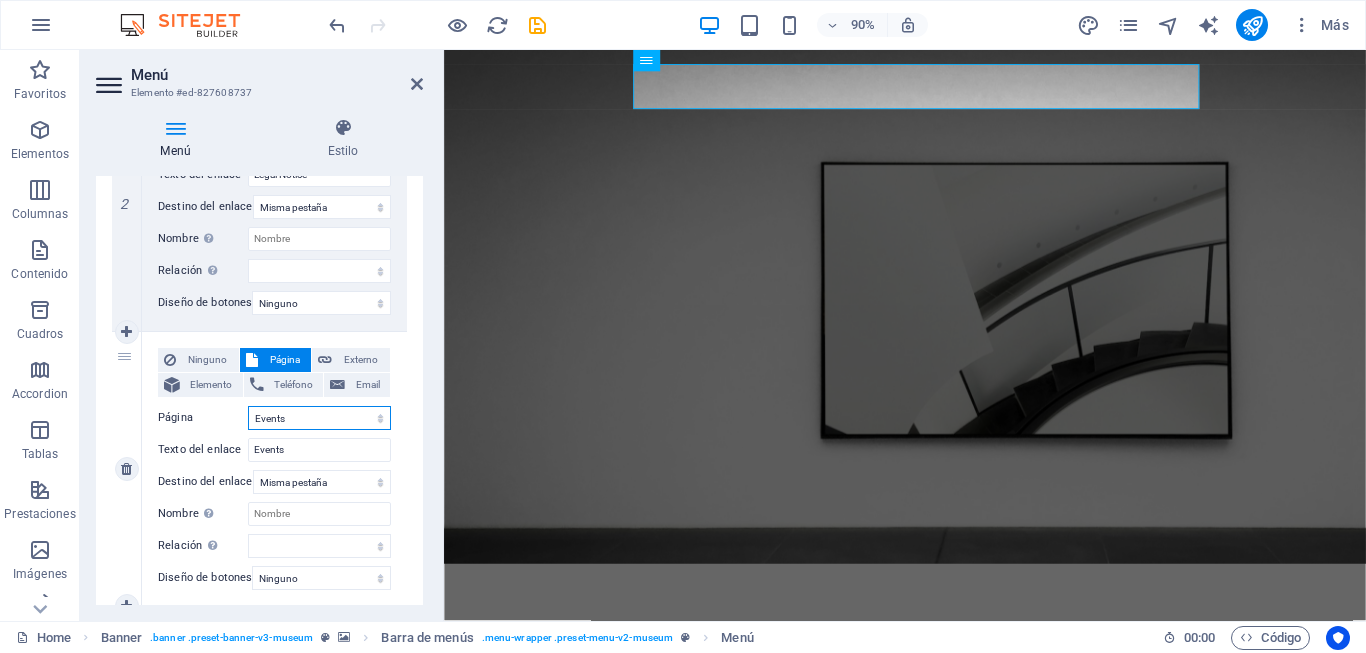 click on "Home About Us Exhibitions Events Contact Privacy Legal Notice" at bounding box center (319, 418) 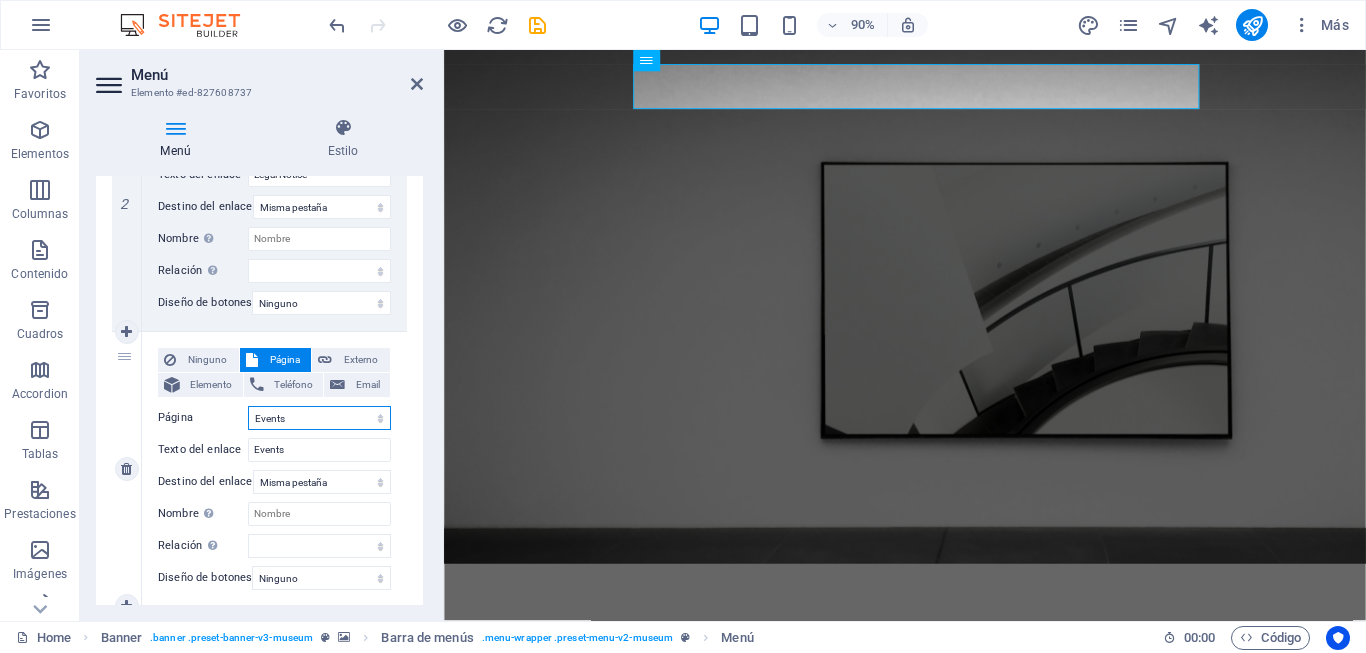 select on "0" 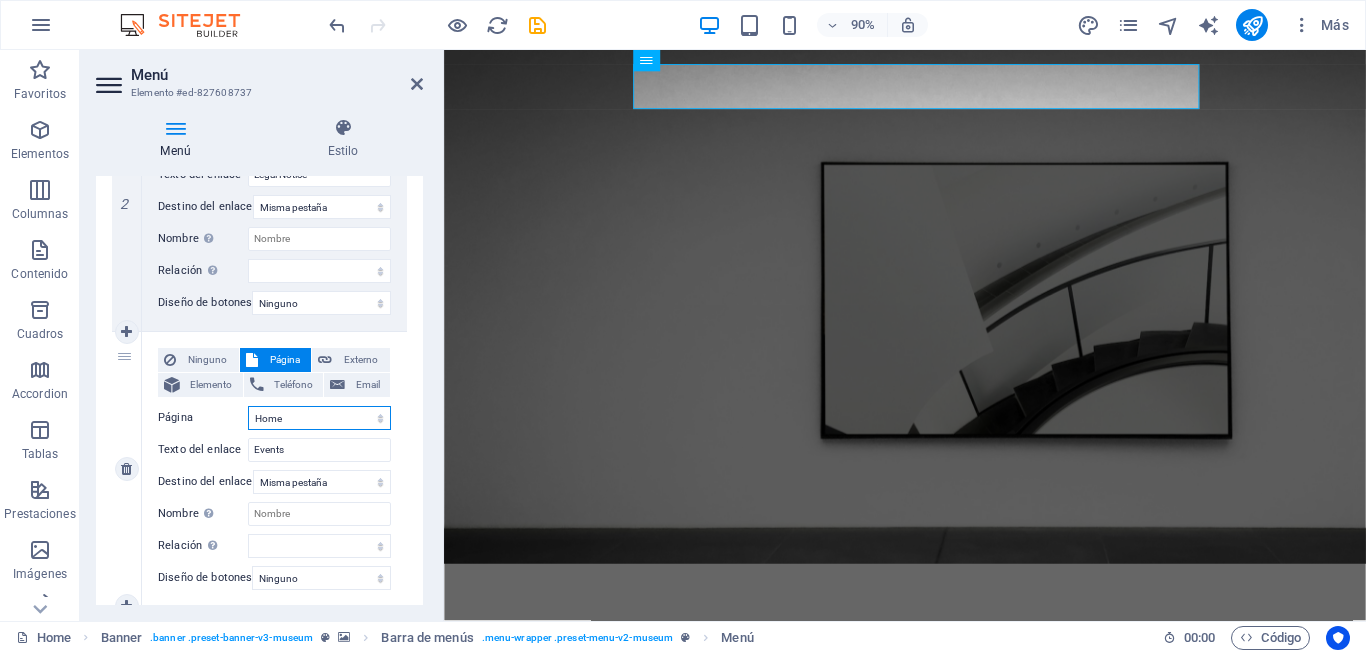 click on "Home About Us Exhibitions Events Contact Privacy Legal Notice" at bounding box center [319, 418] 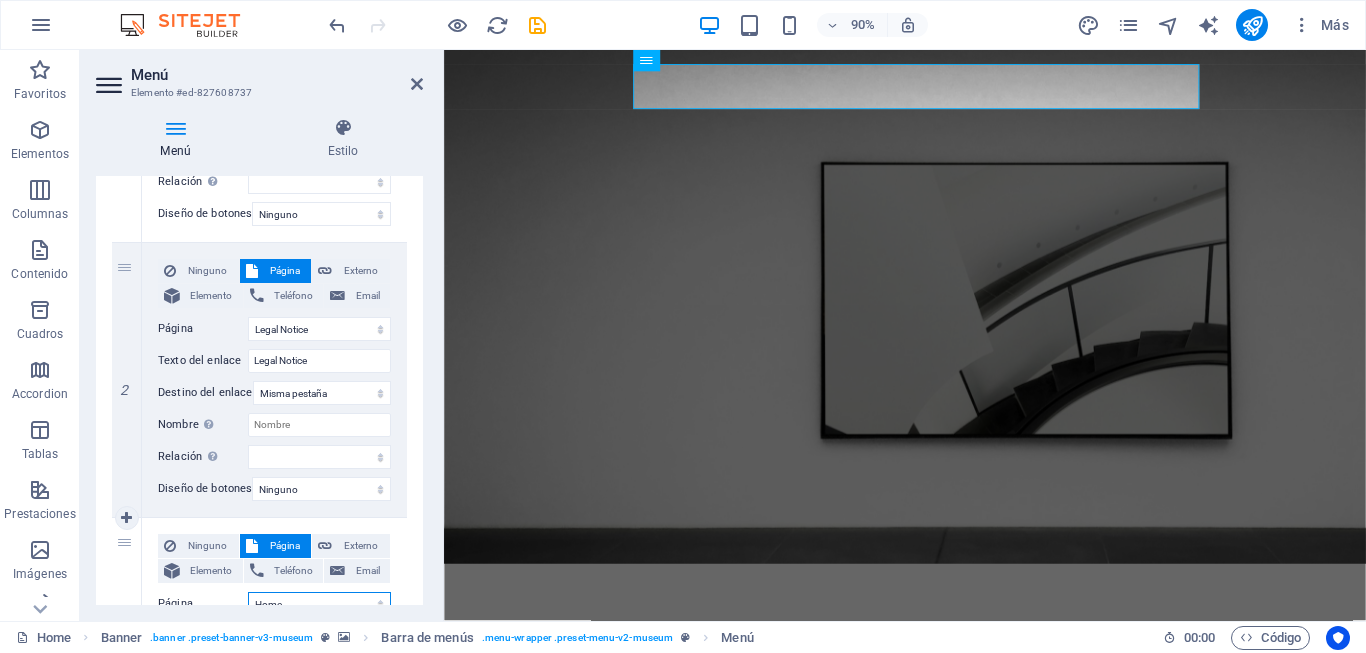 scroll, scrollTop: 400, scrollLeft: 0, axis: vertical 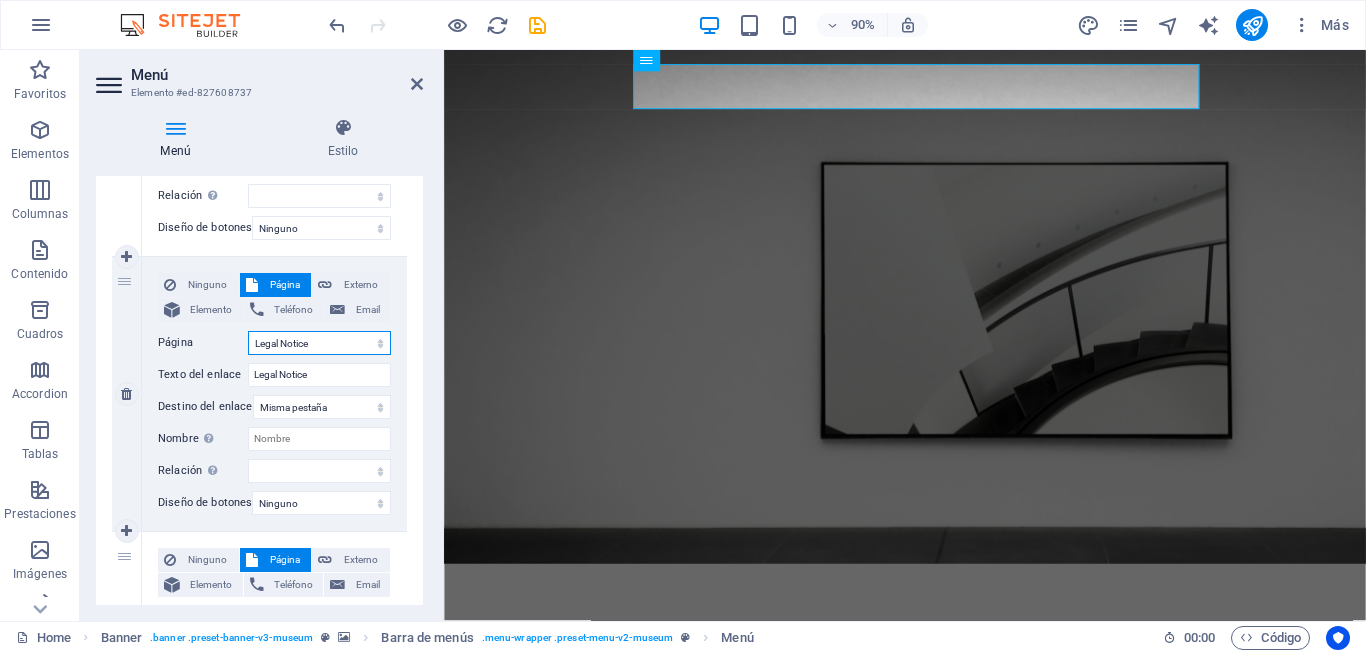 click on "Home About Us Exhibitions Events Contact Privacy Legal Notice" at bounding box center [319, 343] 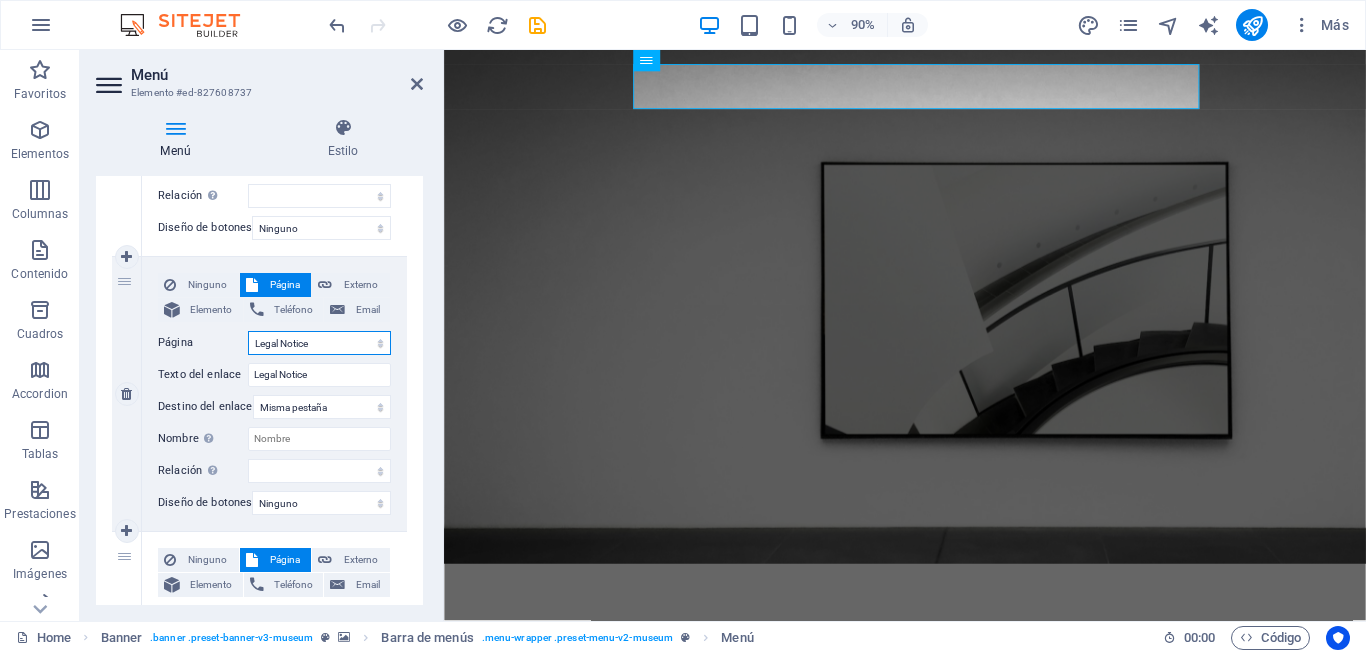 select on "0" 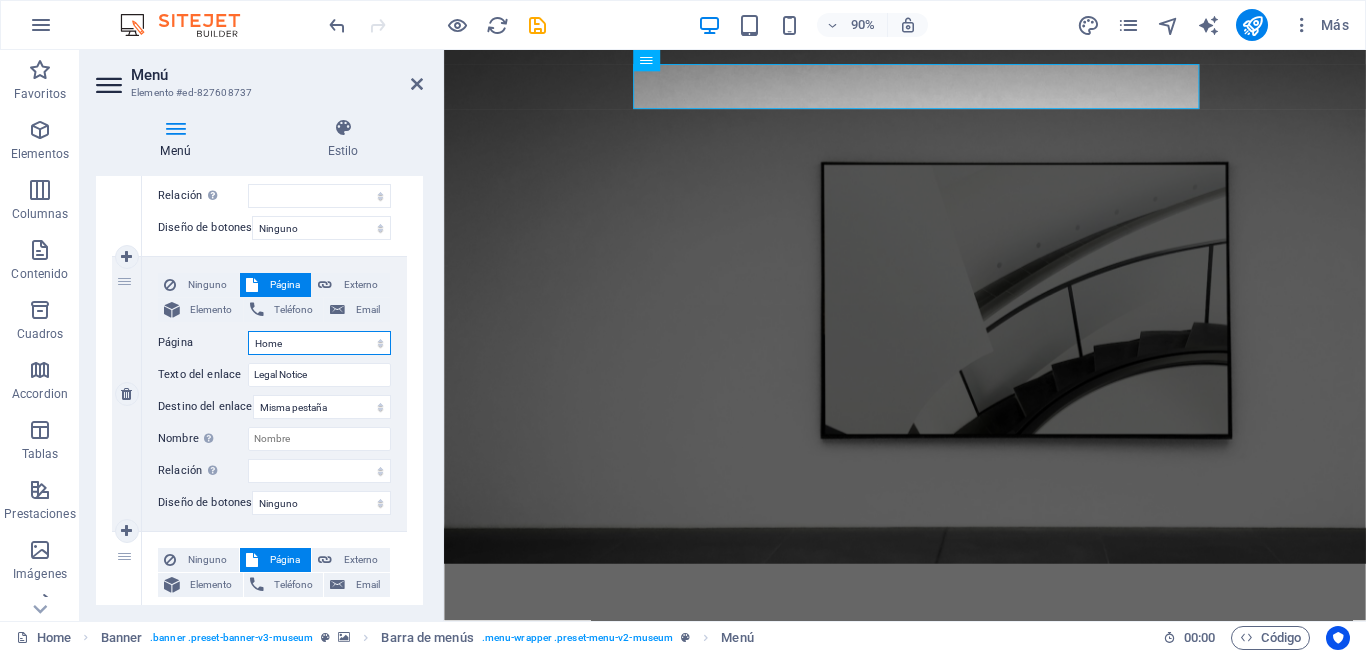 click on "Home About Us Exhibitions Events Contact Privacy Legal Notice" at bounding box center (319, 343) 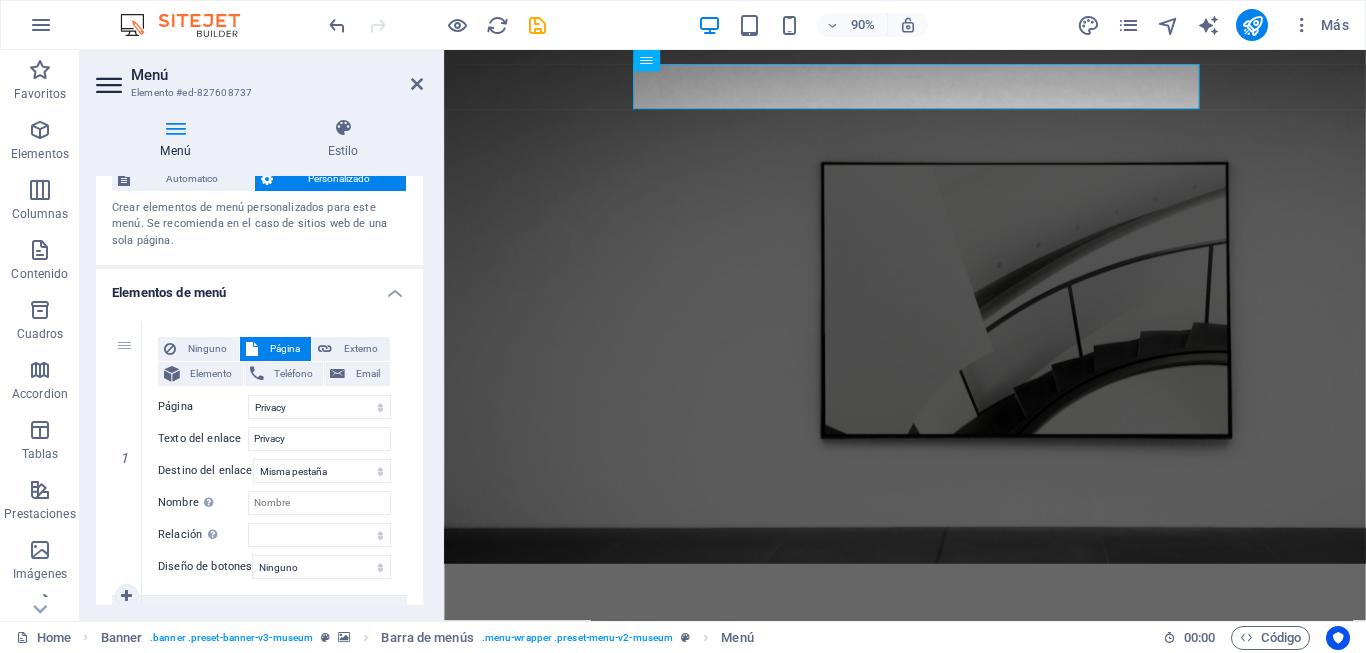 scroll, scrollTop: 0, scrollLeft: 0, axis: both 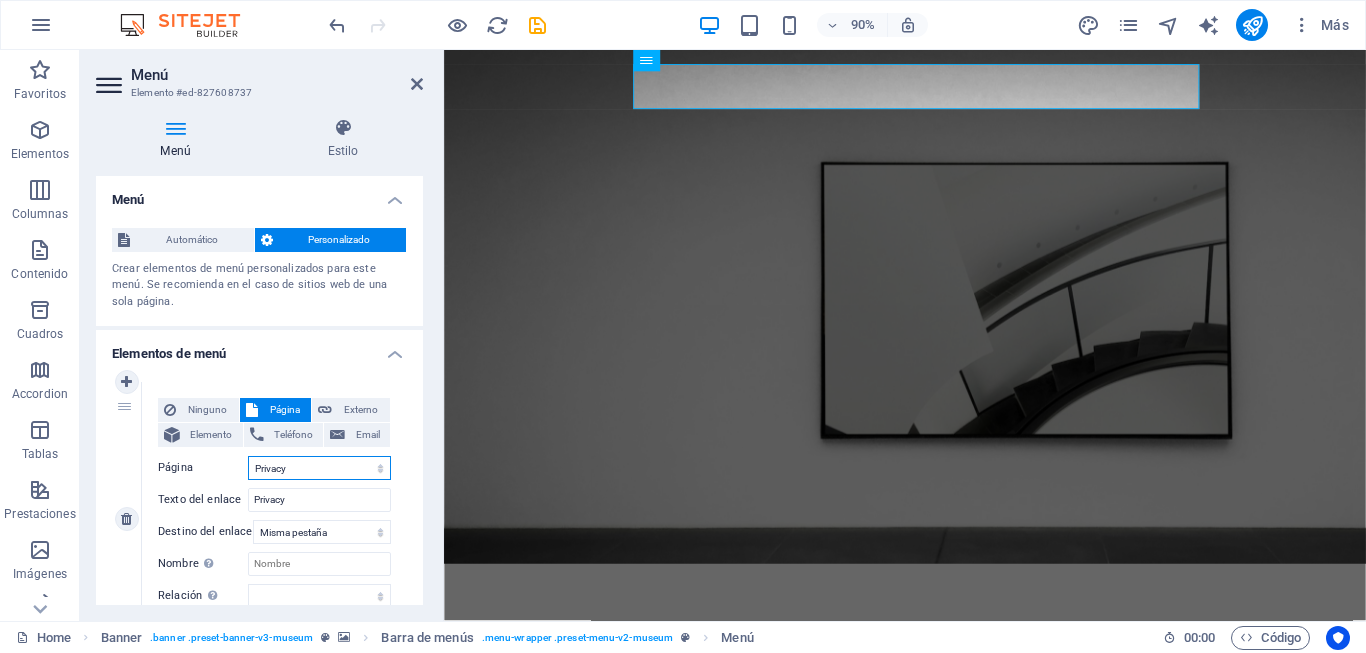 click on "Home About Us Exhibitions Events Contact Privacy Legal Notice" at bounding box center (319, 468) 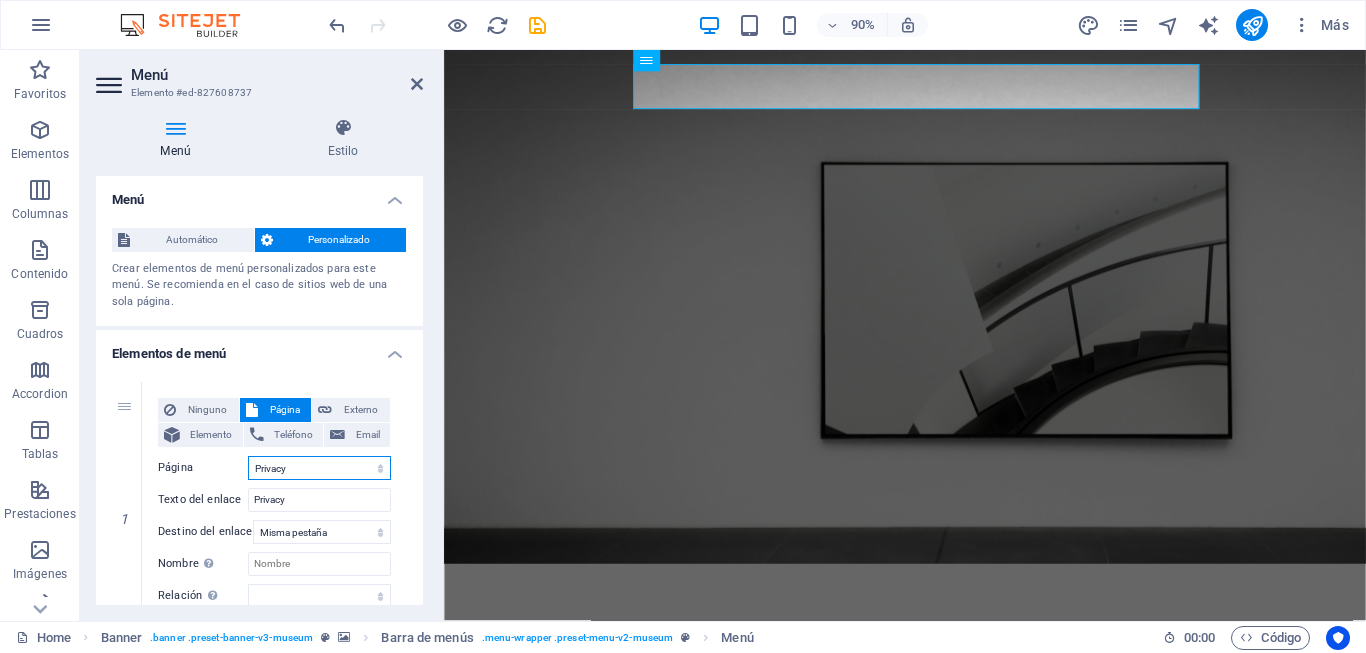 select on "0" 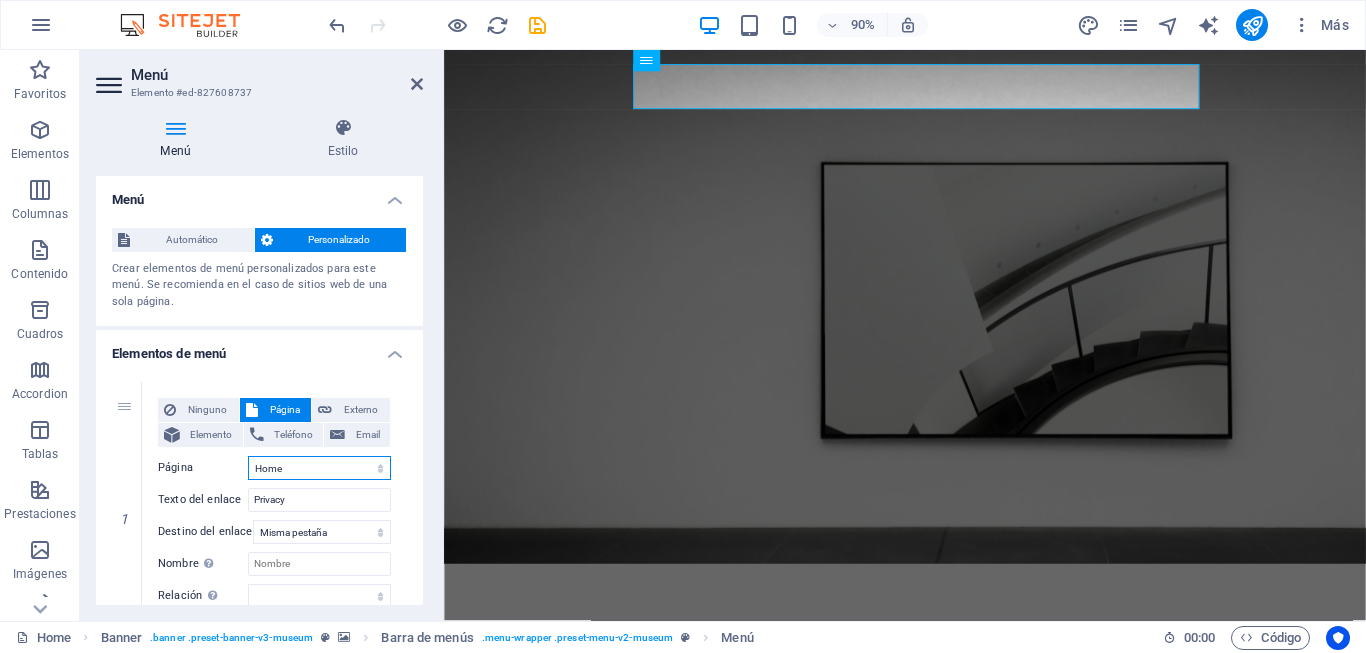 click on "Home About Us Exhibitions Events Contact Privacy Legal Notice" at bounding box center [319, 468] 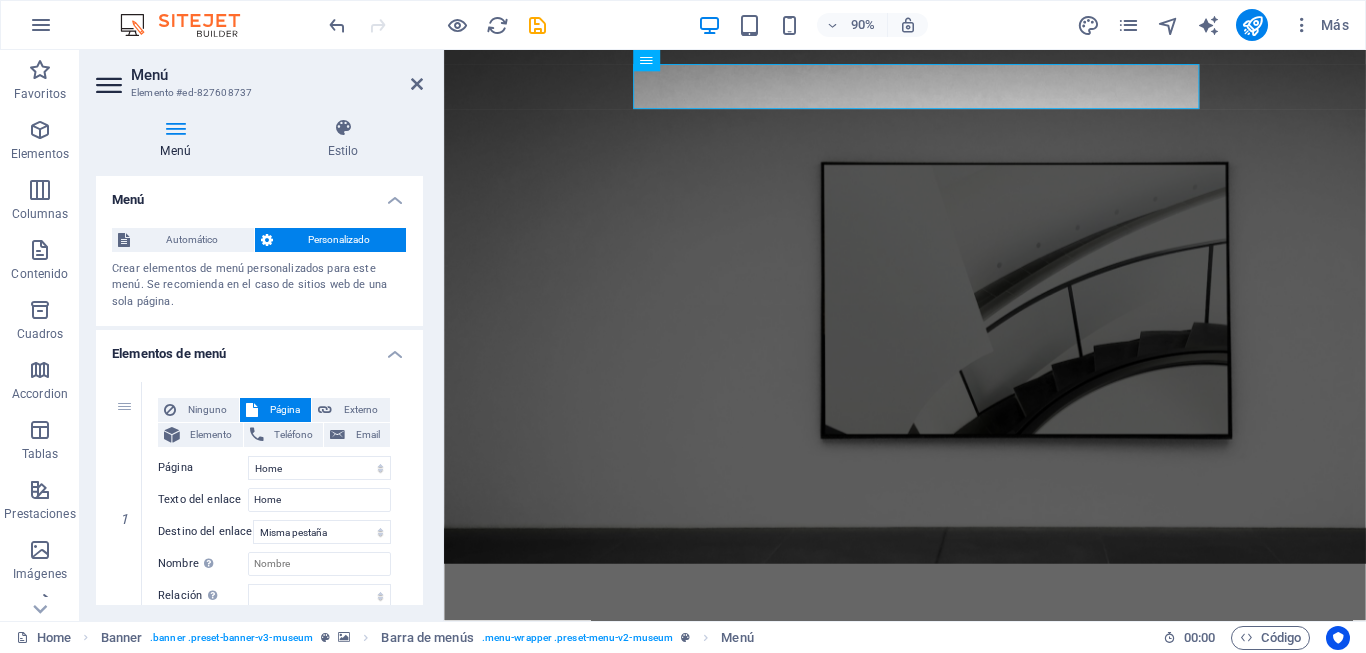 click at bounding box center [956, 335] 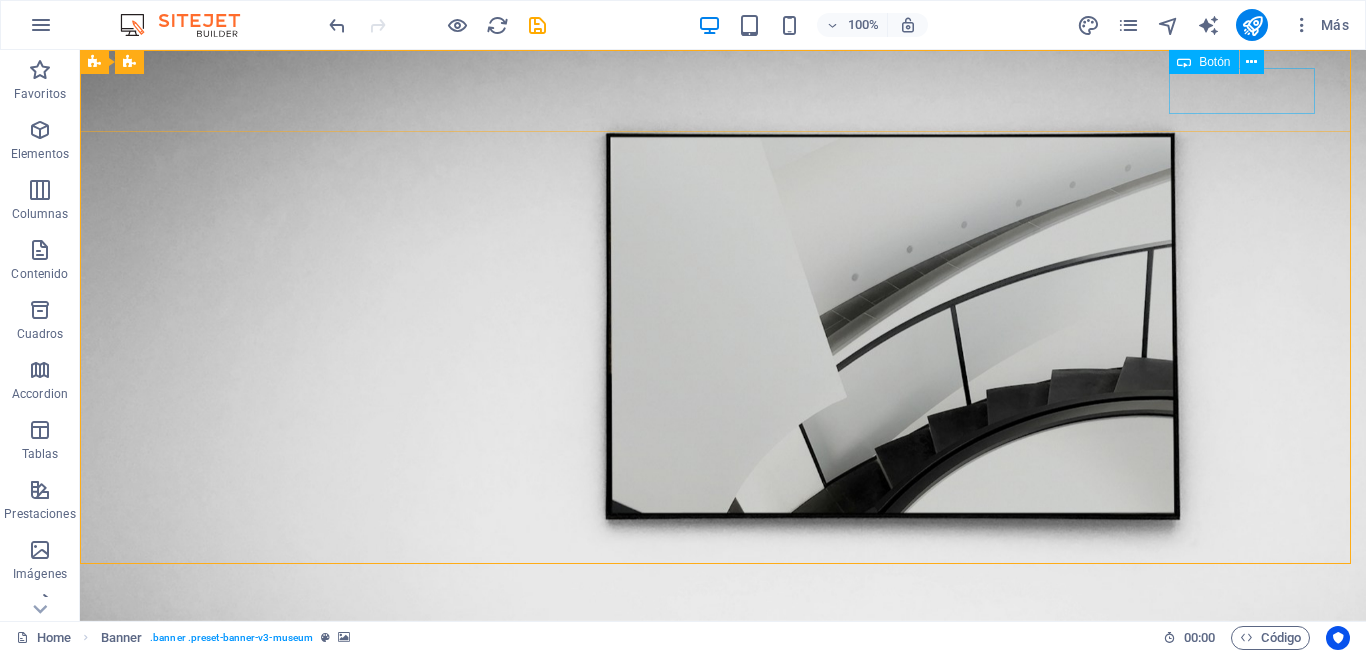 click on "Botón" at bounding box center [1214, 62] 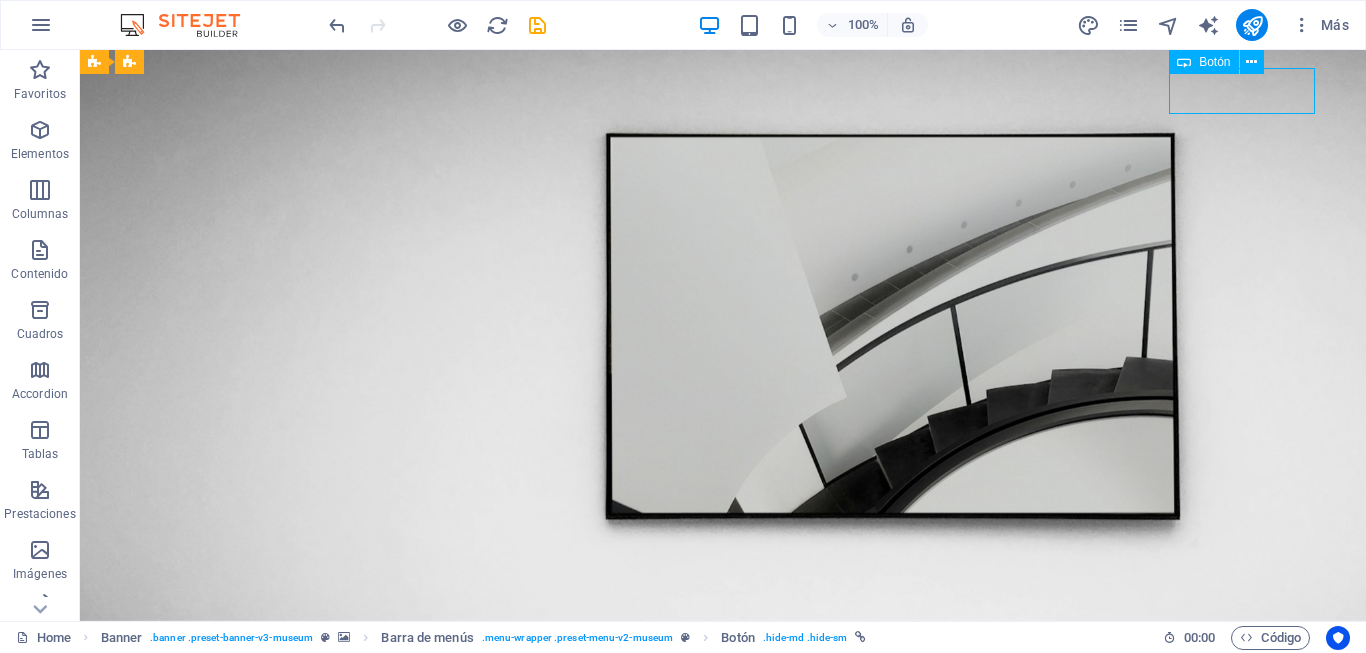 click on "Botón" at bounding box center (1214, 62) 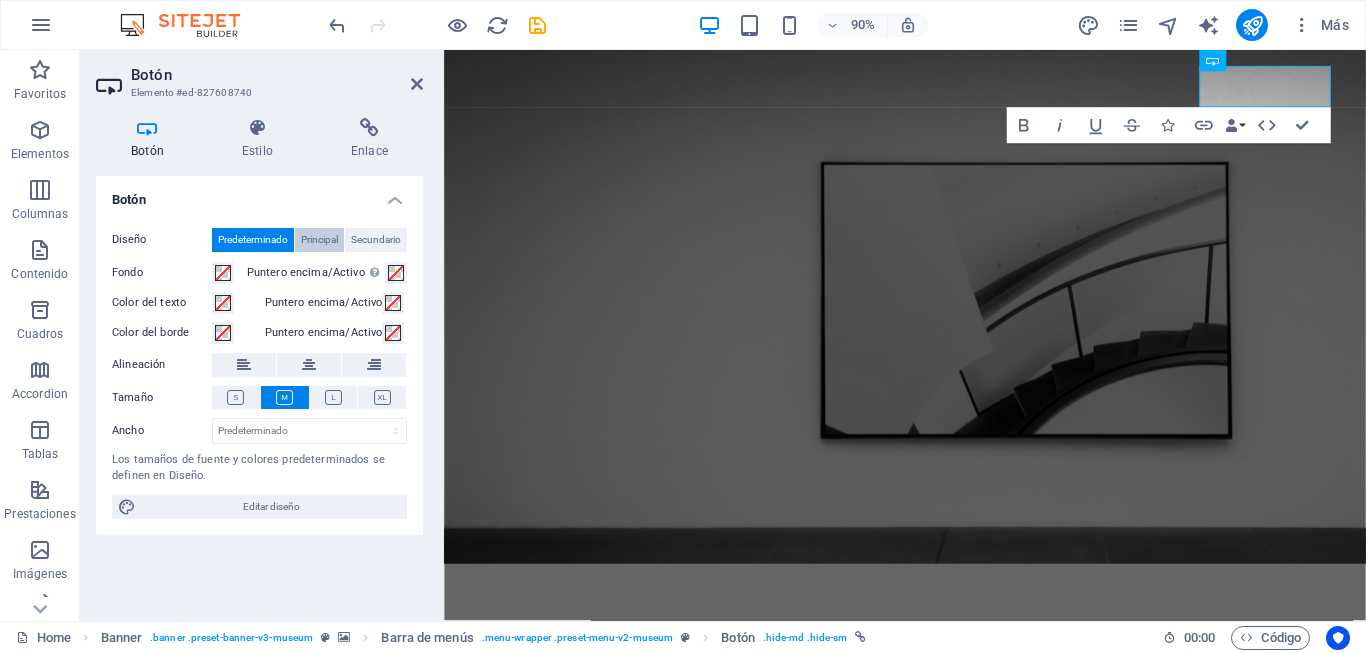 click on "Principal" at bounding box center [319, 240] 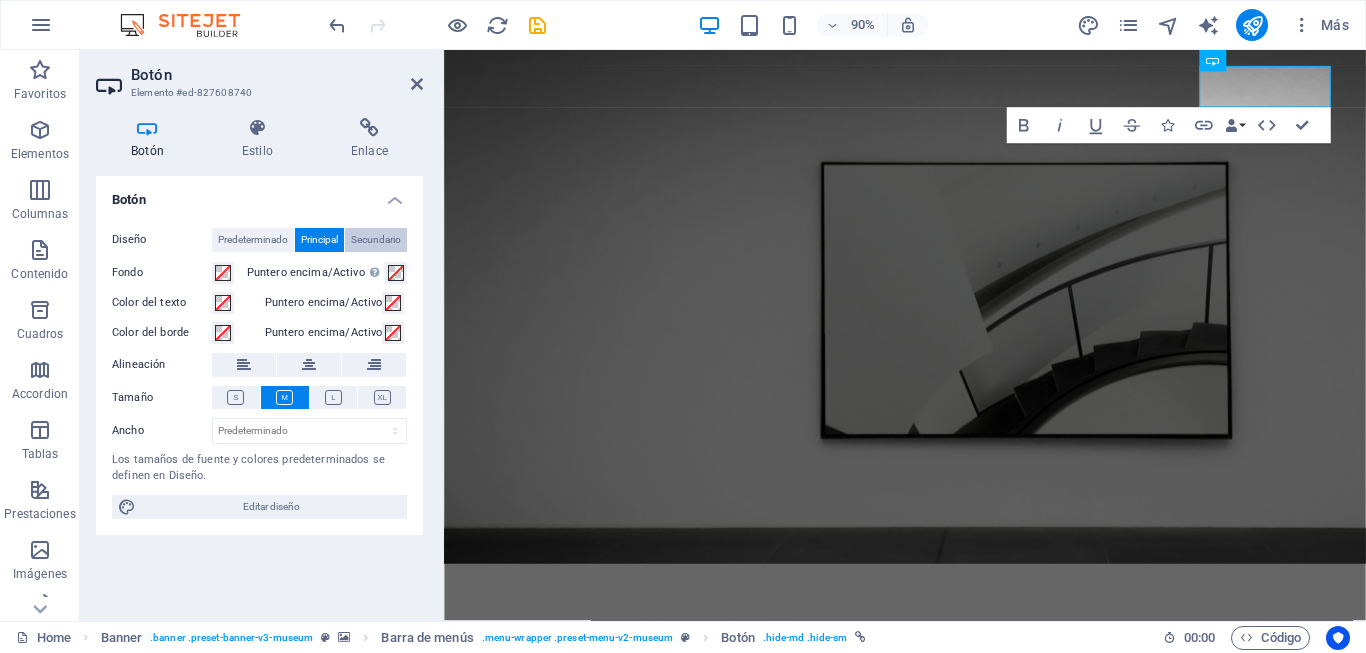 click on "Secundario" at bounding box center [376, 240] 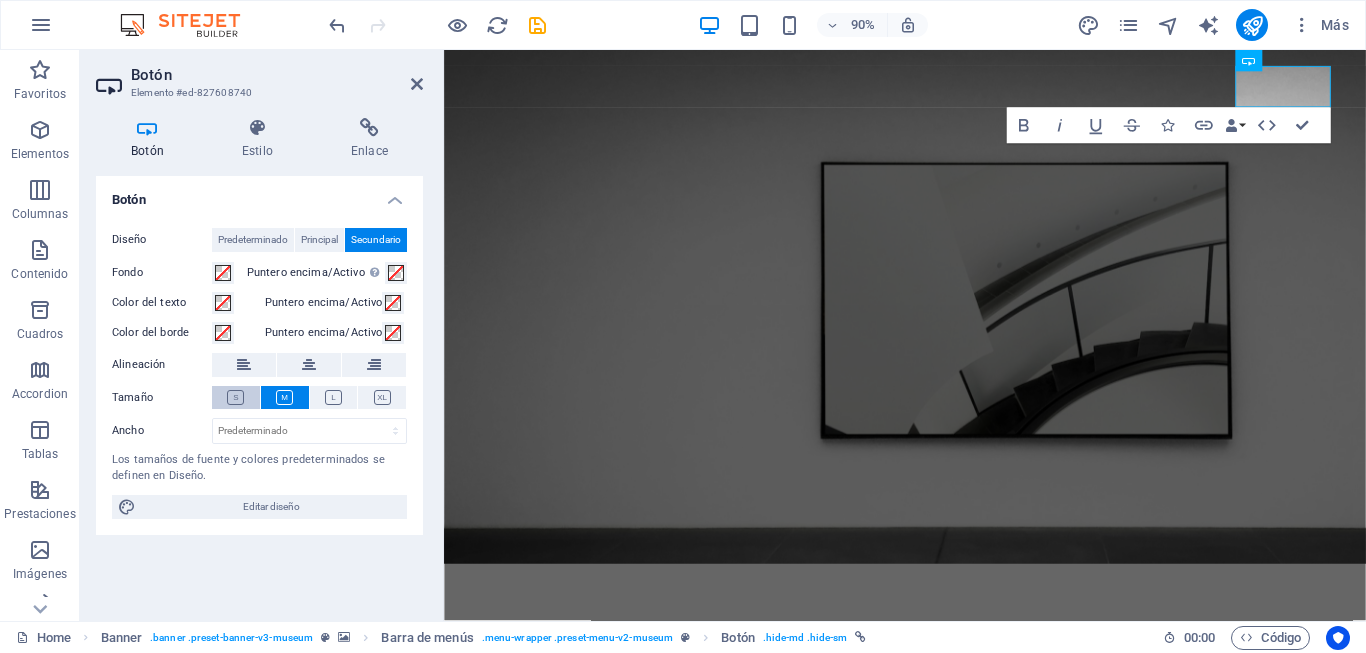 click at bounding box center [235, 397] 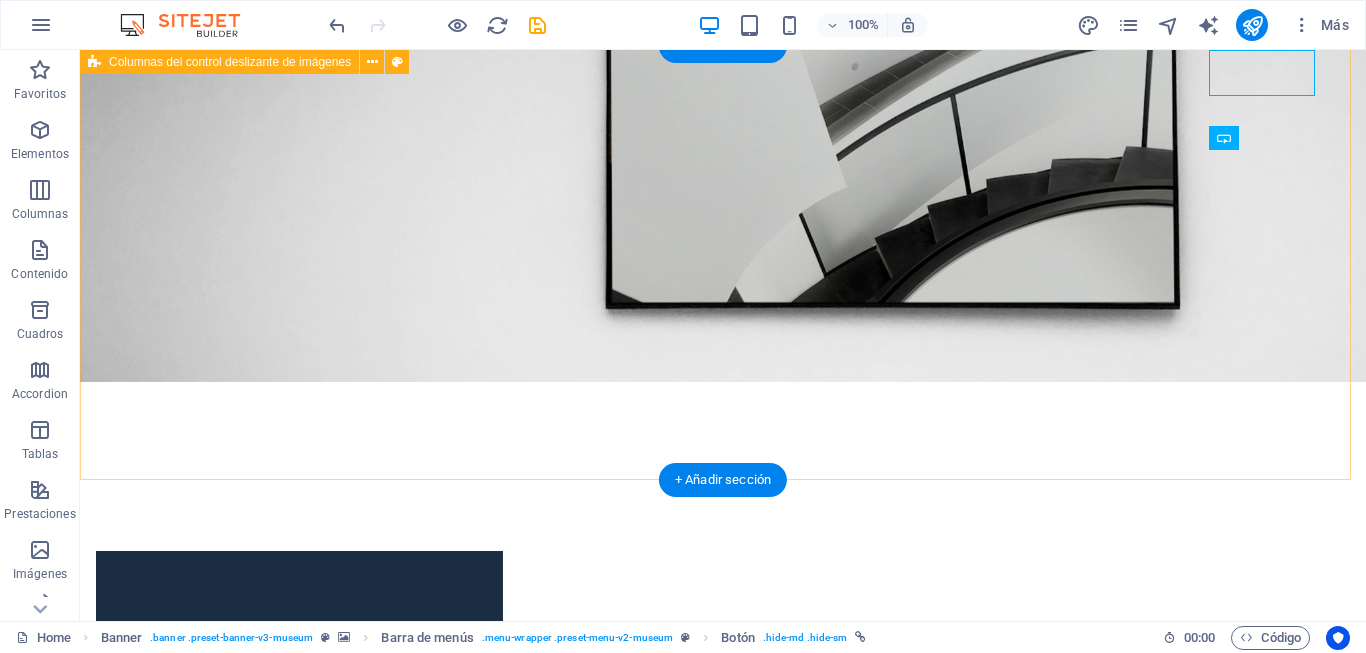 scroll, scrollTop: 0, scrollLeft: 0, axis: both 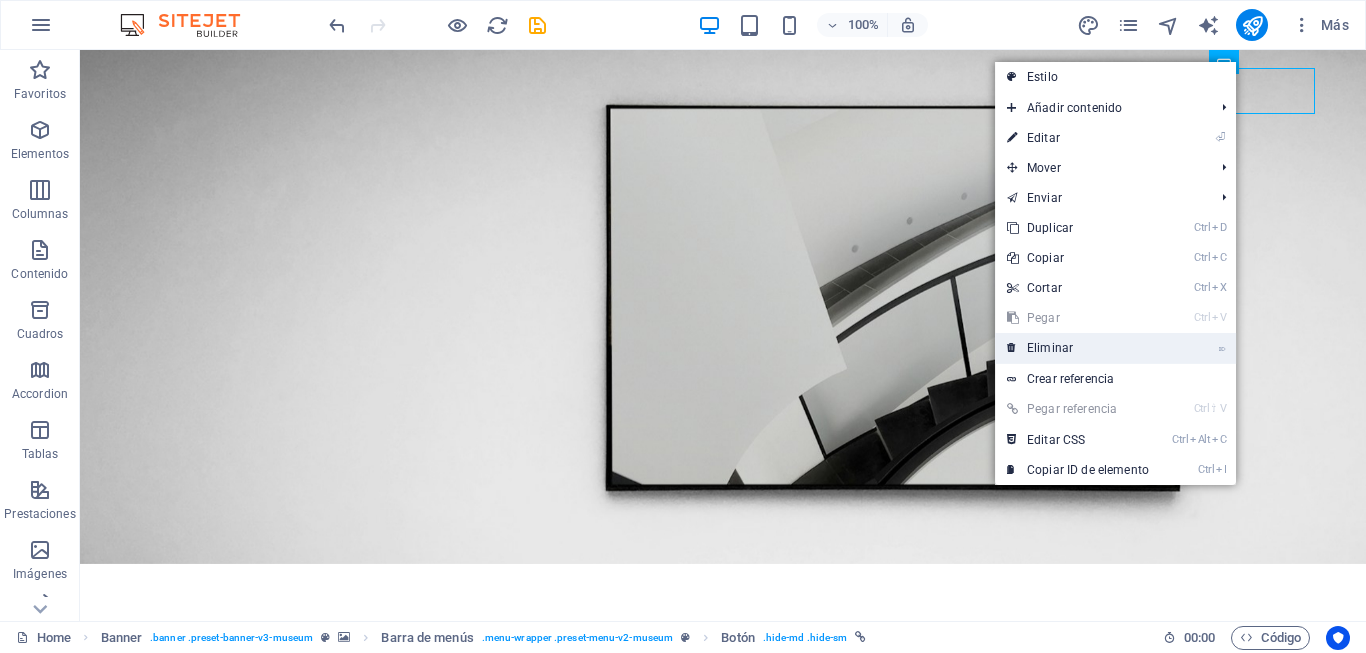 click on "⌦  Eliminar" at bounding box center (1078, 348) 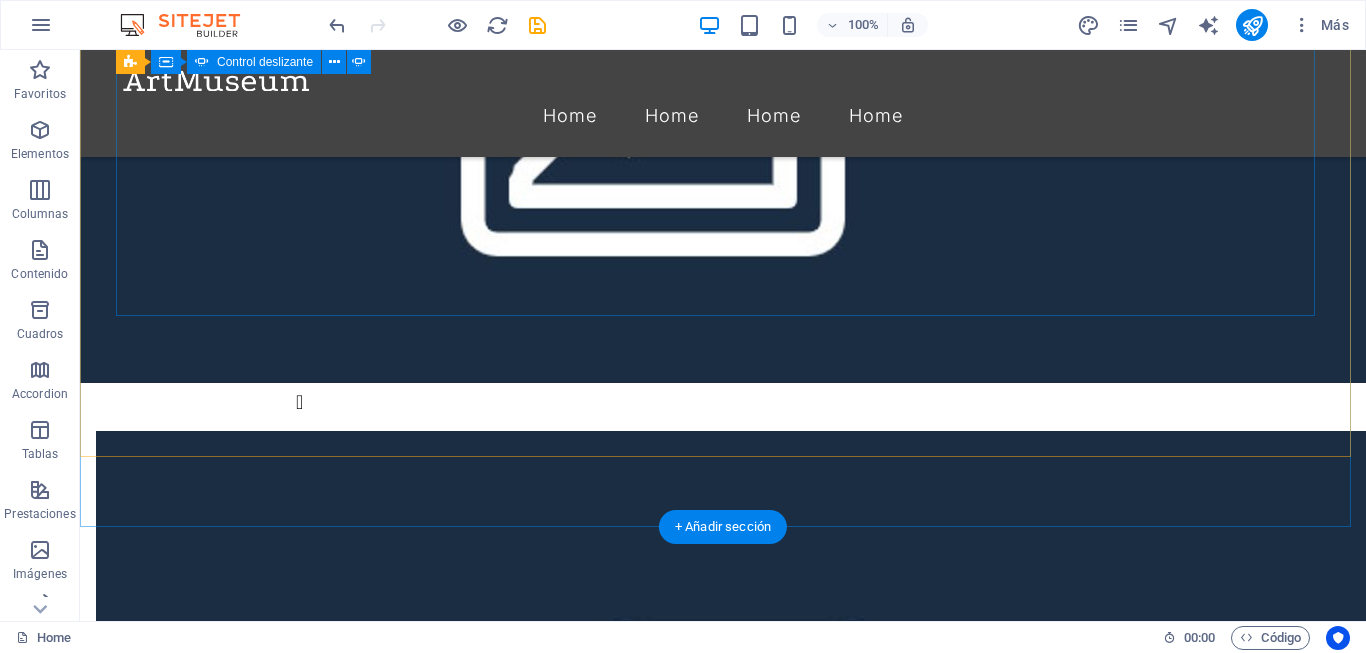 scroll, scrollTop: 3400, scrollLeft: 0, axis: vertical 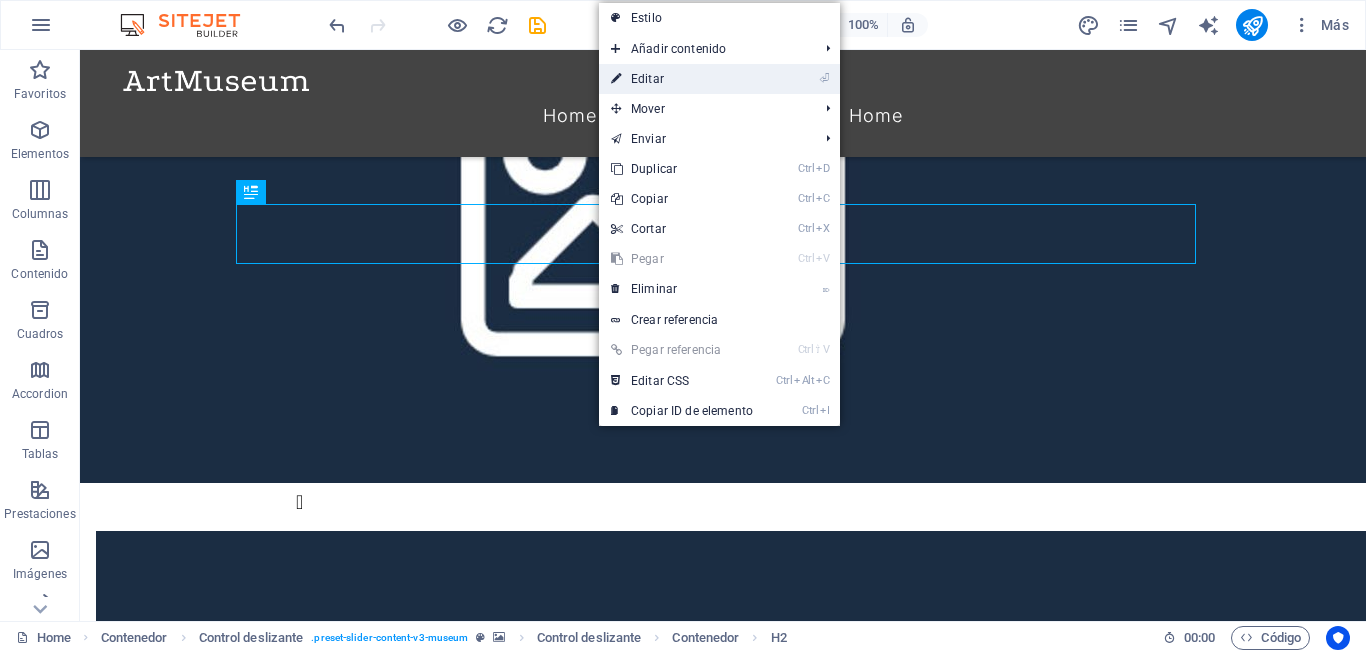 click on "⏎  Editar" at bounding box center [682, 79] 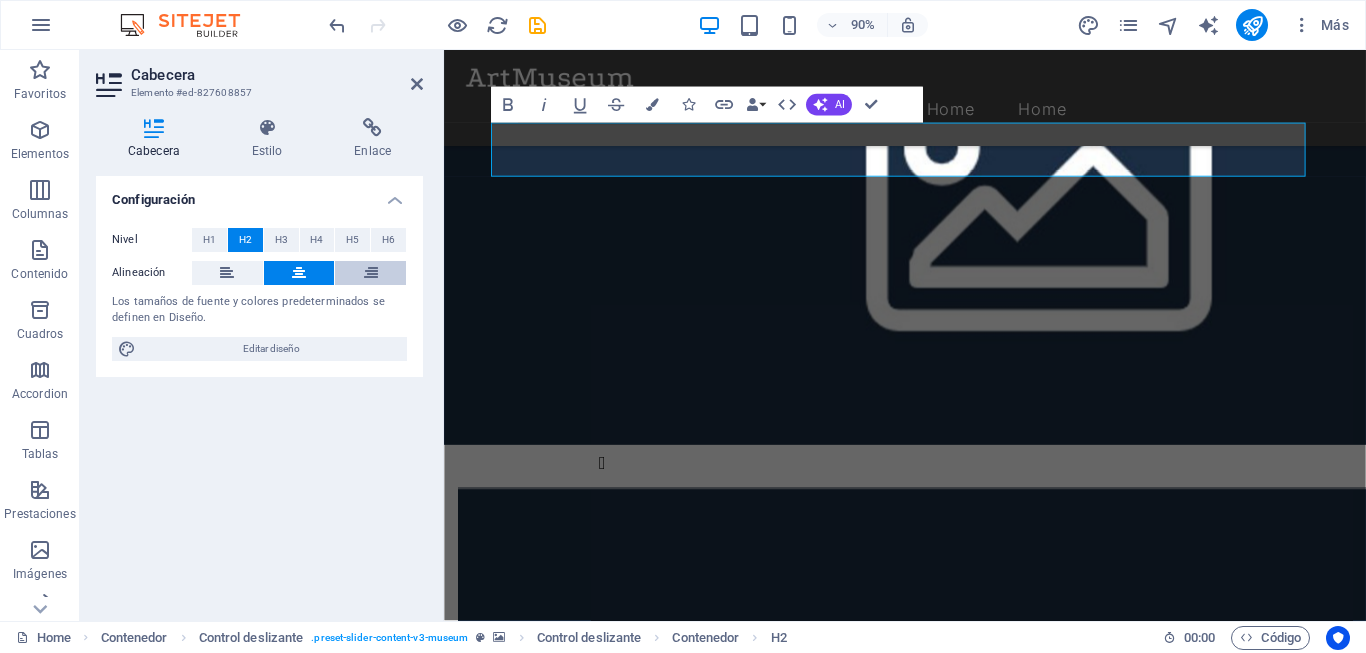 type 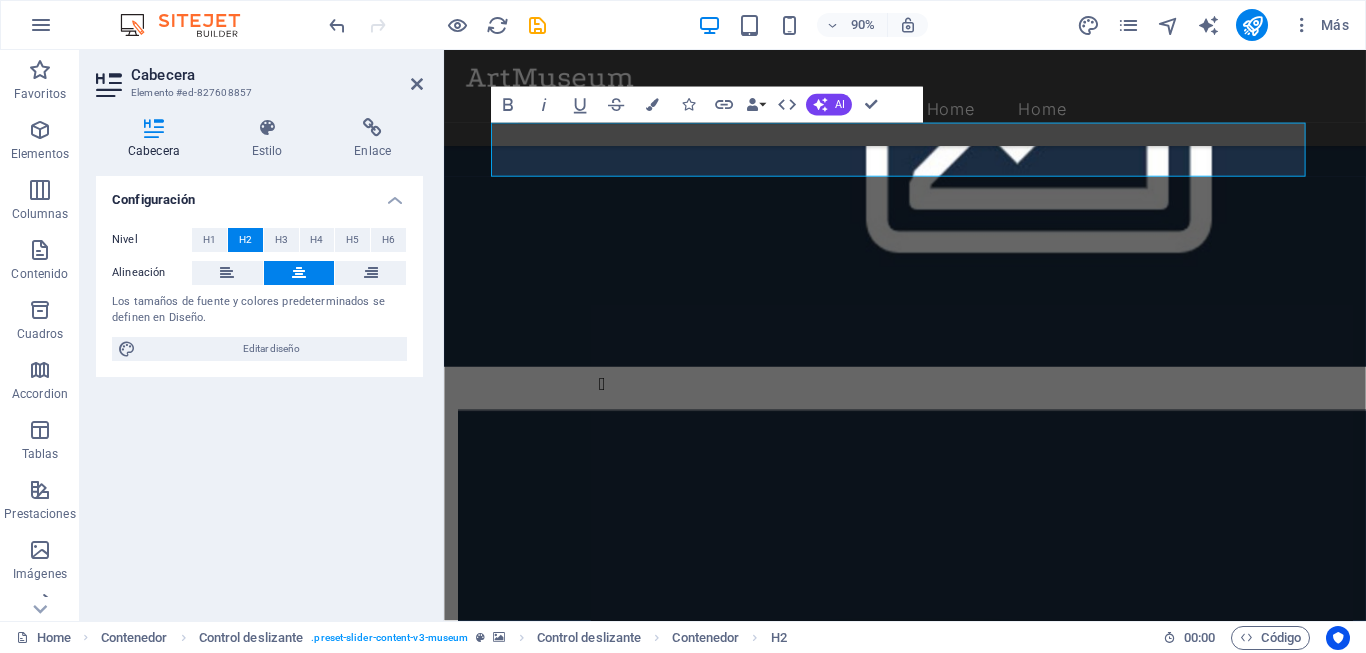 click at bounding box center [956, 11685] 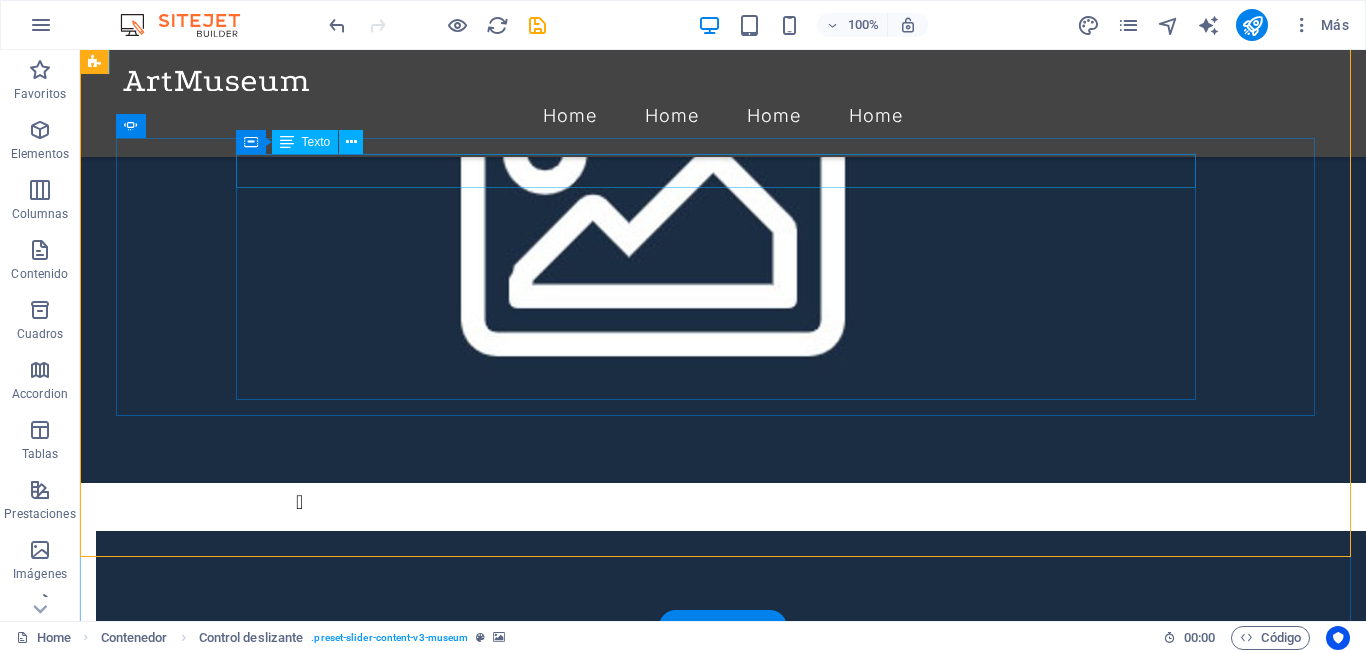 click on "Upcoming events" at bounding box center [-2890, 13175] 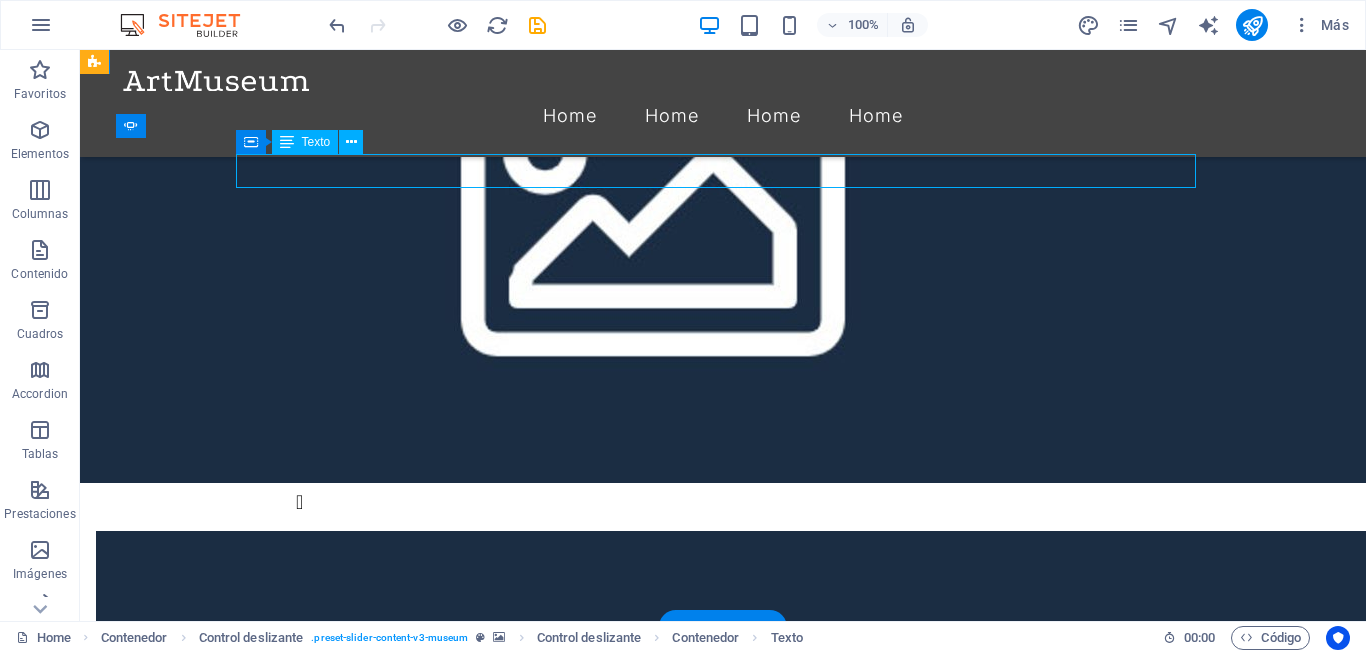 click on "Upcoming events" at bounding box center [-2890, 13175] 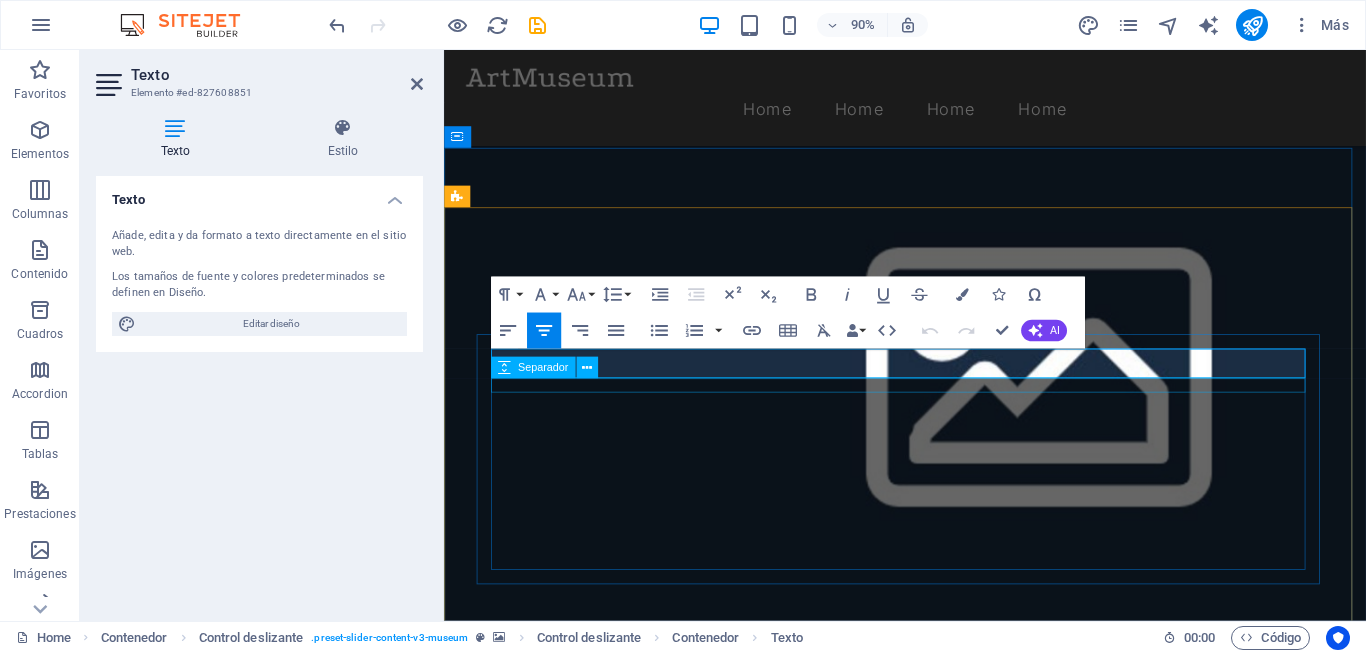 scroll, scrollTop: 3100, scrollLeft: 0, axis: vertical 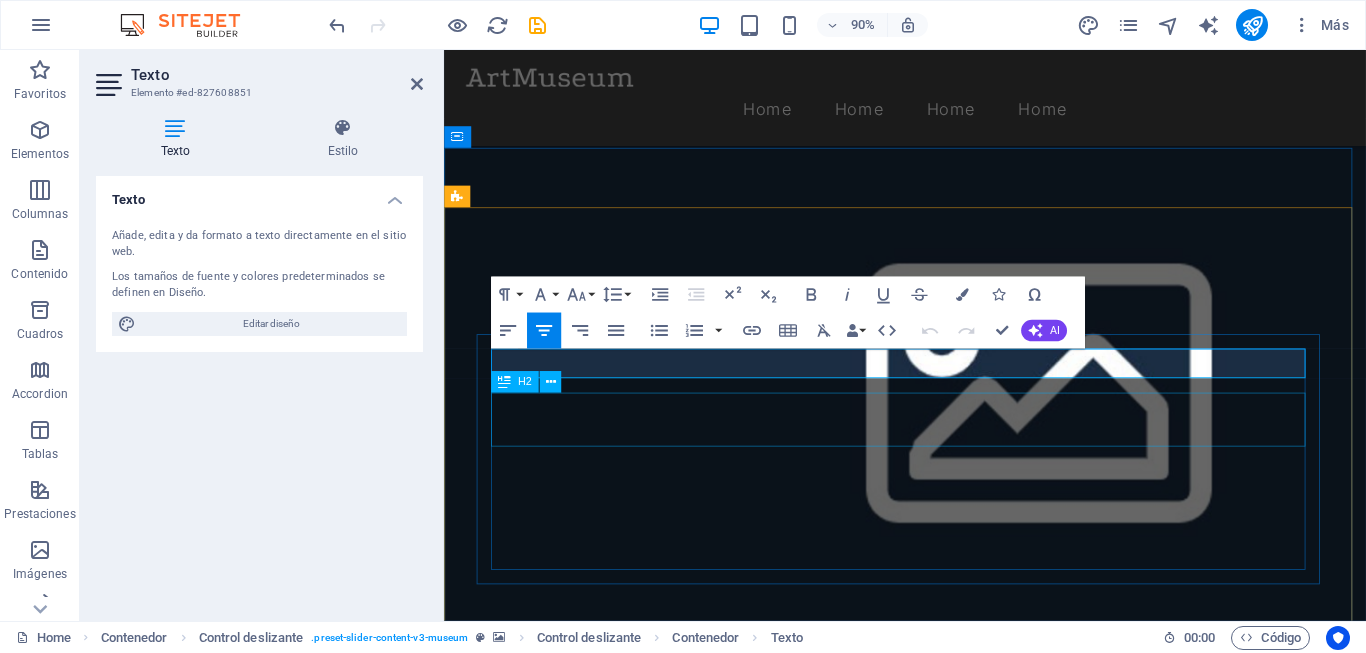drag, startPoint x: 1032, startPoint y: 408, endPoint x: 810, endPoint y: 453, distance: 226.5149 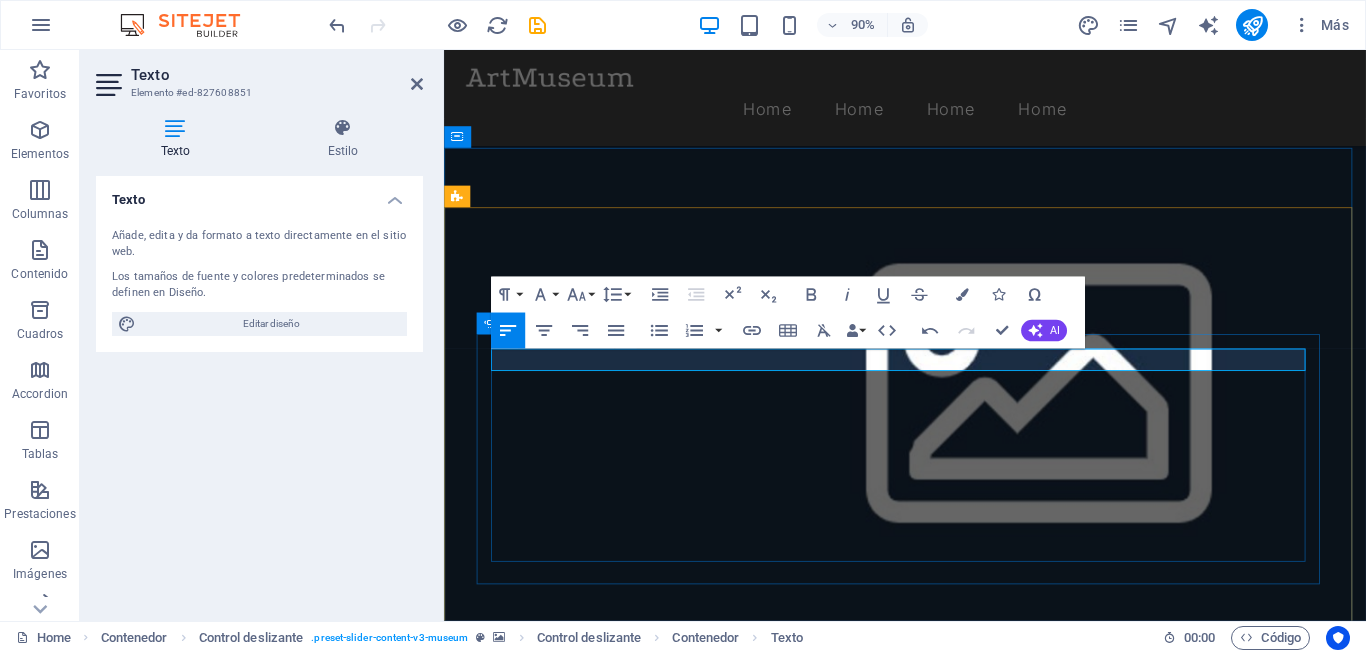 click on "nuestra historia Lorem ipsum dolor sit amet, consectetur adipiscing elit, sed do eiusmod tempor incididunt ut labore Buy a ticket" at bounding box center (-1879, 13258) 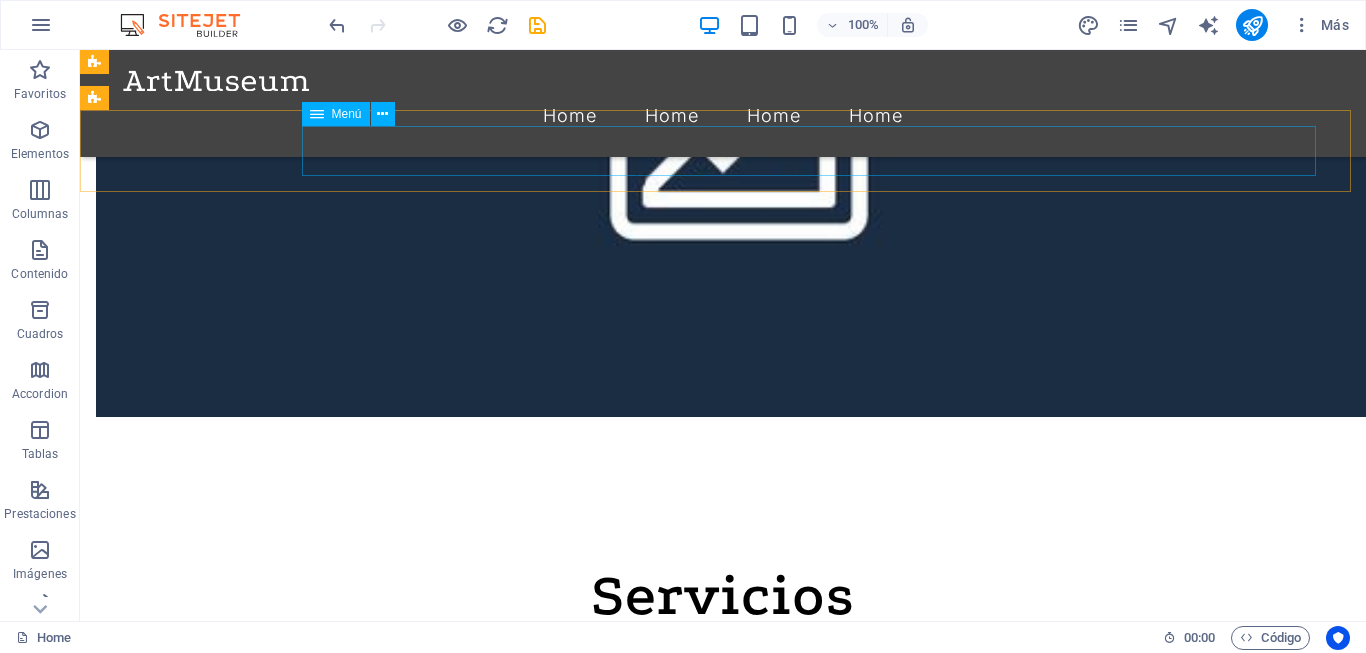 scroll, scrollTop: 4000, scrollLeft: 0, axis: vertical 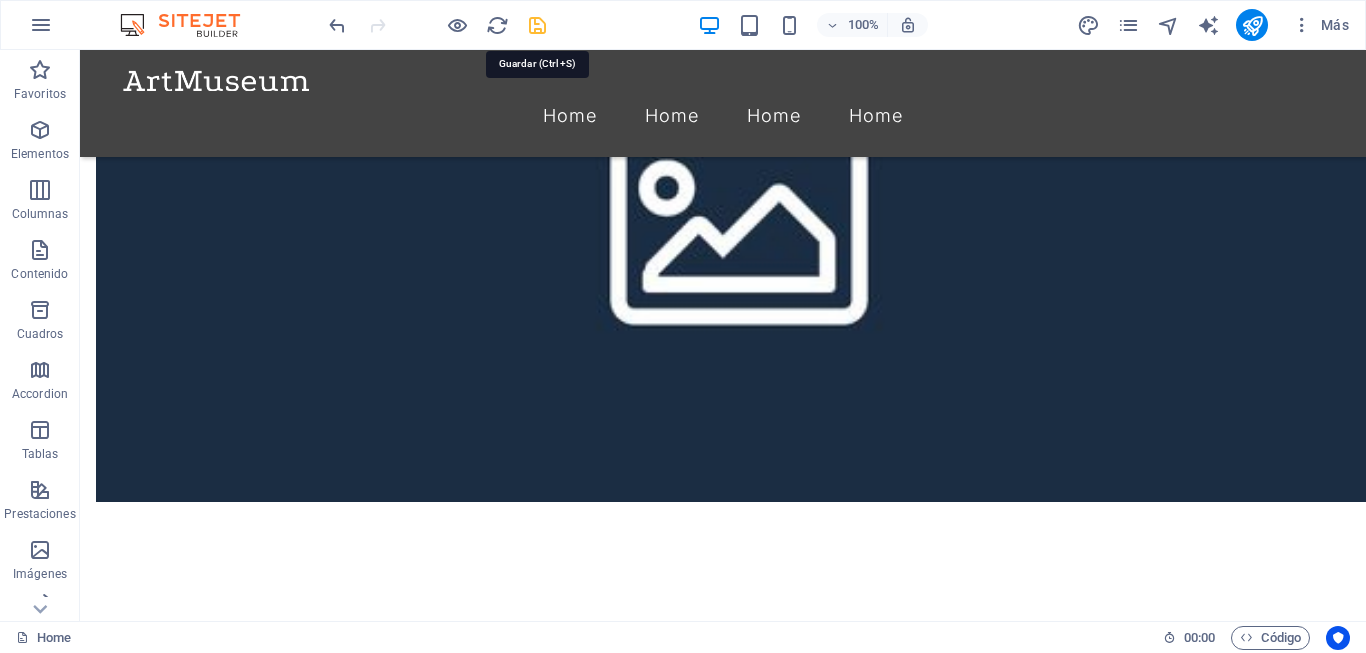click at bounding box center (537, 25) 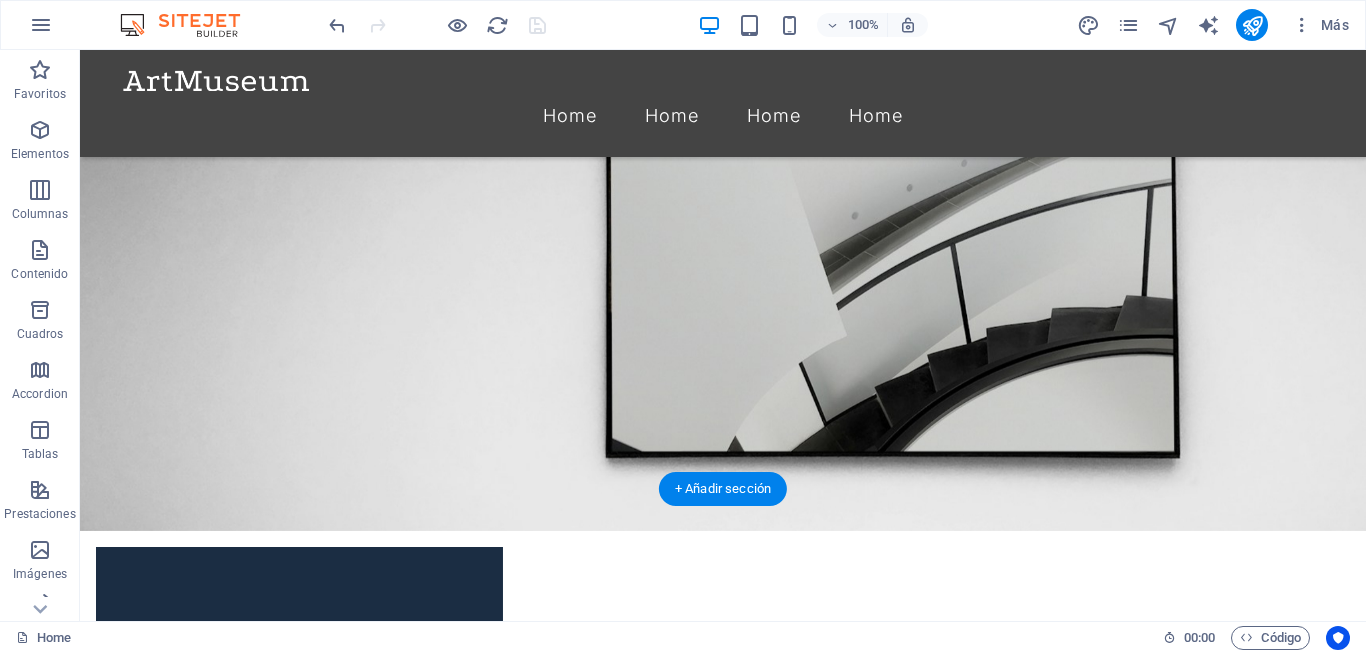 scroll, scrollTop: 0, scrollLeft: 0, axis: both 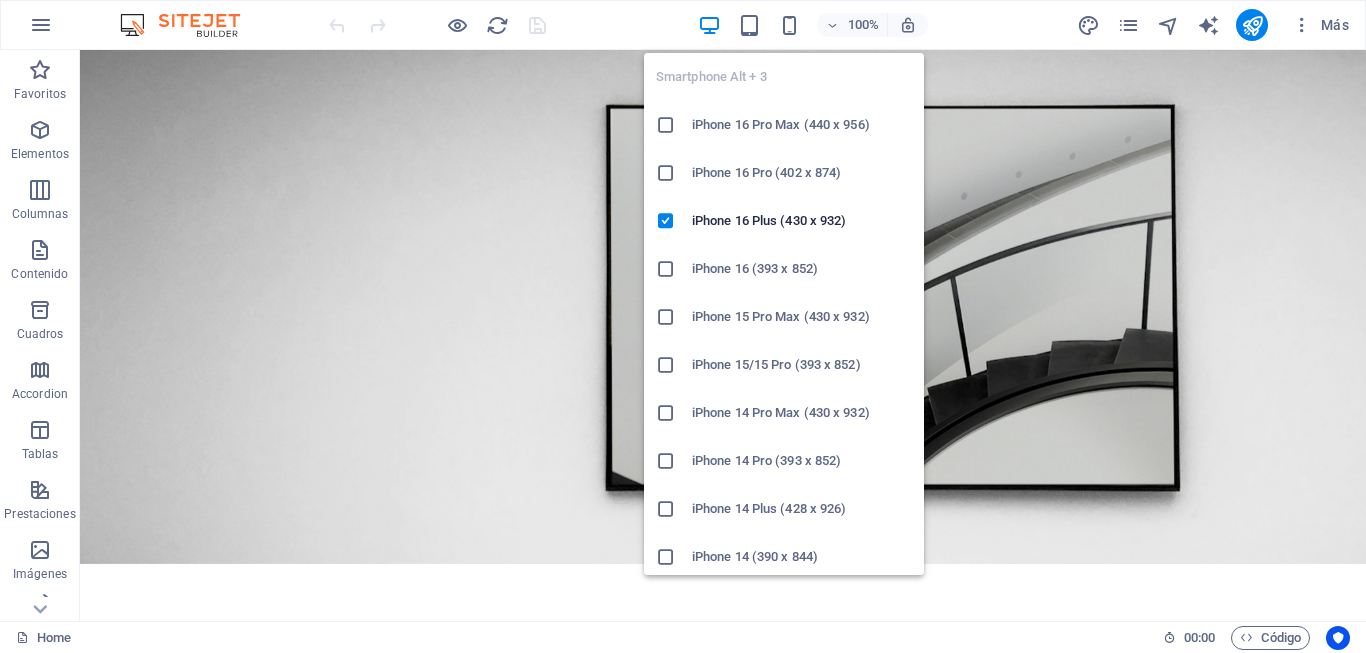 click on "iPhone 16 Pro Max (440 x 956)" at bounding box center [802, 125] 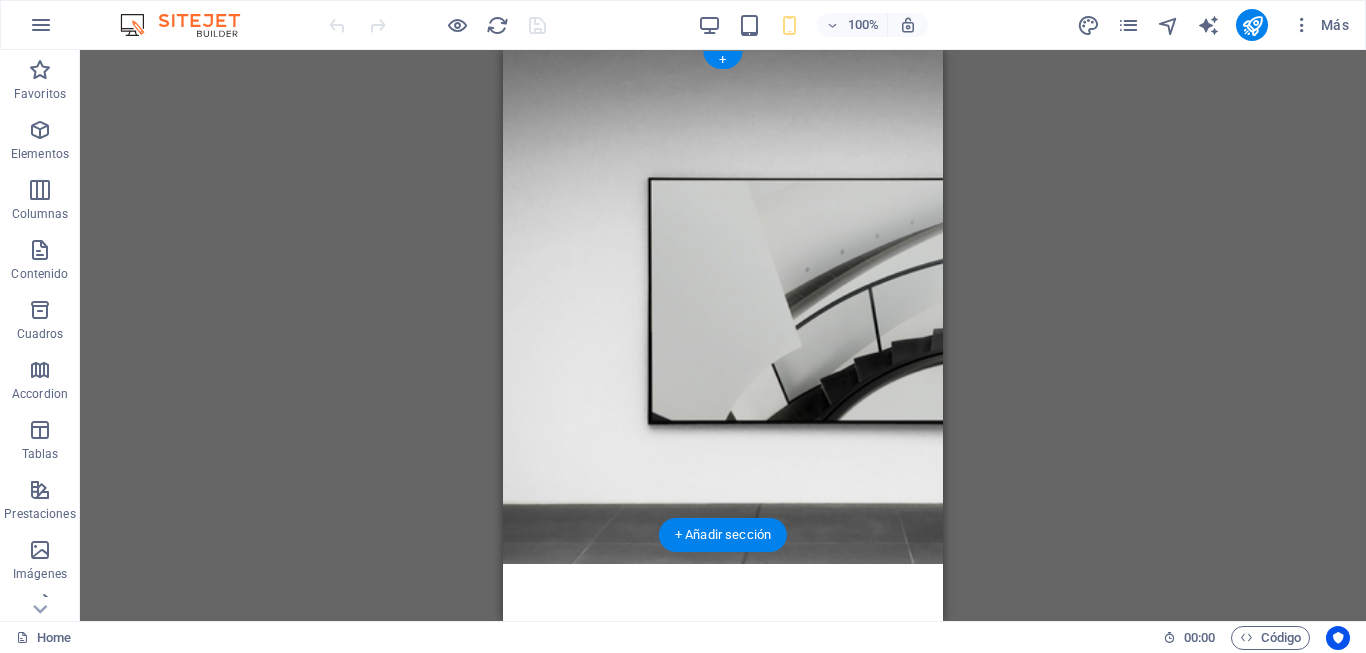drag, startPoint x: 771, startPoint y: 351, endPoint x: 732, endPoint y: 358, distance: 39.623226 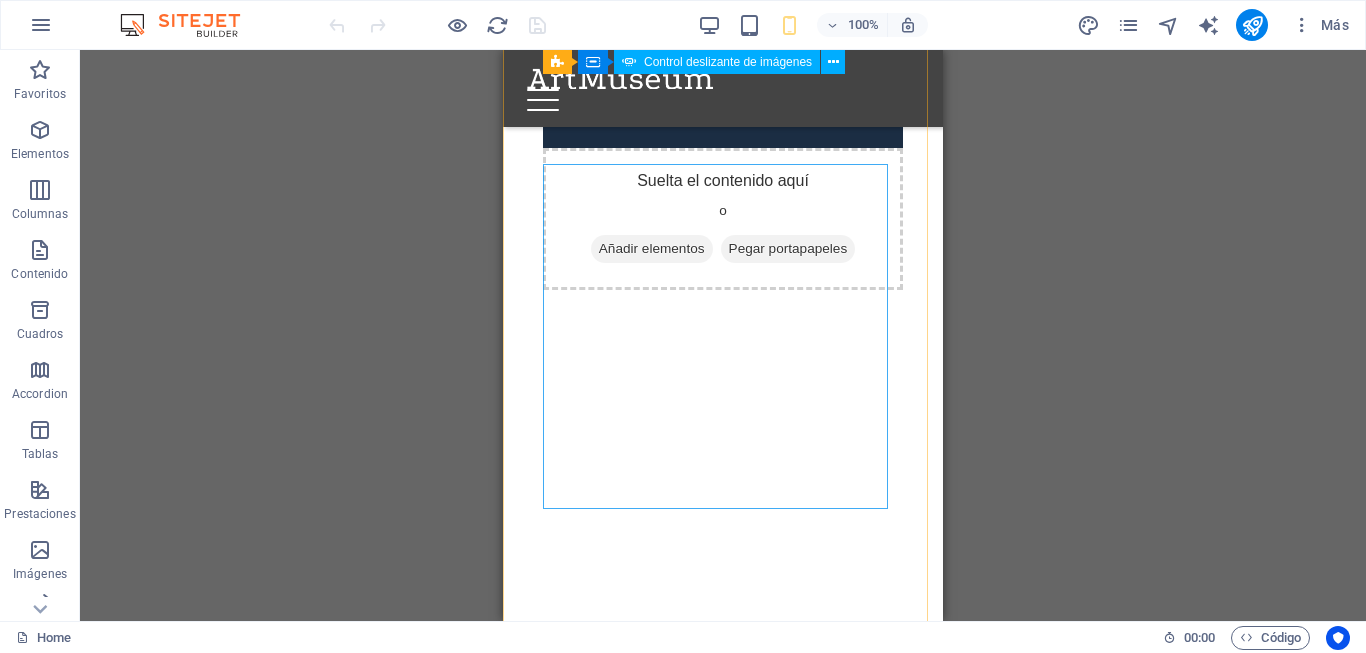 scroll, scrollTop: 400, scrollLeft: 0, axis: vertical 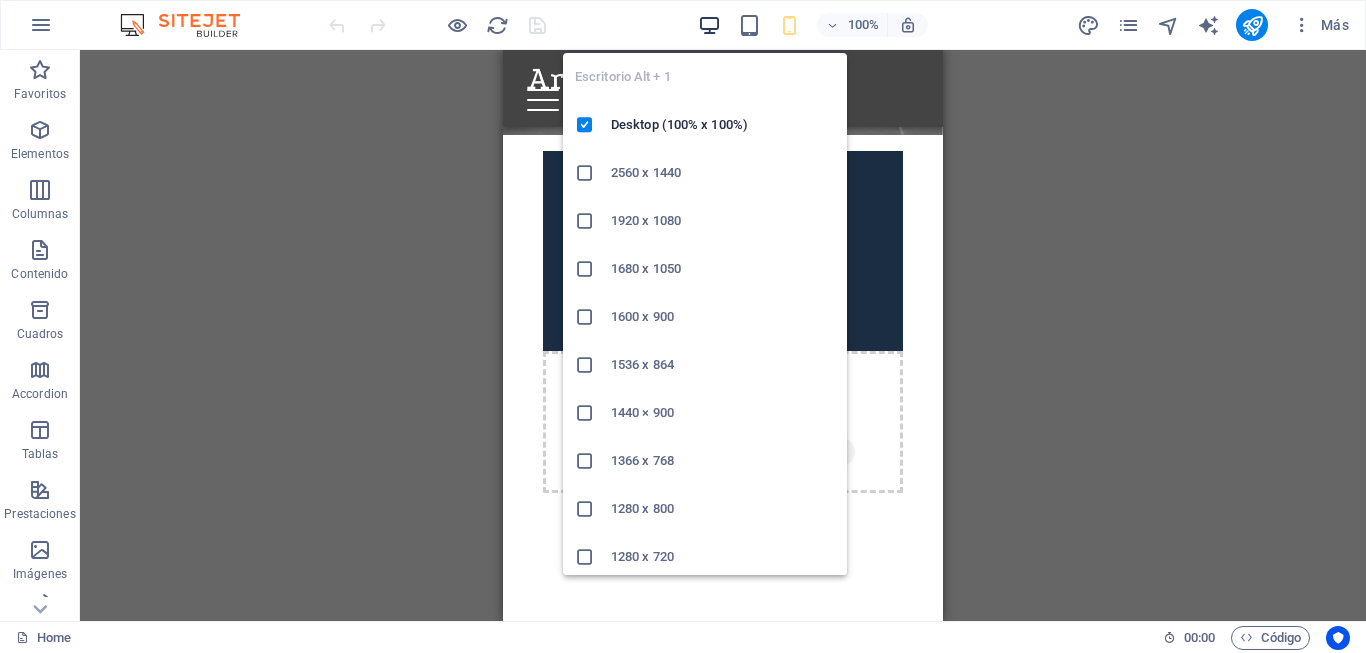 click at bounding box center (709, 25) 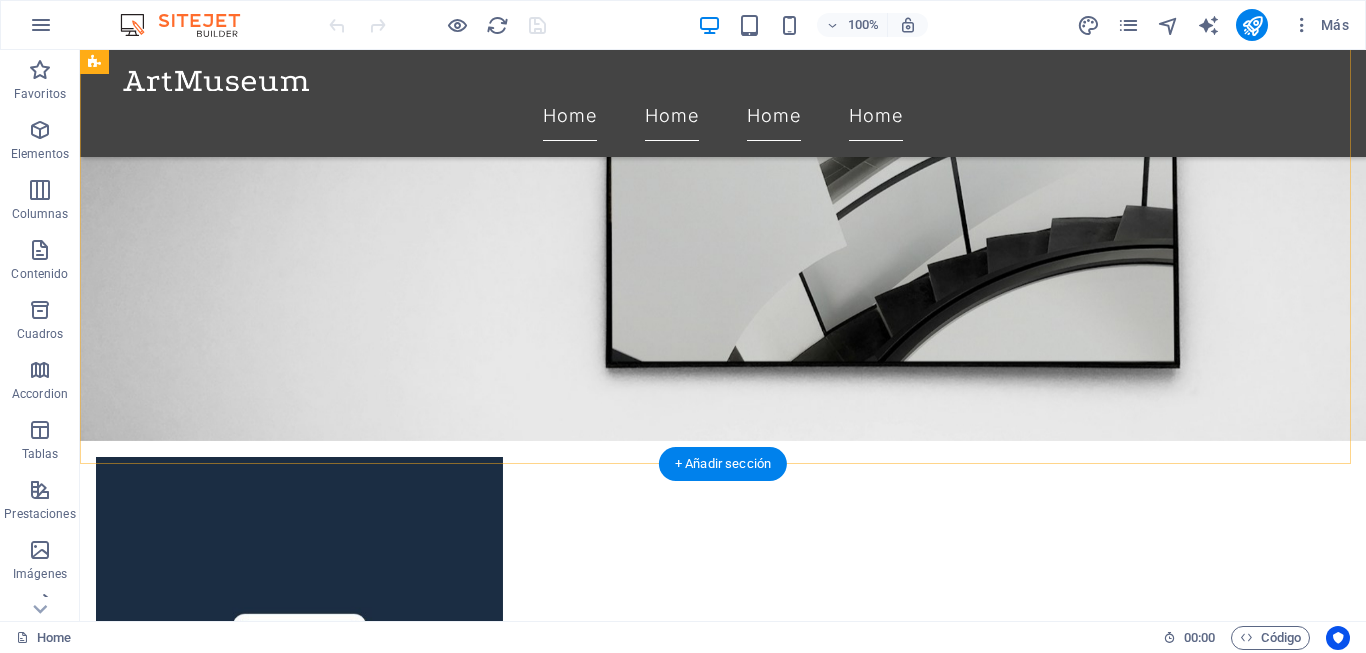 scroll, scrollTop: 100, scrollLeft: 0, axis: vertical 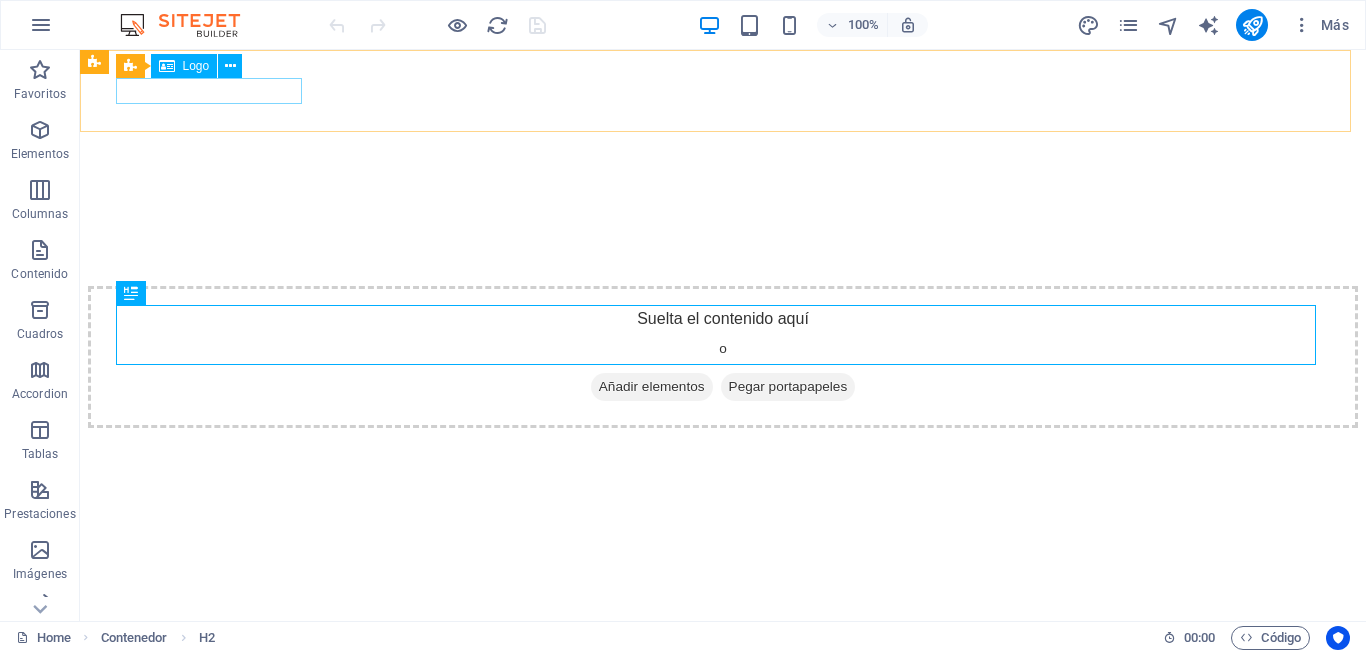 click on "Logo" at bounding box center [196, 66] 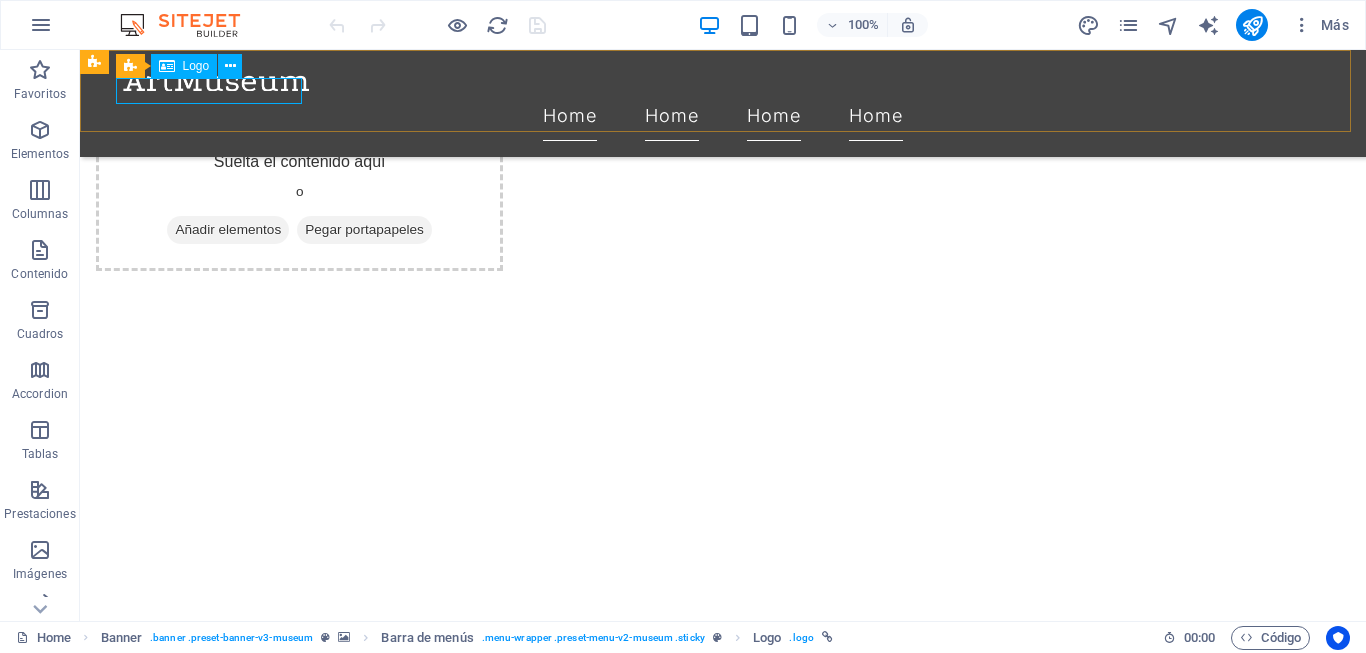 click on "Logo" at bounding box center [196, 66] 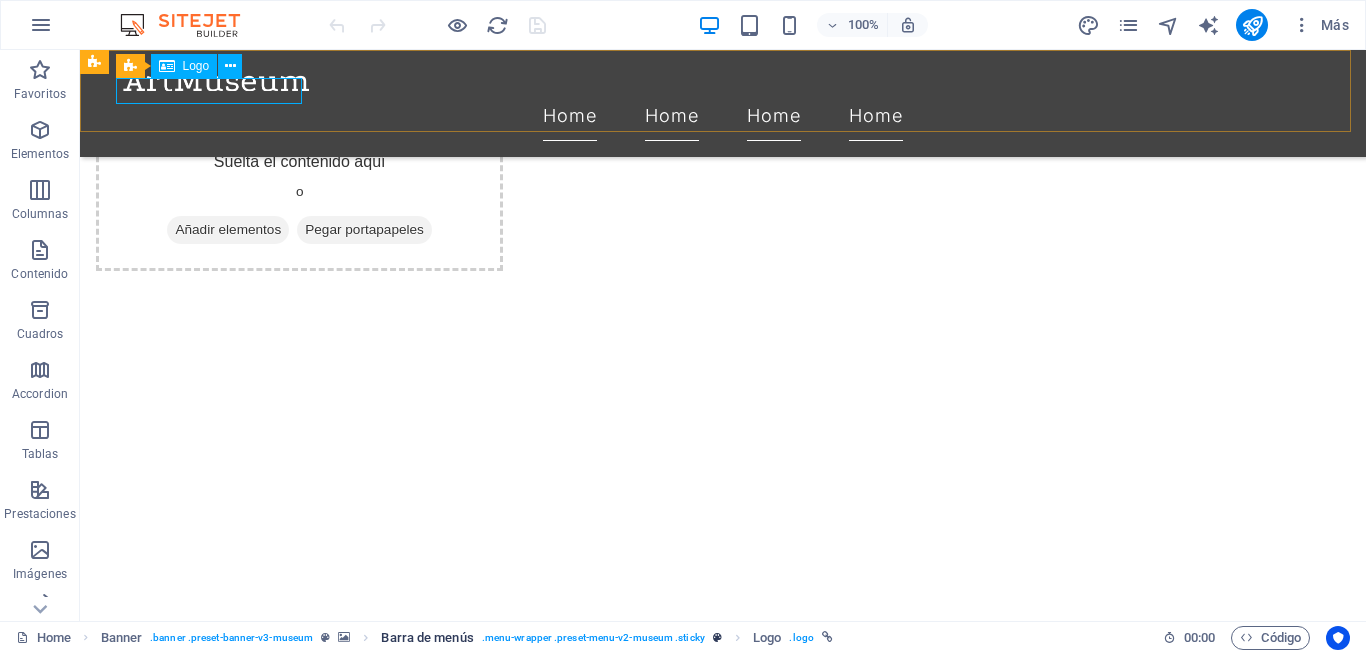select on "px" 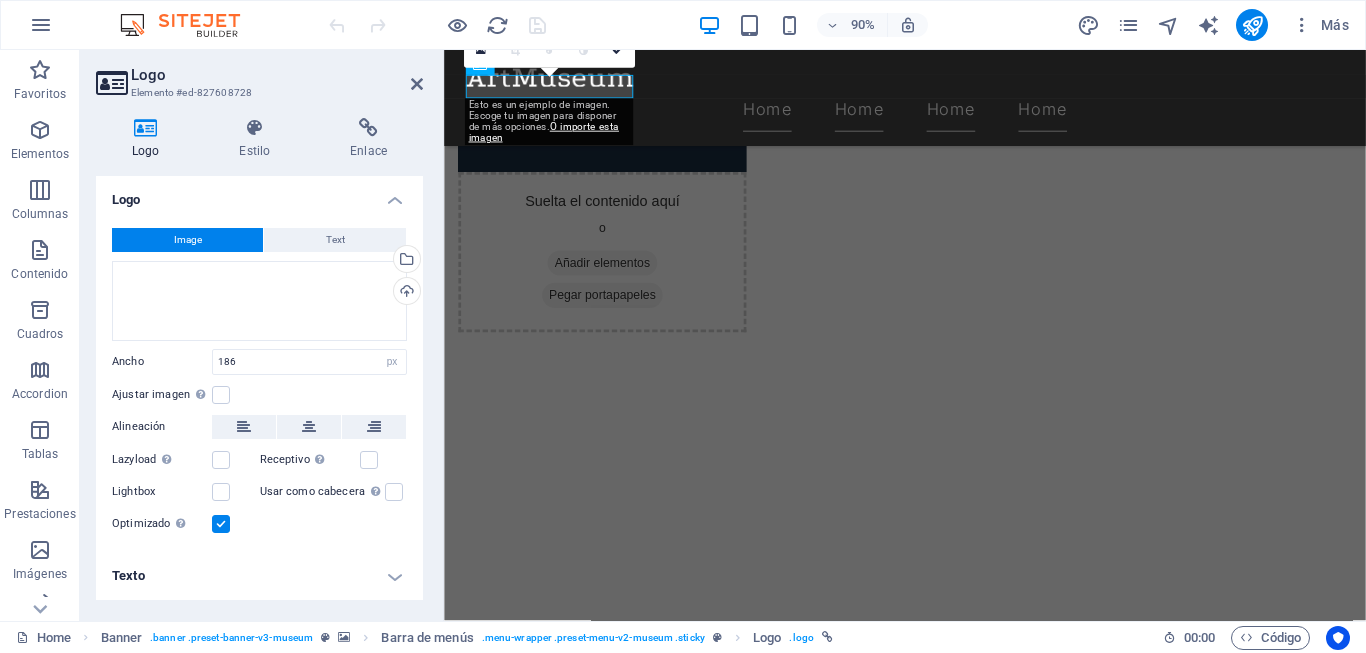 click on "Image" at bounding box center (187, 240) 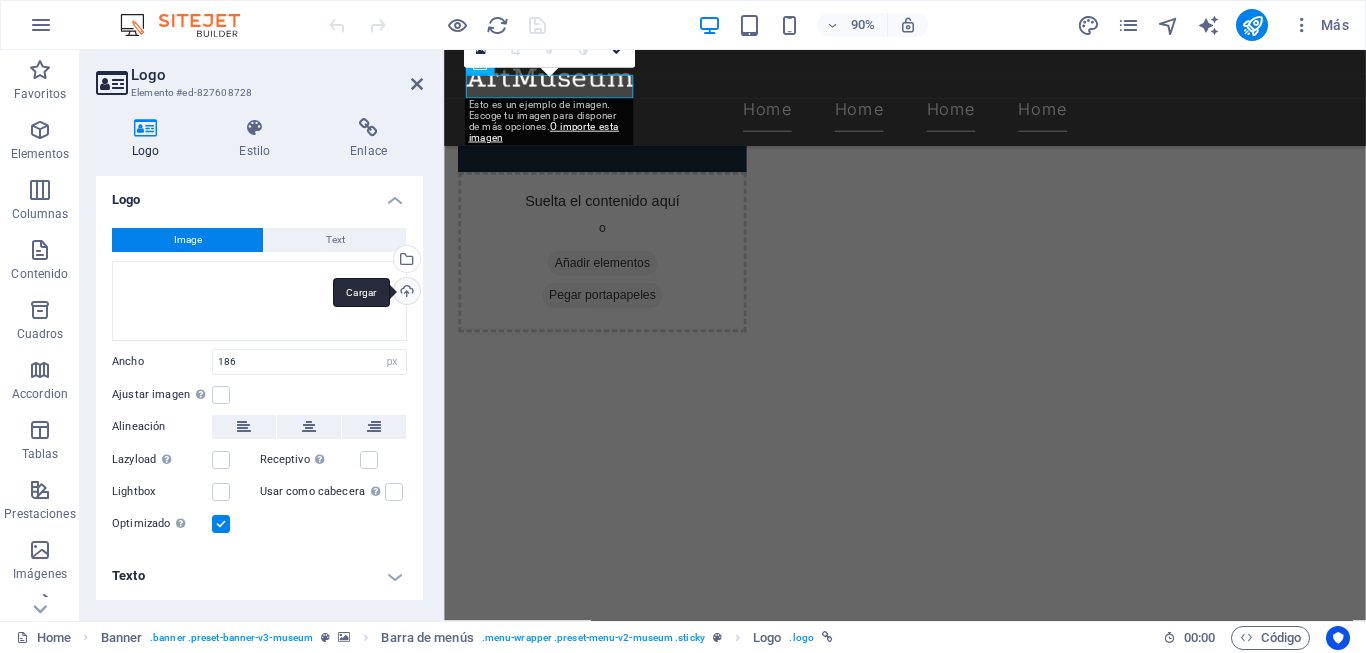 click on "Cargar" at bounding box center [405, 293] 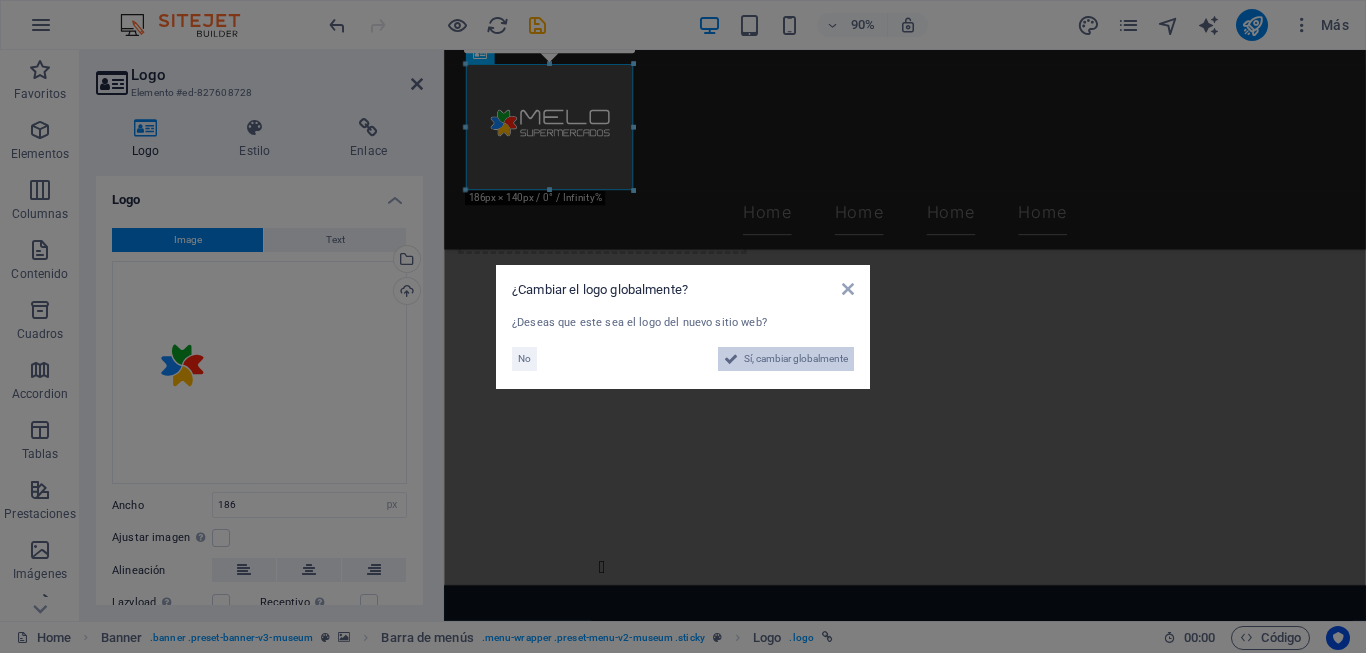 click on "Sí, cambiar globalmente" at bounding box center [796, 359] 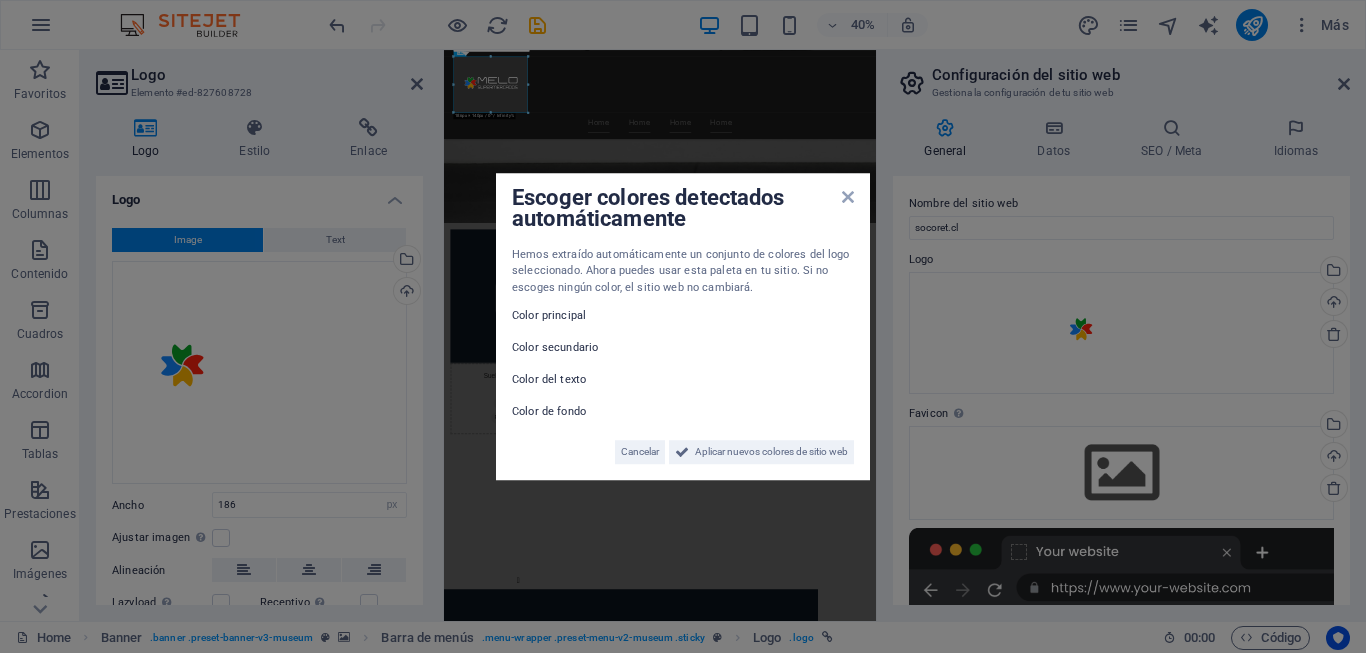 click on "Color principal" at bounding box center [572, 316] 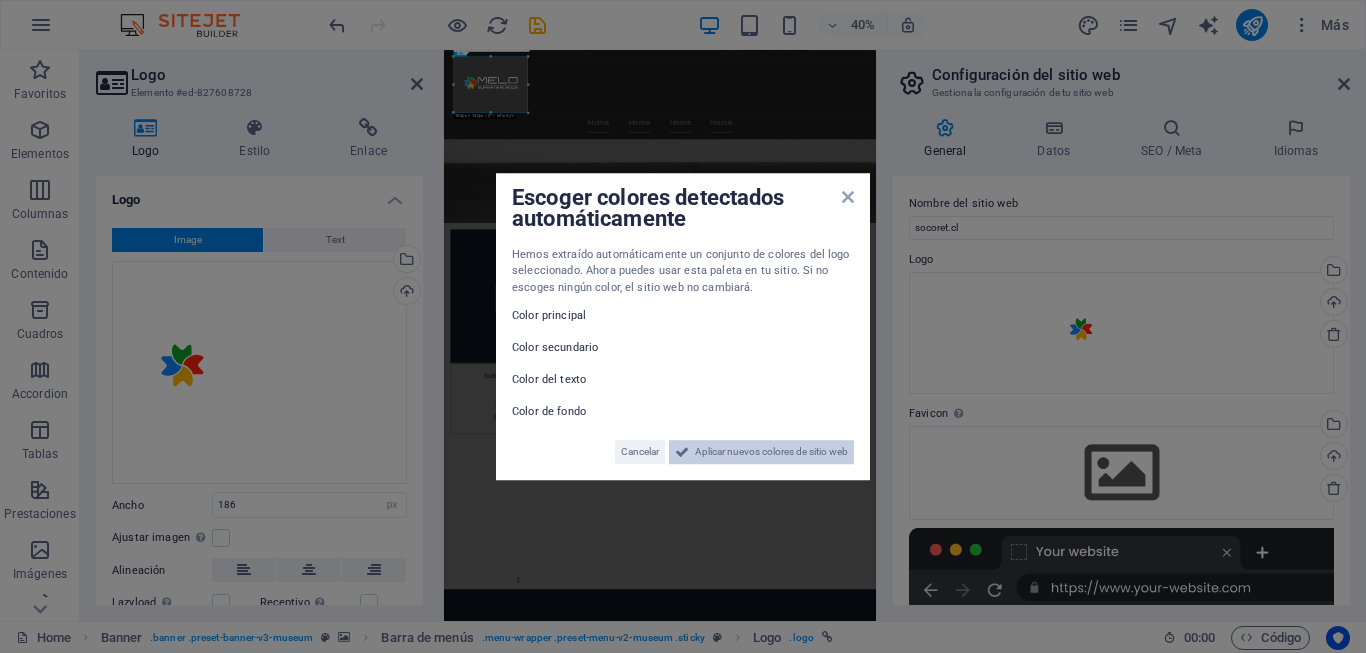 click on "Aplicar nuevos colores de sitio web" at bounding box center (771, 452) 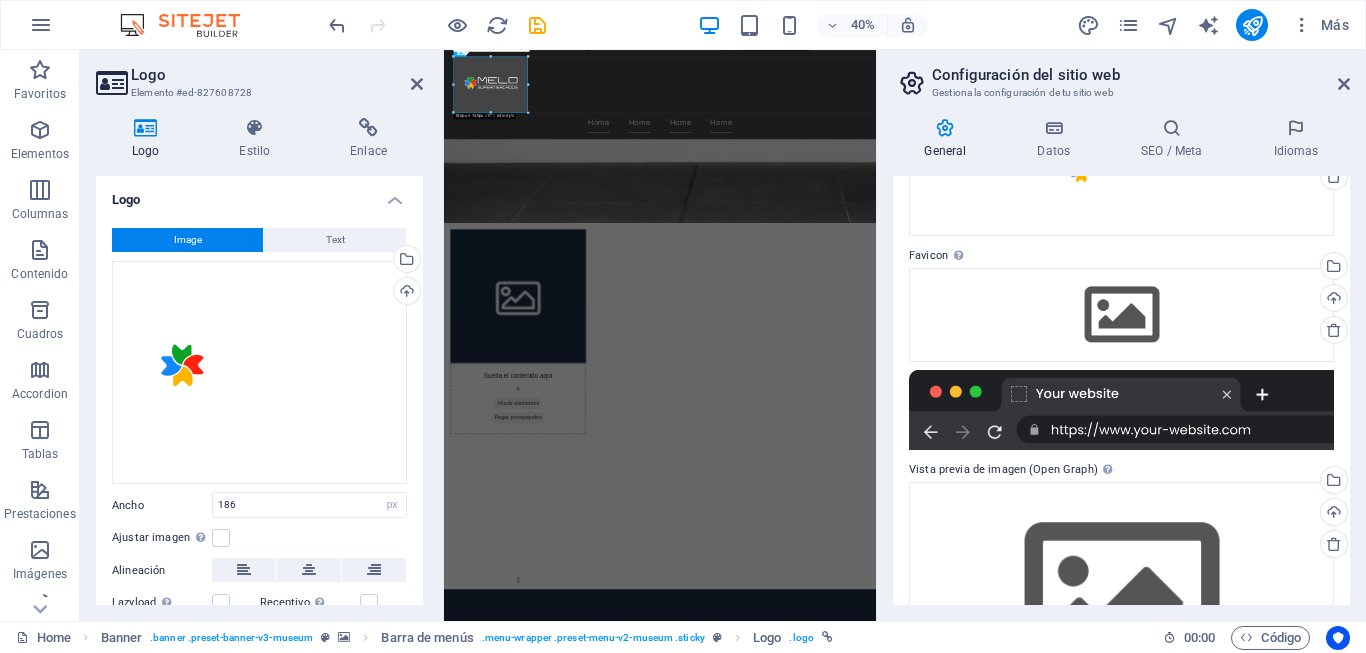 scroll, scrollTop: 0, scrollLeft: 0, axis: both 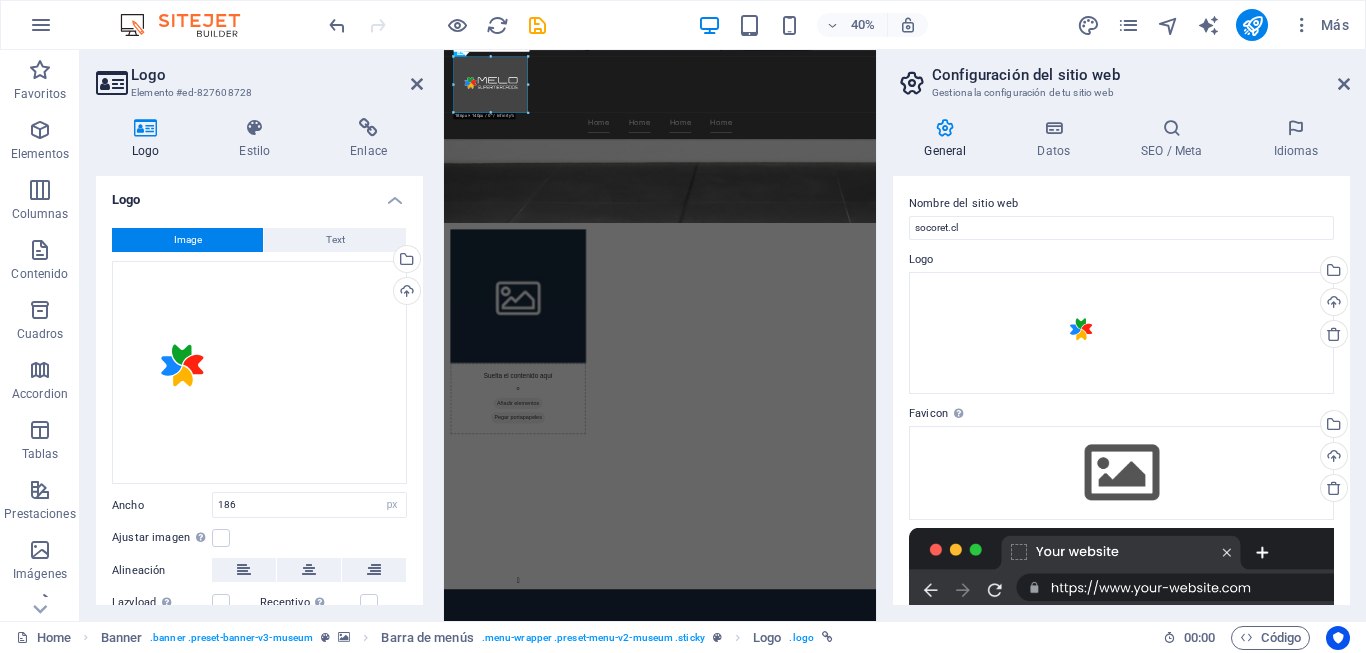 click on "Configuración del sitio web Gestiona la configuración de tu sitio web" at bounding box center (1123, 76) 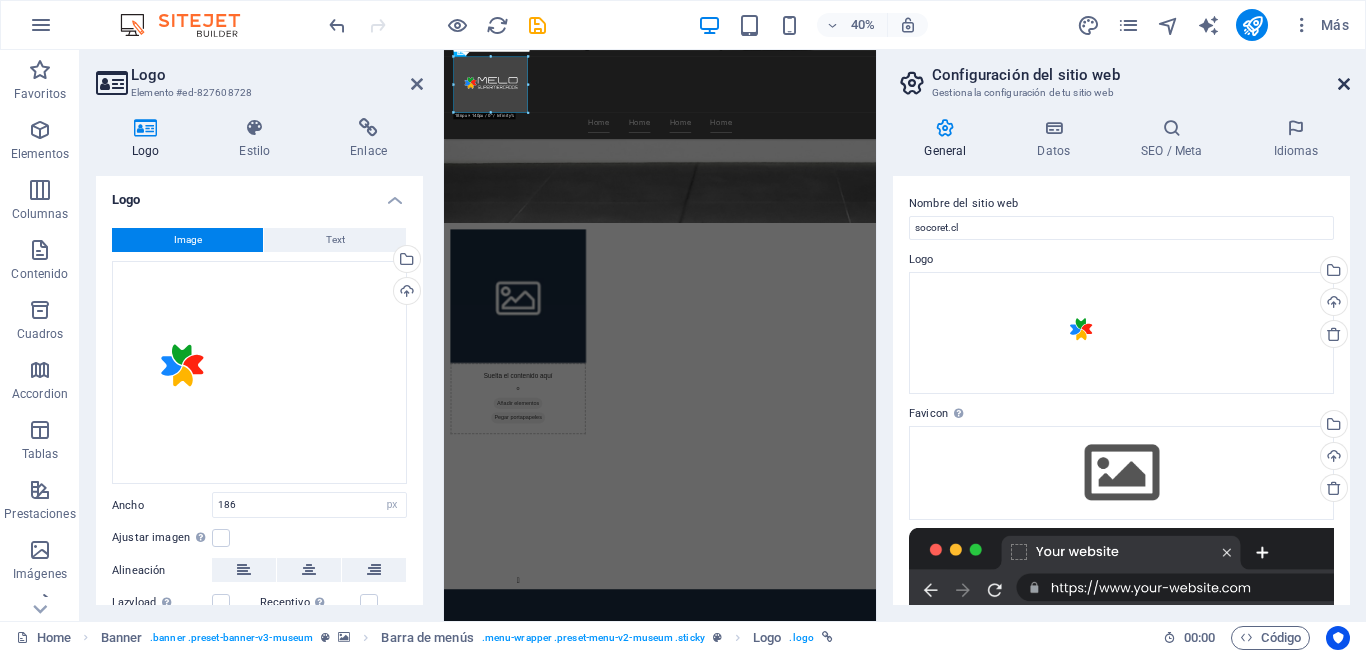 click at bounding box center (1344, 84) 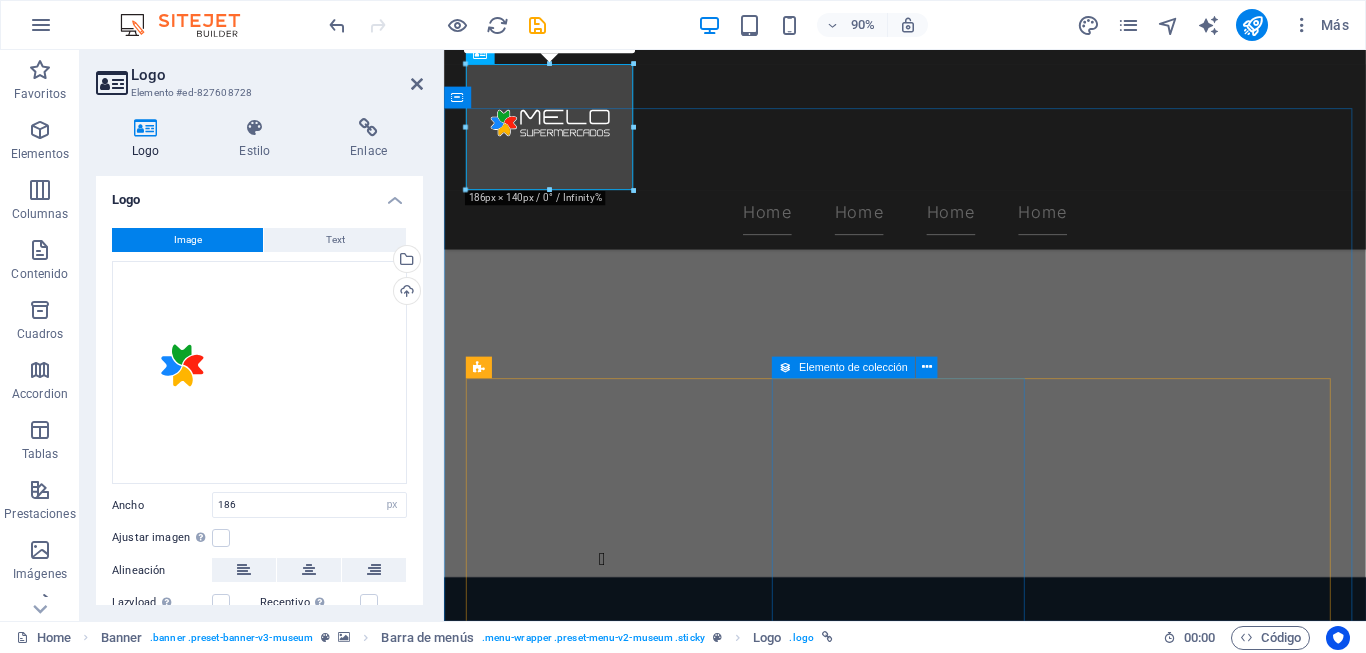 scroll, scrollTop: 853, scrollLeft: 0, axis: vertical 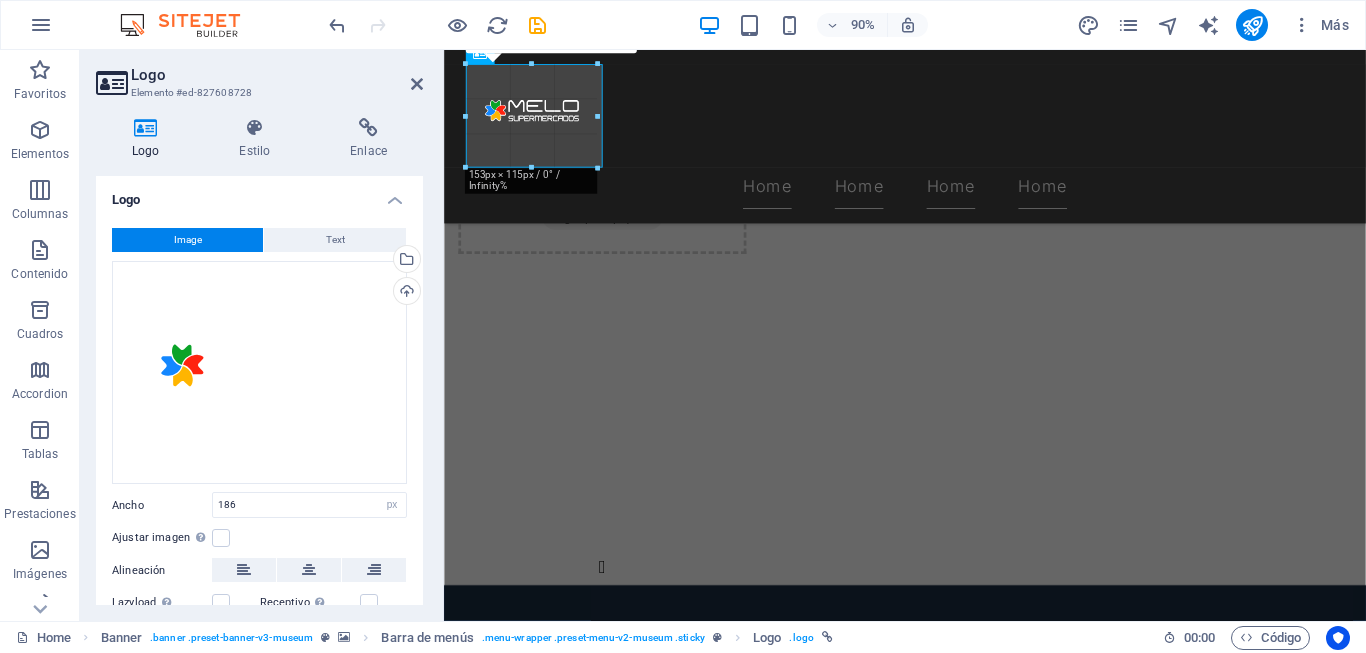 drag, startPoint x: 631, startPoint y: 189, endPoint x: 578, endPoint y: 160, distance: 60.41523 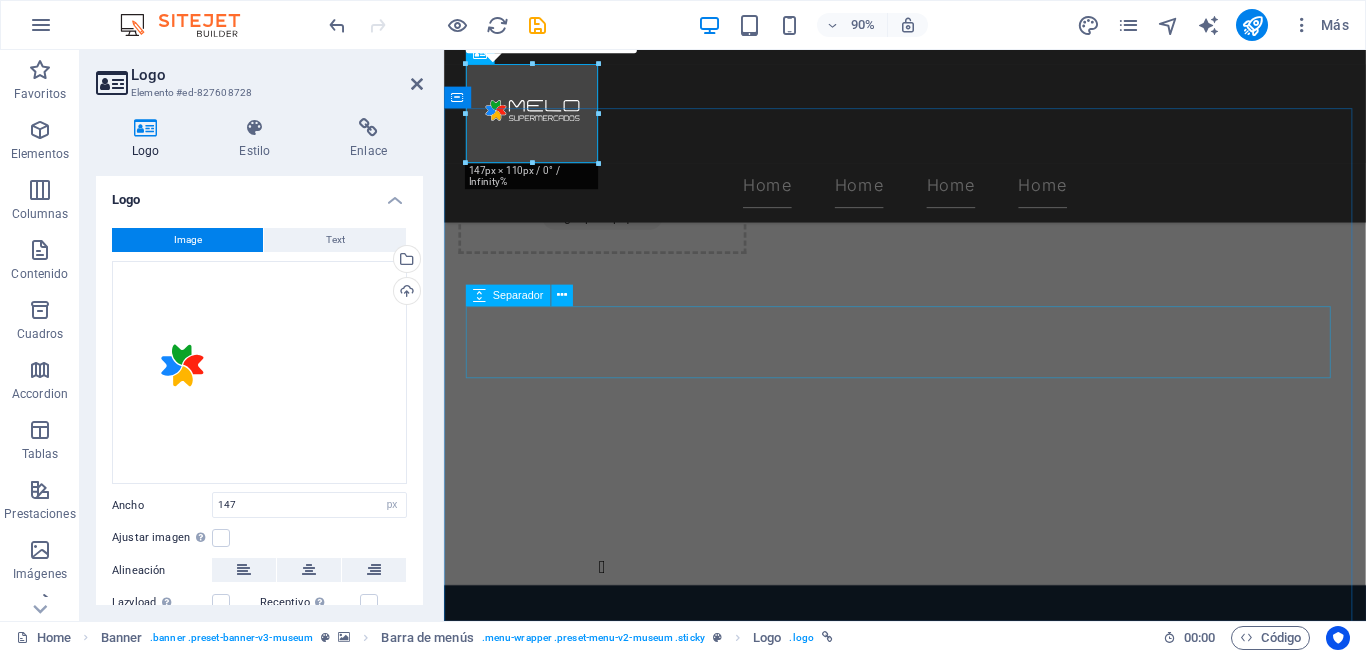 click at bounding box center (956, 3766) 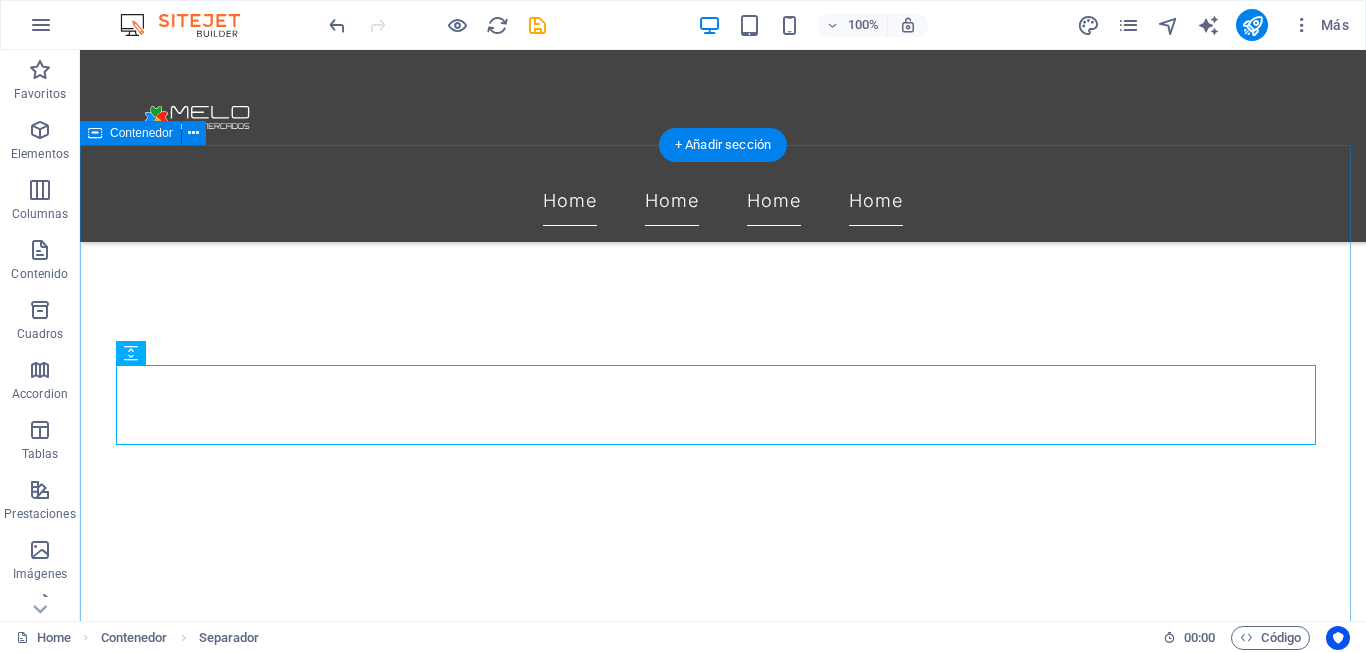 click on "Servicios October 14, 2024 Artistic View Lorem ipsum dolor sit amet, consectetur adipiscing elit, sed do eiusmod tempor incididunt ut labore October 16, 2024 Modern Artists Lorem ipsum dolor sit amet, consectetur adipiscing elit, sed do eiusmod tempor incididunt ut labore October 19, 2024 Art and Music Lorem ipsum dolor sit amet, consectetur adipiscing elit, sed do eiusmod tempor incididunt ut labore October 21, 2024 Making New Era Lorem ipsum dolor sit amet, consectetur adipiscing elit, sed do eiusmod tempor incididunt ut labore November 12, 2024 The Evolution of Painting Lorem ipsum dolor sit amet, consectetur adipiscing elit, sed do eiusmod tempor incididunt ut labore November 15, 2024 Classical Art Lorem ipsum dolor sit amet, consectetur adipiscing elit, sed do eiusmod tempor incididunt ut labore  Vorherige Nächste" at bounding box center (723, 6519) 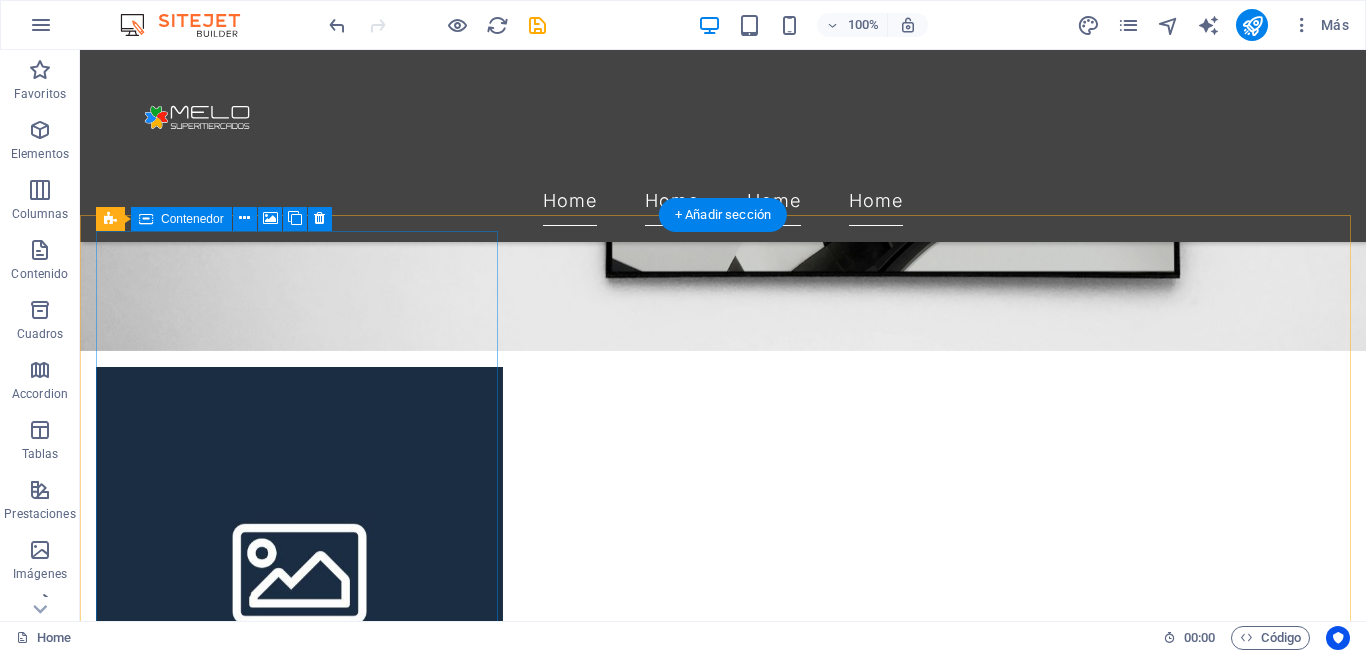 scroll, scrollTop: 200, scrollLeft: 0, axis: vertical 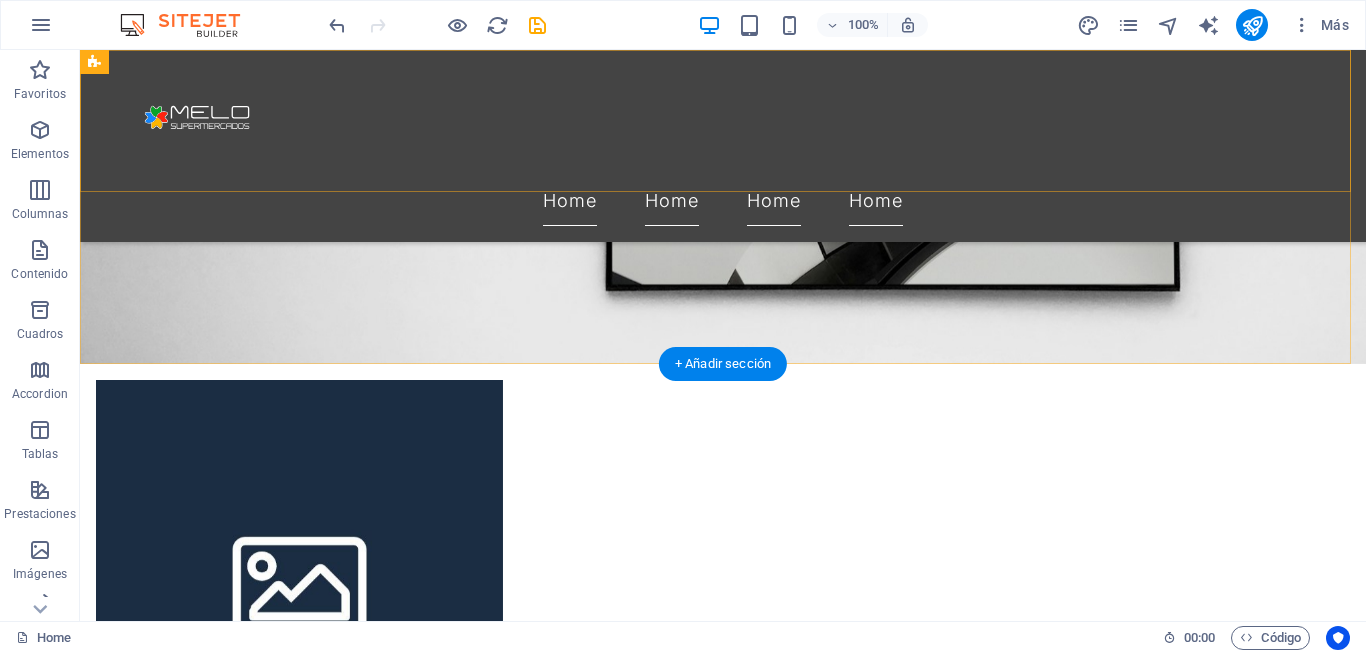 click on "Home Home Home Home" at bounding box center [723, 146] 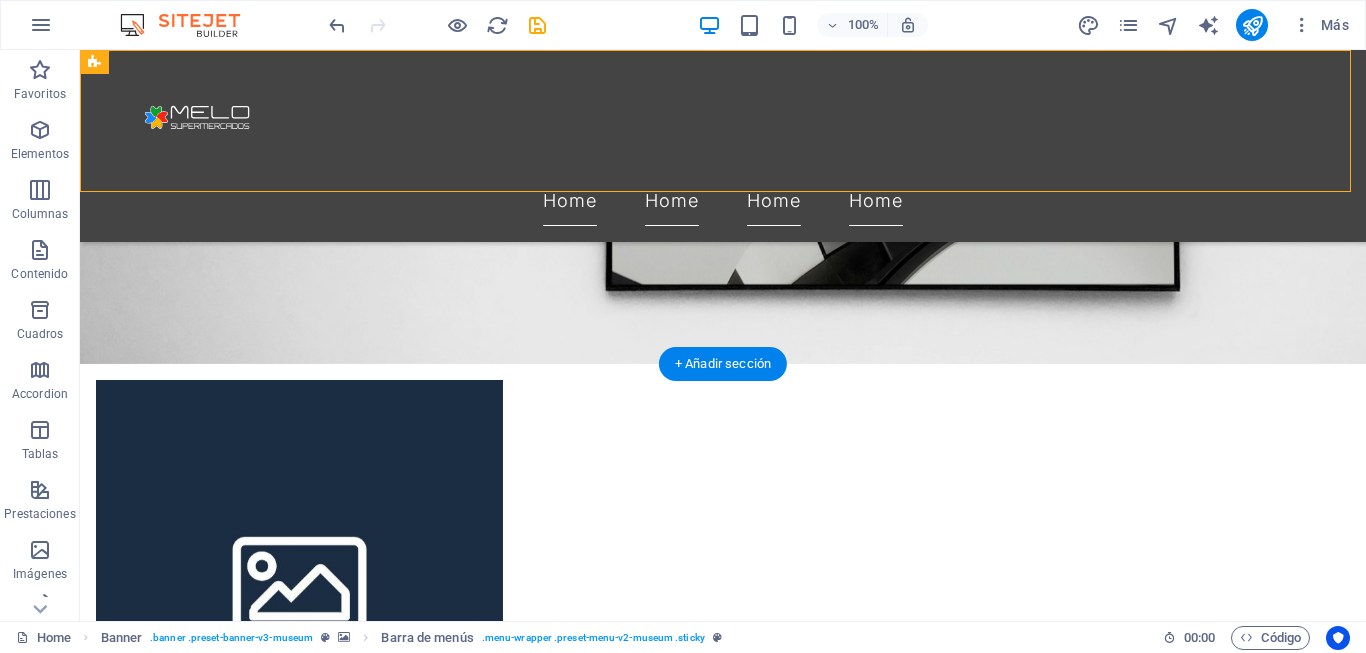 click on "Home Home Home Home" at bounding box center (723, 146) 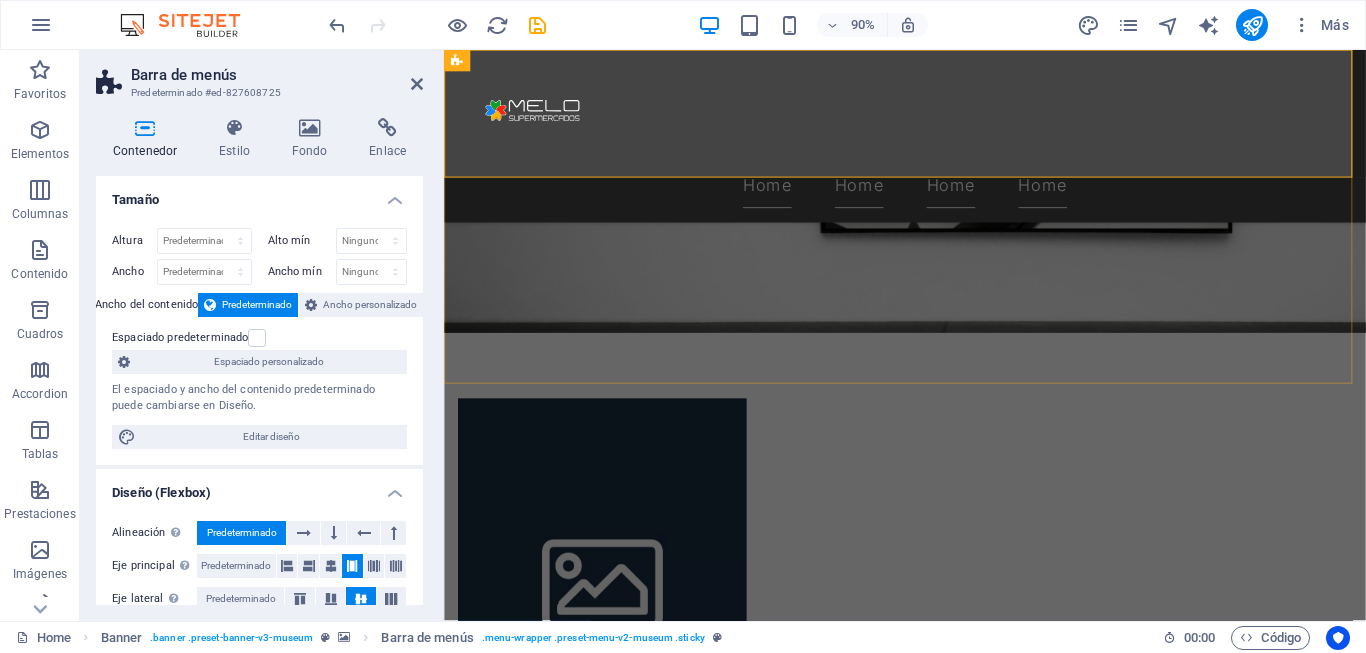 click on "Home Home Home Home" at bounding box center [956, 146] 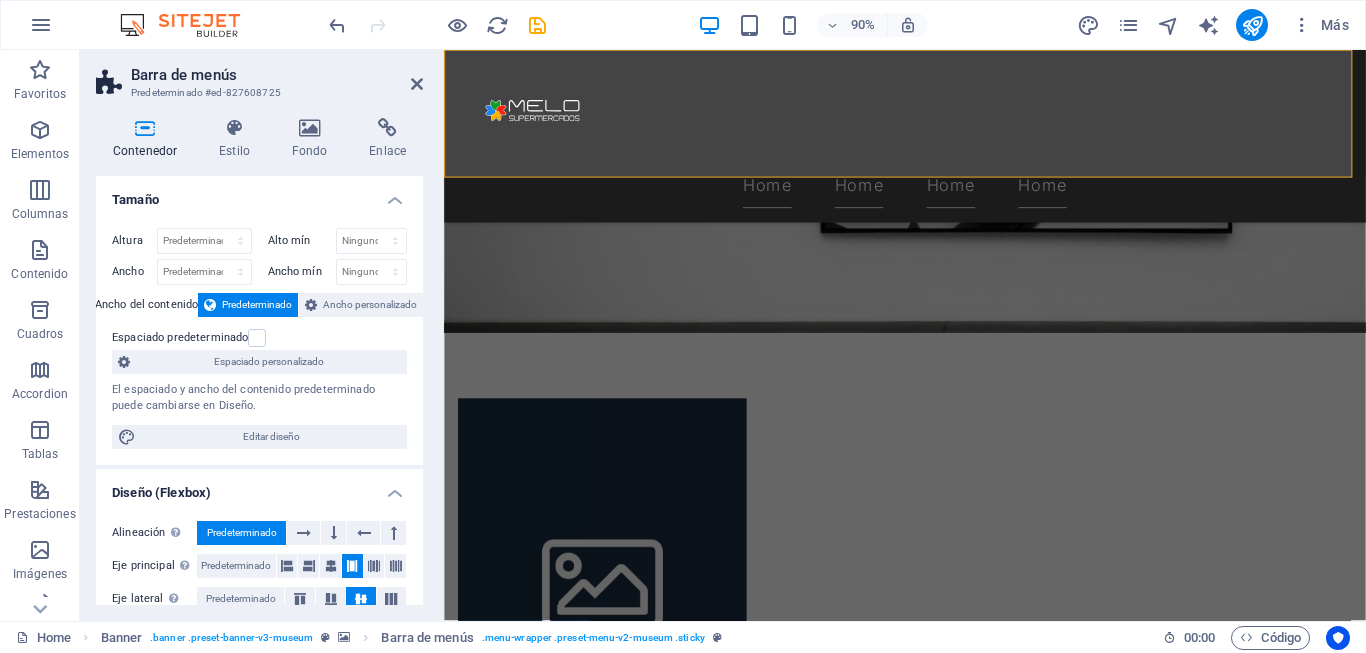 click on "Altura" at bounding box center (134, 240) 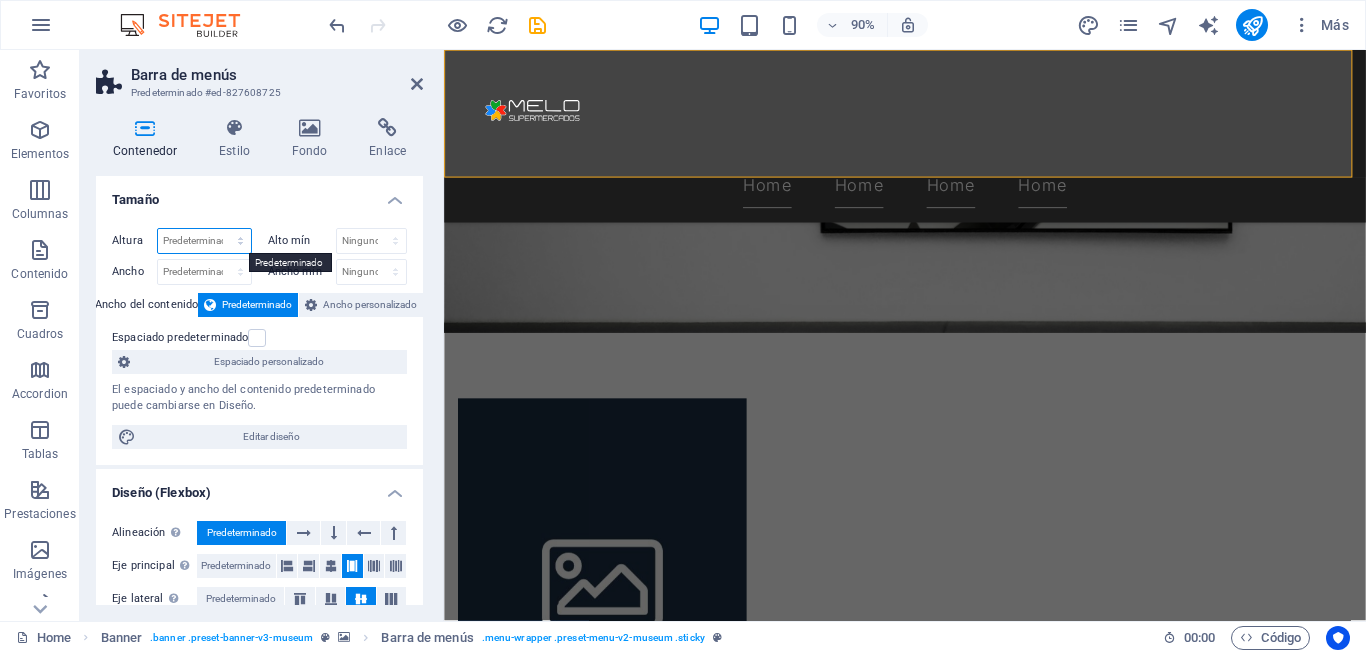 click on "Predeterminado px rem % vh vw" at bounding box center (204, 241) 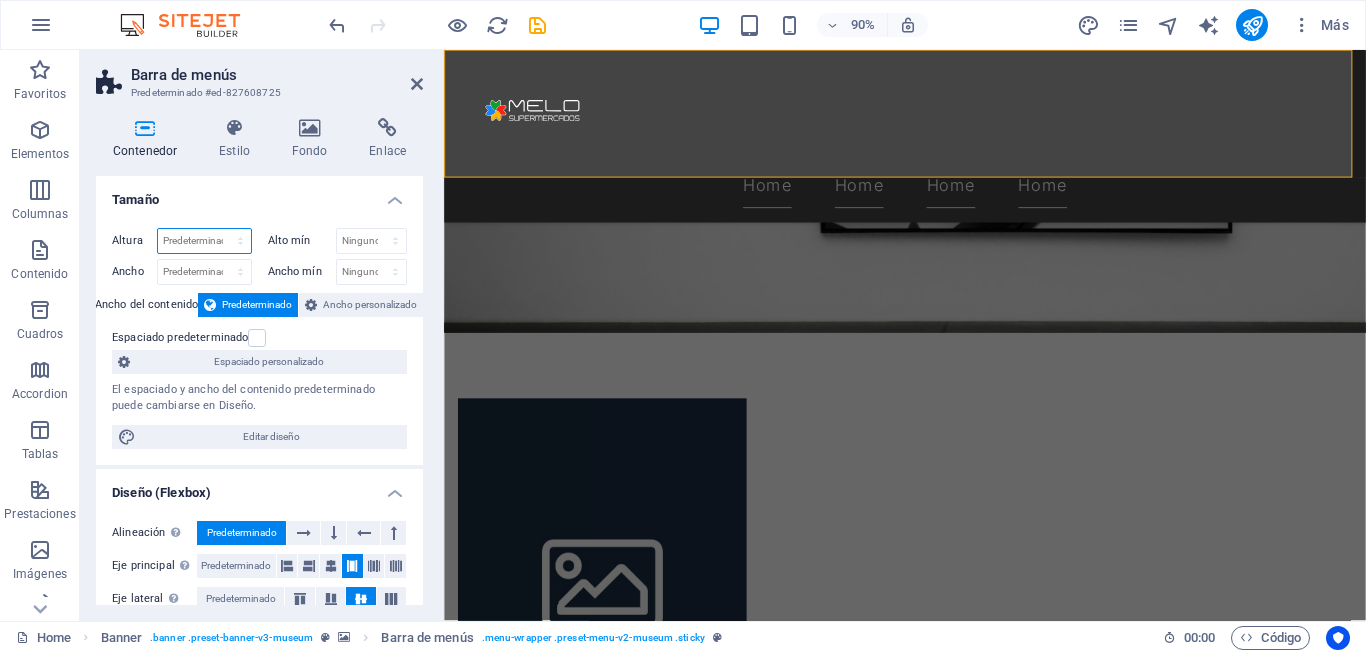 select on "px" 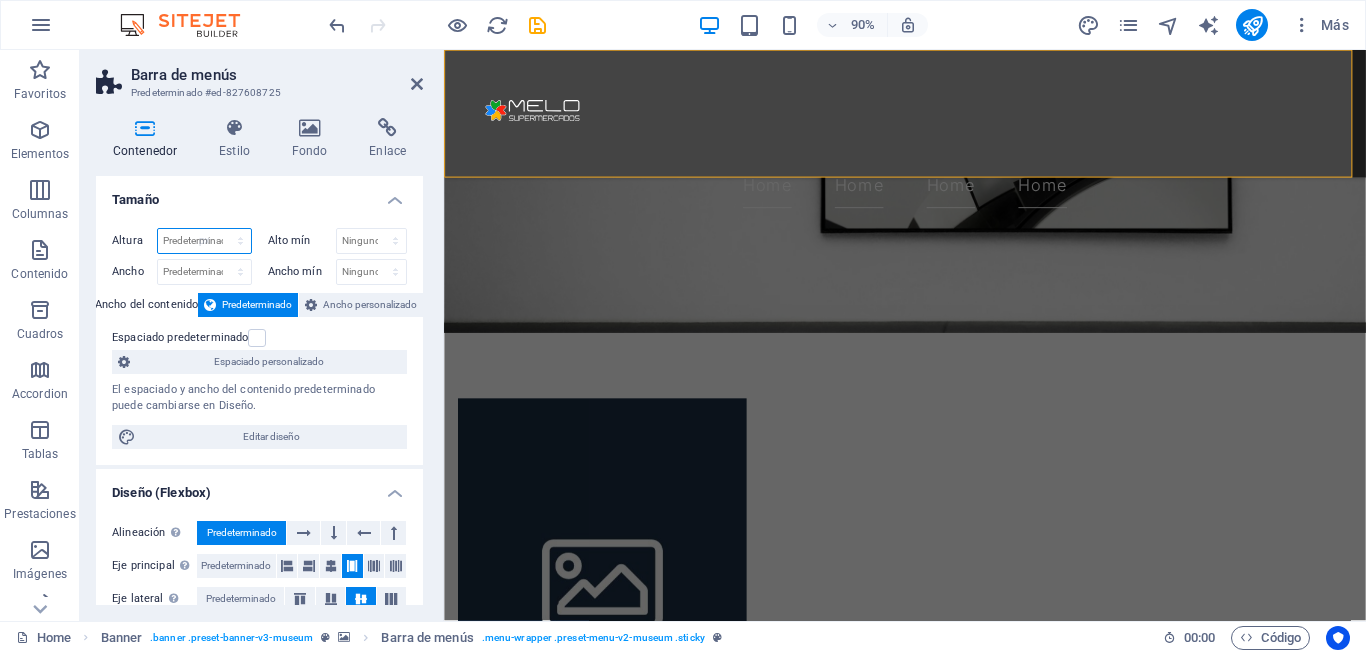 click on "Predeterminado px rem % vh vw" at bounding box center [204, 241] 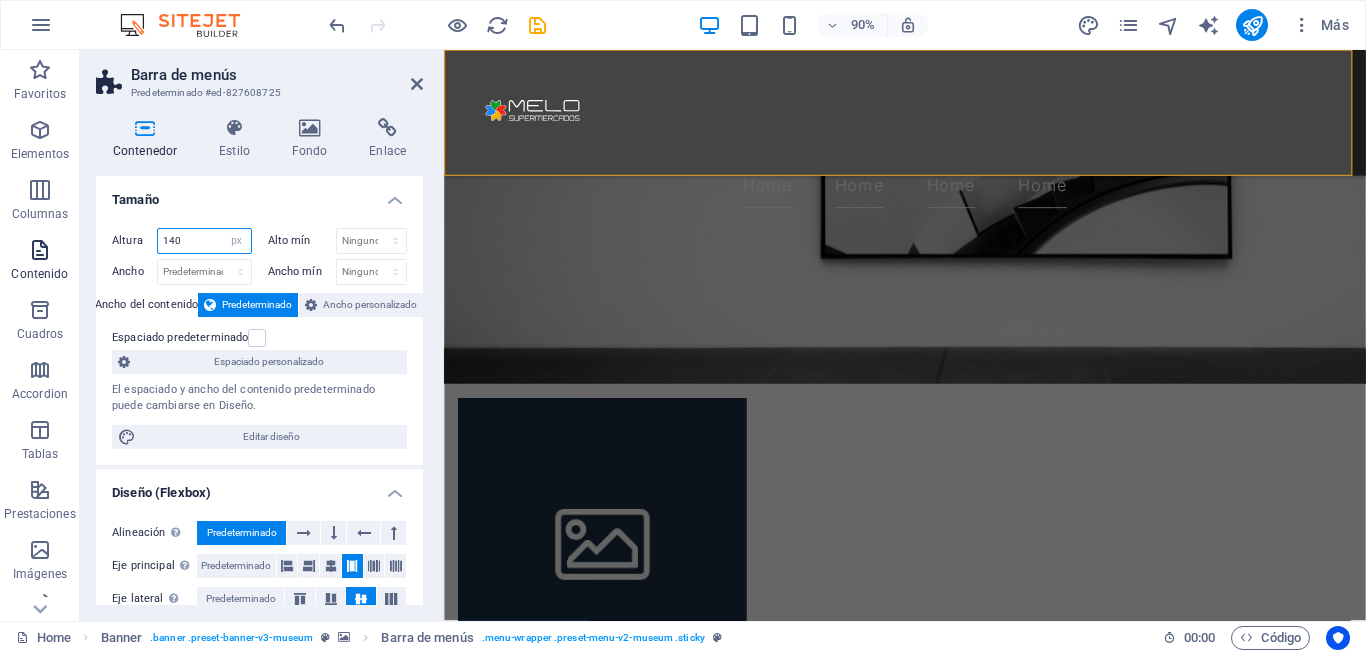 drag, startPoint x: 188, startPoint y: 235, endPoint x: 58, endPoint y: 264, distance: 133.19534 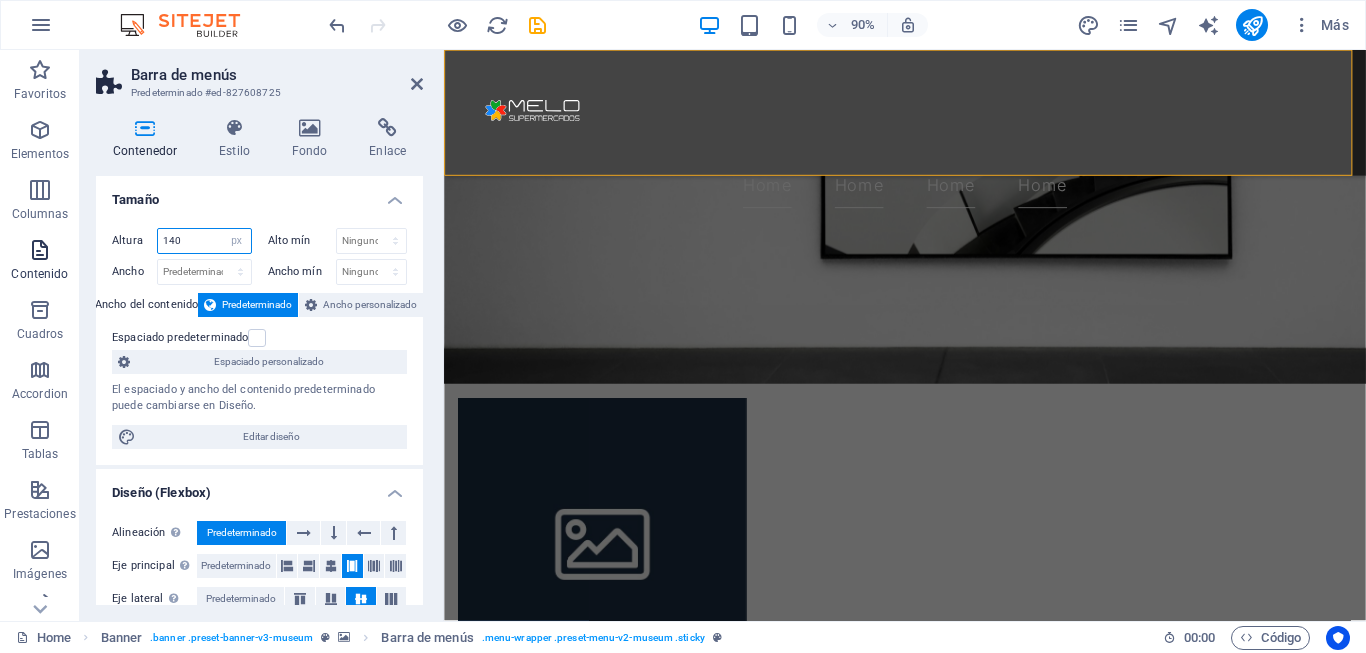 click on "Favoritos Elementos Columnas Contenido Cuadros Accordion Tablas Prestaciones Imágenes Control deslizante Encabezado Pie de página Formularios Marketing Colecciones Barra de menús Predeterminado #ed-827608725
Contenedor Estilo Fondo Enlace Tamaño Altura 140 Predeterminado px rem % vh vw Alto mín Ninguno px rem % vh vw Ancho Predeterminado px rem % em vh vw Ancho mín Ninguno px rem % vh vw Ancho del contenido Predeterminado Ancho personalizado Ancho Predeterminado px rem % em vh vw Ancho mín Ninguno px rem % vh vw Espaciado predeterminado Espaciado personalizado El espaciado y ancho del contenido predeterminado puede cambiarse en Diseño. Editar diseño Diseño (Flexbox) Alineación Determina flex-direction. Predeterminado Eje principal Determina la forma en la que los elementos deberían comportarse por el eje principal en este contenedor (contenido justificado). Predeterminado Eje lateral Controla la dirección vertical del elemento en el contenedor (alinear elementos). Predeterminado" at bounding box center (683, 335) 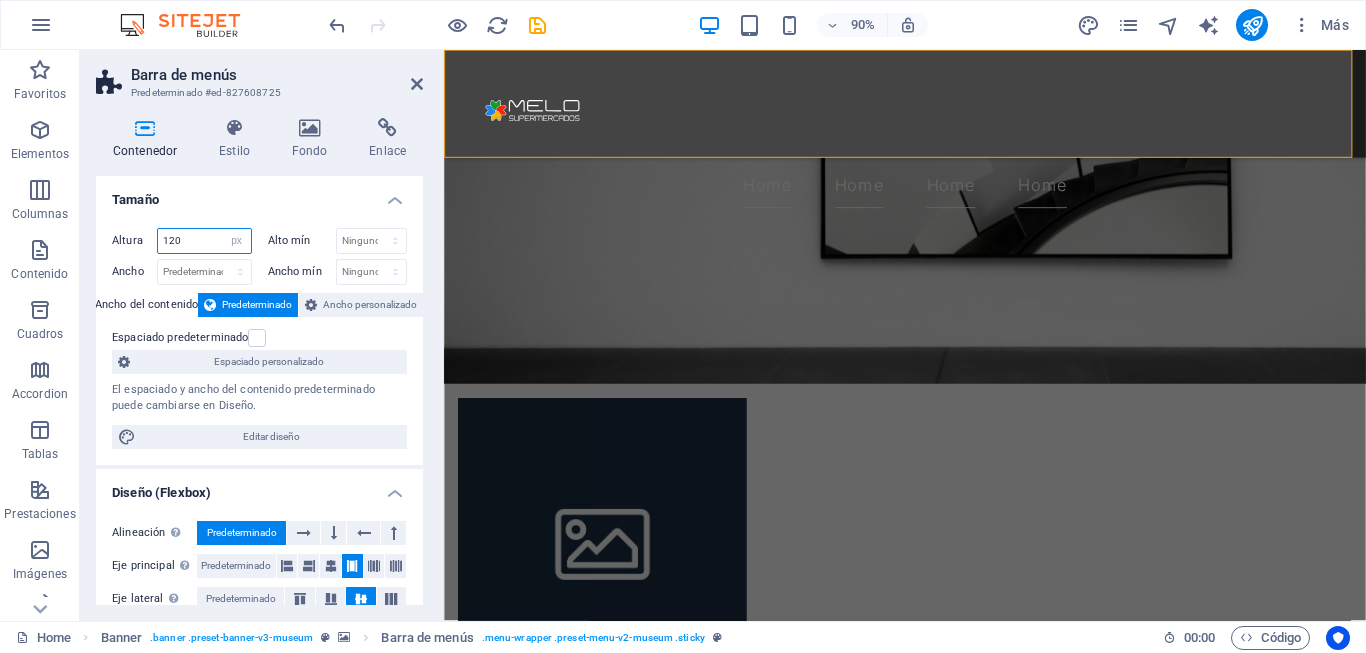 click on "120" at bounding box center (204, 241) 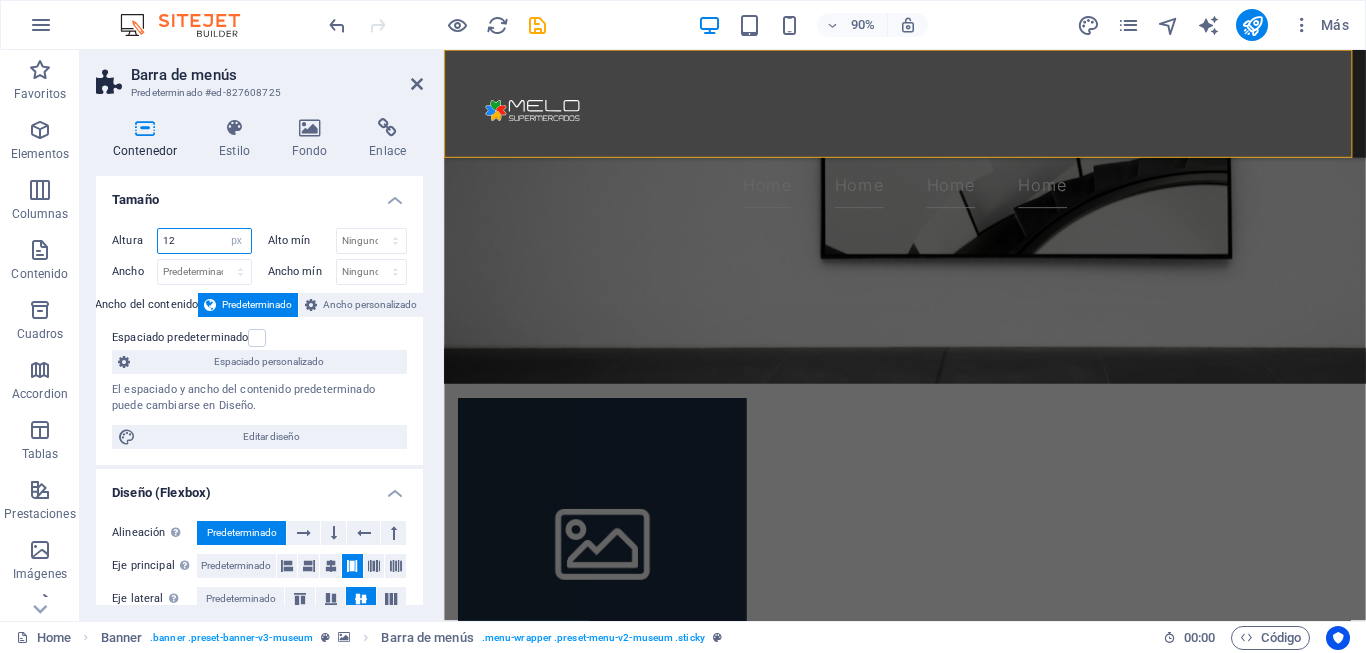 type on "1" 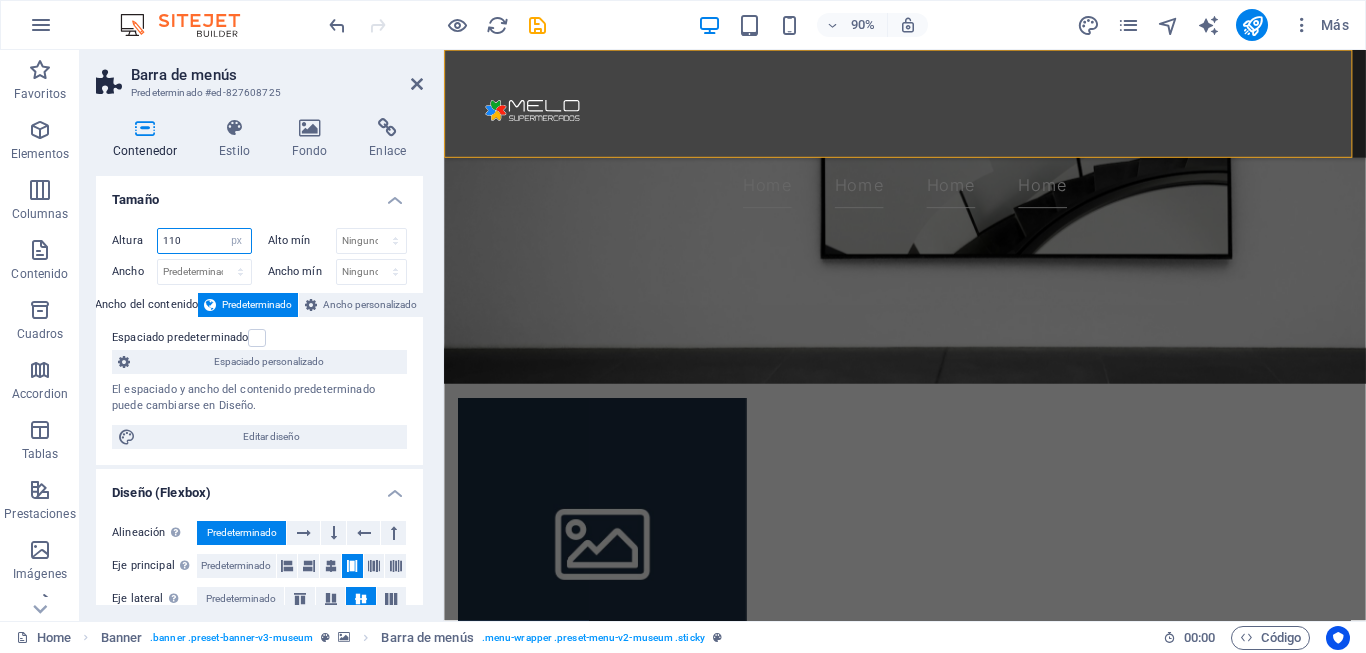 type on "110" 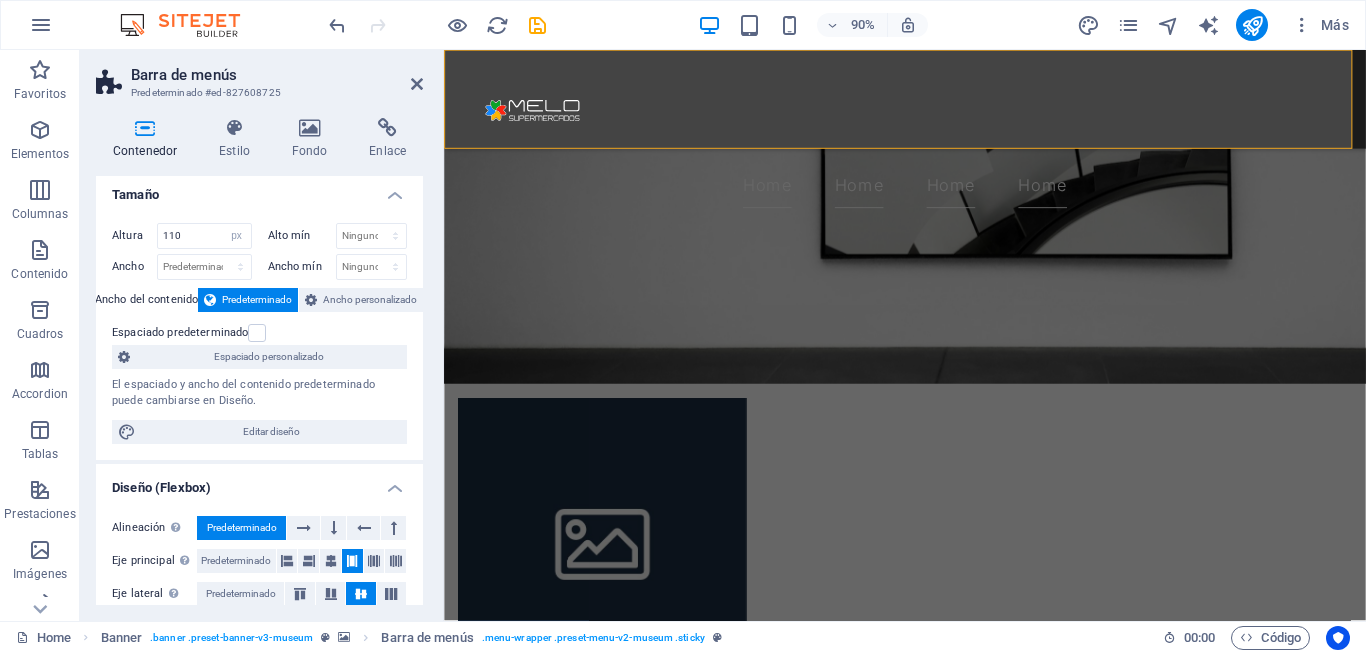 scroll, scrollTop: 0, scrollLeft: 0, axis: both 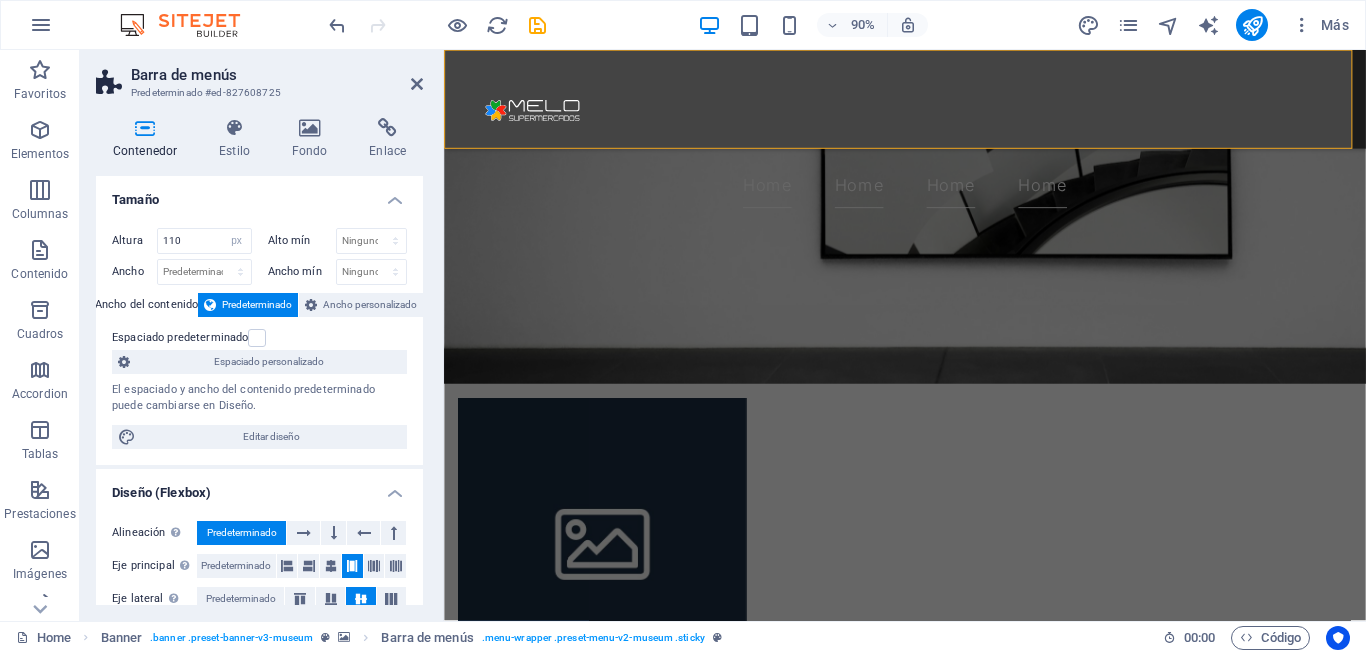 click at bounding box center [956, 135] 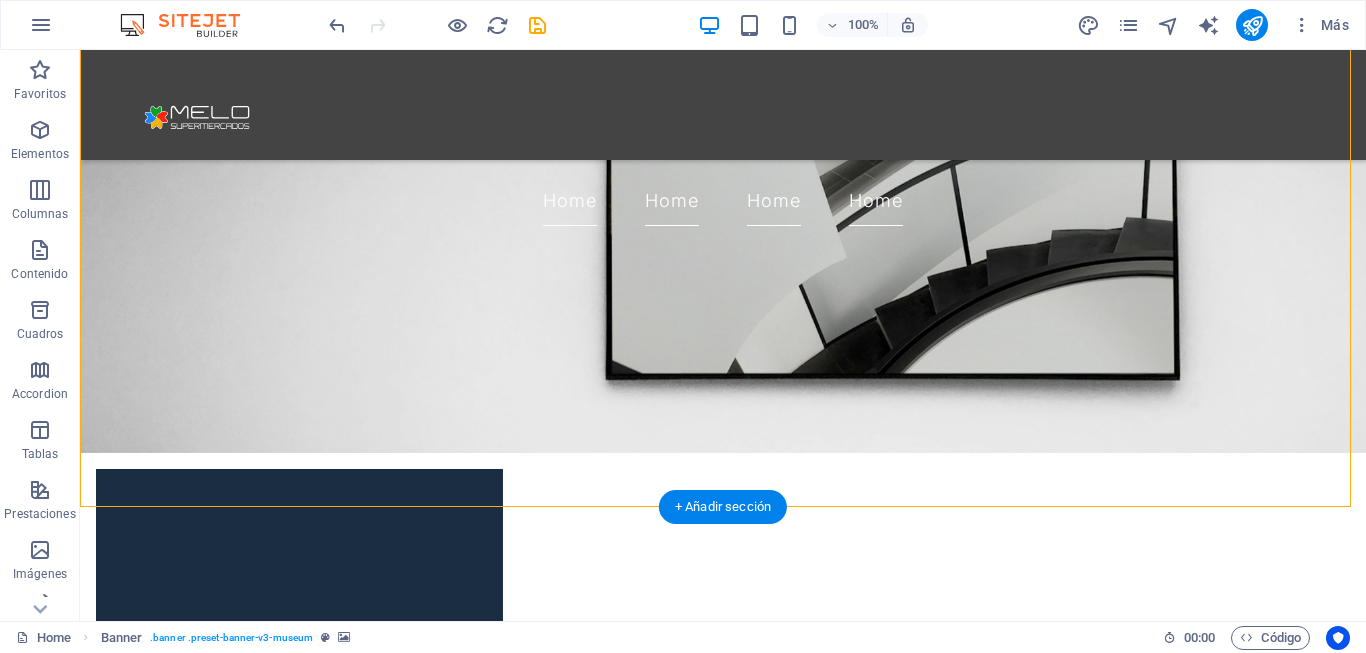 scroll, scrollTop: 0, scrollLeft: 0, axis: both 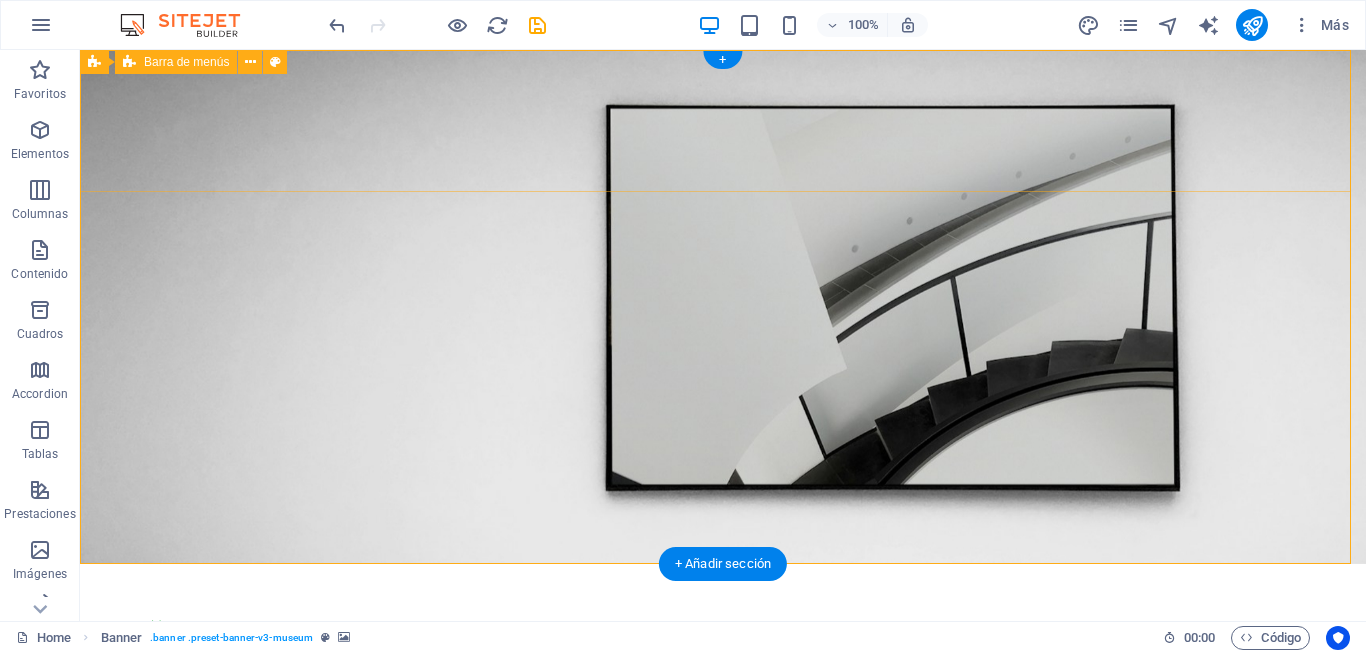 click on "Home Home Home Home" at bounding box center [723, 619] 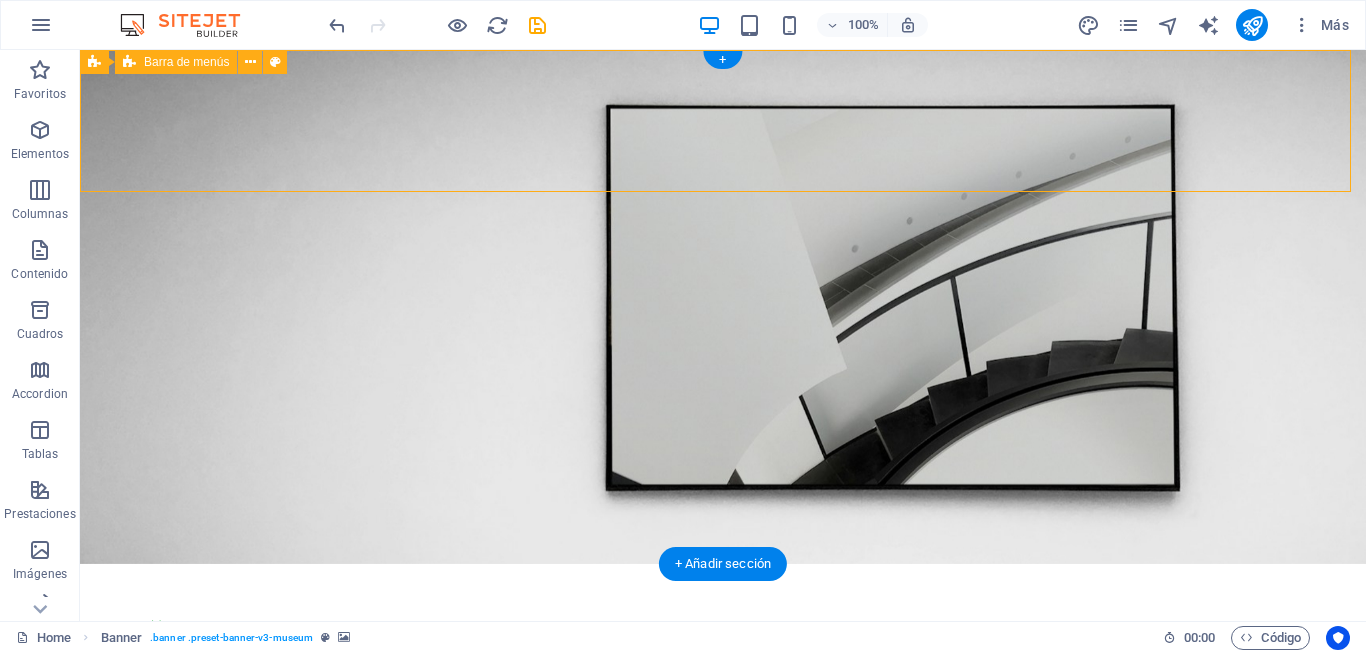 click on "Home Home Home Home" at bounding box center [723, 619] 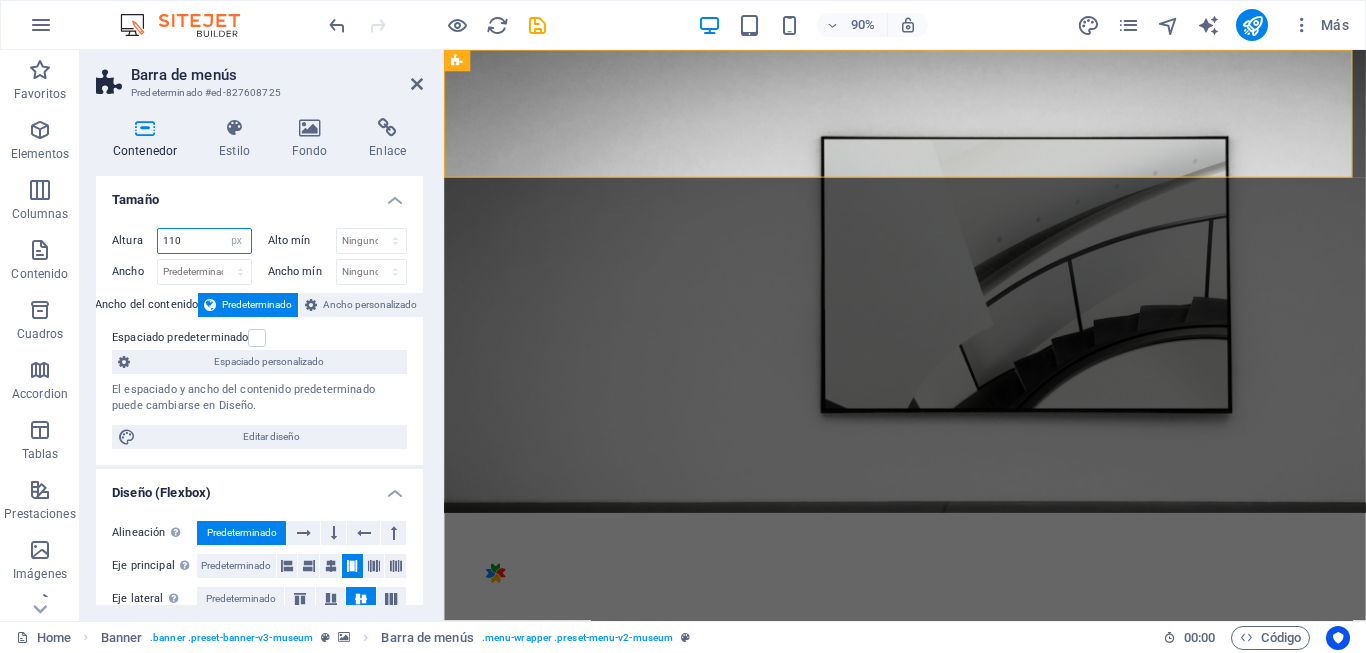 click on "110" at bounding box center (204, 241) 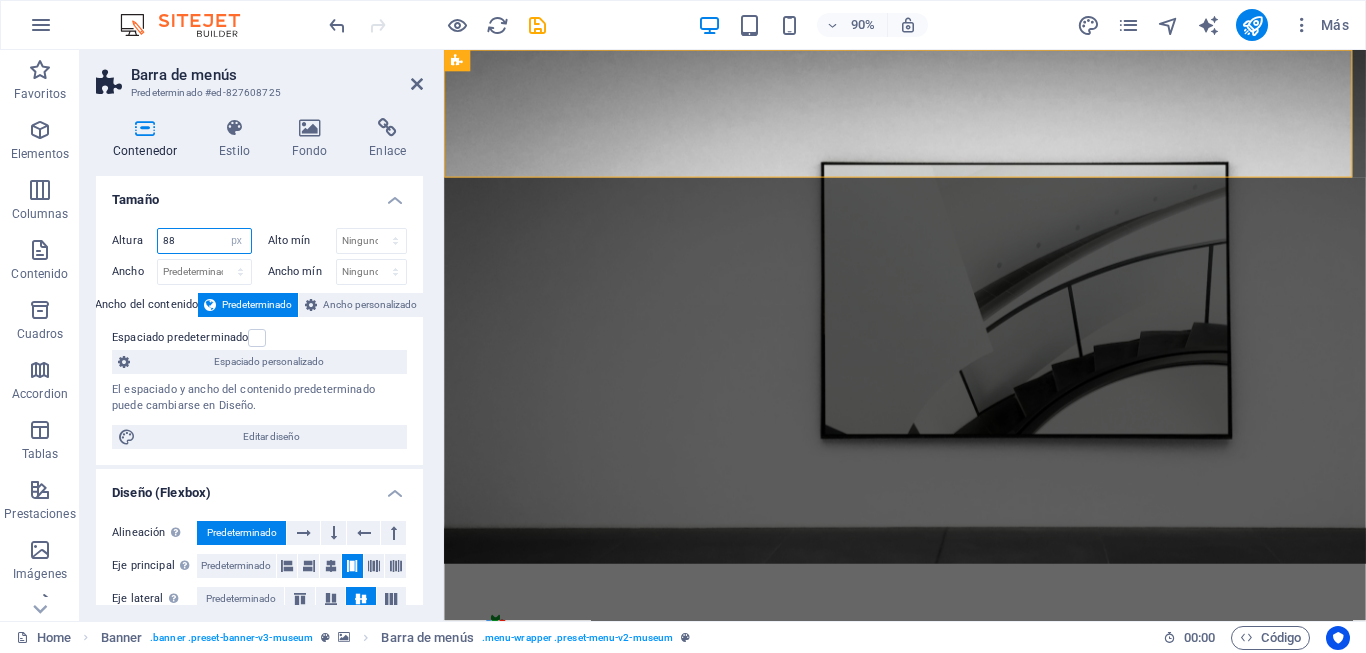 drag, startPoint x: 179, startPoint y: 243, endPoint x: 137, endPoint y: 245, distance: 42.047592 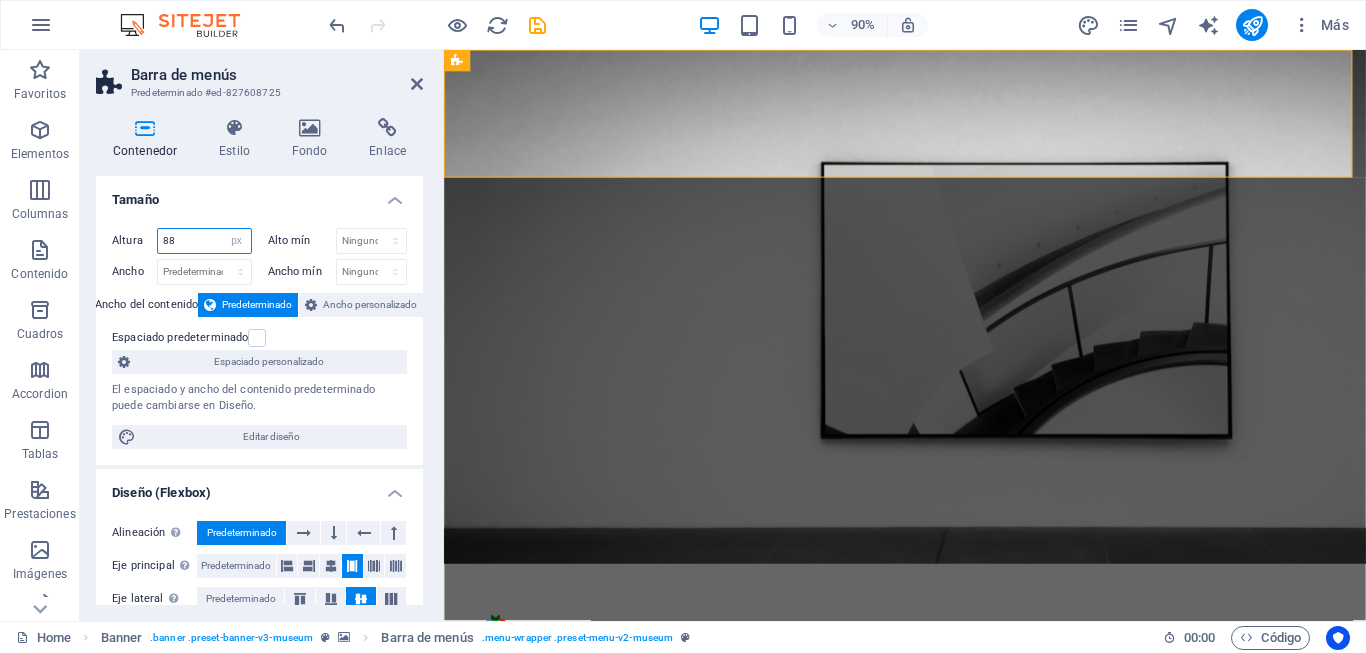 click on "Altura 88 Predeterminado px rem % vh vw" at bounding box center [182, 241] 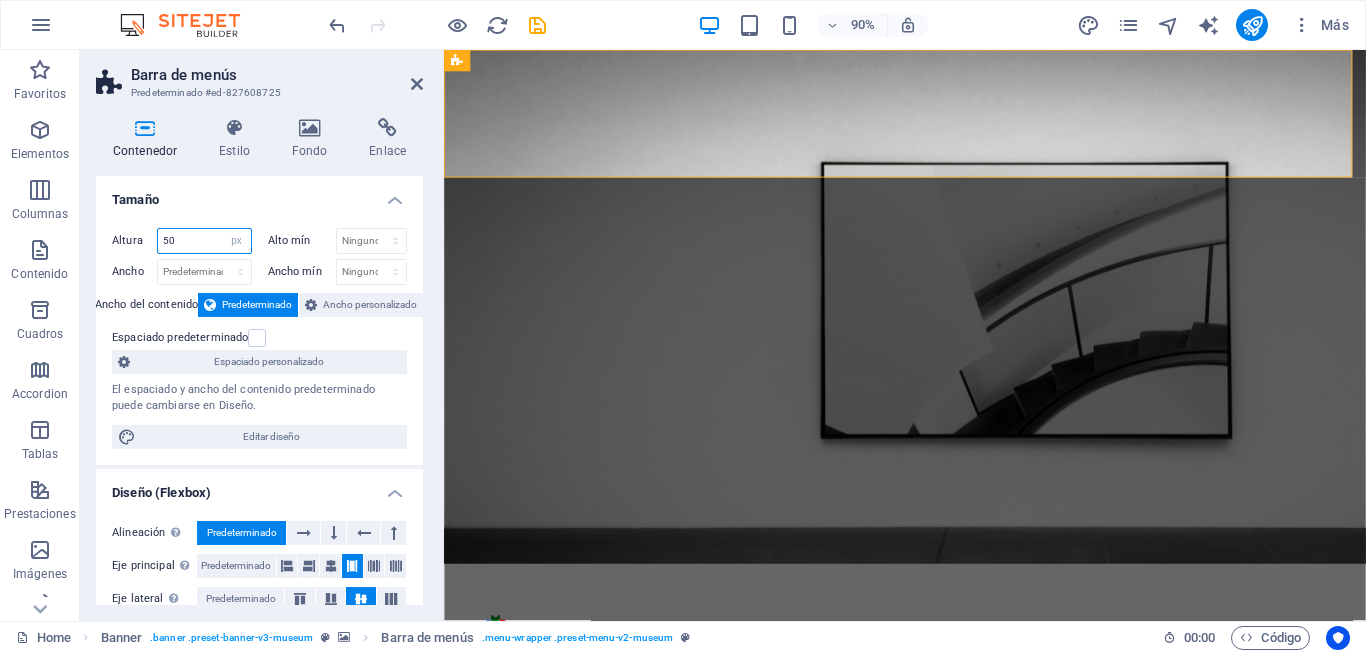 click on "50" at bounding box center (204, 241) 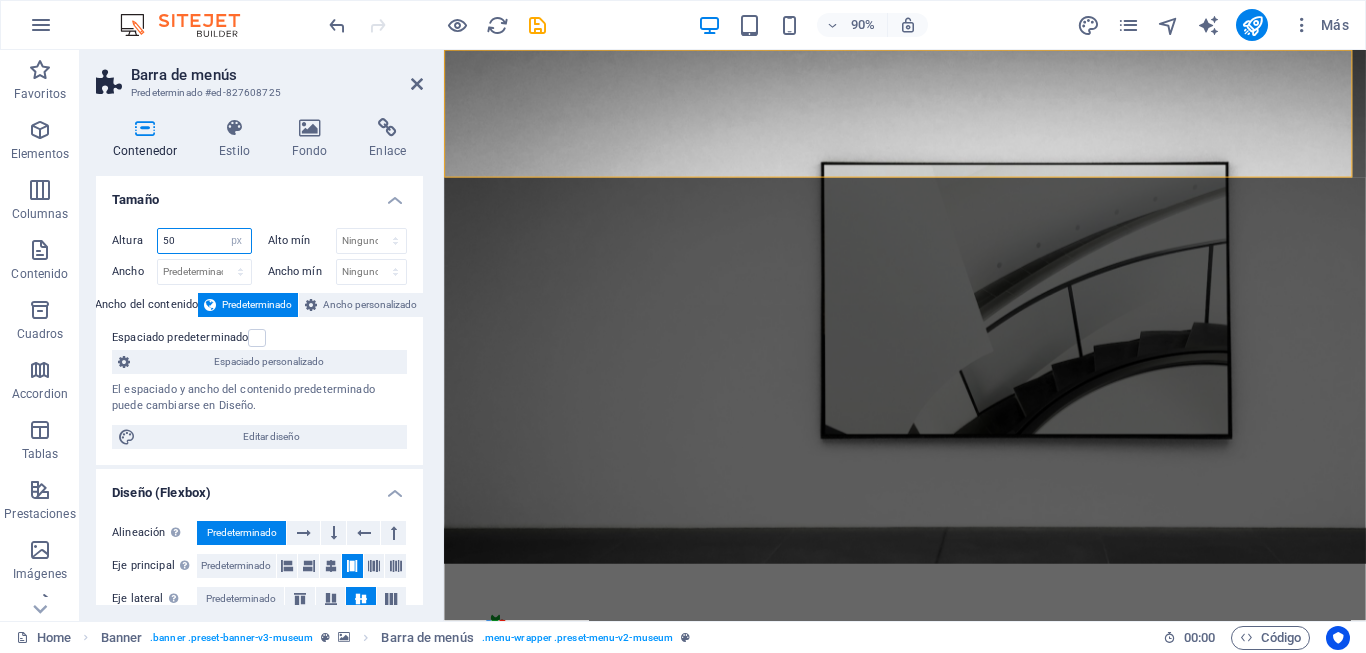 drag, startPoint x: 196, startPoint y: 236, endPoint x: 128, endPoint y: 240, distance: 68.117546 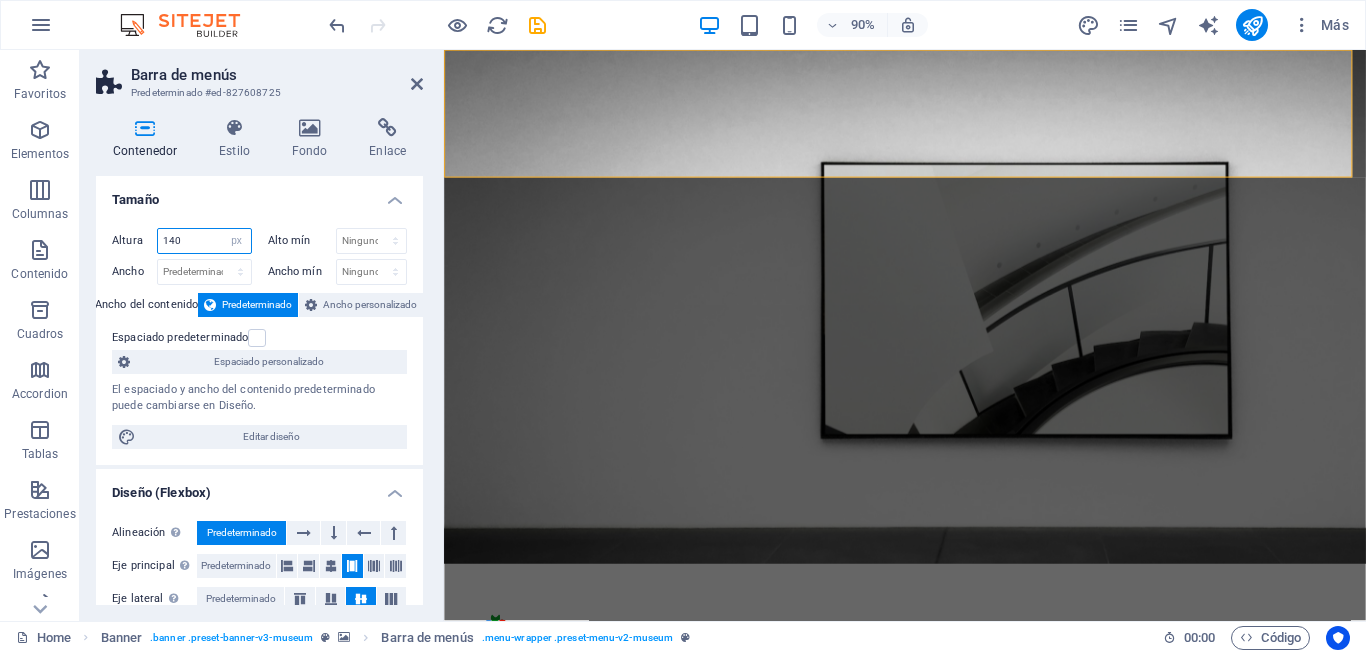 type on "140" 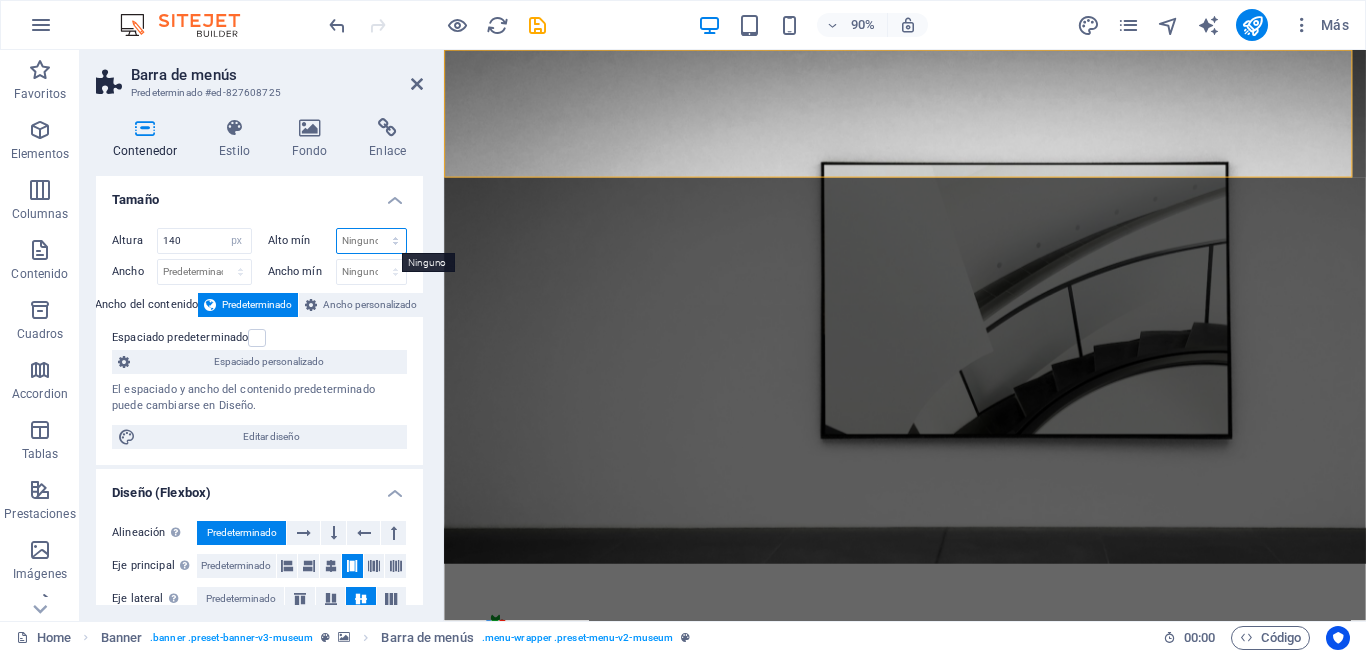 click on "Ninguno px rem % vh vw" at bounding box center [372, 241] 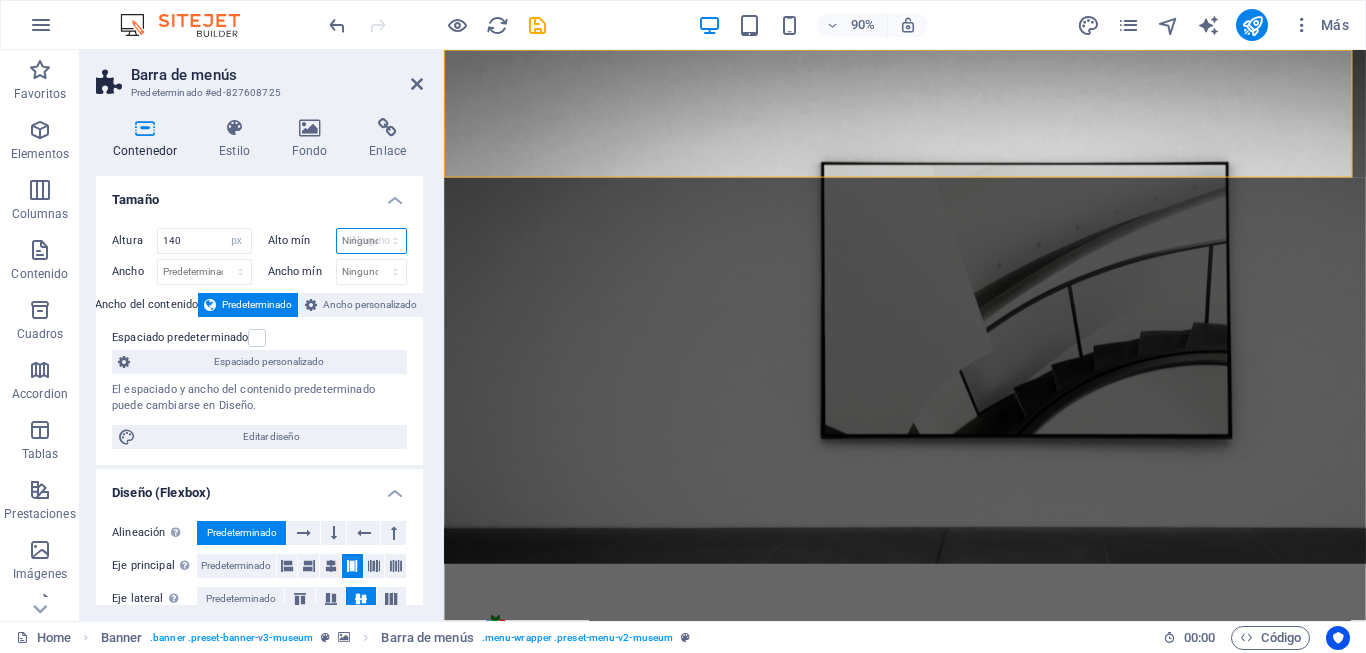 click on "Ninguno px rem % vh vw" at bounding box center (372, 241) 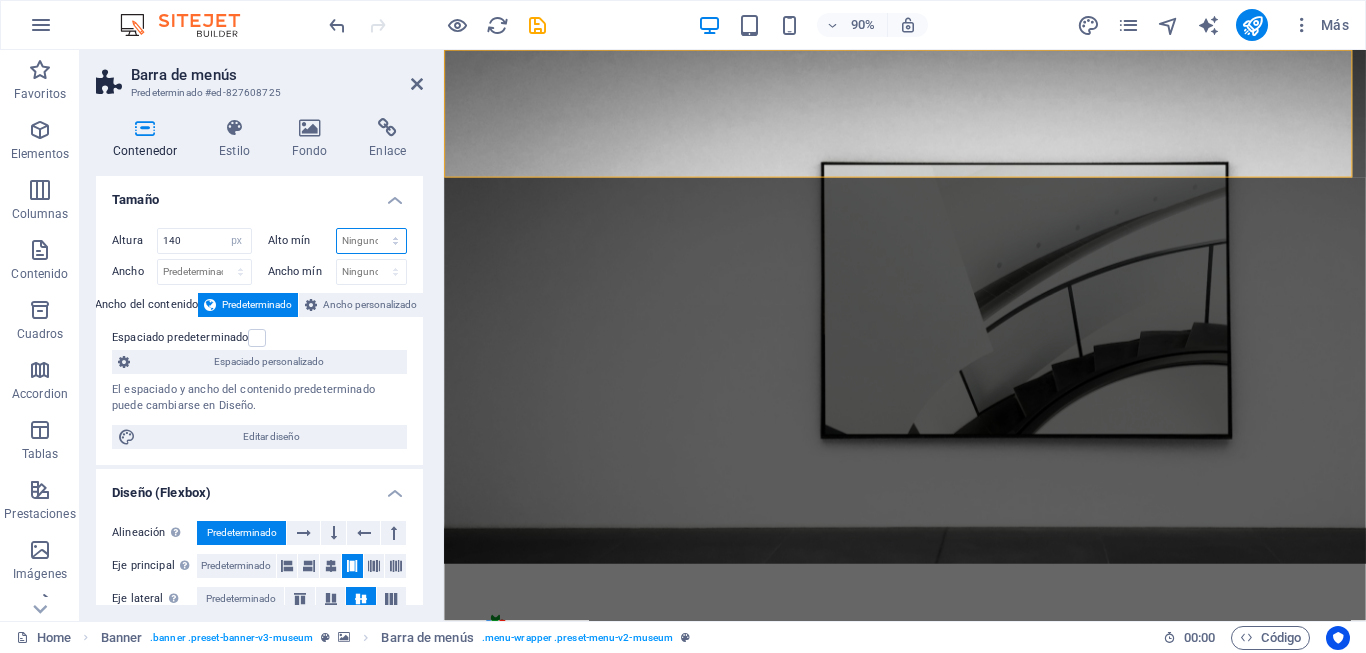 click on "Ninguno px rem % vh vw" at bounding box center (372, 241) 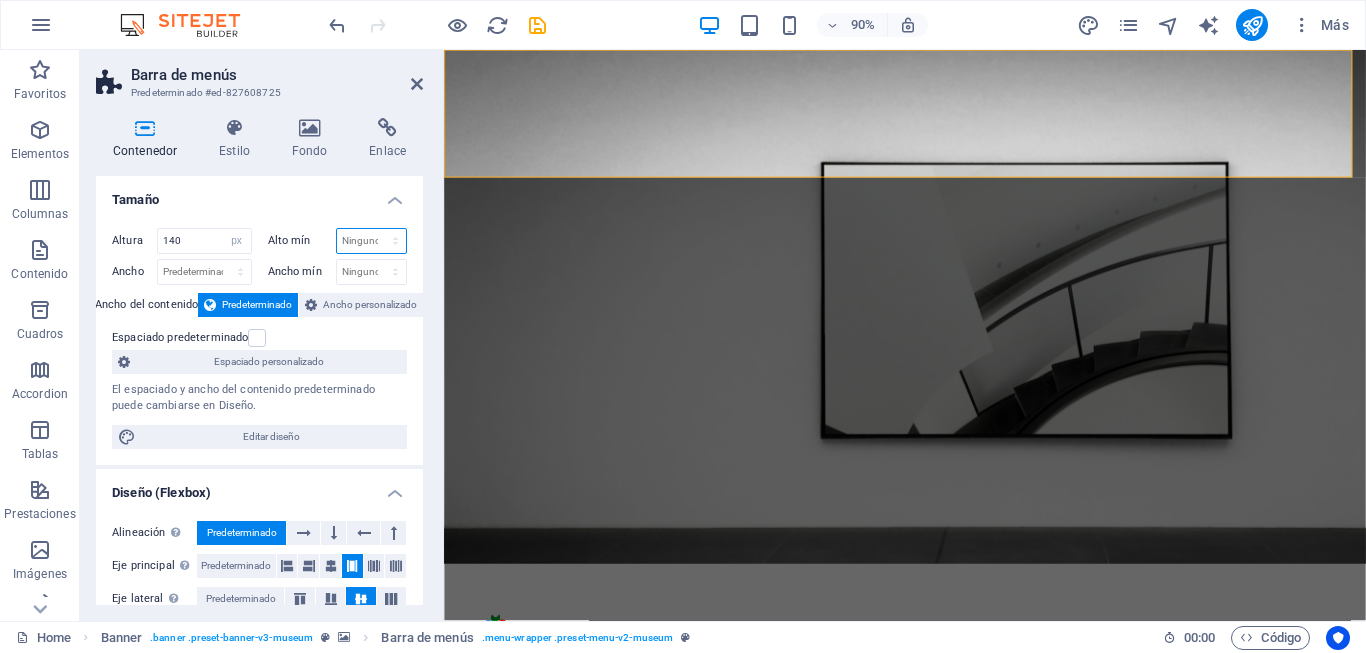 select on "px" 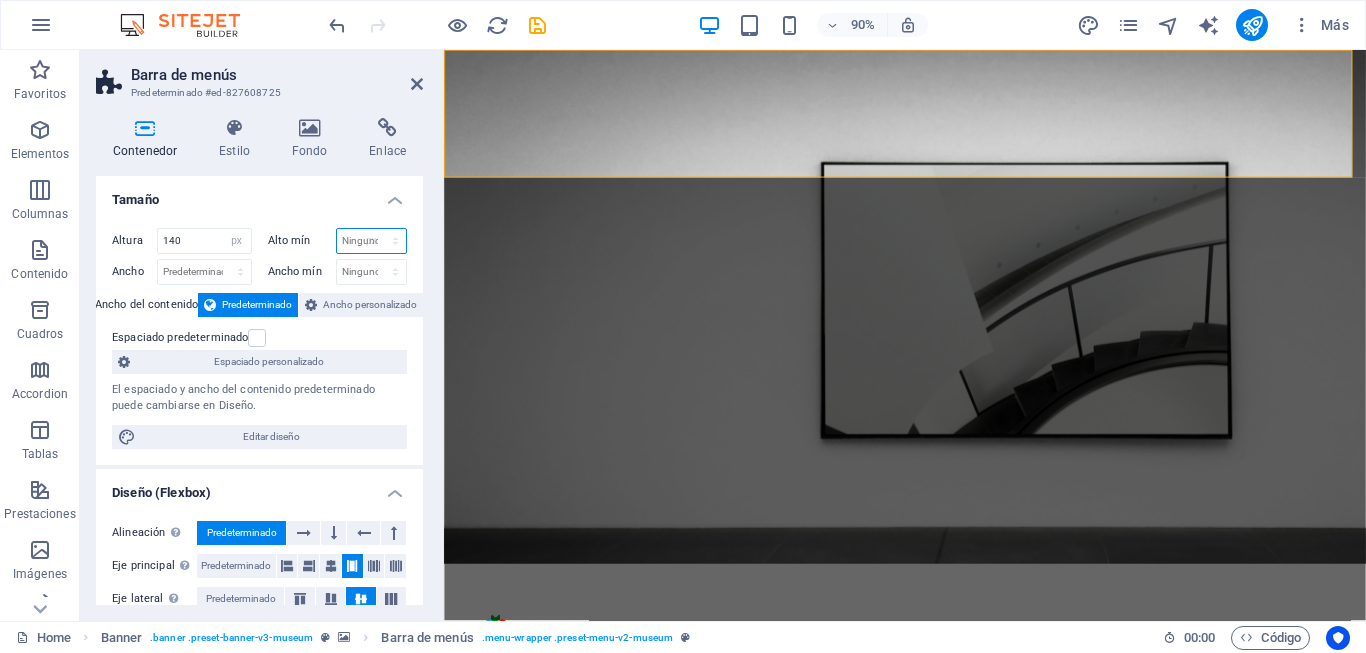 click on "Ninguno px rem % vh vw" at bounding box center [372, 241] 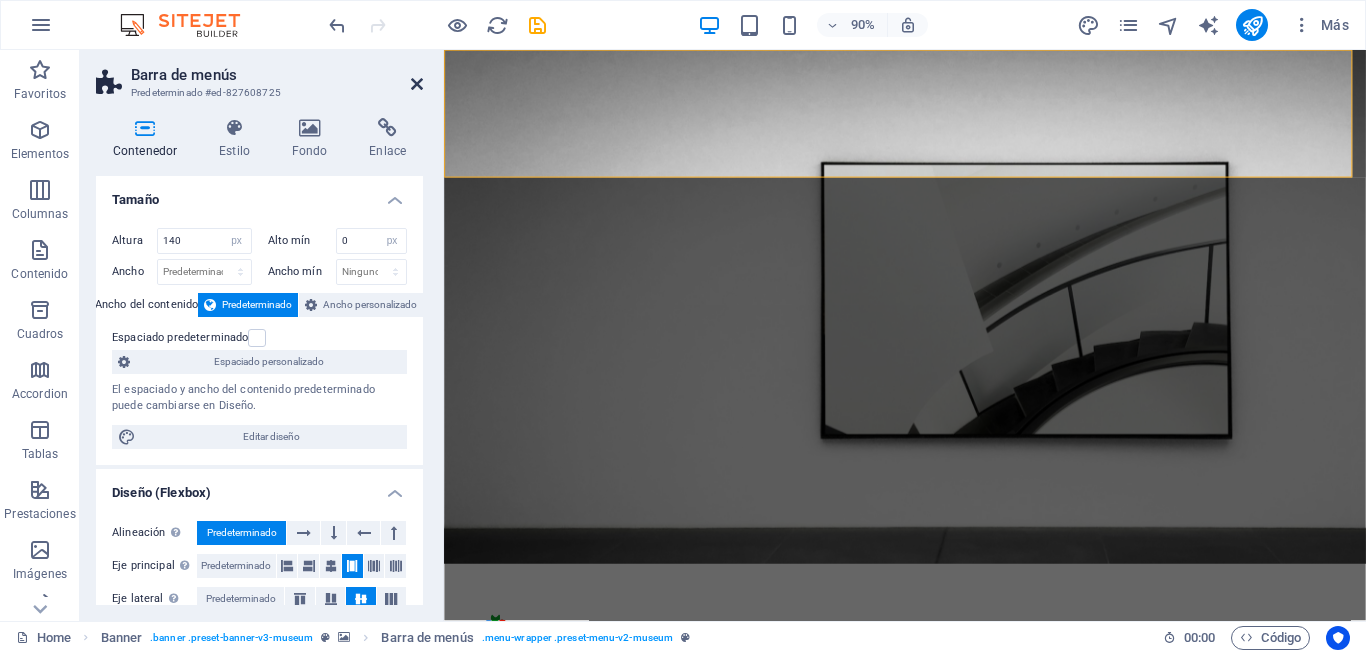 click at bounding box center (417, 84) 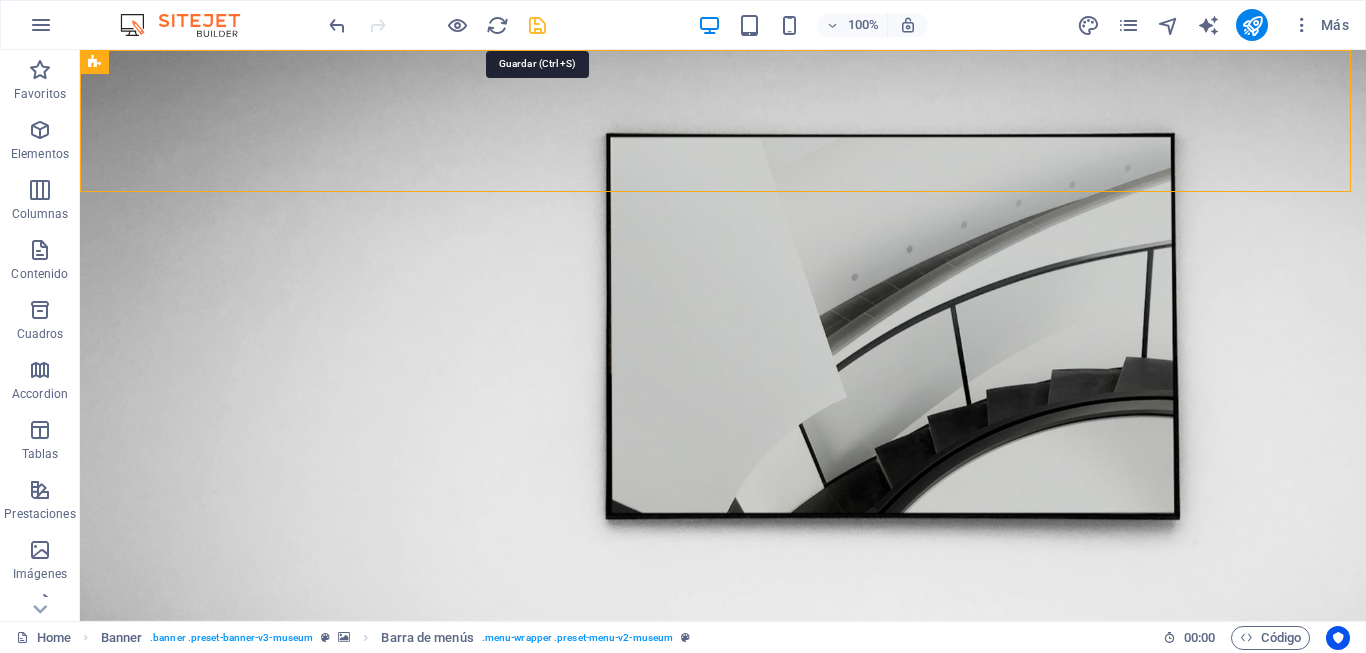 click at bounding box center [537, 25] 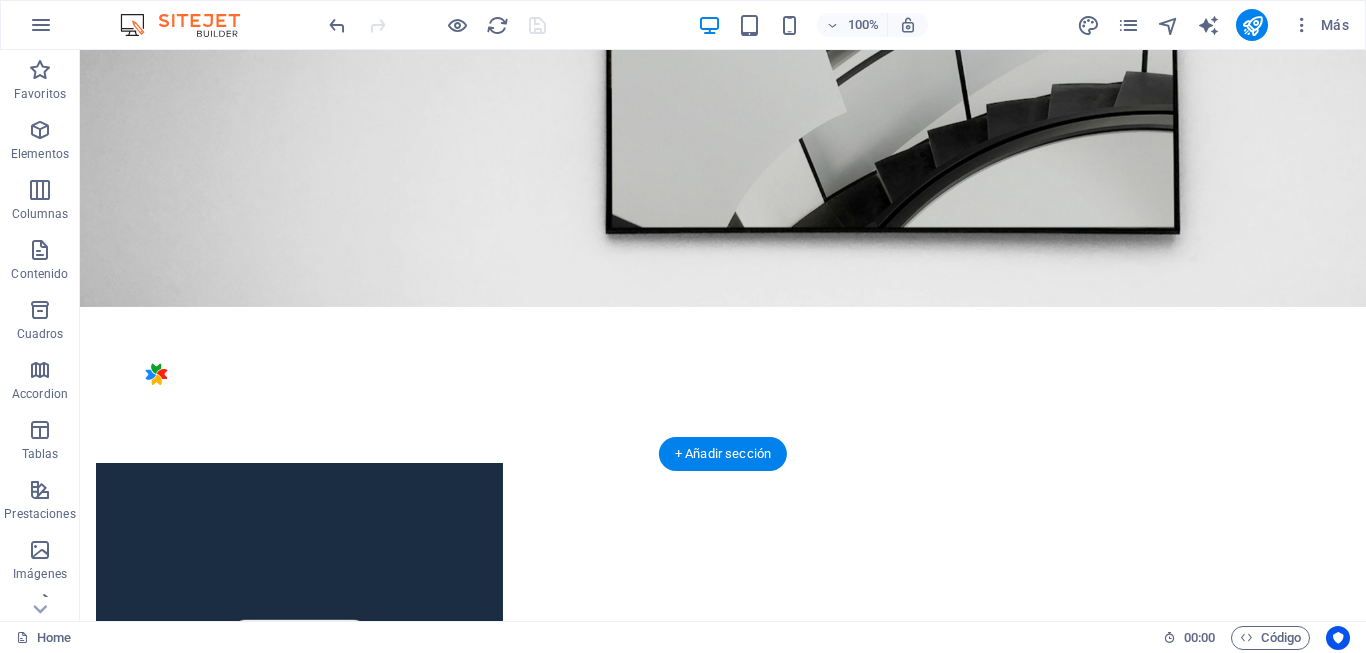scroll, scrollTop: 0, scrollLeft: 0, axis: both 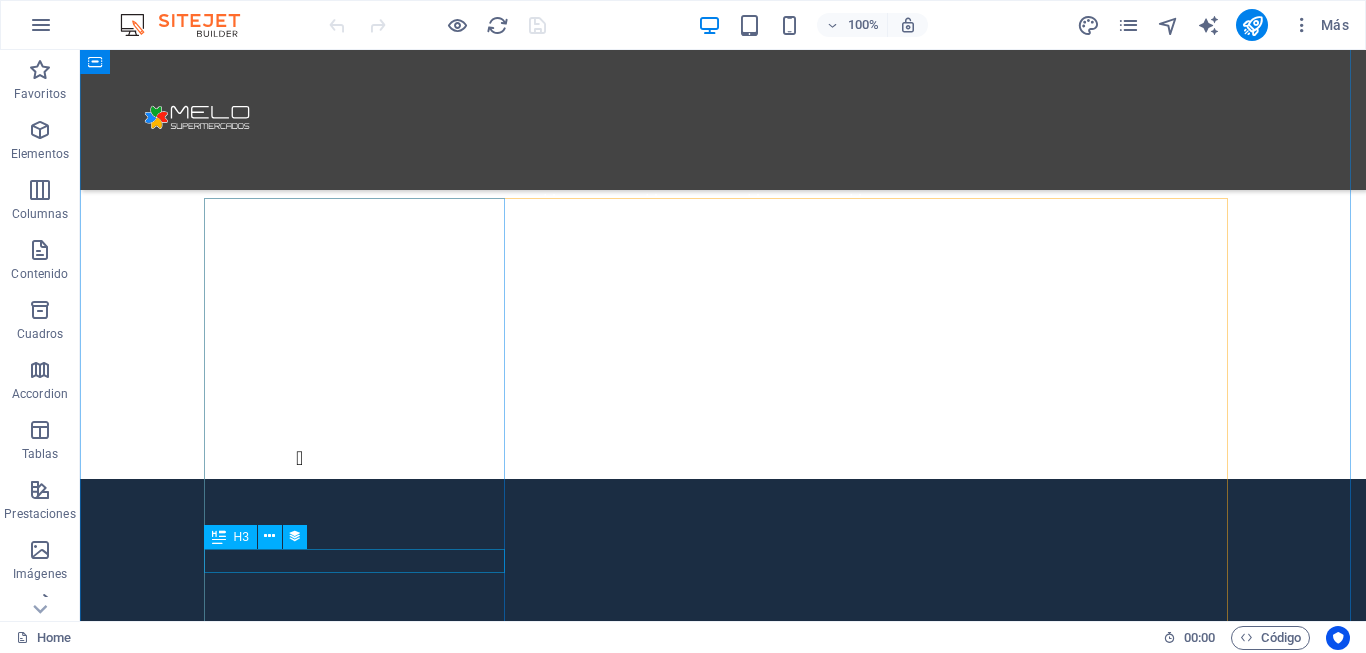 click on "Artistic View" at bounding box center (635, 5039) 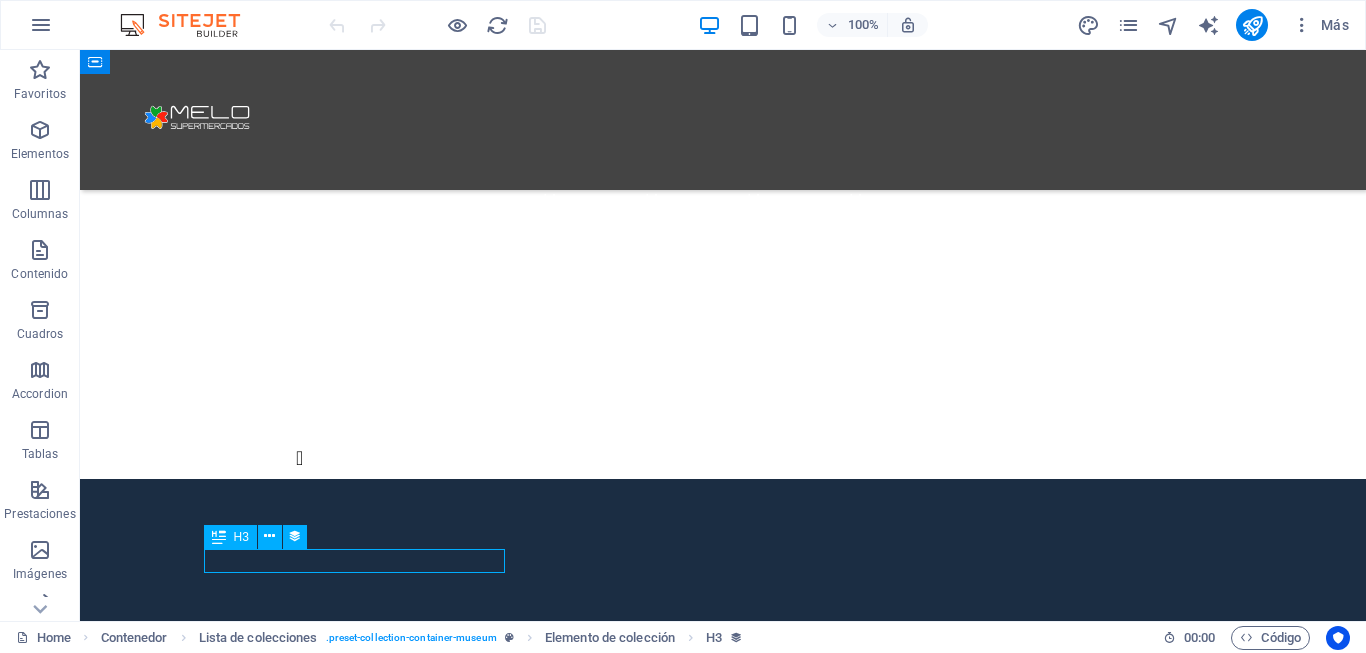 click on "Artistic View" at bounding box center (635, 5039) 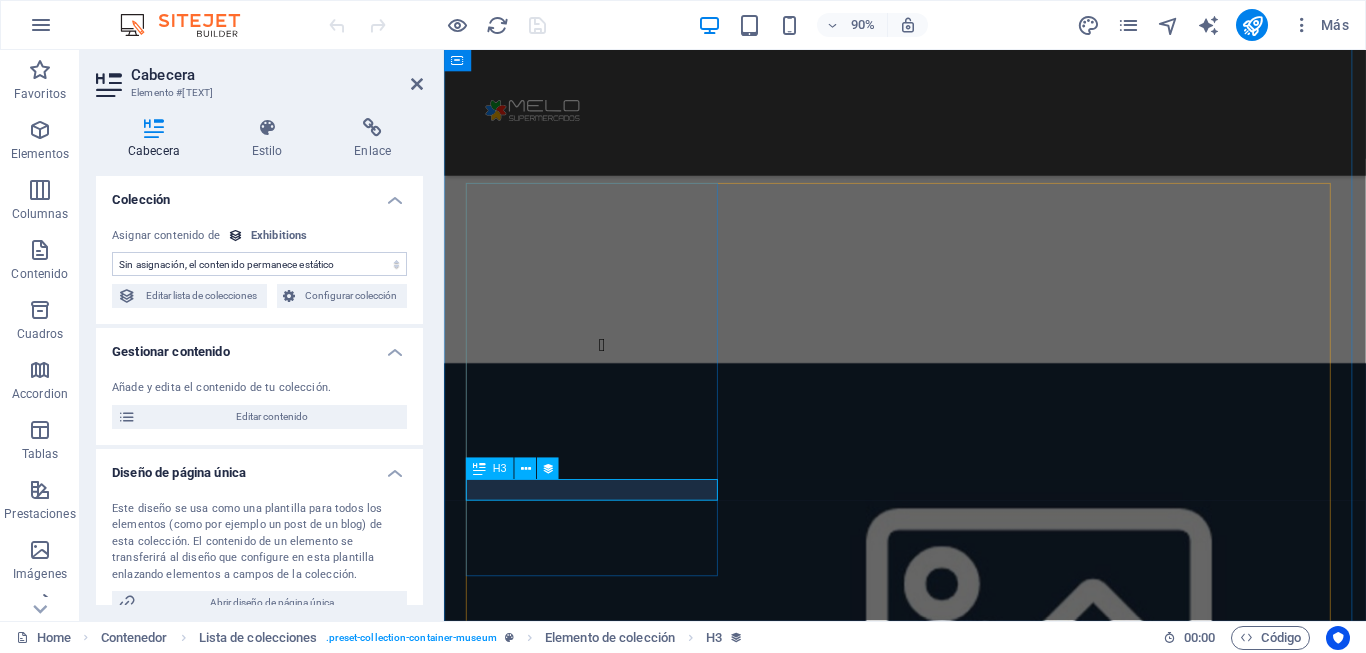 scroll, scrollTop: 1070, scrollLeft: 0, axis: vertical 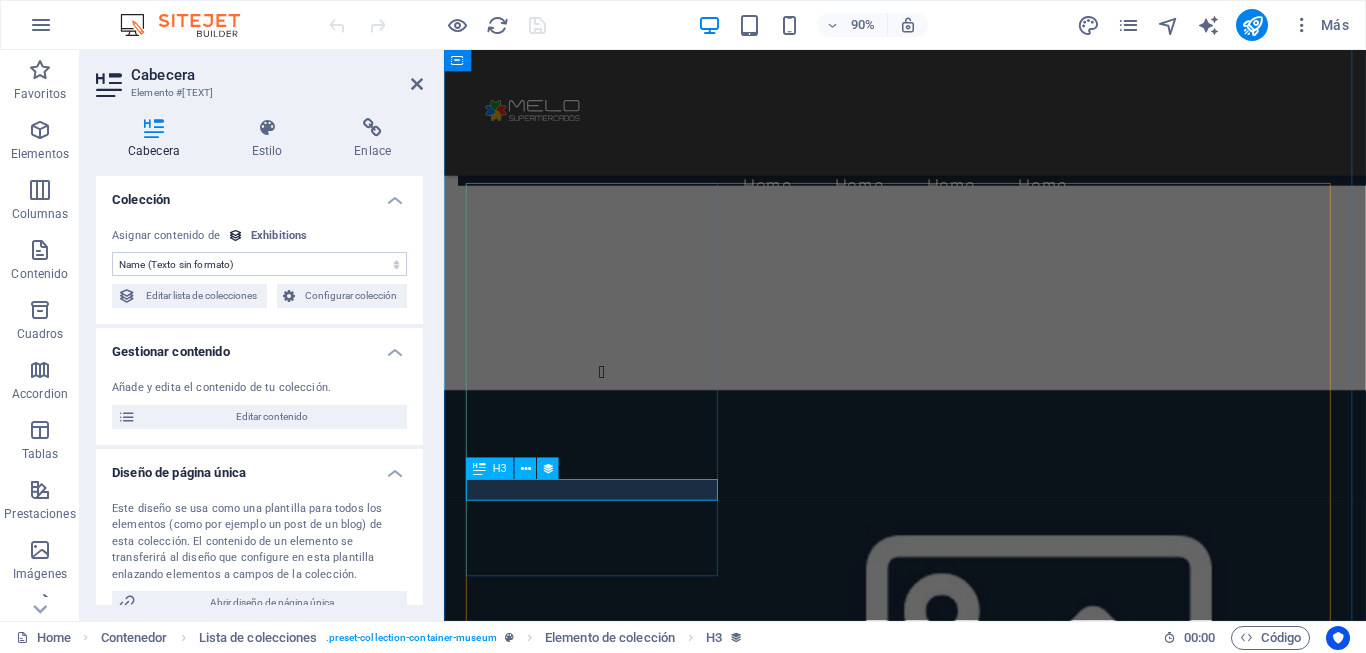 click on "Artistic View" at bounding box center [956, 4674] 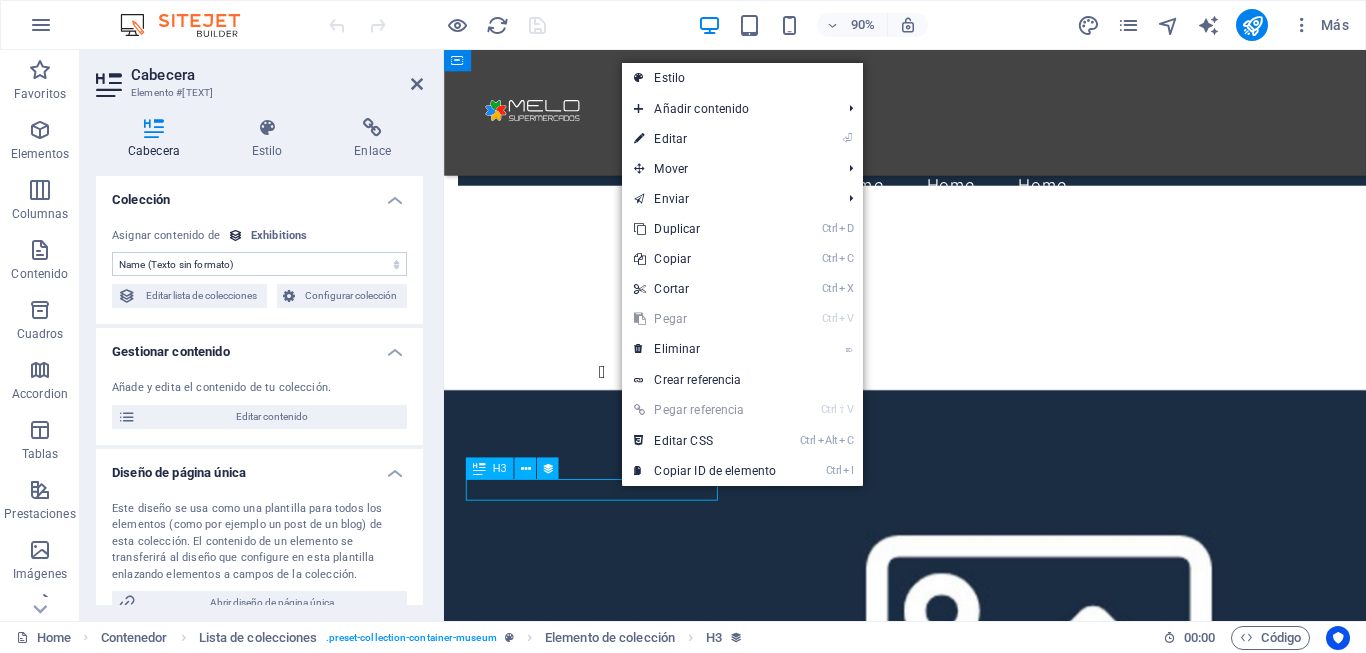 drag, startPoint x: 609, startPoint y: 545, endPoint x: 542, endPoint y: 548, distance: 67.06713 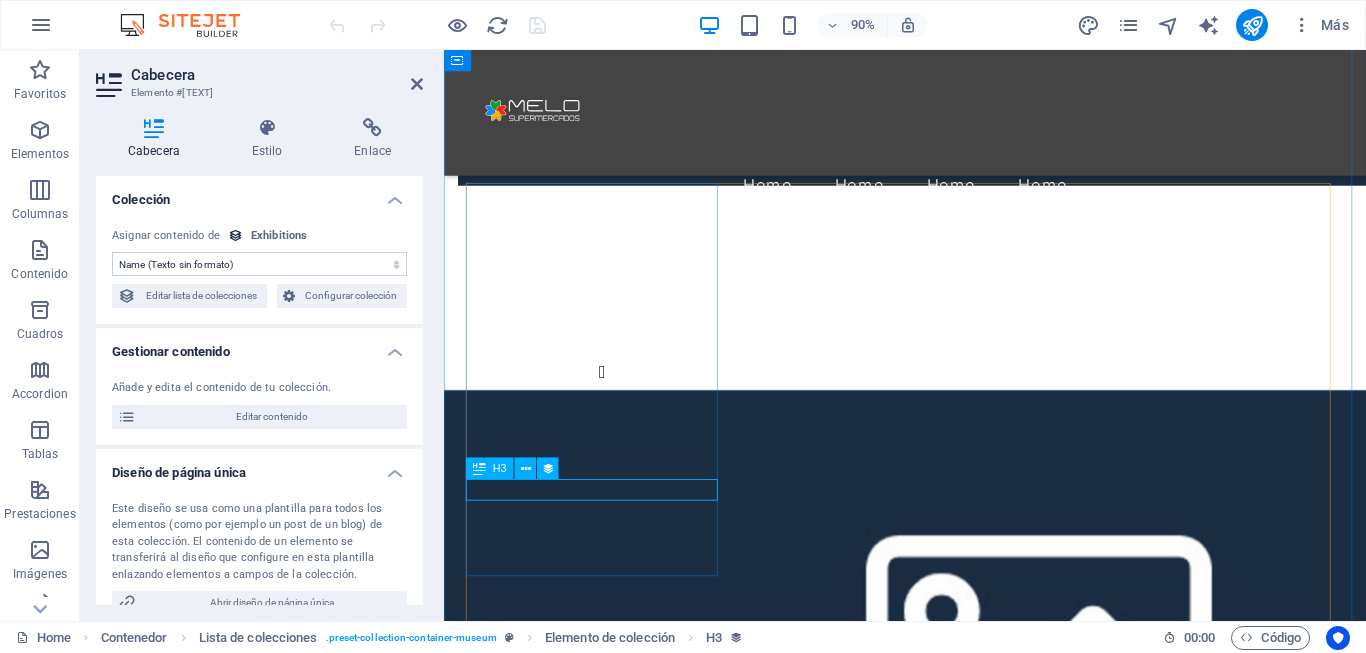 click on "Artistic View" at bounding box center [956, 4674] 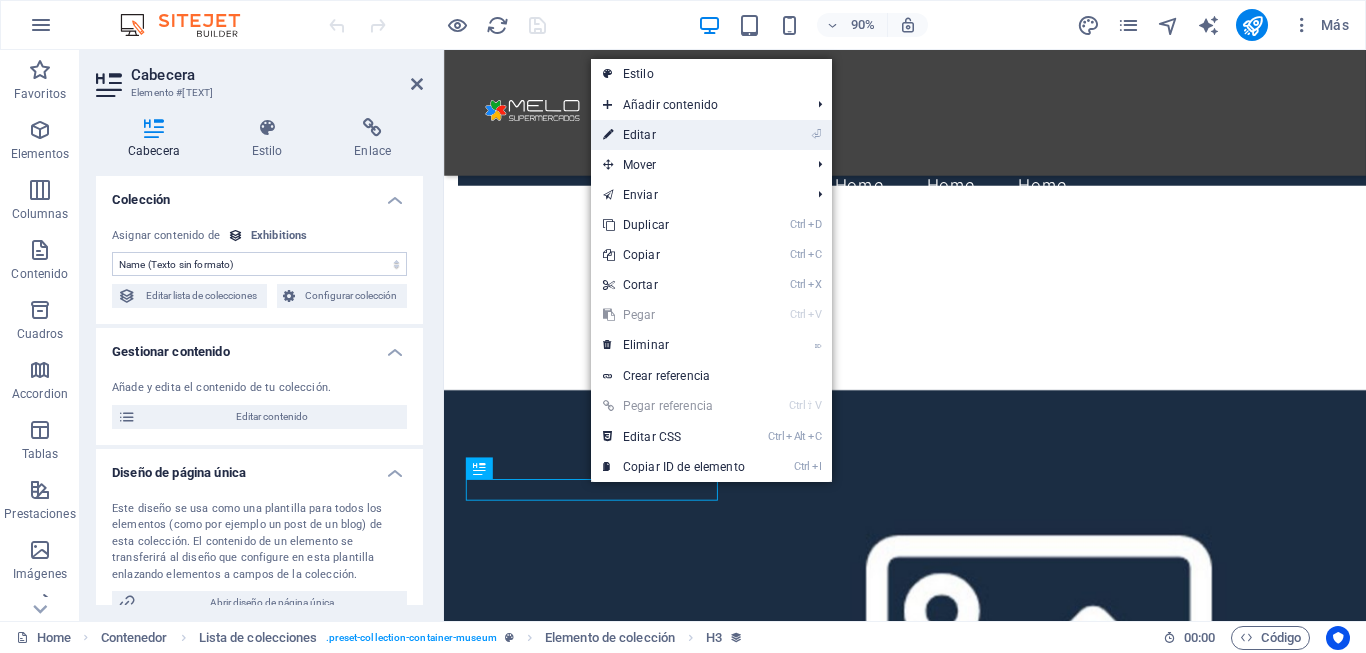 click on "⏎  Editar" at bounding box center [674, 135] 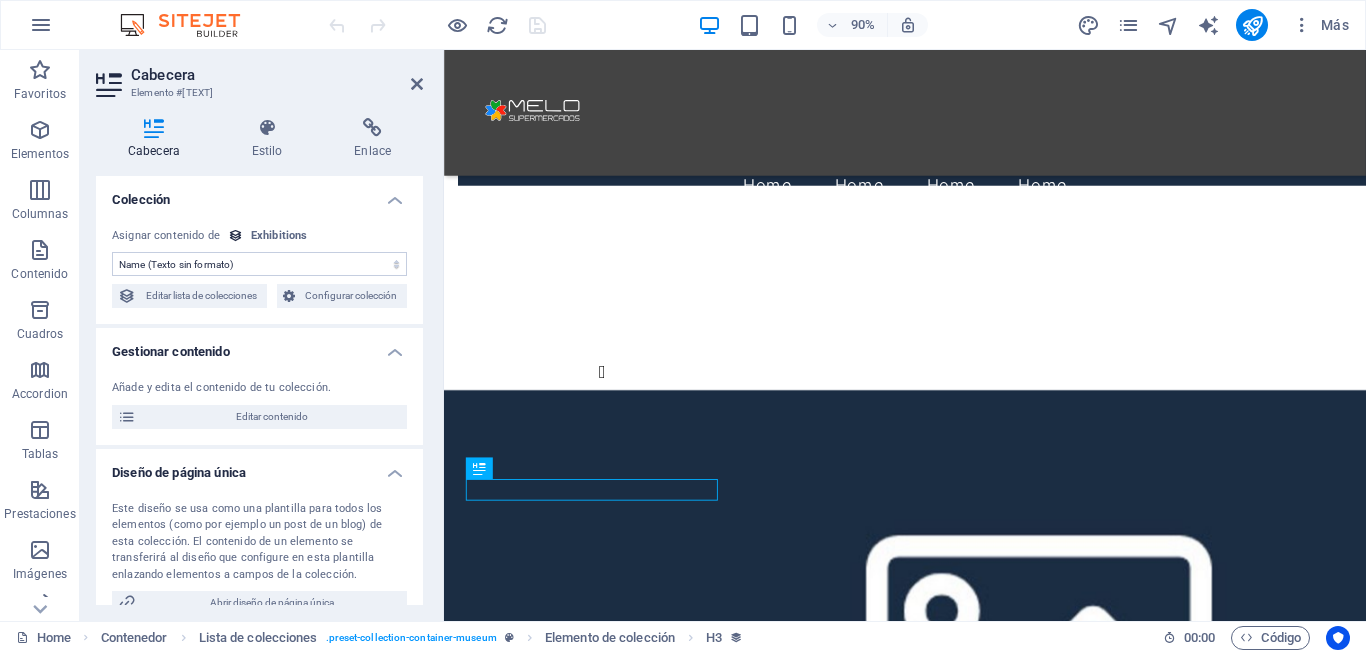 click on "Sin asignación, el contenido permanece estático Creado a las (Fecha) Actualizado a las (Fecha) Exhibition Image (Archivo) Exhibition Date (Fecha) Name (Texto sin formato) Slug (Texto sin formato) Exhibition Intro (Texto enriquecido) Exhibition Hero (Archivo) Exhibition Duration (Texto sin formato) Exhibition Details (CMS) Featured Exhibition (Casilla) Featured Intro (Texto enriquecido)" at bounding box center (259, 264) 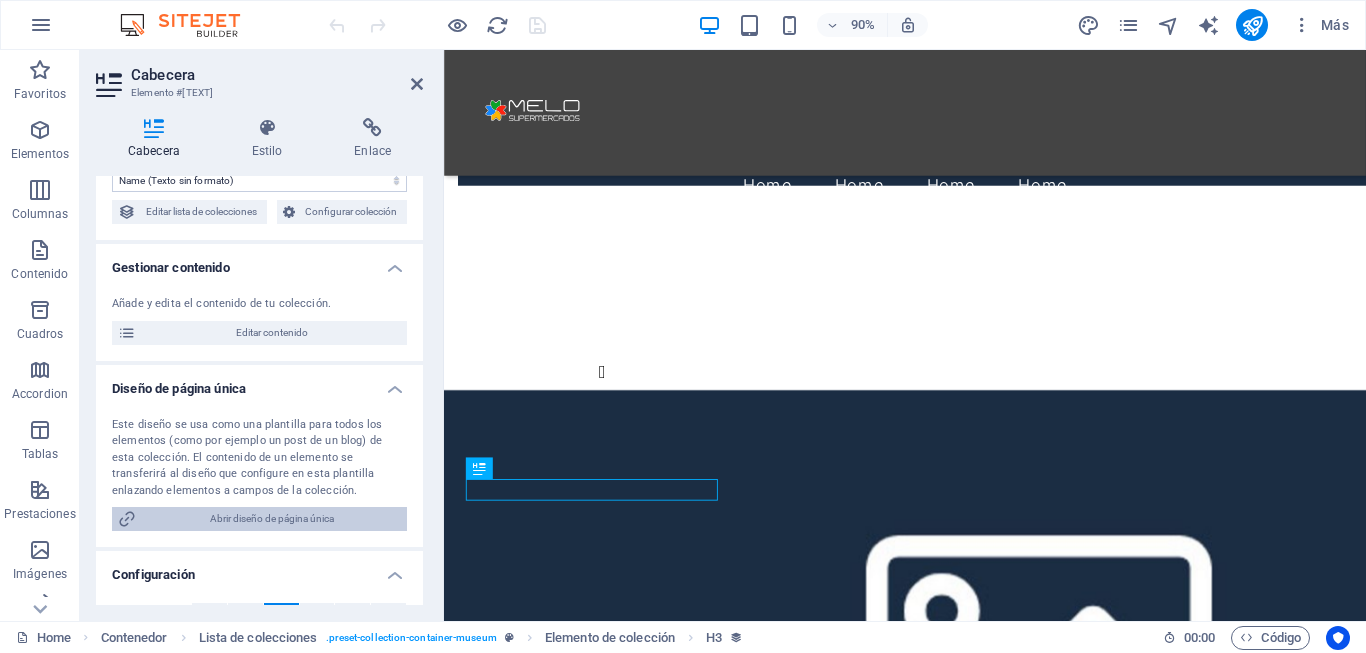 scroll, scrollTop: 0, scrollLeft: 0, axis: both 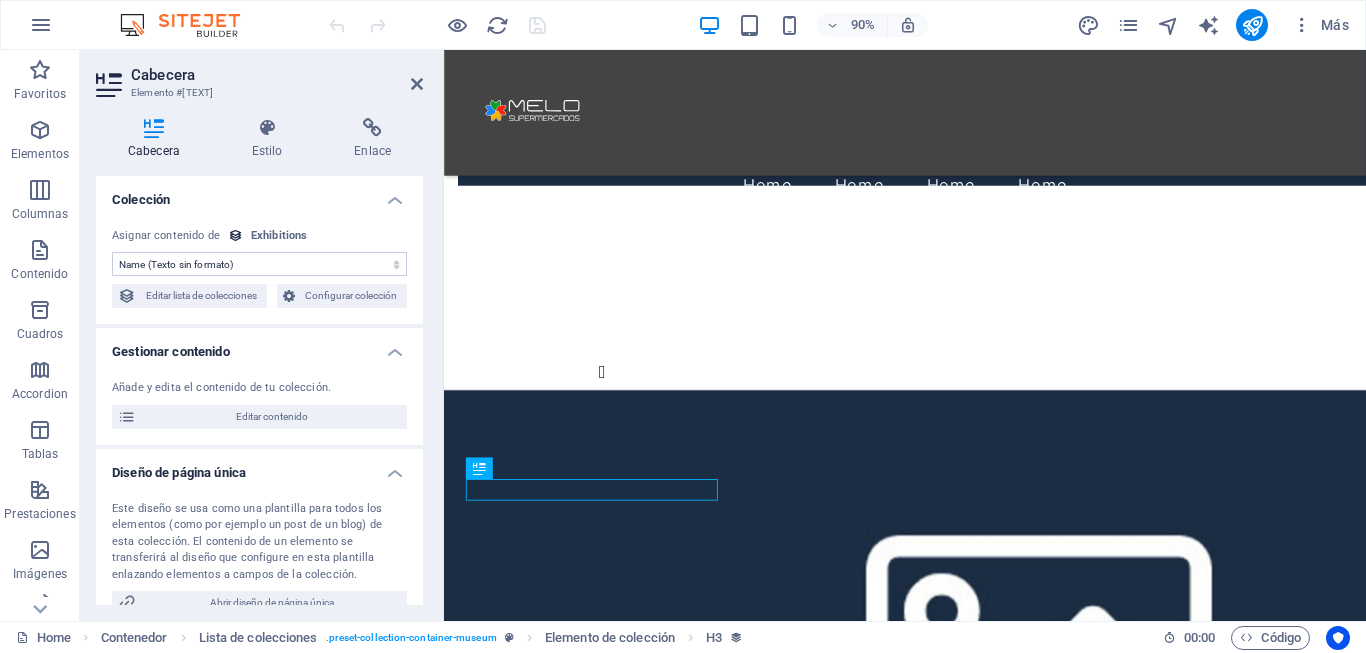 click on "Sin asignación, el contenido permanece estático Creado a las (Fecha) Actualizado a las (Fecha) Exhibition Image (Archivo) Exhibition Date (Fecha) Name (Texto sin formato) Slug (Texto sin formato) Exhibition Intro (Texto enriquecido) Exhibition Hero (Archivo) Exhibition Duration (Texto sin formato) Exhibition Details (CMS) Featured Exhibition (Casilla) Featured Intro (Texto enriquecido)" at bounding box center [259, 264] 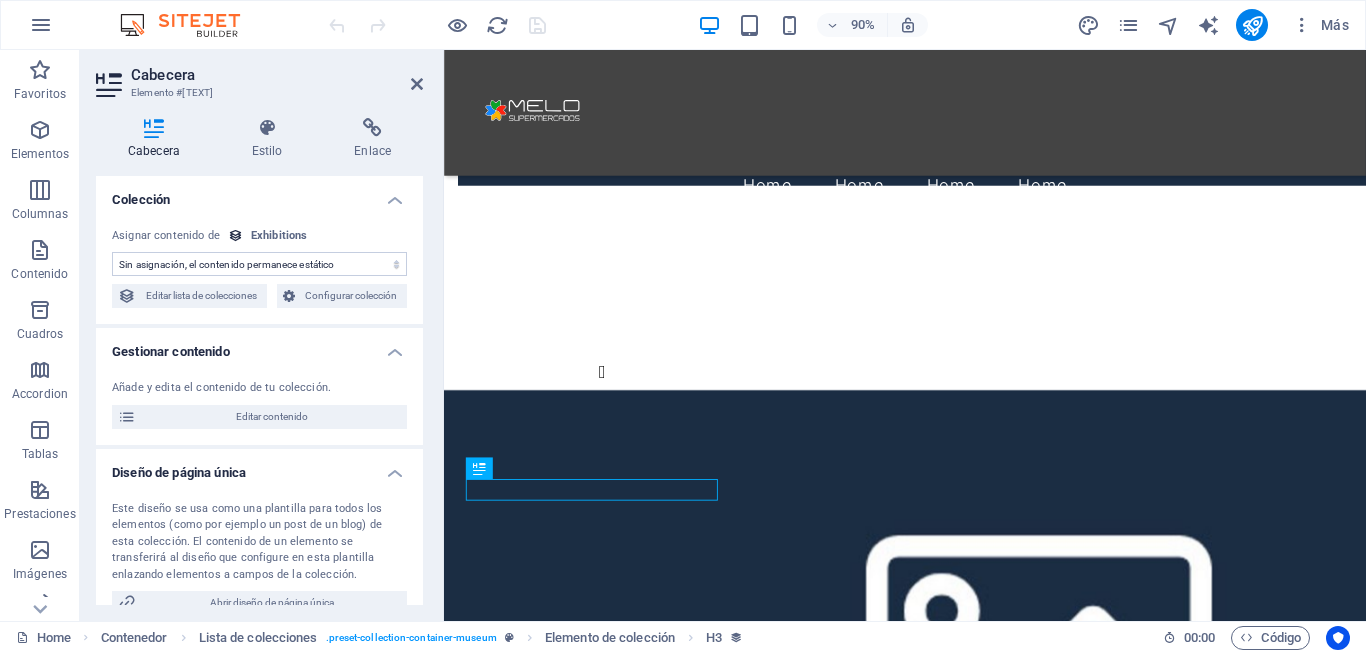 click on "Sin asignación, el contenido permanece estático Creado a las (Fecha) Actualizado a las (Fecha) Exhibition Image (Archivo) Exhibition Date (Fecha) Name (Texto sin formato) Slug (Texto sin formato) Exhibition Intro (Texto enriquecido) Exhibition Hero (Archivo) Exhibition Duration (Texto sin formato) Exhibition Details (CMS) Featured Exhibition (Casilla) Featured Intro (Texto enriquecido)" at bounding box center [259, 264] 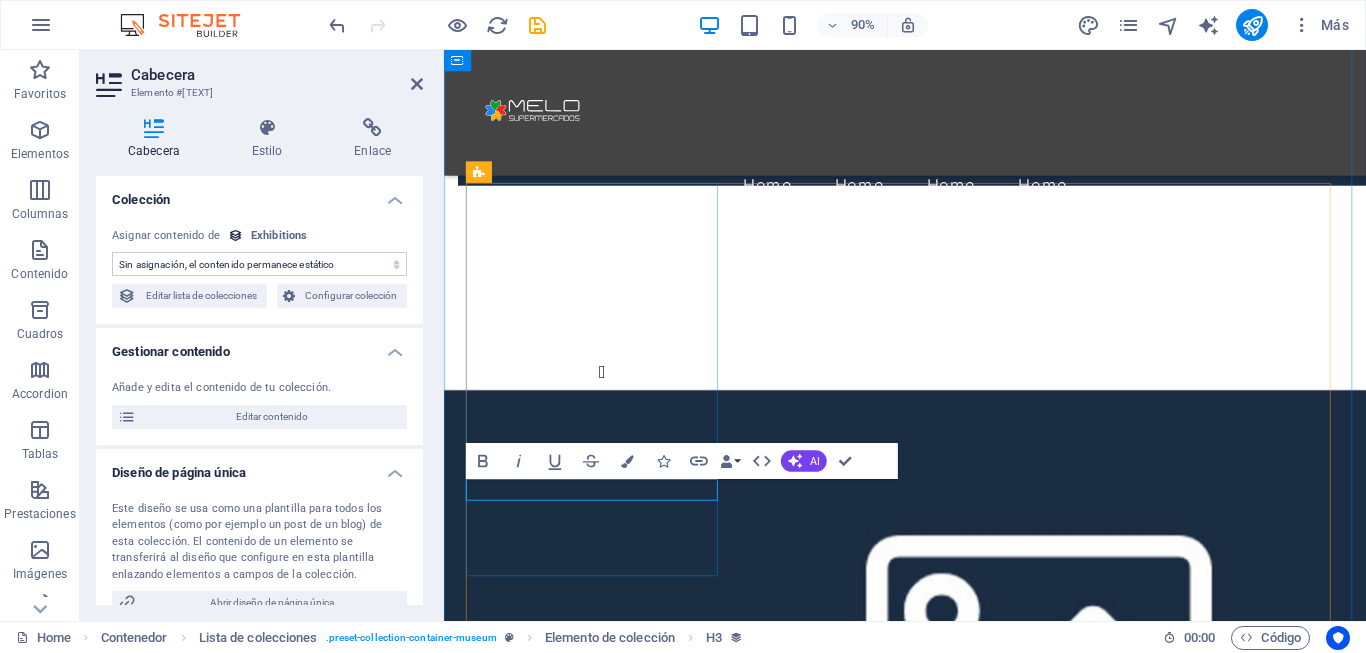 type 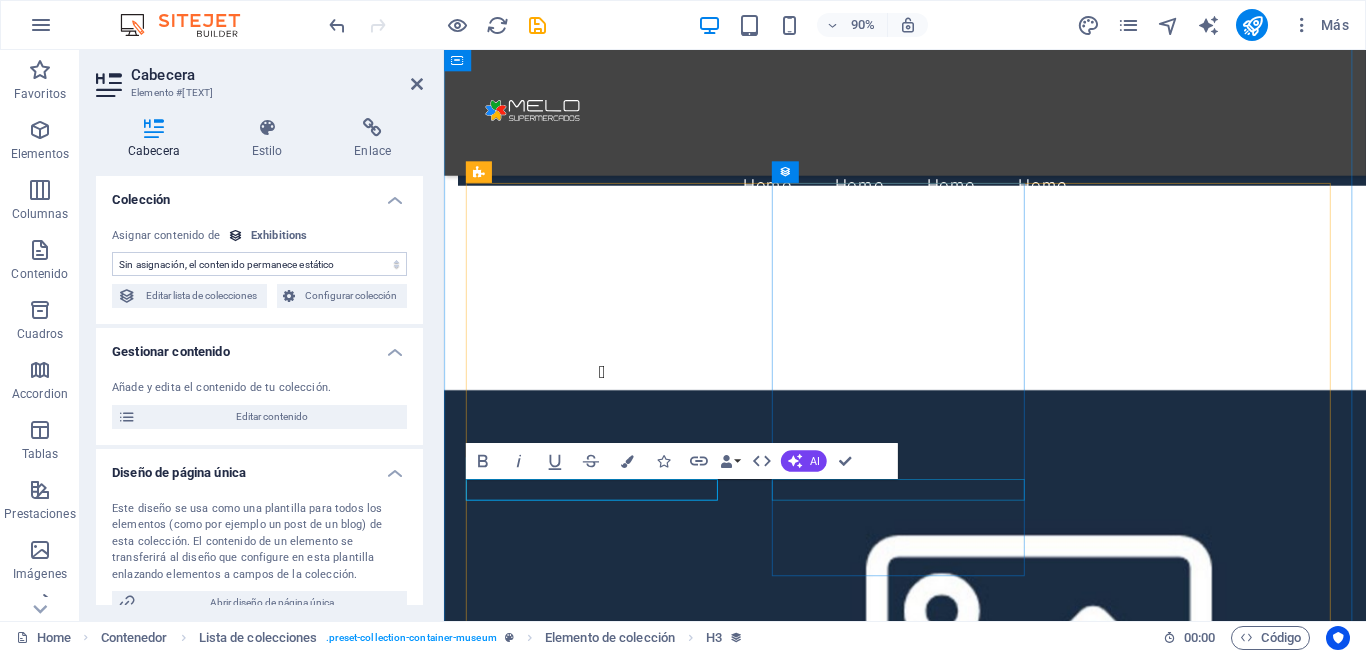 click on "Artistic View" at bounding box center [956, 5495] 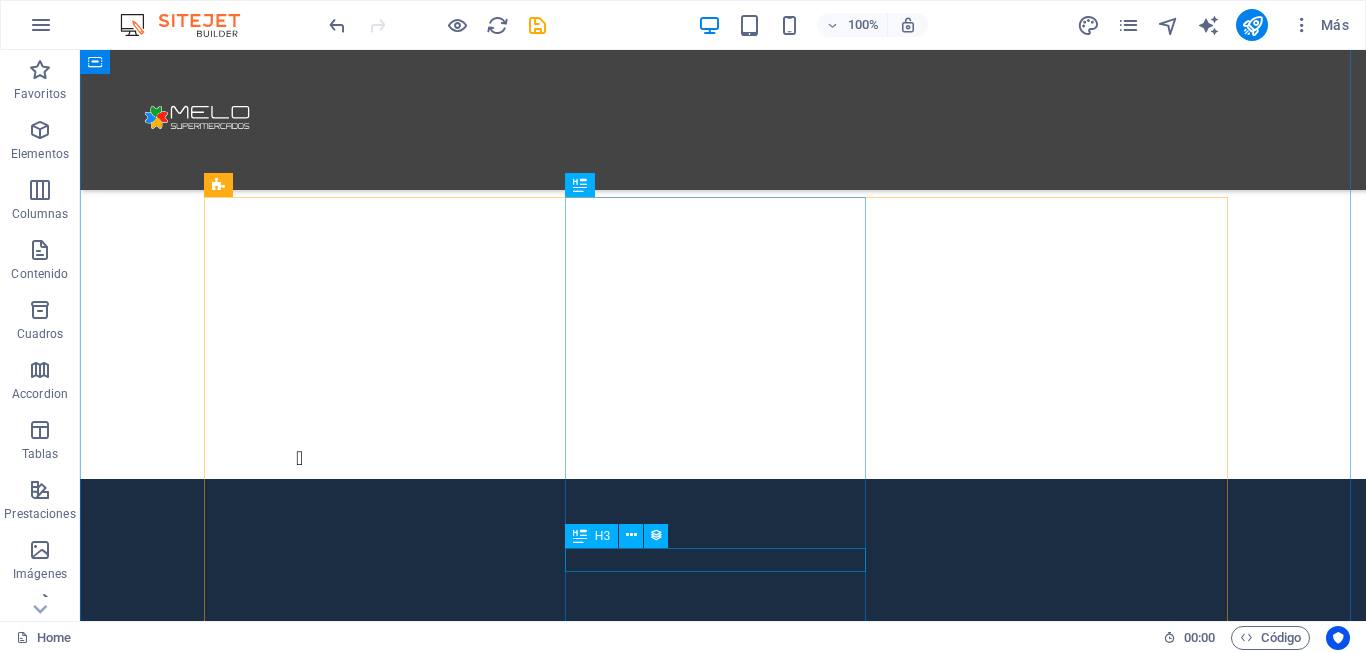 scroll, scrollTop: 1200, scrollLeft: 0, axis: vertical 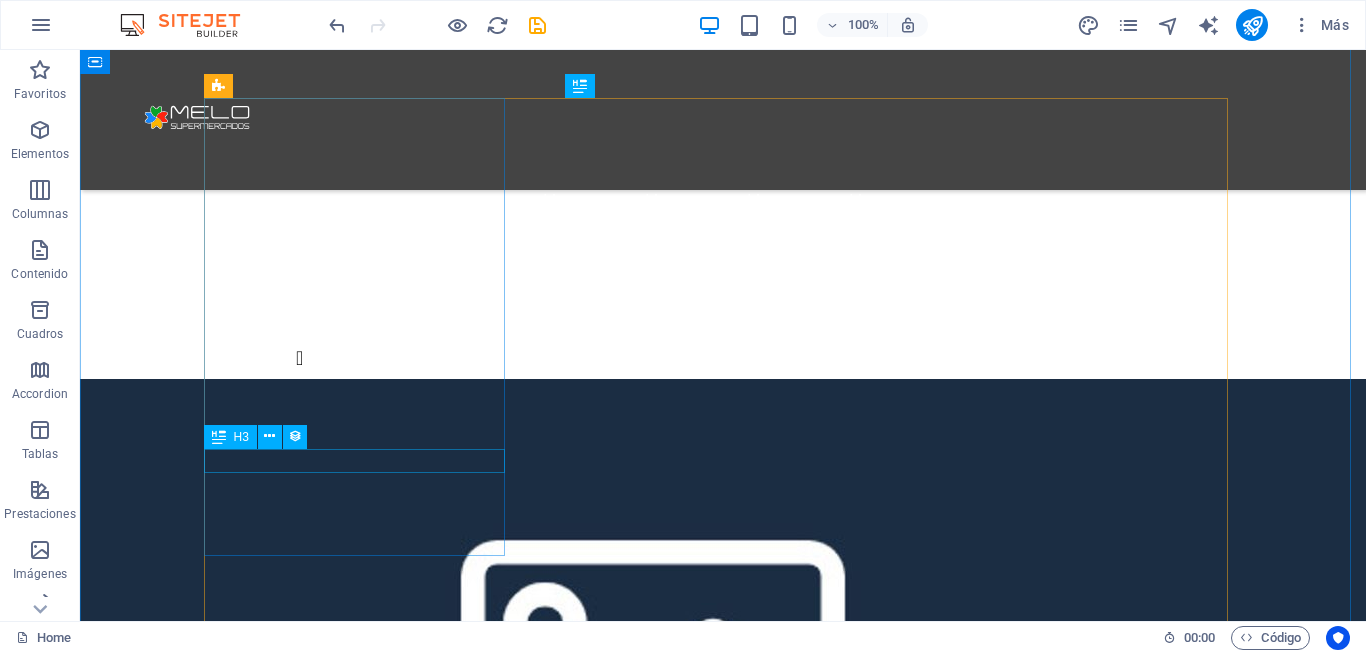 click on "pasteleria" at bounding box center [635, 4939] 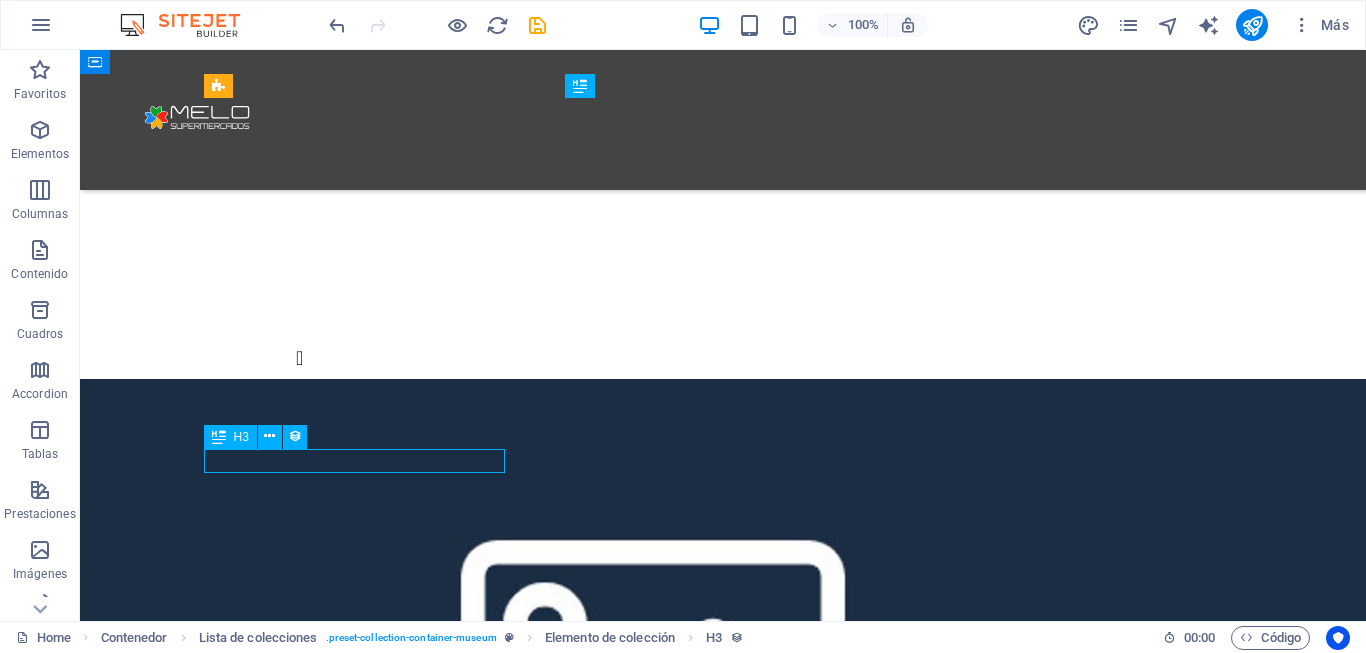 click on "pasteleria" at bounding box center (635, 4939) 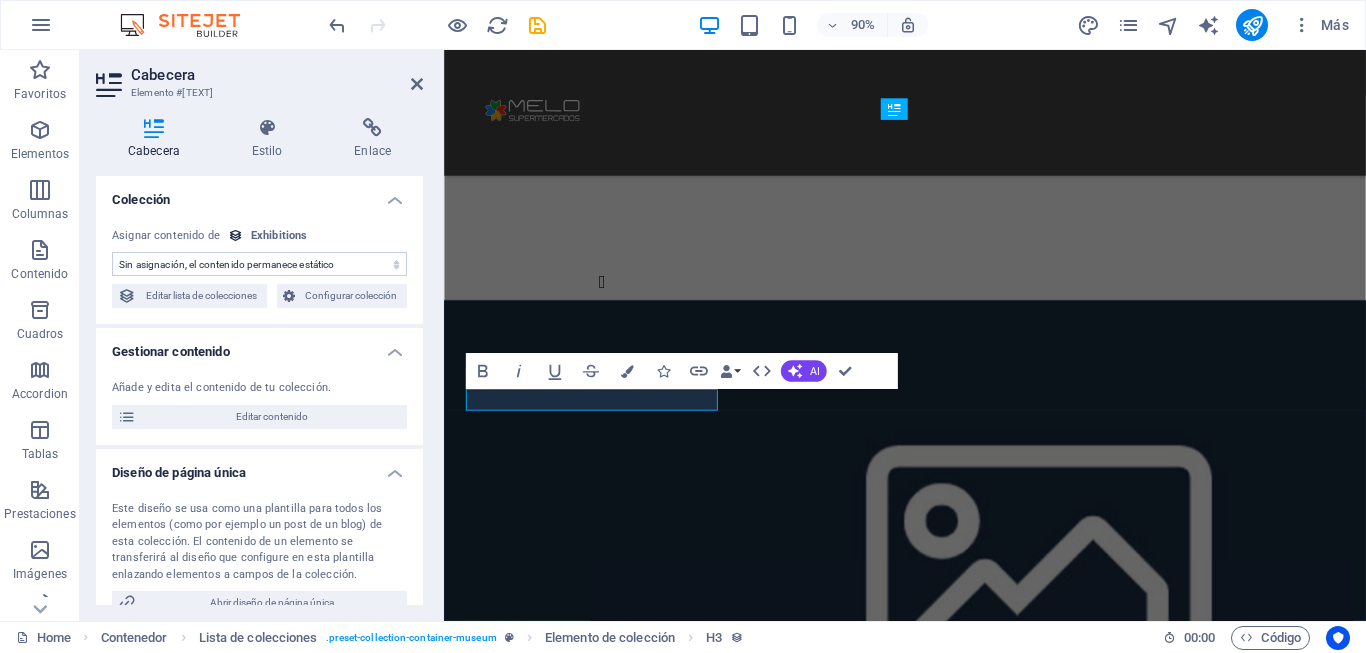 click on "Sin asignación, el contenido permanece estático Creado a las (Fecha) Actualizado a las (Fecha) Exhibition Image (Archivo) Exhibition Date (Fecha) Name (Texto sin formato) Slug (Texto sin formato) Exhibition Intro (Texto enriquecido) Exhibition Hero (Archivo) Exhibition Duration (Texto sin formato) Exhibition Details (CMS) Featured Exhibition (Casilla) Featured Intro (Texto enriquecido)" at bounding box center (259, 264) 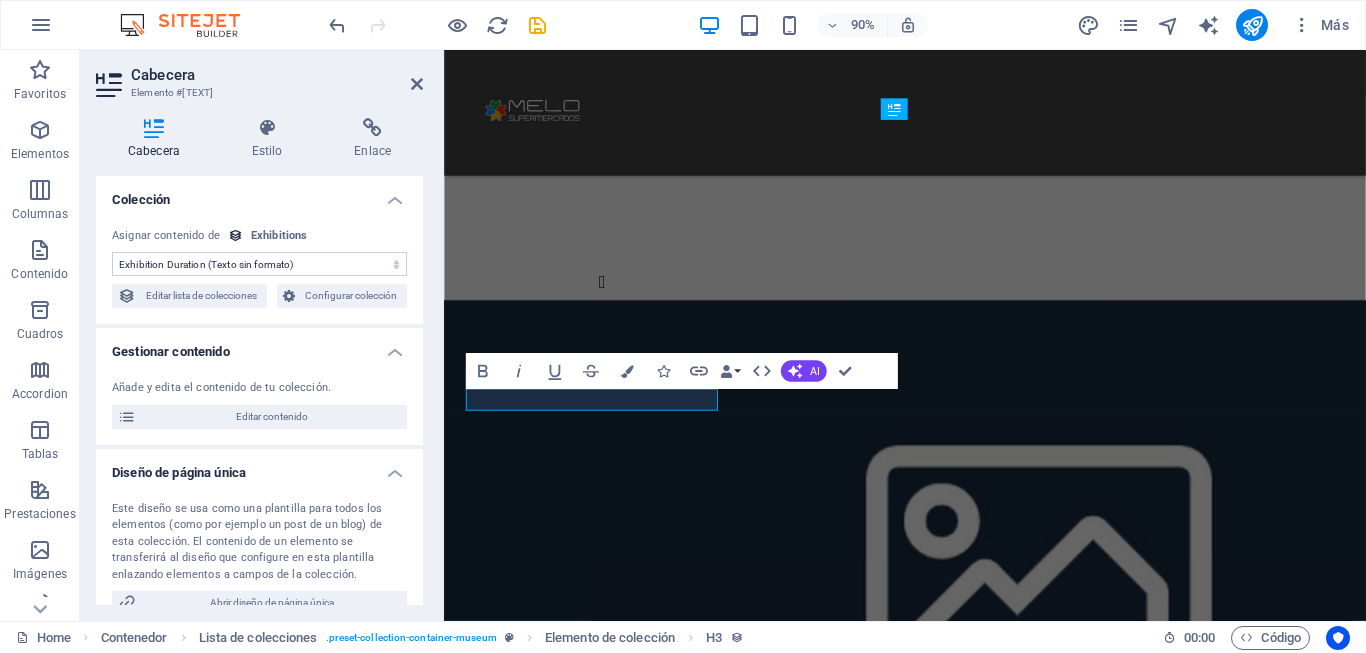 click on "Sin asignación, el contenido permanece estático Creado a las (Fecha) Actualizado a las (Fecha) Exhibition Image (Archivo) Exhibition Date (Fecha) Name (Texto sin formato) Slug (Texto sin formato) Exhibition Intro (Texto enriquecido) Exhibition Hero (Archivo) Exhibition Duration (Texto sin formato) Exhibition Details (CMS) Featured Exhibition (Casilla) Featured Intro (Texto enriquecido)" at bounding box center (259, 264) 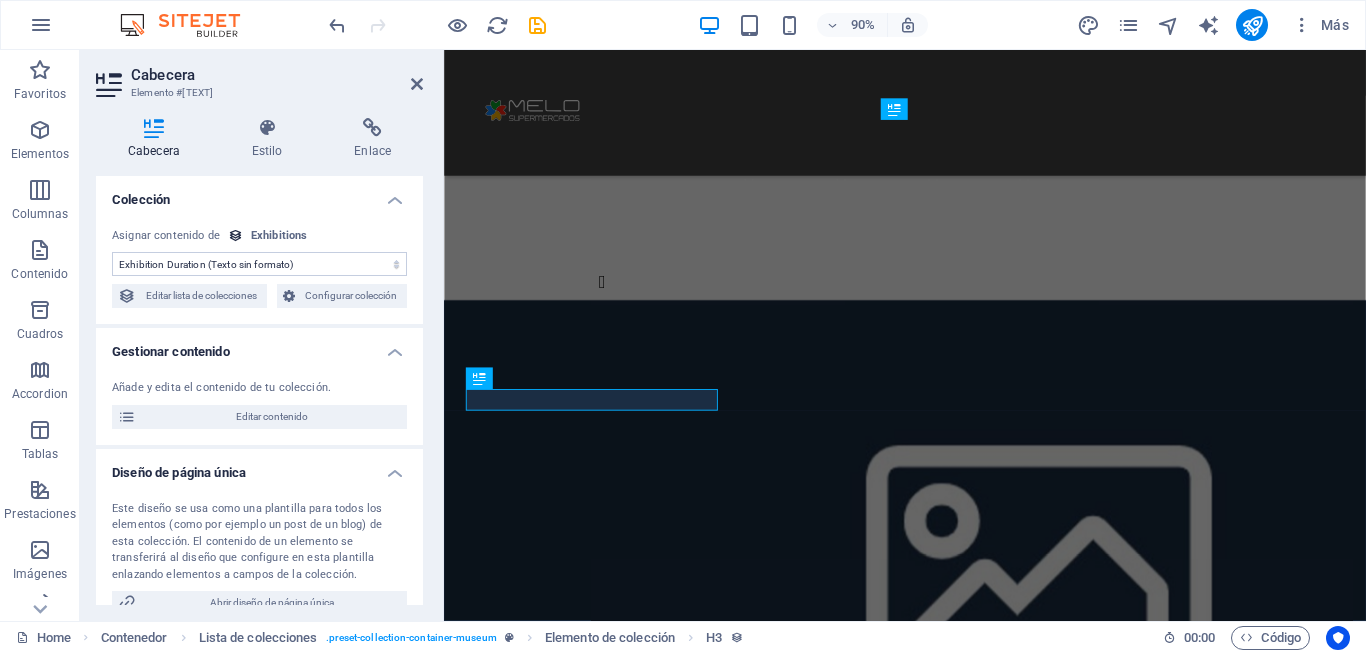 click on "Asignar contenido de" at bounding box center (166, 236) 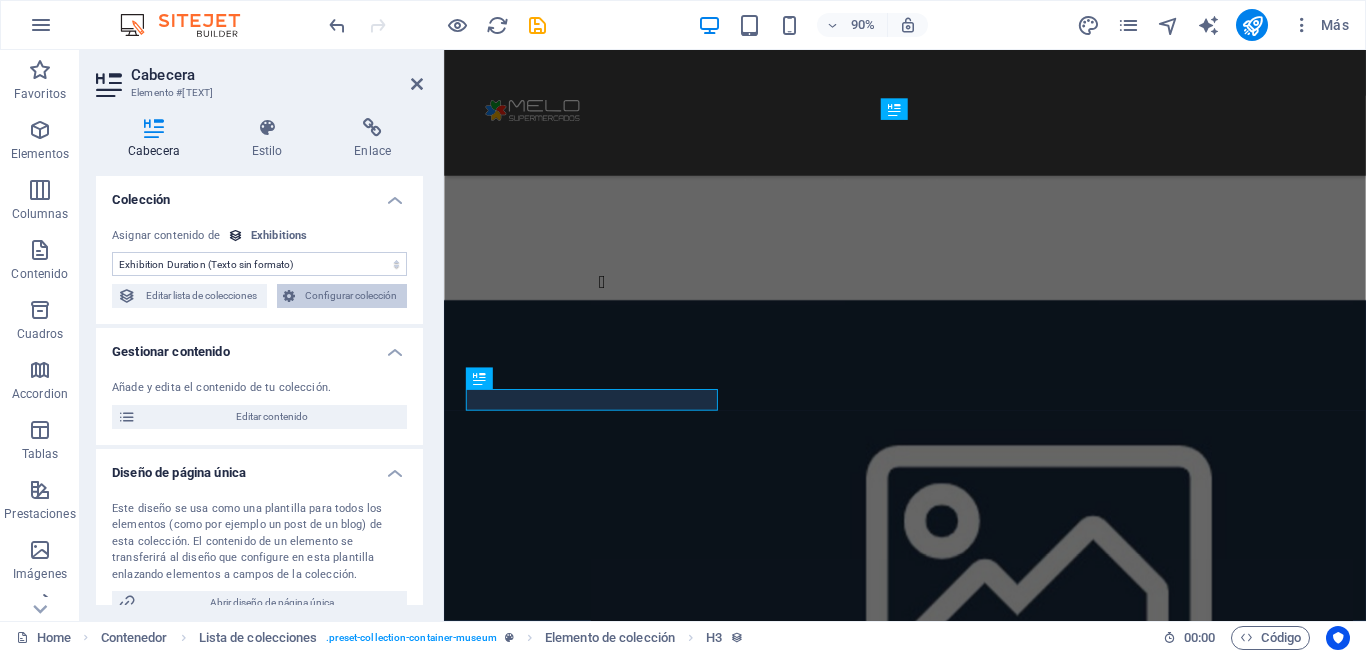 click on "Configurar colección" at bounding box center [351, 296] 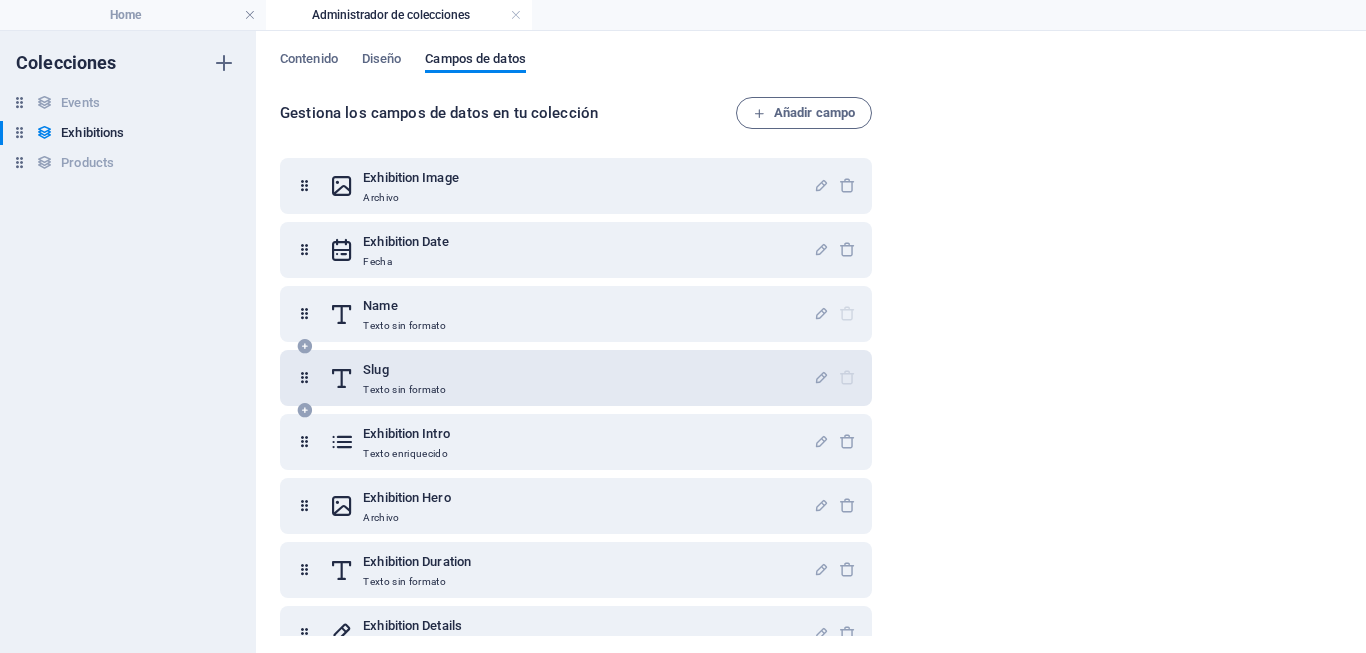 scroll, scrollTop: 0, scrollLeft: 0, axis: both 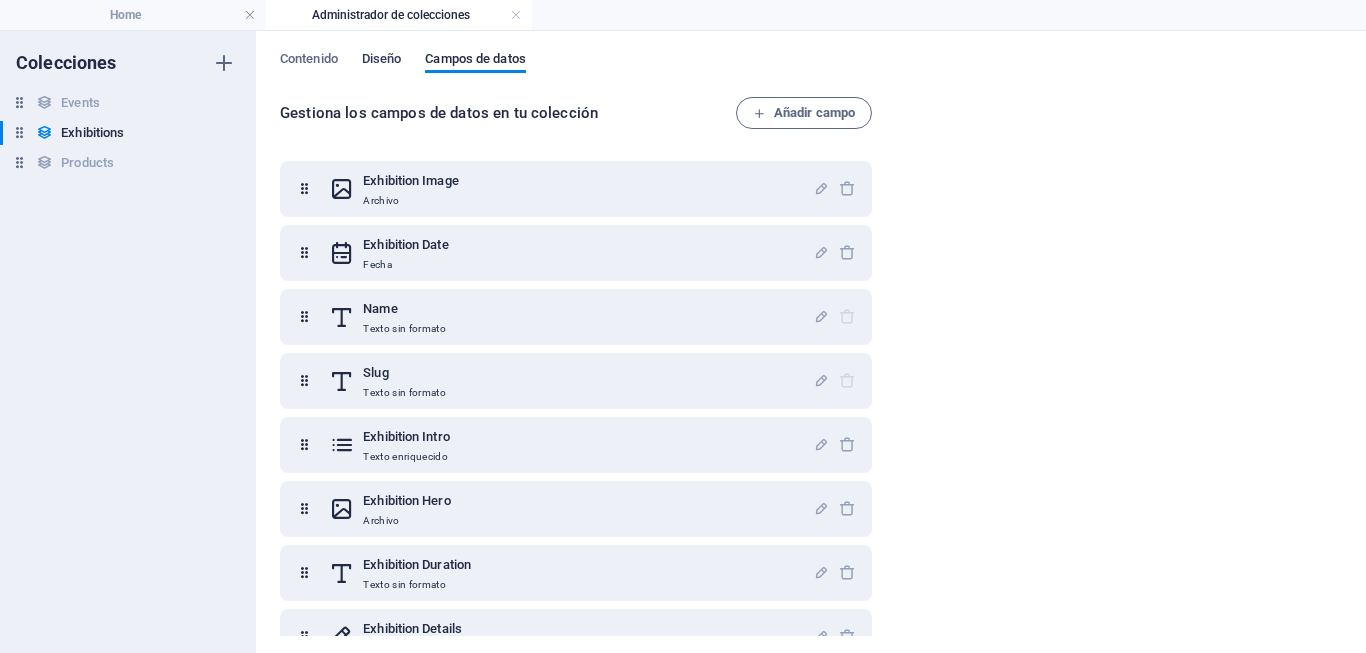 click on "Diseño" at bounding box center [382, 61] 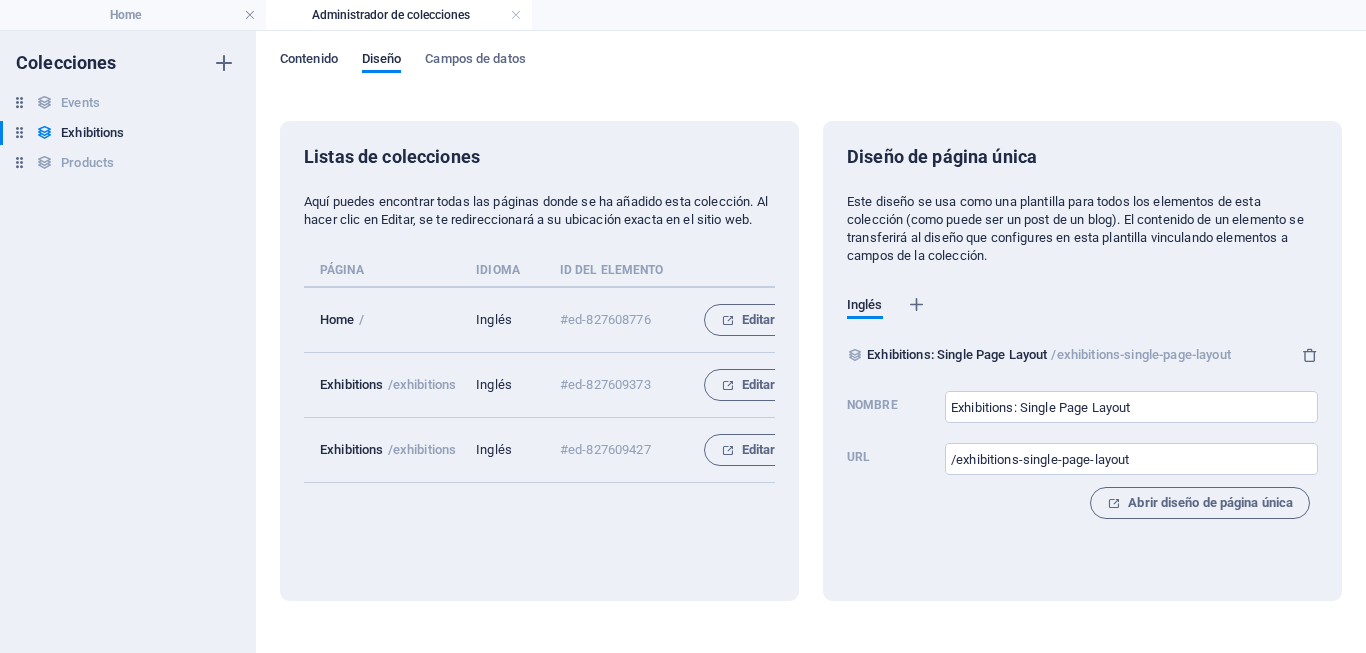 click on "Contenido" at bounding box center [309, 61] 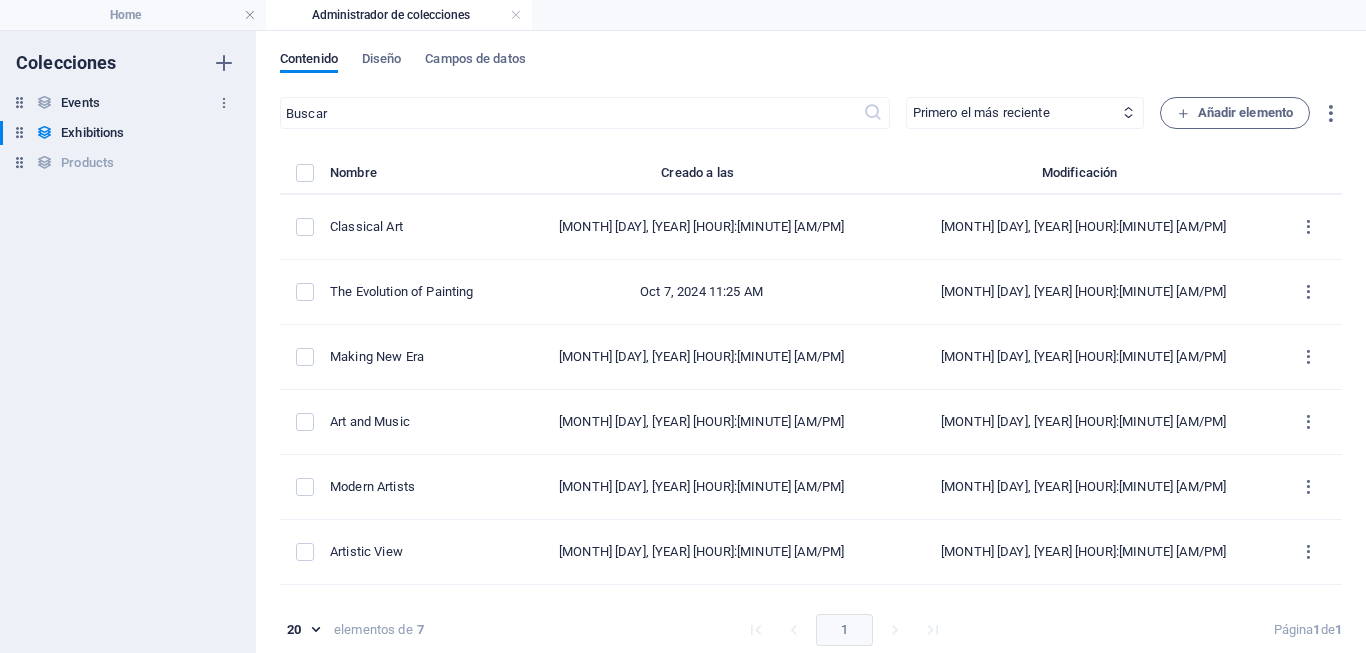 click on "Events" at bounding box center [80, 103] 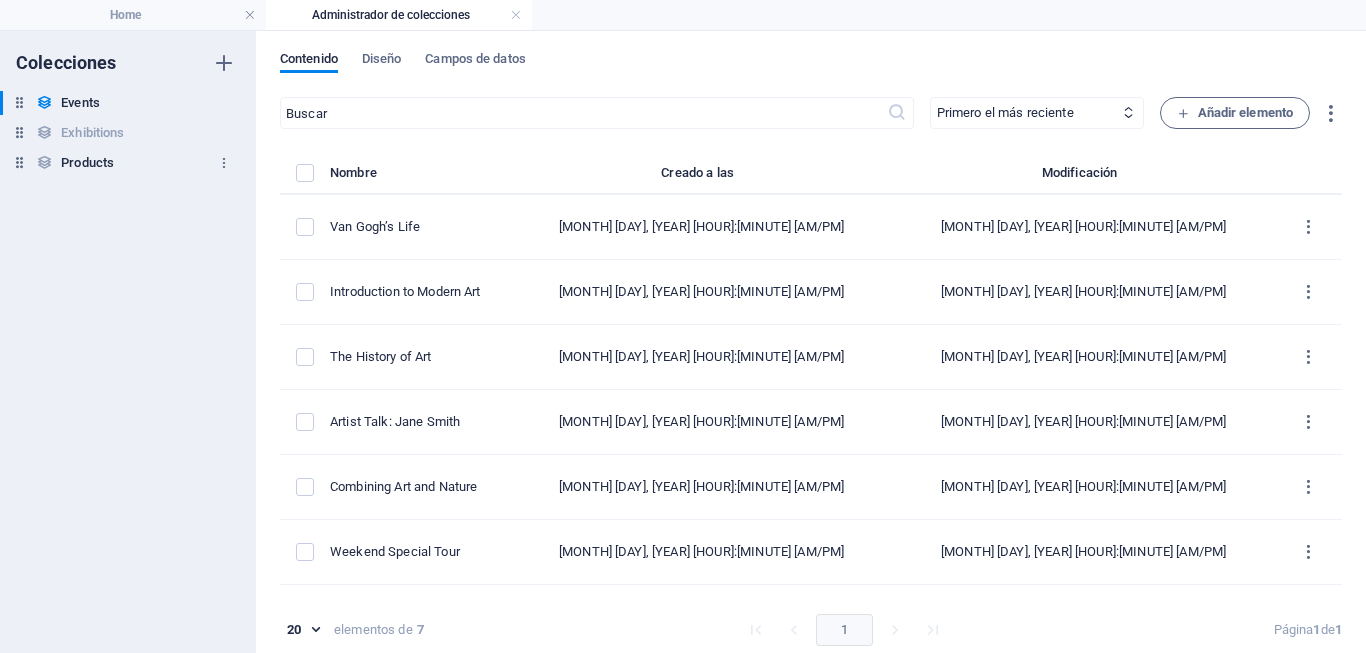 click on "Products" at bounding box center [87, 163] 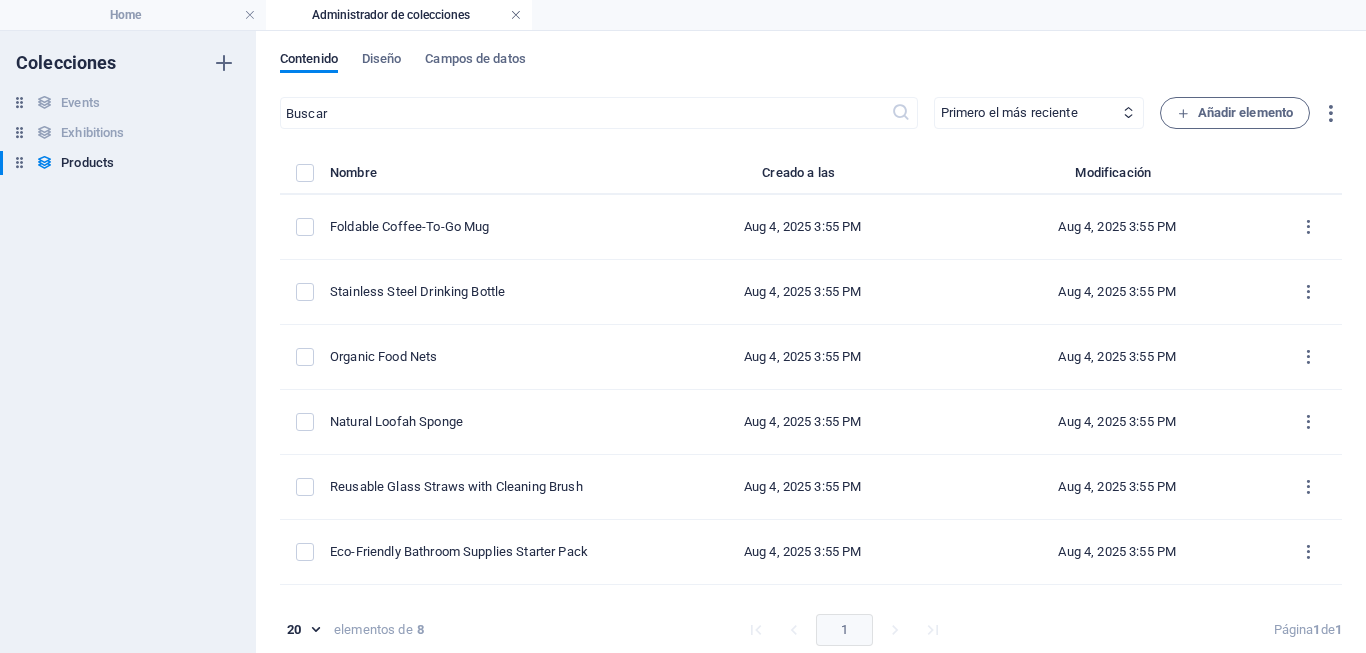 click at bounding box center (516, 15) 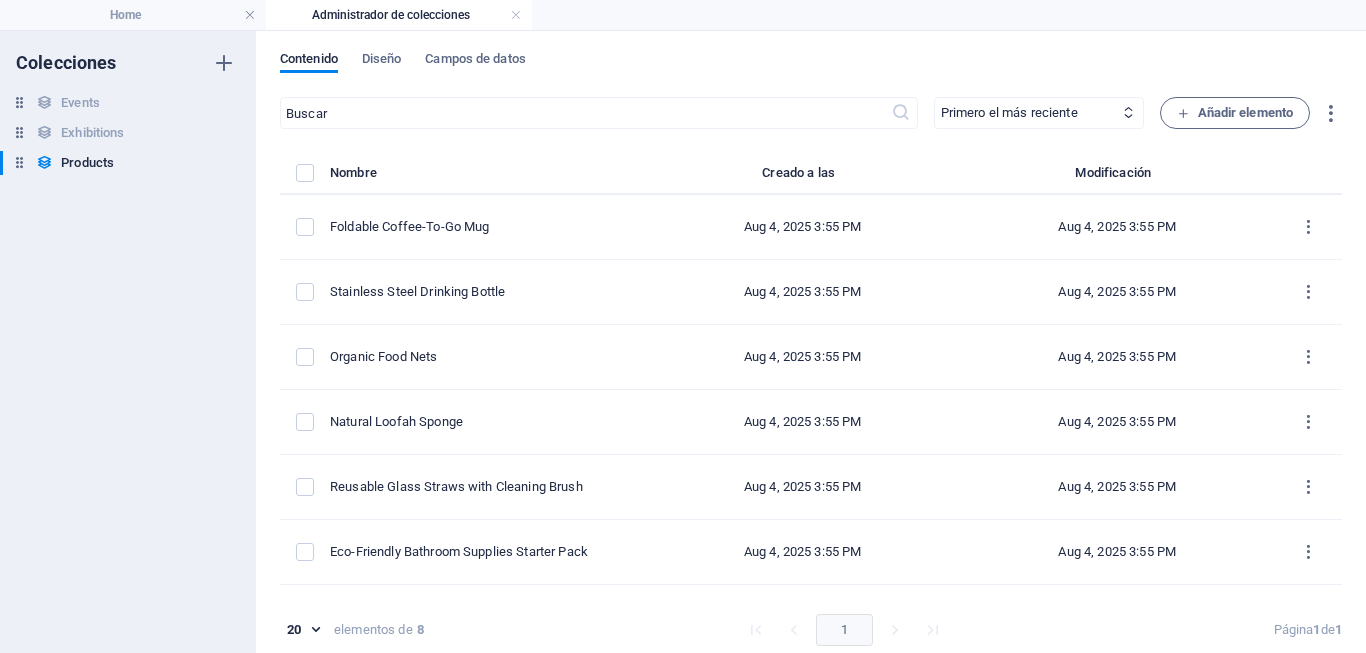 scroll, scrollTop: 1221, scrollLeft: 0, axis: vertical 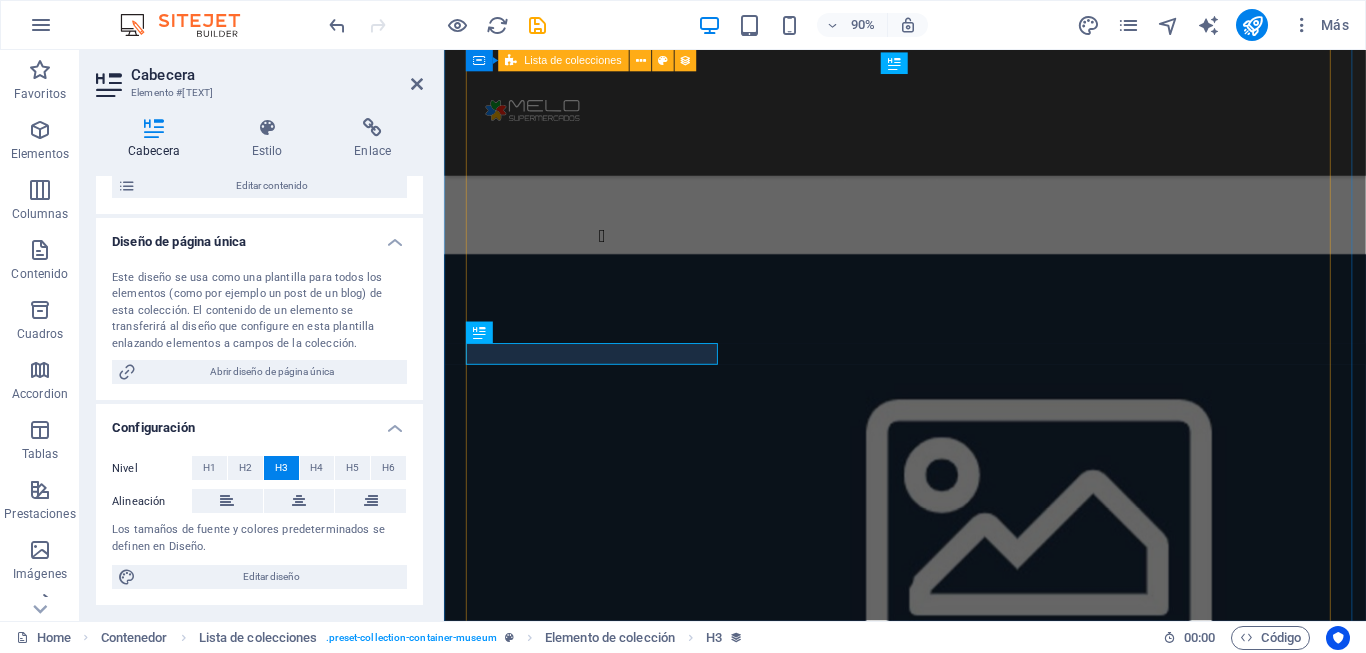 click on "[MONTH] [DAY], [YEAR] [MONTH] [DAY] - [MONTH] [DAY], [YEAR] Lorem ipsum dolor sit amet, consectetur adipiscing elit, sed do eiusmod tempor incididunt ut labore [MONTH] [DAY], [YEAR] [MONTH] [DAY] - [MONTH] [DAY], [YEAR] Lorem ipsum dolor sit amet, consectetur adipiscing elit, sed do eiusmod tempor incididunt ut labore [MONTH] [DAY], [YEAR] [MONTH] [DAY] - [MONTH] [DAY], [YEAR] Lorem ipsum dolor sit amet, consectetur adipiscing elit, sed do eiusmod tempor incididunt ut labore [MONTH] [DAY], [YEAR] [MONTH] [DAY] - [MONTH] [DAY], [YEAR] Lorem ipsum dolor sit amet, consectetur adipiscing elit, sed do eiusmod tempor incididunt ut labore [MONTH] [DAY], [YEAR] [MONTH] [DAY] - [MONTH] [DAY], [YEAR] Lorem ipsum dolor sit amet, consectetur adipiscing elit, sed do eiusmod tempor incididunt ut labore  Vorherige Nächste" at bounding box center (956, 6115) 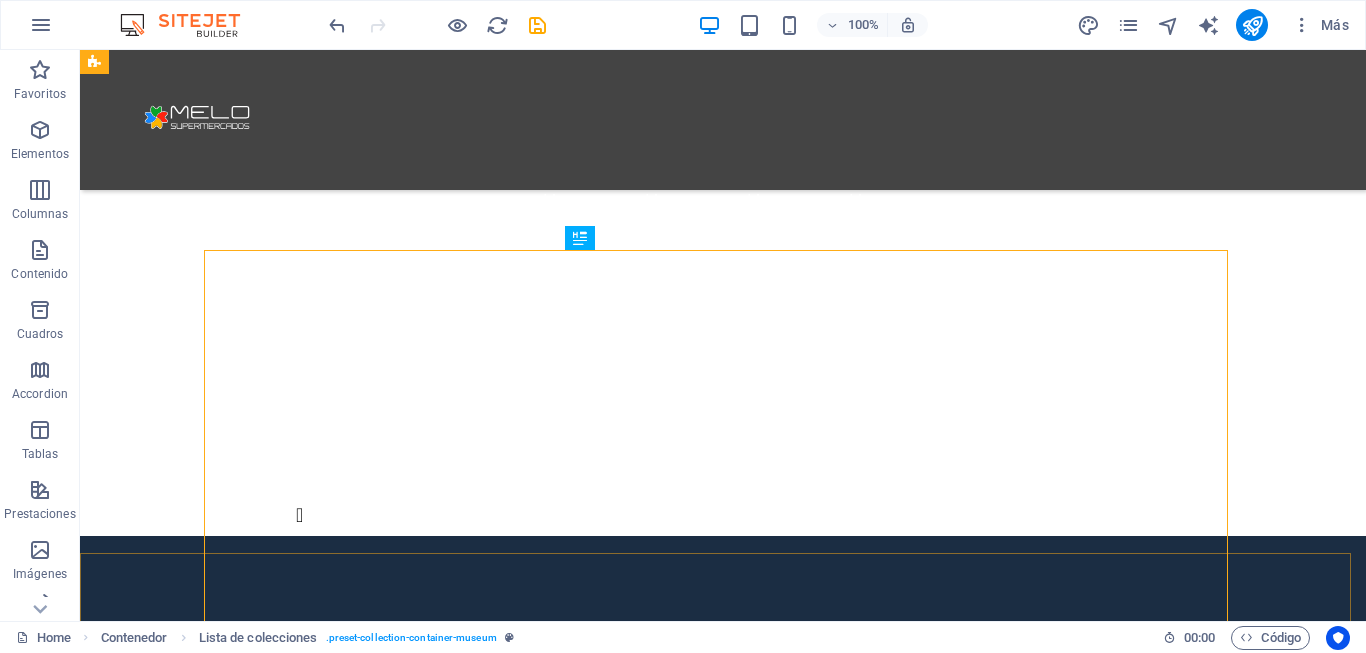scroll, scrollTop: 1051, scrollLeft: 0, axis: vertical 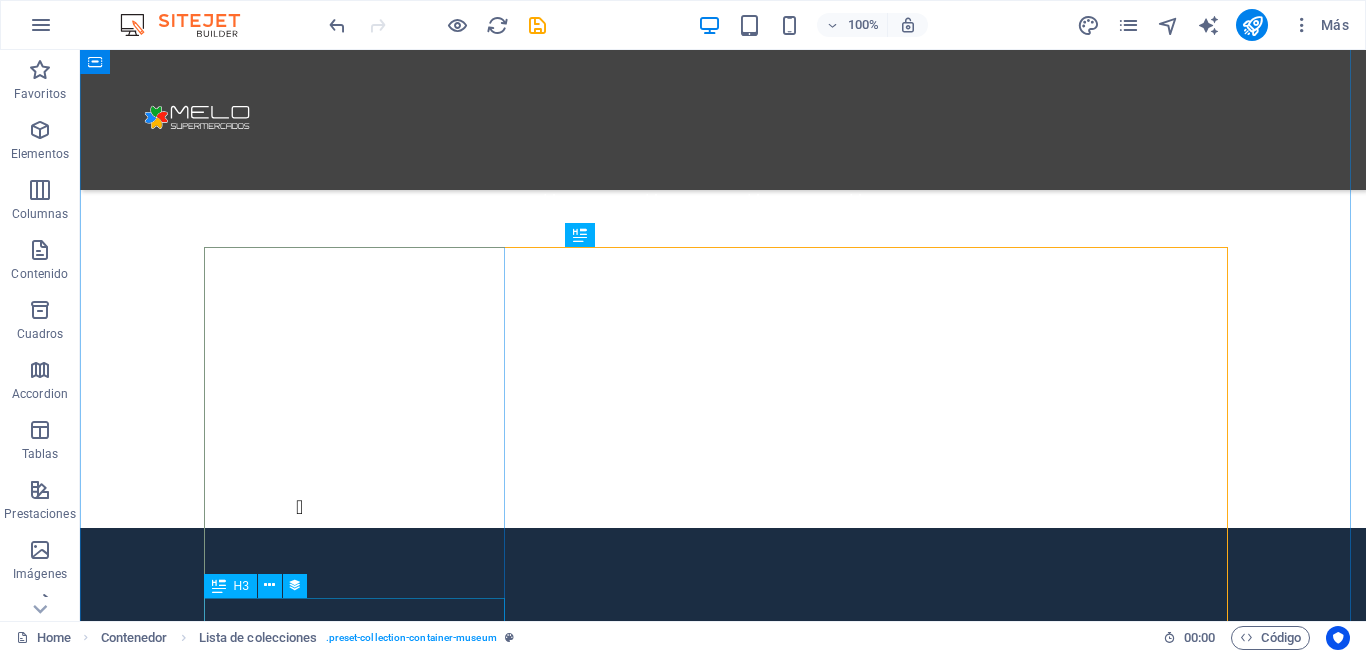 click on "Oct 15 - Oct 26, 2024" at bounding box center (635, 5088) 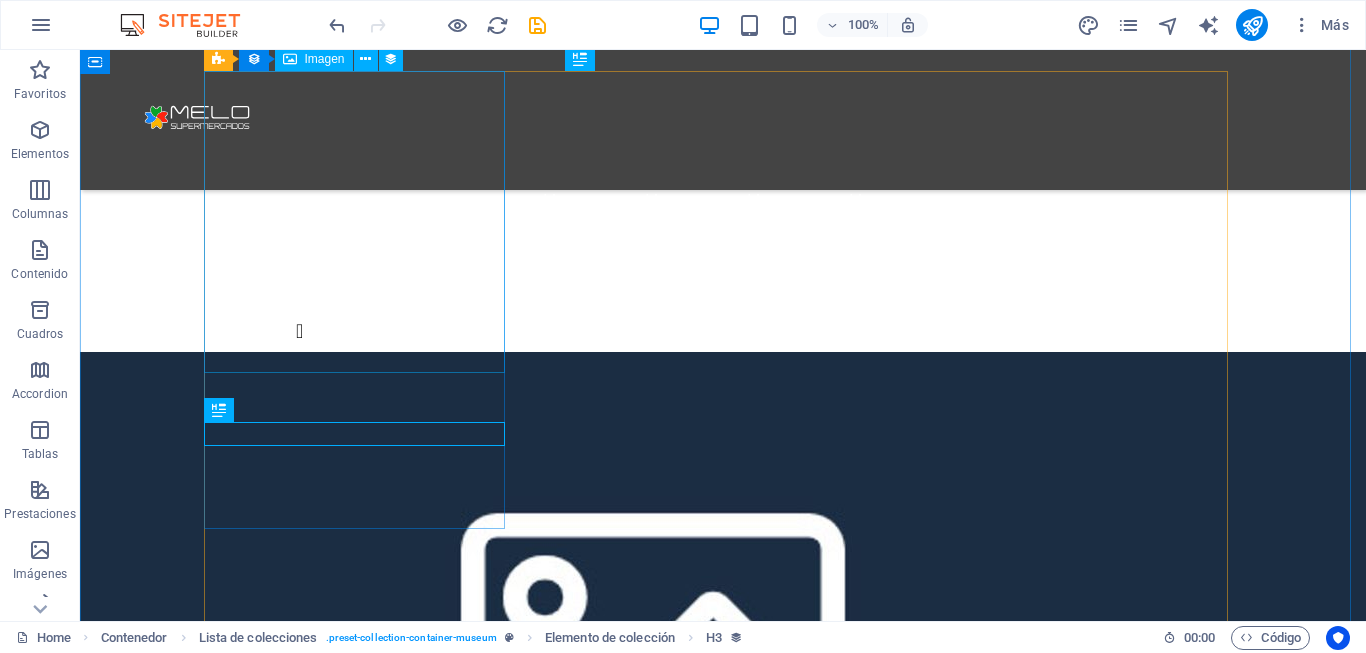 scroll, scrollTop: 1251, scrollLeft: 0, axis: vertical 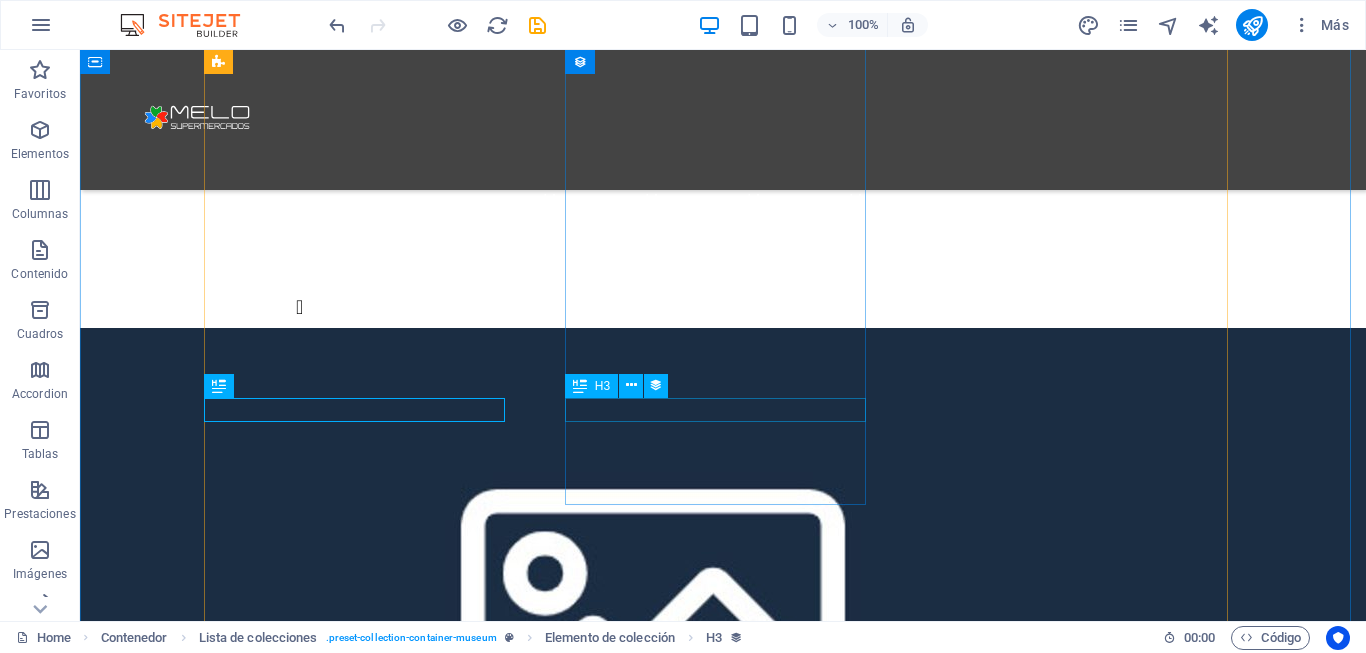 click on "[MONTH] [DAY] - [MONTH] [DAY], [YEAR]" at bounding box center [635, 5708] 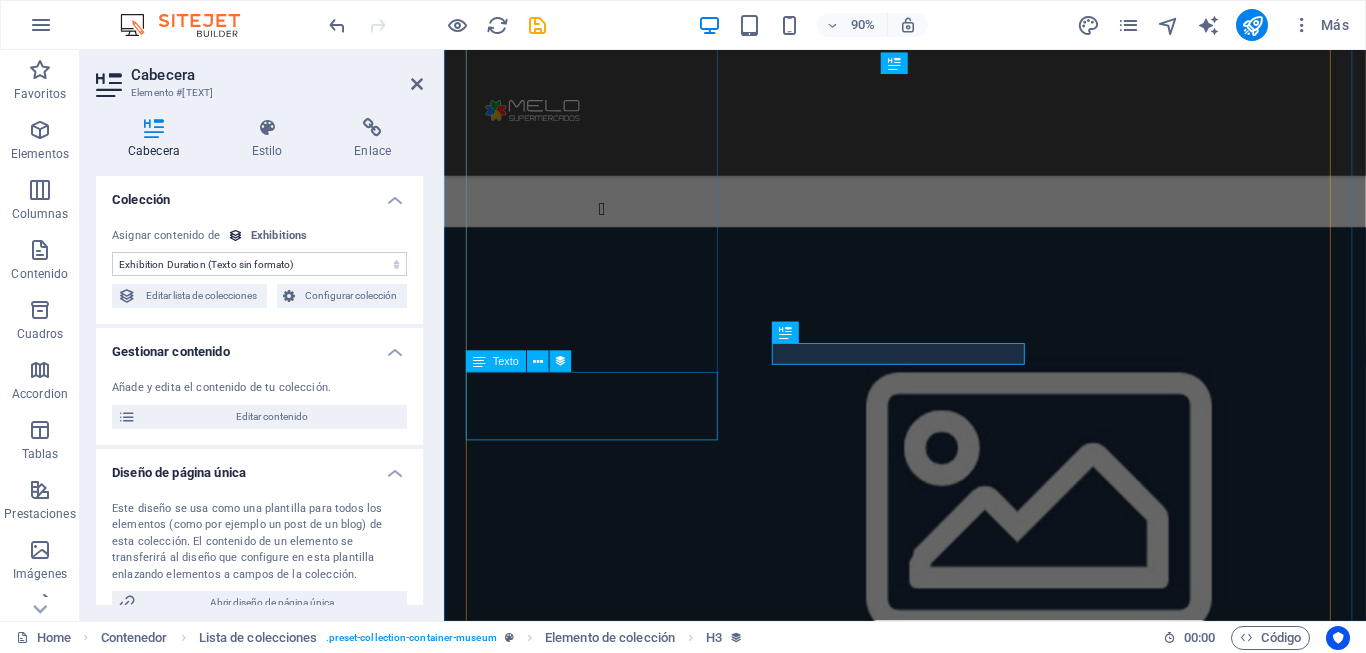 scroll, scrollTop: 1221, scrollLeft: 0, axis: vertical 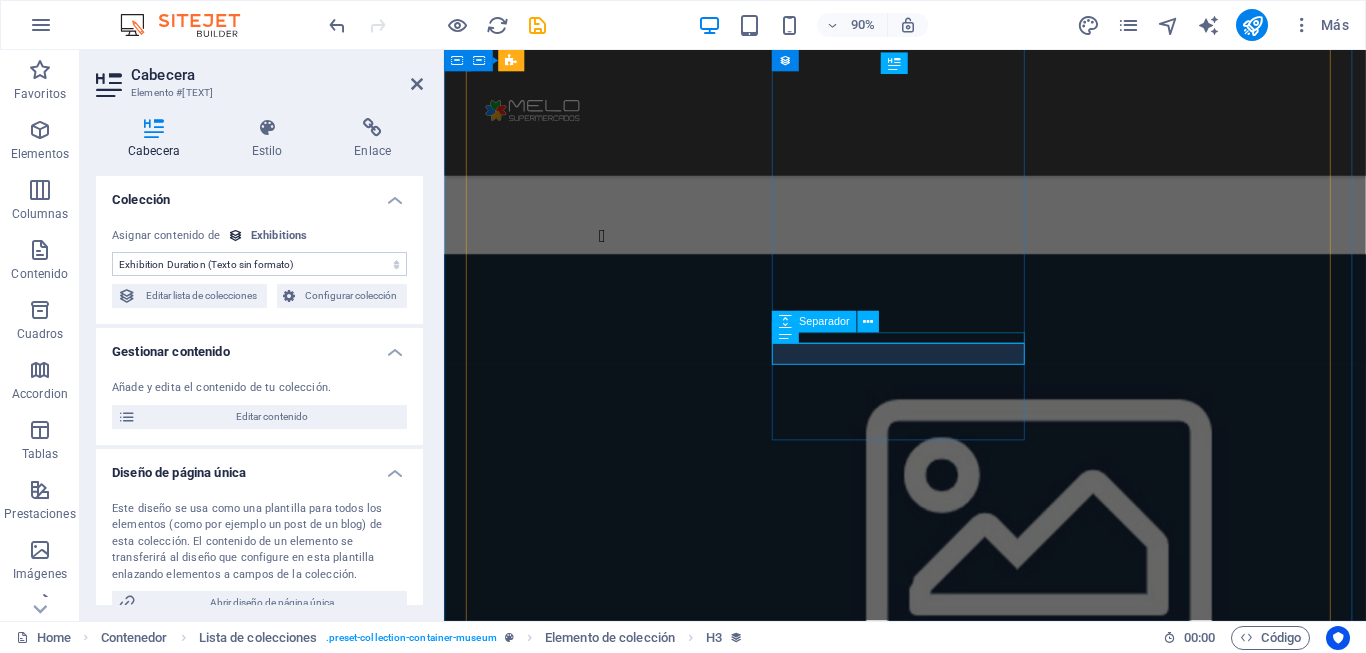 drag, startPoint x: 1058, startPoint y: 369, endPoint x: 1353, endPoint y: 354, distance: 295.3811 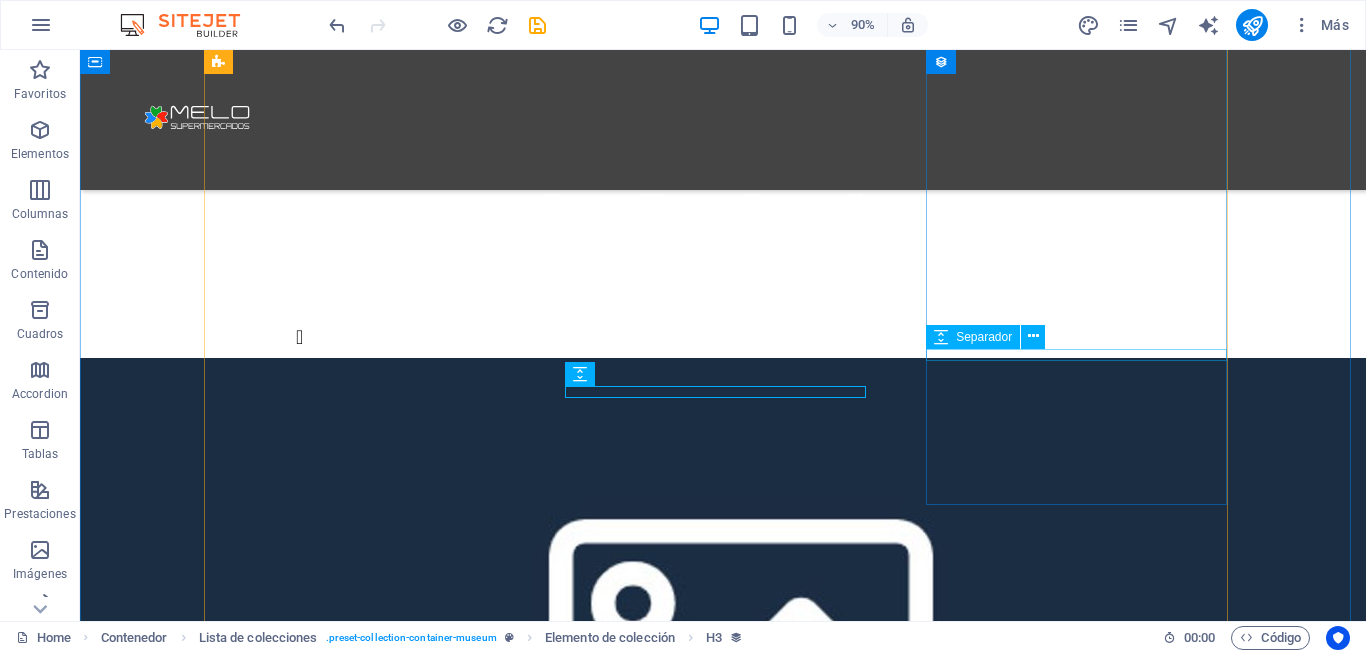scroll, scrollTop: 1251, scrollLeft: 0, axis: vertical 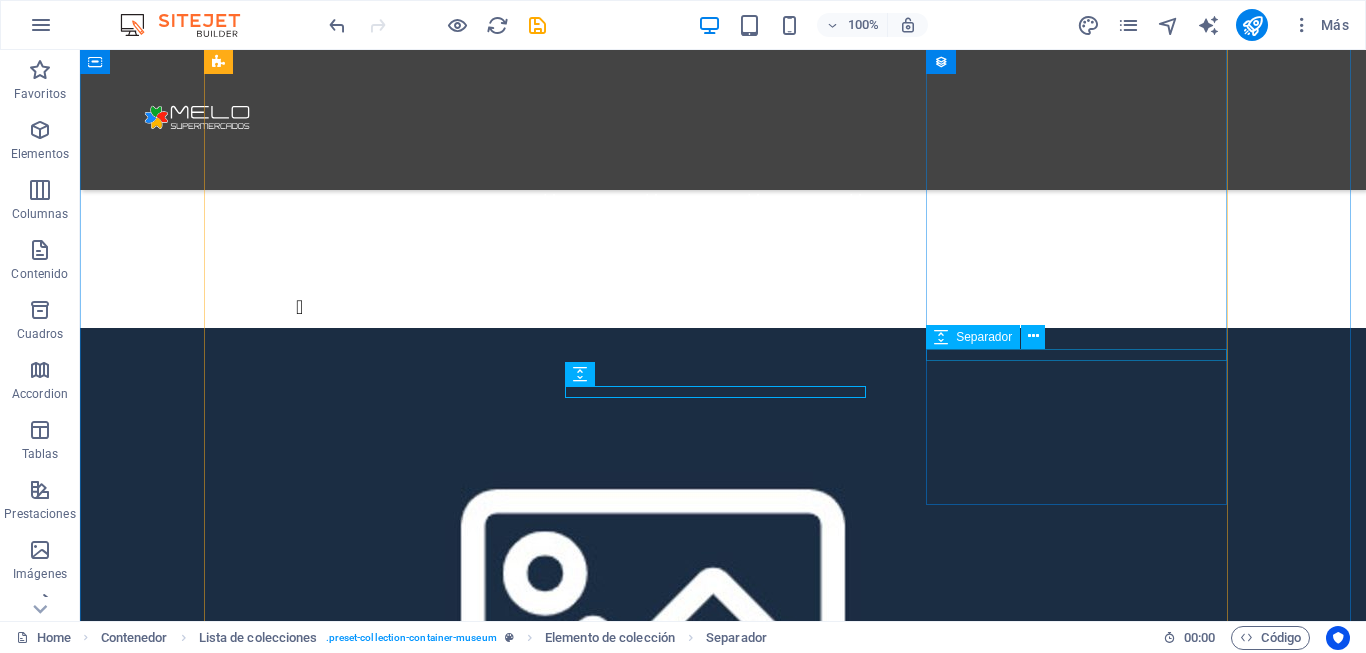 click at bounding box center (635, 6473) 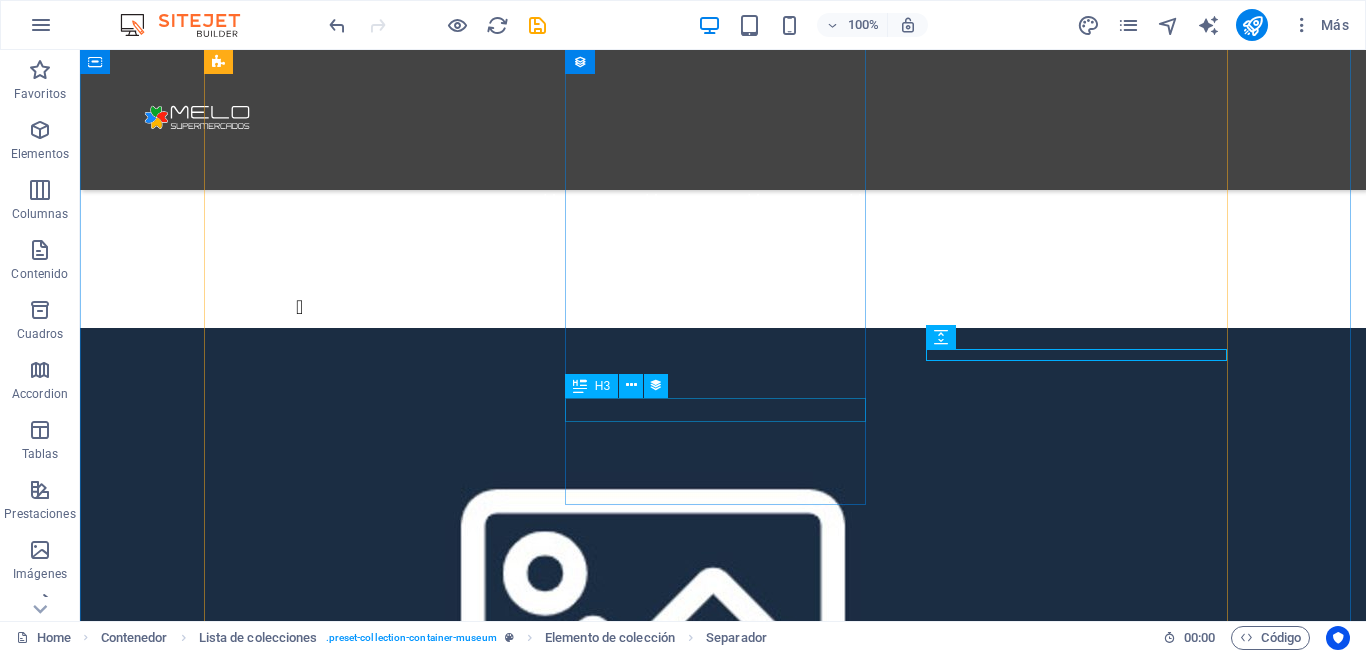 click on "[MONTH] [DAY] - [MONTH] [DAY], [YEAR]" at bounding box center (635, 5708) 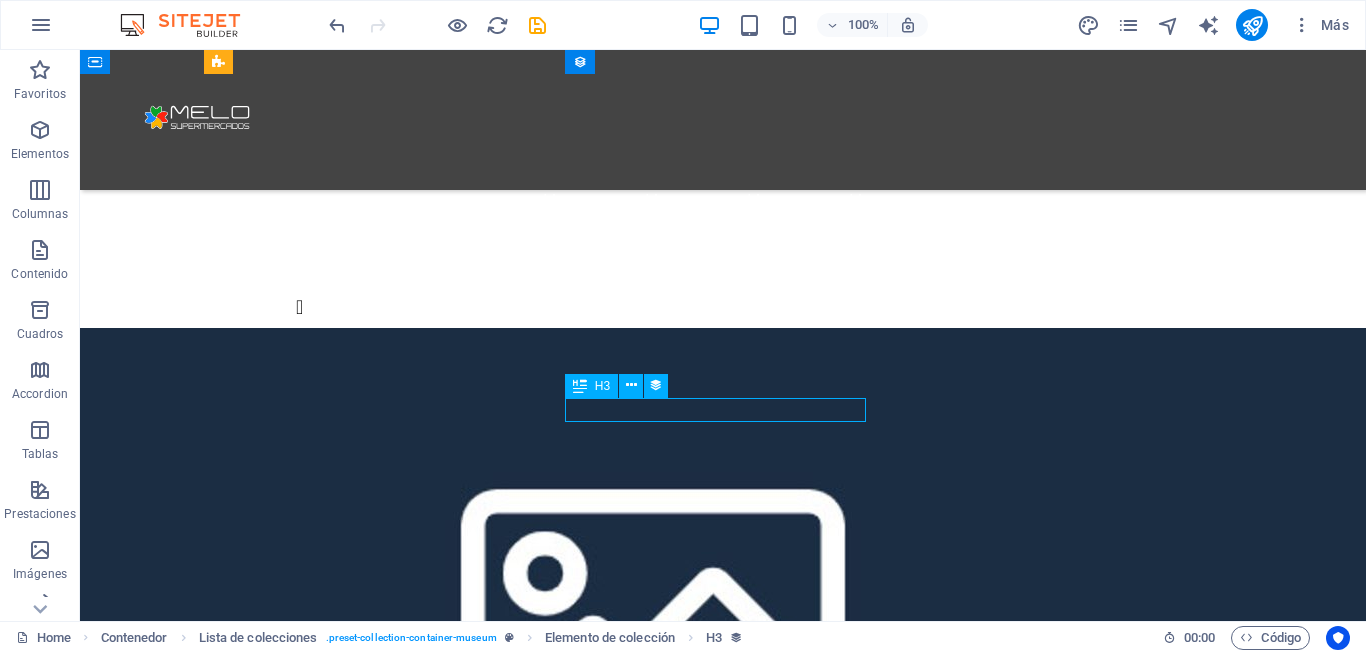 click on "[MONTH] [DAY] - [MONTH] [DAY], [YEAR]" at bounding box center (635, 5708) 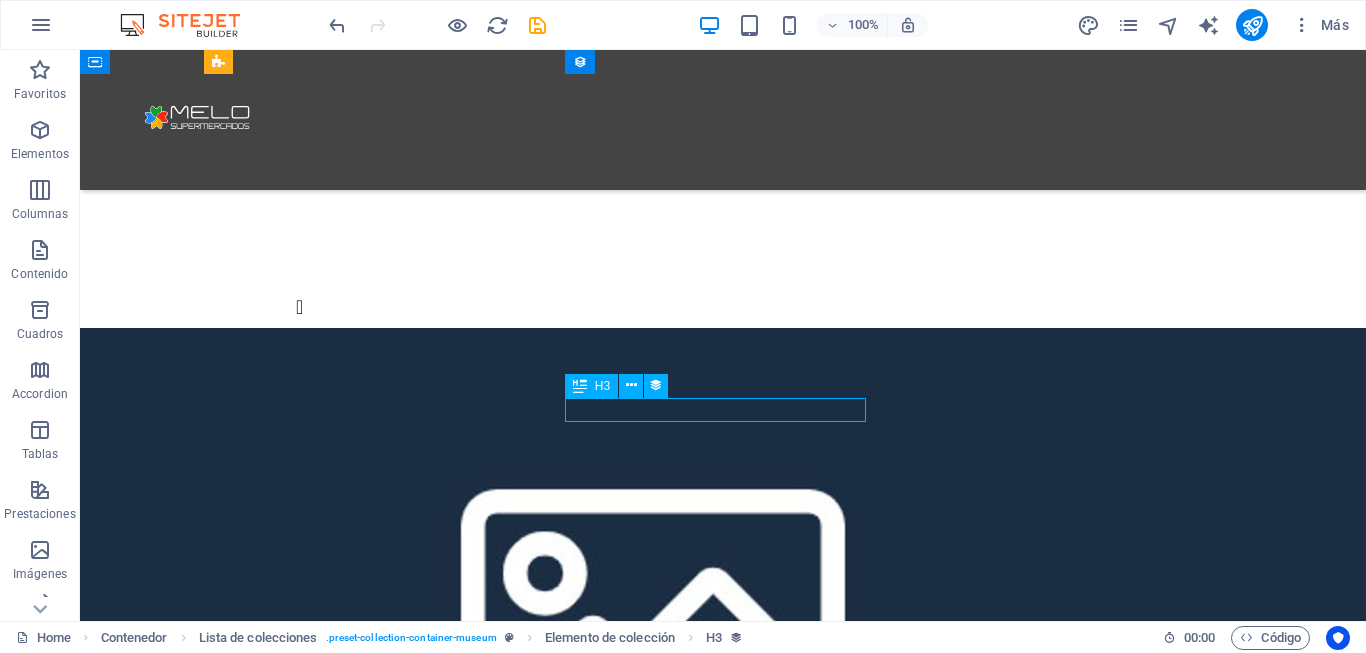 click on "[MONTH] [DAY] - [MONTH] [DAY], [YEAR]" at bounding box center (635, 5708) 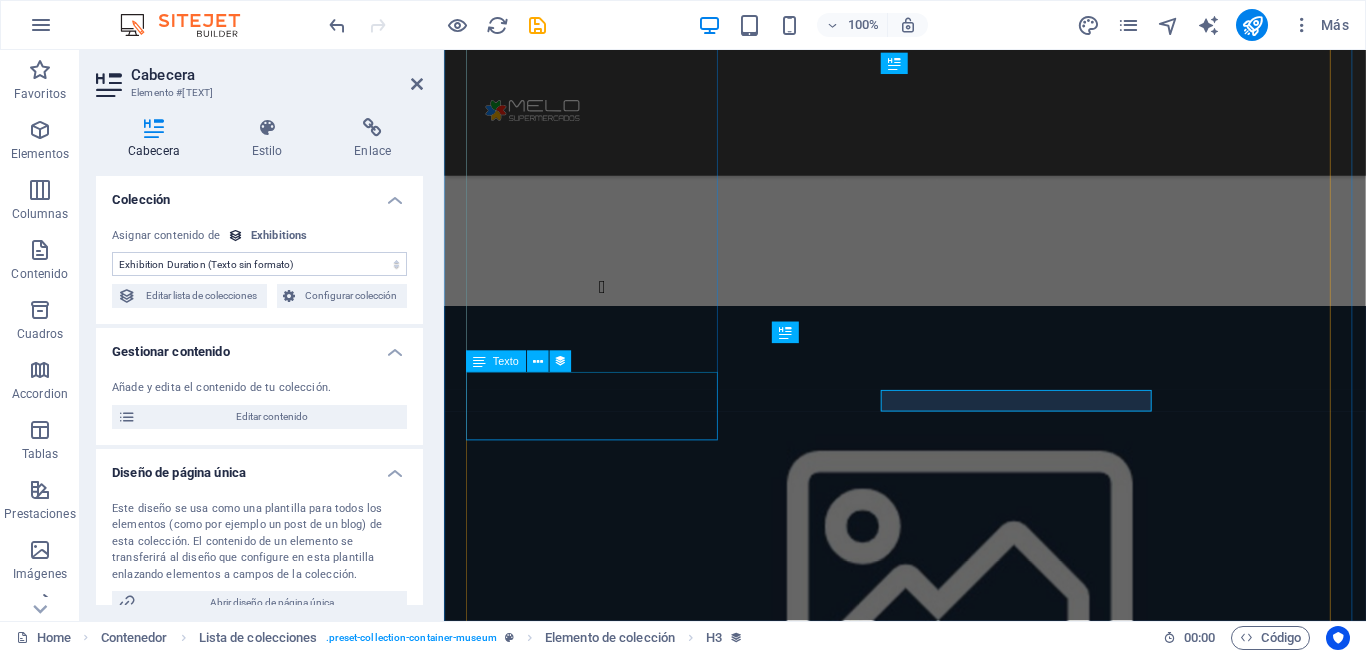 click on "Lorem ipsum dolor sit amet, consectetur adipiscing elit, sed do eiusmod tempor incididunt ut labore" at bounding box center [956, 4699] 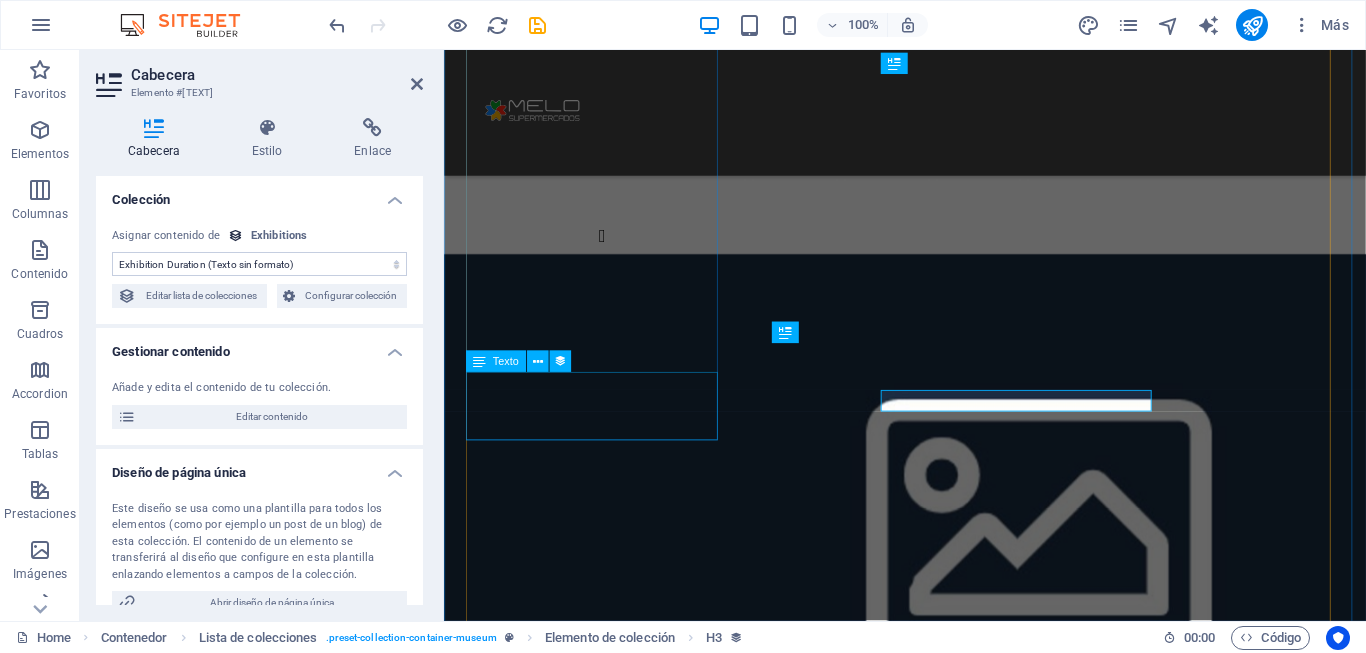 click on "Lorem ipsum dolor sit amet, consectetur adipiscing elit, sed do eiusmod tempor incididunt ut labore" at bounding box center [956, 4555] 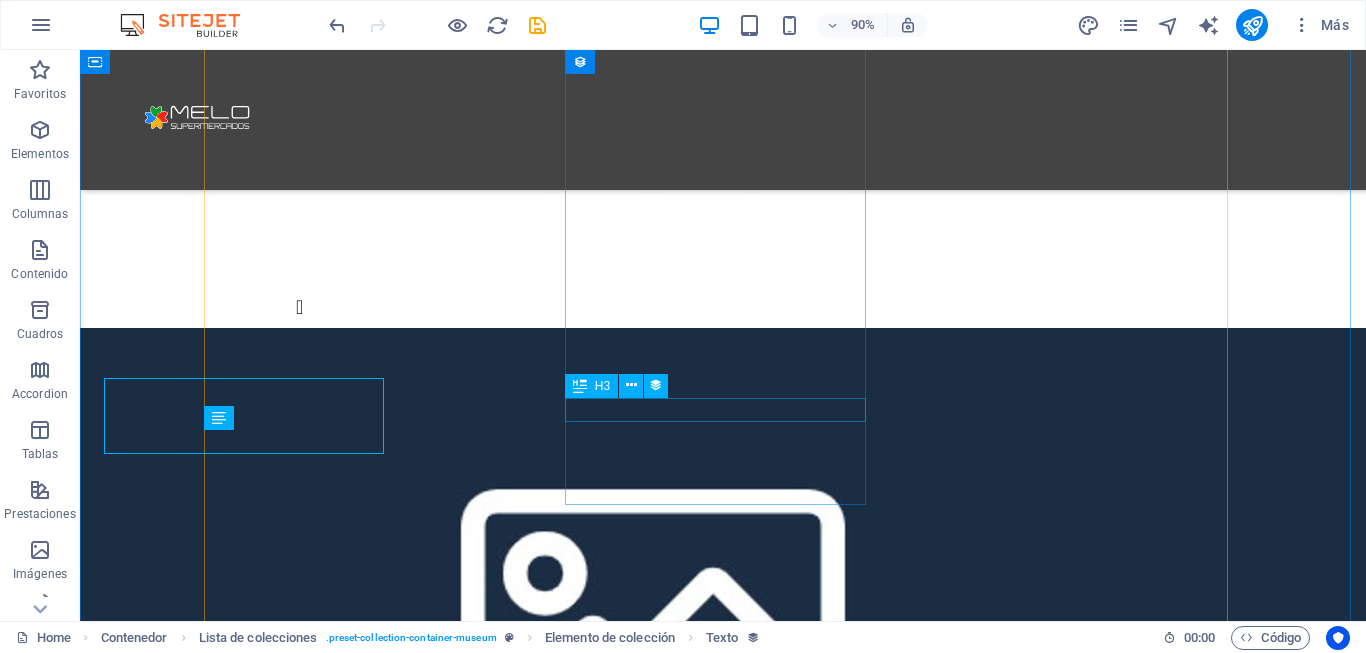 scroll, scrollTop: 1251, scrollLeft: 0, axis: vertical 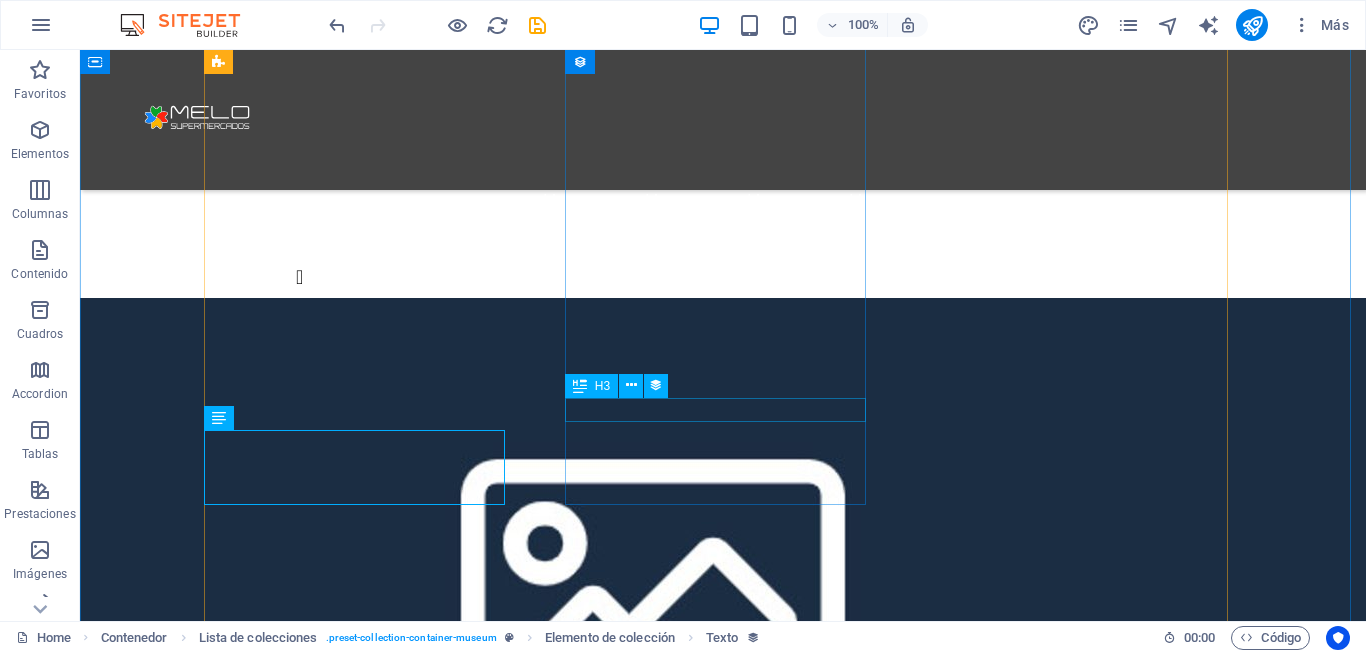 click on "[MONTH] [DAY] - [MONTH] [DAY], [YEAR]" at bounding box center (635, 5591) 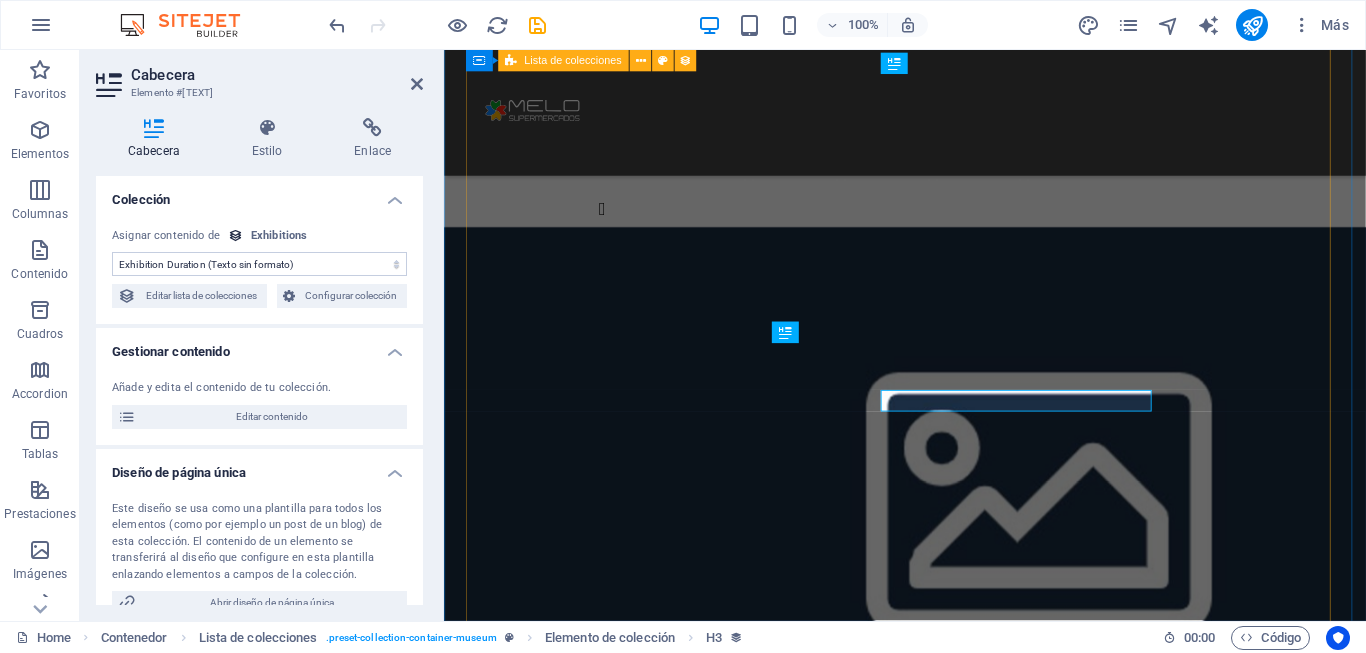 scroll, scrollTop: 1221, scrollLeft: 0, axis: vertical 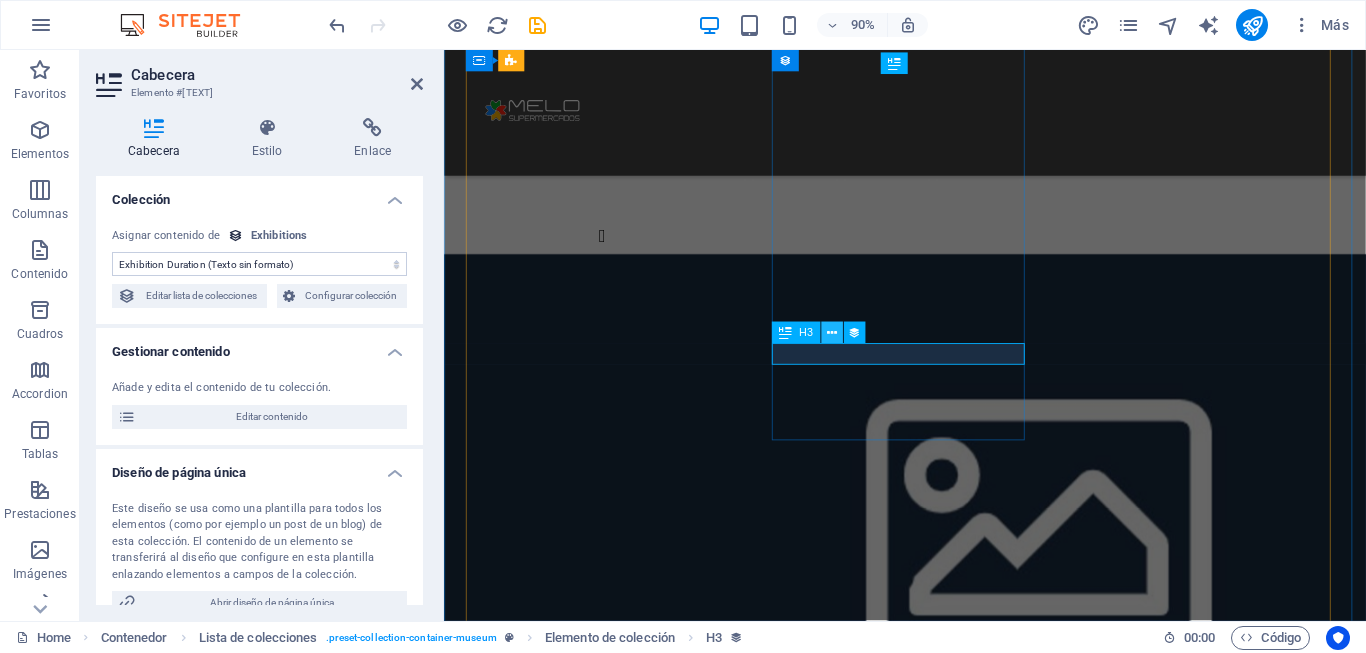click at bounding box center (832, 332) 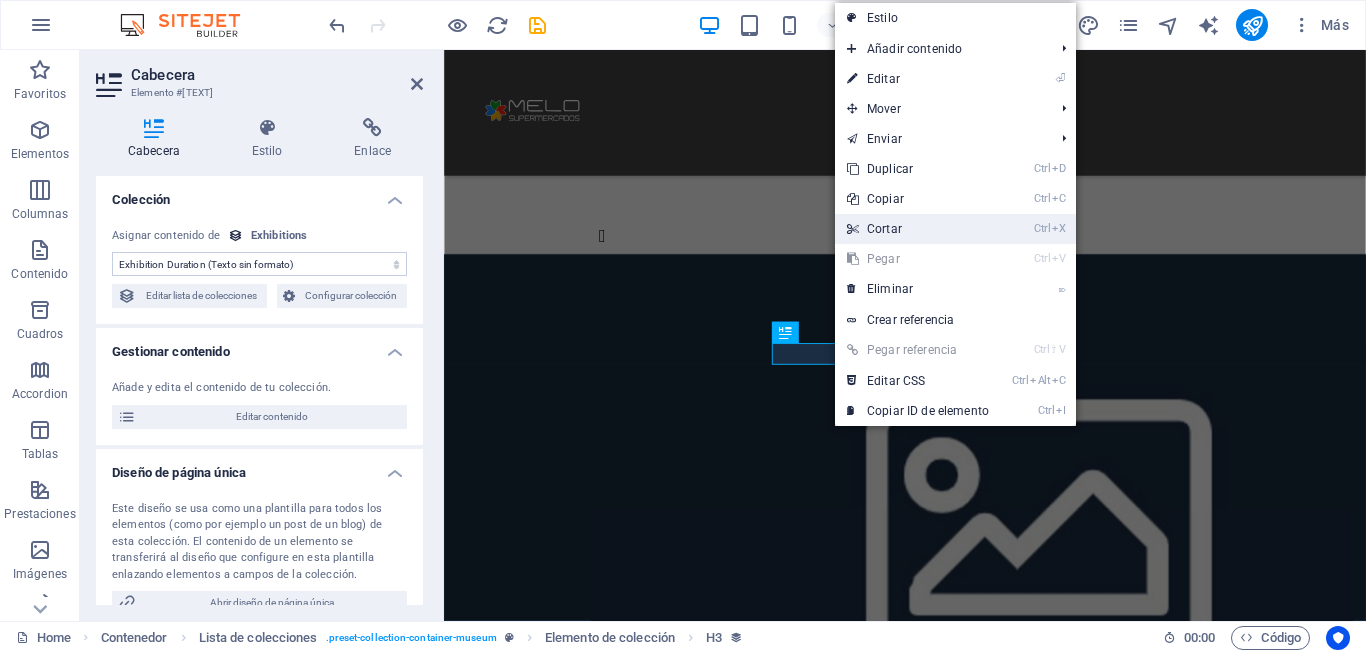click on "Ctrl X  Cortar" at bounding box center [918, 229] 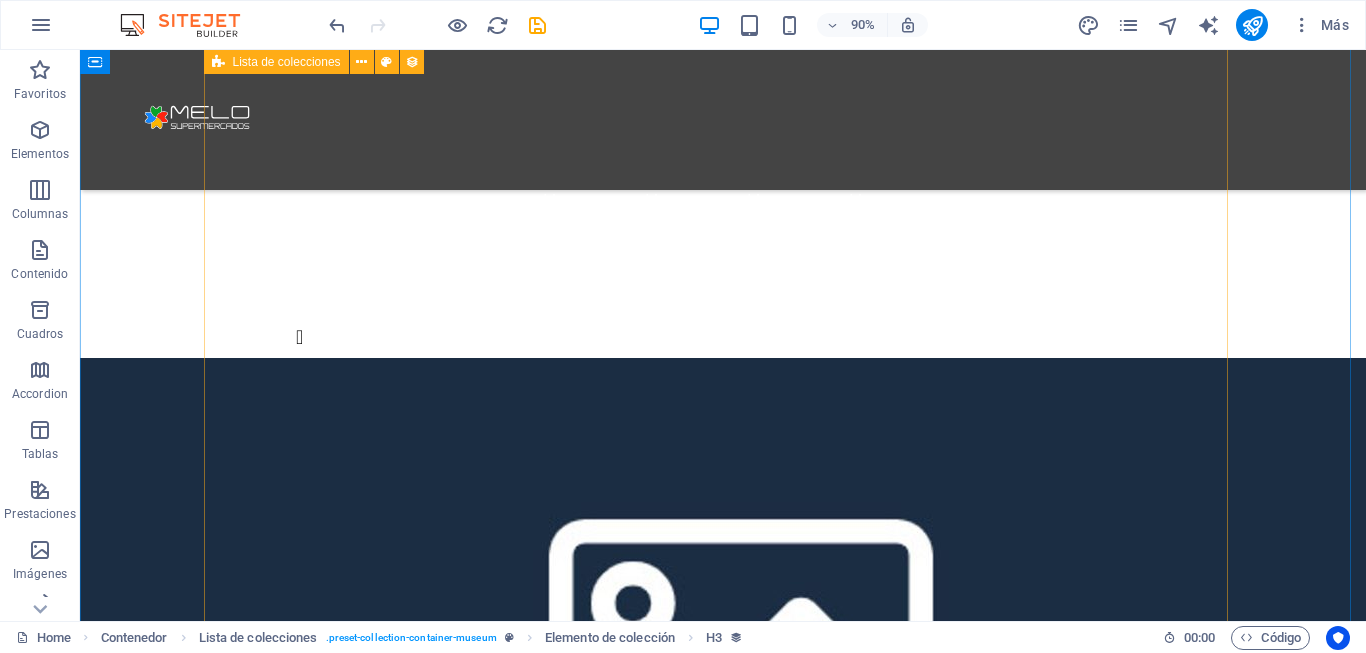 scroll, scrollTop: 1251, scrollLeft: 0, axis: vertical 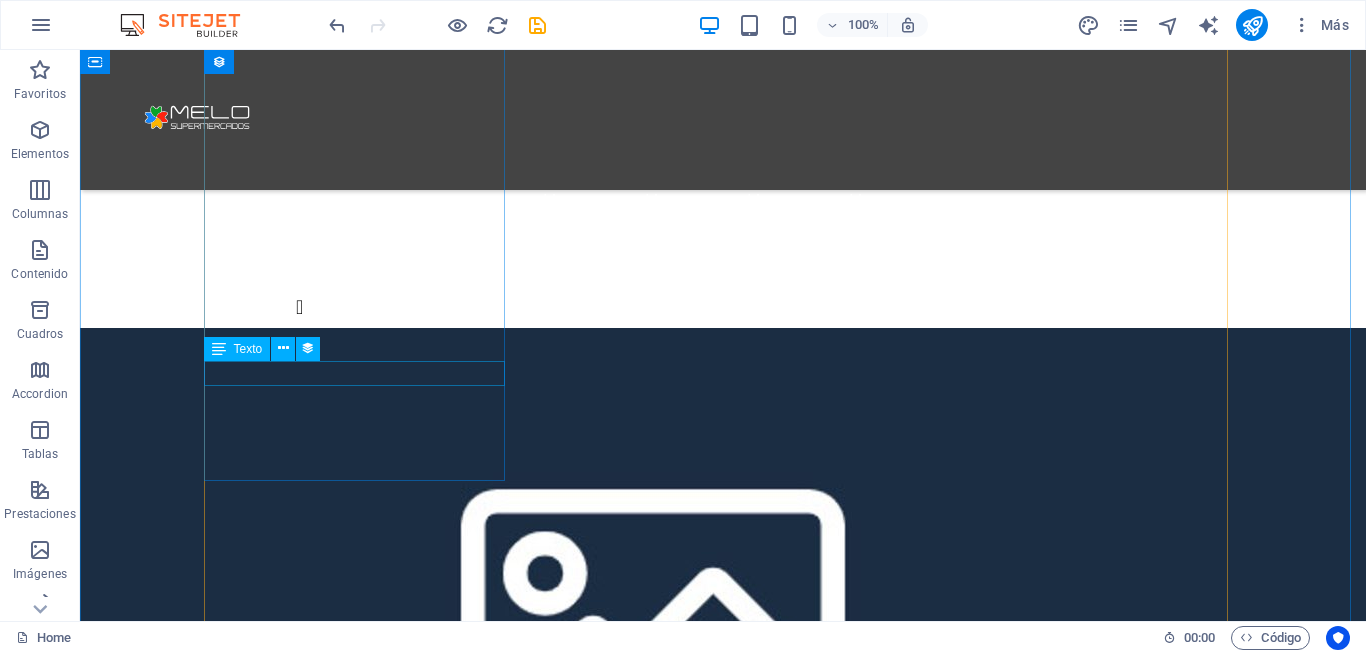 click on "October 14, 2024" at bounding box center (635, 4932) 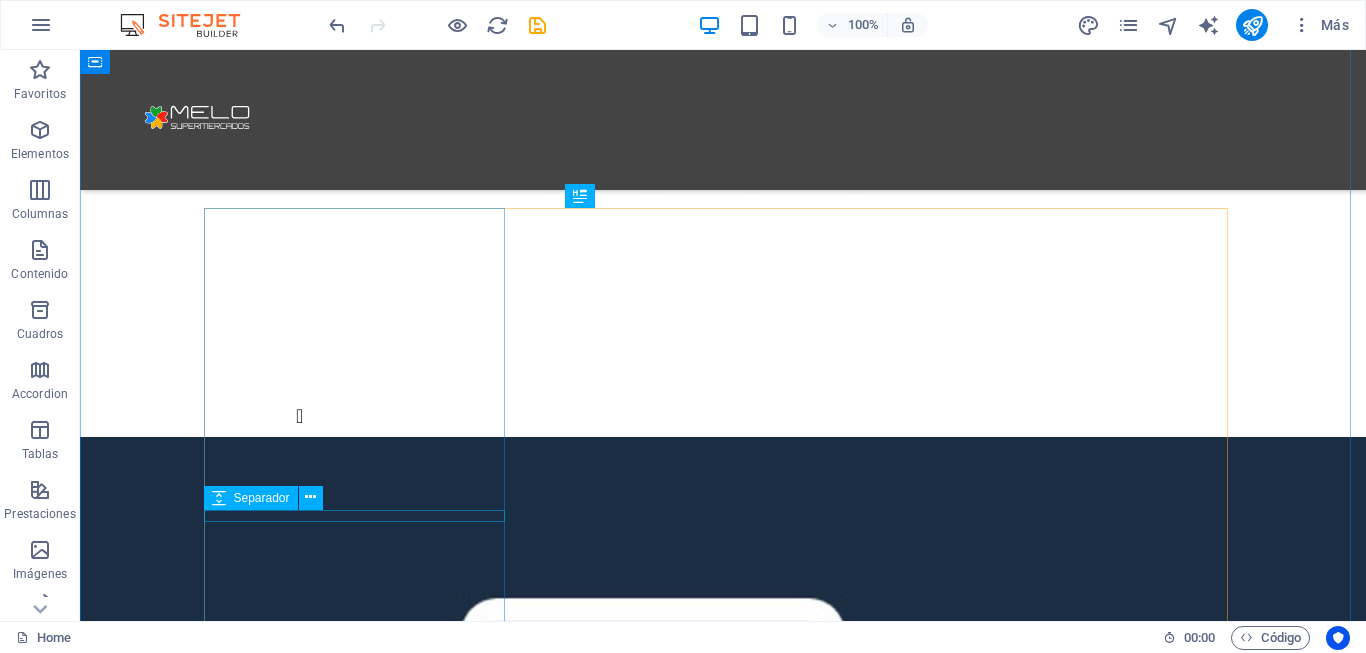 scroll, scrollTop: 1151, scrollLeft: 0, axis: vertical 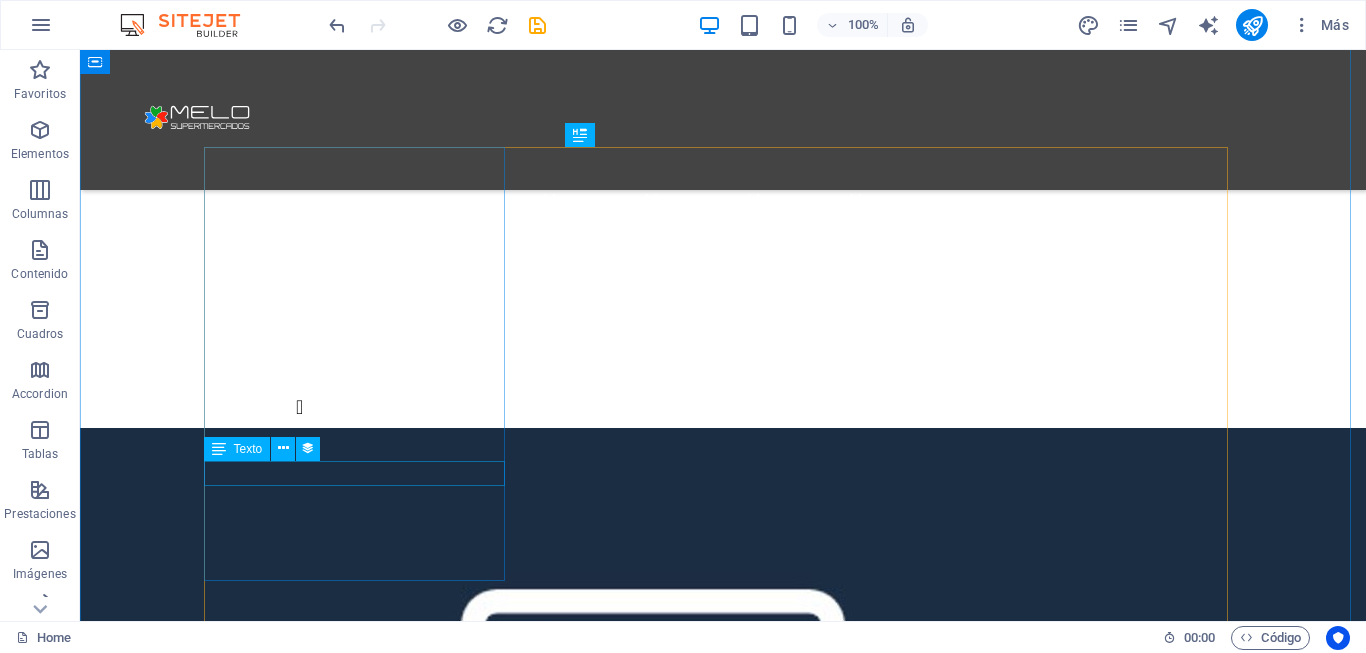 click on "October 14, 2024" at bounding box center [635, 5032] 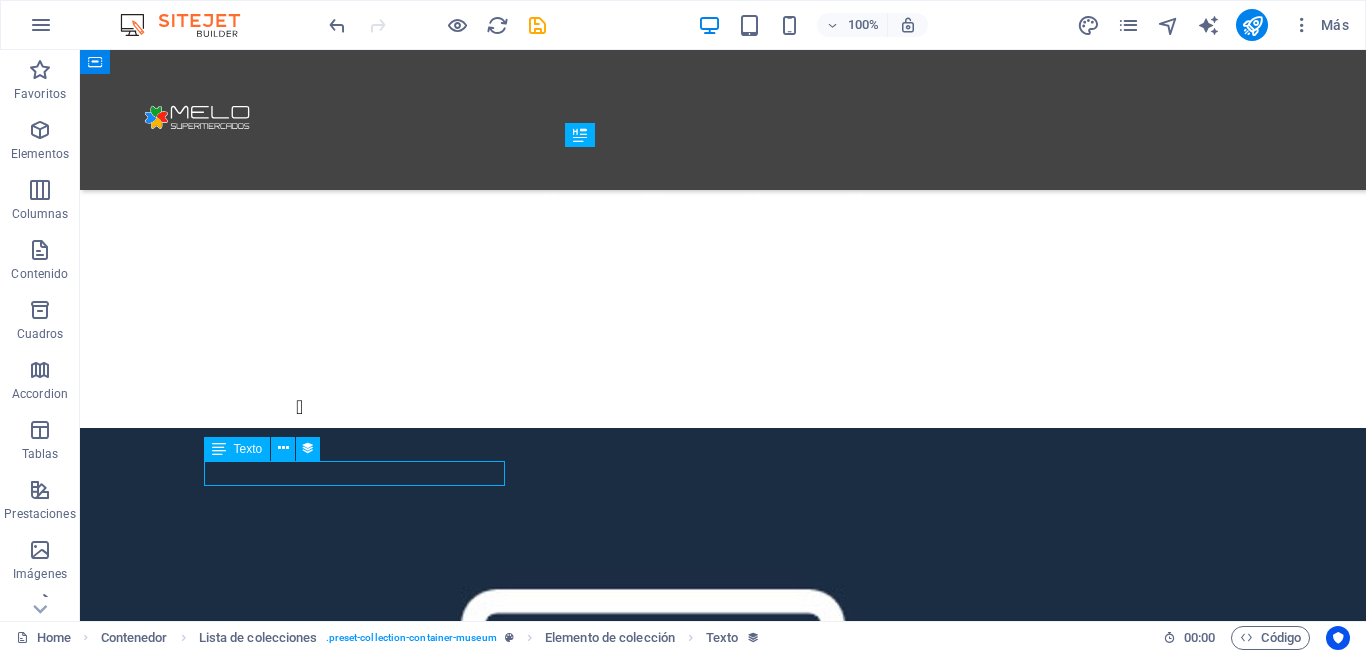 click on "October 14, 2024" at bounding box center [635, 5032] 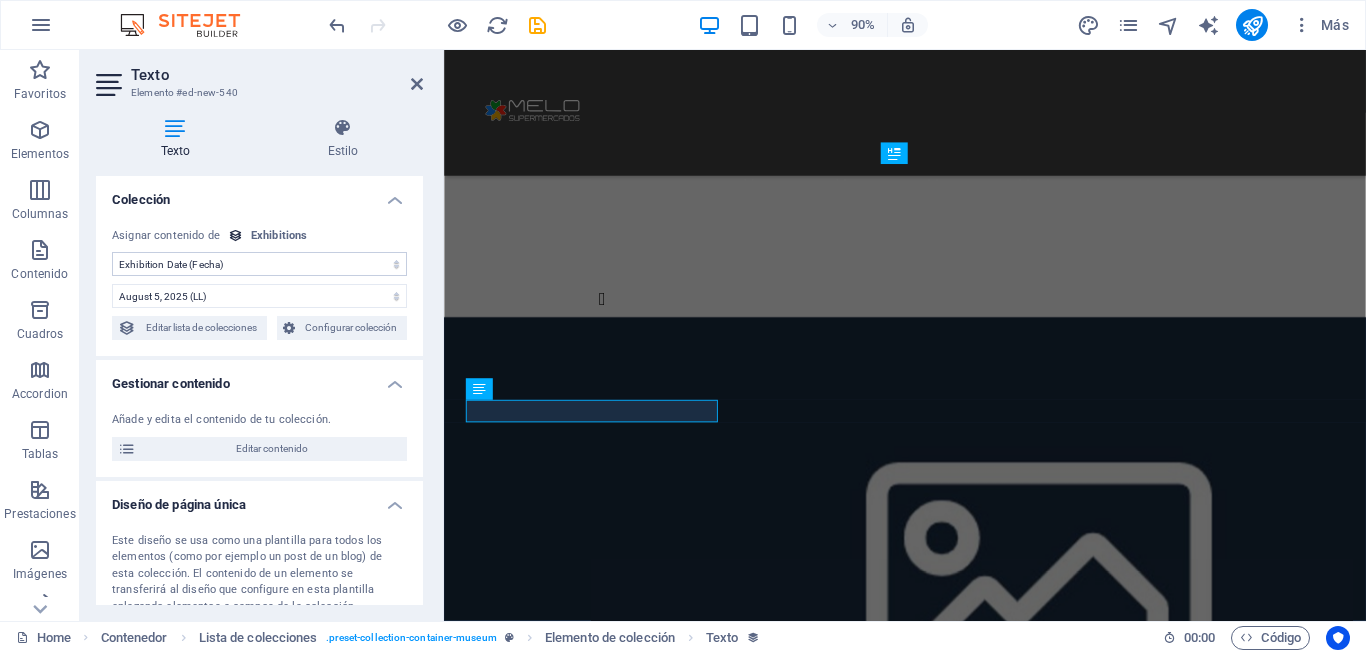 scroll, scrollTop: 1121, scrollLeft: 0, axis: vertical 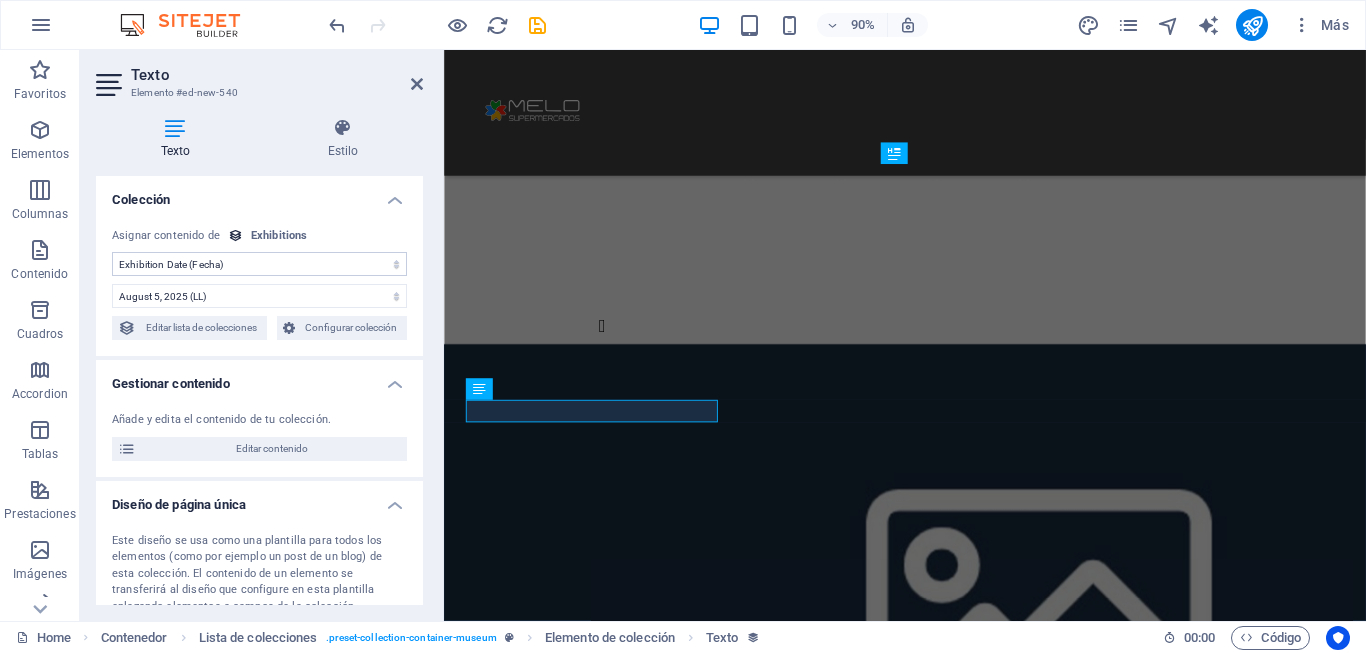 click on "Sin asignación, el contenido permanece estático Creado a las (Fecha) Actualizado a las (Fecha) Exhibition Image (Archivo) Exhibition Date (Fecha) Name (Texto sin formato) Slug (Texto sin formato) Exhibition Intro (Texto enriquecido) Exhibition Hero (Archivo) Exhibition Duration (Texto sin formato) Exhibition Details (CMS) Featured Exhibition (Casilla) Featured Intro (Texto enriquecido)" at bounding box center [259, 264] 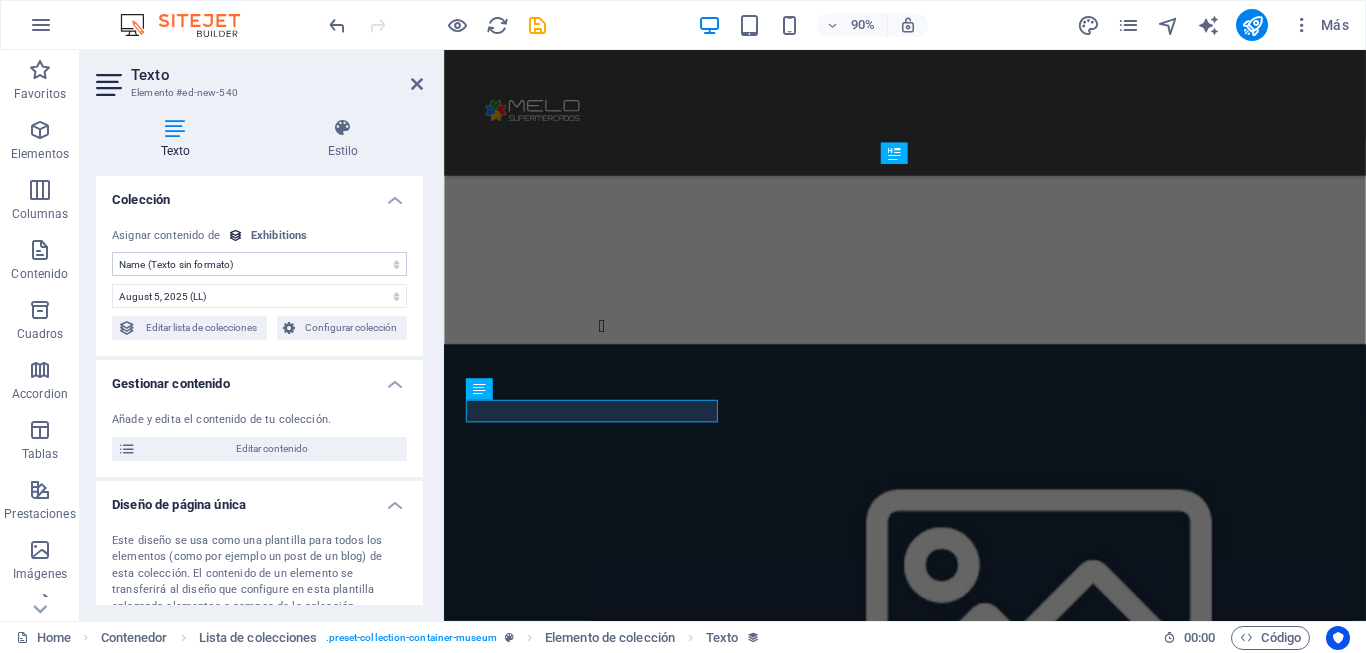 click on "Sin asignación, el contenido permanece estático Creado a las (Fecha) Actualizado a las (Fecha) Exhibition Image (Archivo) Exhibition Date (Fecha) Name (Texto sin formato) Slug (Texto sin formato) Exhibition Intro (Texto enriquecido) Exhibition Hero (Archivo) Exhibition Duration (Texto sin formato) Exhibition Details (CMS) Featured Exhibition (Casilla) Featured Intro (Texto enriquecido)" at bounding box center [259, 264] 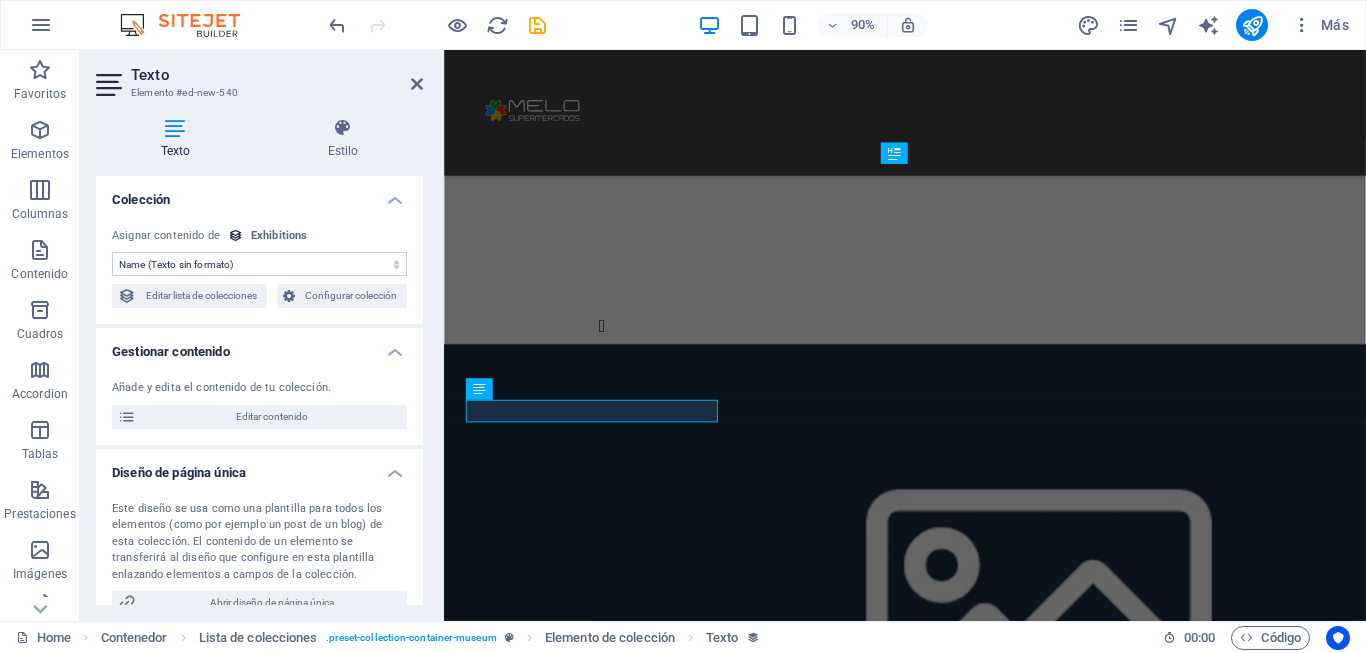click on "Sin asignación, el contenido permanece estático Creado a las (Fecha) Actualizado a las (Fecha) Exhibition Image (Archivo) Exhibition Date (Fecha) Name (Texto sin formato) Slug (Texto sin formato) Exhibition Intro (Texto enriquecido) Exhibition Hero (Archivo) Exhibition Duration (Texto sin formato) Exhibition Details (CMS) Featured Exhibition (Casilla) Featured Intro (Texto enriquecido)" at bounding box center (259, 264) 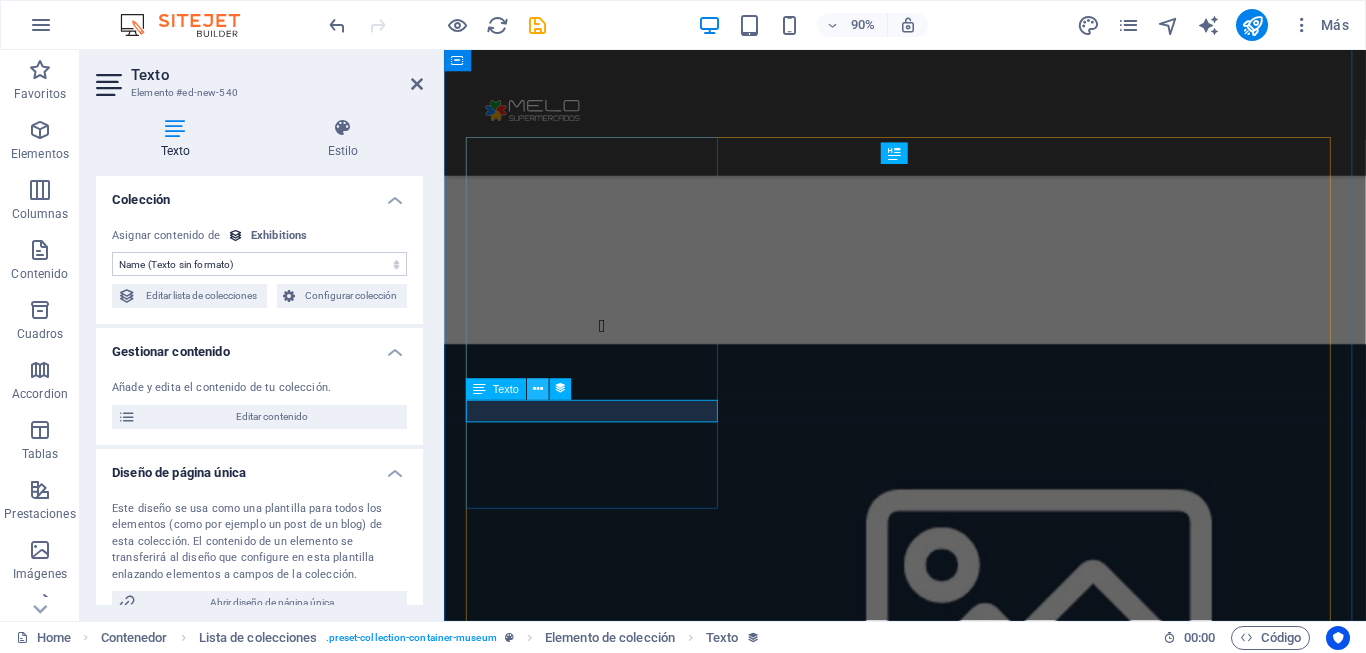 drag, startPoint x: 560, startPoint y: 393, endPoint x: 541, endPoint y: 391, distance: 19.104973 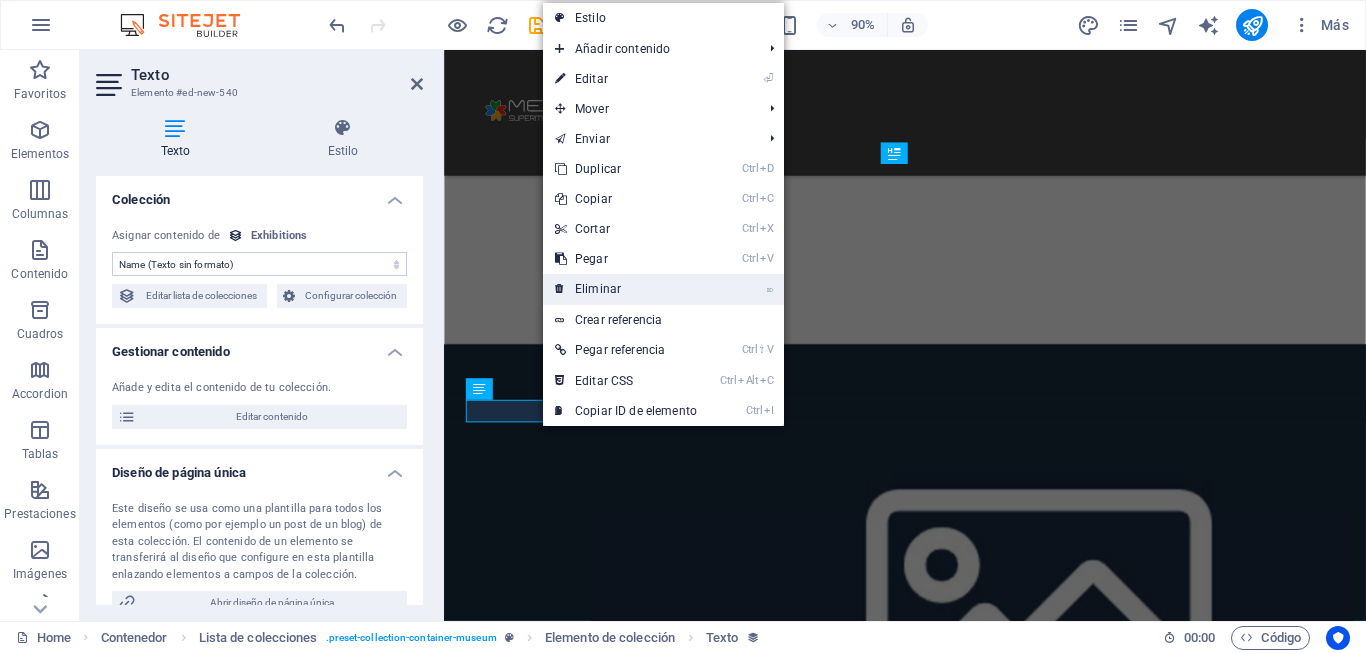 click on "⌦  Eliminar" at bounding box center [626, 289] 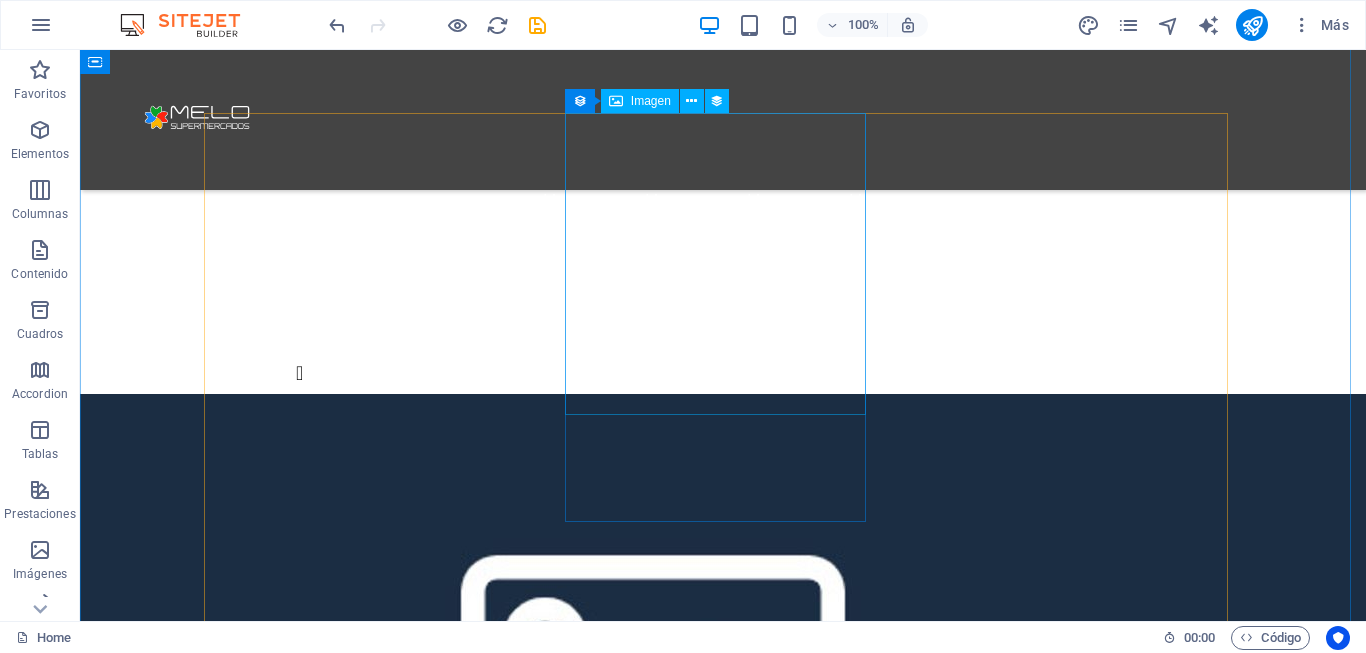 scroll, scrollTop: 1251, scrollLeft: 0, axis: vertical 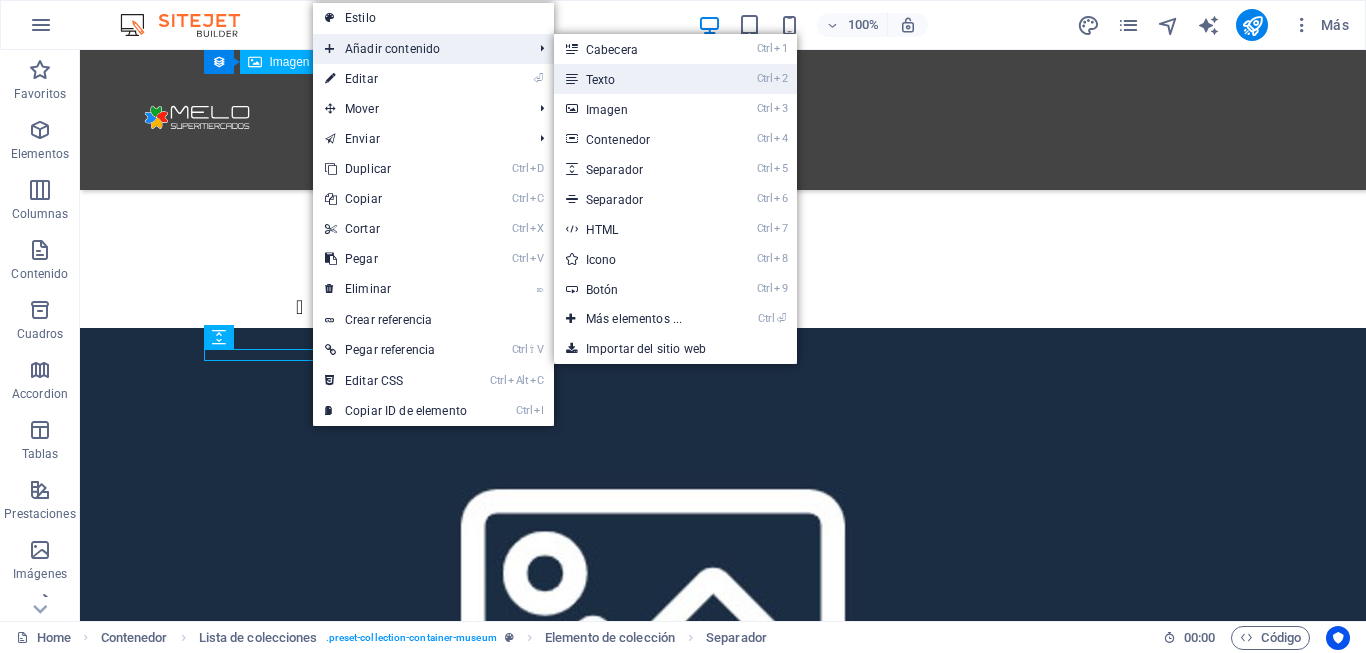 click on "Ctrl 2  Texto" at bounding box center (638, 79) 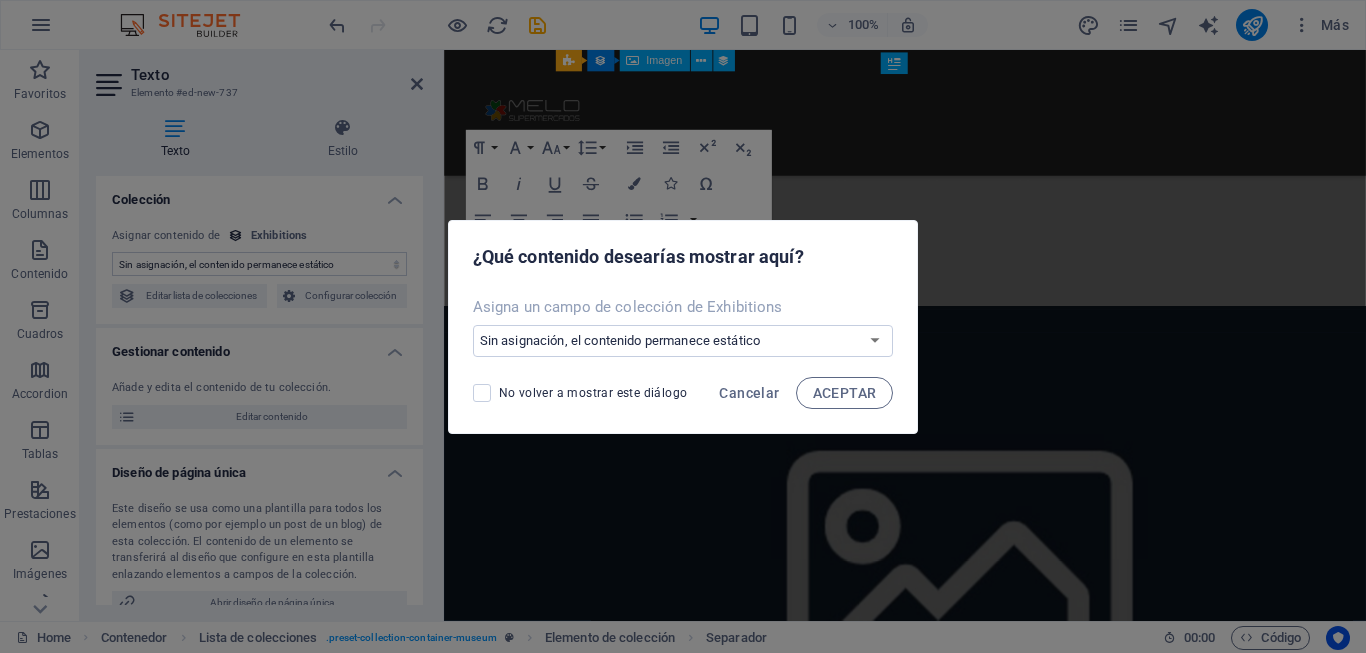 scroll, scrollTop: 1221, scrollLeft: 0, axis: vertical 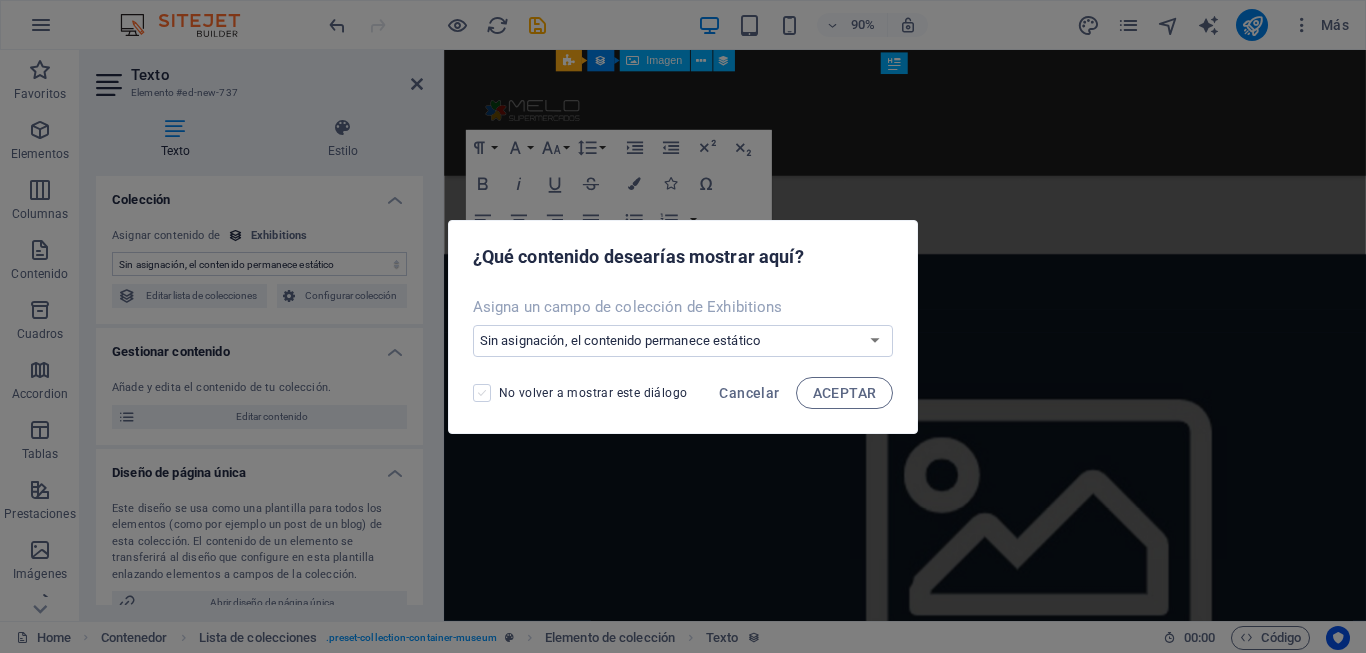 click at bounding box center (482, 393) 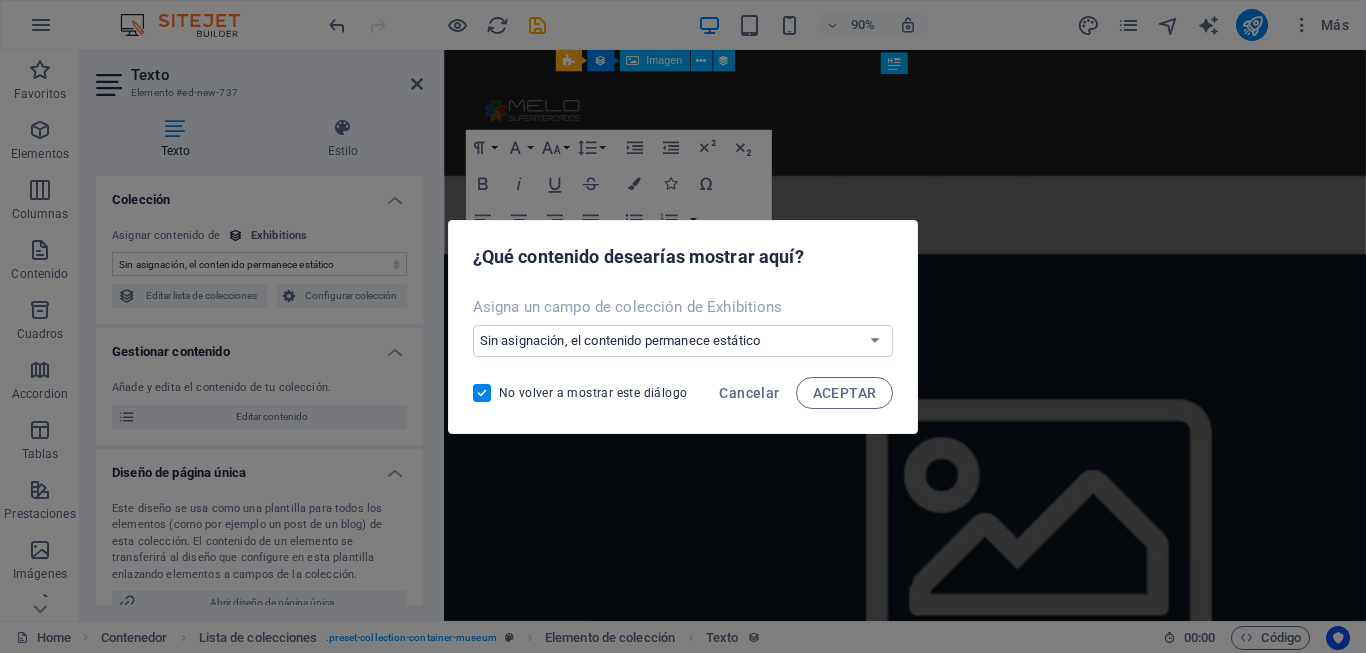 click on "No volver a mostrar este diálogo" at bounding box center [486, 393] 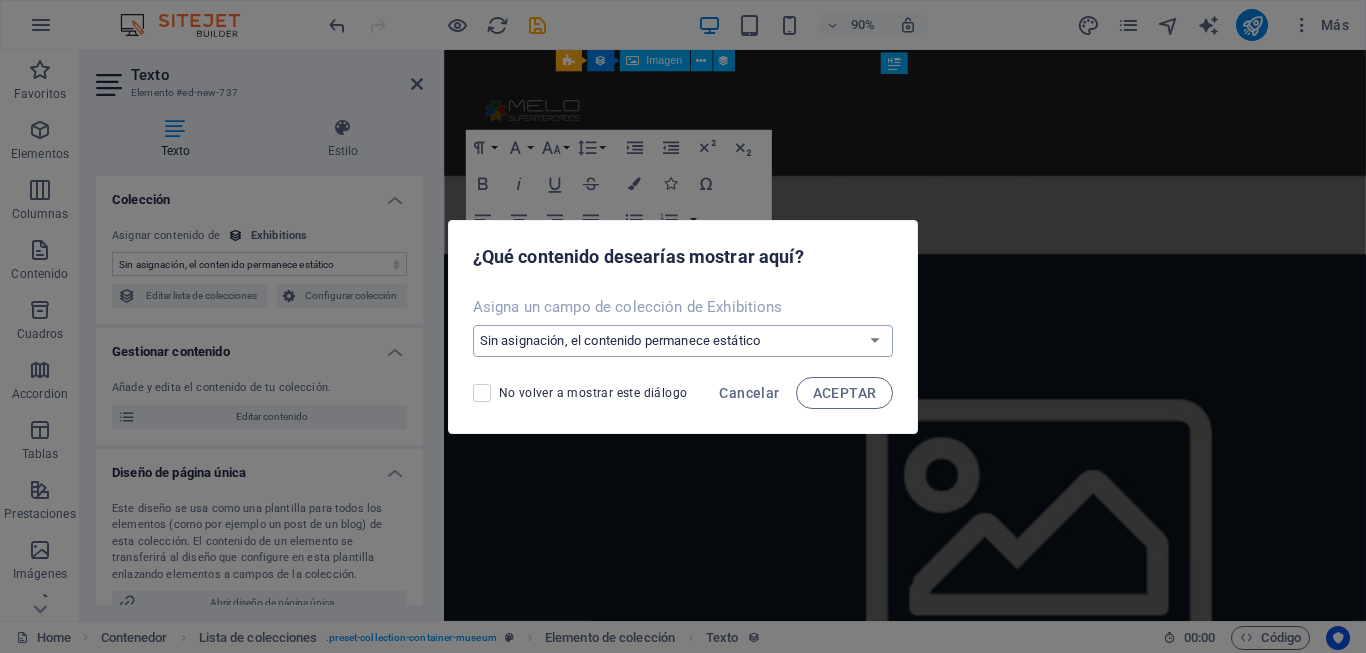 click on "Sin asignación, el contenido permanece estático Crear un campo nuevo Creado a las (Fecha) Actualizado a las (Fecha) Exhibition Image (Archivo) Exhibition Date (Fecha) Name (Texto sin formato) Slug (Texto sin formato) Exhibition Intro (Texto enriquecido) Exhibition Hero (Archivo) Exhibition Duration (Texto sin formato) Exhibition Details (CMS) Featured Exhibition (Casilla) Featured Intro (Texto enriquecido)" at bounding box center (683, 341) 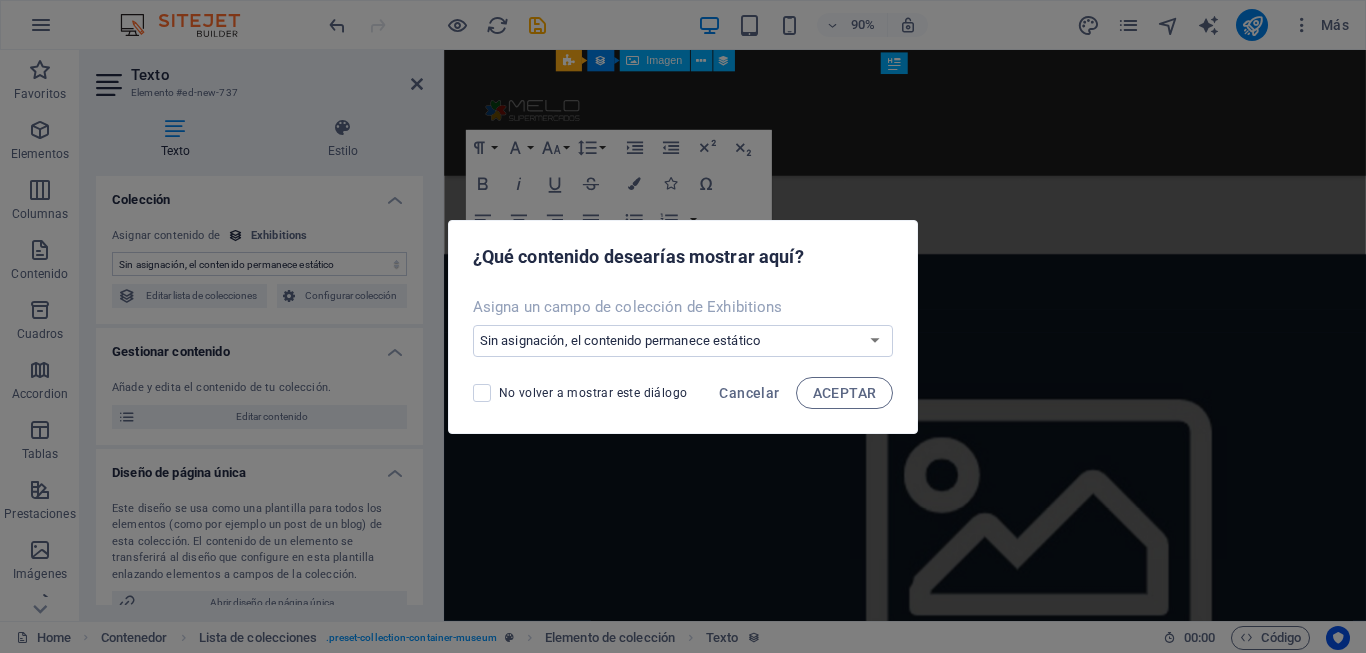 select on "createNew" 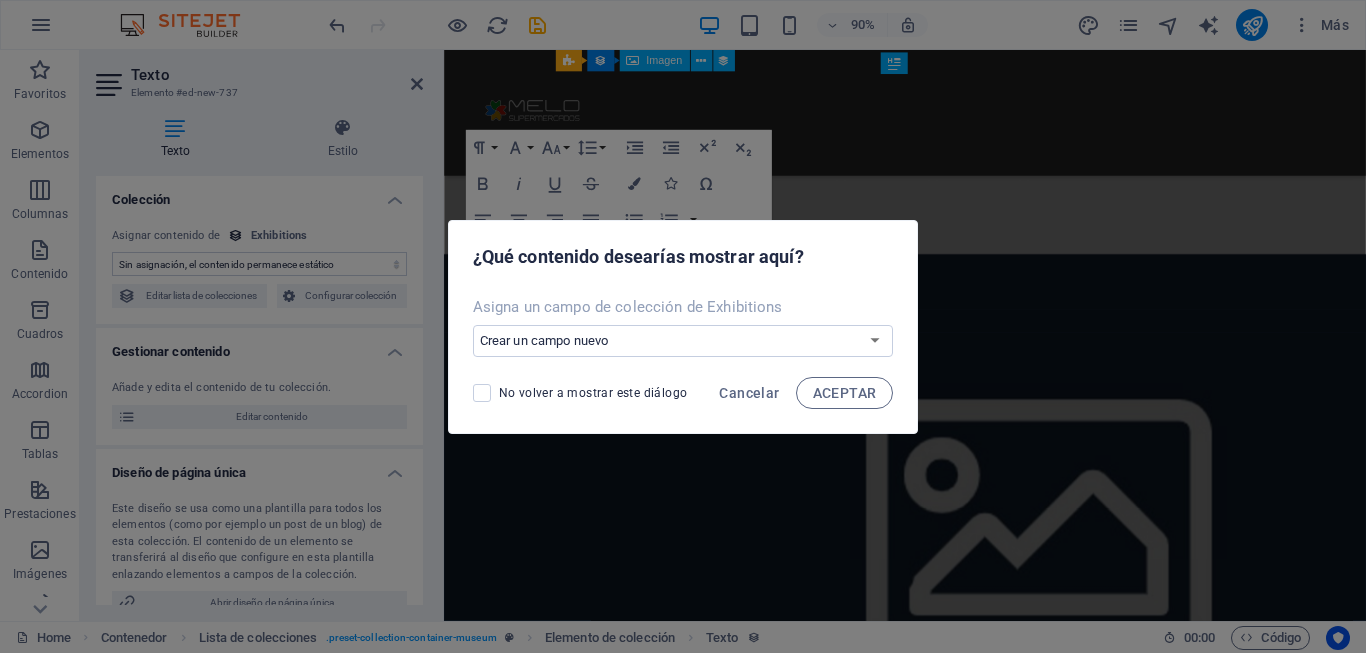 click on "Sin asignación, el contenido permanece estático Crear un campo nuevo Creado a las (Fecha) Actualizado a las (Fecha) Exhibition Image (Archivo) Exhibition Date (Fecha) Name (Texto sin formato) Slug (Texto sin formato) Exhibition Intro (Texto enriquecido) Exhibition Hero (Archivo) Exhibition Duration (Texto sin formato) Exhibition Details (CMS) Featured Exhibition (Casilla) Featured Intro (Texto enriquecido)" at bounding box center (683, 341) 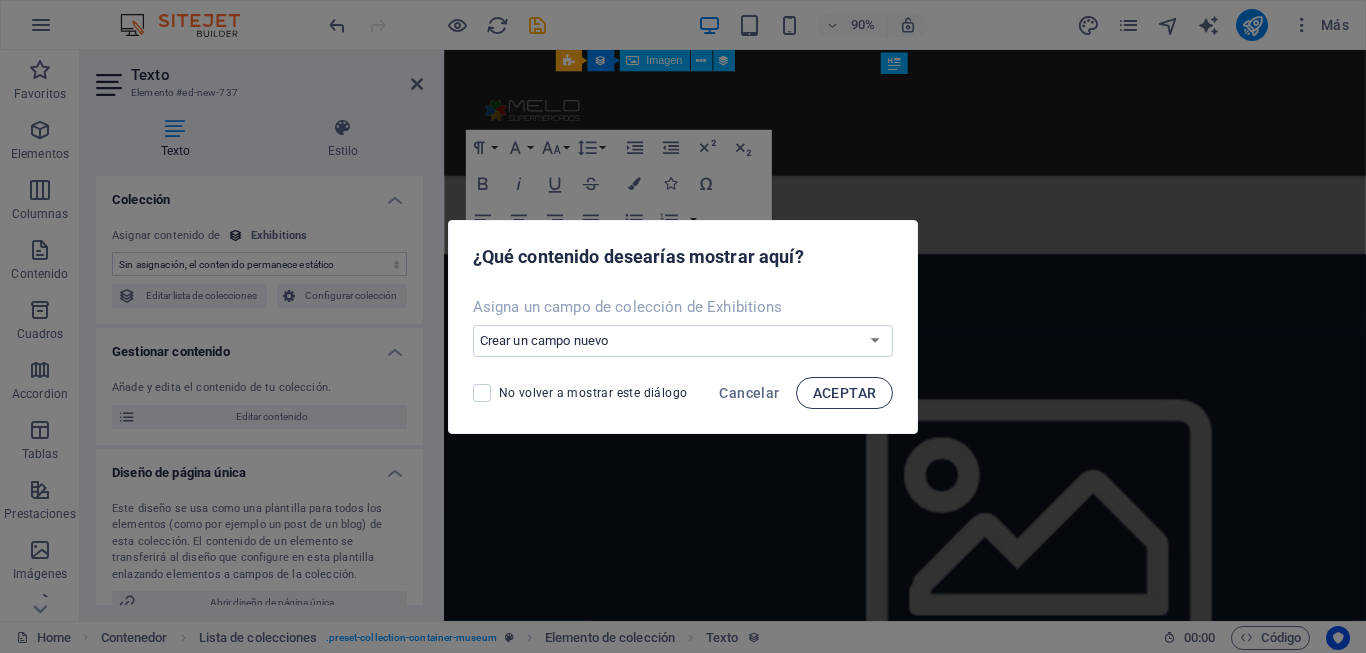 click on "ACEPTAR" at bounding box center (845, 393) 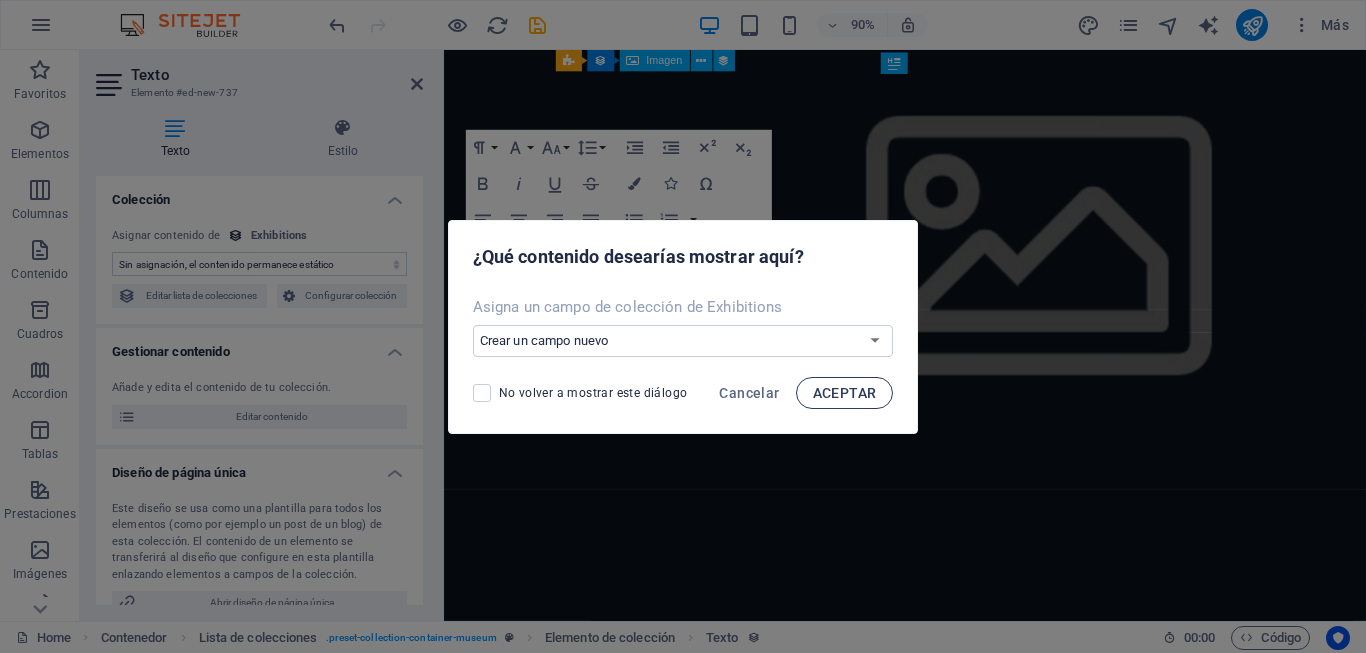 scroll, scrollTop: 0, scrollLeft: 0, axis: both 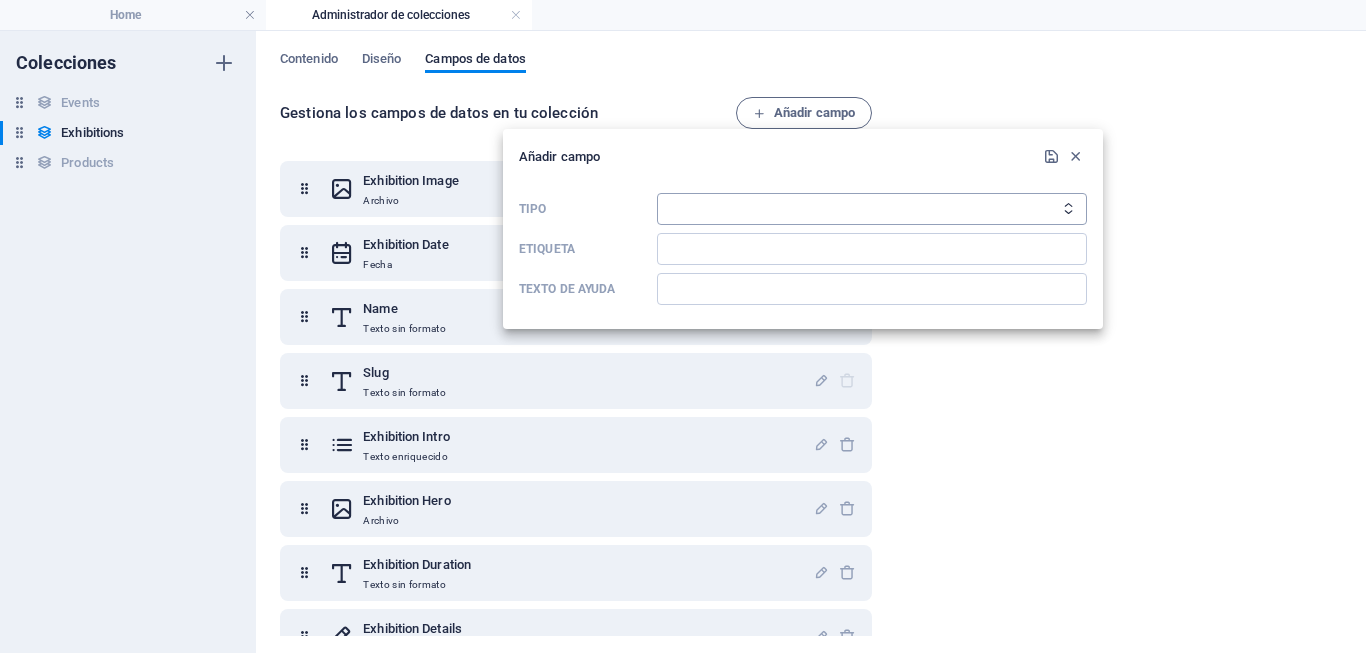 click on "Texto sin formato Enlace CMS Texto enriquecido Archivo Múltiples archivos Casilla Opción Fecha Nº" at bounding box center [872, 209] 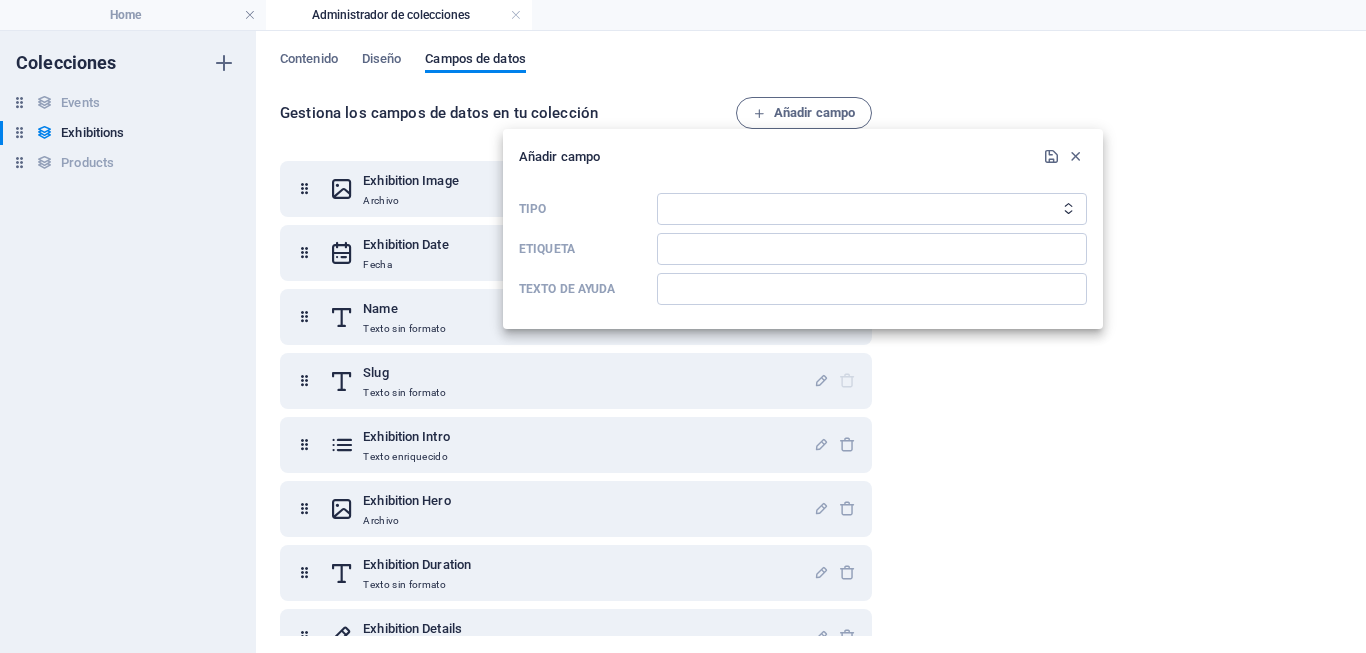 select on "text" 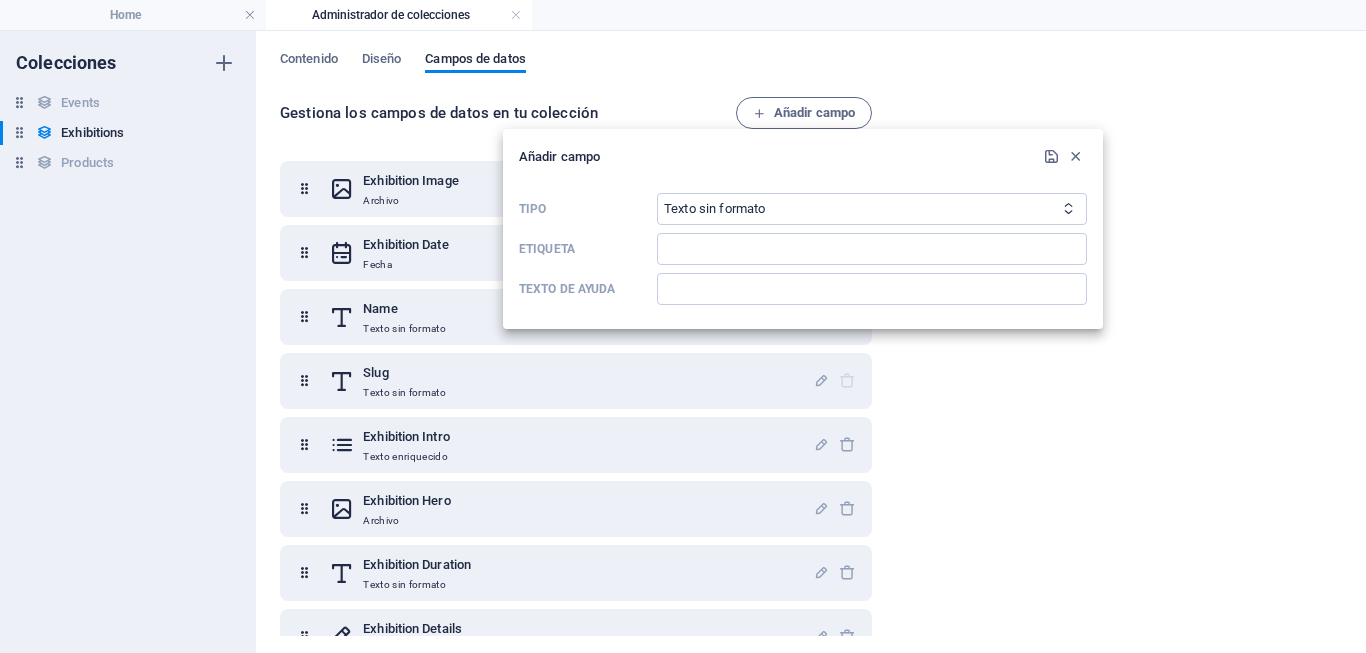 click on "Texto sin formato Enlace CMS Texto enriquecido Archivo Múltiples archivos Casilla Opción Fecha Nº" at bounding box center [872, 209] 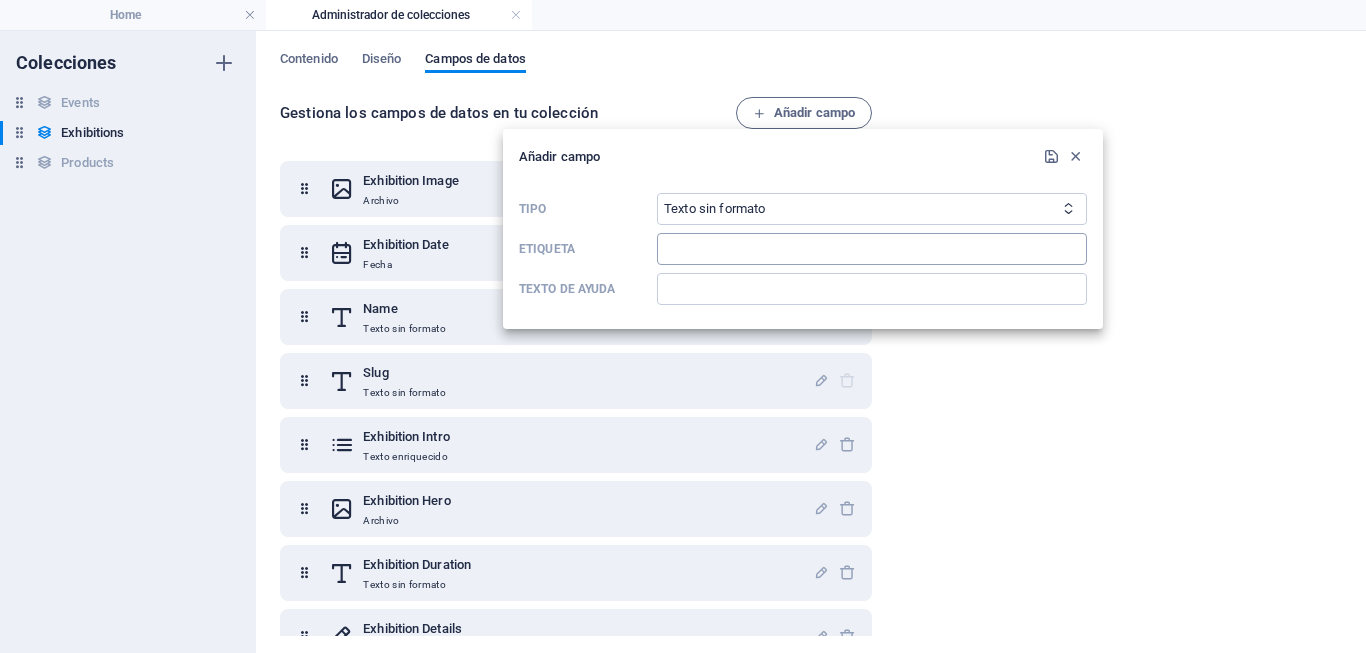 click at bounding box center (872, 249) 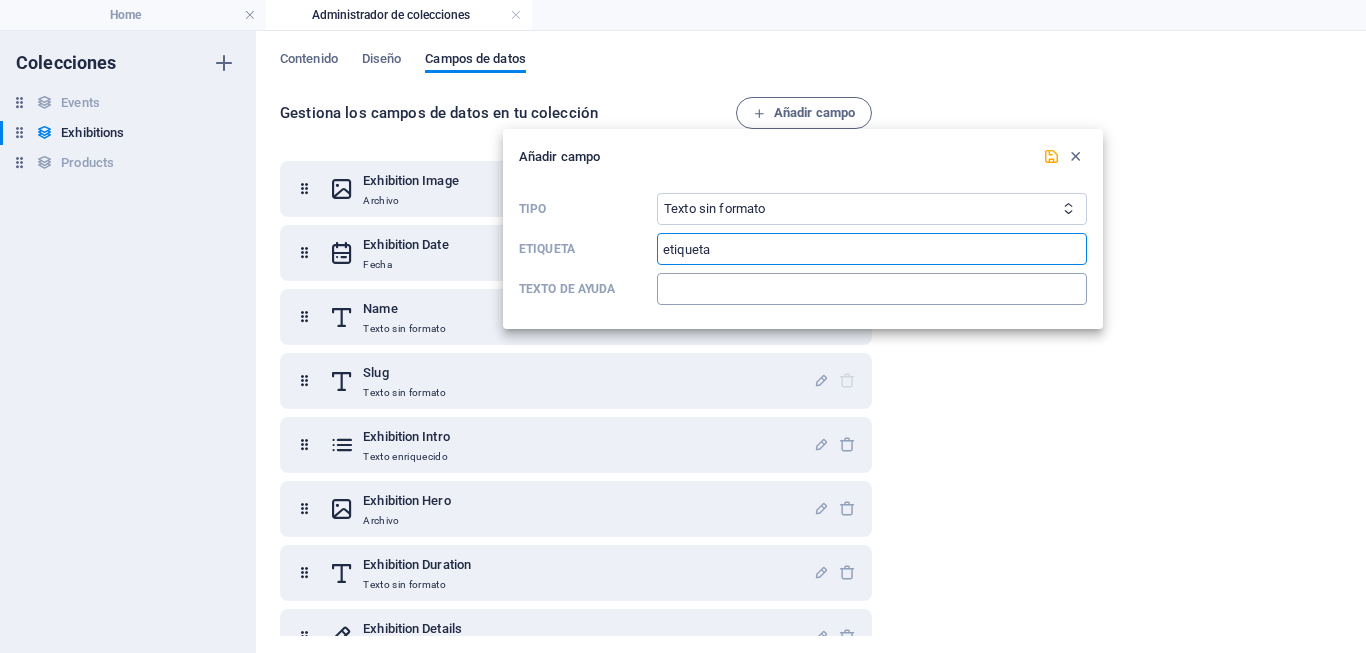 type on "etiqueta" 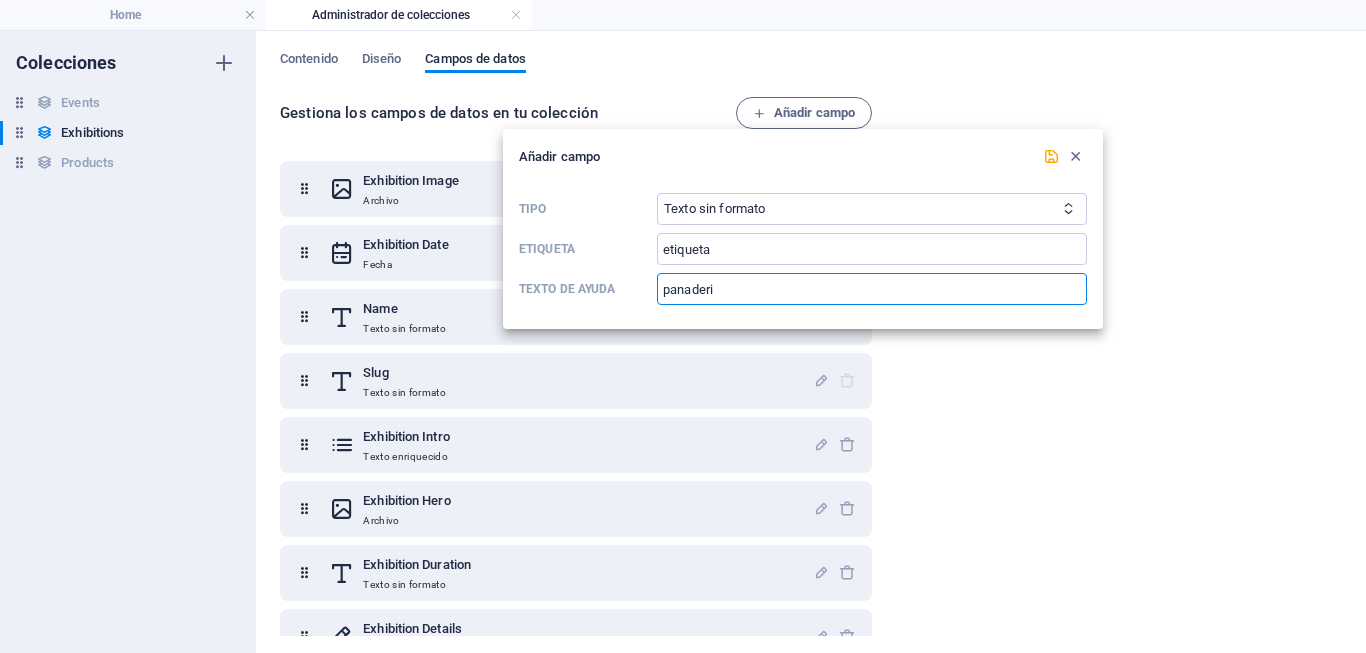 type on "panaderia" 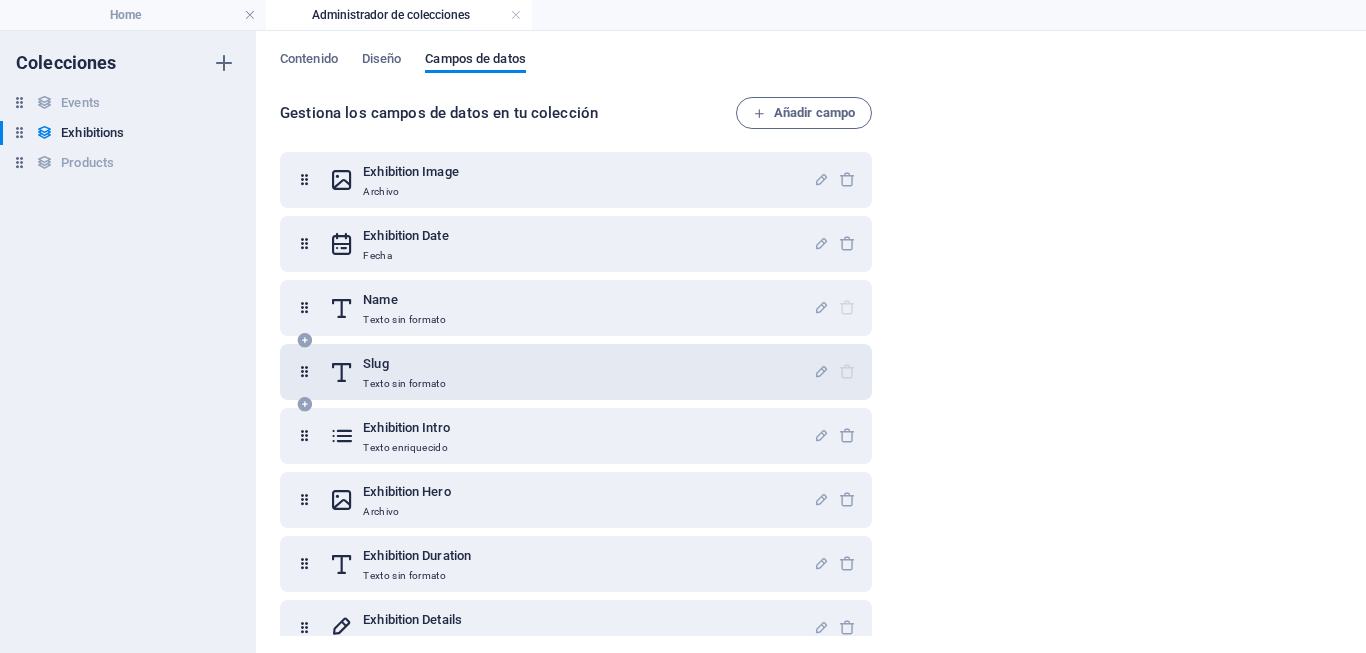 scroll, scrollTop: 0, scrollLeft: 0, axis: both 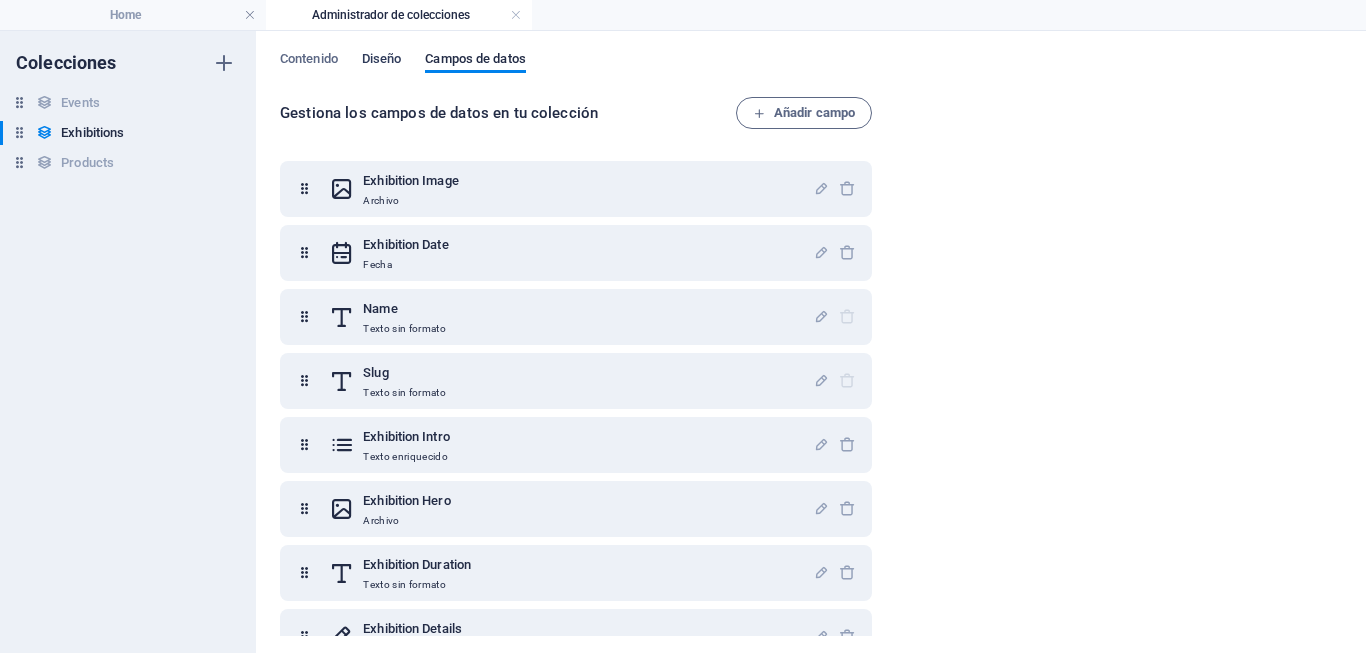 click on "Diseño" at bounding box center (382, 61) 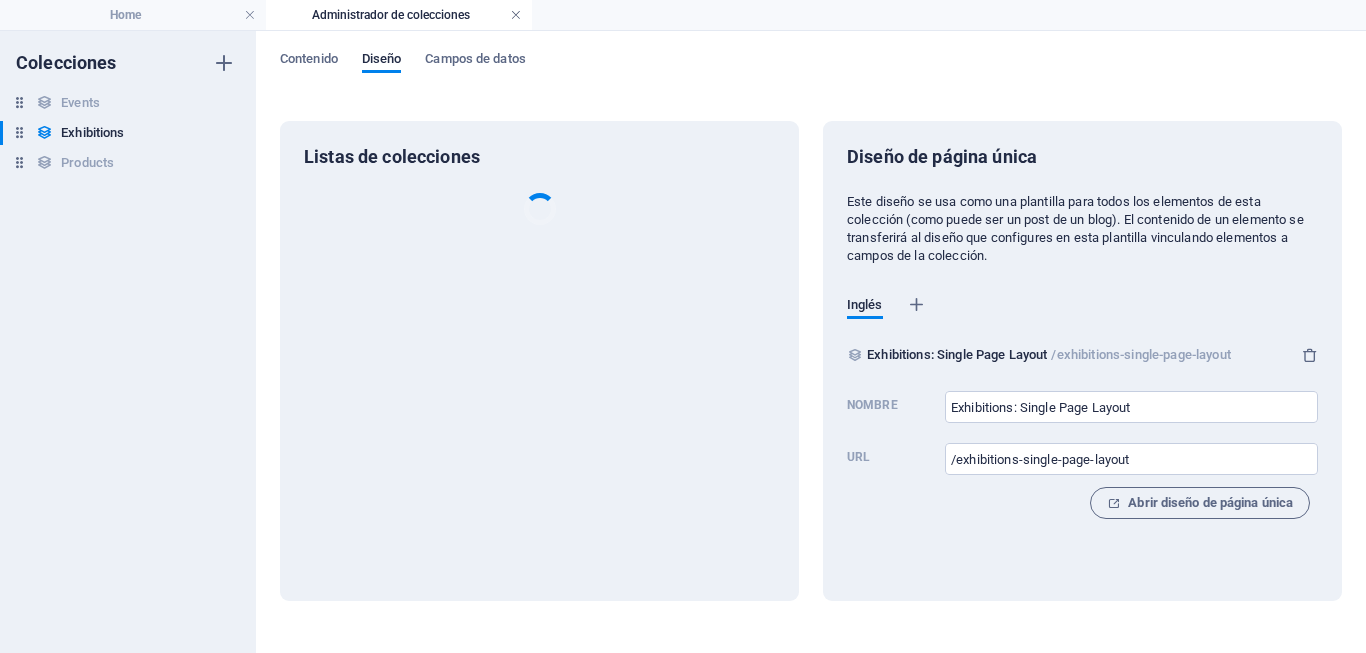 click at bounding box center [516, 15] 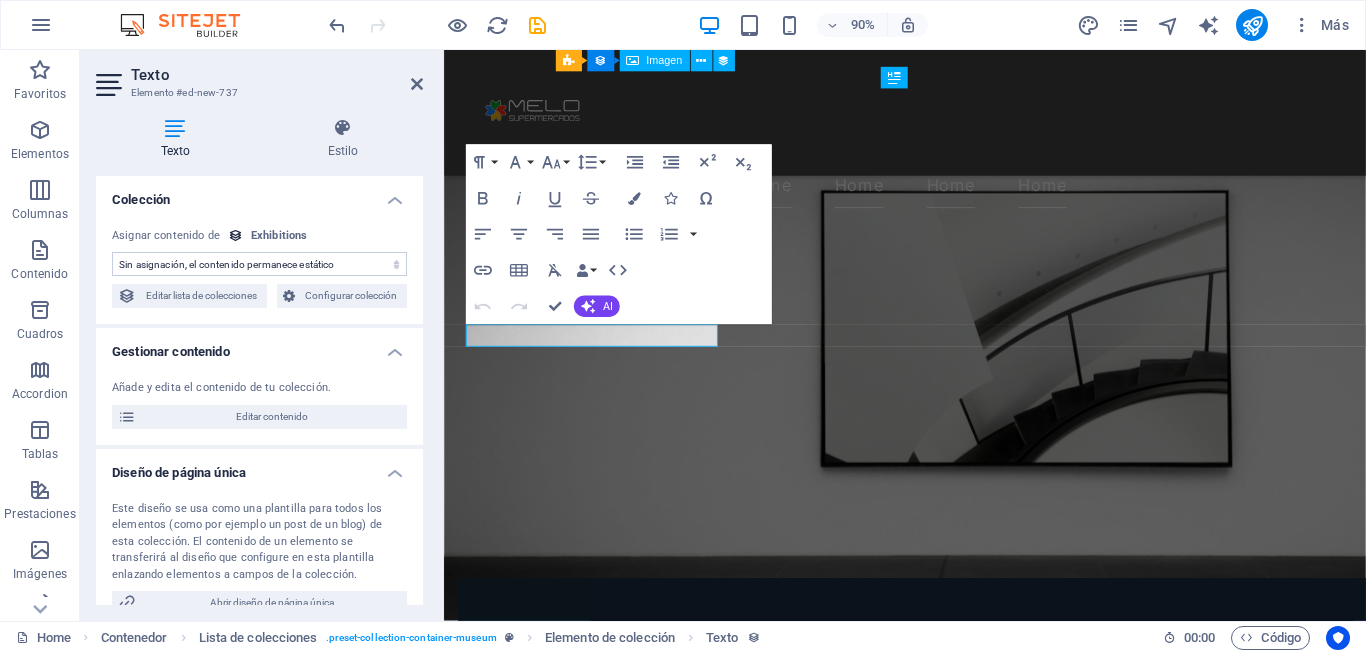 scroll, scrollTop: 1272, scrollLeft: 0, axis: vertical 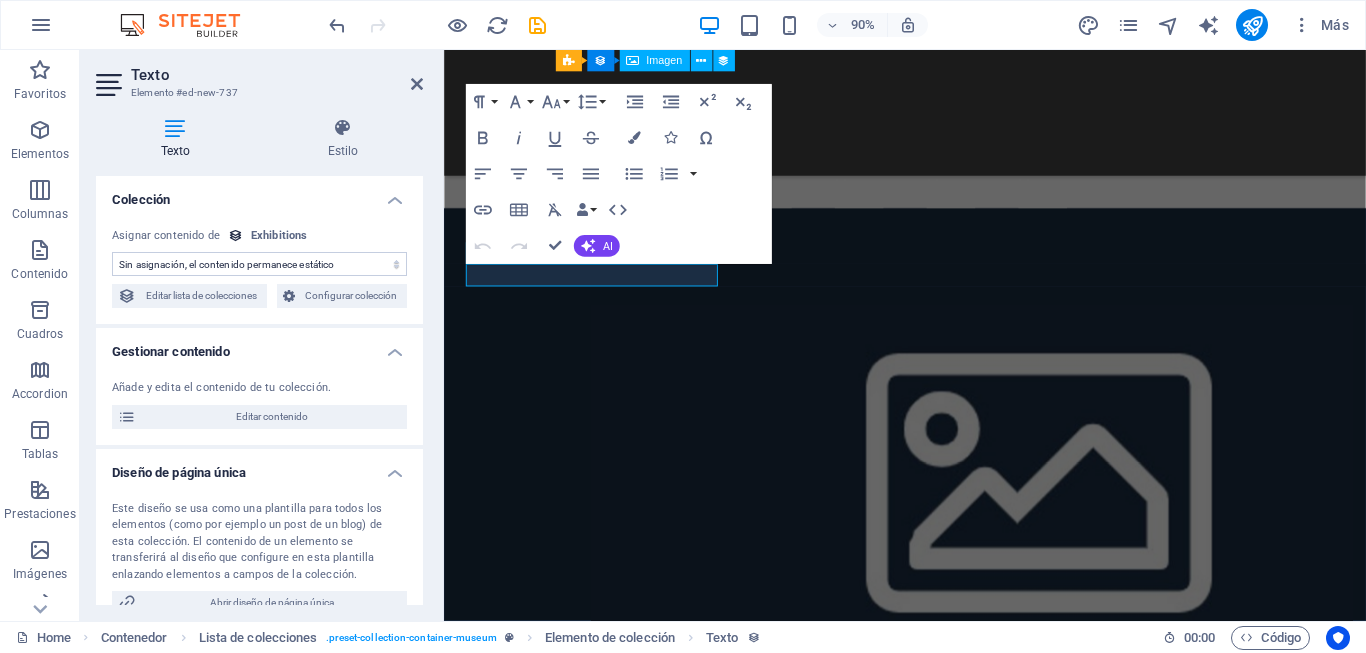 click on "Sin asignación, el contenido permanece estático Creado a las ([DATE]) Actualizado a las ([DATE]) Exhibition Image (Archivo) Exhibition Date ([DATE]) Name (Texto sin formato) Slug (Texto sin formato) Exhibition Intro (Texto enriquecido) Exhibition Hero (Archivo) Exhibition Duration (Texto sin formato) Exhibition Details (CMS) Featured Exhibition (Casilla) Featured Intro (Texto enriquecido) etiqueta (Texto sin formato)" at bounding box center (259, 264) 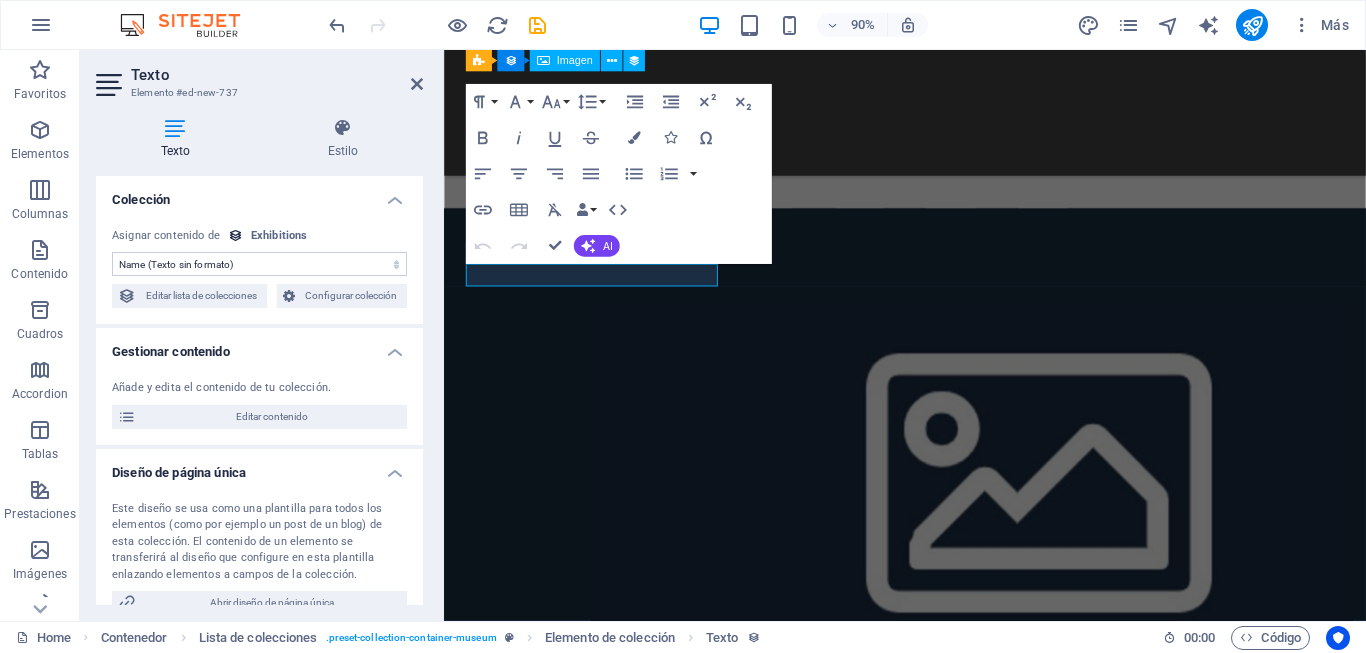 click on "Sin asignación, el contenido permanece estático Creado a las ([DATE]) Actualizado a las ([DATE]) Exhibition Image (Archivo) Exhibition Date ([DATE]) Name (Texto sin formato) Slug (Texto sin formato) Exhibition Intro (Texto enriquecido) Exhibition Hero (Archivo) Exhibition Duration (Texto sin formato) Exhibition Details (CMS) Featured Exhibition (Casilla) Featured Intro (Texto enriquecido) etiqueta (Texto sin formato)" at bounding box center (259, 264) 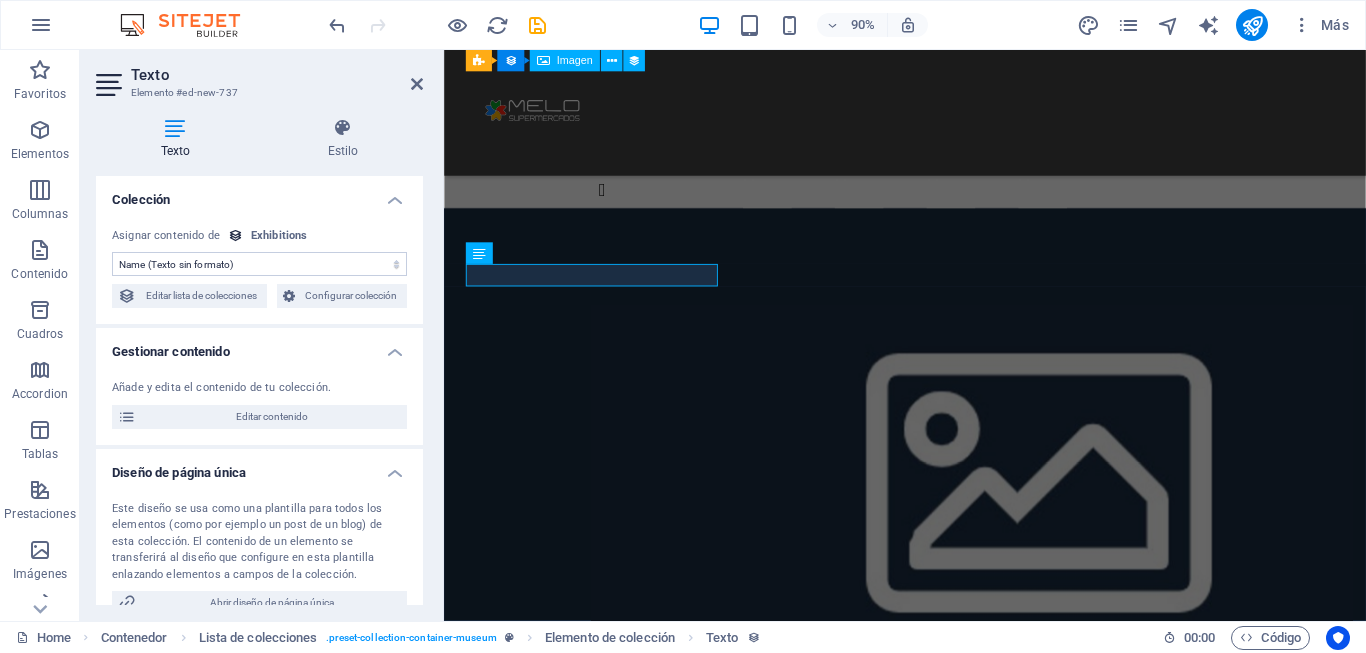 click on "Sin asignación, el contenido permanece estático Creado a las ([DATE]) Actualizado a las ([DATE]) Exhibition Image (Archivo) Exhibition Date ([DATE]) Name (Texto sin formato) Slug (Texto sin formato) Exhibition Intro (Texto enriquecido) Exhibition Hero (Archivo) Exhibition Duration (Texto sin formato) Exhibition Details (CMS) Featured Exhibition (Casilla) Featured Intro (Texto enriquecido) etiqueta (Texto sin formato)" at bounding box center [259, 264] 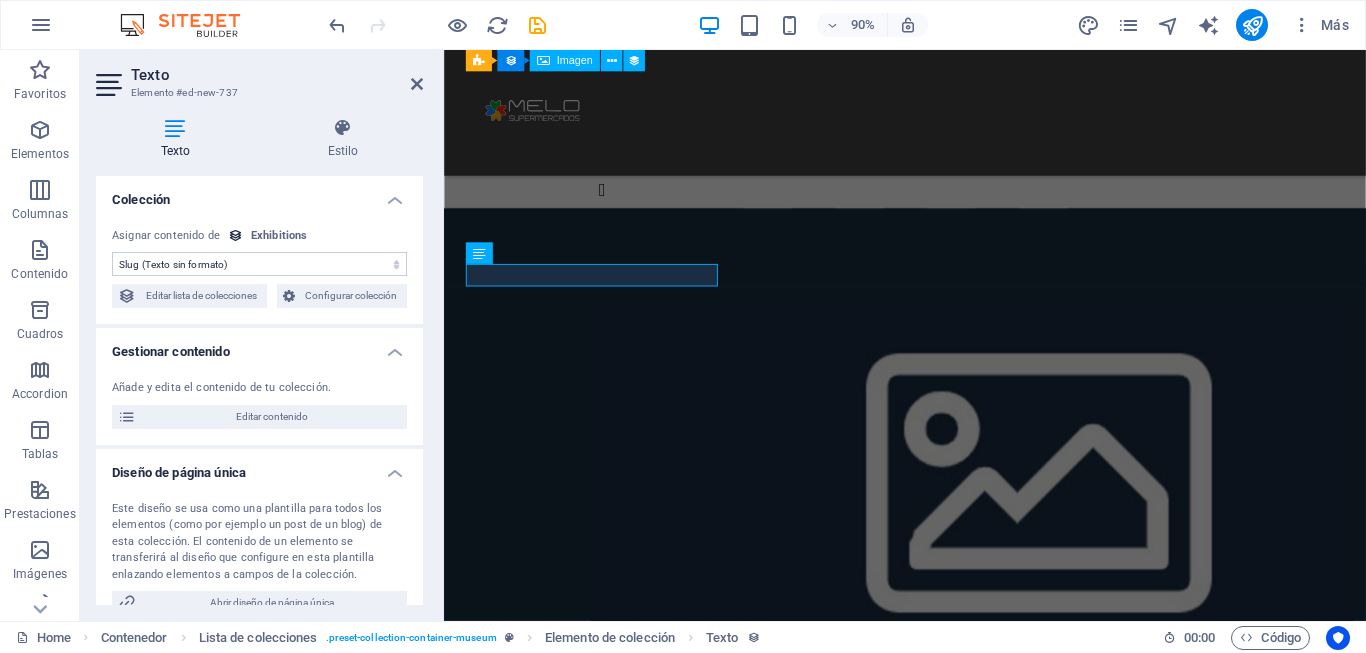 click on "Sin asignación, el contenido permanece estático Creado a las ([DATE]) Actualizado a las ([DATE]) Exhibition Image (Archivo) Exhibition Date ([DATE]) Name (Texto sin formato) Slug (Texto sin formato) Exhibition Intro (Texto enriquecido) Exhibition Hero (Archivo) Exhibition Duration (Texto sin formato) Exhibition Details (CMS) Featured Exhibition (Casilla) Featured Intro (Texto enriquecido) etiqueta (Texto sin formato)" at bounding box center [259, 264] 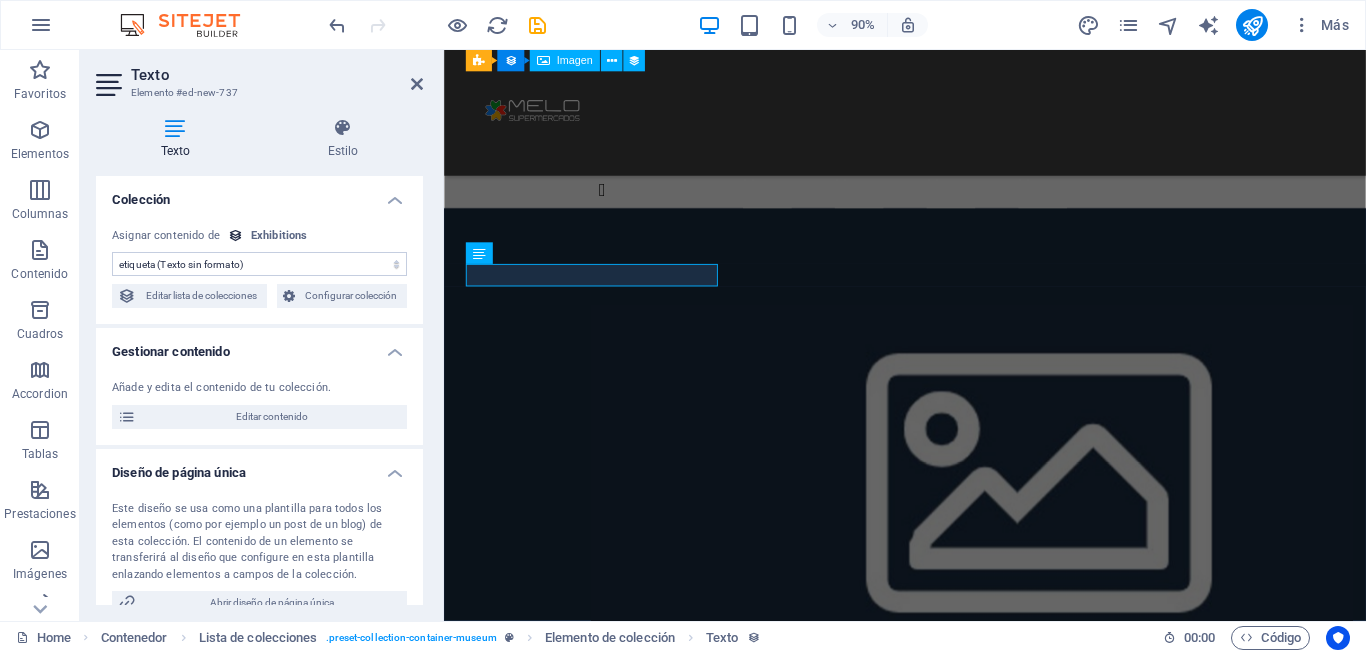 click on "Sin asignación, el contenido permanece estático Creado a las ([DATE]) Actualizado a las ([DATE]) Exhibition Image (Archivo) Exhibition Date ([DATE]) Name (Texto sin formato) Slug (Texto sin formato) Exhibition Intro (Texto enriquecido) Exhibition Hero (Archivo) Exhibition Duration (Texto sin formato) Exhibition Details (CMS) Featured Exhibition (Casilla) Featured Intro (Texto enriquecido) etiqueta (Texto sin formato)" at bounding box center [259, 264] 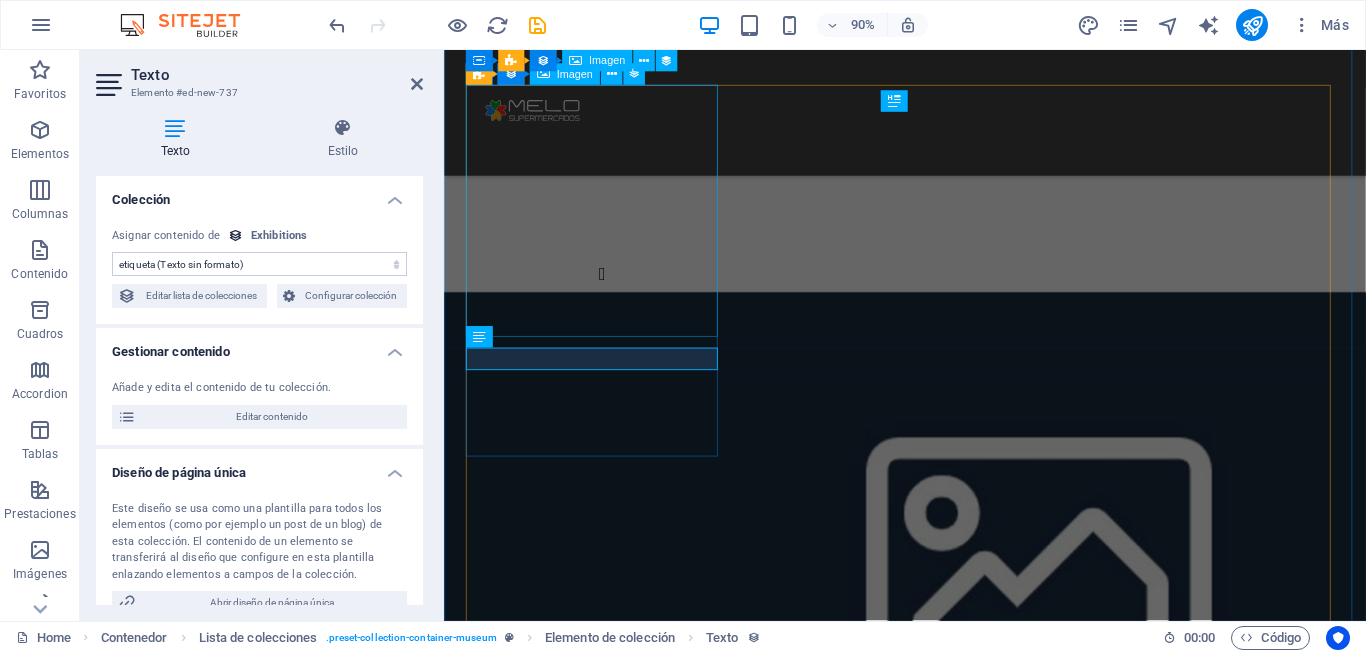 scroll, scrollTop: 1072, scrollLeft: 0, axis: vertical 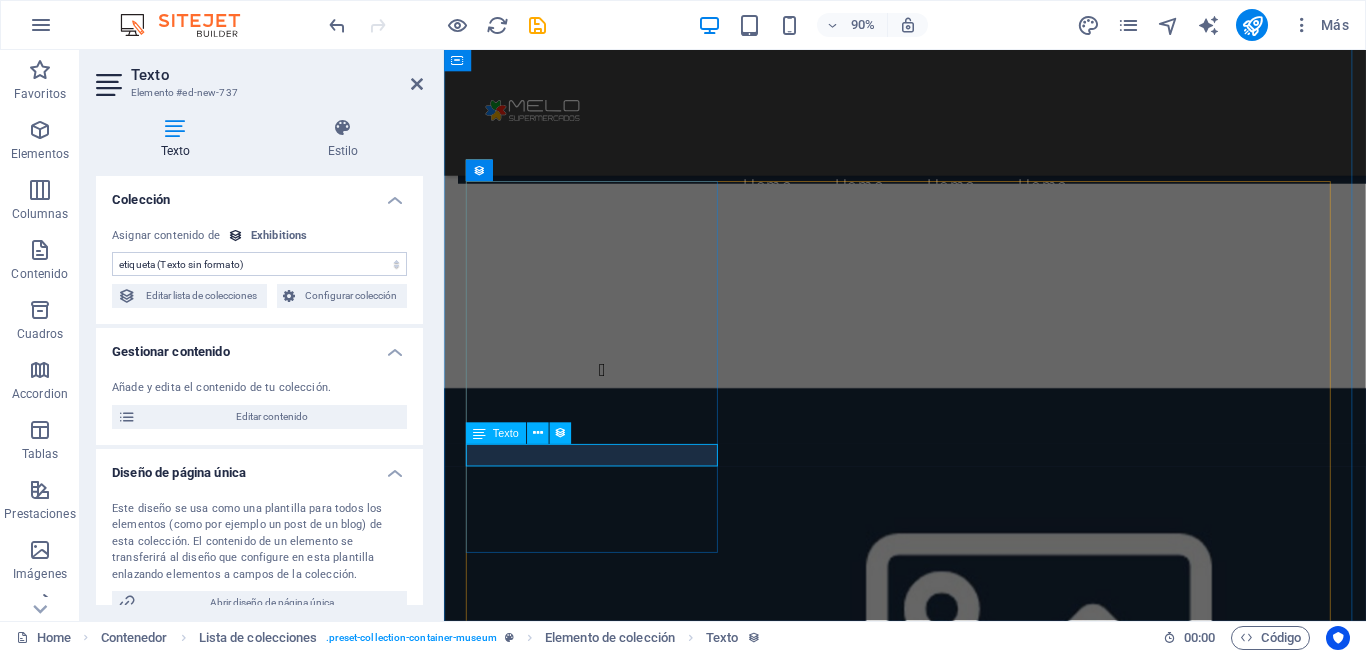 click at bounding box center [956, 4979] 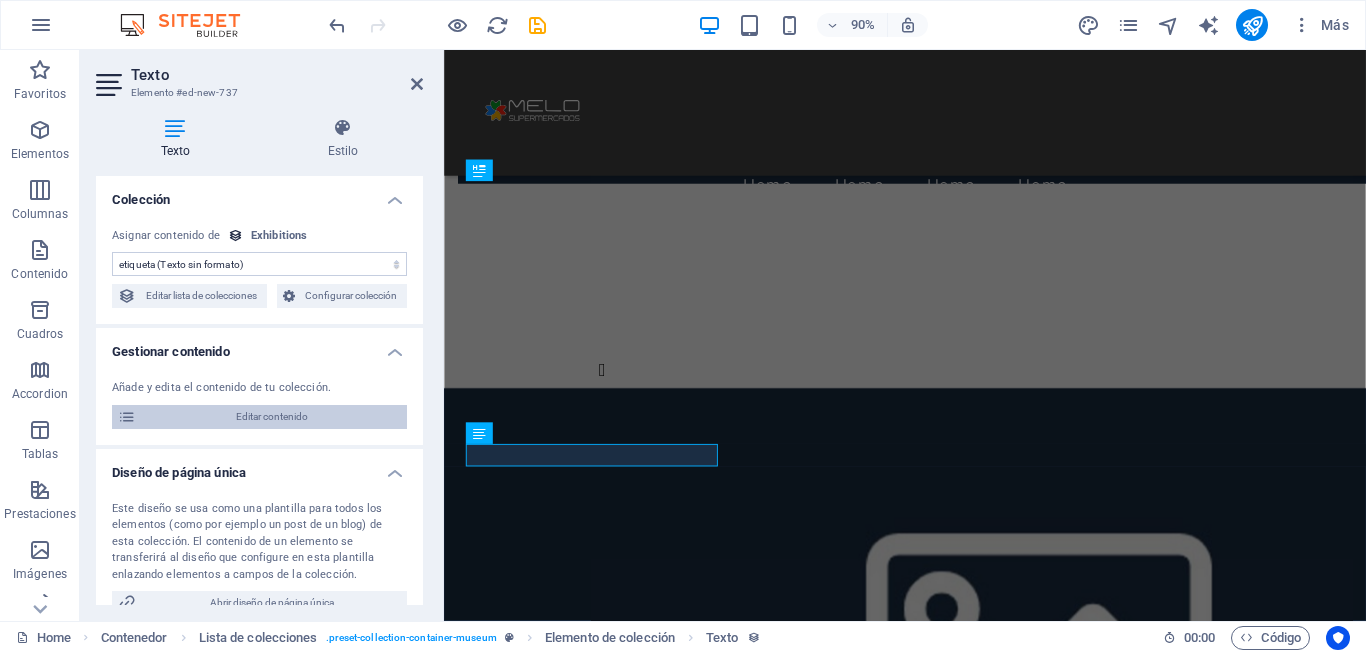 click on "Editar contenido" at bounding box center (271, 417) 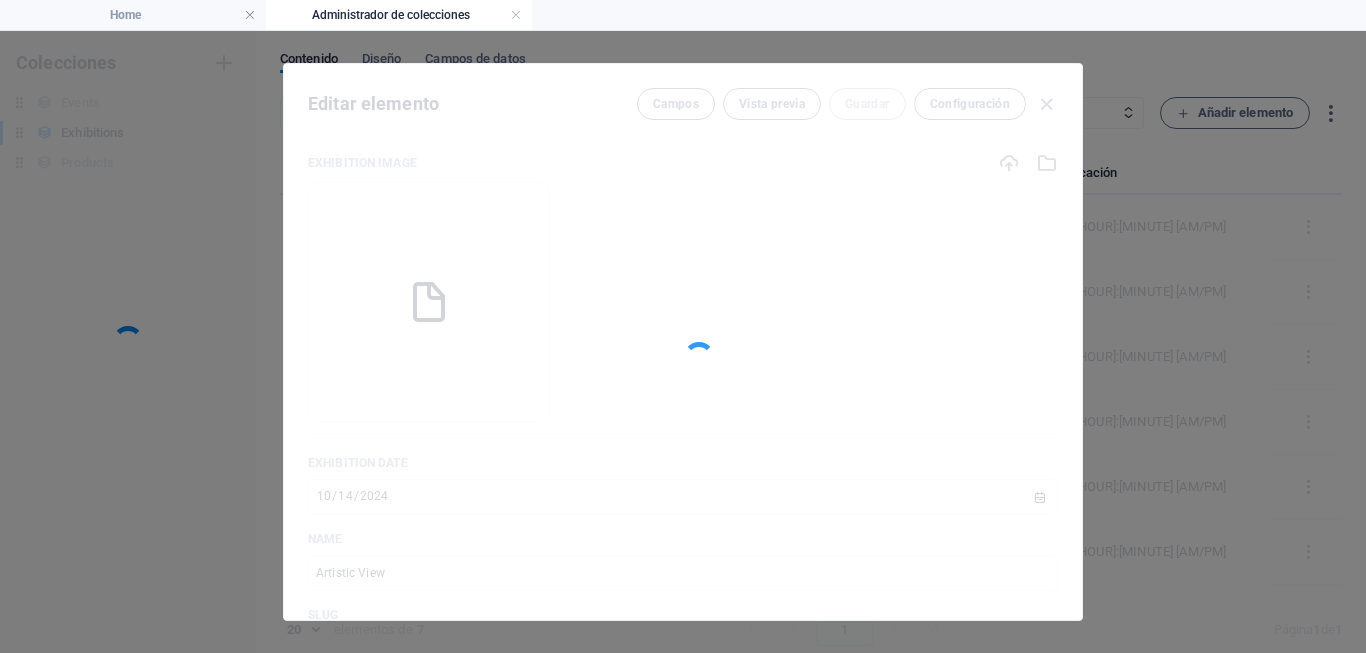 scroll, scrollTop: 0, scrollLeft: 0, axis: both 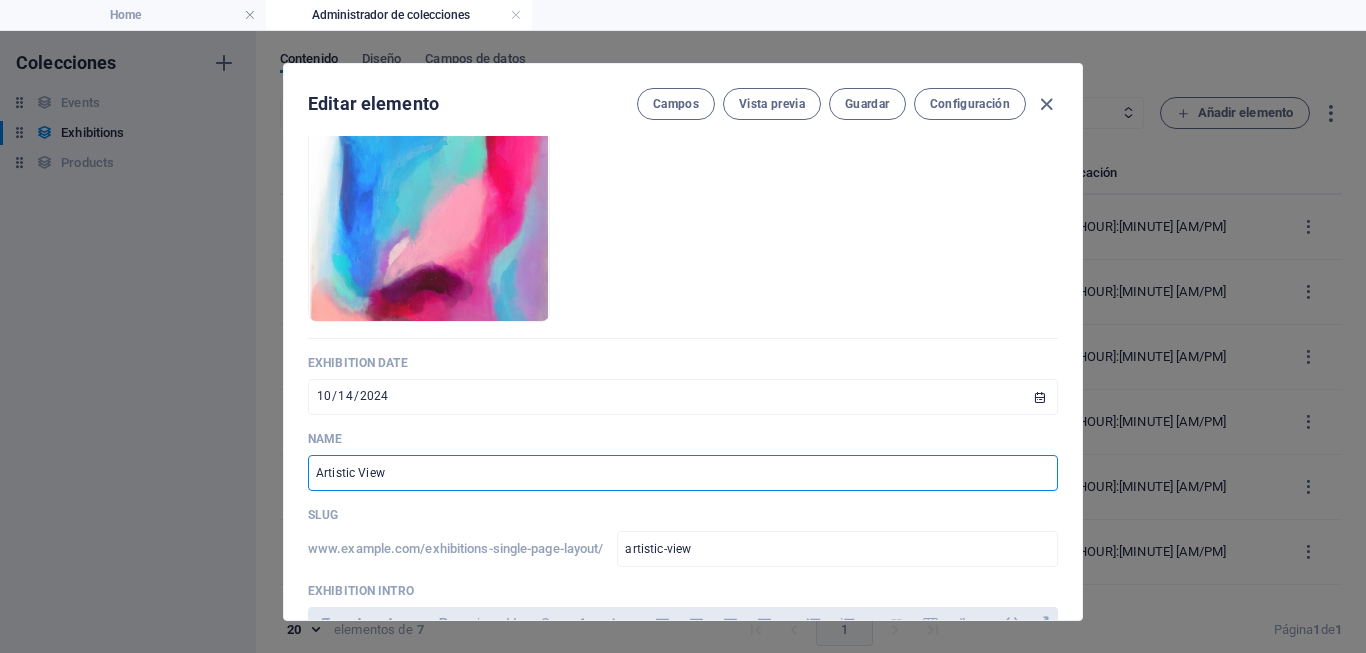 drag, startPoint x: 415, startPoint y: 470, endPoint x: 212, endPoint y: 420, distance: 209.06697 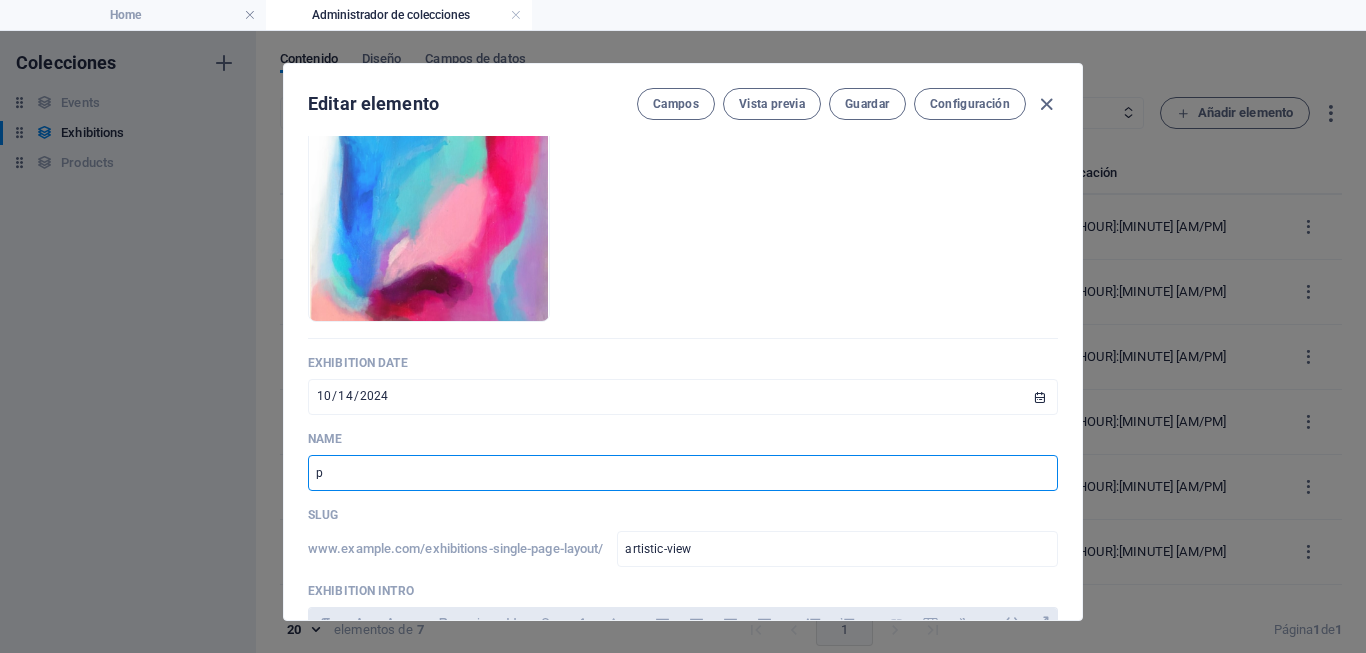 type on "p" 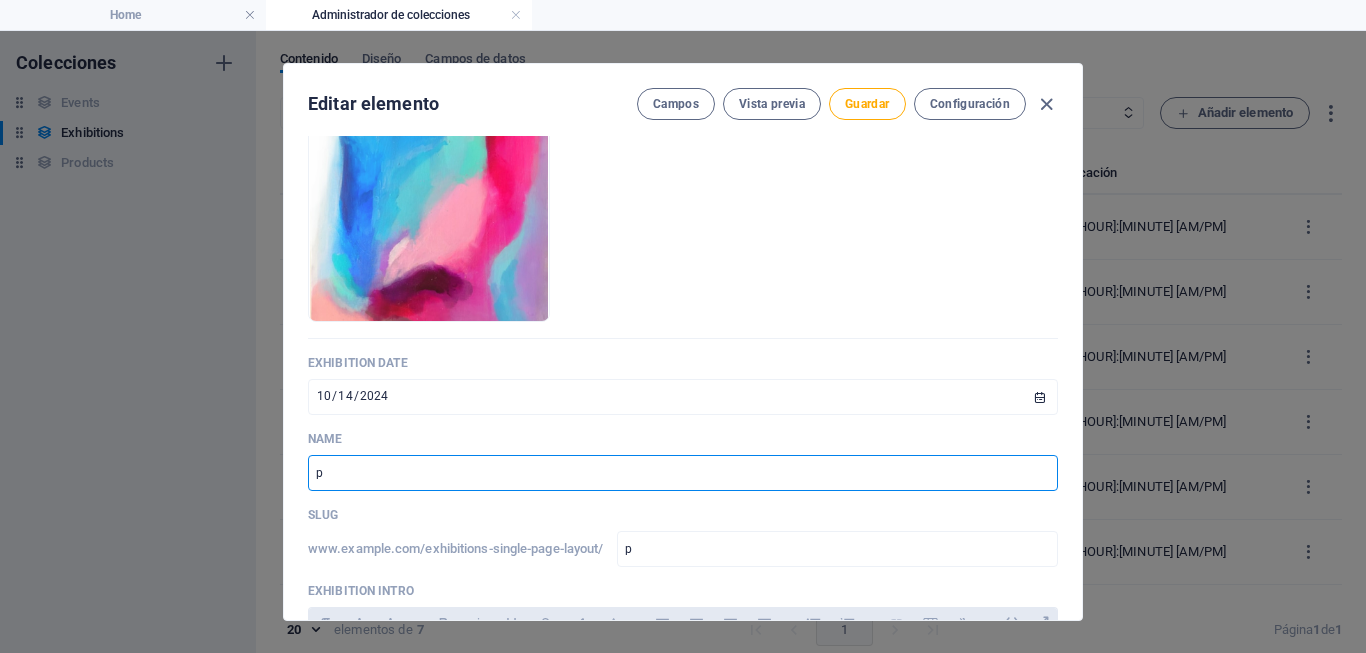 type on "pa" 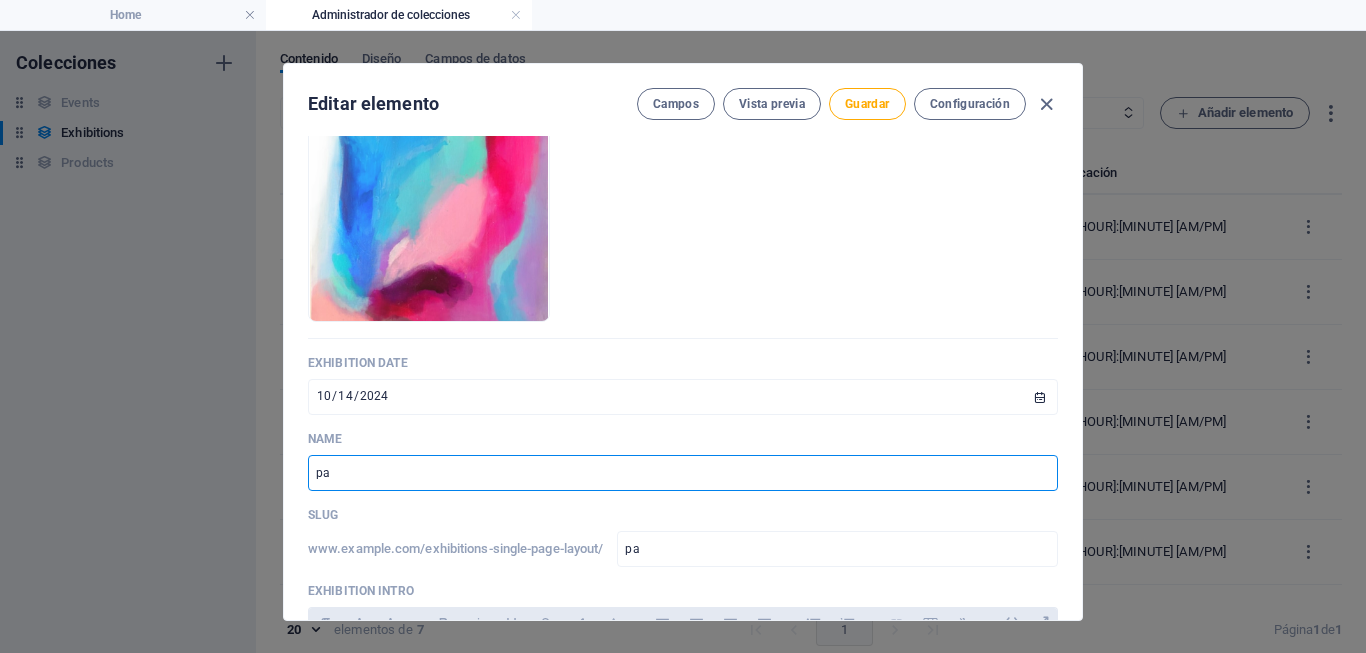 type on "pan" 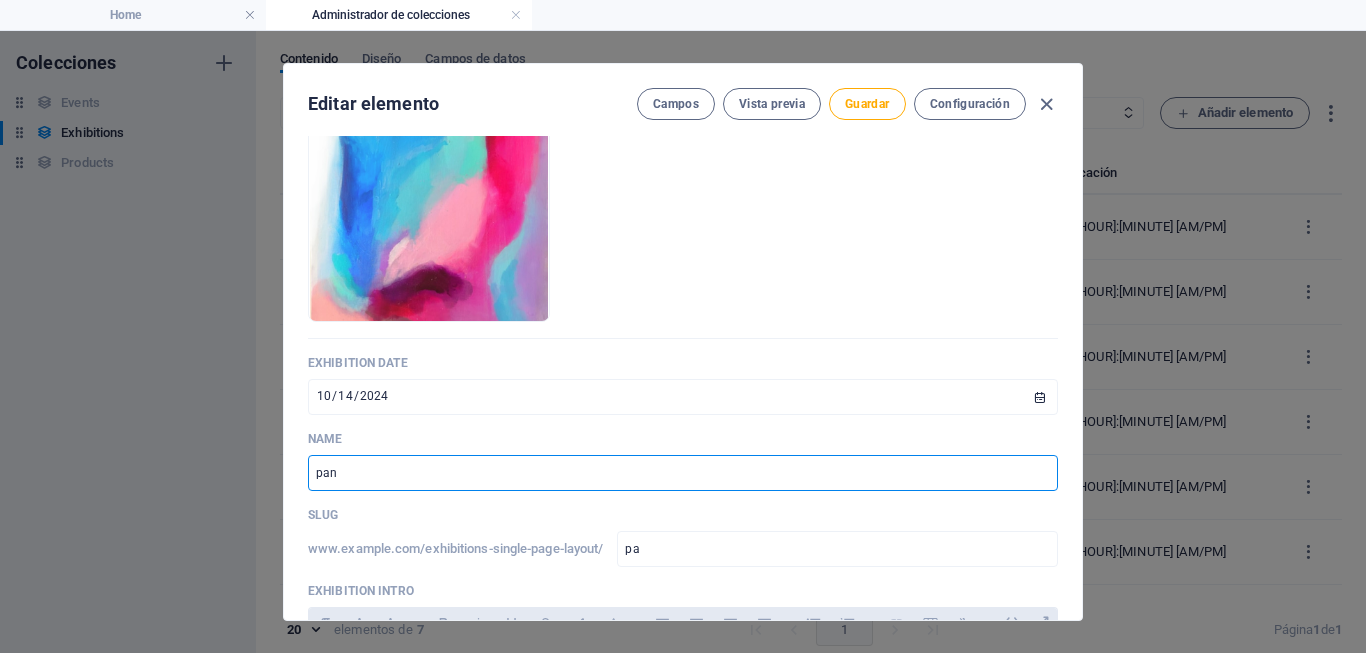 type on "pan" 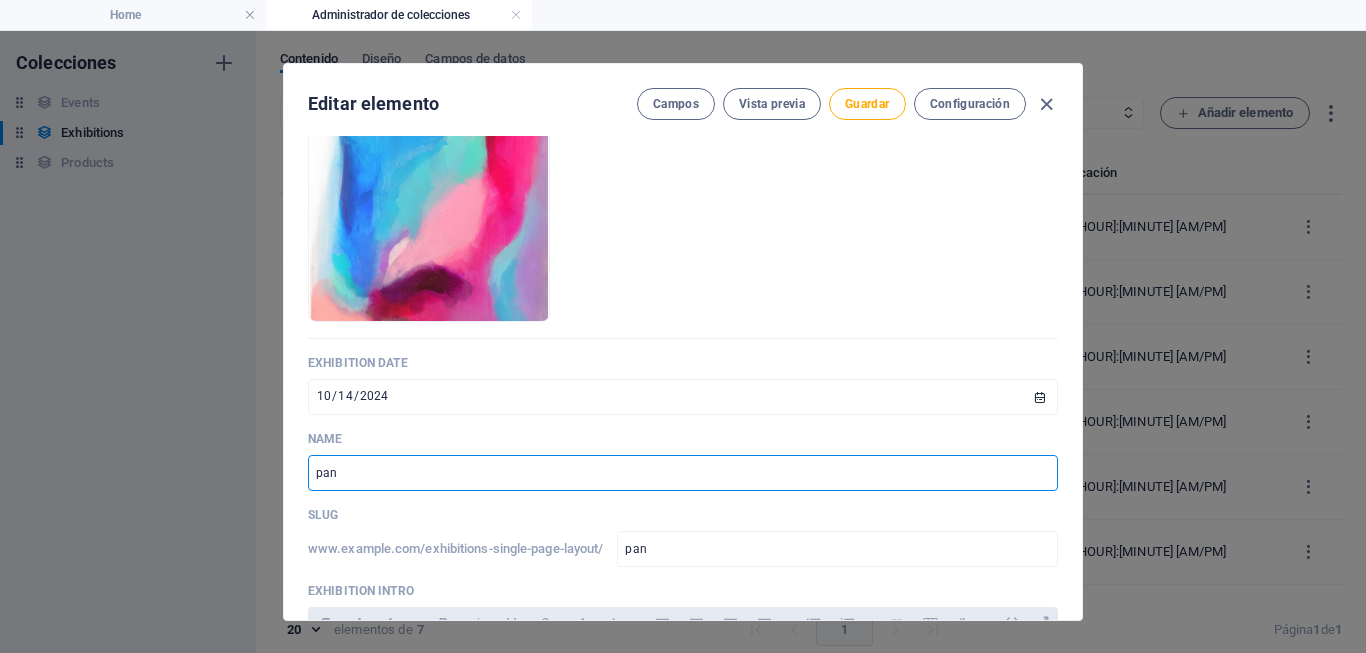 type on "pana" 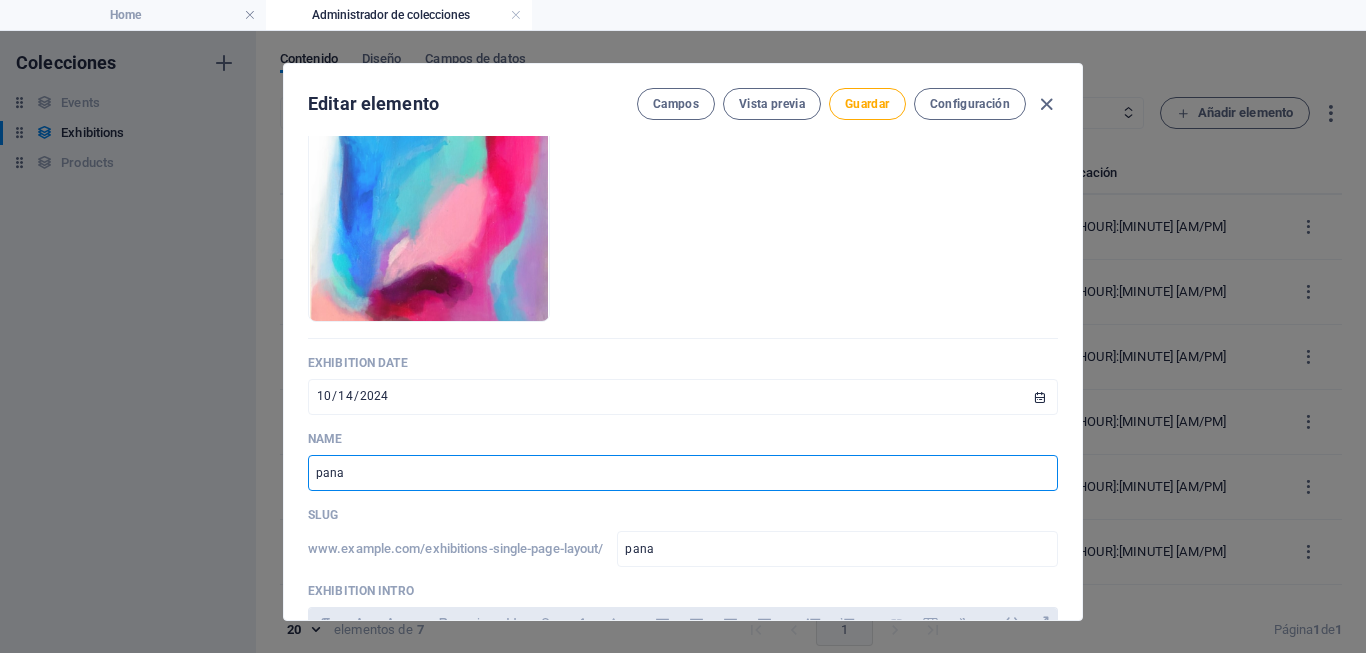 type on "panad" 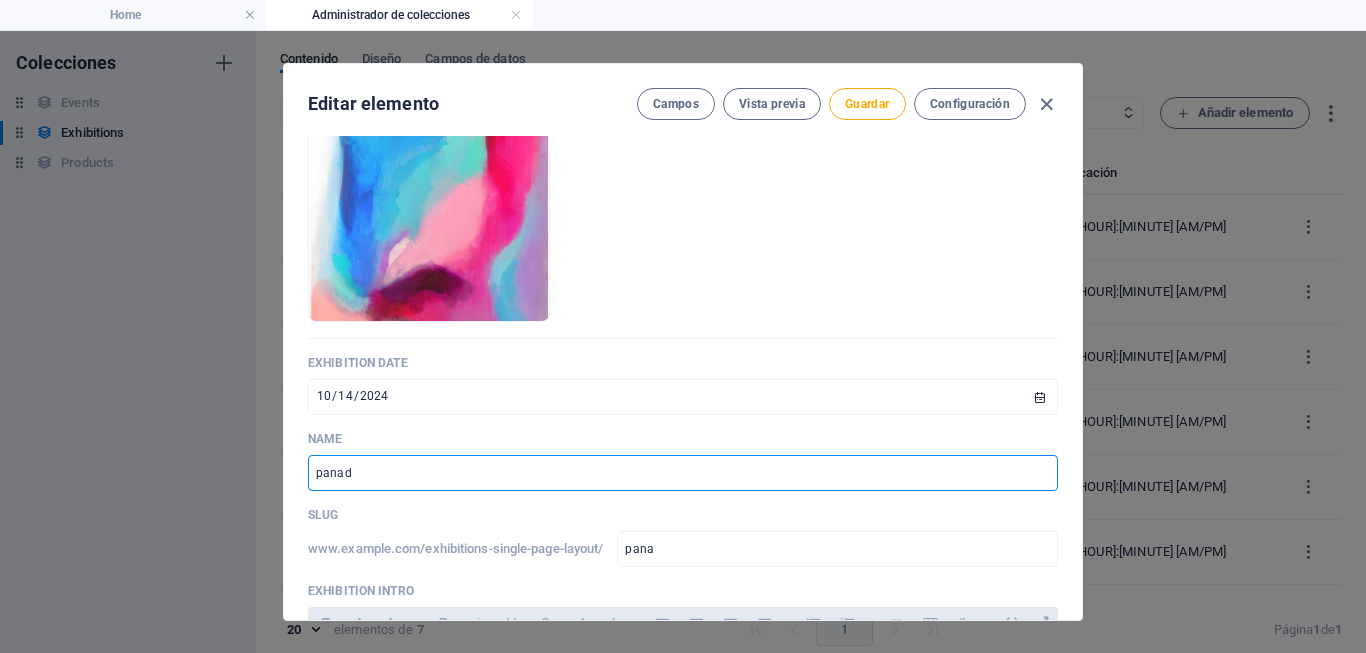 type on "panad" 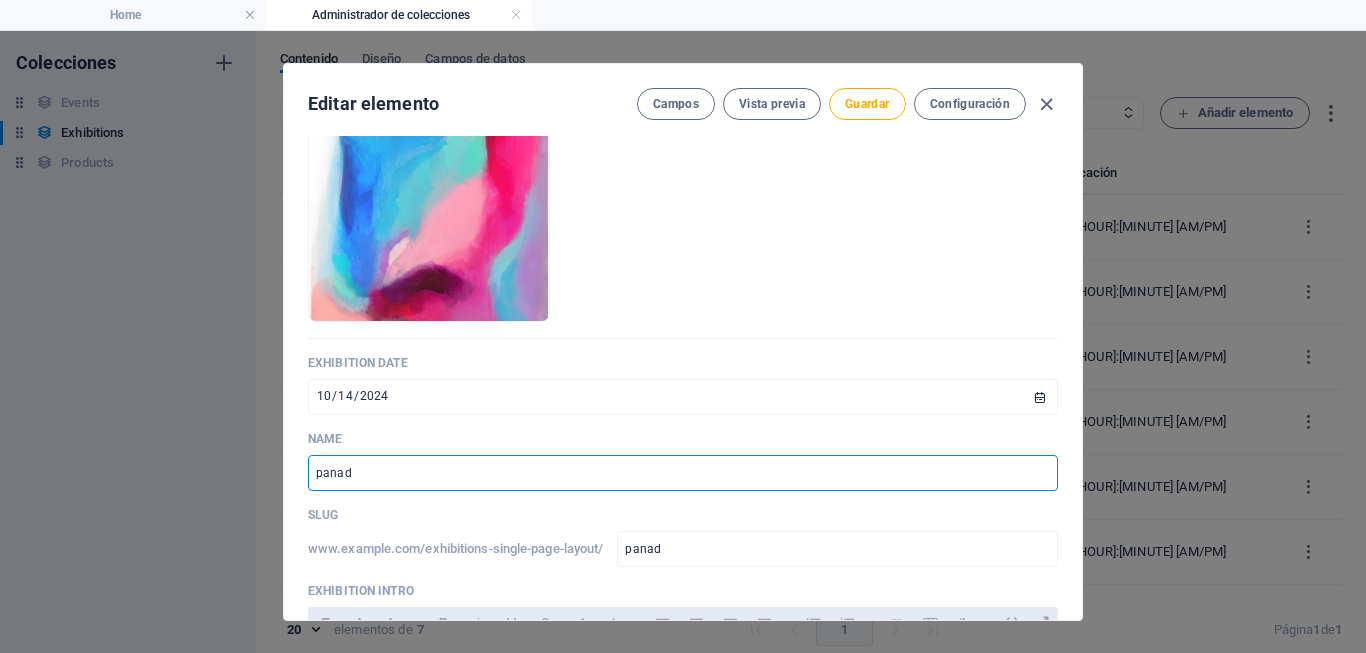 type on "panade" 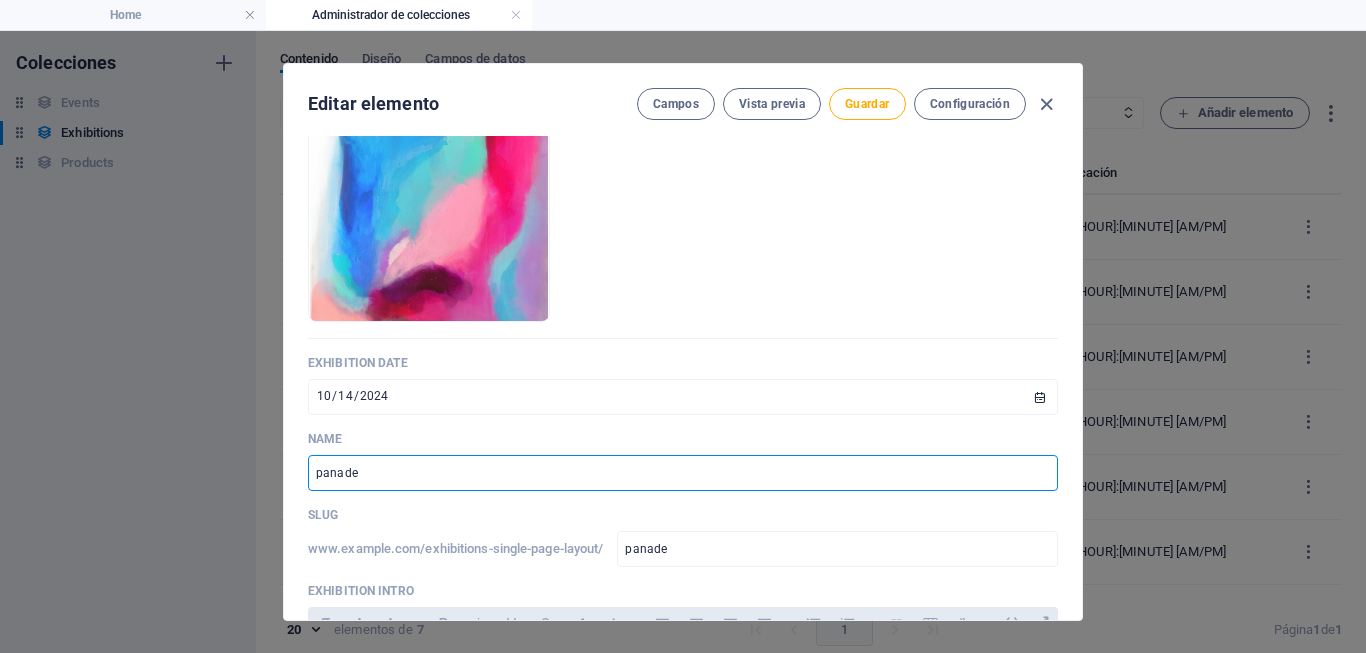type on "panader" 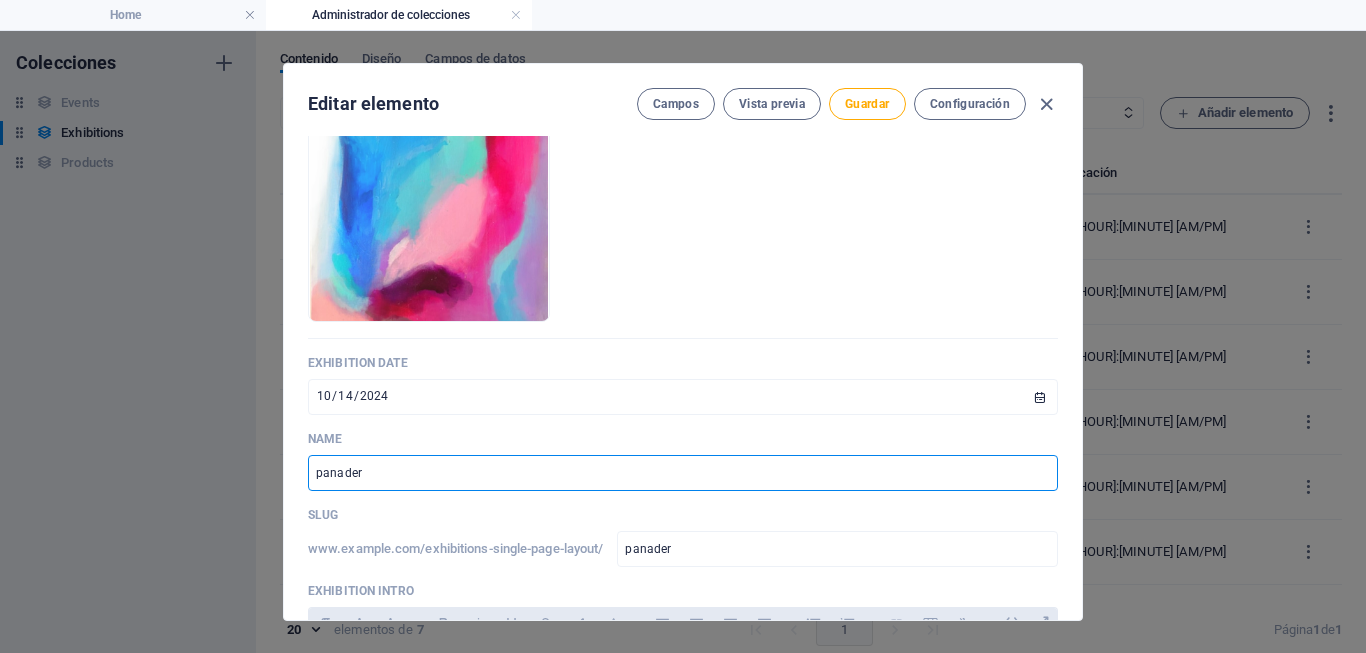 type on "panaderi" 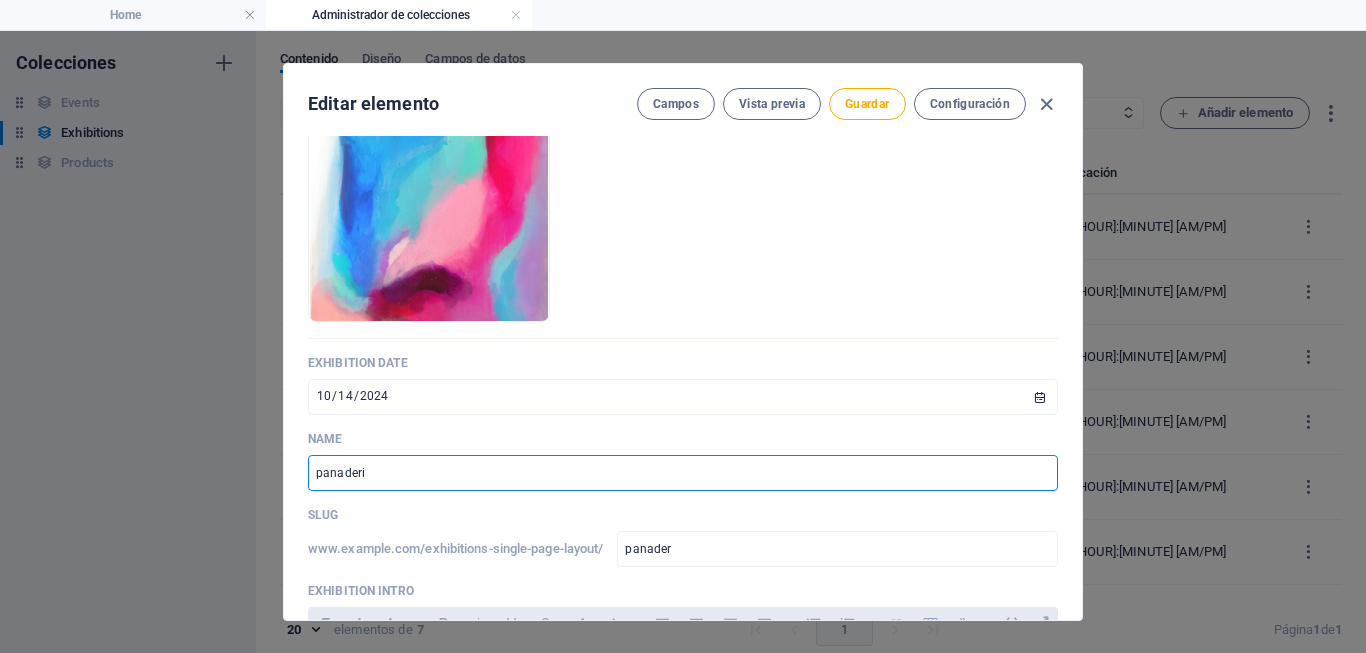 type on "panaderi" 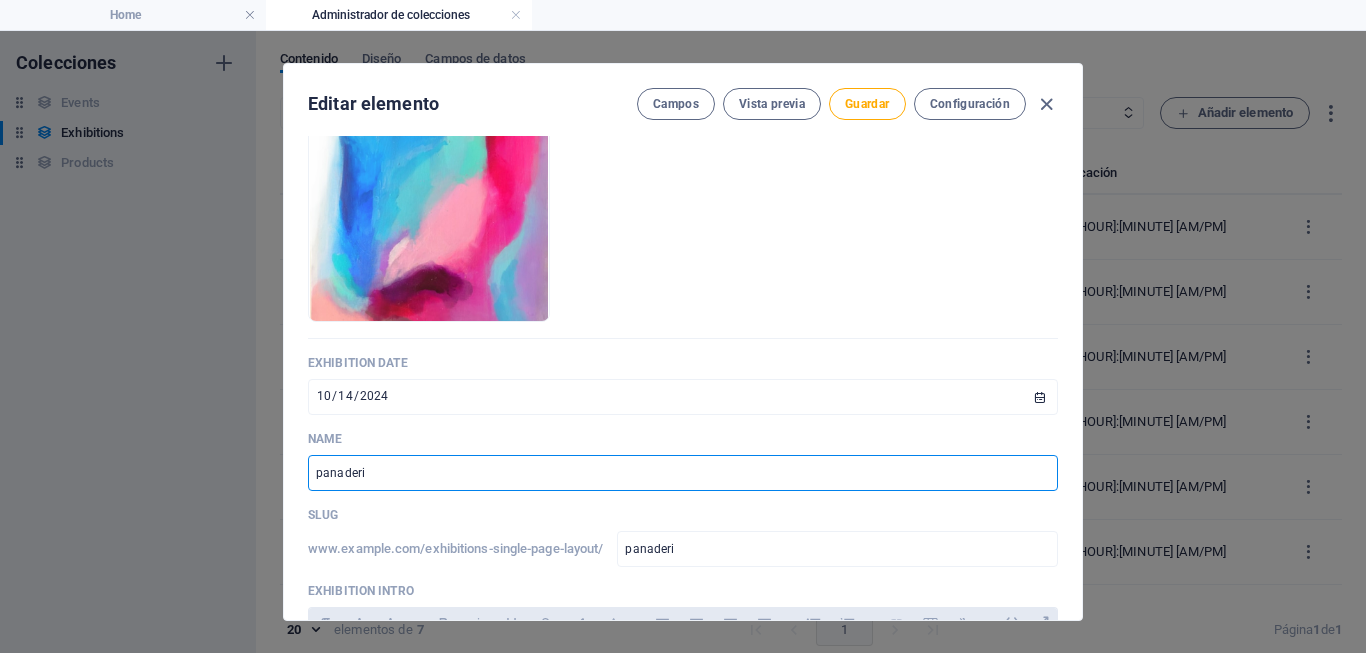 type on "panaderia" 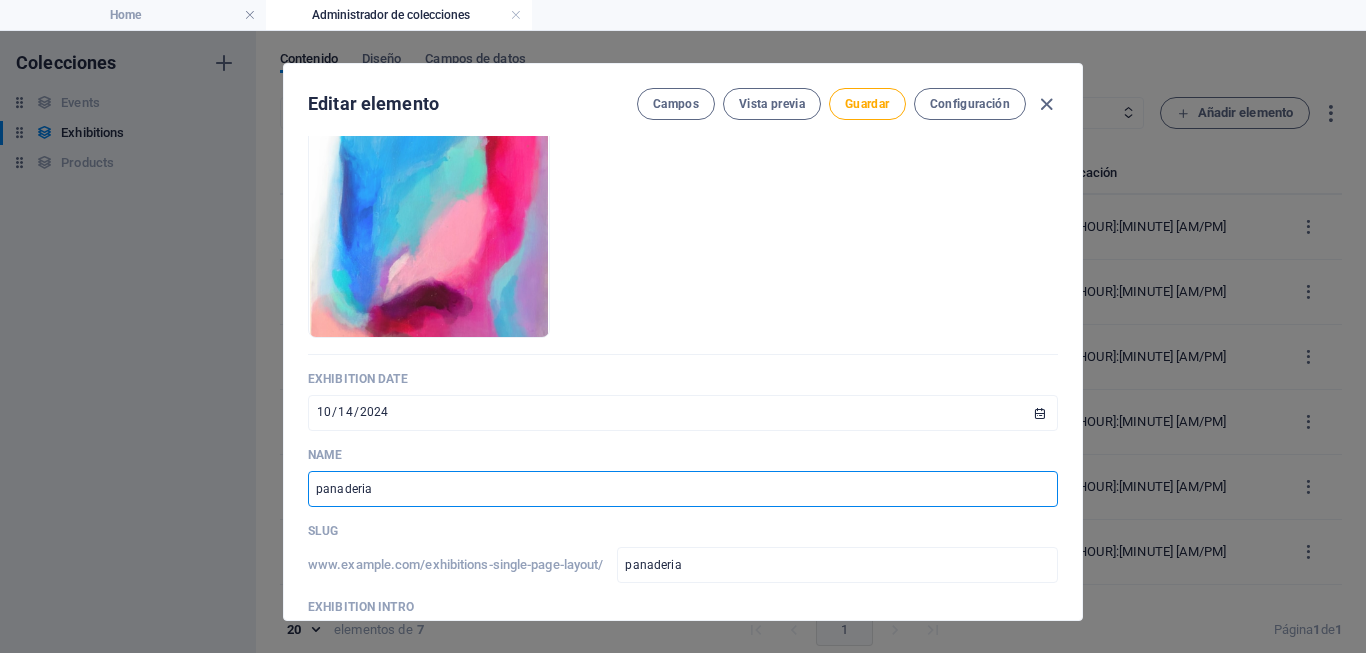 scroll, scrollTop: 0, scrollLeft: 0, axis: both 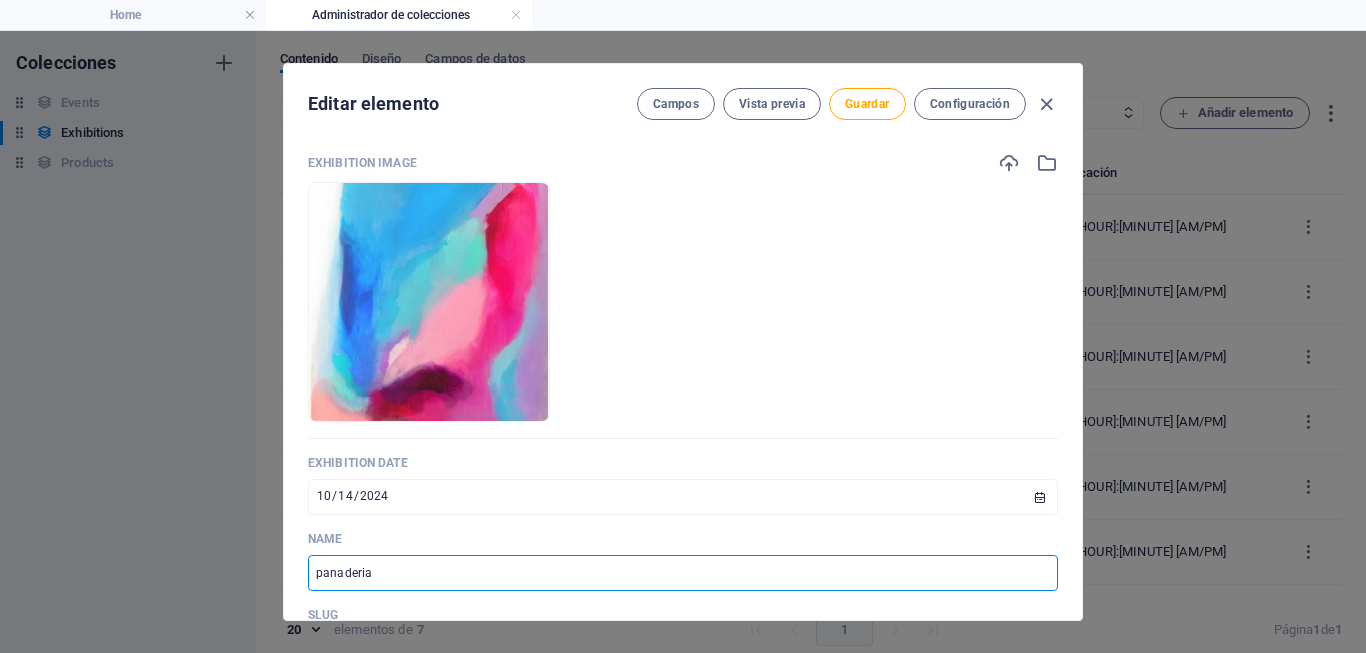 type on "panaderia" 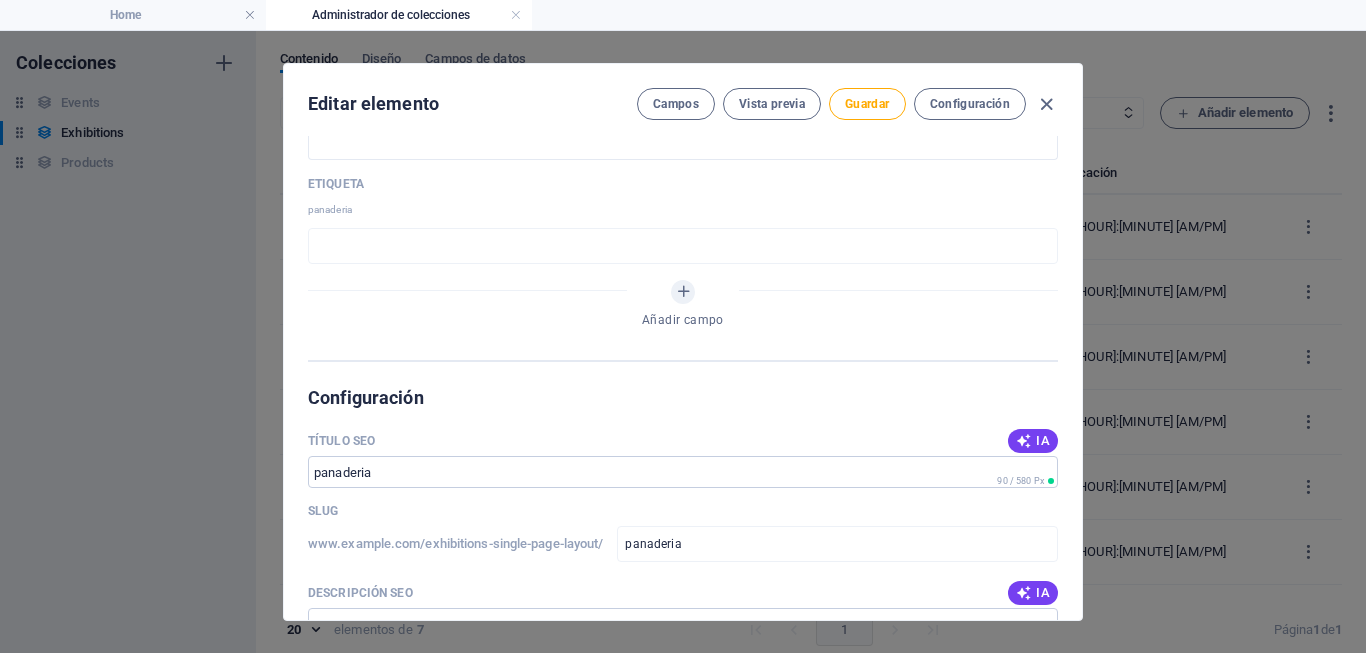 scroll, scrollTop: 1500, scrollLeft: 0, axis: vertical 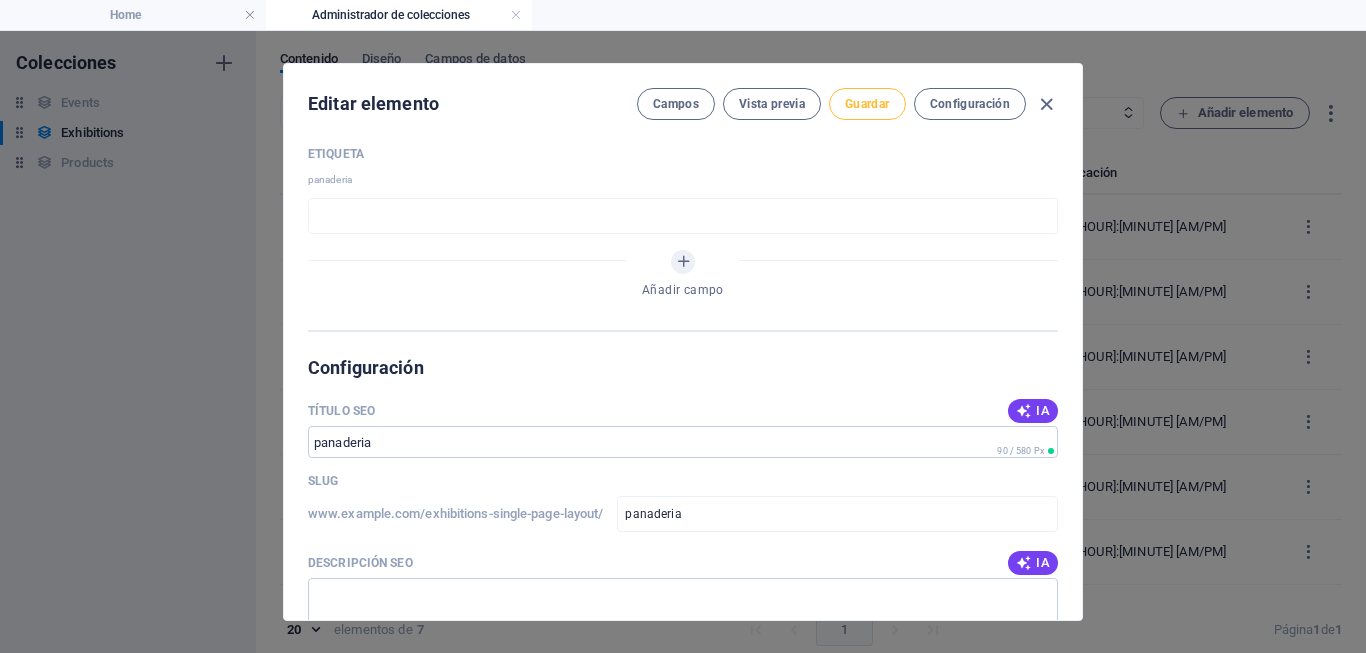 click on "Guardar" at bounding box center (867, 104) 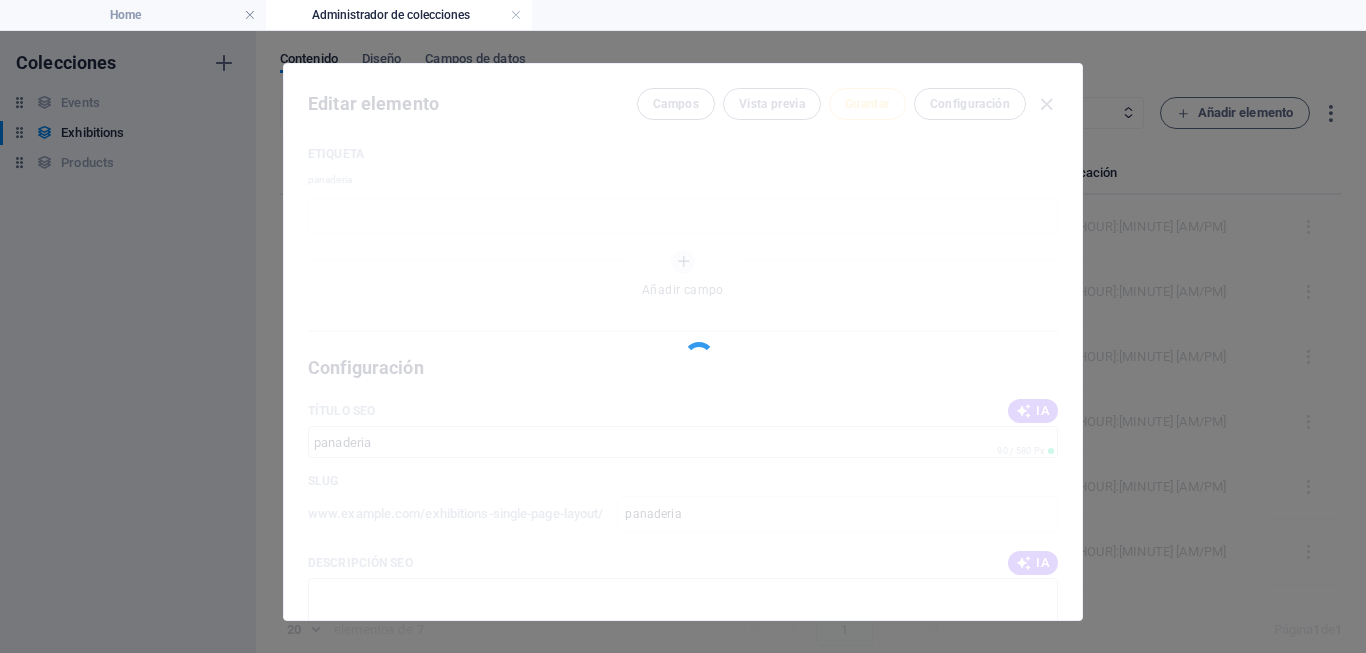 type on "panaderia" 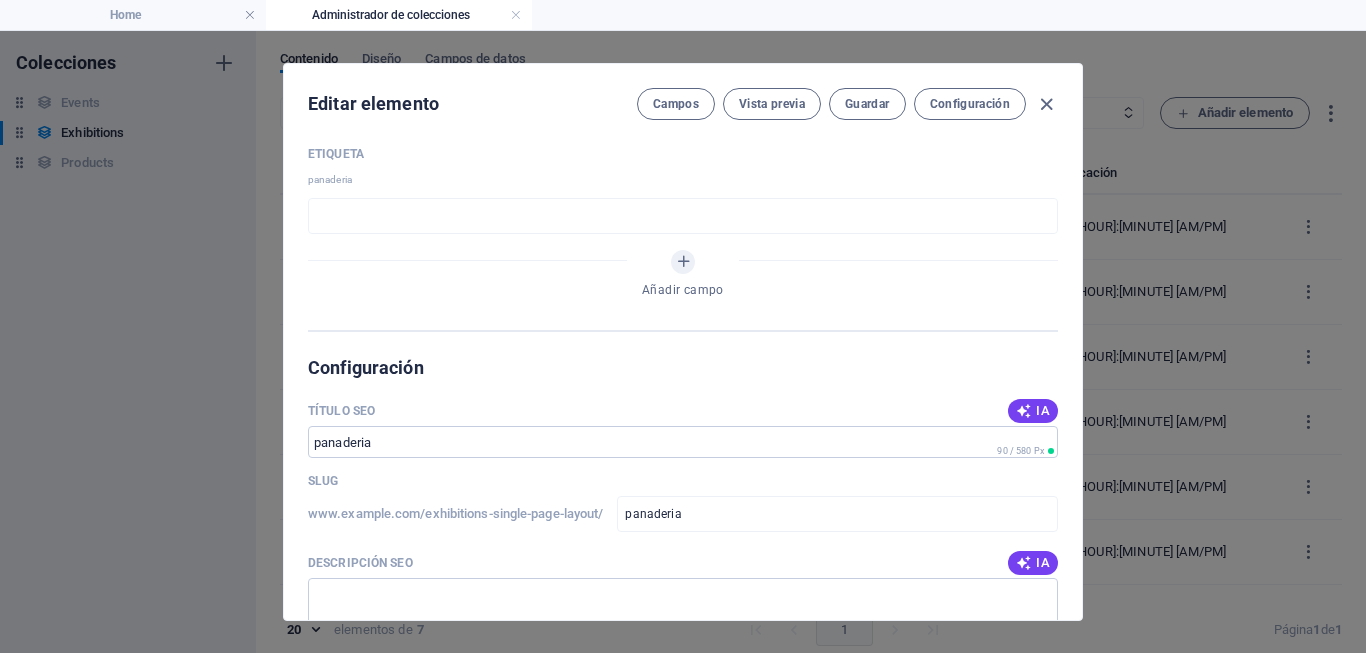 click on "Editar elemento Campos Vista previa Guardar Configuración Exhibition Image Arrastra archivos aquí para cargarlos de inmediato Exhibition Date [YEAR]-[MONTH]-[DAY] ​ Name [TEXT] ​ Slug www.example.com/exhibitions-single-page-layout/ [TEXT] ​ Exhibition Intro Paragraph Format Normal Heading 1 Heading 2 Heading 3 Heading 4 Heading 5 Heading 6 Code Font Family Arial Georgia Impact Tahoma Times New Roman Verdana Inter Podkova Font Size 8 9 10 11 12 14 18 24 30 36 48 60 72 96 Bold Italic Underline Strikethrough Colors Icons Align Left Align Center Align Right Align Justify Unordered List Ordered List Insert Link Insert Table Clear Formatting Lorem ipsum dolor sit amet, consectetur adipiscing elit, sed do eiusmod tempor incididunt ut labore <p><span style="font-size: 14px;">Lorem ipsum dolor sit amet, consectetur adipiscing elit, sed do eiusmod tempor incididunt ut labore</span></p> Exhibition Hero Arrastra archivos aquí para cargarlos de inmediato Exhibition Duration [MONTH] [DAY] - [MONTH] [DAY], [YEAR] ​ Editar en CMS 8 9" at bounding box center (683, 342) 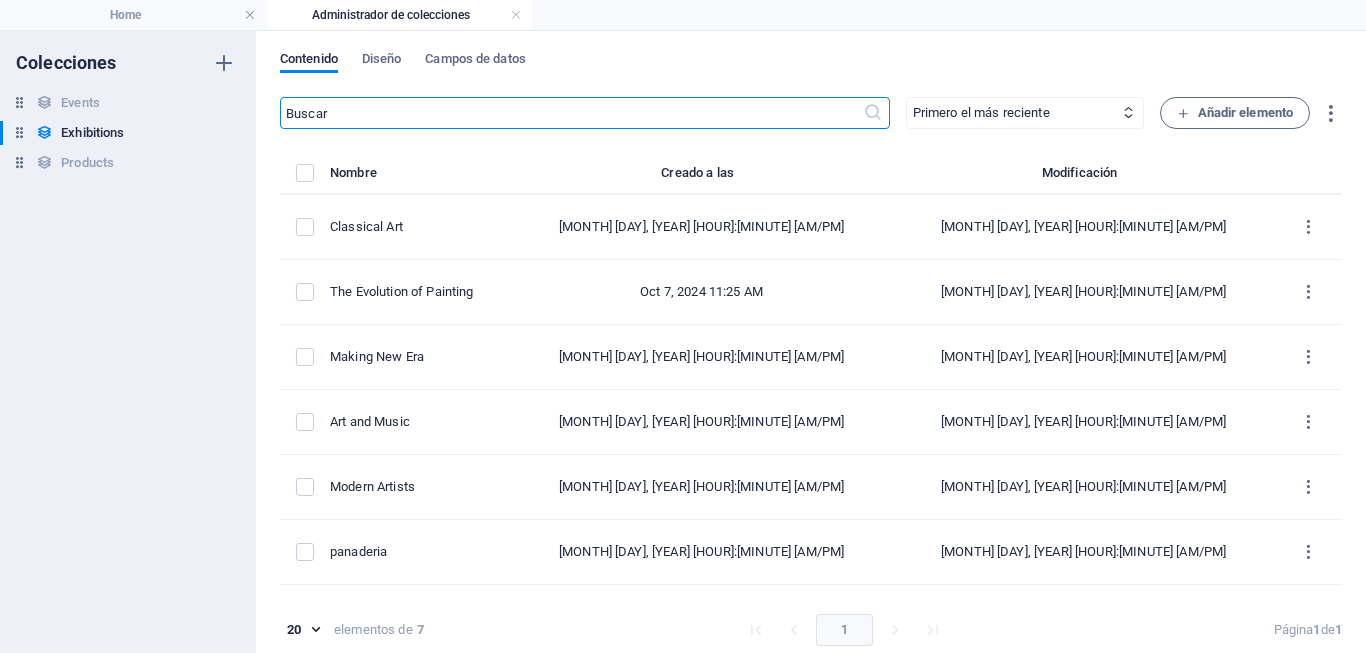 scroll, scrollTop: 0, scrollLeft: 0, axis: both 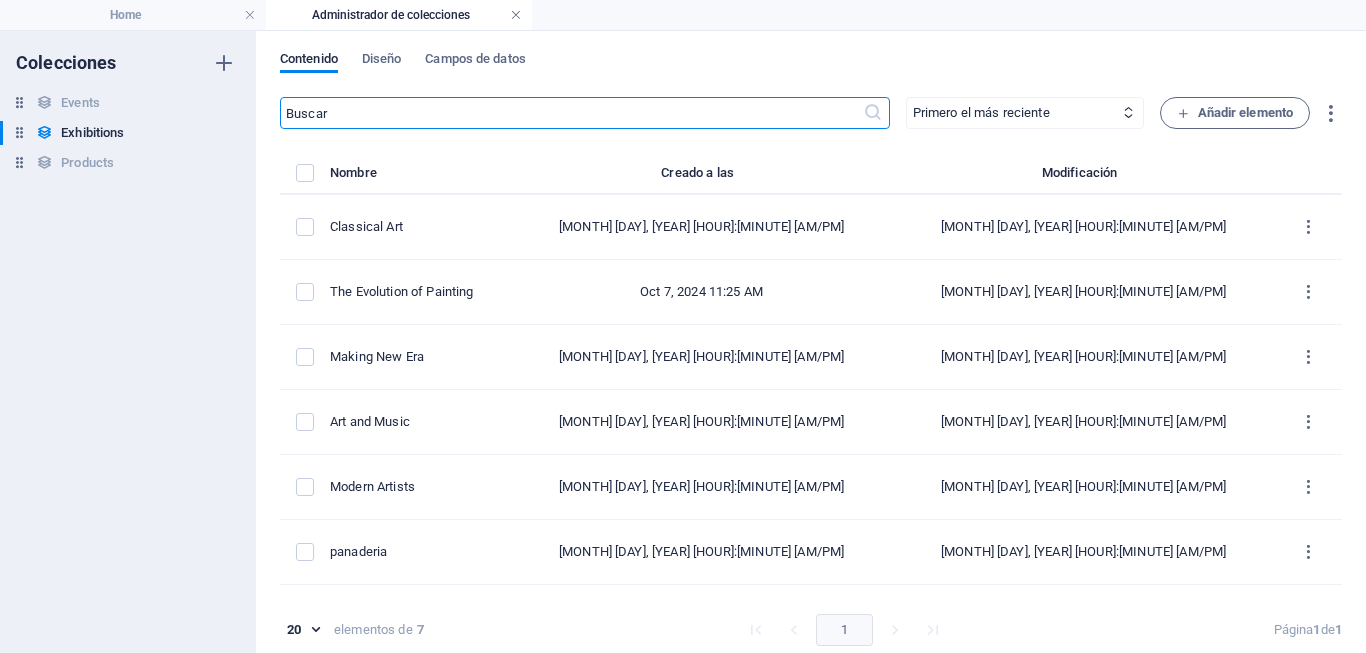 click at bounding box center (516, 15) 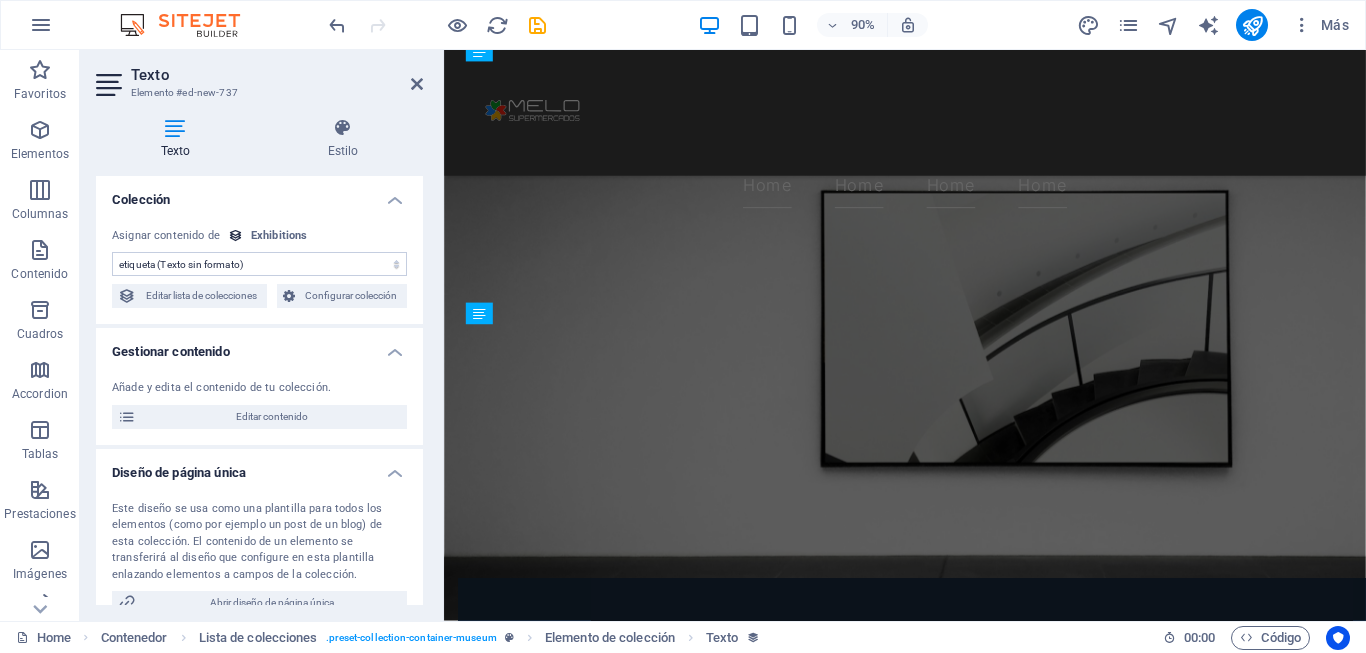 scroll, scrollTop: 1123, scrollLeft: 0, axis: vertical 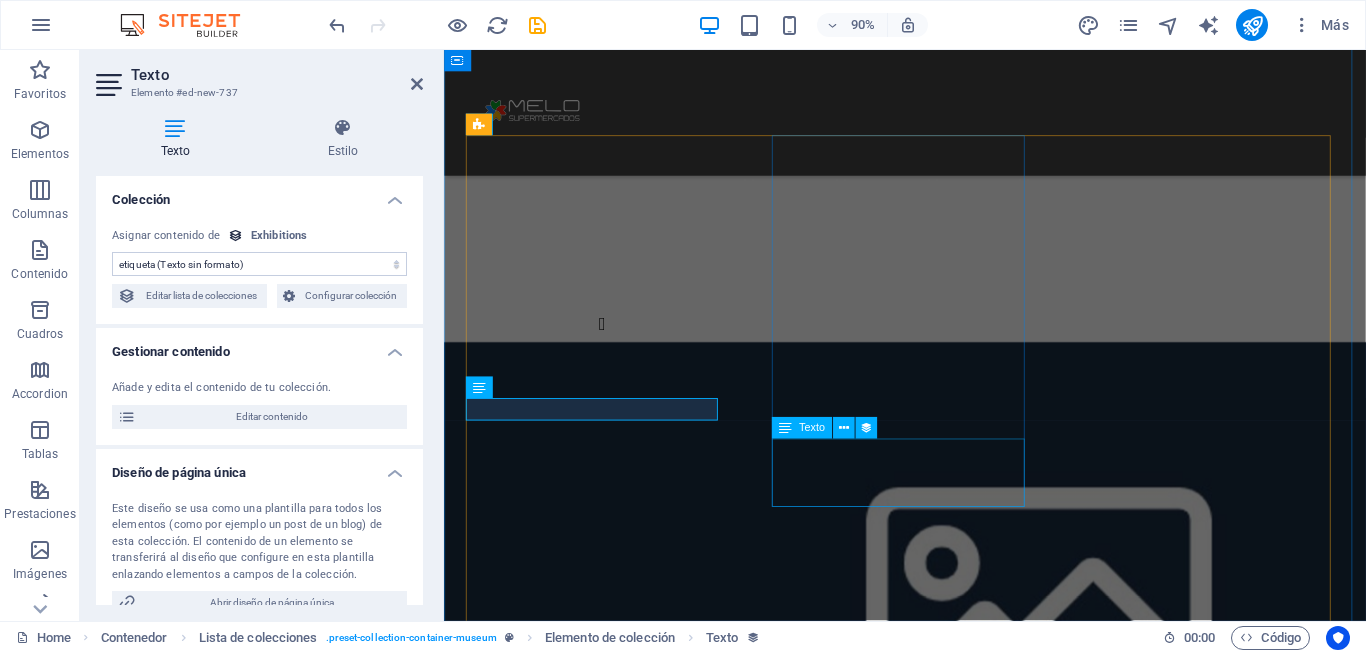 click on "Lorem ipsum dolor sit amet, consectetur adipiscing elit, sed do eiusmod tempor incididunt ut labore" at bounding box center [956, 5770] 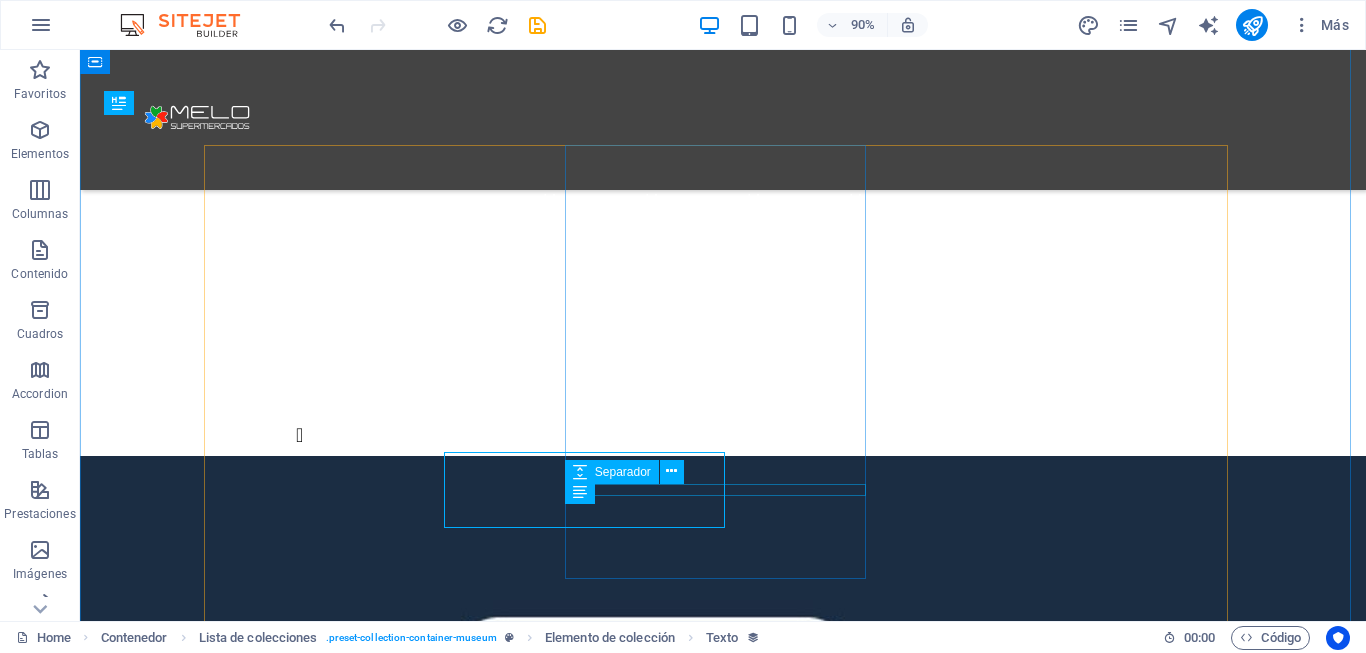 scroll, scrollTop: 1153, scrollLeft: 0, axis: vertical 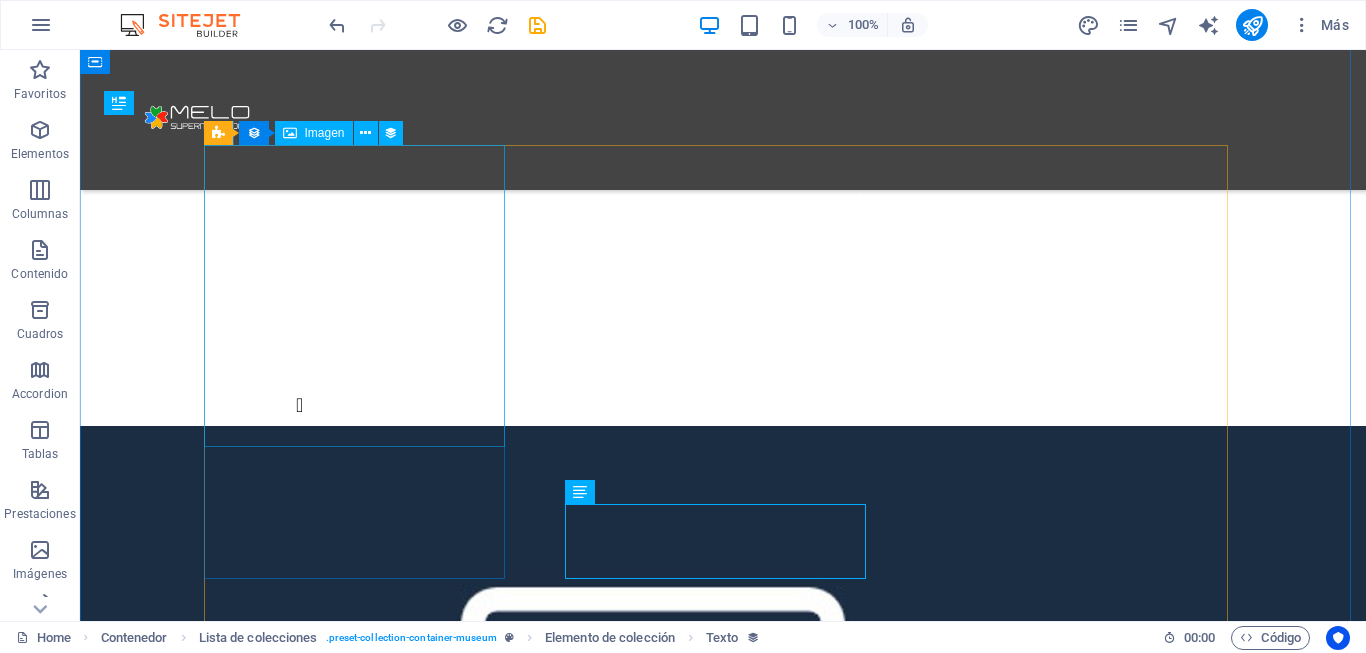 click at bounding box center (635, 4322) 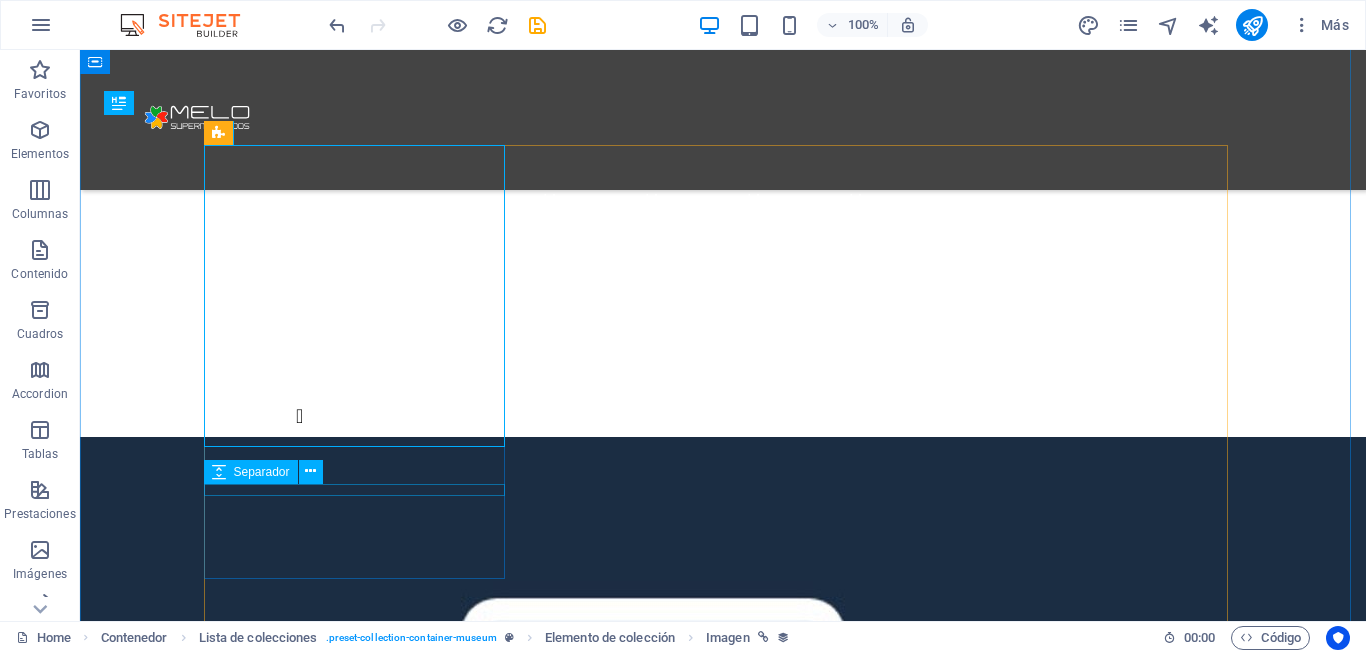 scroll, scrollTop: 1153, scrollLeft: 0, axis: vertical 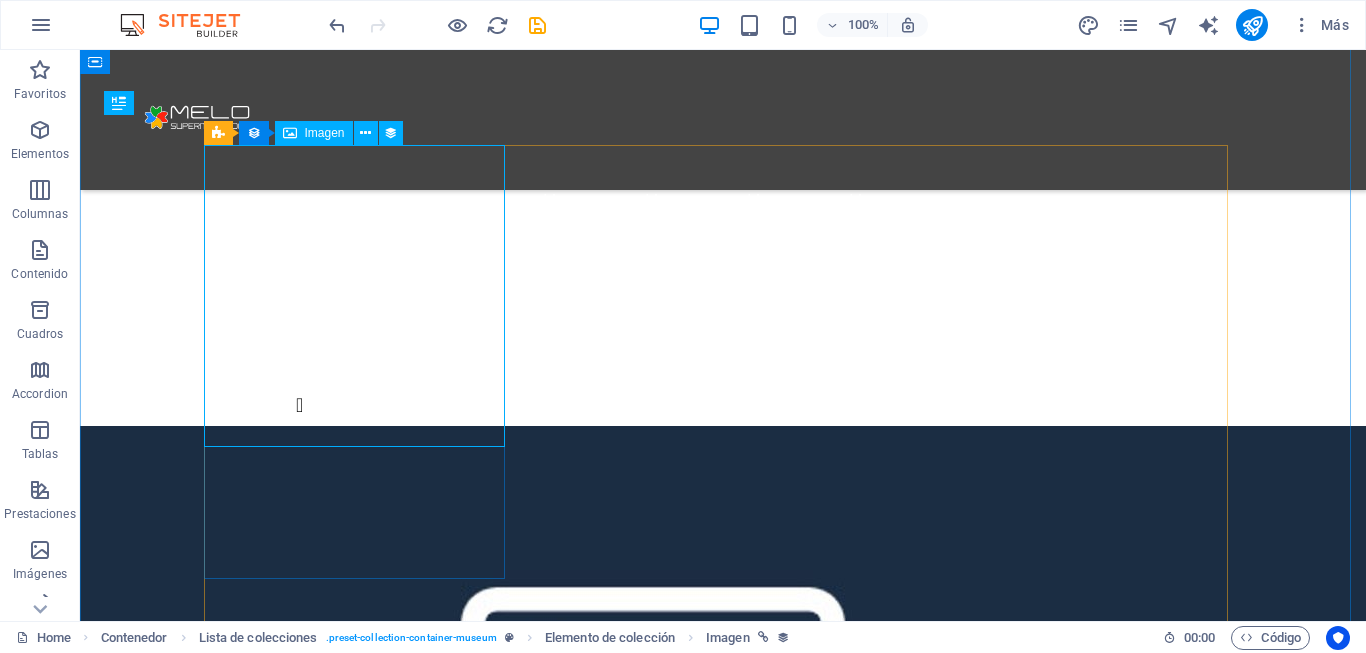 click at bounding box center [635, 4322] 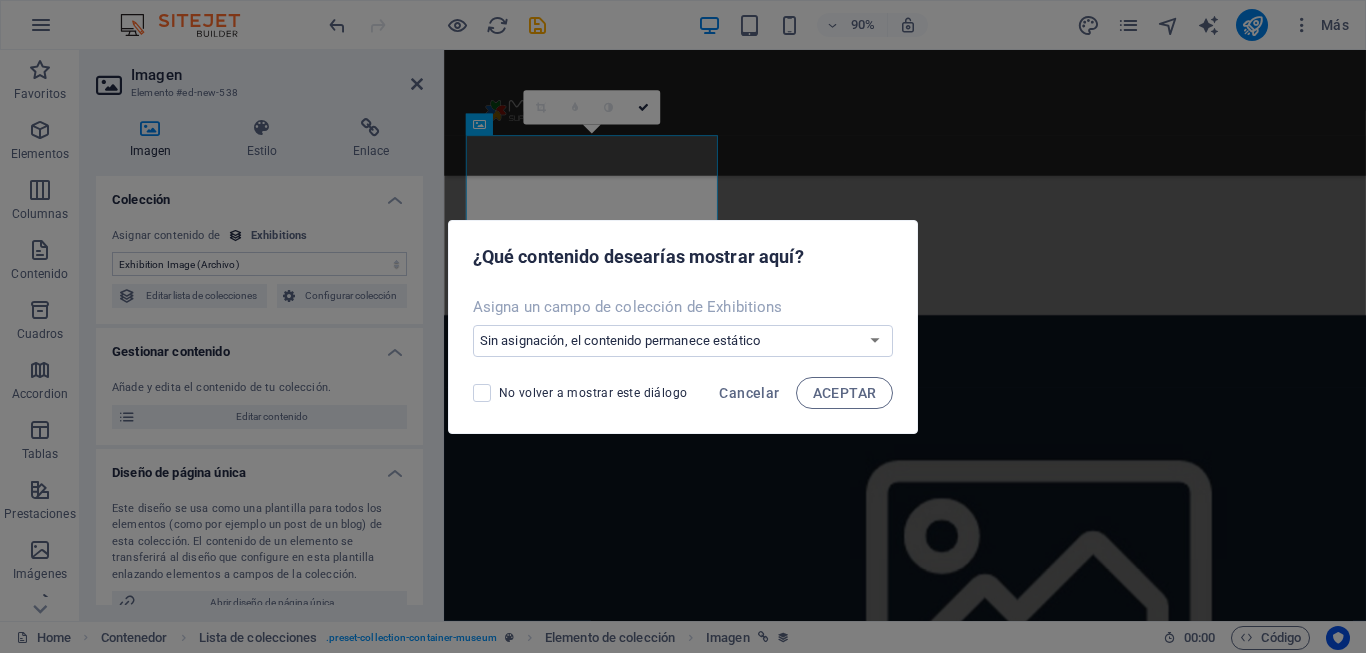 scroll, scrollTop: 1123, scrollLeft: 0, axis: vertical 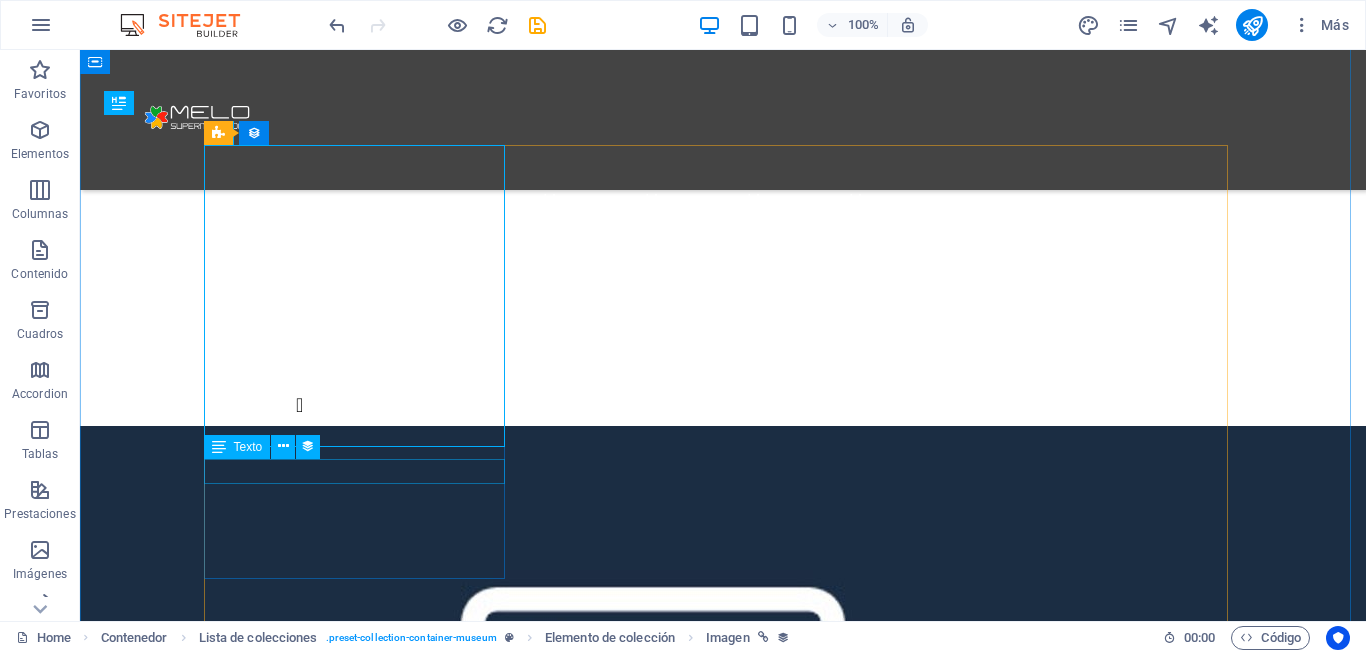 click at bounding box center (635, 5030) 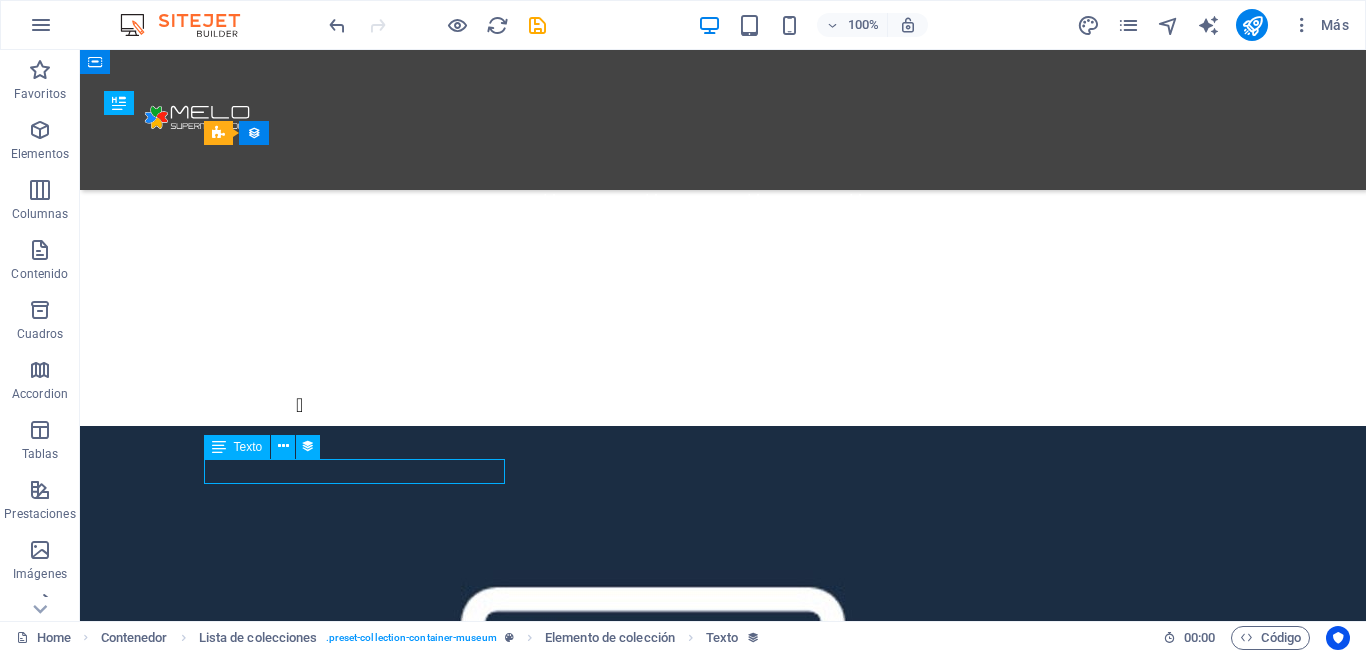 click at bounding box center (635, 5030) 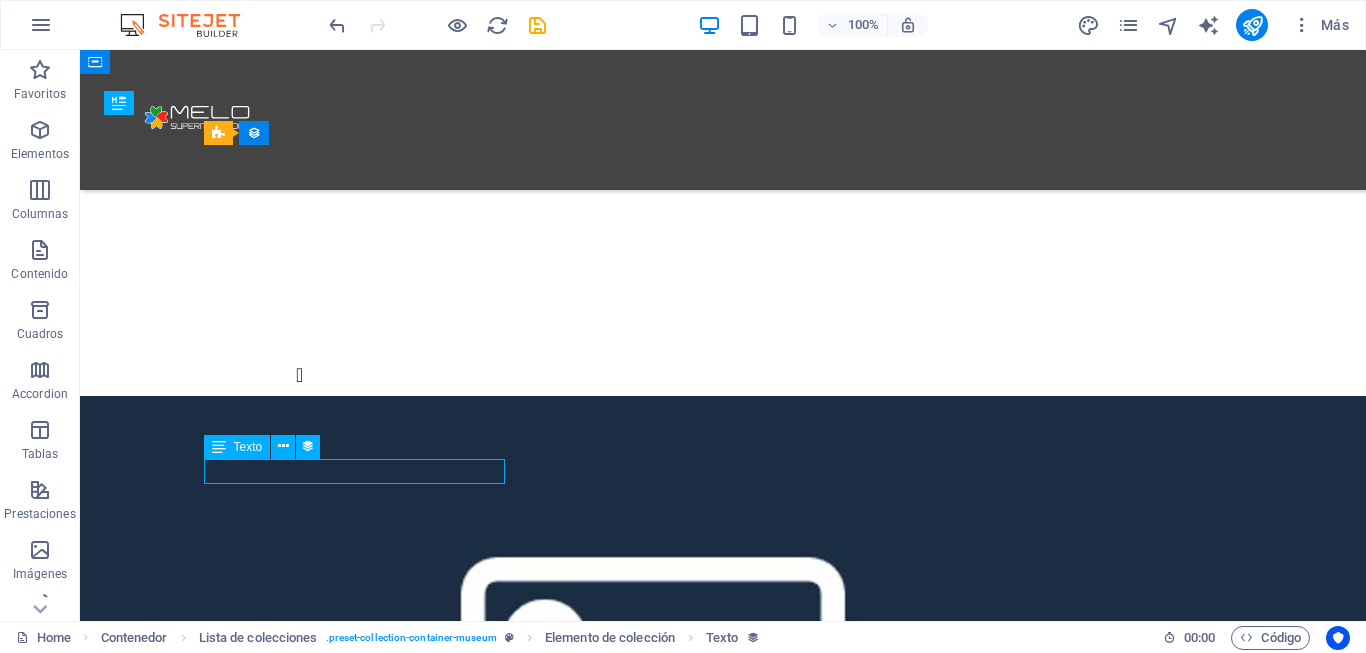 scroll, scrollTop: 1123, scrollLeft: 0, axis: vertical 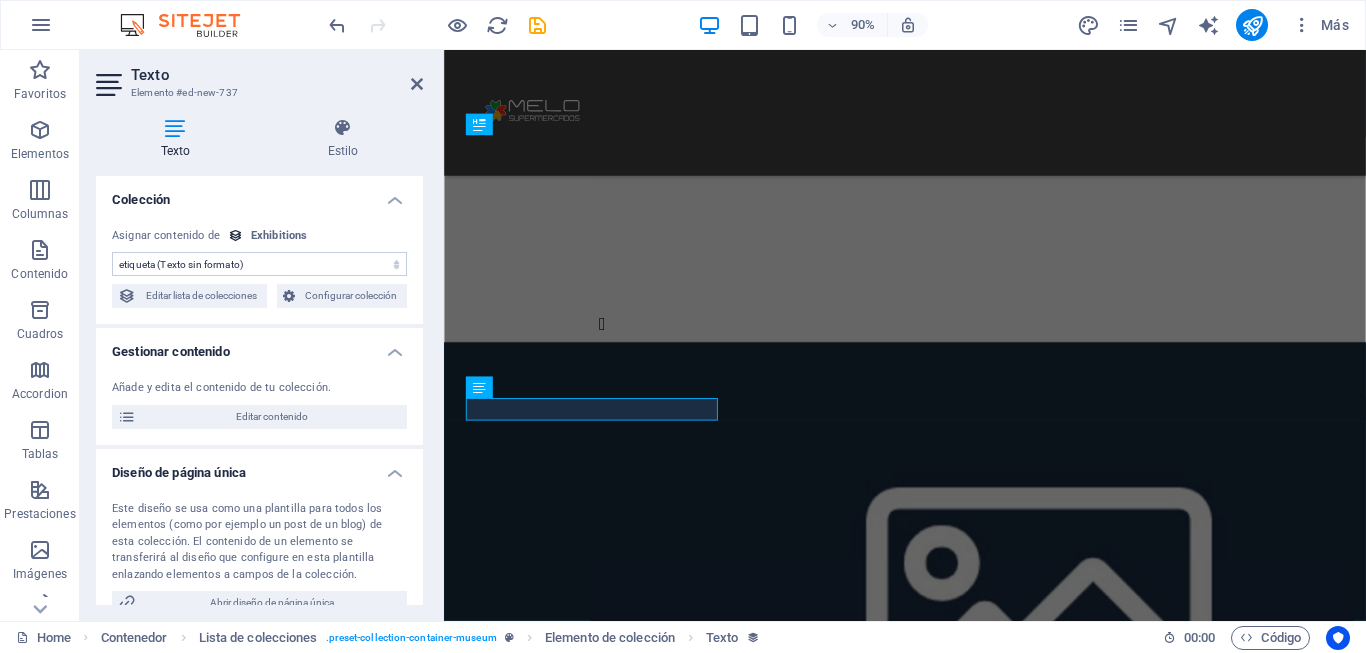 click on "Sin asignación, el contenido permanece estático Creado a las ([DATE]) Actualizado a las ([DATE]) Exhibition Image (Archivo) Exhibition Date ([DATE]) Name (Texto sin formato) Slug (Texto sin formato) Exhibition Intro (Texto enriquecido) Exhibition Hero (Archivo) Exhibition Duration (Texto sin formato) Exhibition Details (CMS) Featured Exhibition (Casilla) Featured Intro (Texto enriquecido) etiqueta (Texto sin formato)" at bounding box center (259, 264) 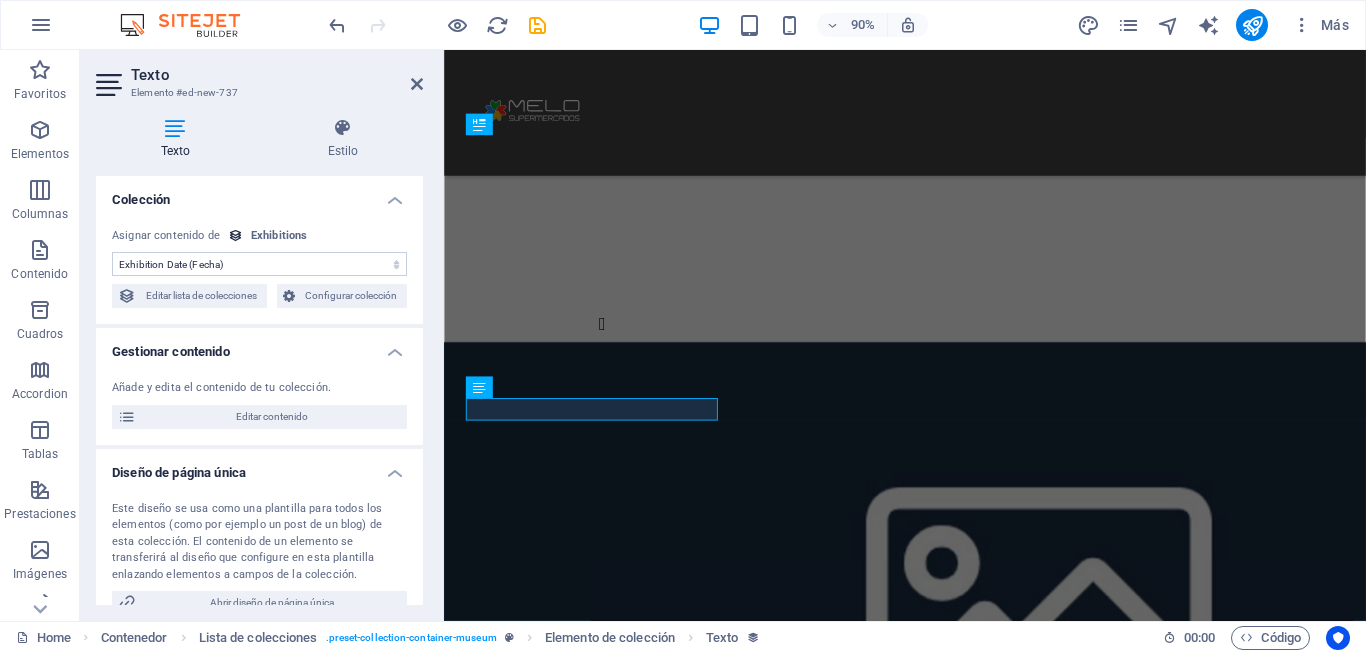 click on "Sin asignación, el contenido permanece estático Creado a las ([DATE]) Actualizado a las ([DATE]) Exhibition Image (Archivo) Exhibition Date ([DATE]) Name (Texto sin formato) Slug (Texto sin formato) Exhibition Intro (Texto enriquecido) Exhibition Hero (Archivo) Exhibition Duration (Texto sin formato) Exhibition Details (CMS) Featured Exhibition (Casilla) Featured Intro (Texto enriquecido) etiqueta (Texto sin formato)" at bounding box center [259, 264] 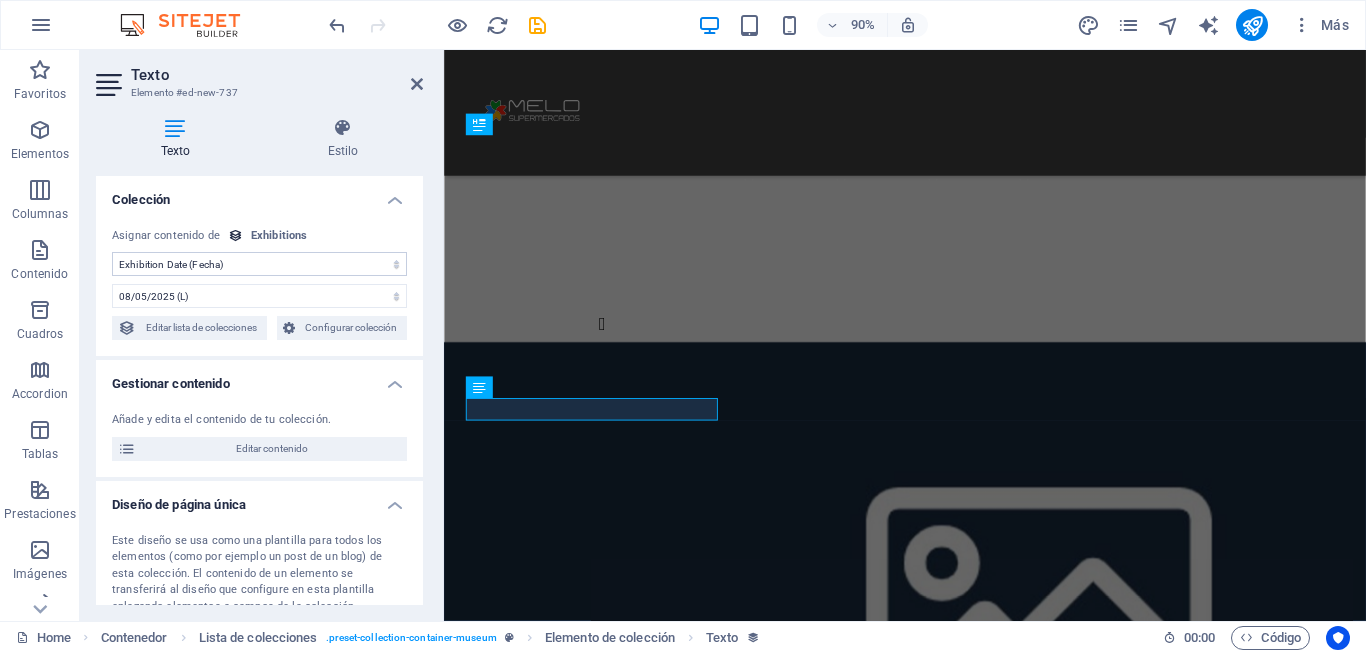 click on "Sin asignación, el contenido permanece estático Creado a las ([DATE]) Actualizado a las ([DATE]) Exhibition Image (Archivo) Exhibition Date ([DATE]) Name (Texto sin formato) Slug (Texto sin formato) Exhibition Intro (Texto enriquecido) Exhibition Hero (Archivo) Exhibition Duration (Texto sin formato) Exhibition Details (CMS) Featured Exhibition (Casilla) Featured Intro (Texto enriquecido) etiqueta (Texto sin formato)" at bounding box center [259, 264] 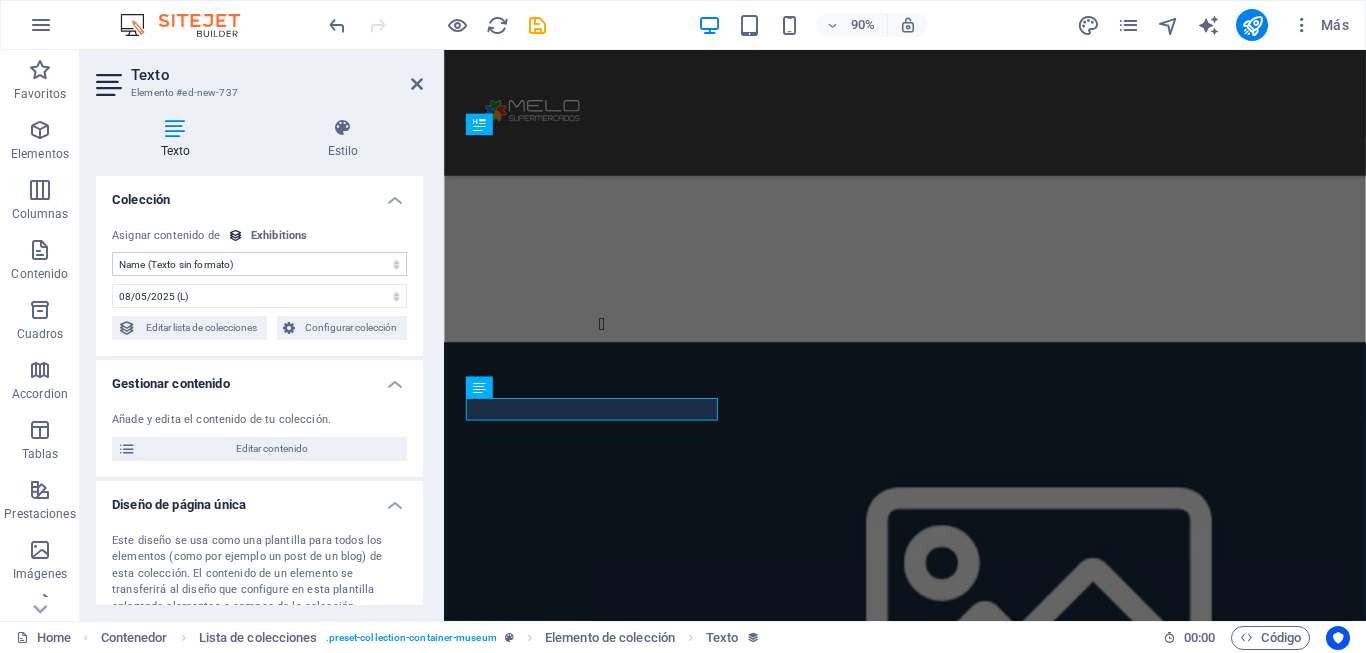 click on "Sin asignación, el contenido permanece estático Creado a las ([DATE]) Actualizado a las ([DATE]) Exhibition Image (Archivo) Exhibition Date ([DATE]) Name (Texto sin formato) Slug (Texto sin formato) Exhibition Intro (Texto enriquecido) Exhibition Hero (Archivo) Exhibition Duration (Texto sin formato) Exhibition Details (CMS) Featured Exhibition (Casilla) Featured Intro (Texto enriquecido) etiqueta (Texto sin formato)" at bounding box center (259, 264) 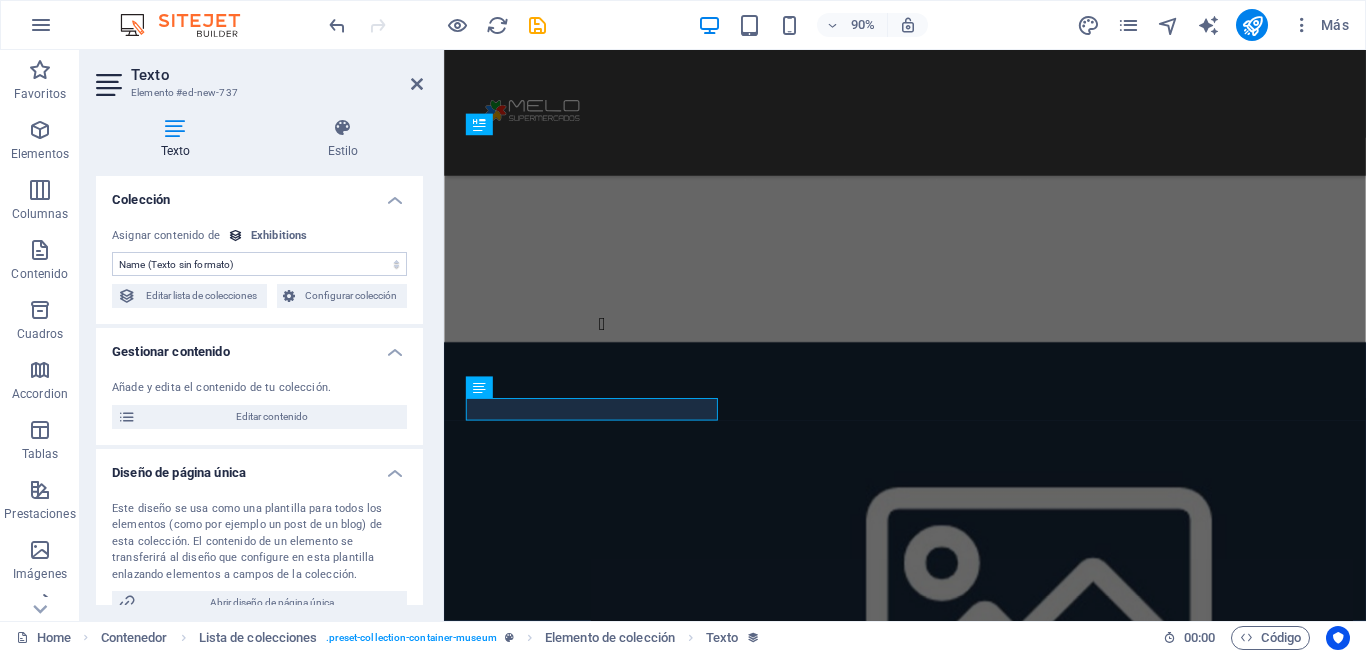 click on "Sin asignación, el contenido permanece estático Creado a las ([DATE]) Actualizado a las ([DATE]) Exhibition Image (Archivo) Exhibition Date ([DATE]) Name (Texto sin formato) Slug (Texto sin formato) Exhibition Intro (Texto enriquecido) Exhibition Hero (Archivo) Exhibition Duration (Texto sin formato) Exhibition Details (CMS) Featured Exhibition (Casilla) Featured Intro (Texto enriquecido) etiqueta (Texto sin formato)" at bounding box center [259, 264] 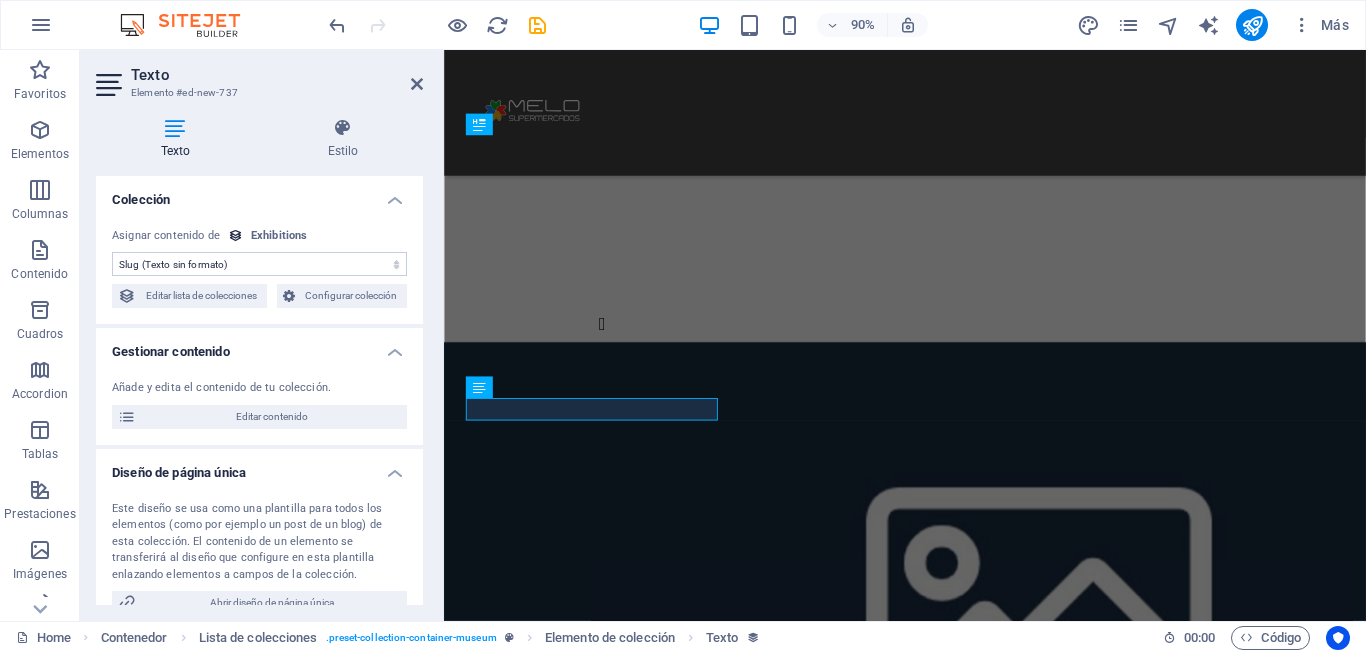 click on "Sin asignación, el contenido permanece estático Creado a las ([DATE]) Actualizado a las ([DATE]) Exhibition Image (Archivo) Exhibition Date ([DATE]) Name (Texto sin formato) Slug (Texto sin formato) Exhibition Intro (Texto enriquecido) Exhibition Hero (Archivo) Exhibition Duration (Texto sin formato) Exhibition Details (CMS) Featured Exhibition (Casilla) Featured Intro (Texto enriquecido) etiqueta (Texto sin formato)" at bounding box center [259, 264] 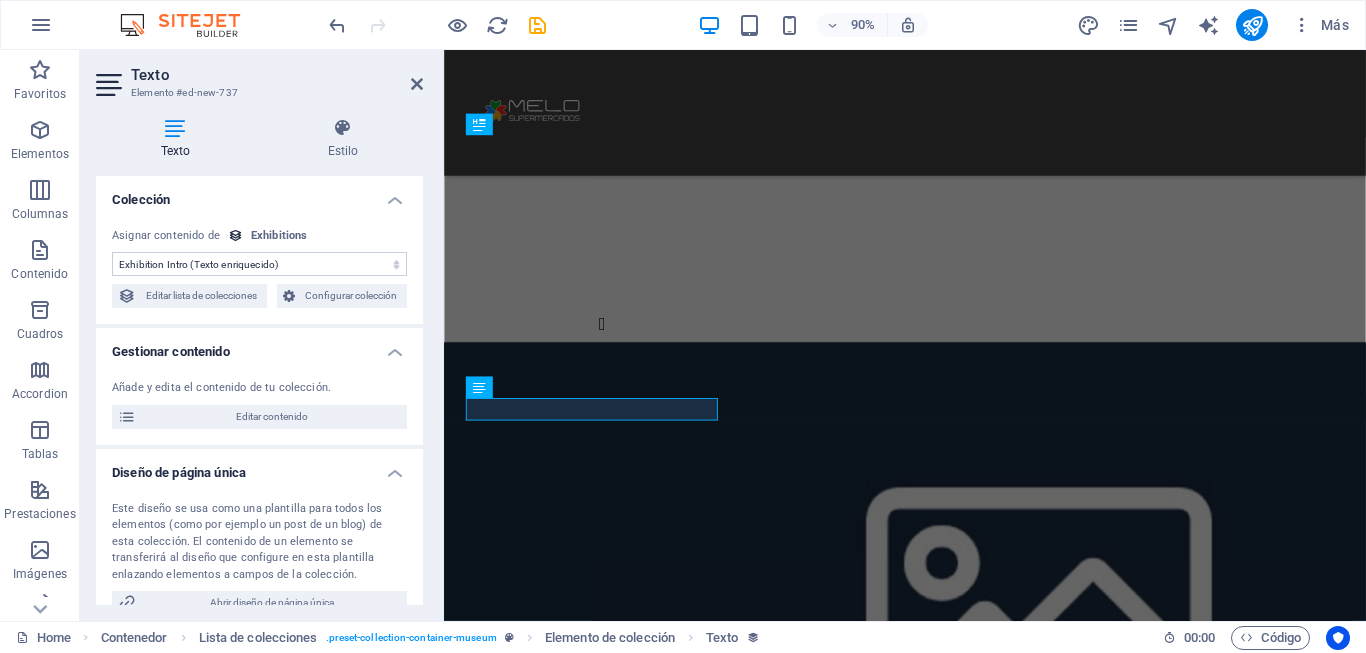 click on "Sin asignación, el contenido permanece estático Creado a las ([DATE]) Actualizado a las ([DATE]) Exhibition Image (Archivo) Exhibition Date ([DATE]) Name (Texto sin formato) Slug (Texto sin formato) Exhibition Intro (Texto enriquecido) Exhibition Hero (Archivo) Exhibition Duration (Texto sin formato) Exhibition Details (CMS) Featured Exhibition (Casilla) Featured Intro (Texto enriquecido) etiqueta (Texto sin formato)" at bounding box center [259, 264] 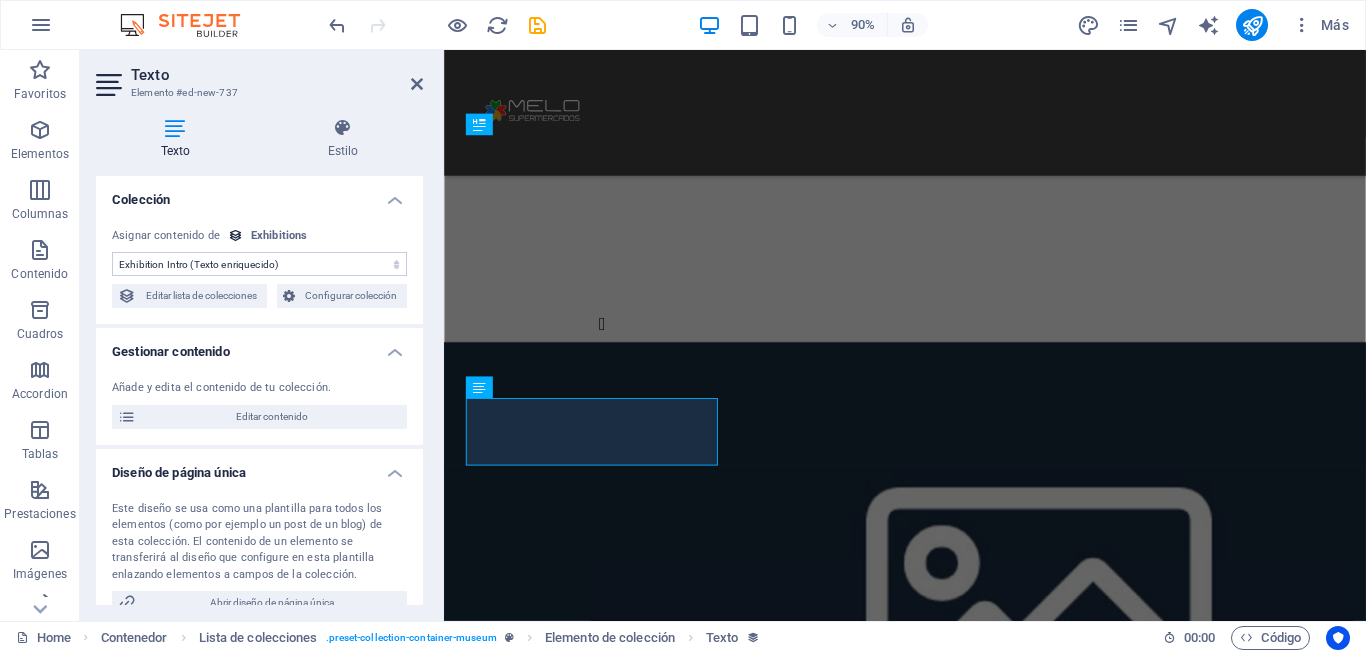 click on "Sin asignación, el contenido permanece estático Creado a las ([DATE]) Actualizado a las ([DATE]) Exhibition Image (Archivo) Exhibition Date ([DATE]) Name (Texto sin formato) Slug (Texto sin formato) Exhibition Intro (Texto enriquecido) Exhibition Hero (Archivo) Exhibition Duration (Texto sin formato) Exhibition Details (CMS) Featured Exhibition (Casilla) Featured Intro (Texto enriquecido) etiqueta (Texto sin formato)" at bounding box center [259, 264] 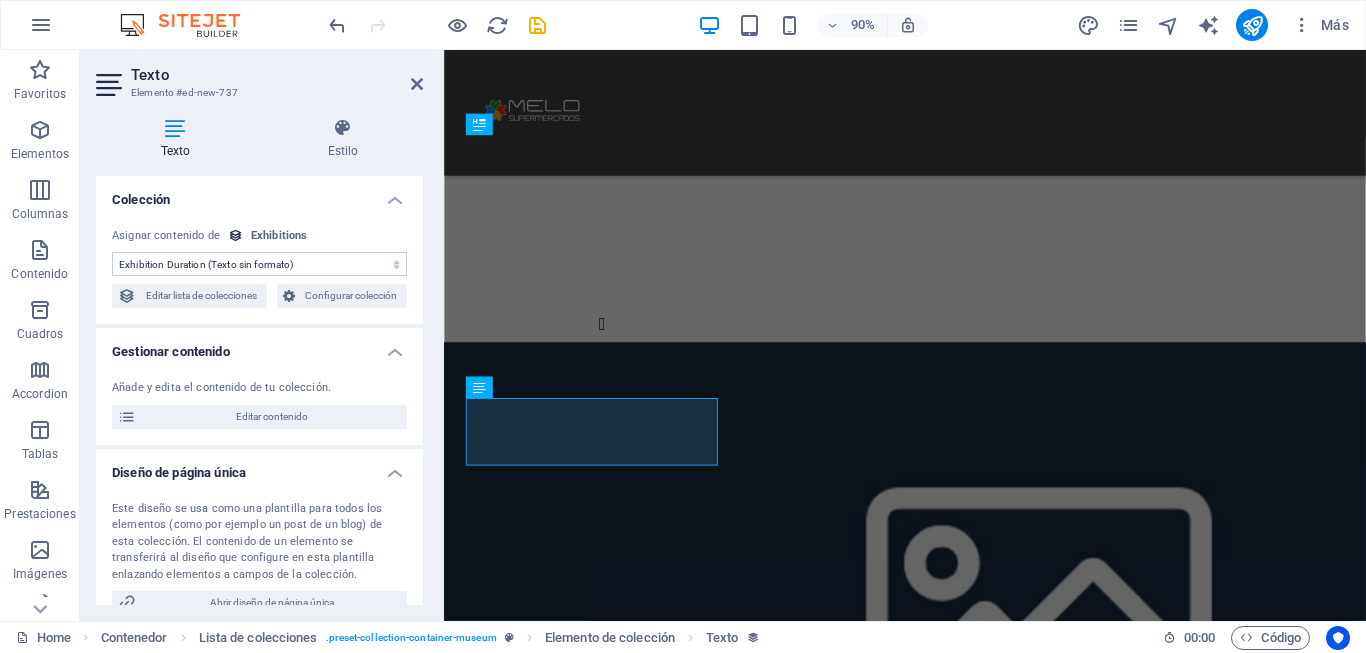 click on "Sin asignación, el contenido permanece estático Creado a las ([DATE]) Actualizado a las ([DATE]) Exhibition Image (Archivo) Exhibition Date ([DATE]) Name (Texto sin formato) Slug (Texto sin formato) Exhibition Intro (Texto enriquecido) Exhibition Hero (Archivo) Exhibition Duration (Texto sin formato) Exhibition Details (CMS) Featured Exhibition (Casilla) Featured Intro (Texto enriquecido) etiqueta (Texto sin formato)" at bounding box center [259, 264] 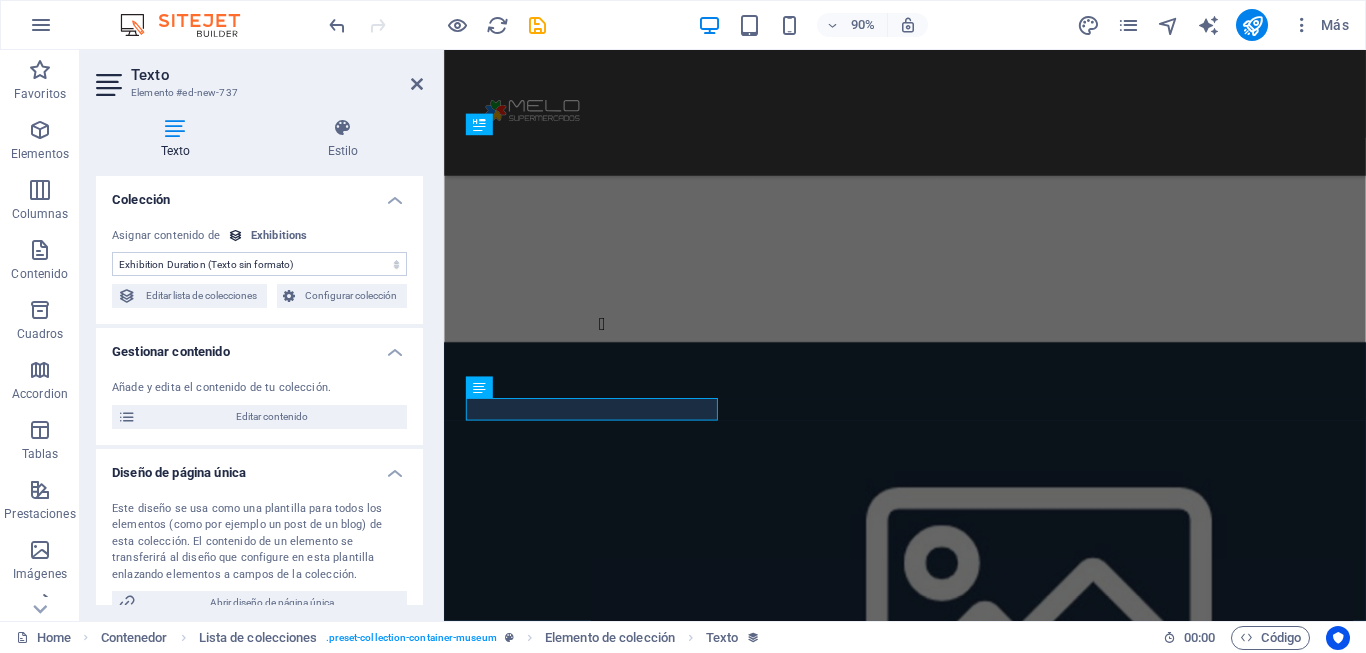 click on "Sin asignación, el contenido permanece estático Creado a las ([DATE]) Actualizado a las ([DATE]) Exhibition Image (Archivo) Exhibition Date ([DATE]) Name (Texto sin formato) Slug (Texto sin formato) Exhibition Intro (Texto enriquecido) Exhibition Hero (Archivo) Exhibition Duration (Texto sin formato) Exhibition Details (CMS) Featured Exhibition (Casilla) Featured Intro (Texto enriquecido) etiqueta (Texto sin formato)" at bounding box center [259, 264] 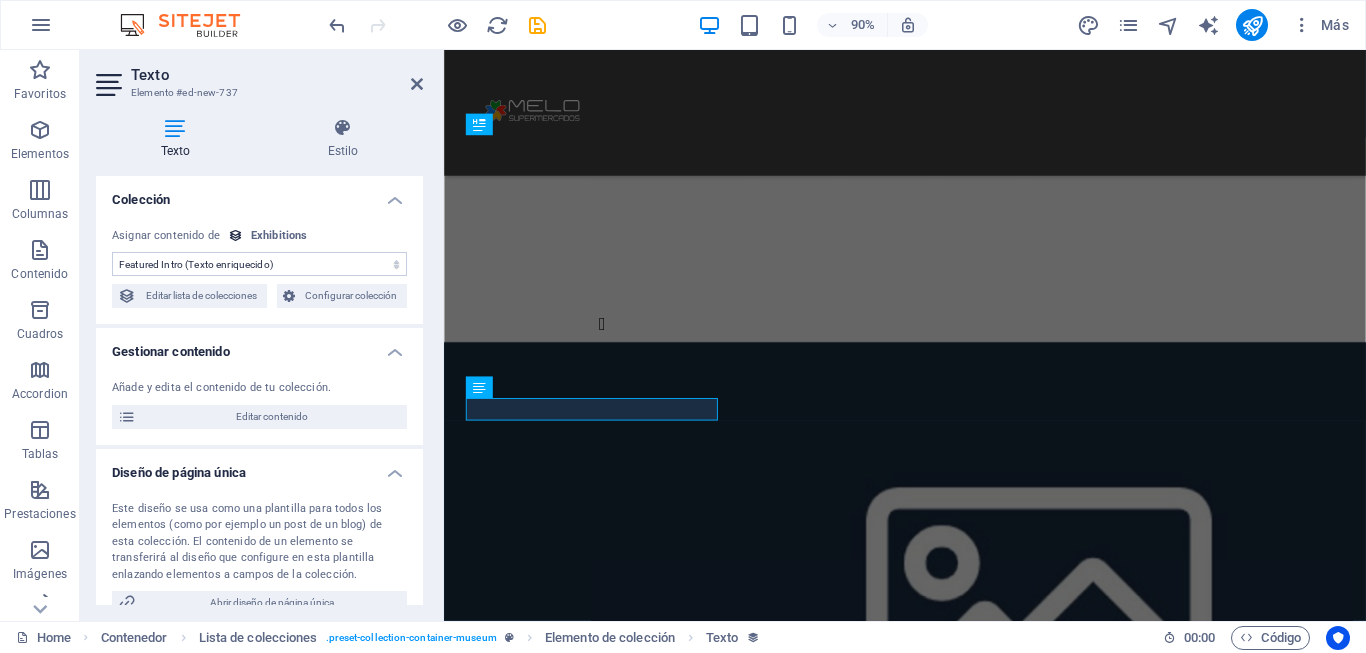 click on "Sin asignación, el contenido permanece estático Creado a las ([DATE]) Actualizado a las ([DATE]) Exhibition Image (Archivo) Exhibition Date ([DATE]) Name (Texto sin formato) Slug (Texto sin formato) Exhibition Intro (Texto enriquecido) Exhibition Hero (Archivo) Exhibition Duration (Texto sin formato) Exhibition Details (CMS) Featured Exhibition (Casilla) Featured Intro (Texto enriquecido) etiqueta (Texto sin formato)" at bounding box center [259, 264] 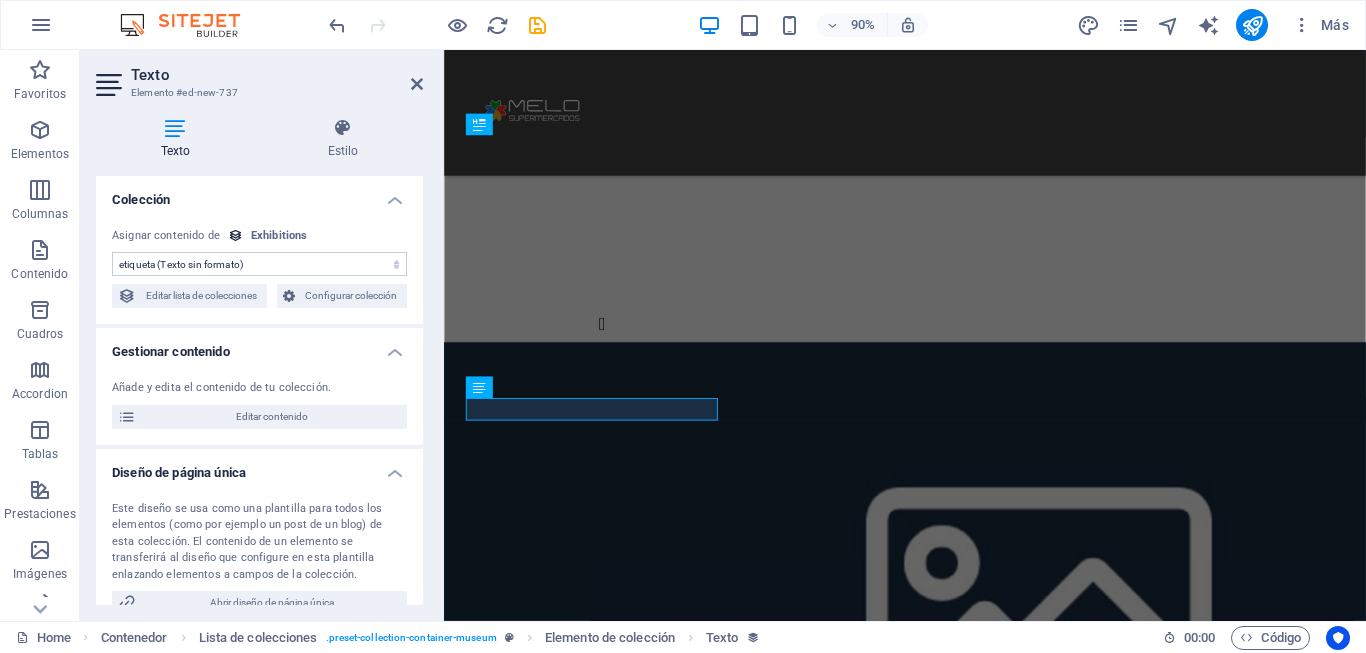 click on "Sin asignación, el contenido permanece estático Creado a las ([DATE]) Actualizado a las ([DATE]) Exhibition Image (Archivo) Exhibition Date ([DATE]) Name (Texto sin formato) Slug (Texto sin formato) Exhibition Intro (Texto enriquecido) Exhibition Hero (Archivo) Exhibition Duration (Texto sin formato) Exhibition Details (CMS) Featured Exhibition (Casilla) Featured Intro (Texto enriquecido) etiqueta (Texto sin formato)" at bounding box center (259, 264) 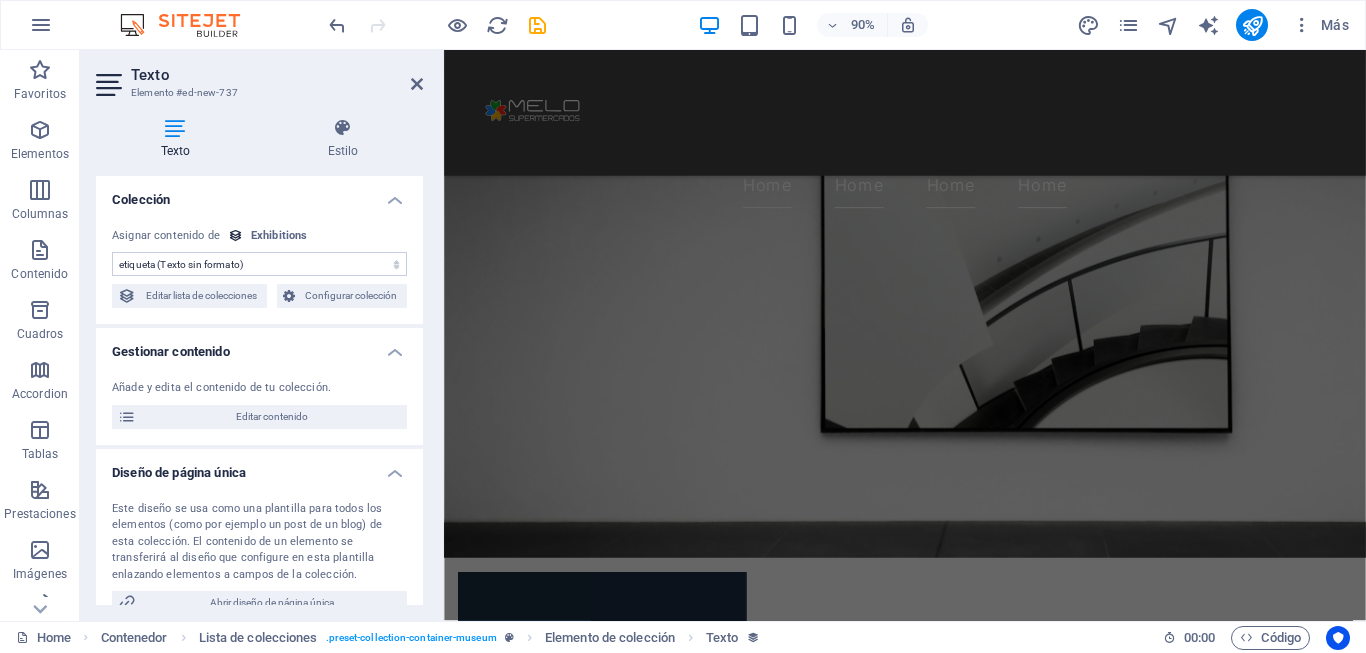 scroll, scrollTop: 0, scrollLeft: 0, axis: both 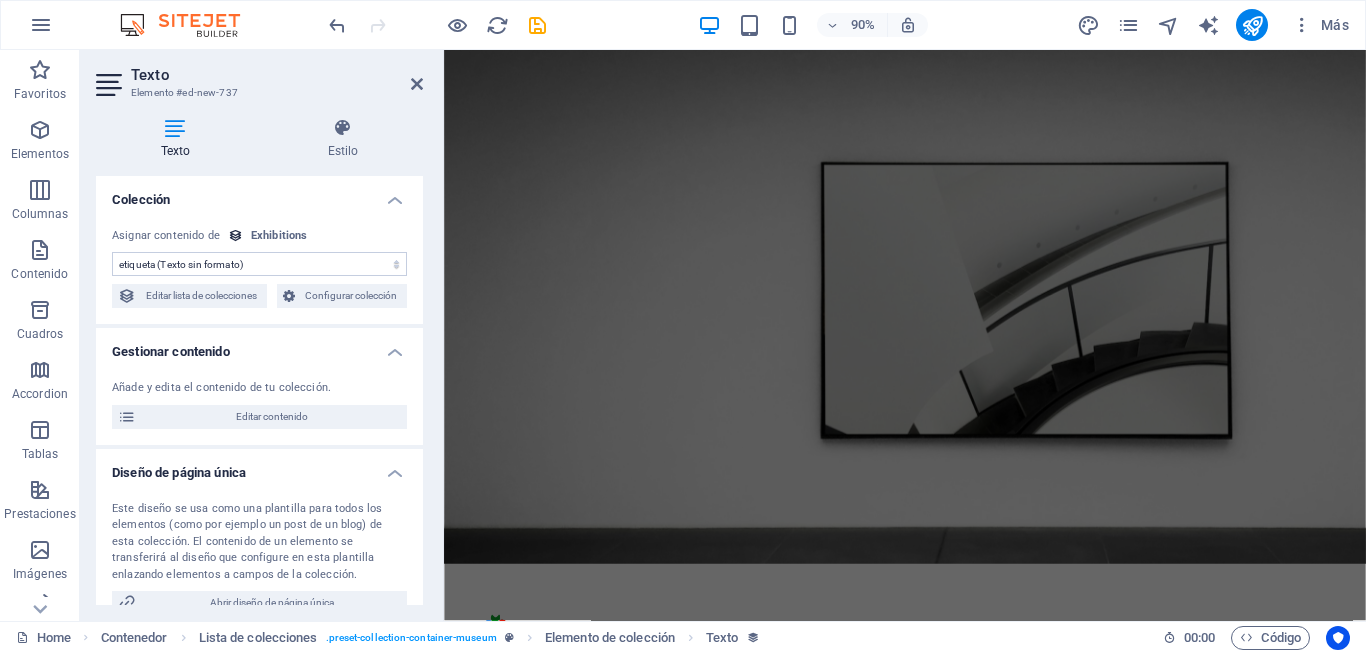 drag, startPoint x: 539, startPoint y: 33, endPoint x: 588, endPoint y: 8, distance: 55.00909 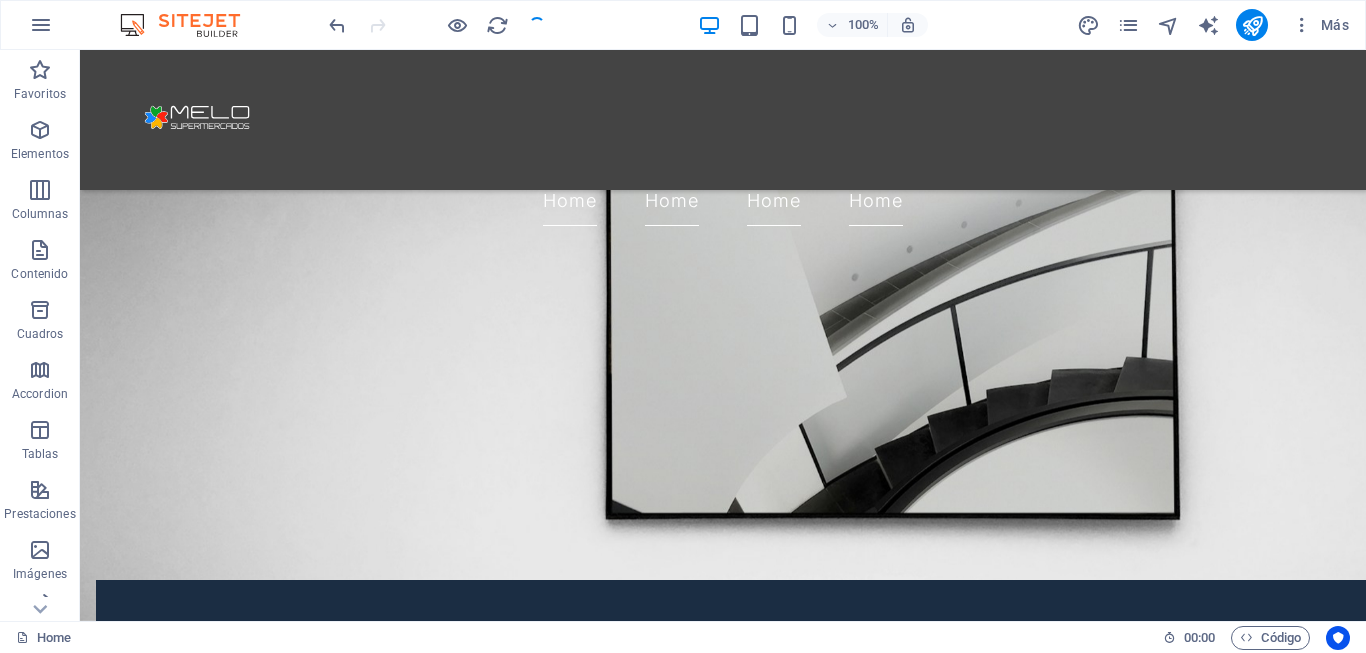 scroll, scrollTop: 1289, scrollLeft: 0, axis: vertical 